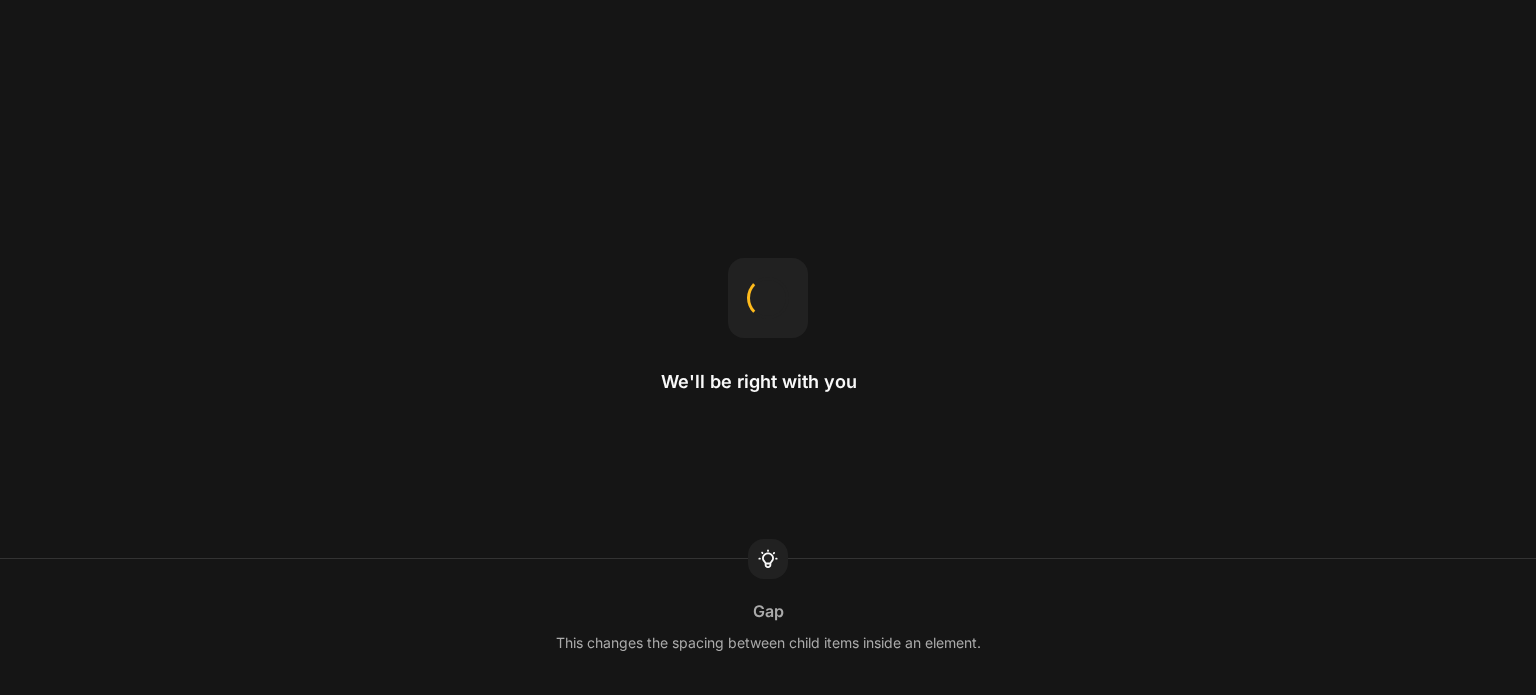 scroll, scrollTop: 0, scrollLeft: 0, axis: both 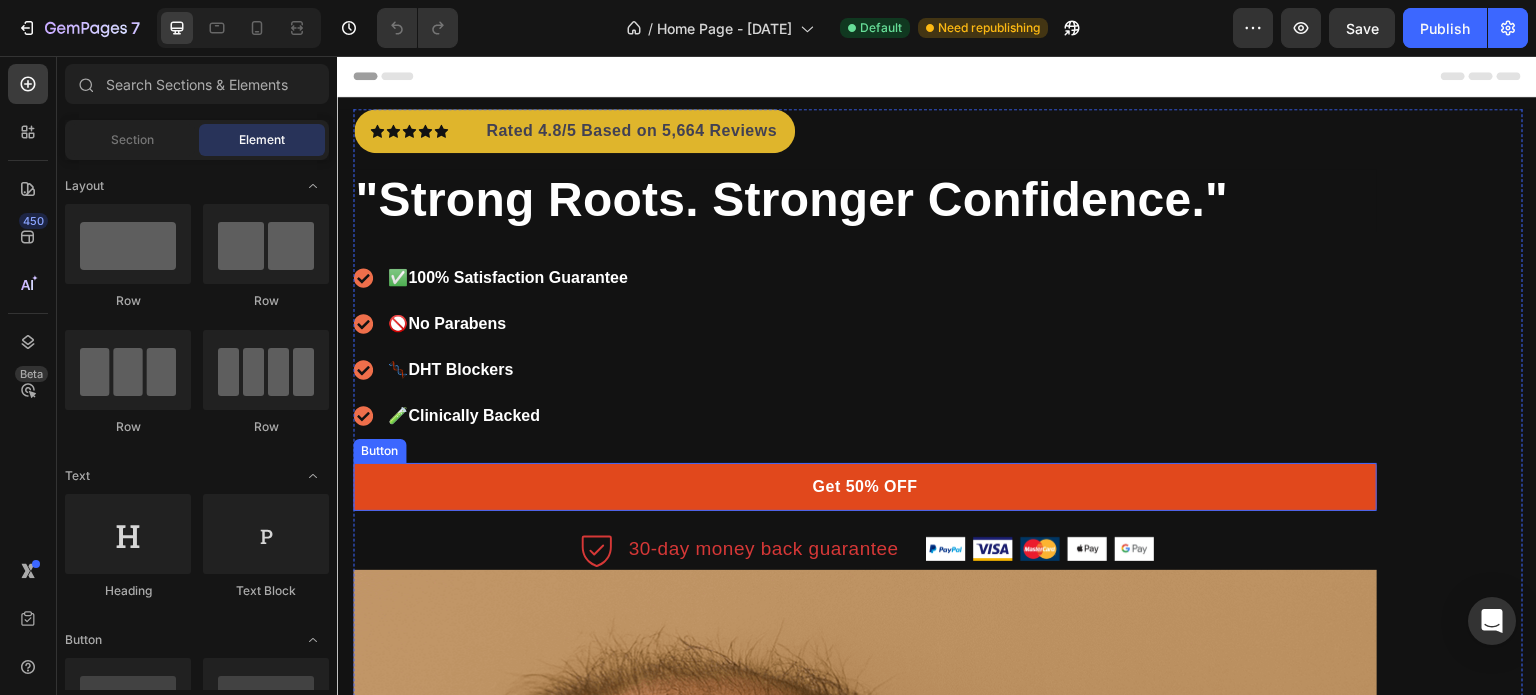 click on "Get 50% OFF" at bounding box center [865, 487] 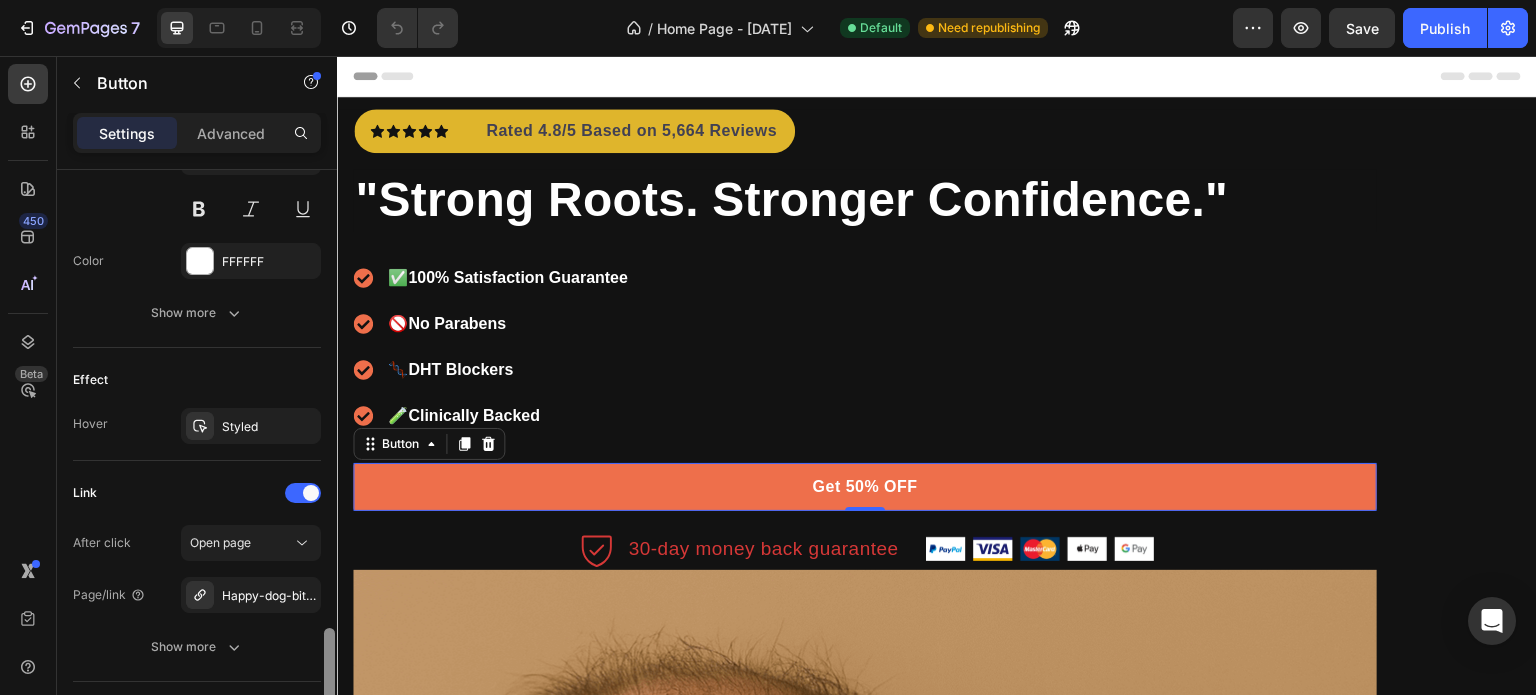 scroll, scrollTop: 1004, scrollLeft: 0, axis: vertical 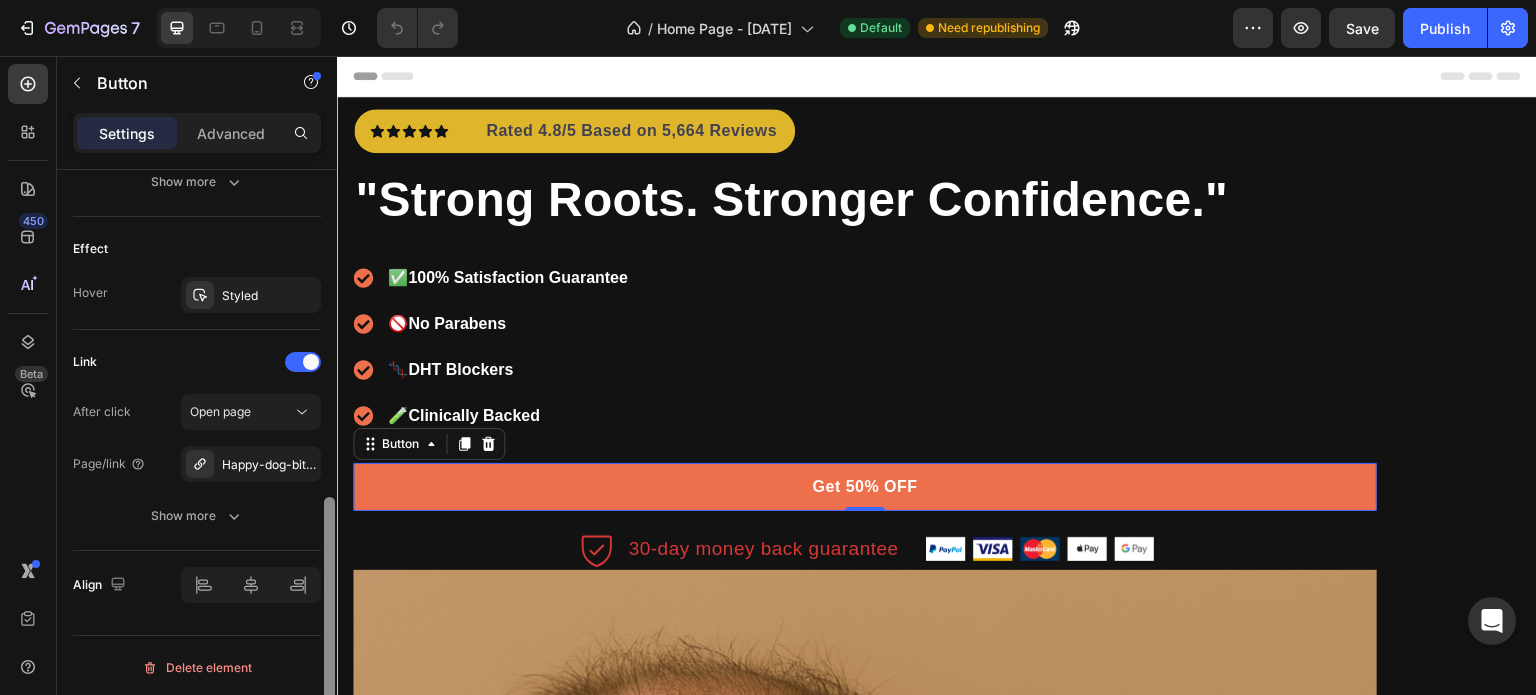 drag, startPoint x: 326, startPoint y: 366, endPoint x: 323, endPoint y: 742, distance: 376.01196 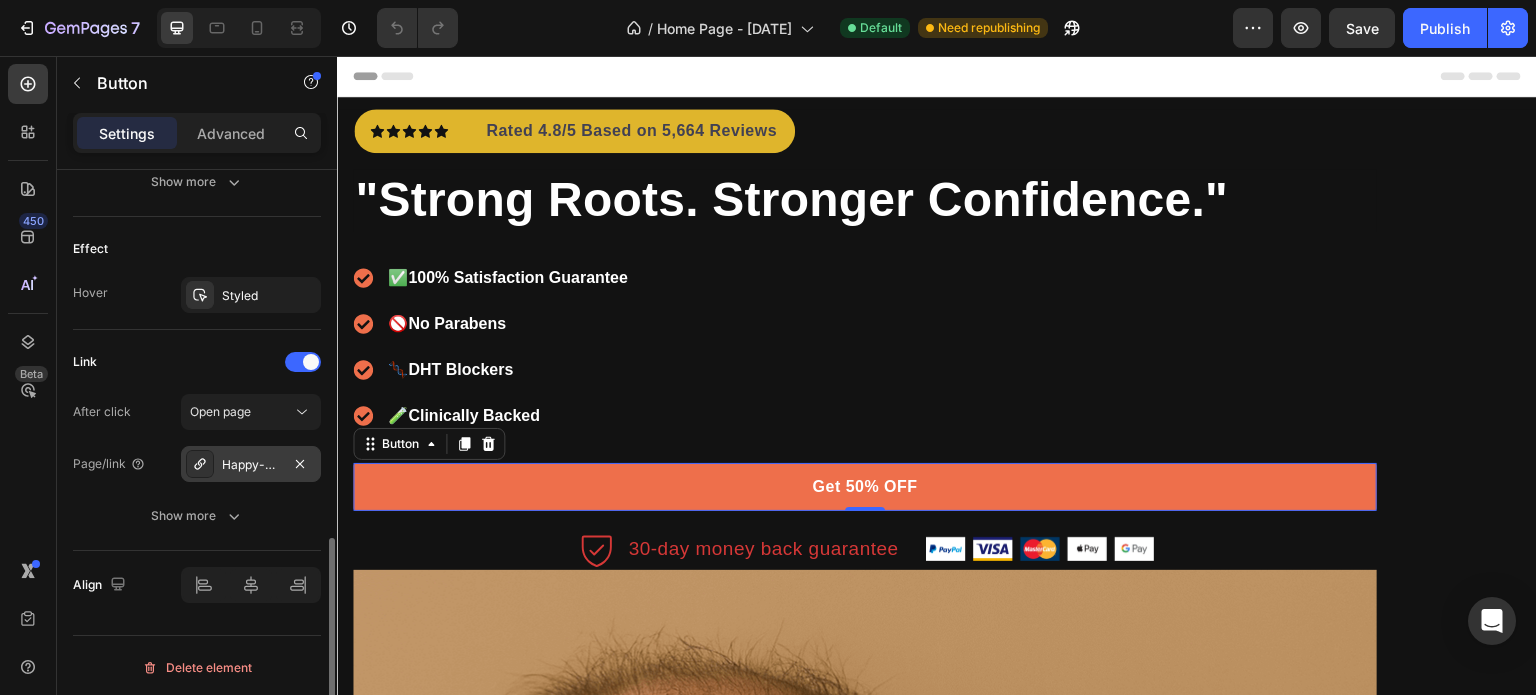 click on "Happy-dog-bites" at bounding box center (251, 465) 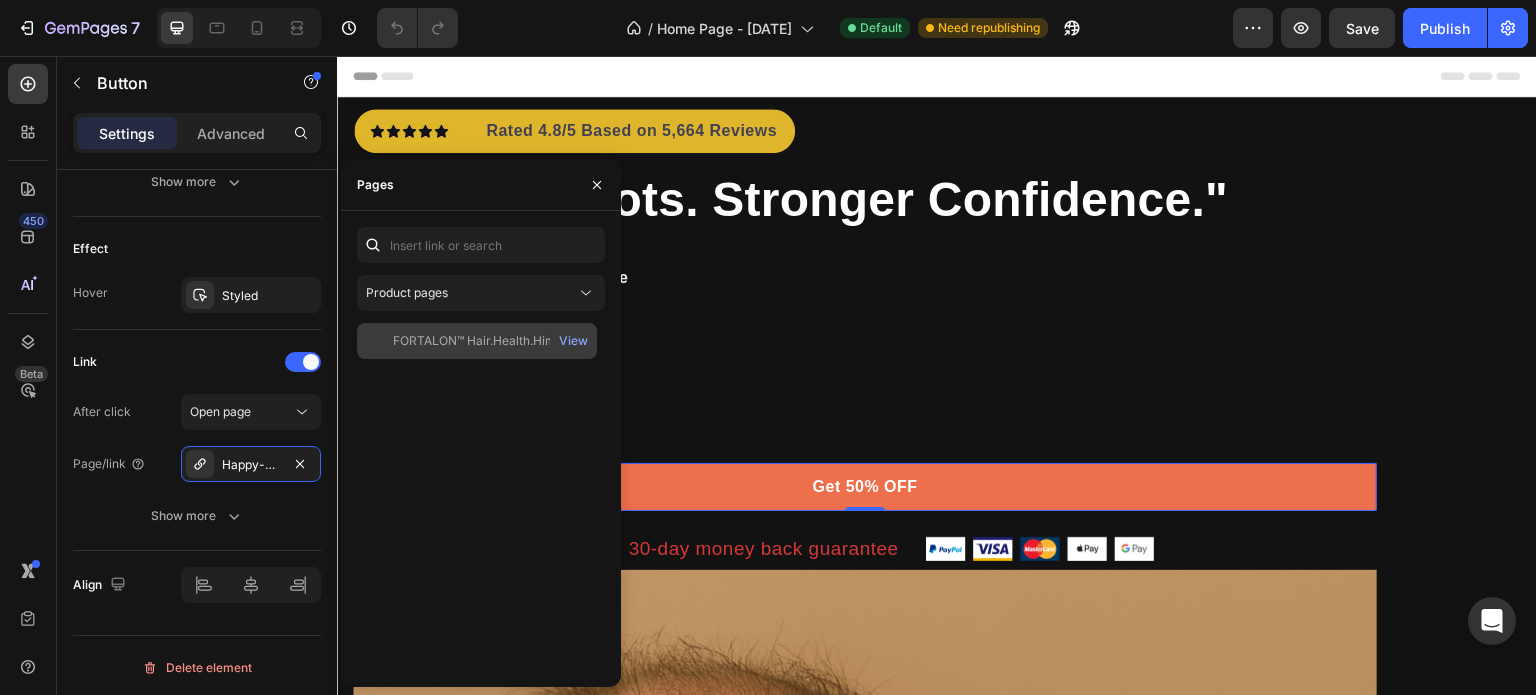 click on "FORTALON™ Hair.Health.Him" 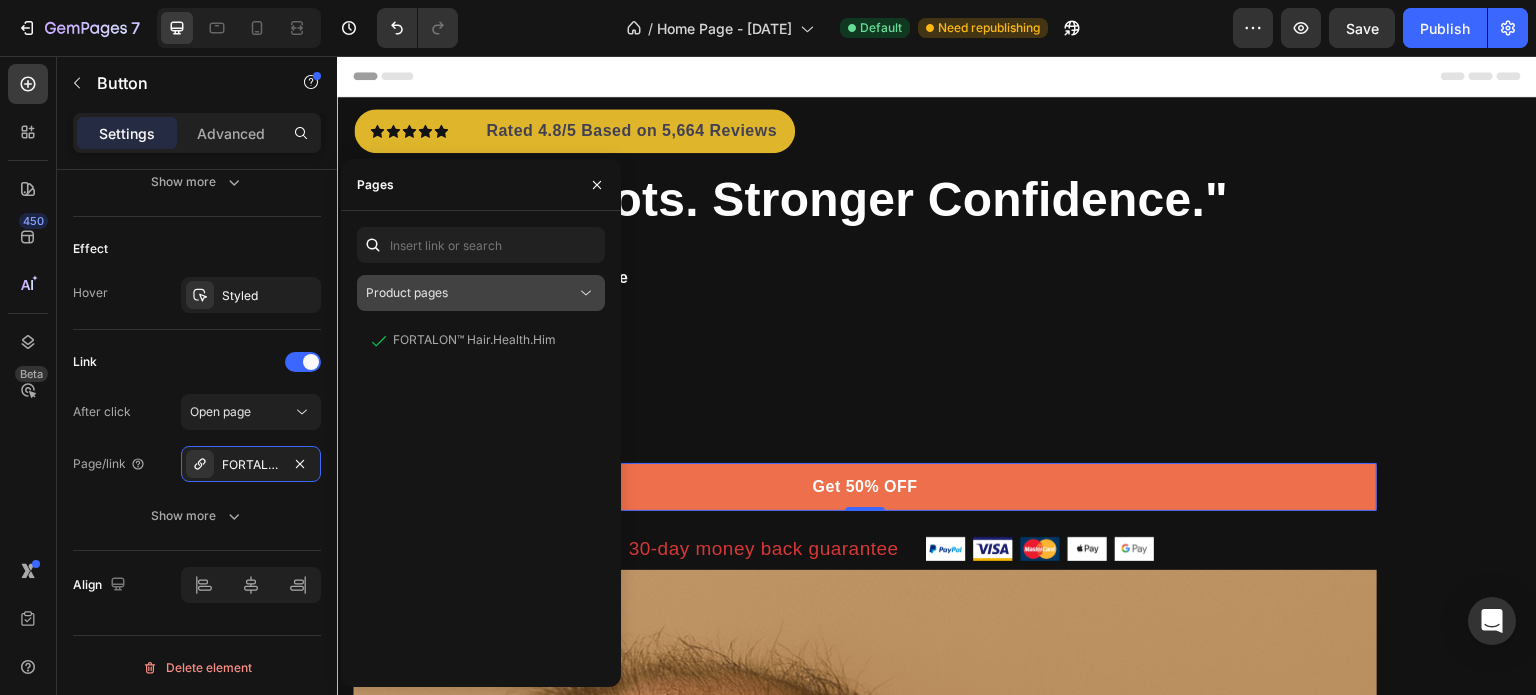 click 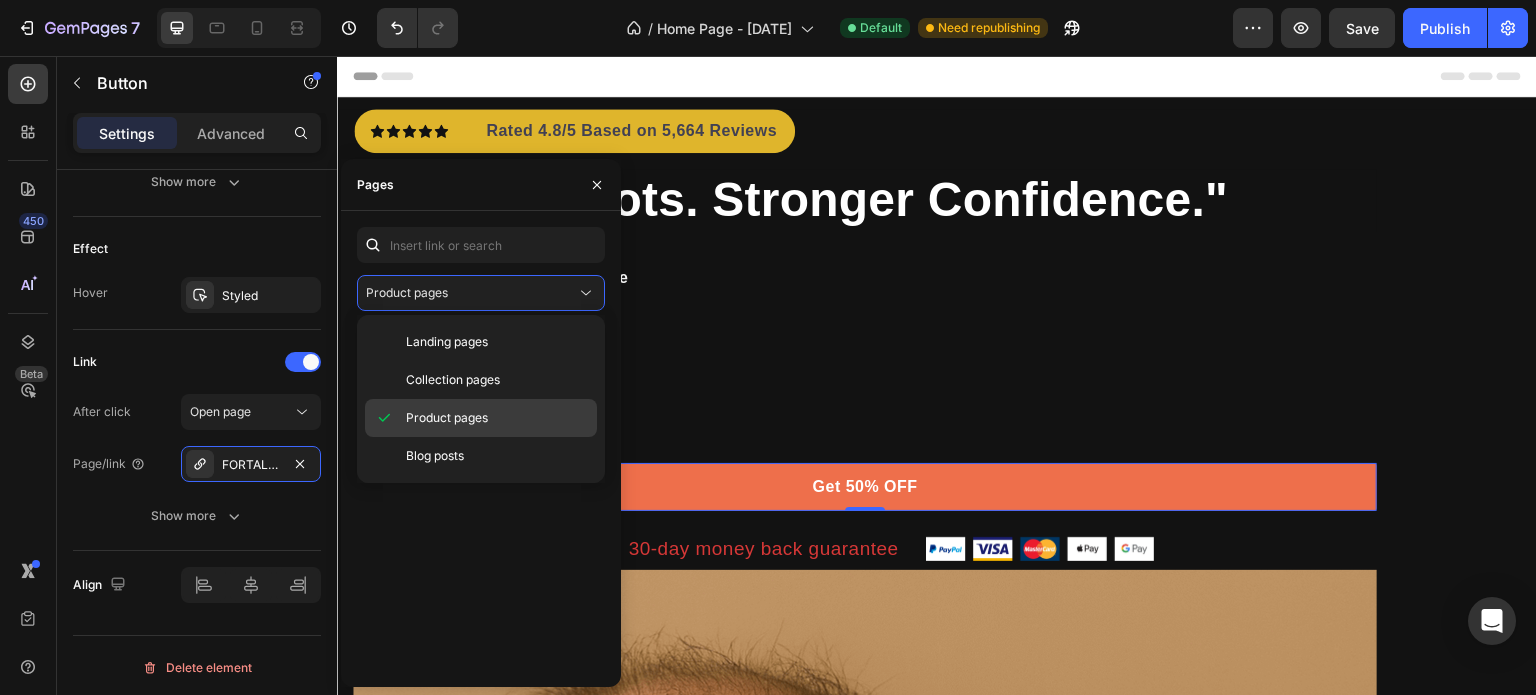 click on "Product pages" at bounding box center (447, 418) 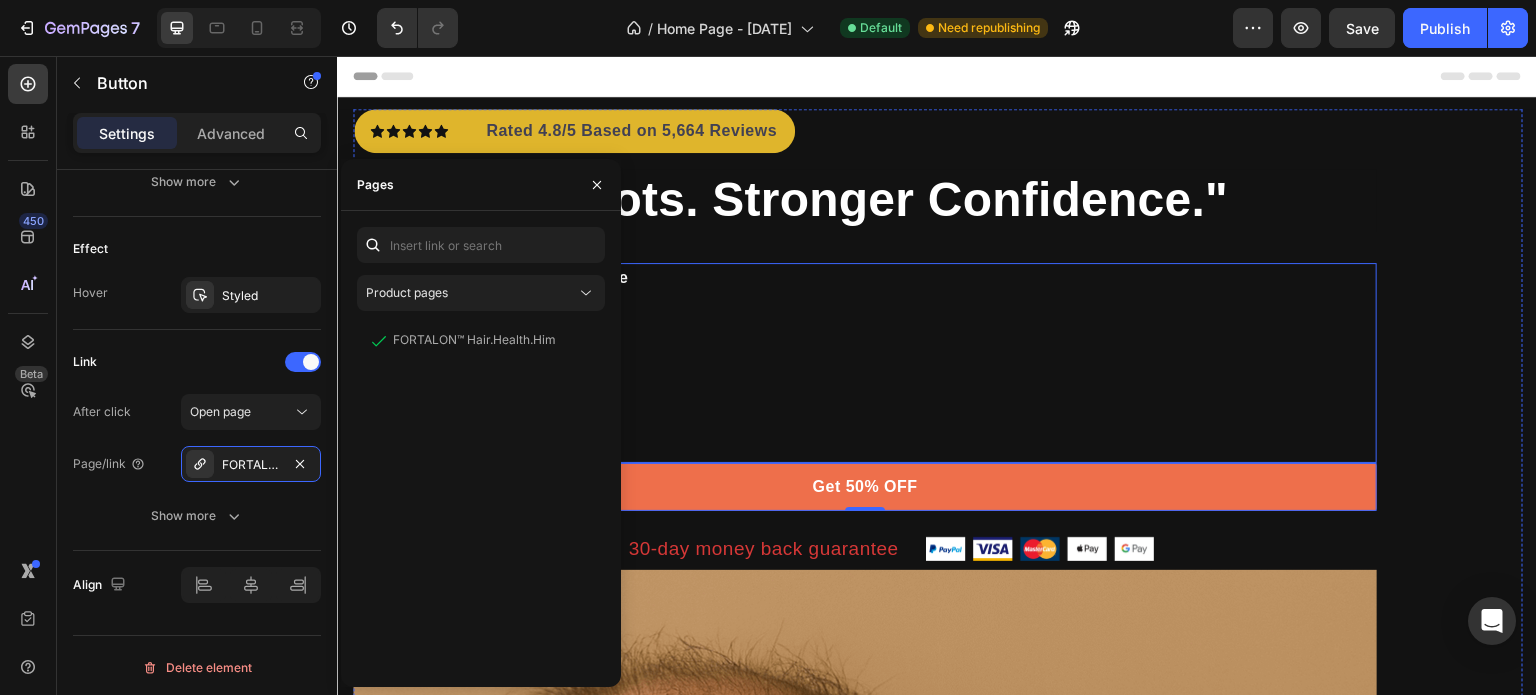 click on "✅  100% Satisfaction Guarantee 🚫  No Parabens  🧬  DHT Blockers 🧪  Clinically Backed" at bounding box center [865, 363] 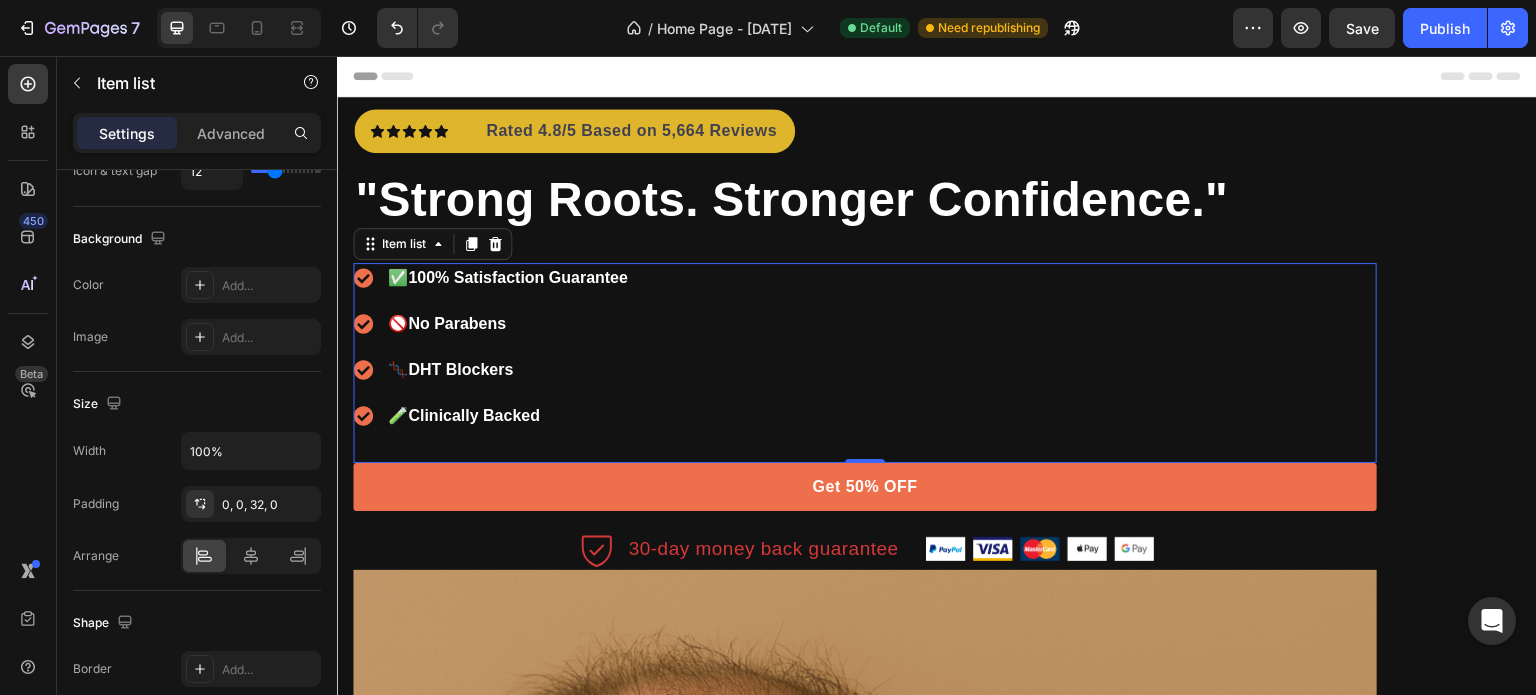 scroll, scrollTop: 0, scrollLeft: 0, axis: both 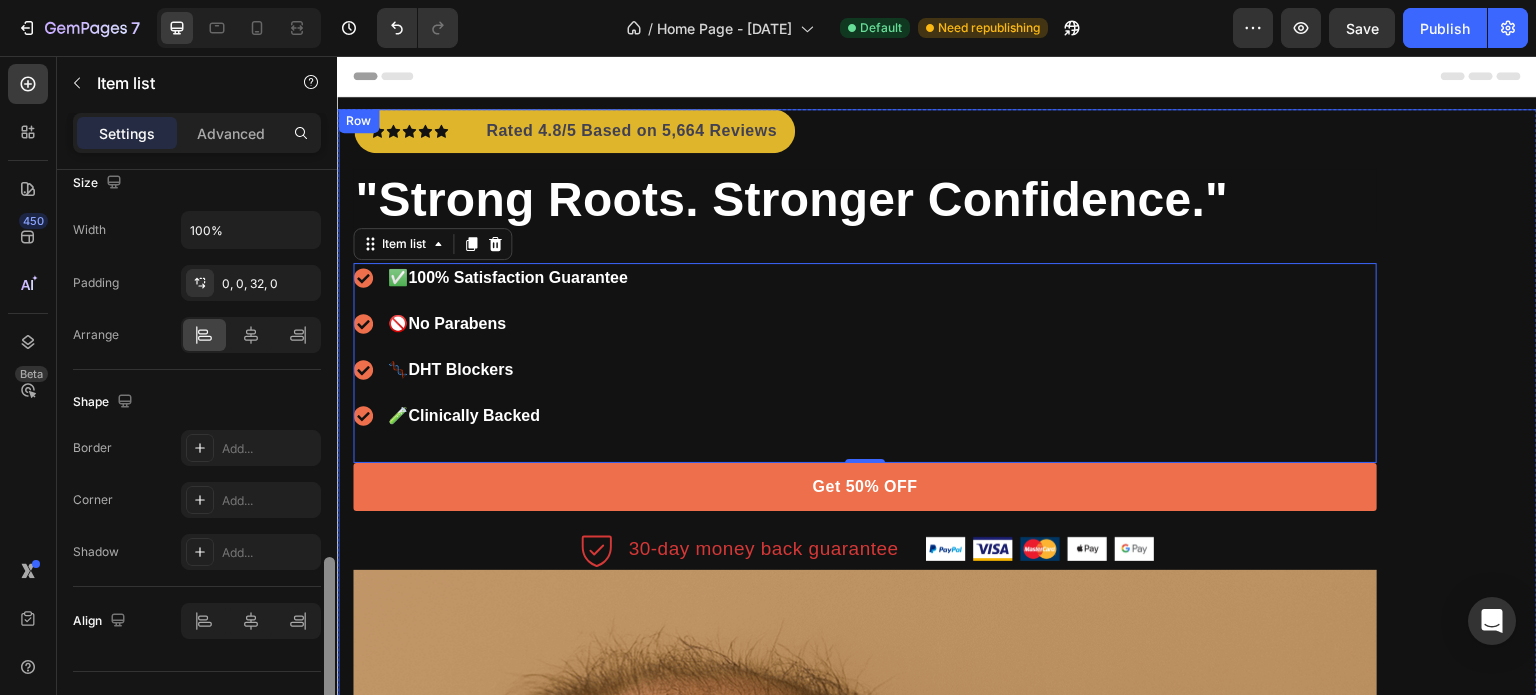drag, startPoint x: 663, startPoint y: 371, endPoint x: 441, endPoint y: 577, distance: 302.8531 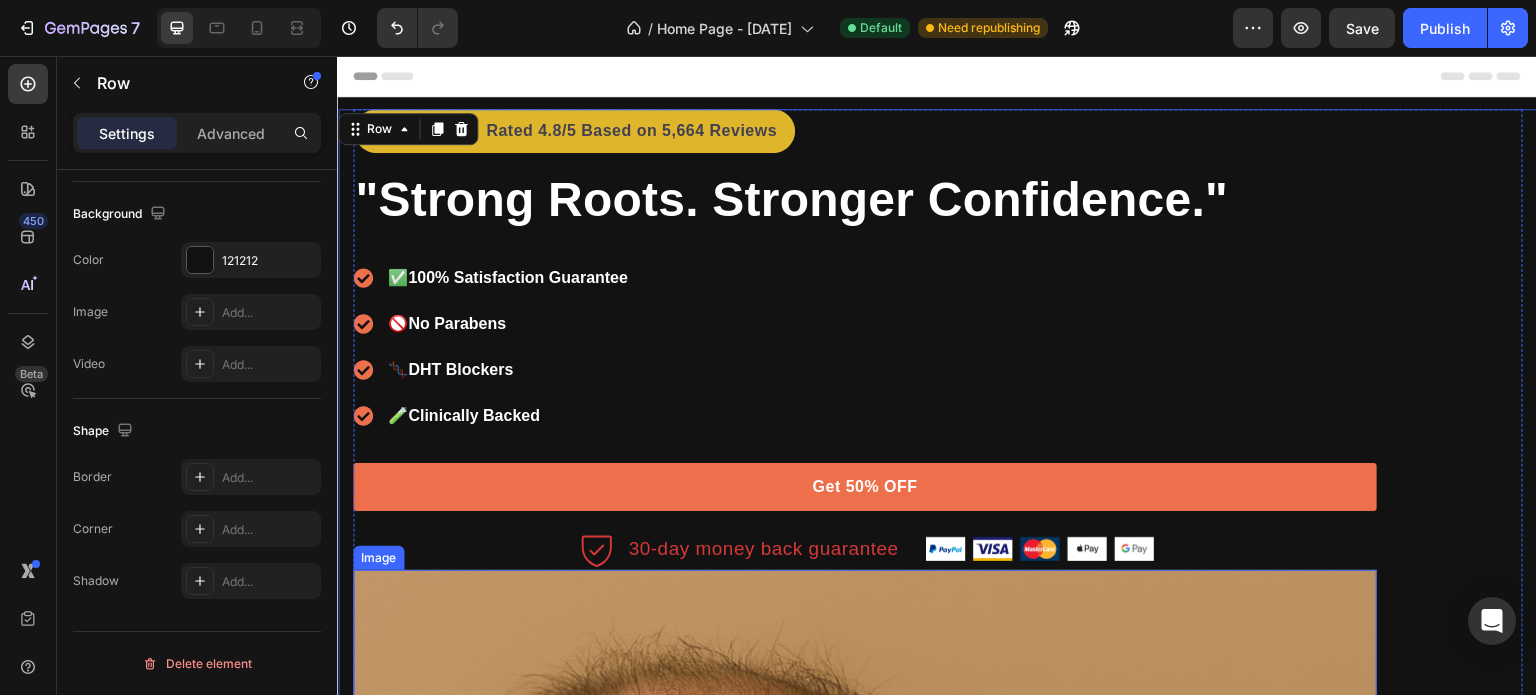 scroll, scrollTop: 0, scrollLeft: 0, axis: both 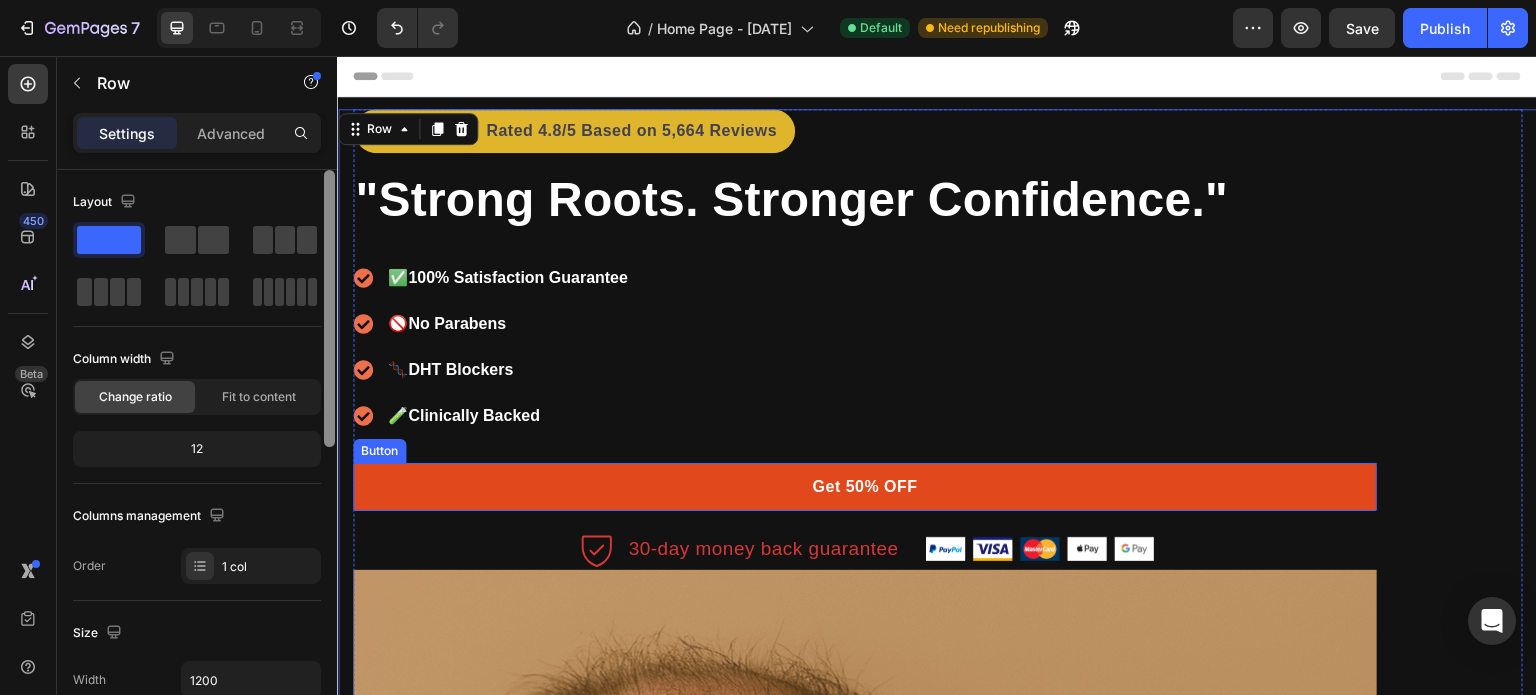 click on "Get 50% OFF" at bounding box center [865, 487] 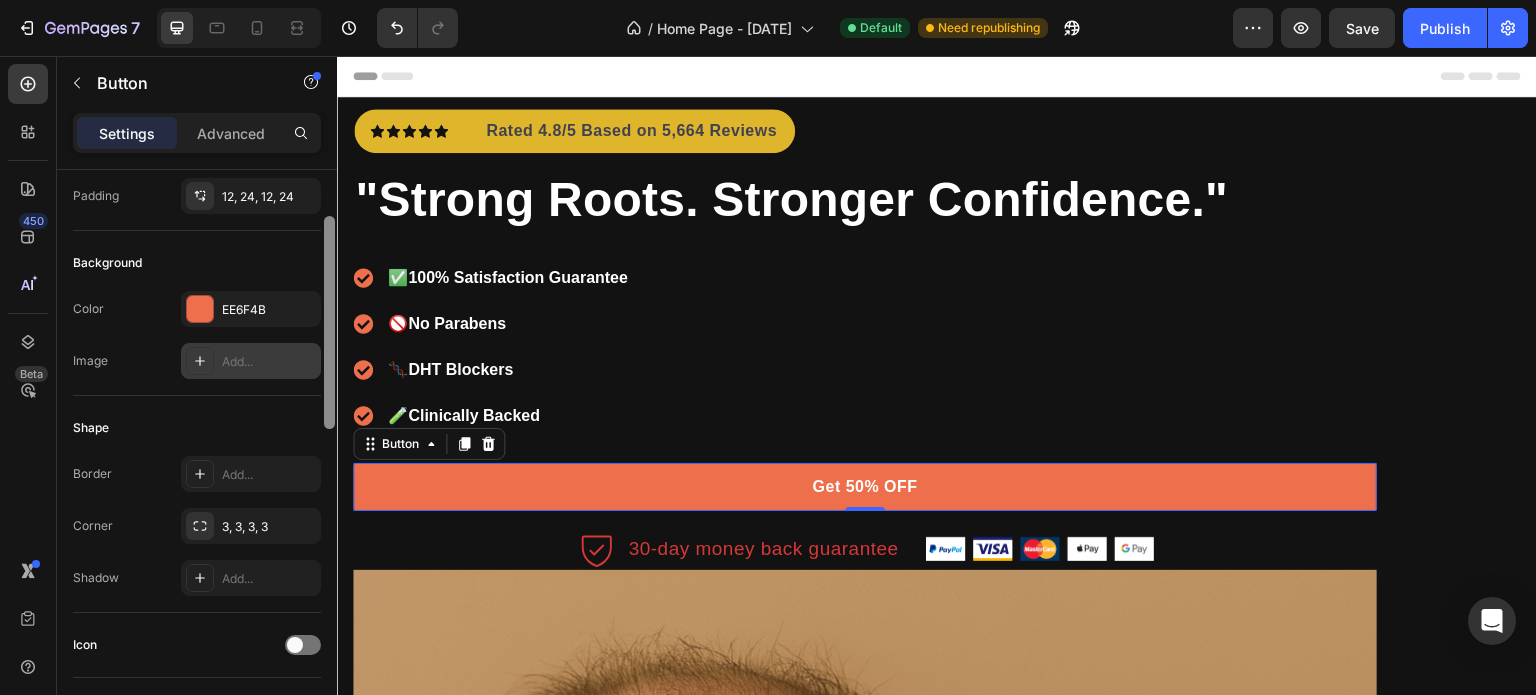 scroll, scrollTop: 138, scrollLeft: 0, axis: vertical 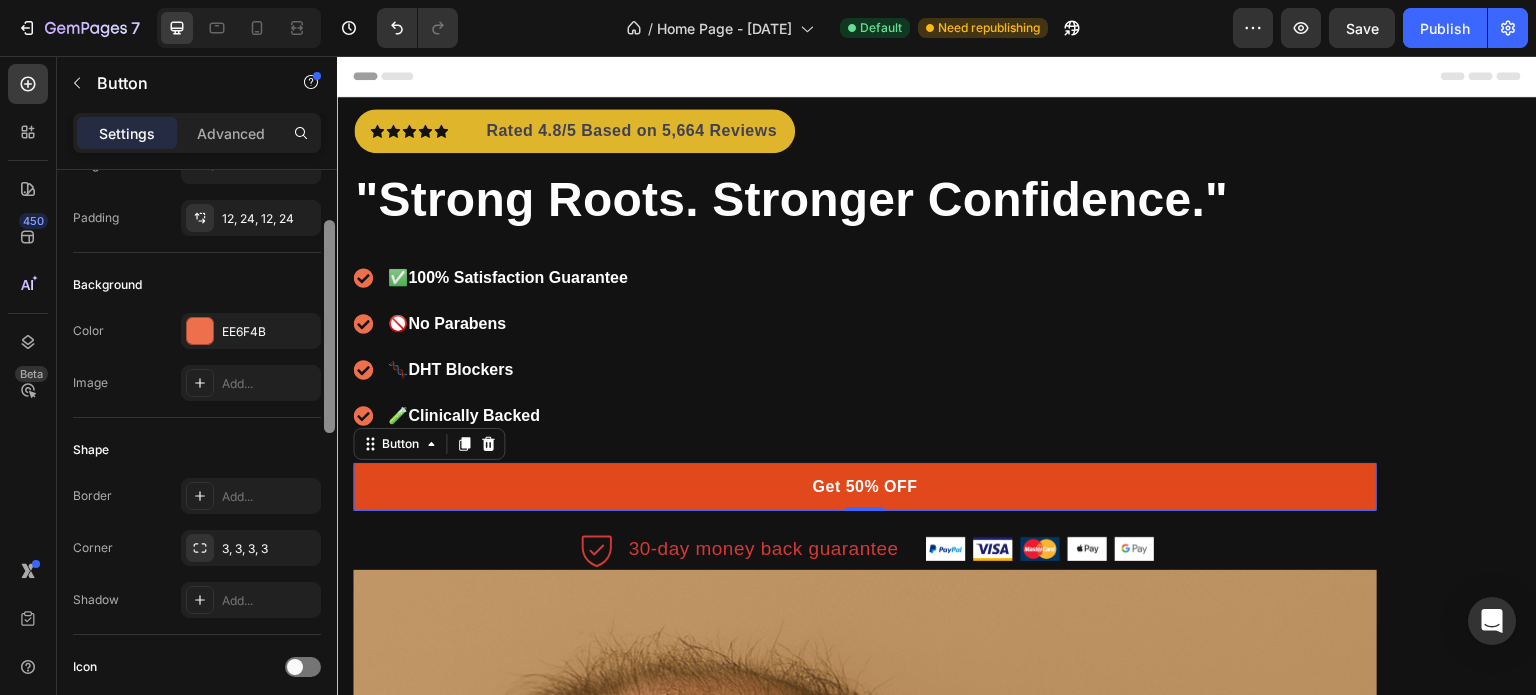 click on "Get 50% OFF" at bounding box center [865, 487] 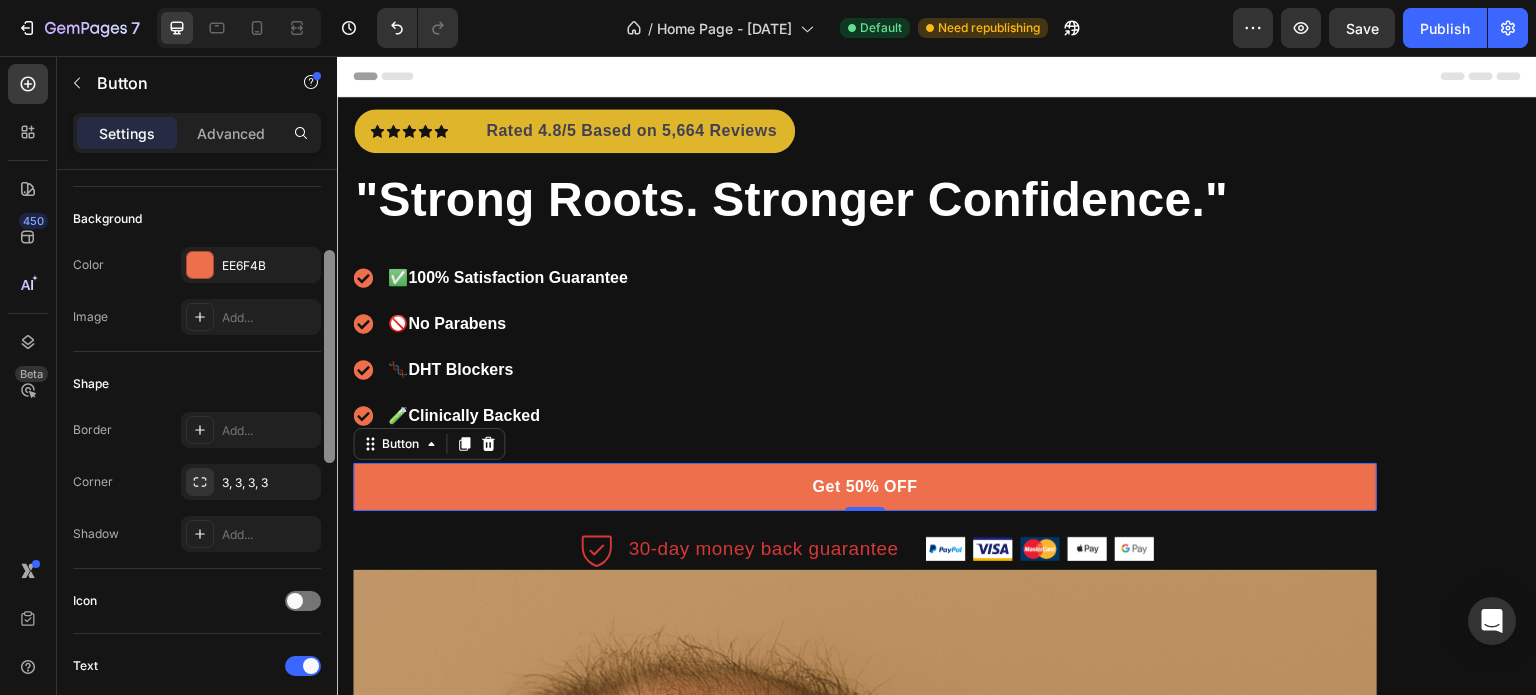 scroll, scrollTop: 208, scrollLeft: 0, axis: vertical 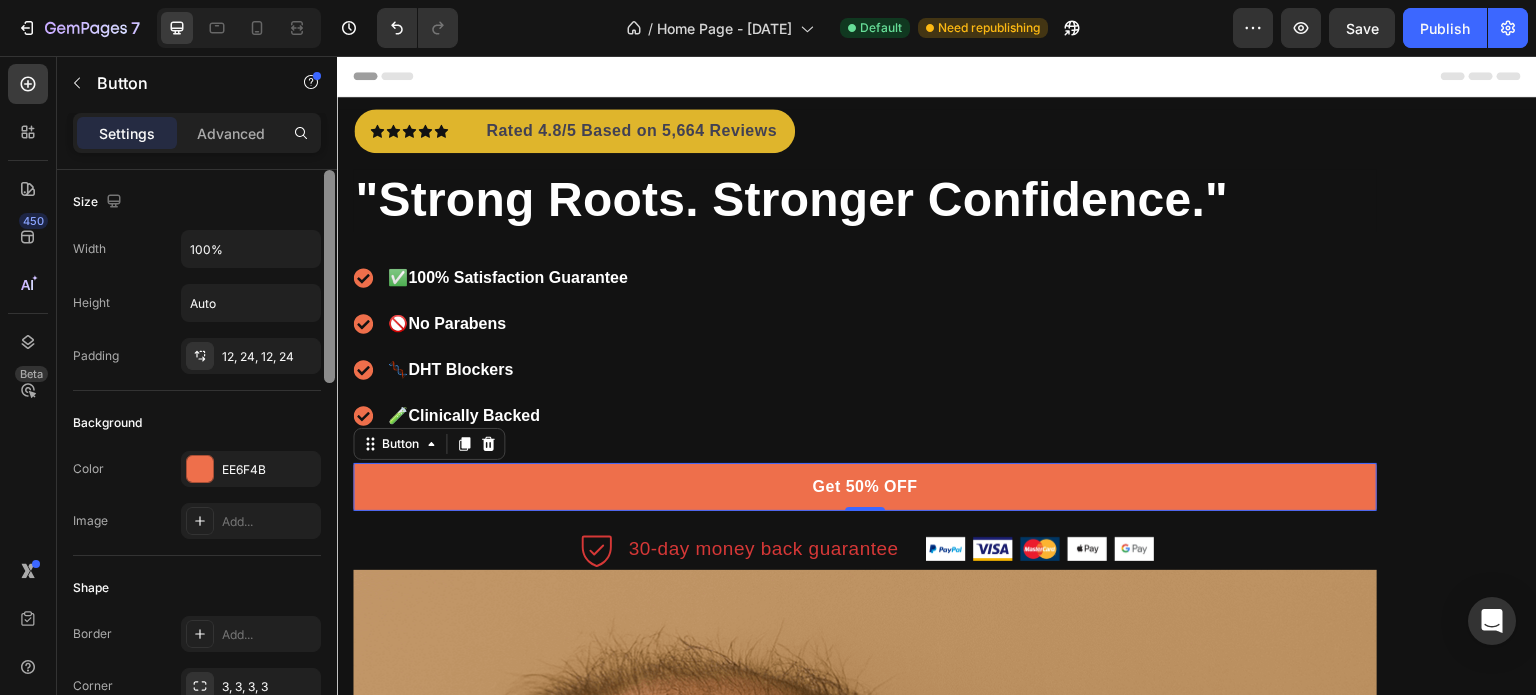 drag, startPoint x: 327, startPoint y: 381, endPoint x: 333, endPoint y: 263, distance: 118.15244 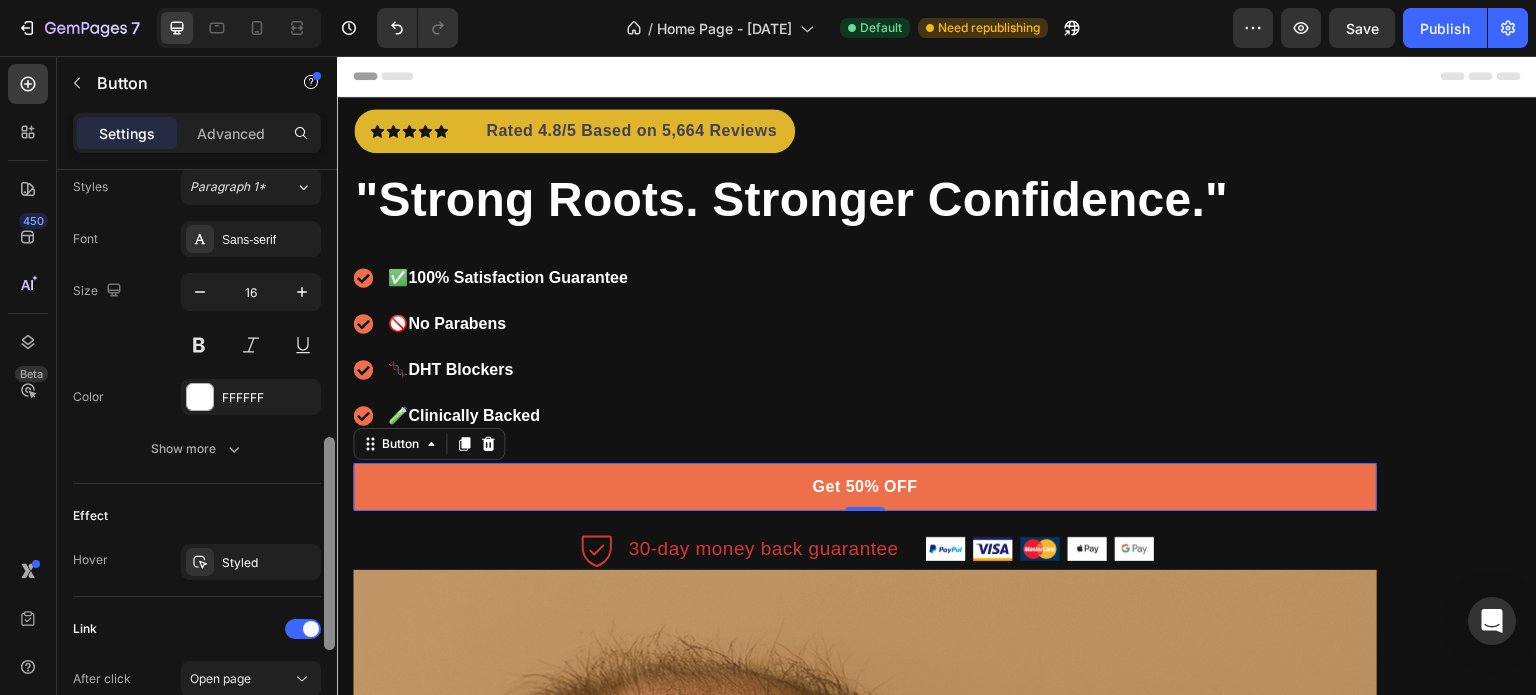 scroll, scrollTop: 740, scrollLeft: 0, axis: vertical 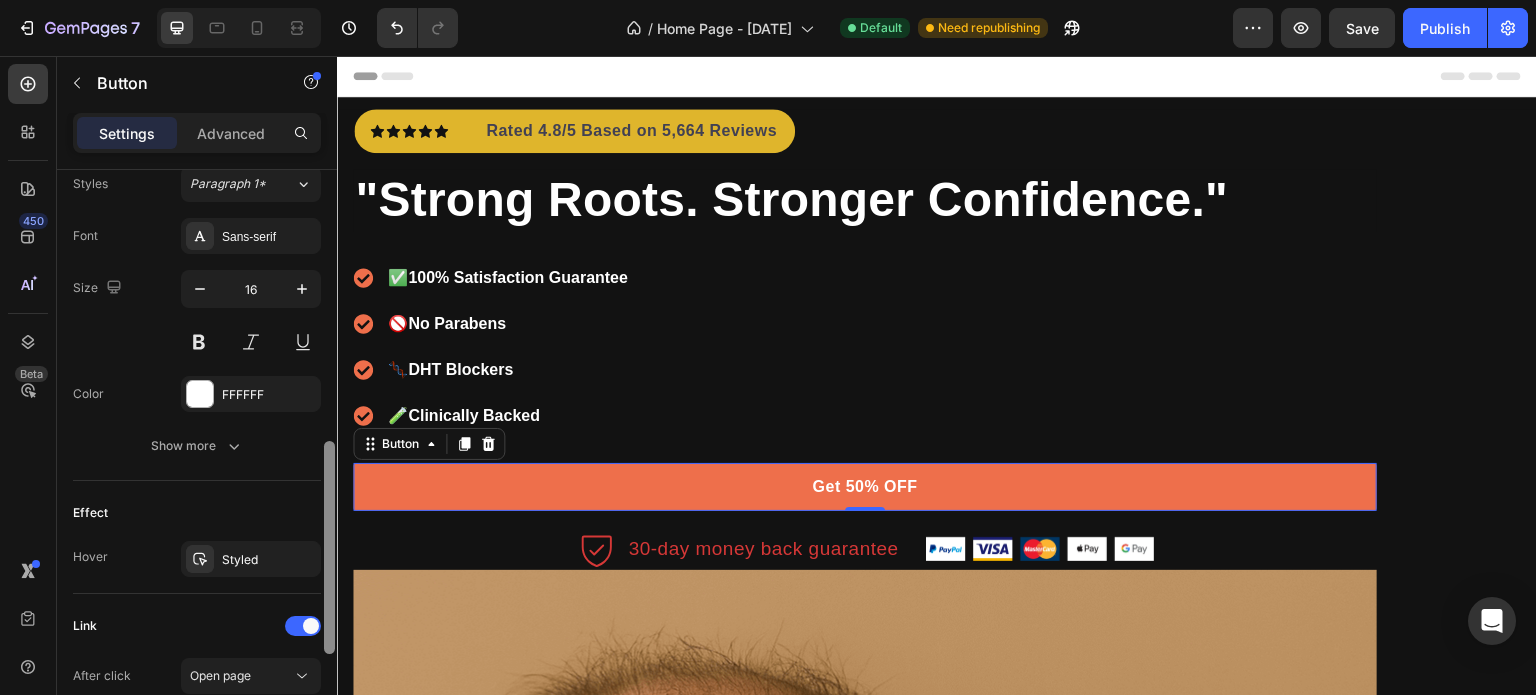 drag, startPoint x: 333, startPoint y: 263, endPoint x: 330, endPoint y: 535, distance: 272.01654 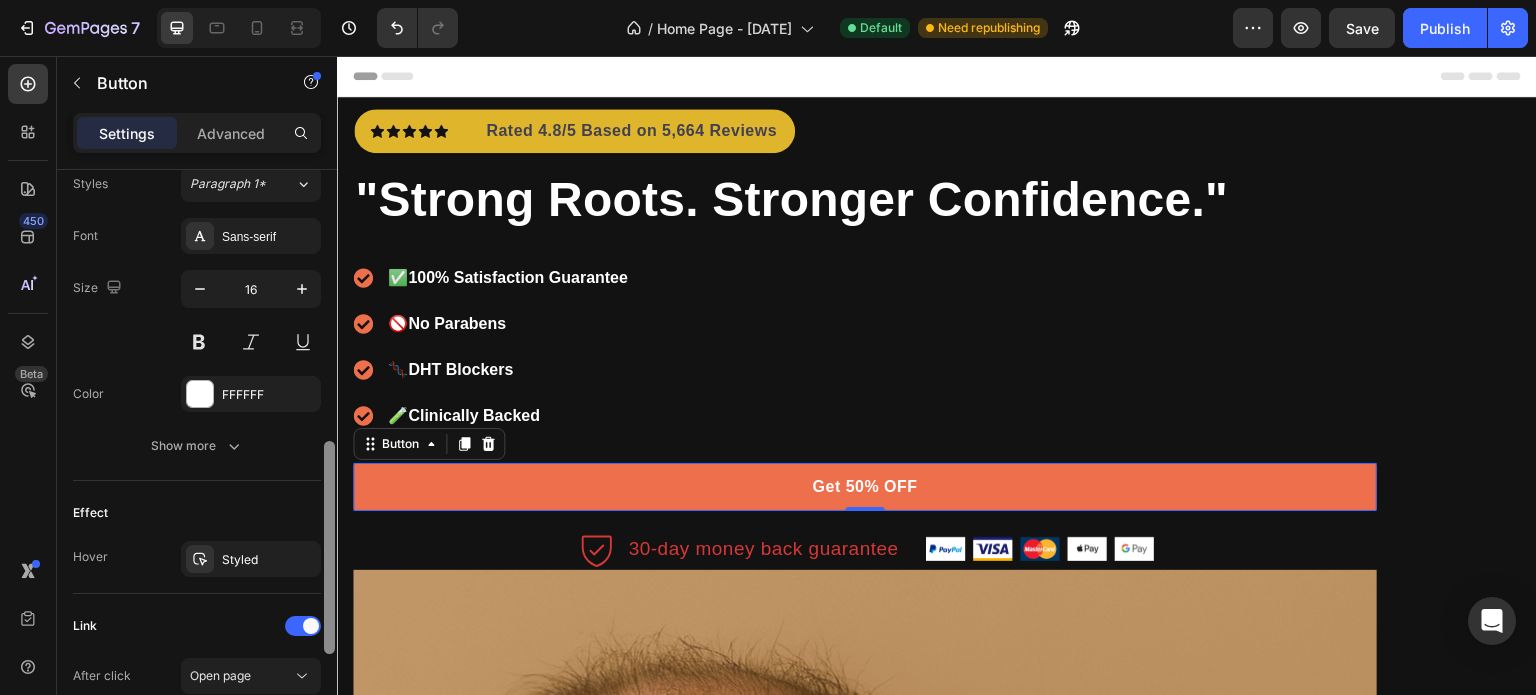 click at bounding box center [329, 547] 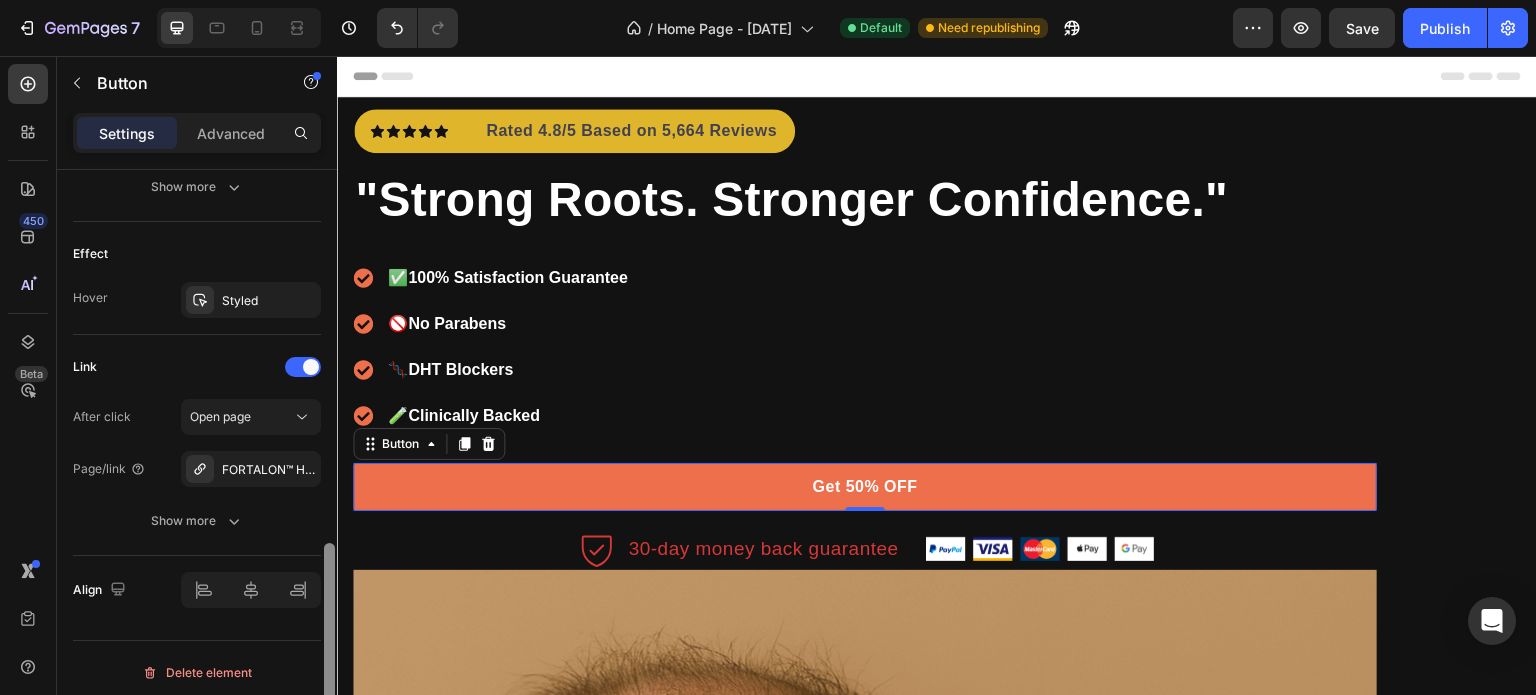 scroll, scrollTop: 1004, scrollLeft: 0, axis: vertical 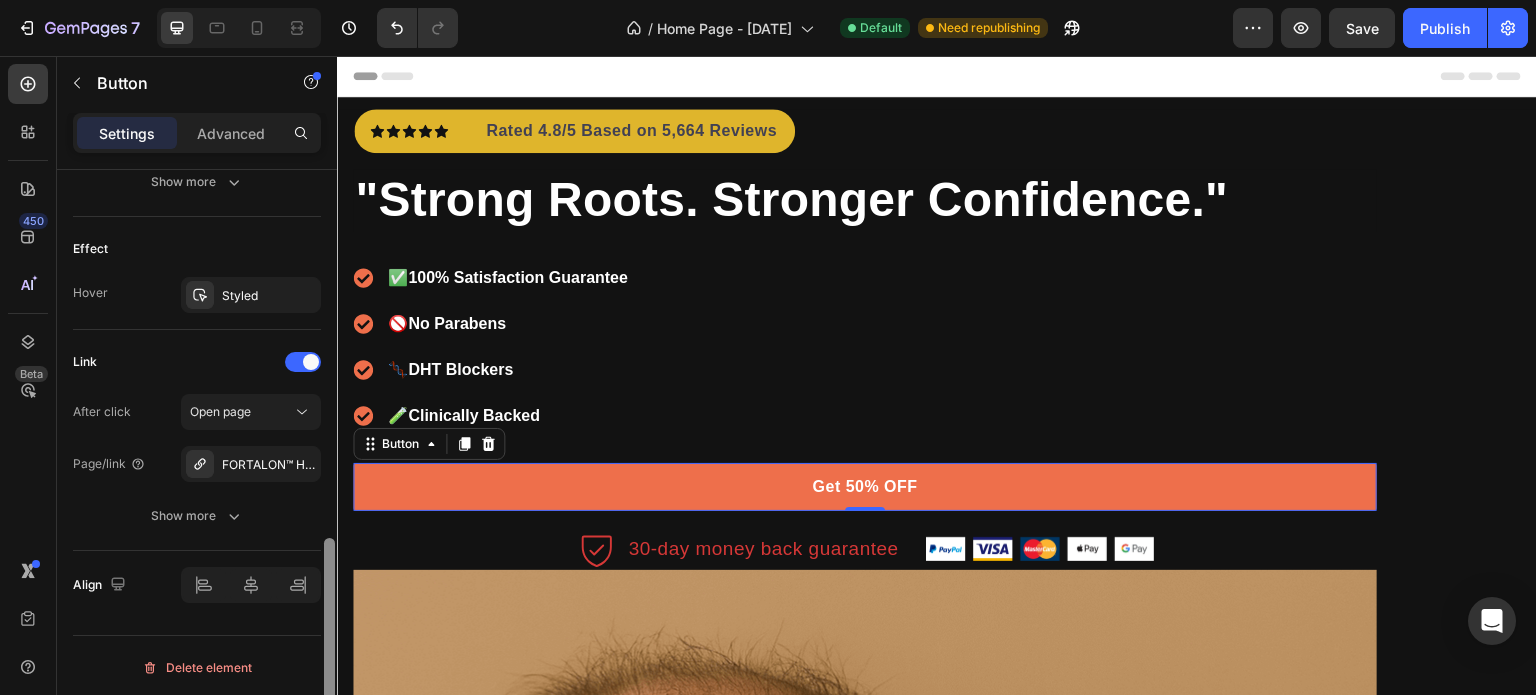 drag, startPoint x: 330, startPoint y: 535, endPoint x: 329, endPoint y: 637, distance: 102.0049 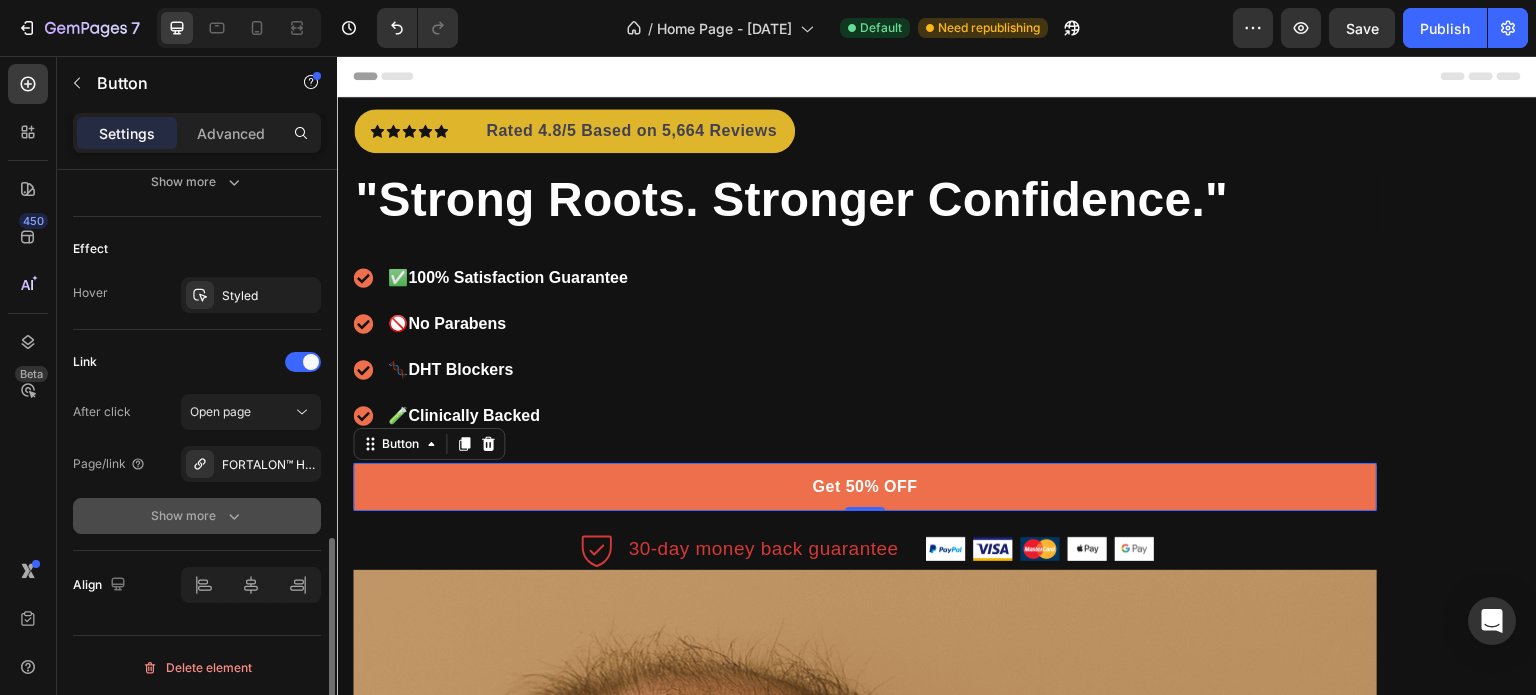 click on "Show more" 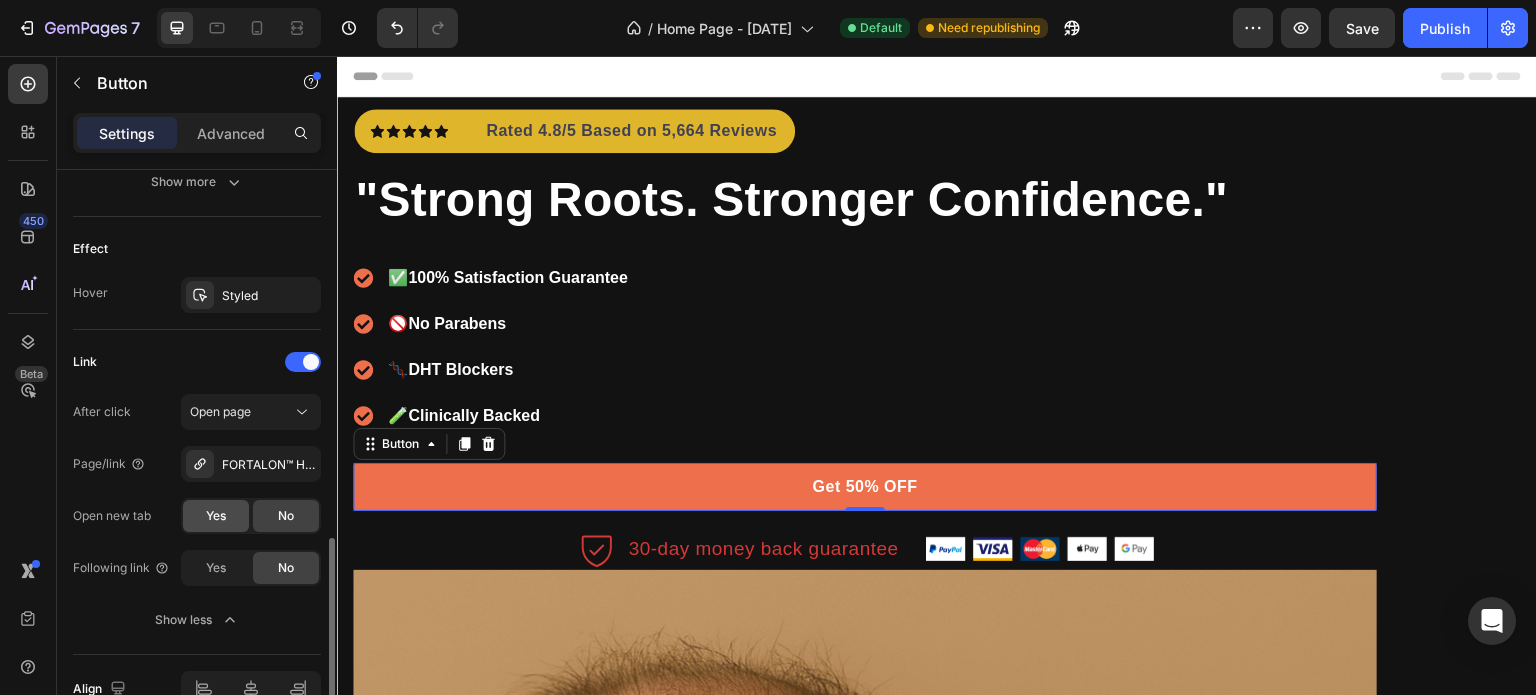 click on "Yes" 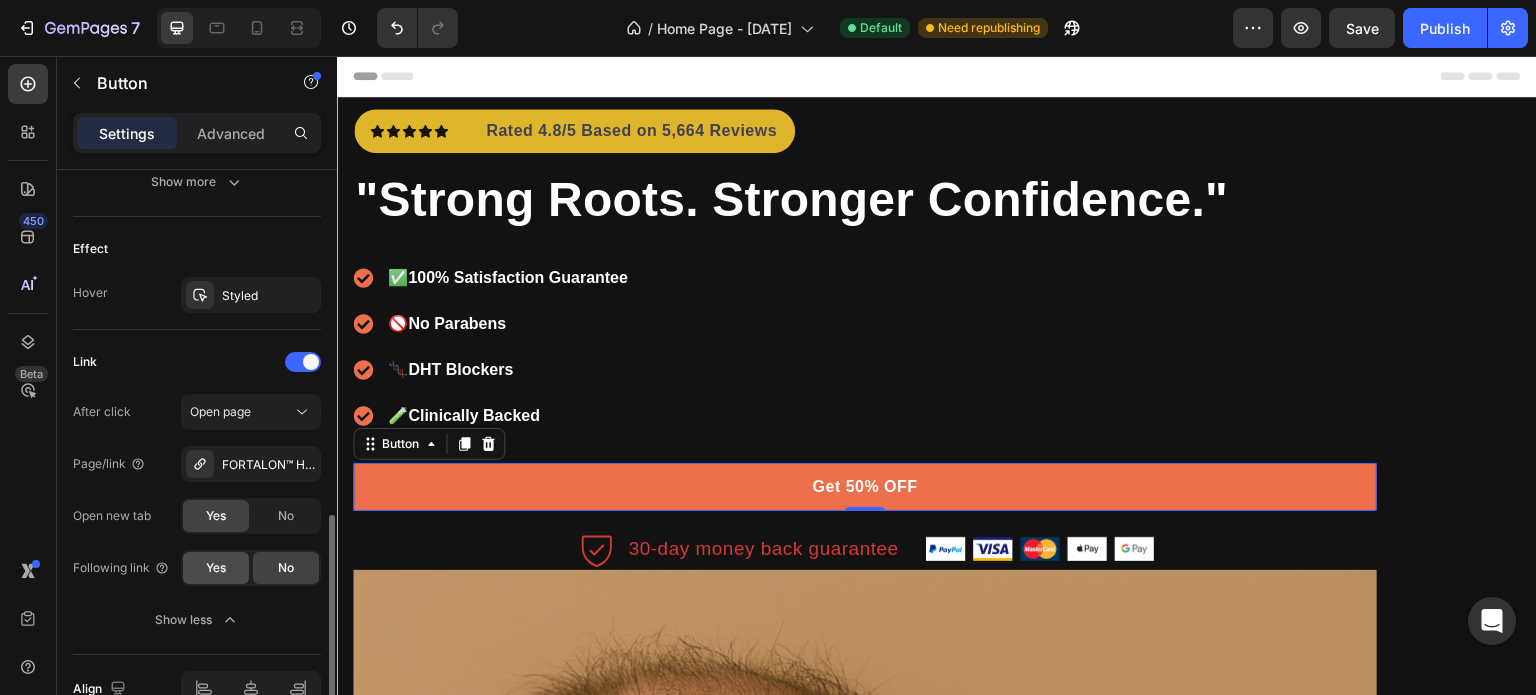 click on "Yes" 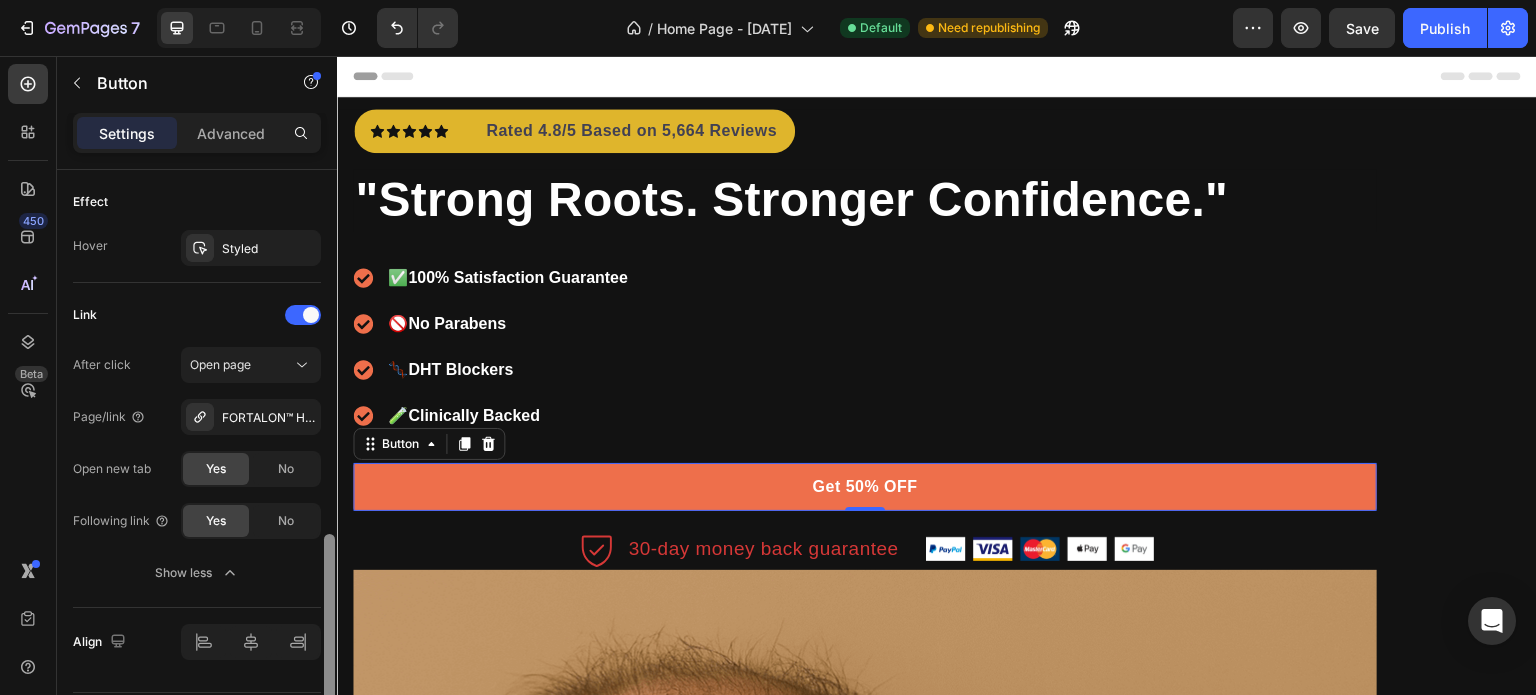 scroll, scrollTop: 1053, scrollLeft: 0, axis: vertical 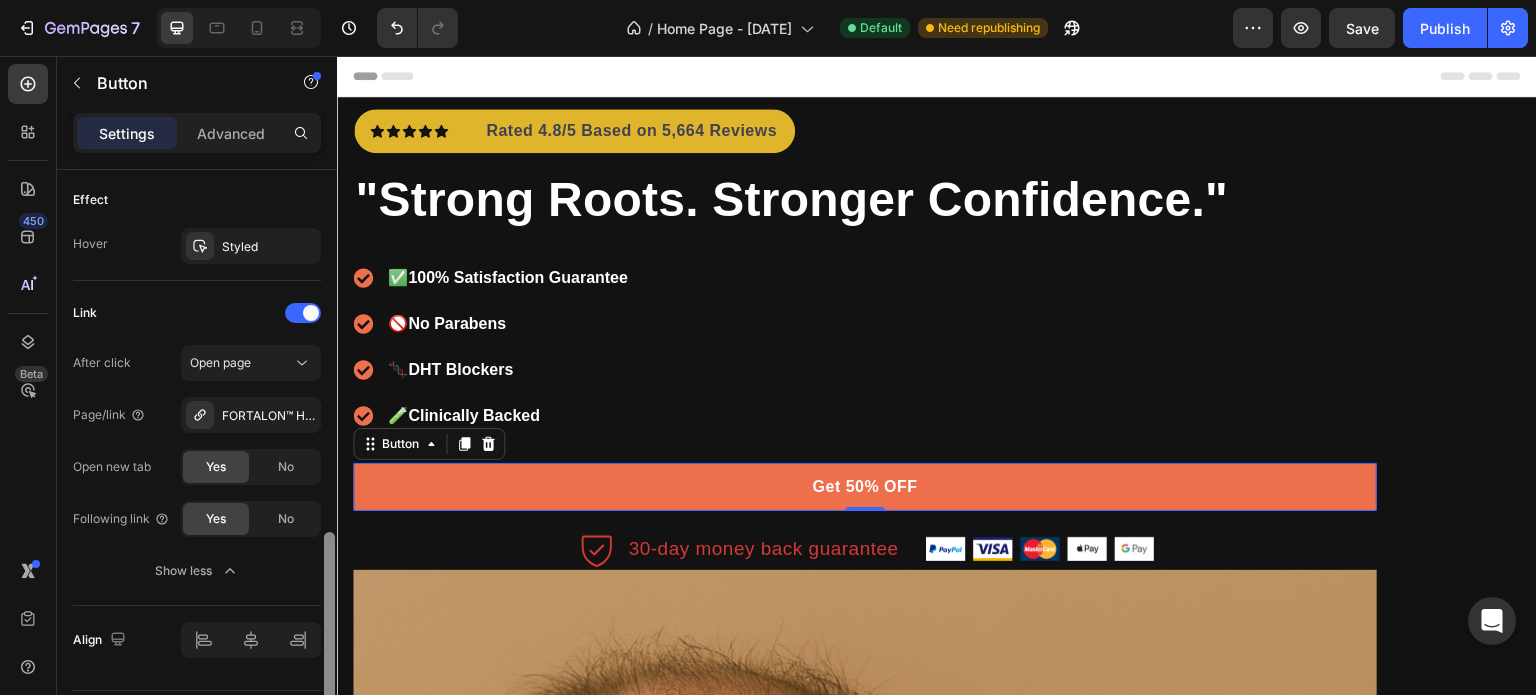 drag, startPoint x: 329, startPoint y: 590, endPoint x: 329, endPoint y: 607, distance: 17 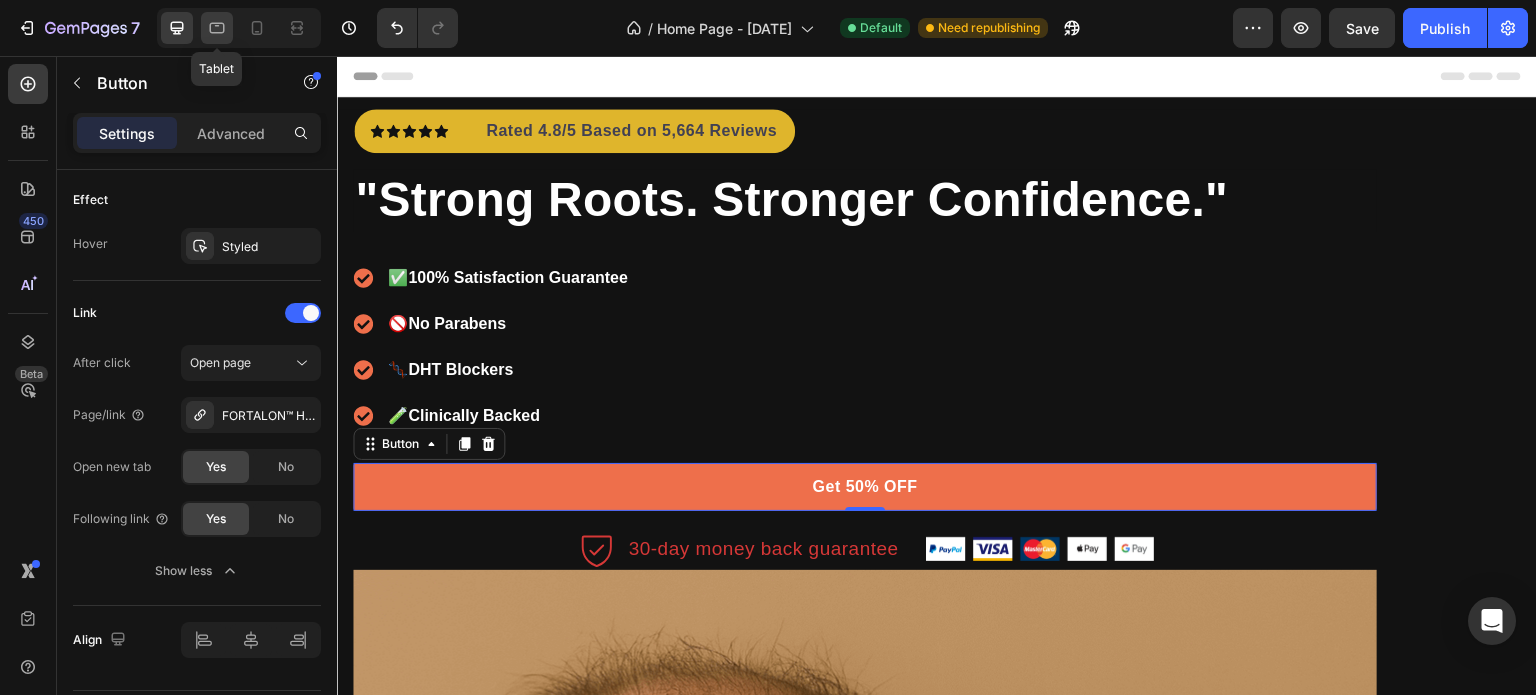 click 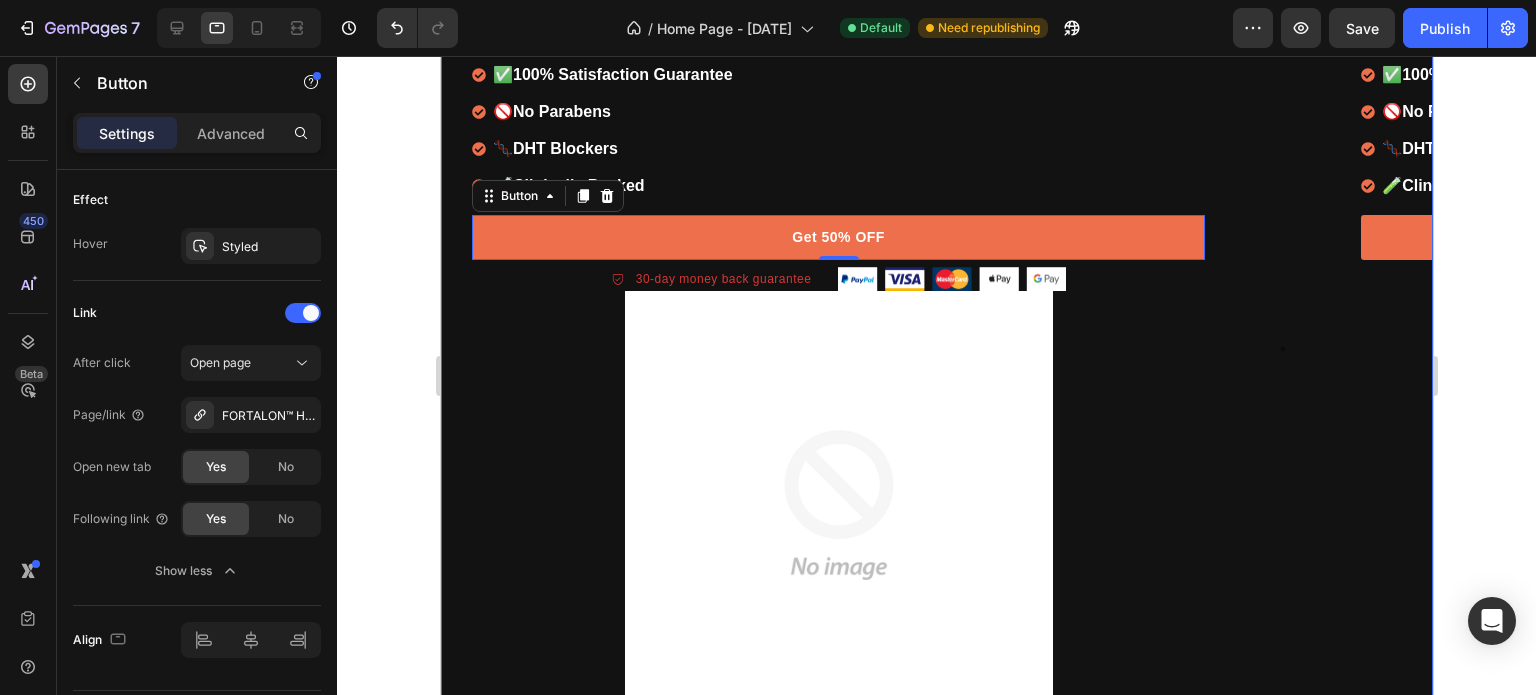 scroll, scrollTop: 236, scrollLeft: 0, axis: vertical 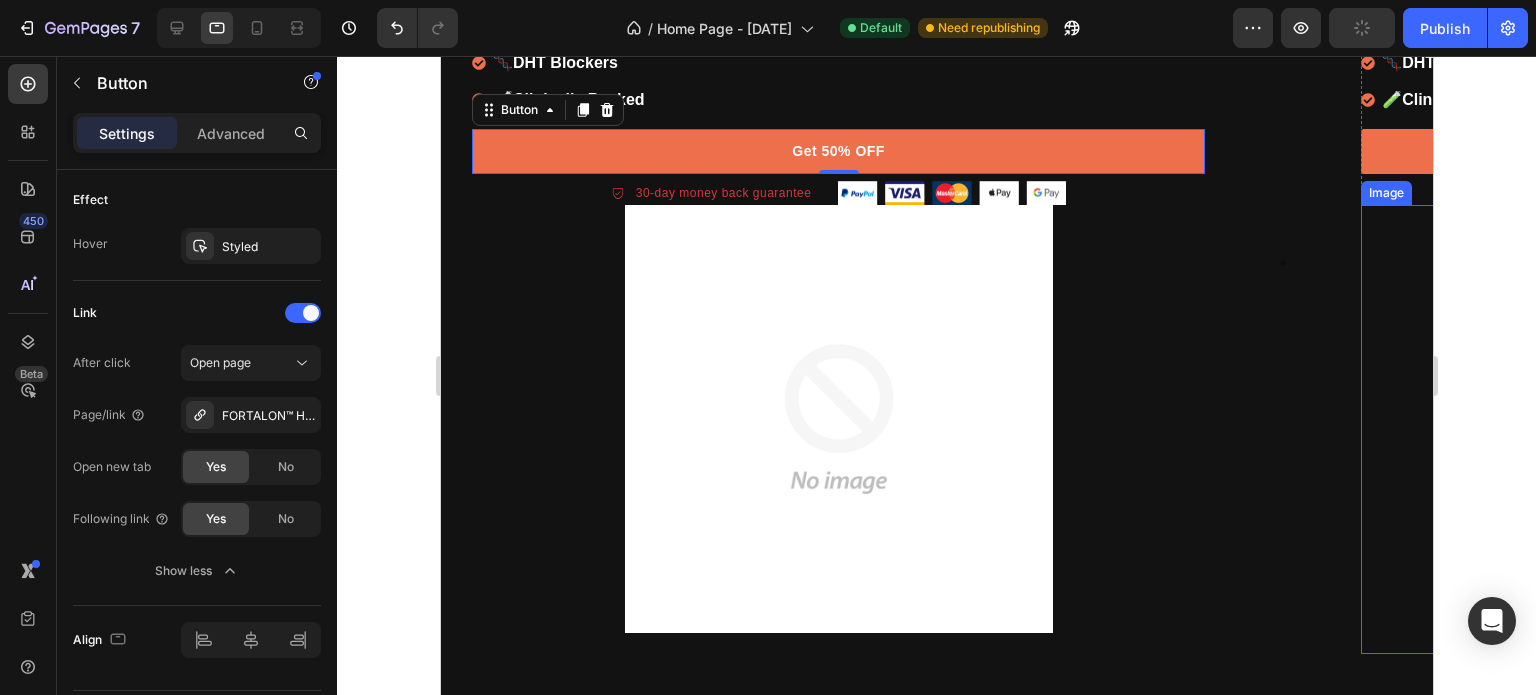 click at bounding box center [1726, 419] 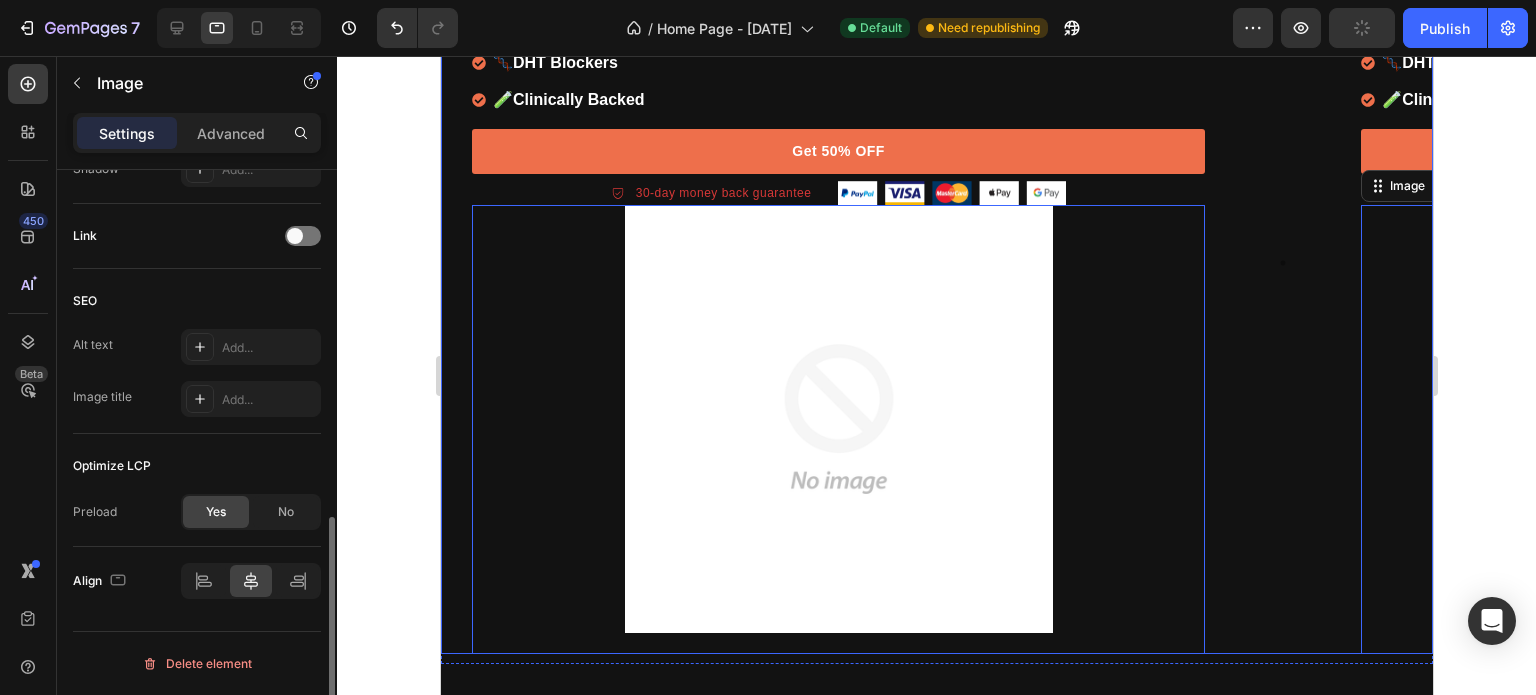 scroll, scrollTop: 0, scrollLeft: 0, axis: both 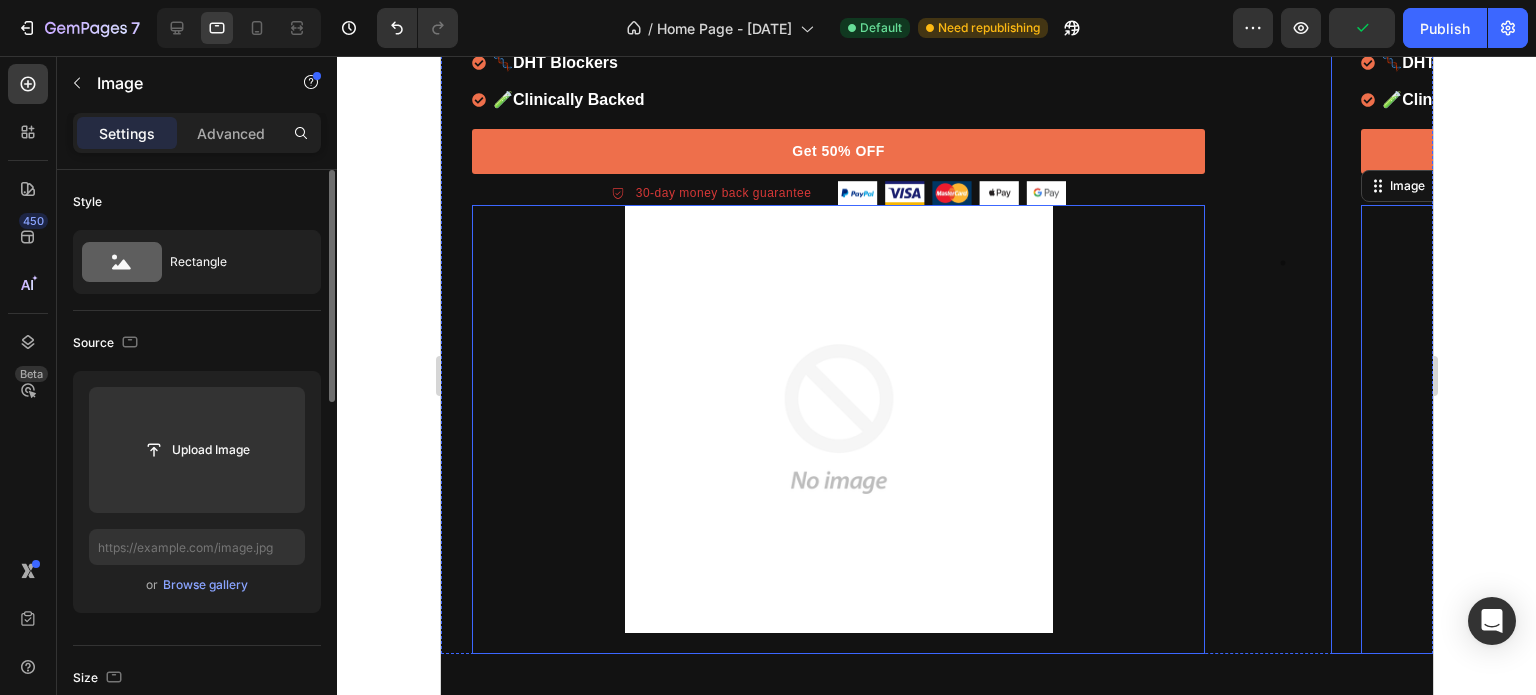 click on "Icon Icon Icon Icon Icon Icon List Hoz Rated 4.8/5 Based on 5,664 Reviews Text block Row "Strong Roots. Stronger Confidence." Heading ✅  100% Satisfaction Guarantee 🚫  No Parabens  🧬  DHT Blockers 🧪  Clinically Backed Item list Get 50% OFF Button
30-day money back guarantee Item list Image Row Image   0 Row Row" at bounding box center (837, 262) 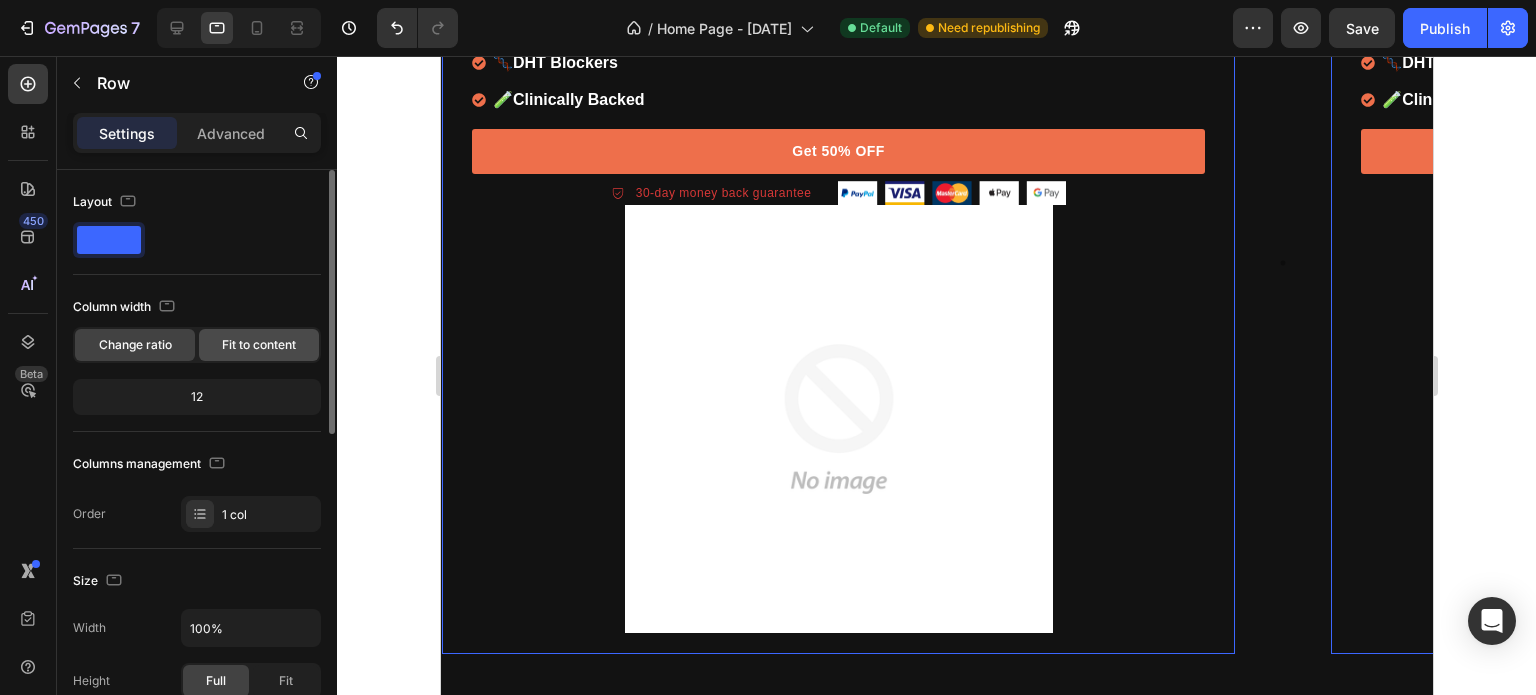click on "Fit to content" 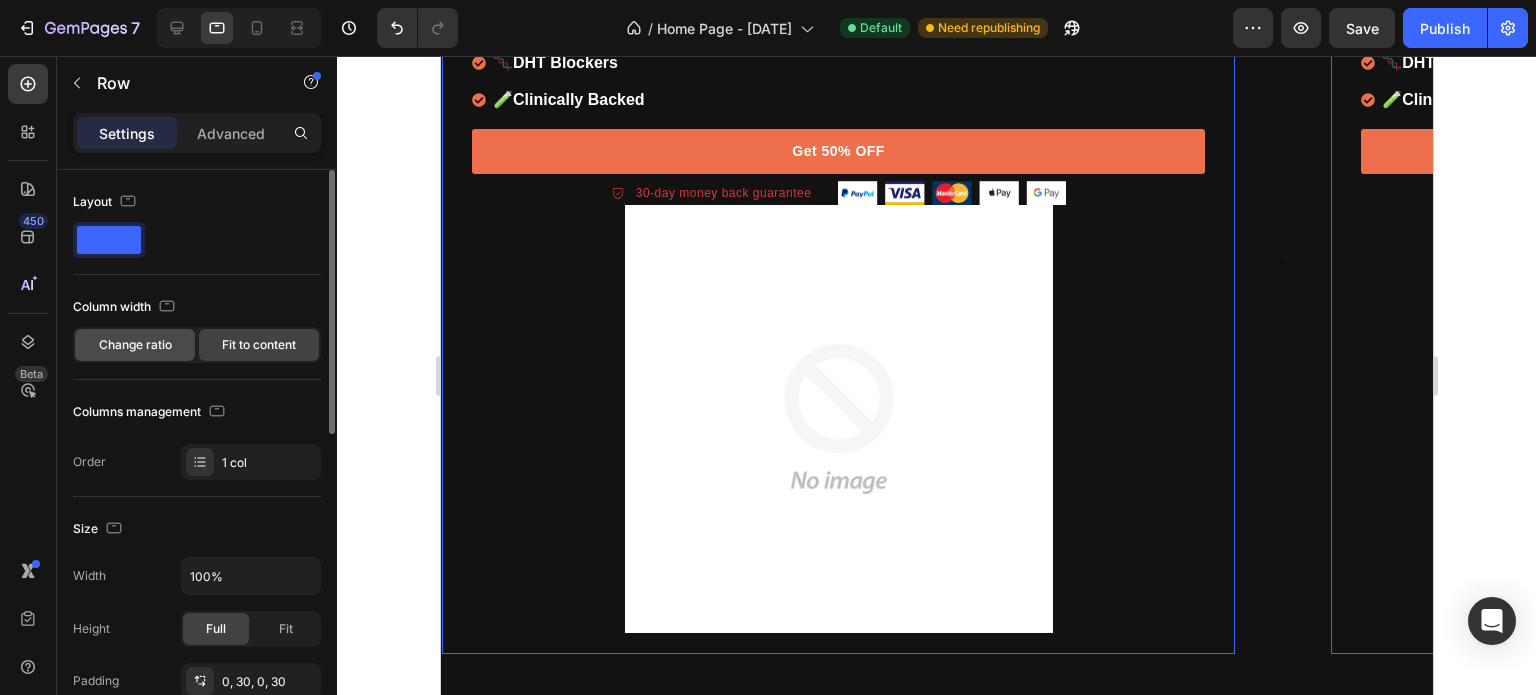 click on "Change ratio" 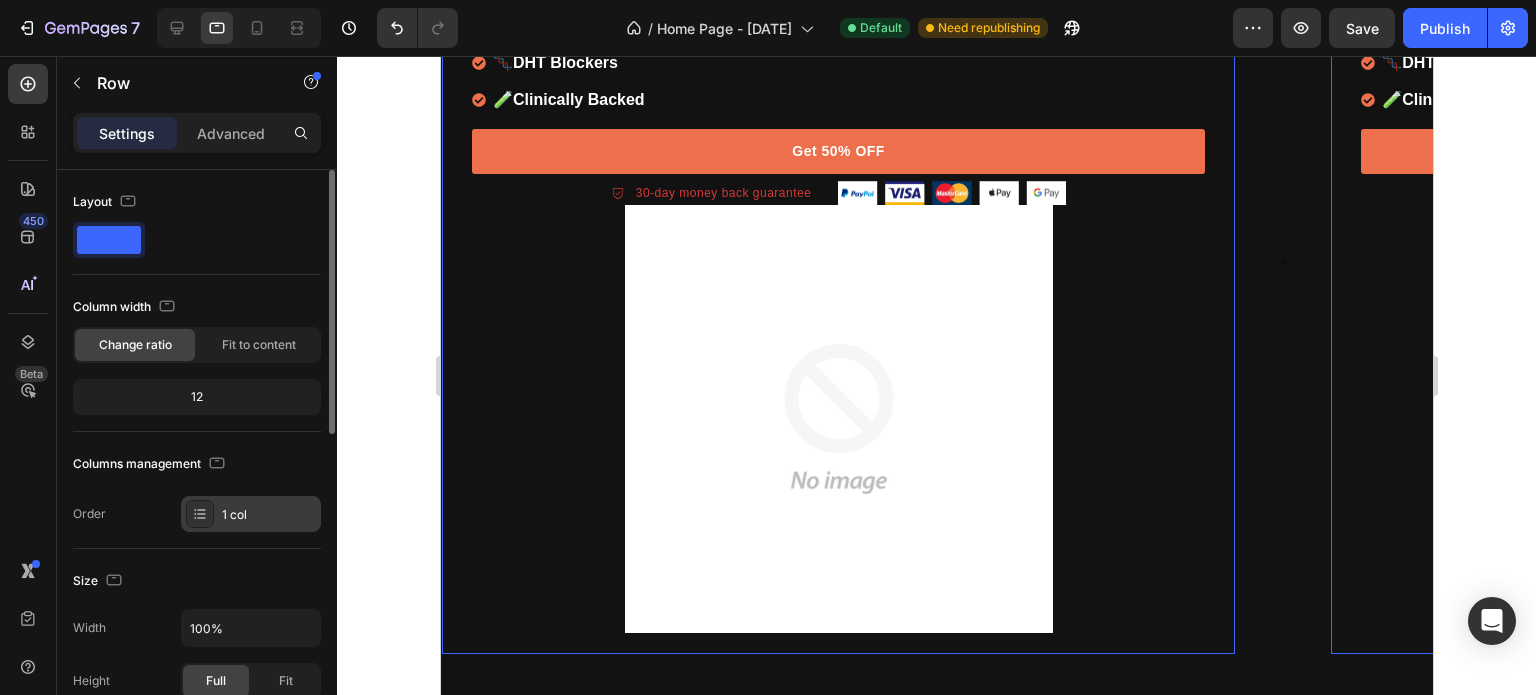 click on "1 col" at bounding box center (269, 515) 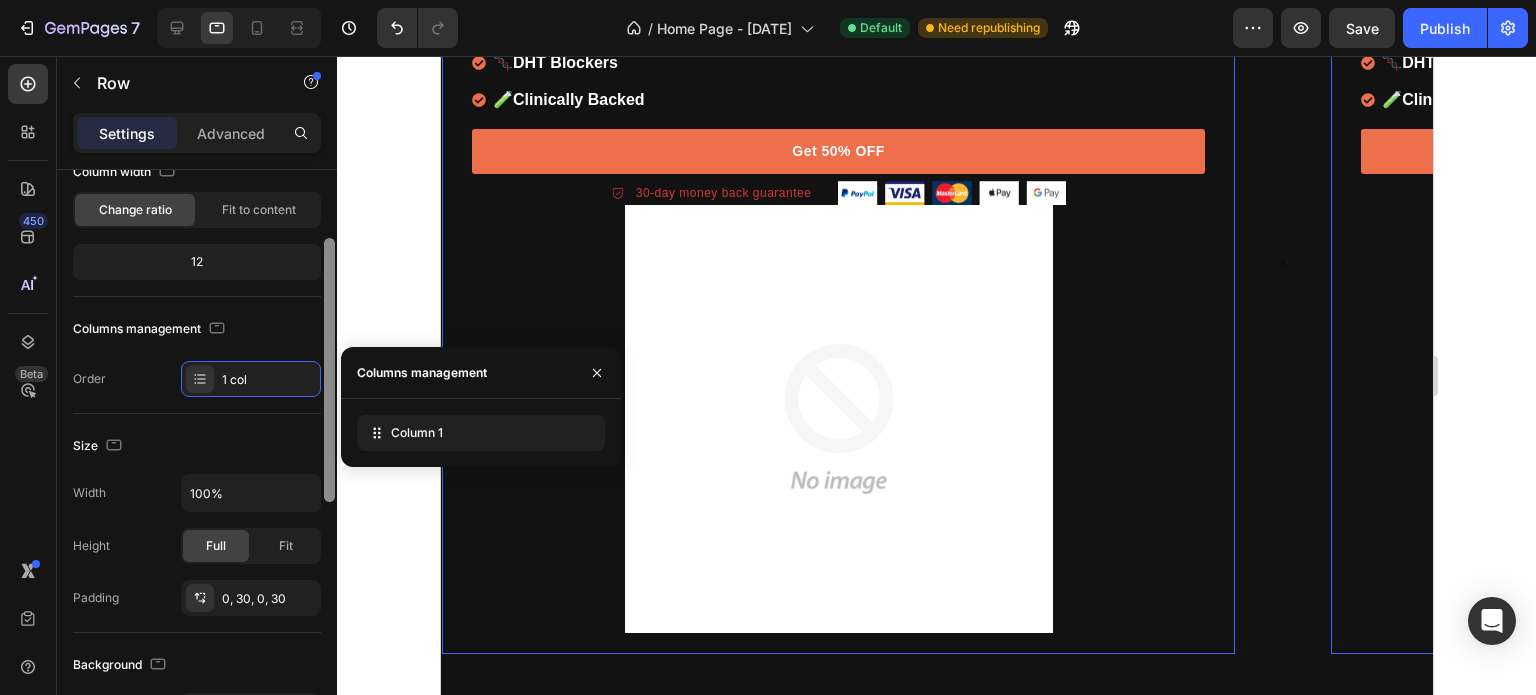 scroll, scrollTop: 140, scrollLeft: 0, axis: vertical 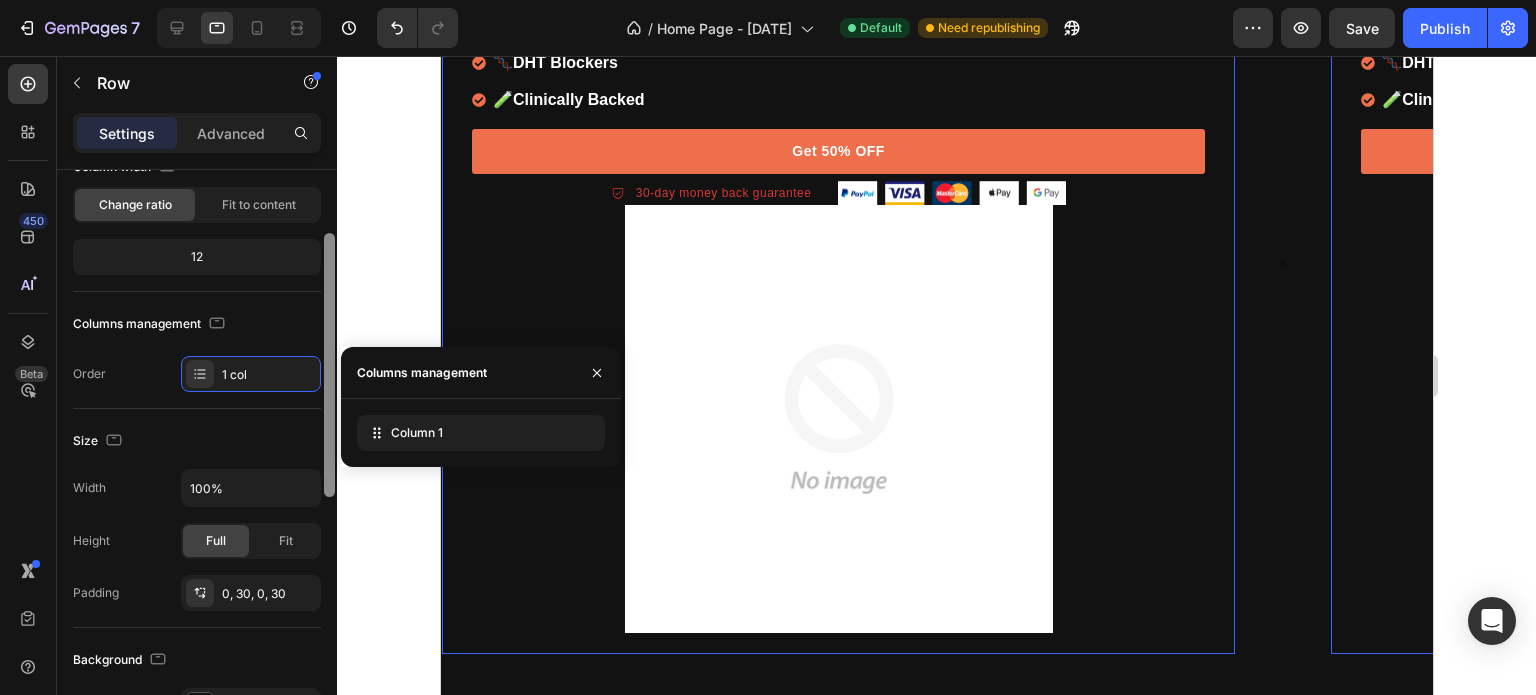 drag, startPoint x: 328, startPoint y: 397, endPoint x: 329, endPoint y: 461, distance: 64.00781 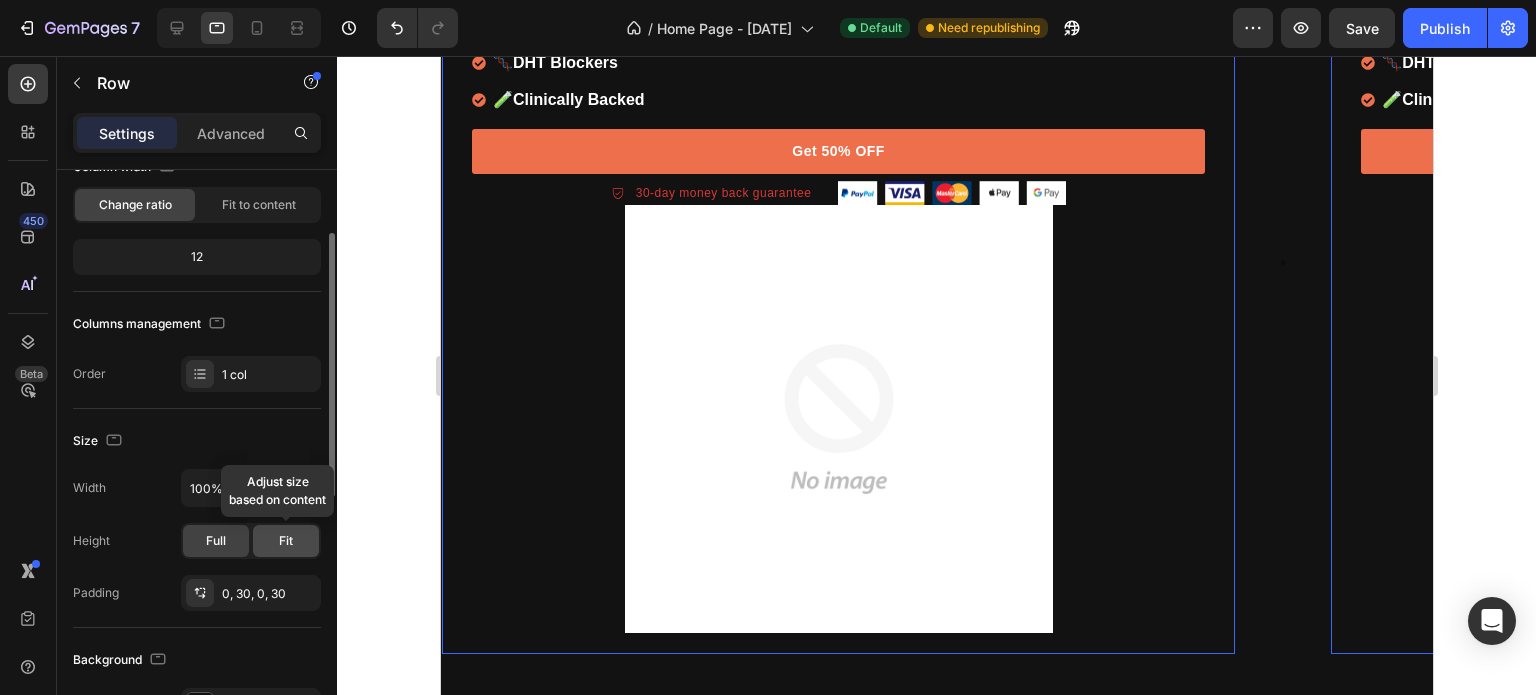 click on "Fit" 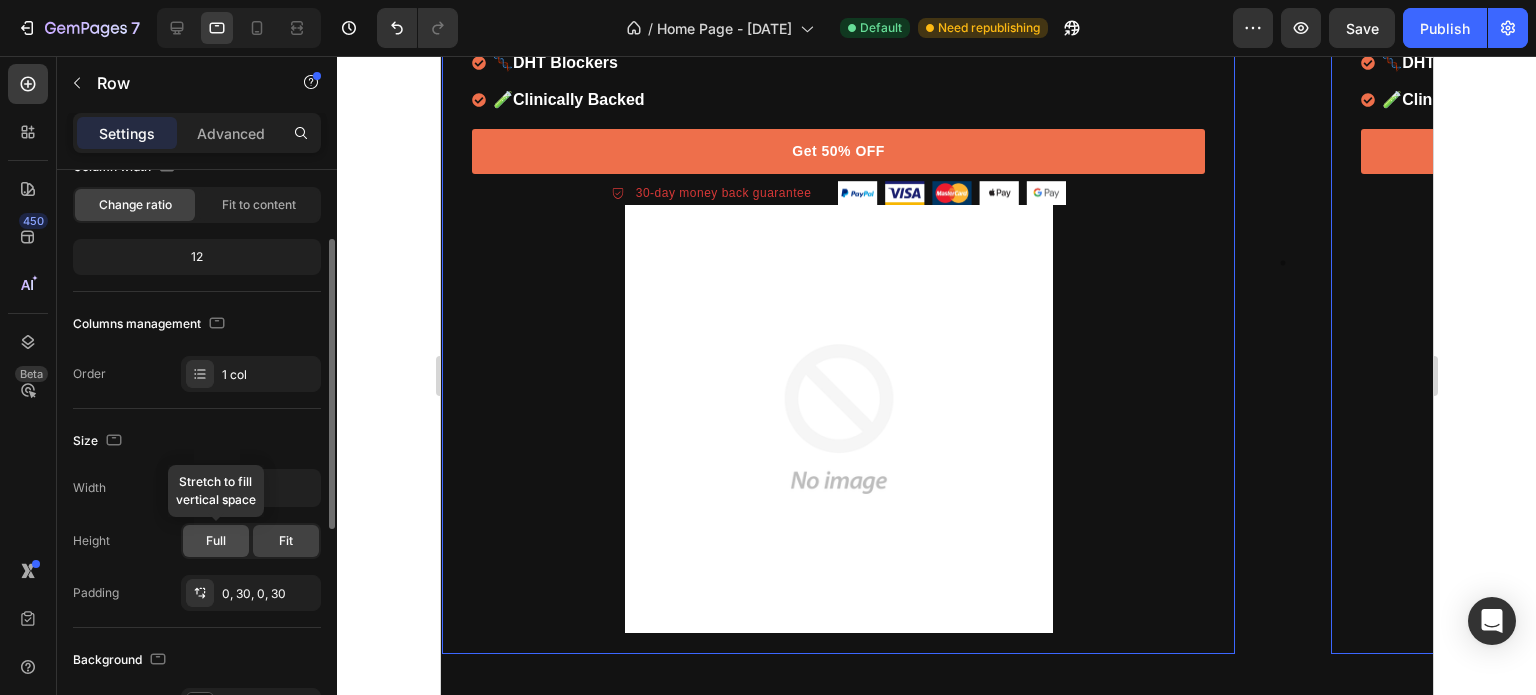 click on "Full" 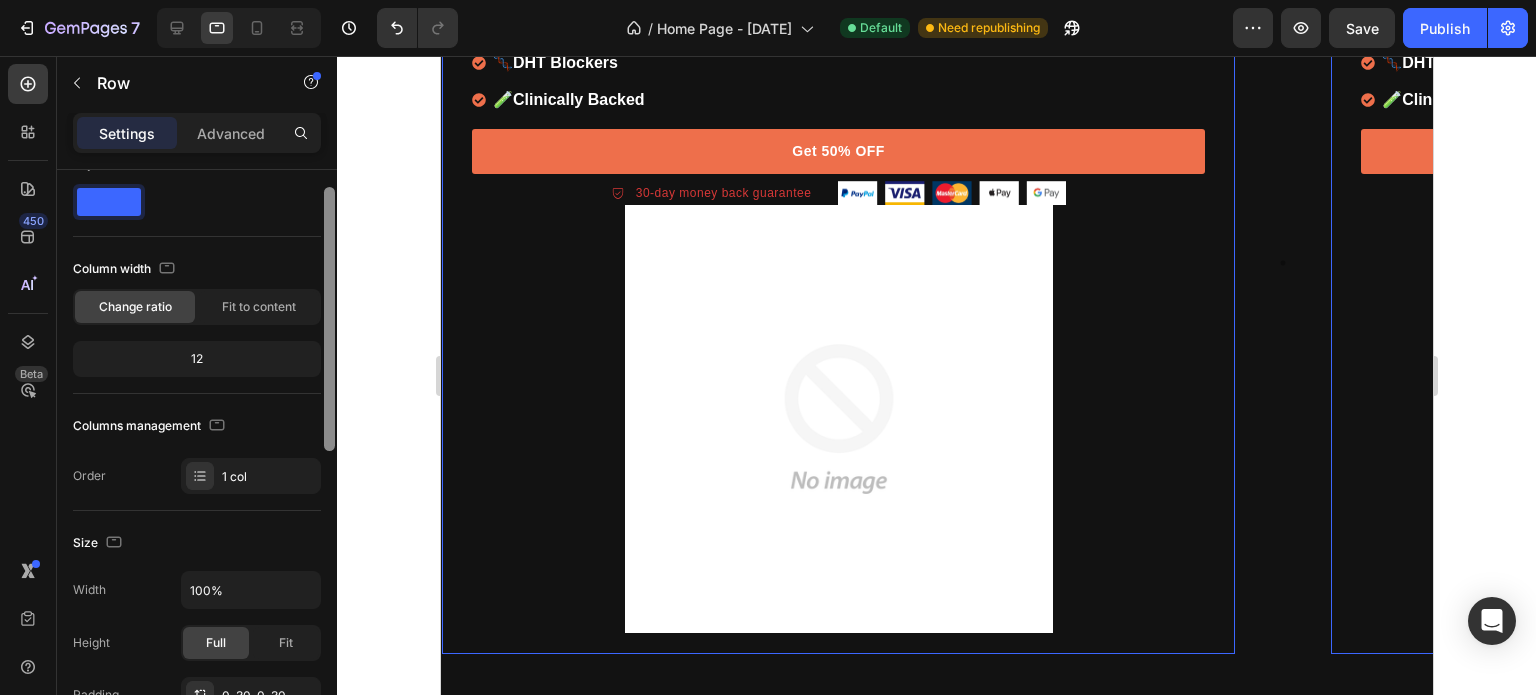 scroll, scrollTop: 0, scrollLeft: 0, axis: both 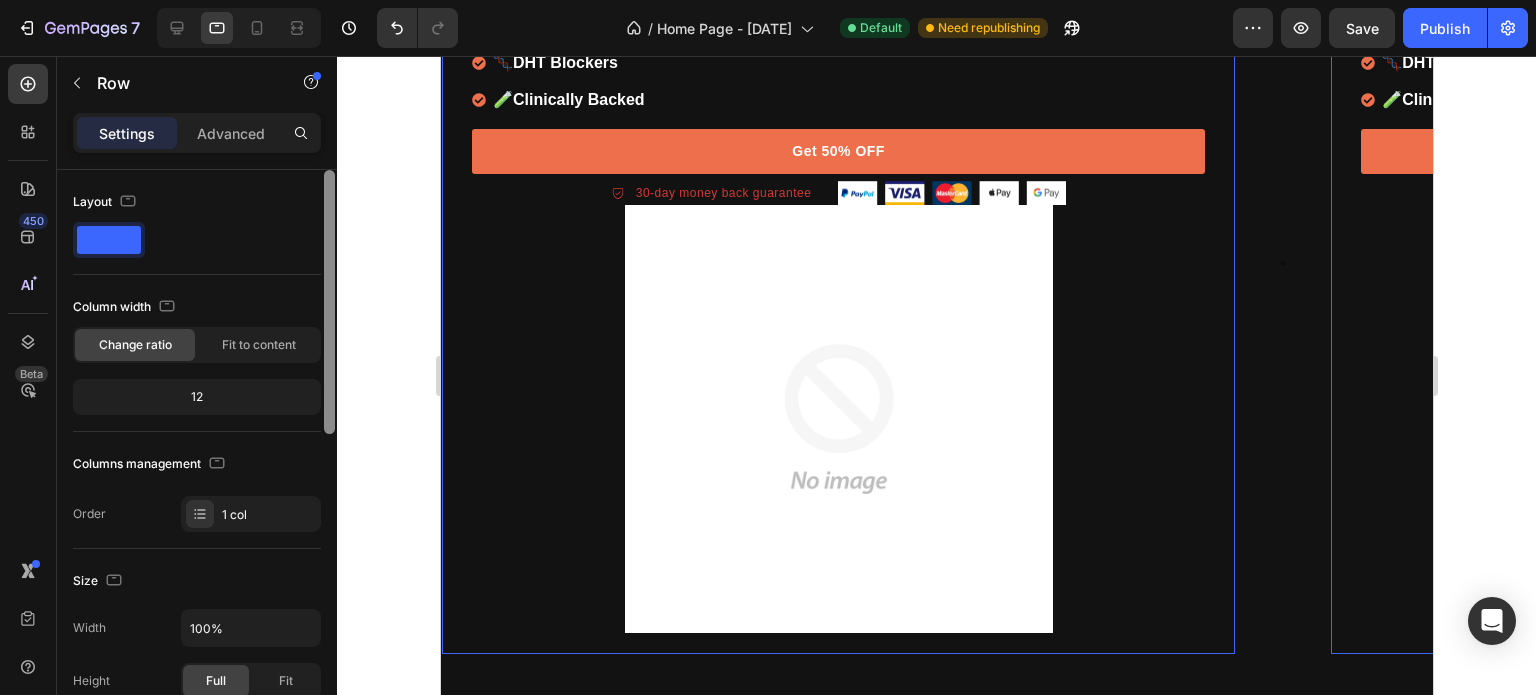 drag, startPoint x: 333, startPoint y: 449, endPoint x: 336, endPoint y: 304, distance: 145.03104 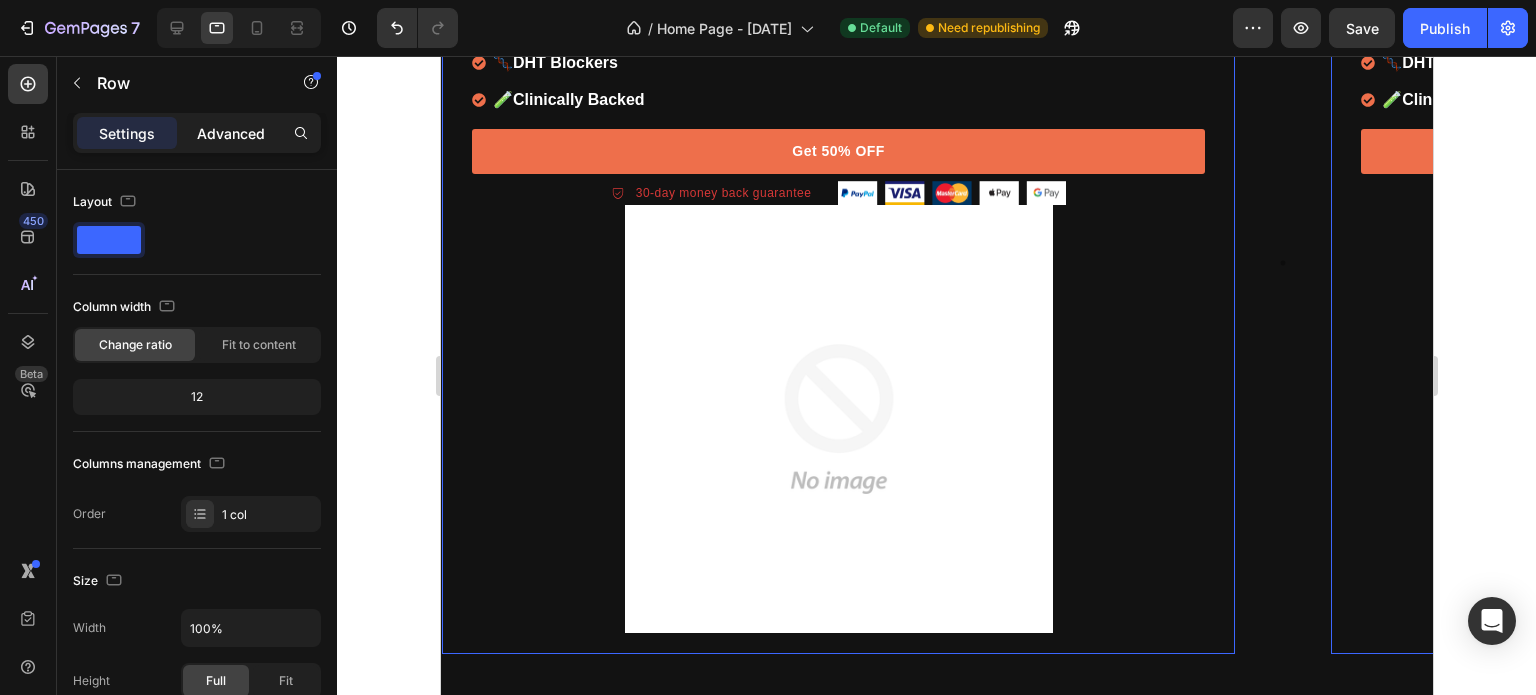 click on "Advanced" at bounding box center [231, 133] 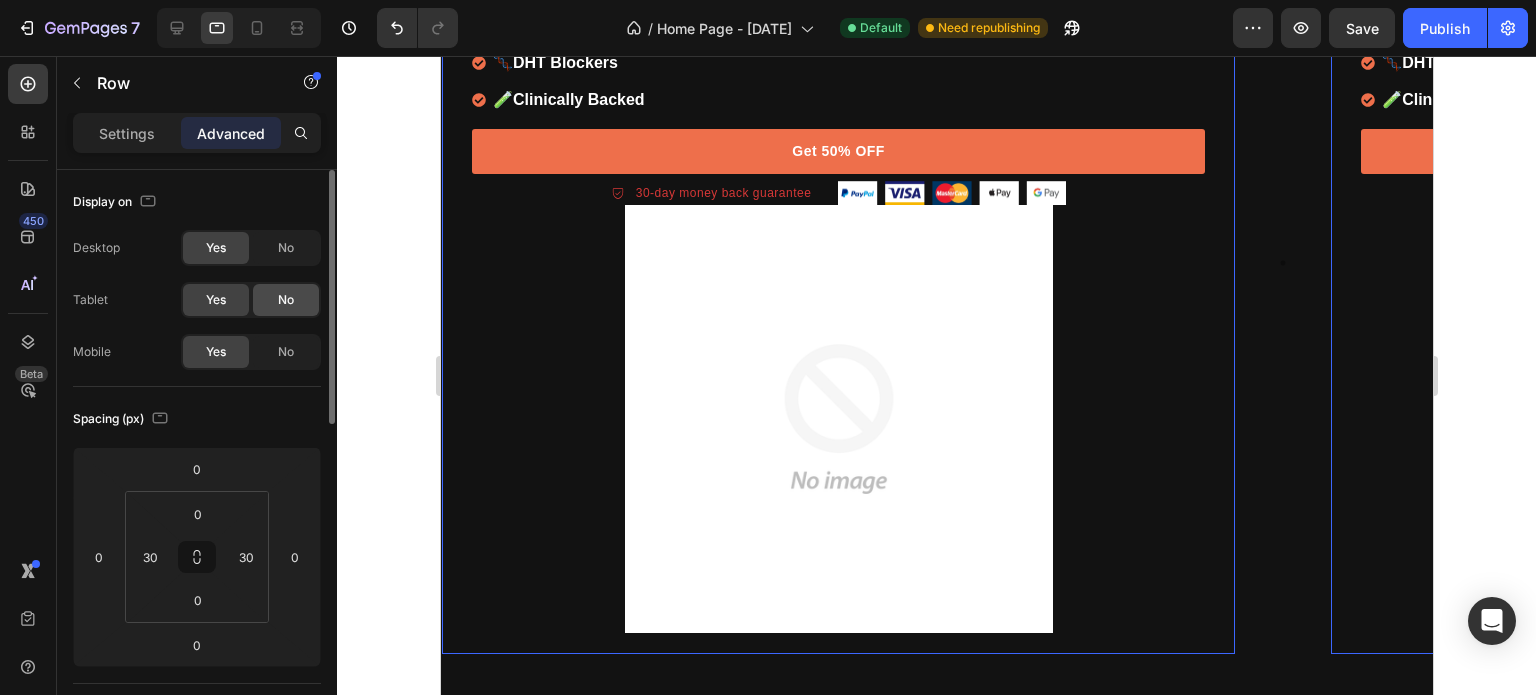 click on "No" 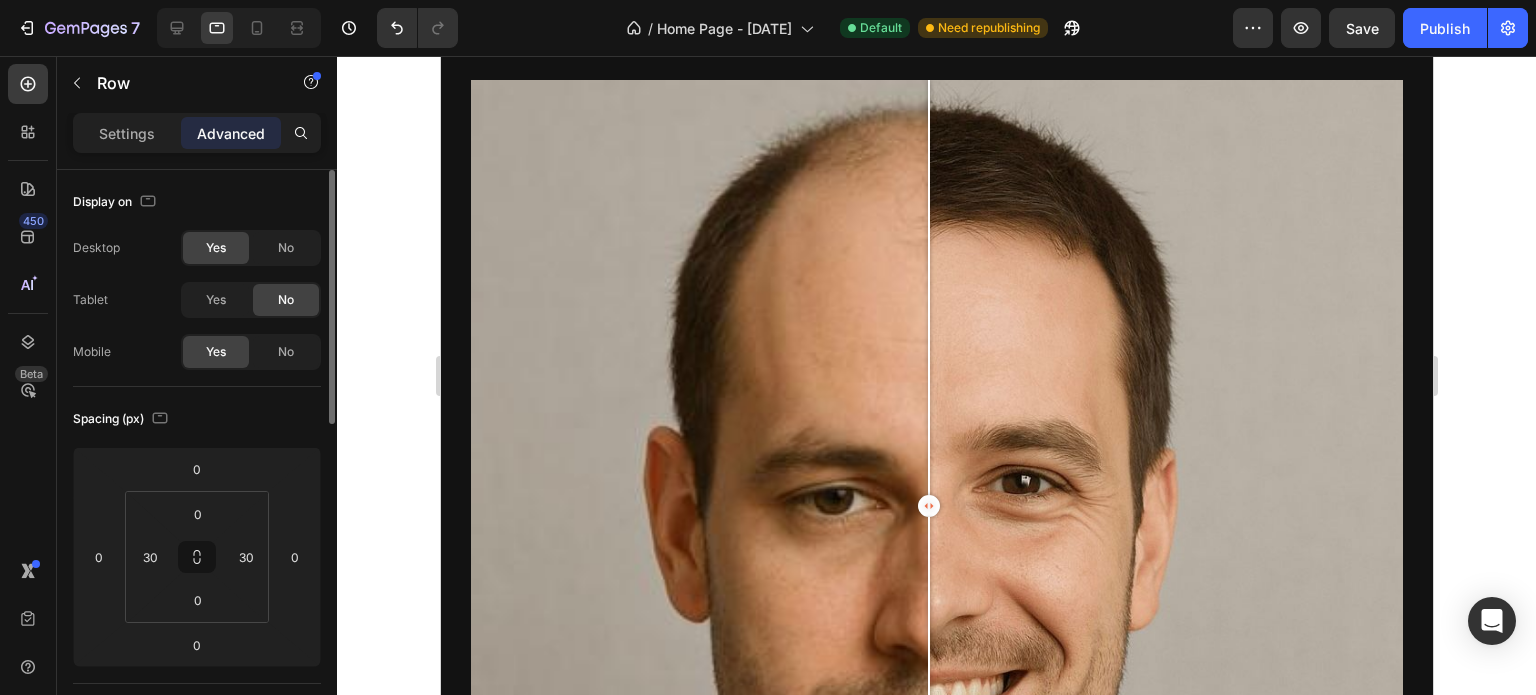 scroll, scrollTop: 239, scrollLeft: 0, axis: vertical 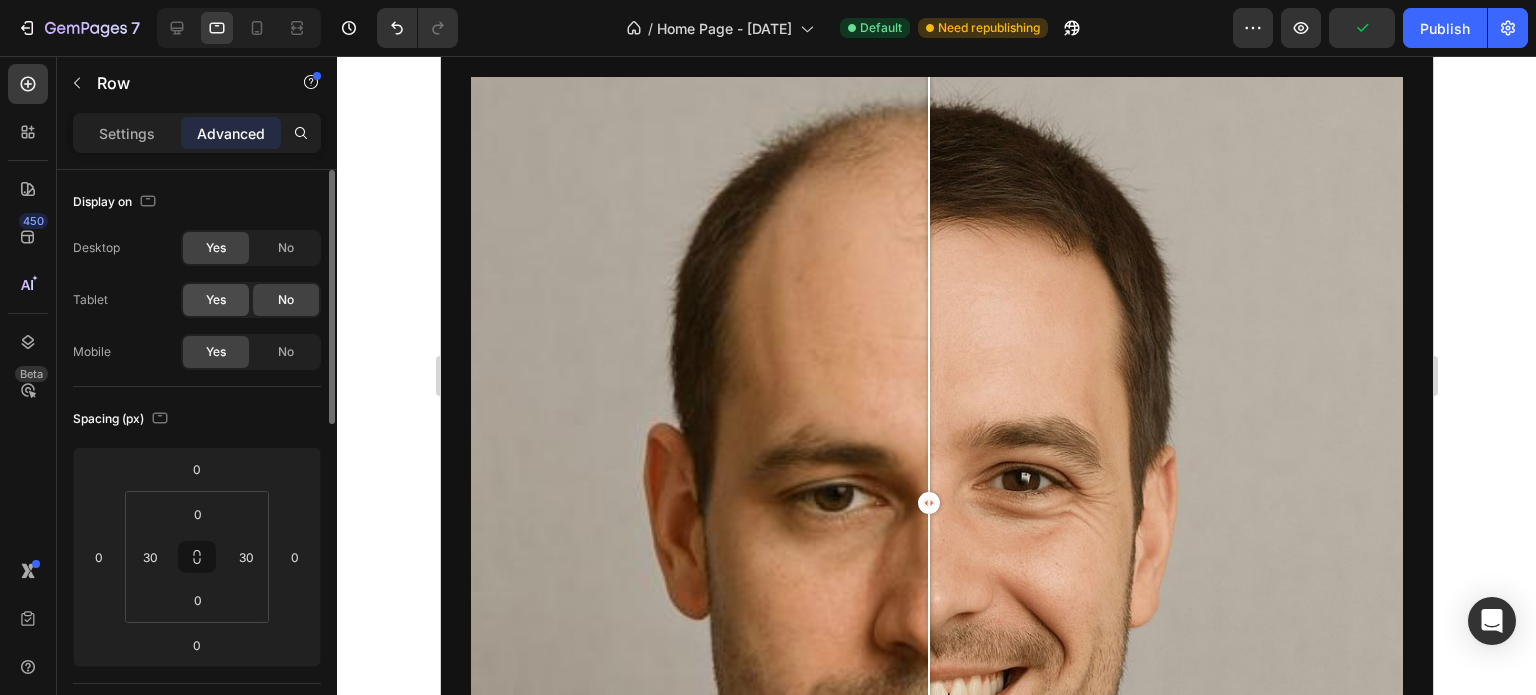 click on "Yes" 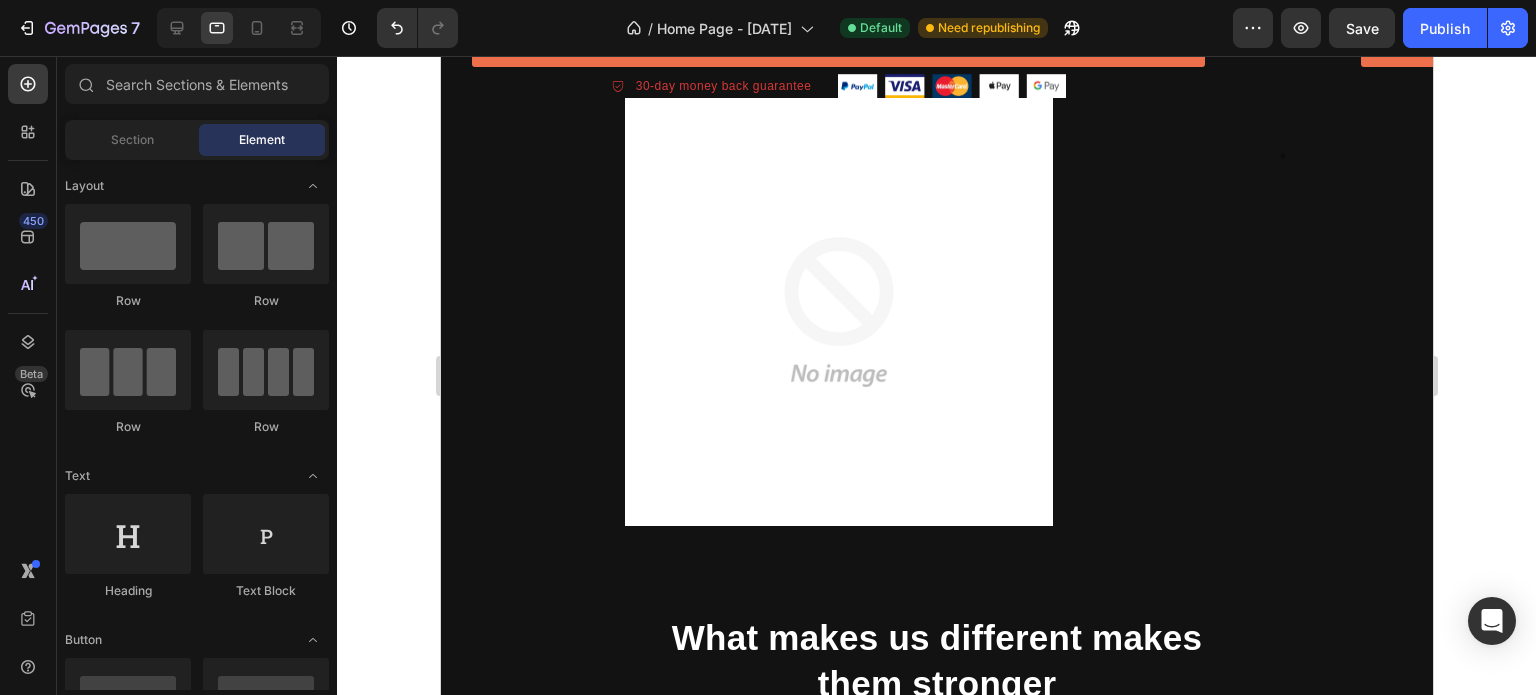 scroll, scrollTop: 0, scrollLeft: 0, axis: both 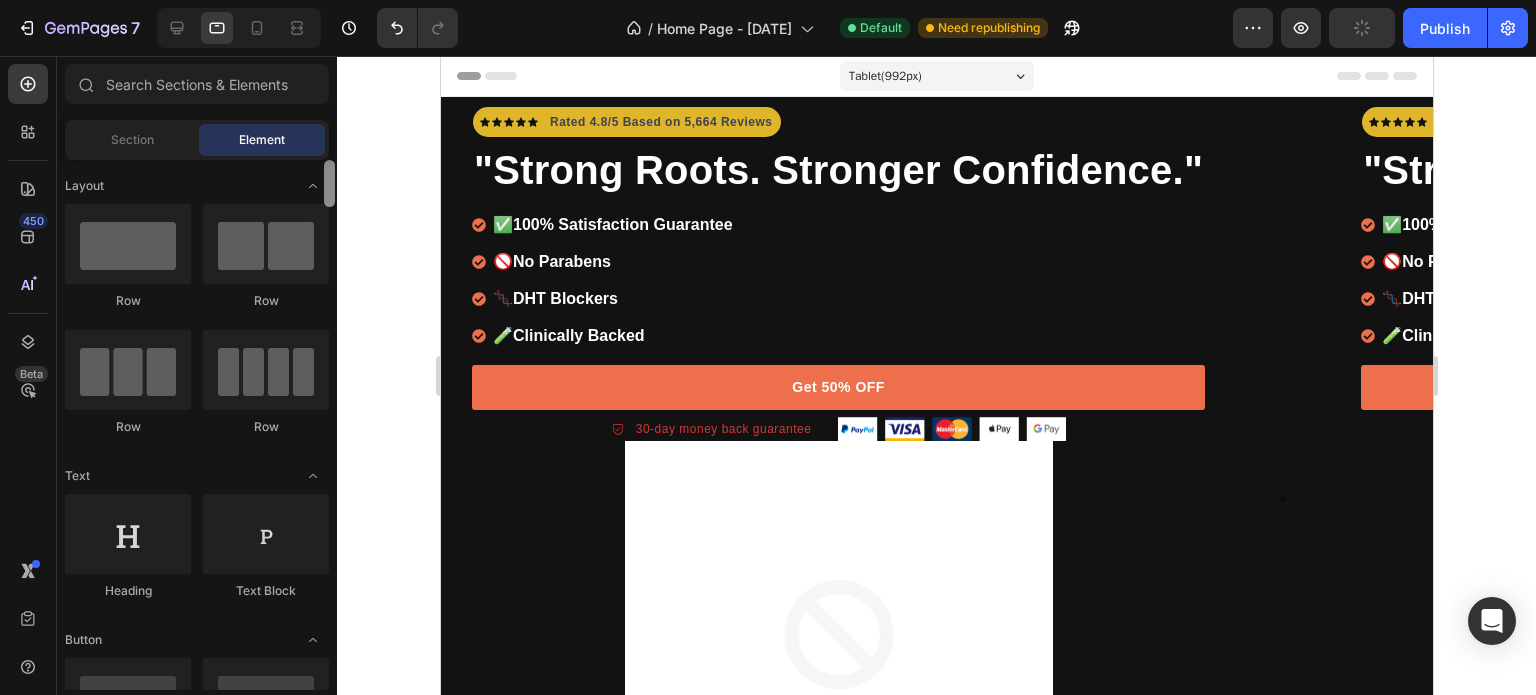 click at bounding box center (329, 183) 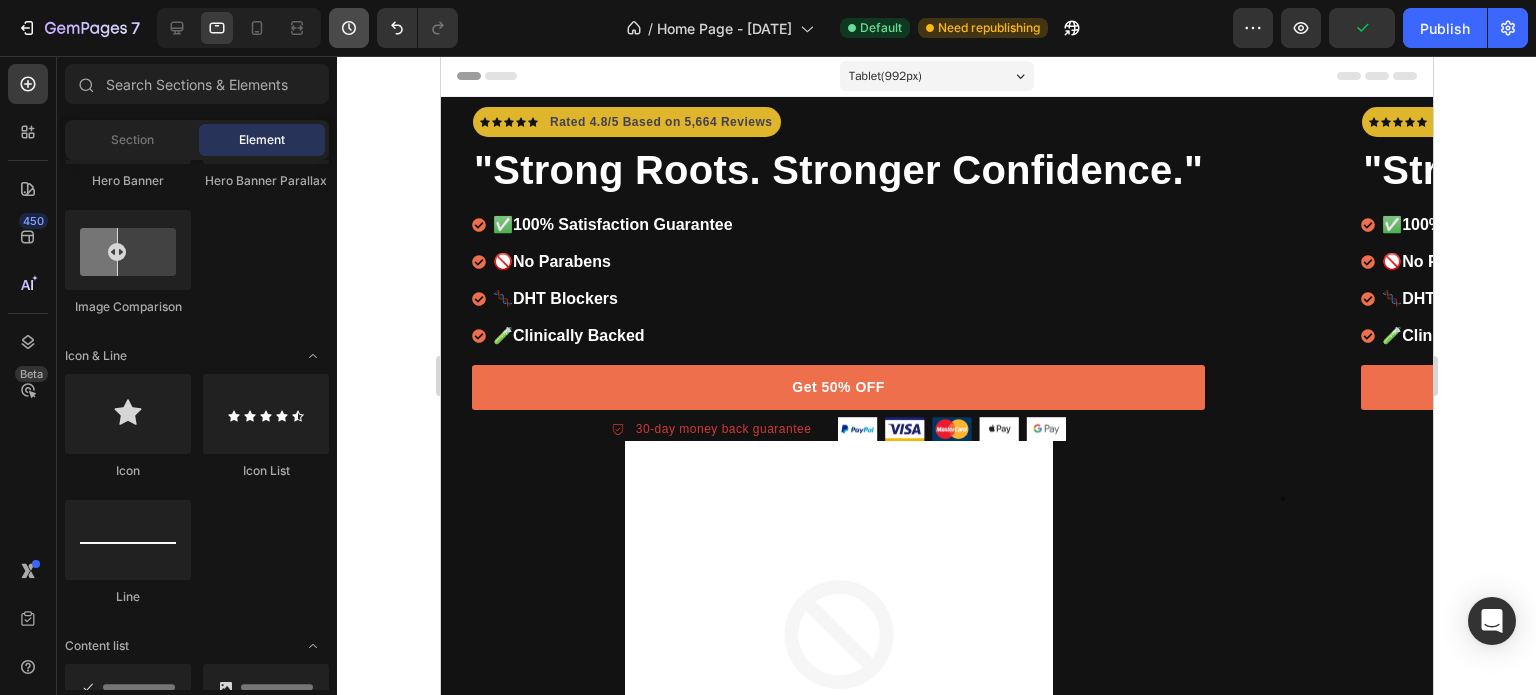 scroll, scrollTop: 0, scrollLeft: 0, axis: both 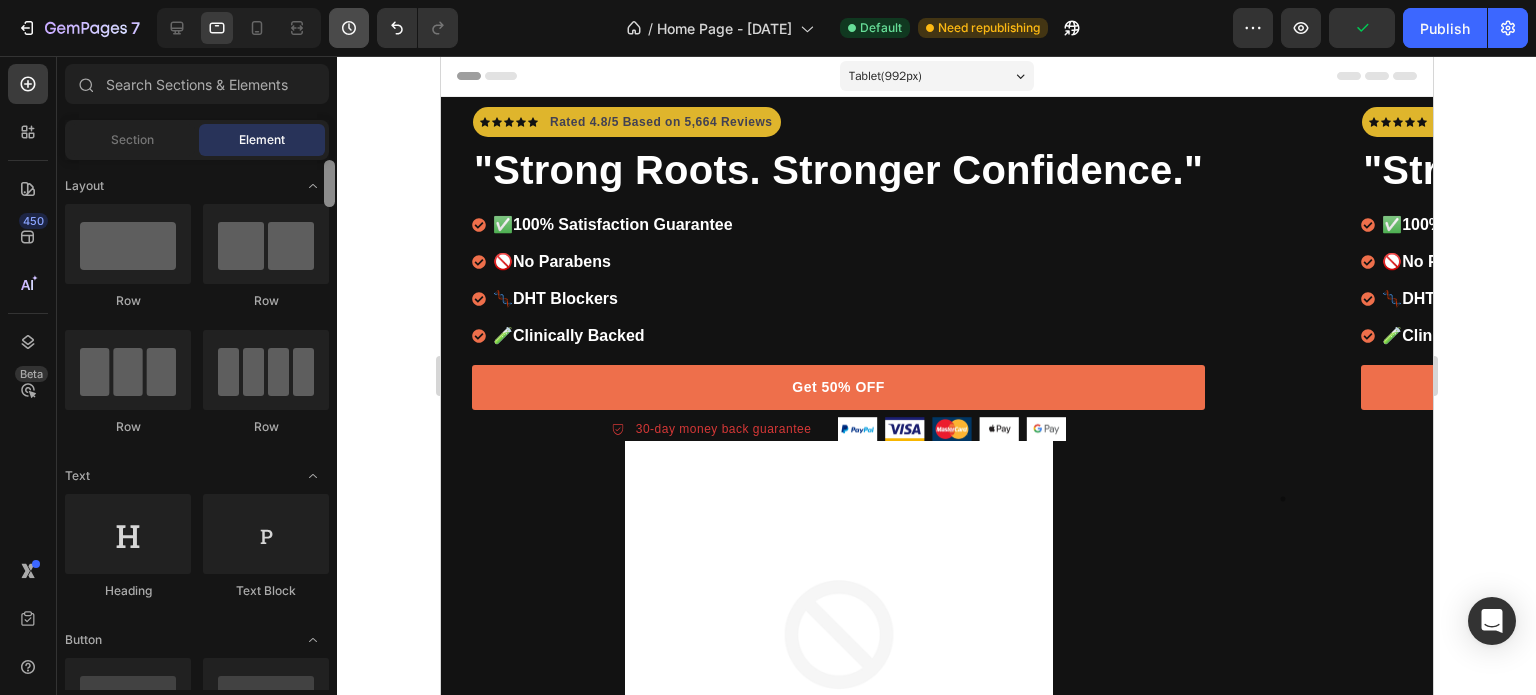 drag, startPoint x: 328, startPoint y: 190, endPoint x: 362, endPoint y: 29, distance: 164.5509 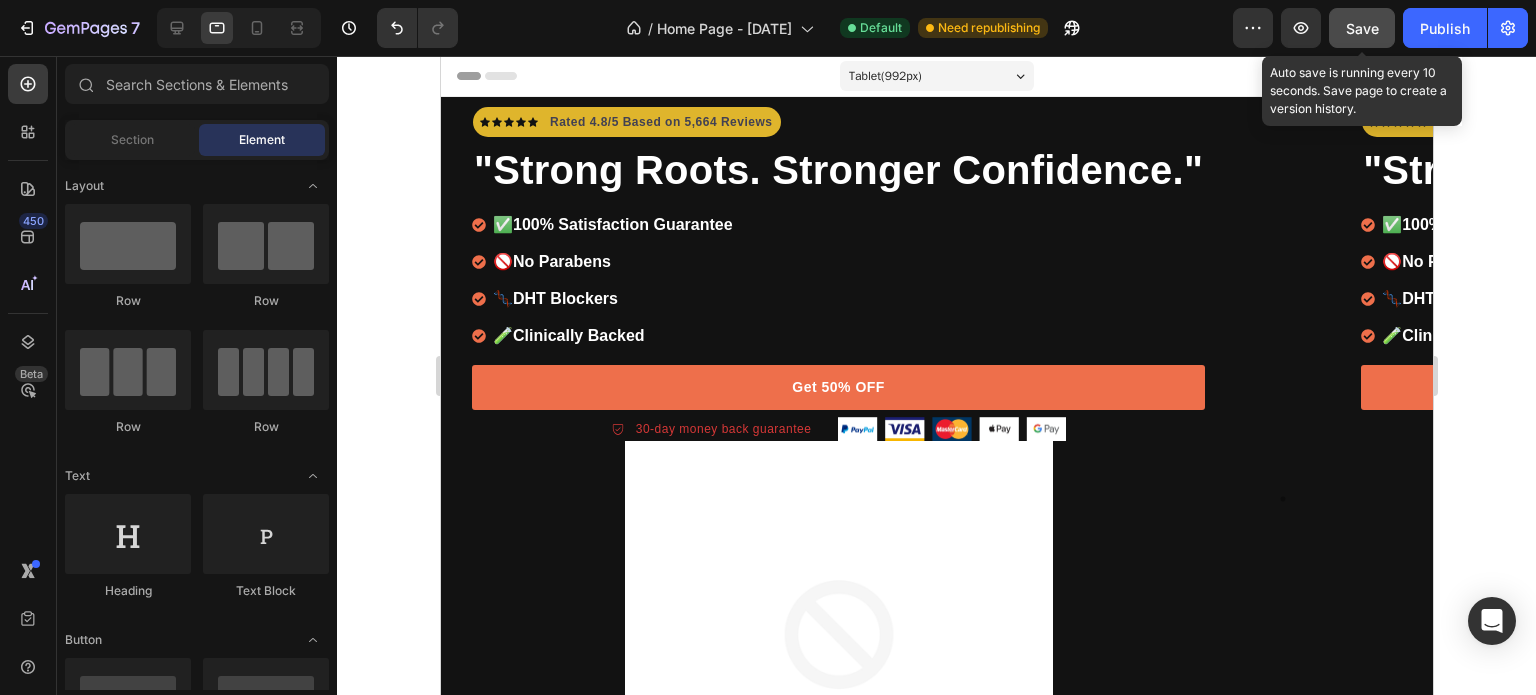 click on "Save" at bounding box center (1362, 28) 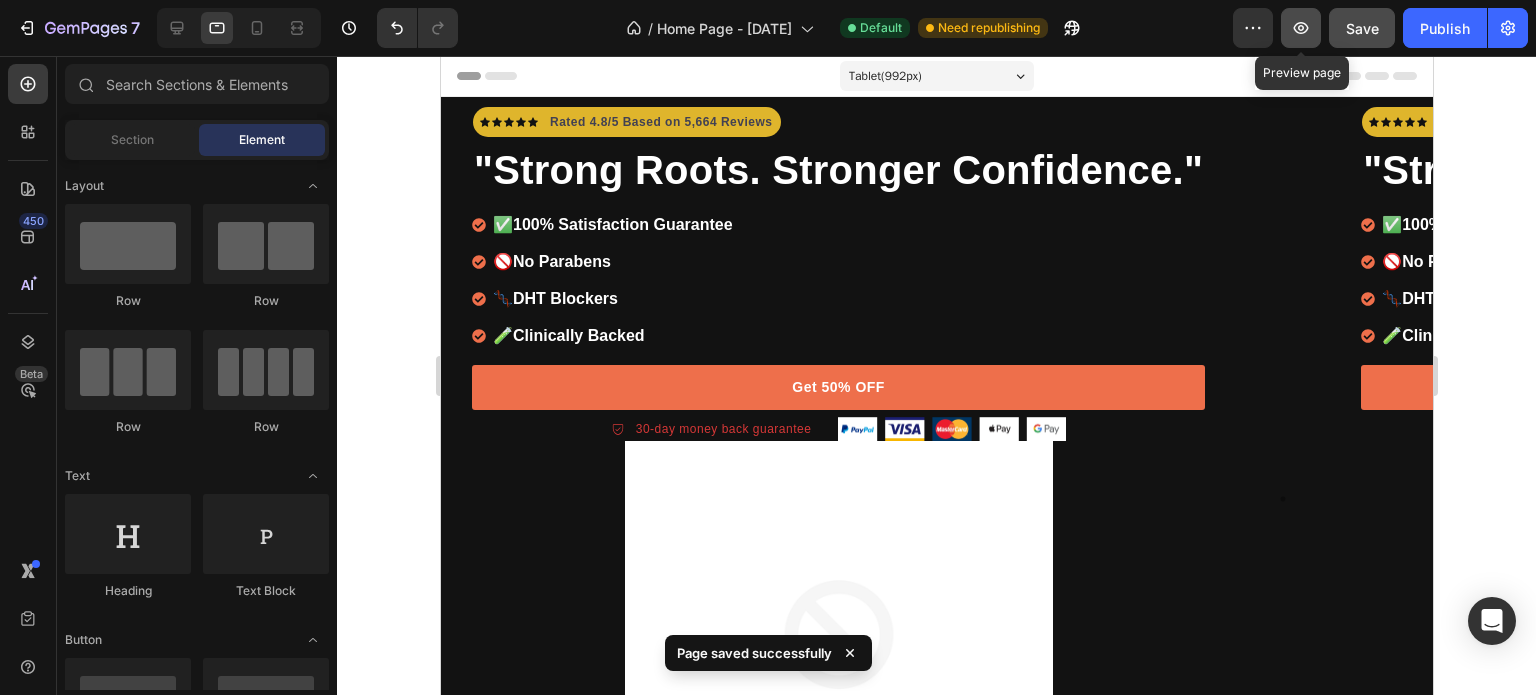 click 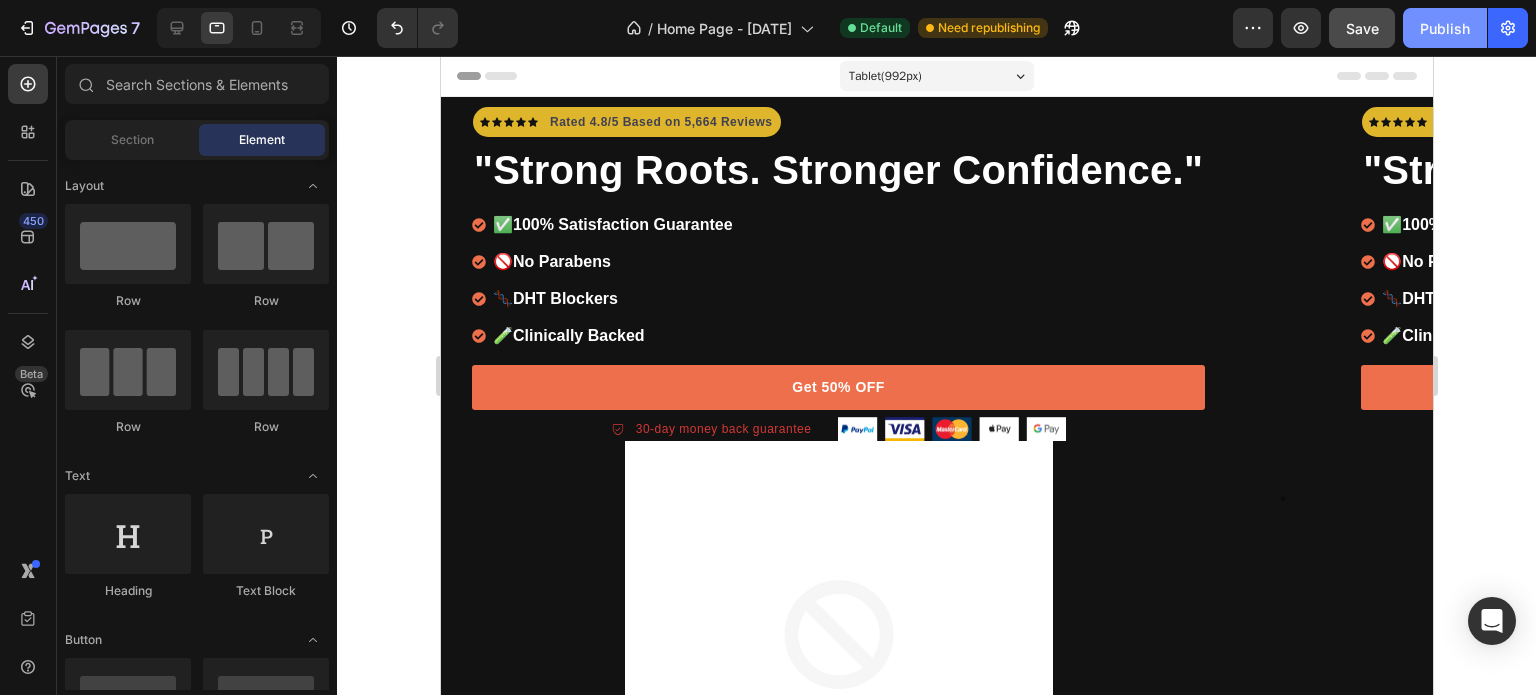 click on "Publish" at bounding box center [1445, 28] 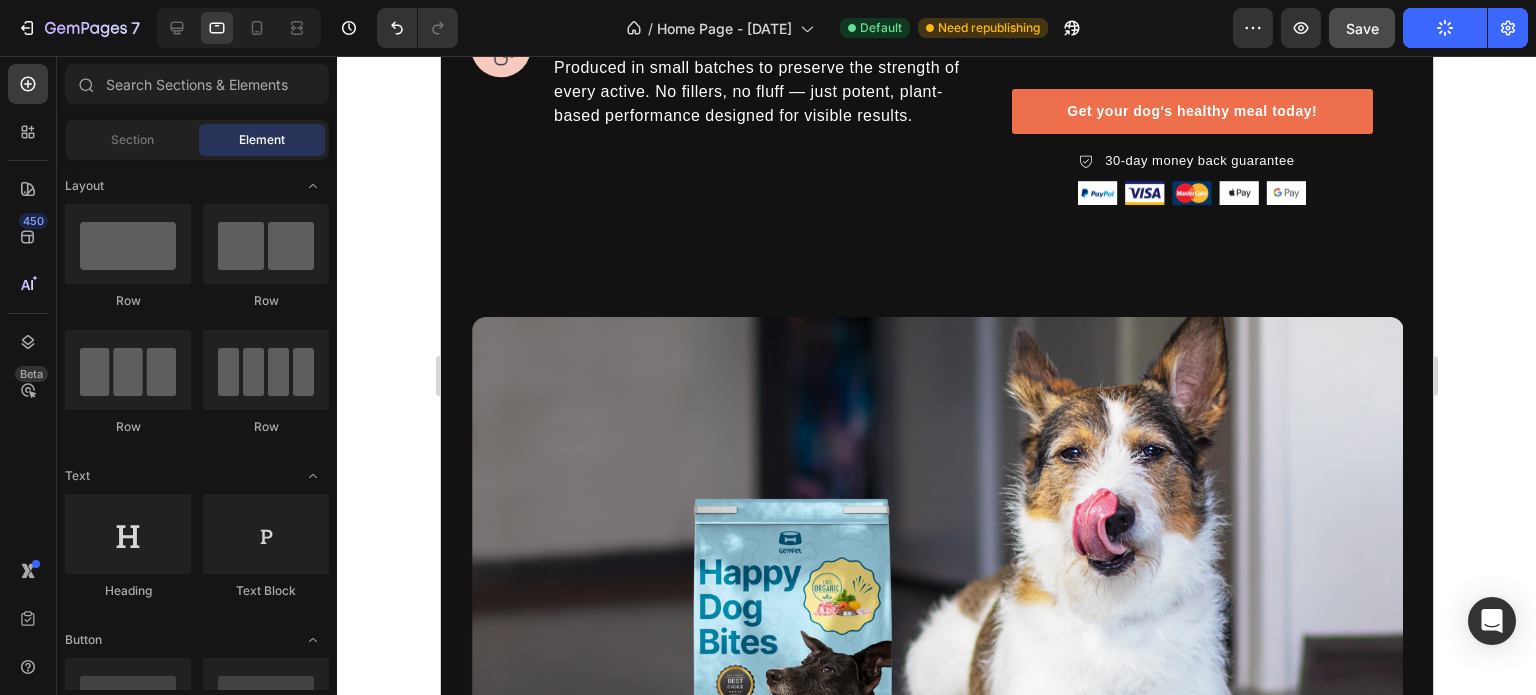 scroll, scrollTop: 2335, scrollLeft: 0, axis: vertical 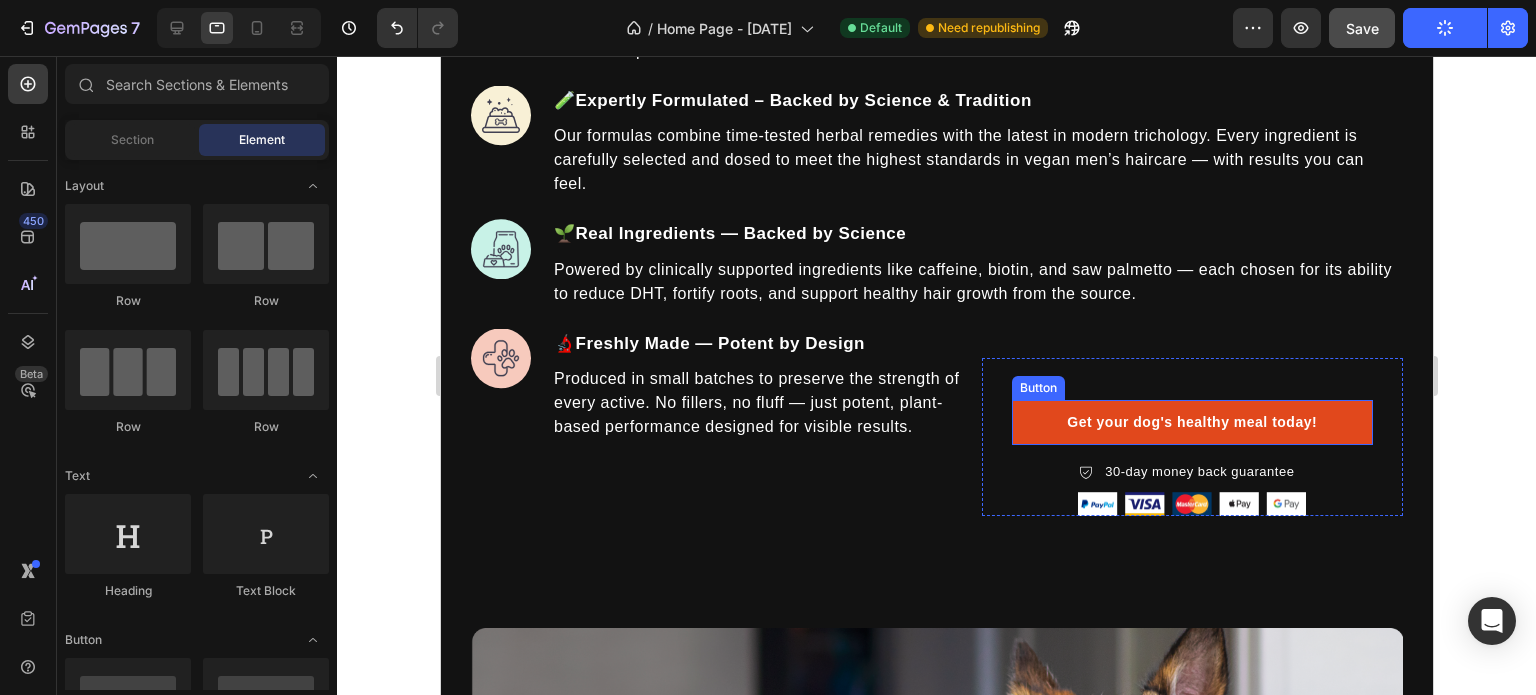 click on "Get your dog's healthy meal today!" at bounding box center (1192, 422) 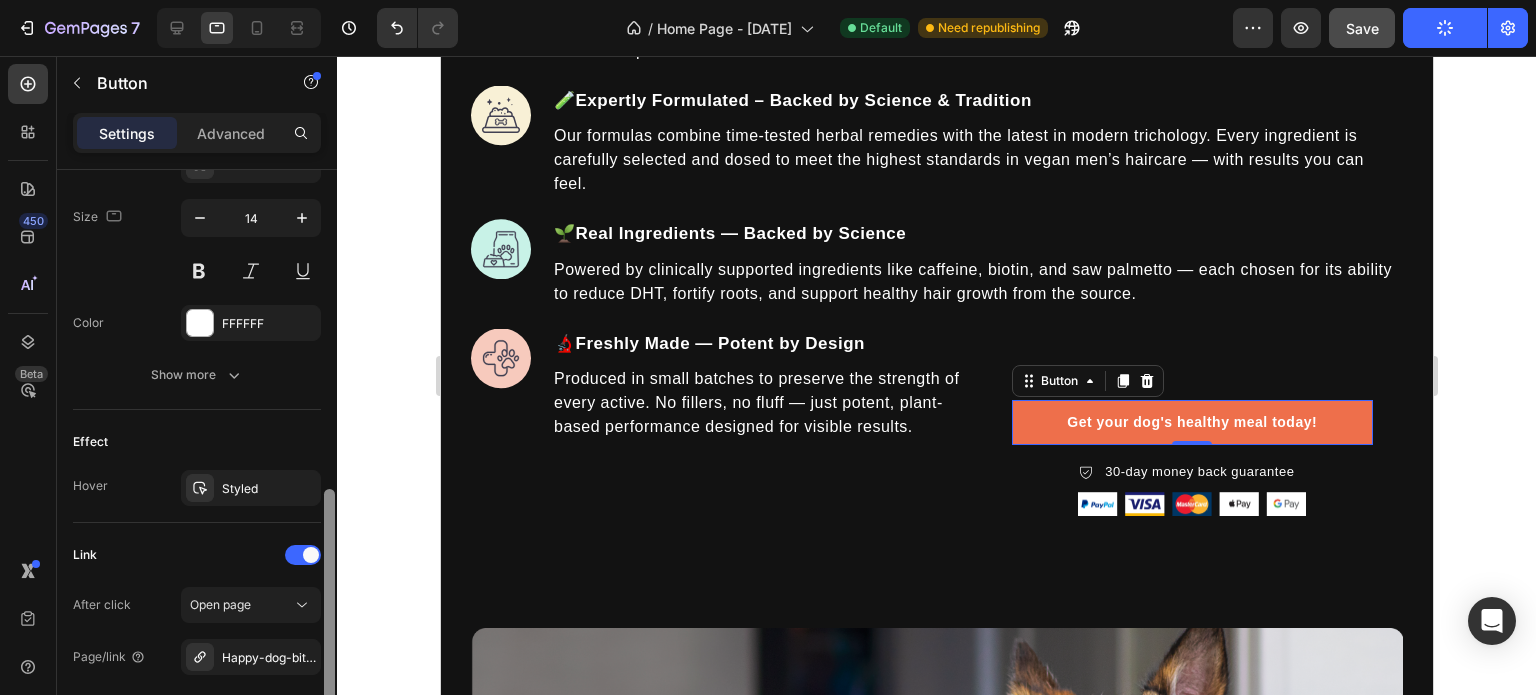 scroll, scrollTop: 830, scrollLeft: 0, axis: vertical 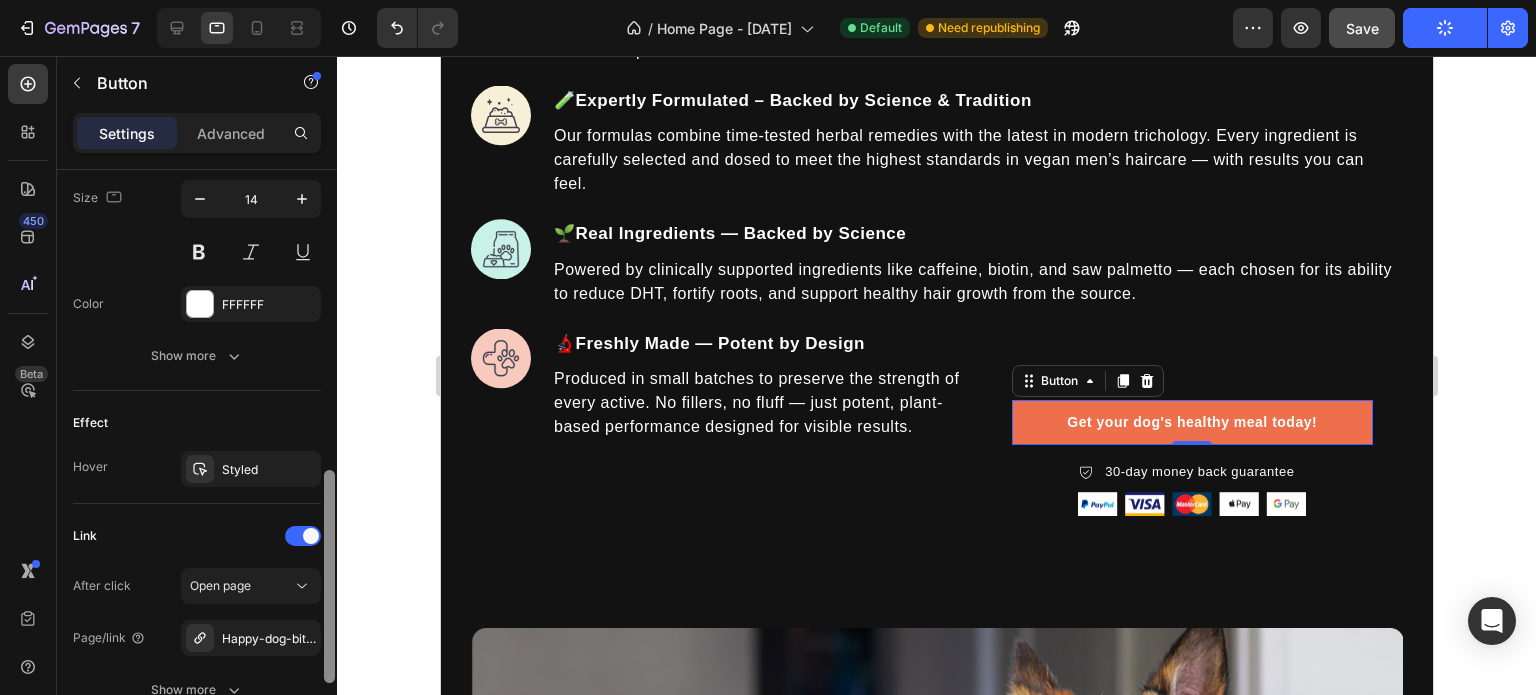 drag, startPoint x: 327, startPoint y: 331, endPoint x: 341, endPoint y: 636, distance: 305.32114 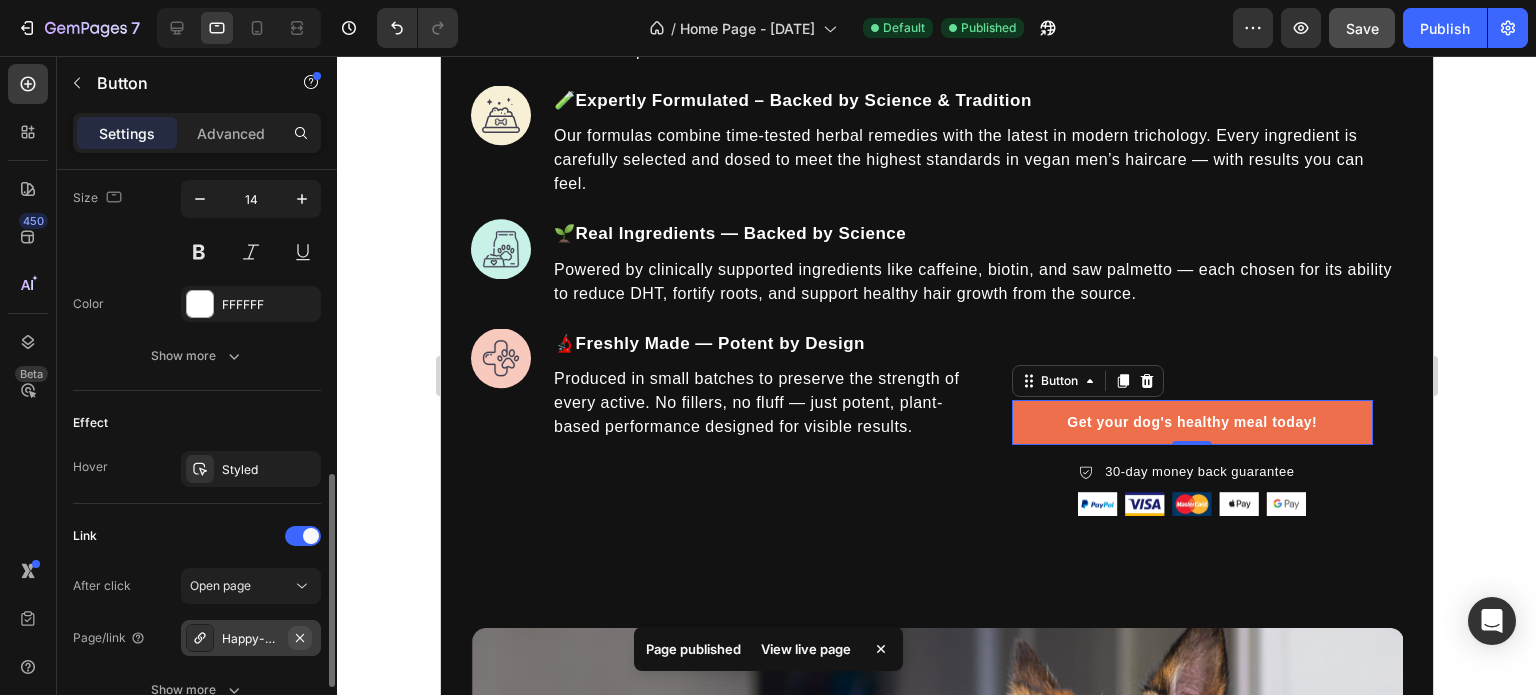 click 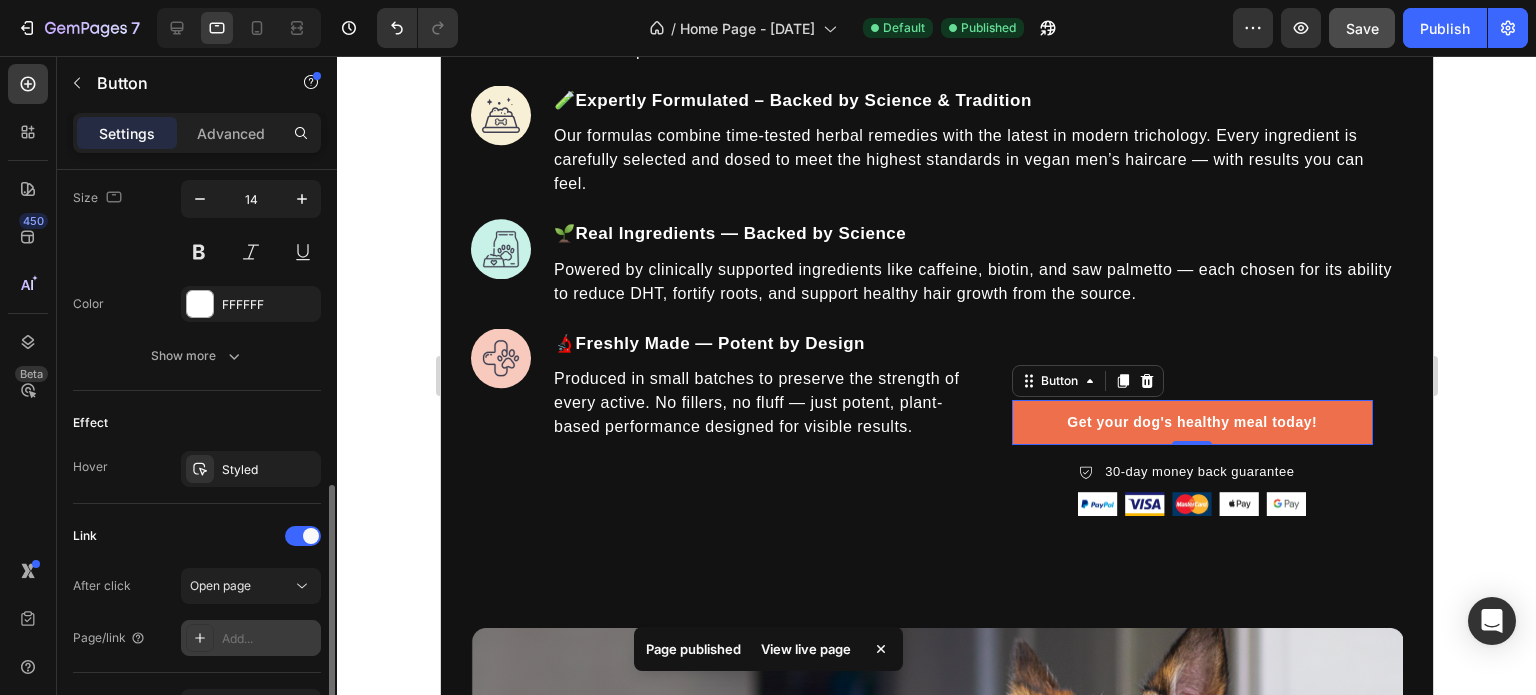 click on "Add..." at bounding box center (269, 639) 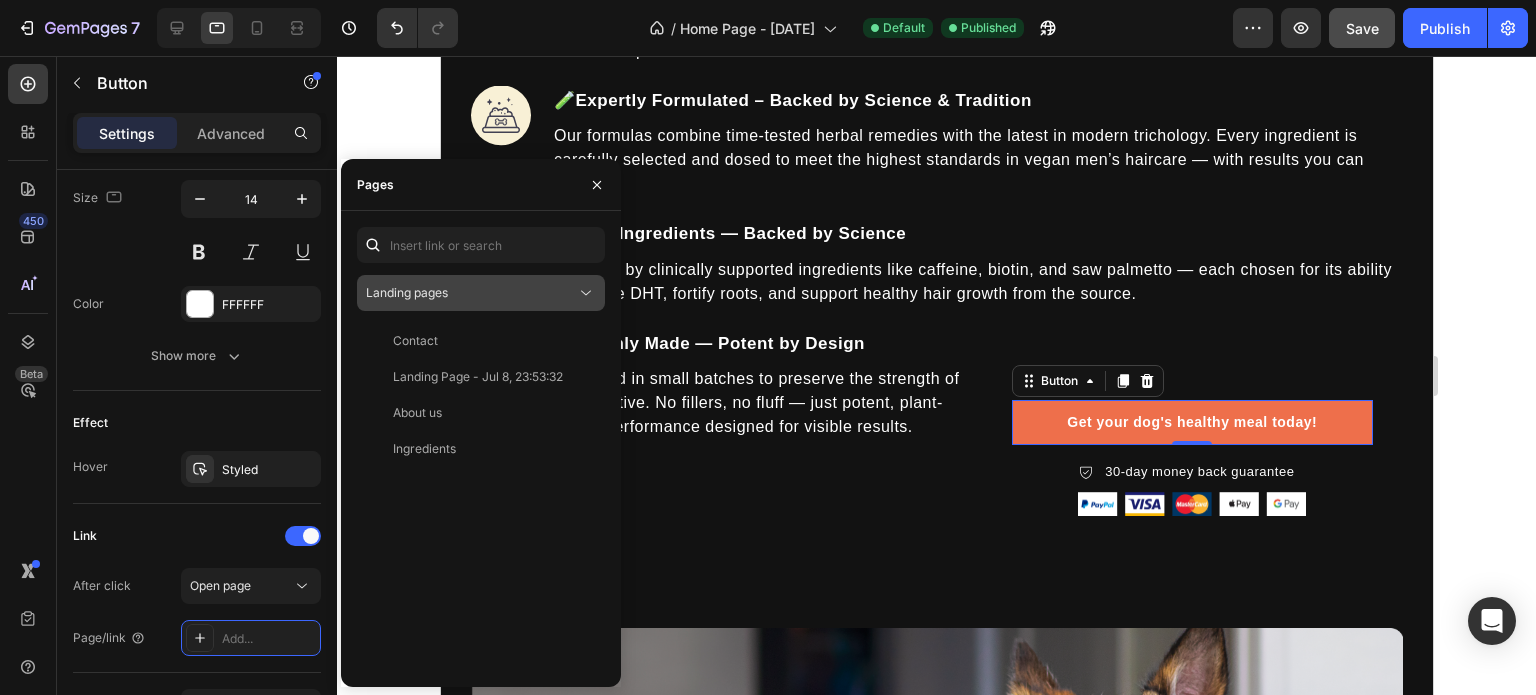 click 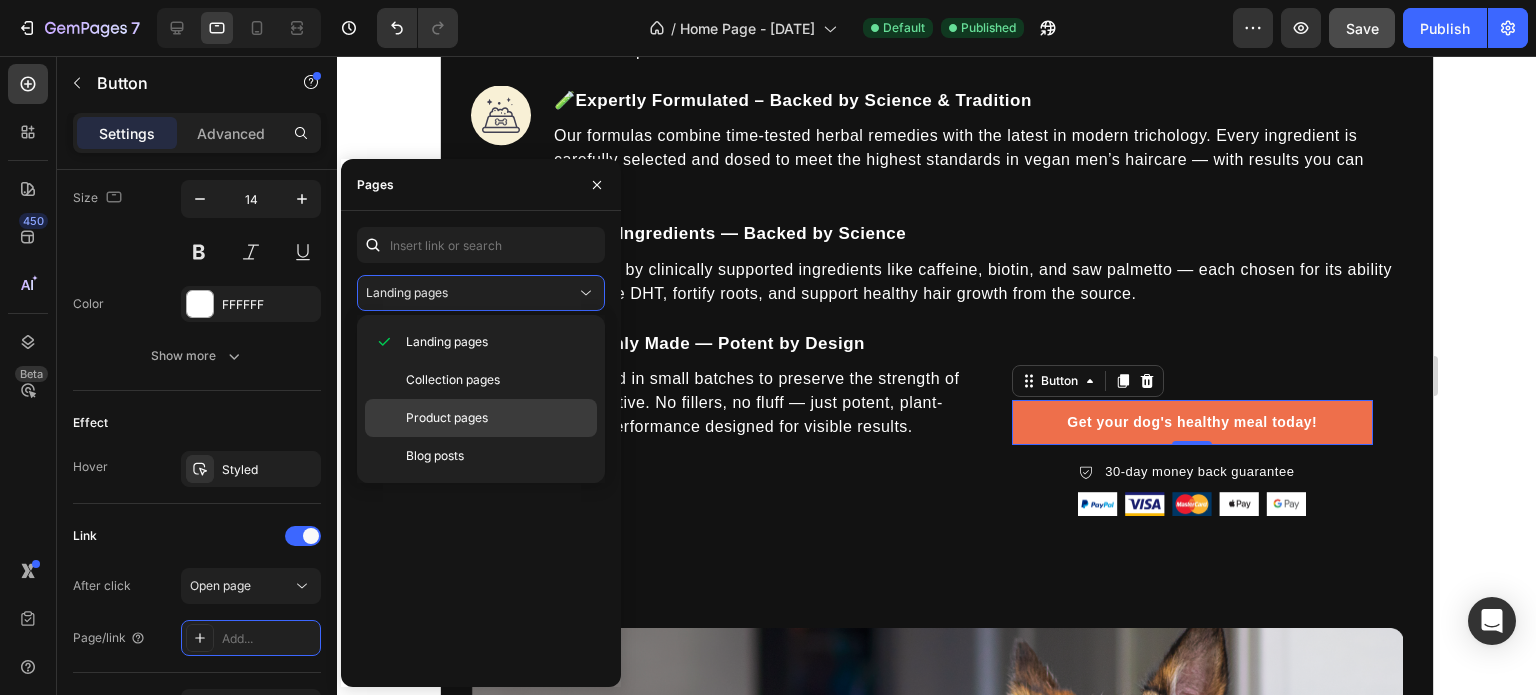 click on "Product pages" at bounding box center (447, 418) 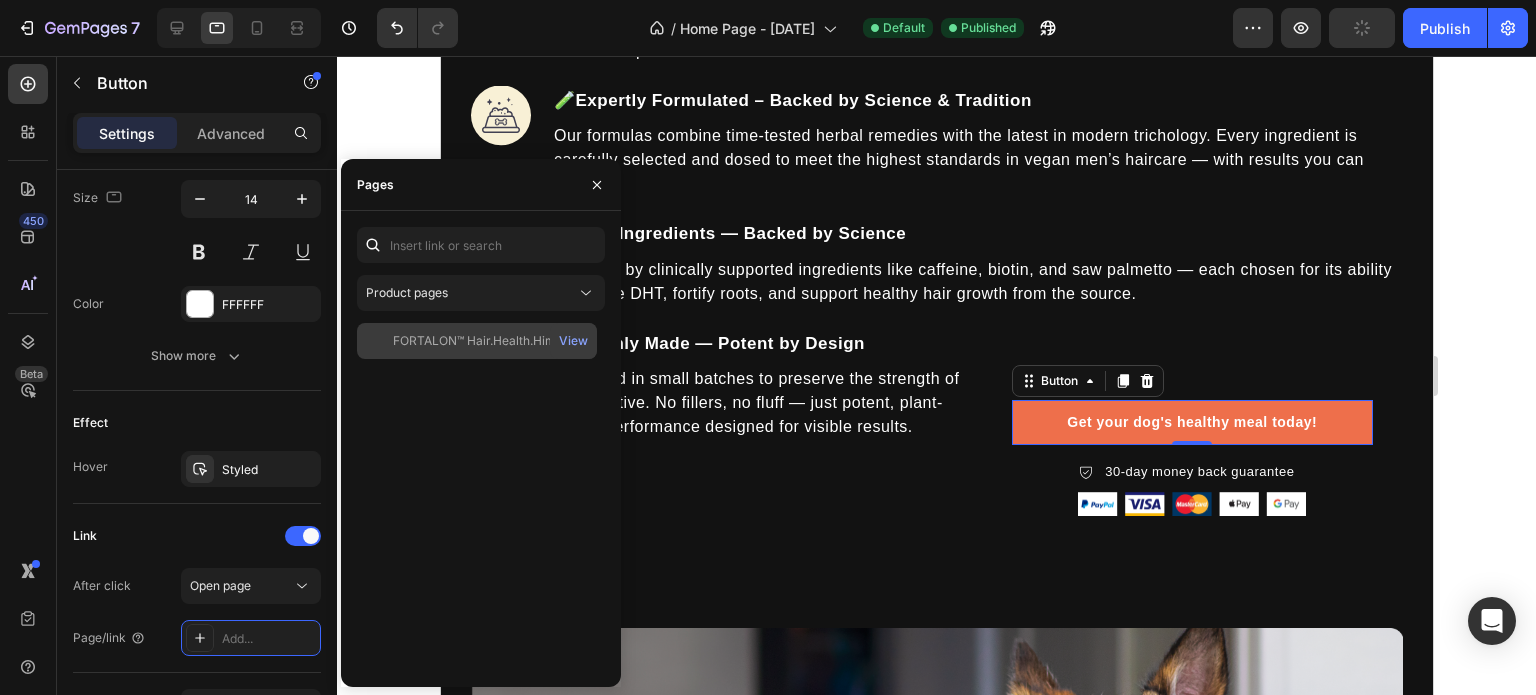 click on "FORTALON™ Hair.Health.Him   View" 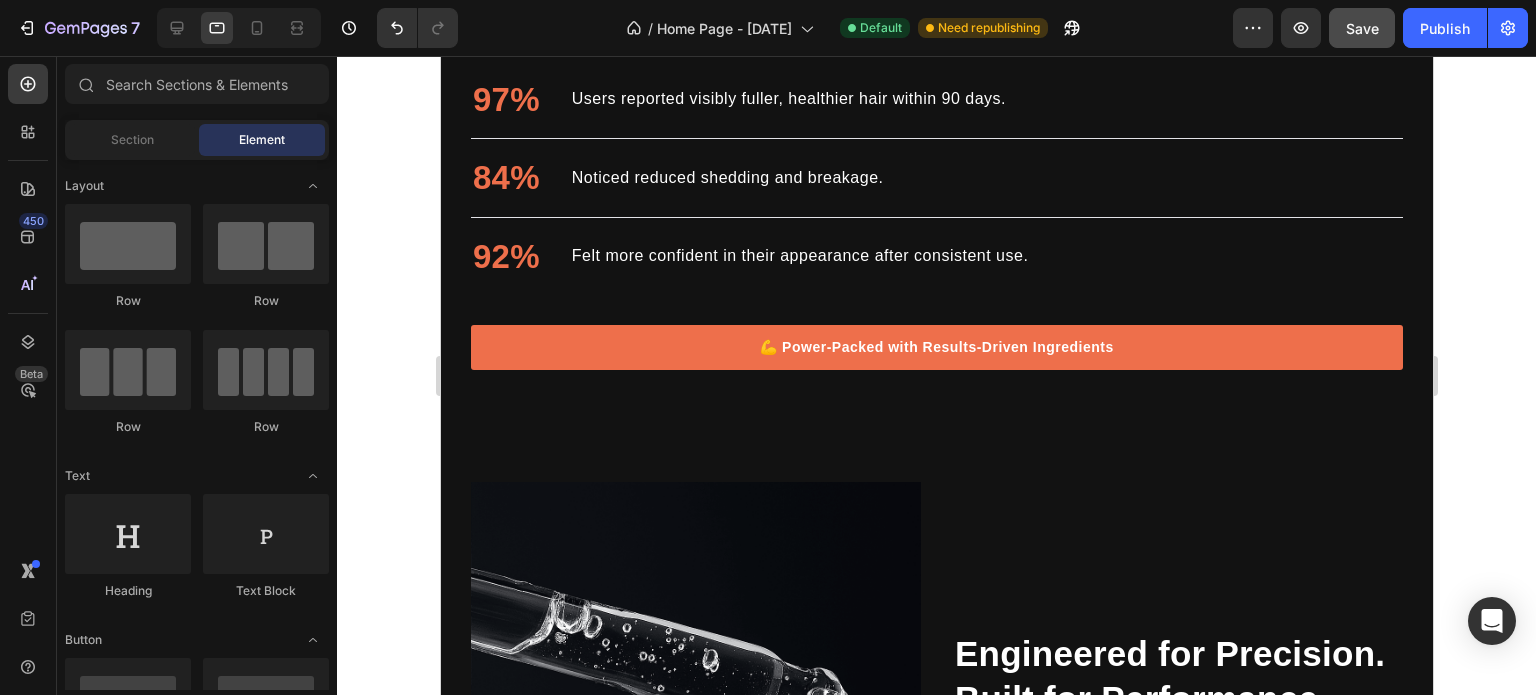 scroll, scrollTop: 3297, scrollLeft: 0, axis: vertical 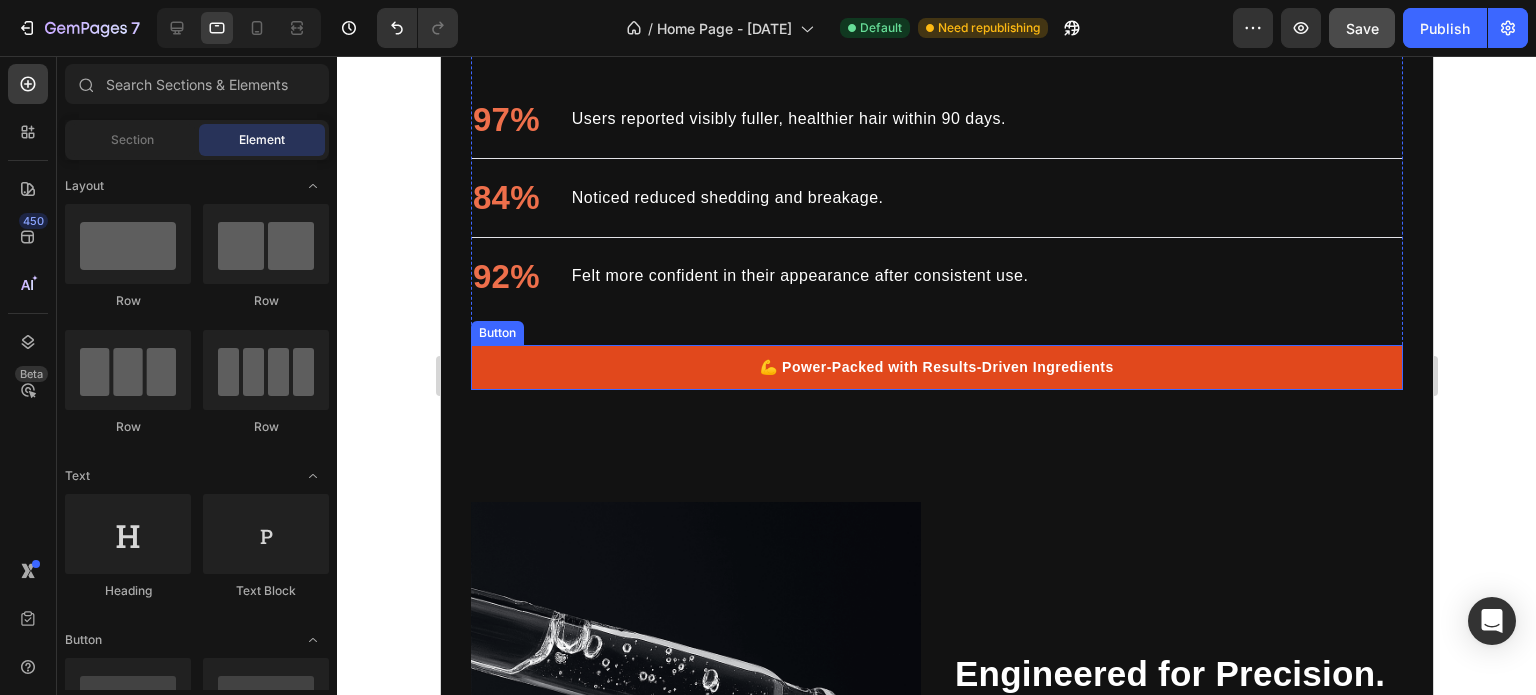 click on "💪 Power-Packed with Results-Driven Ingredients" at bounding box center [936, 367] 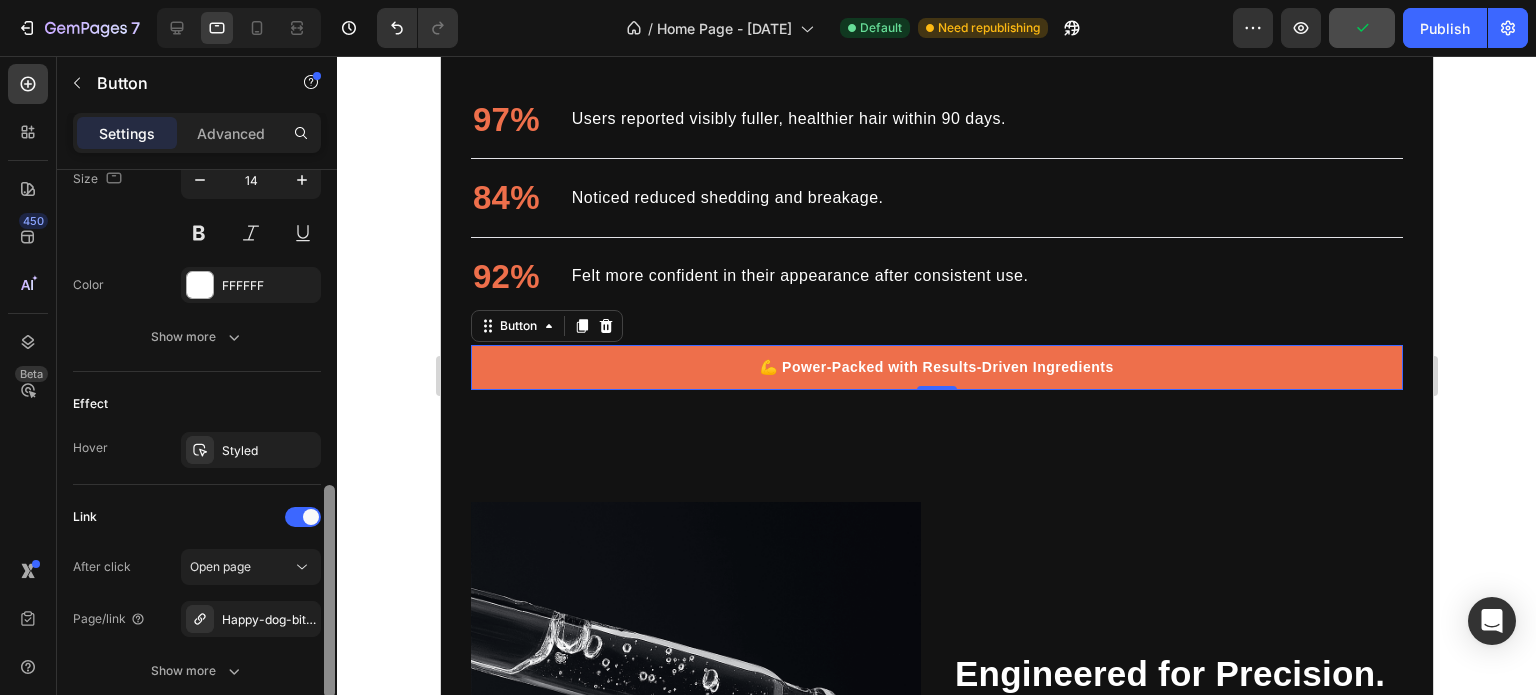 scroll, scrollTop: 852, scrollLeft: 0, axis: vertical 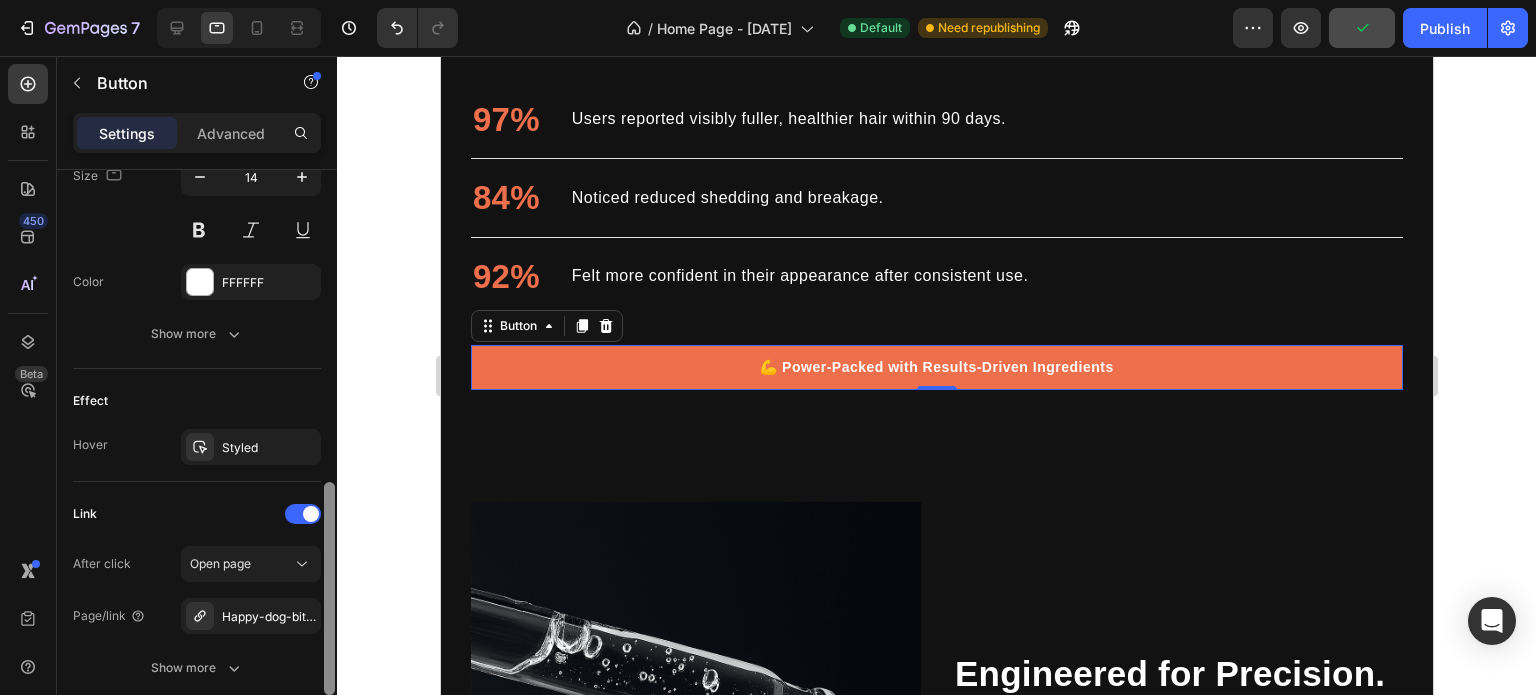 drag, startPoint x: 325, startPoint y: 363, endPoint x: 339, endPoint y: 676, distance: 313.31296 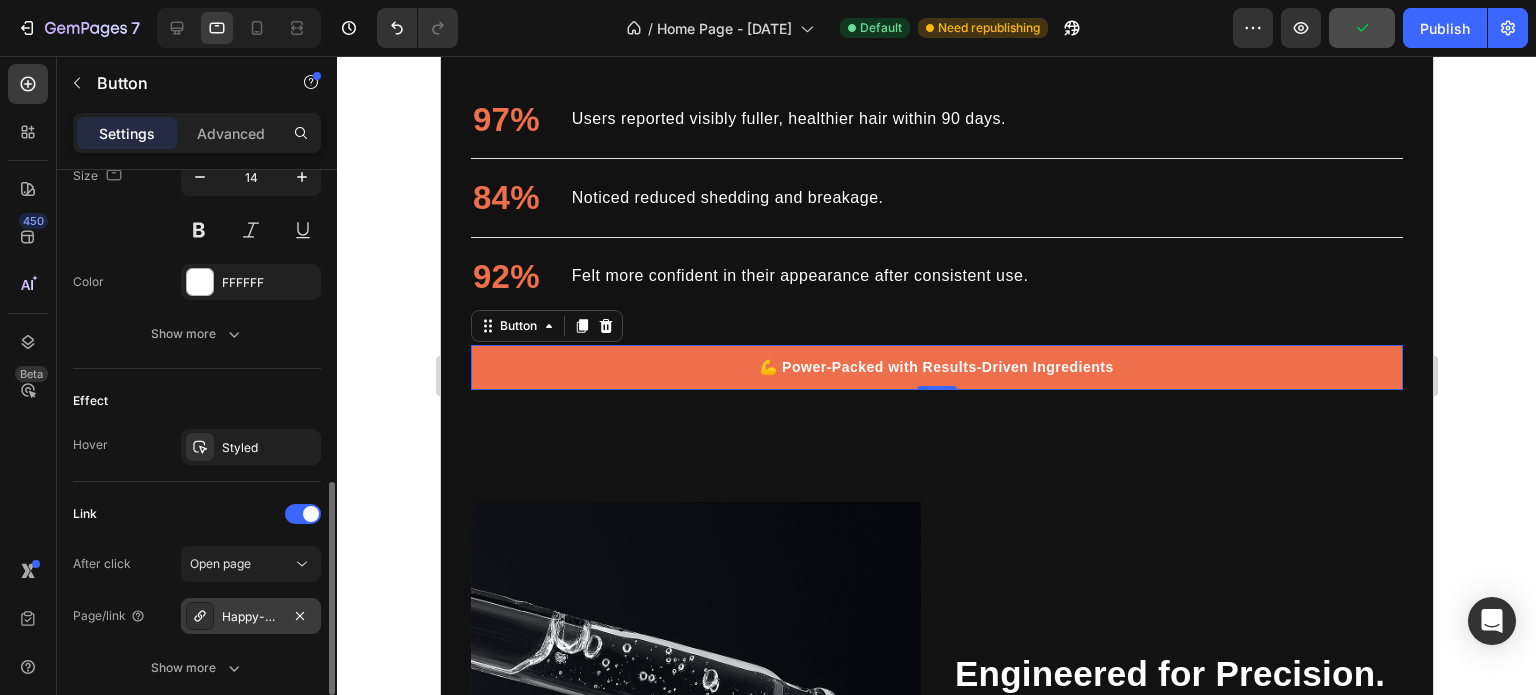 click on "Happy-dog-bites" at bounding box center (251, 617) 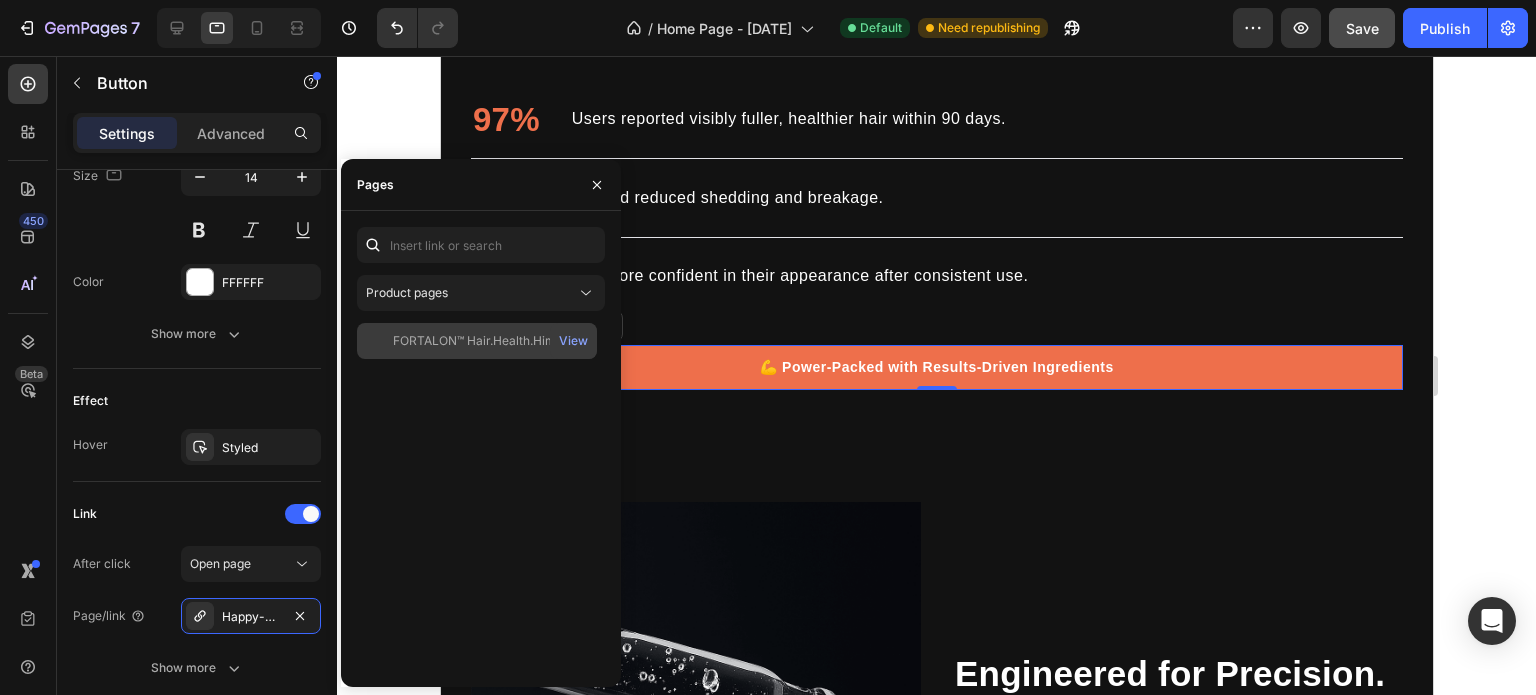 click on "FORTALON™ Hair.Health.Him" 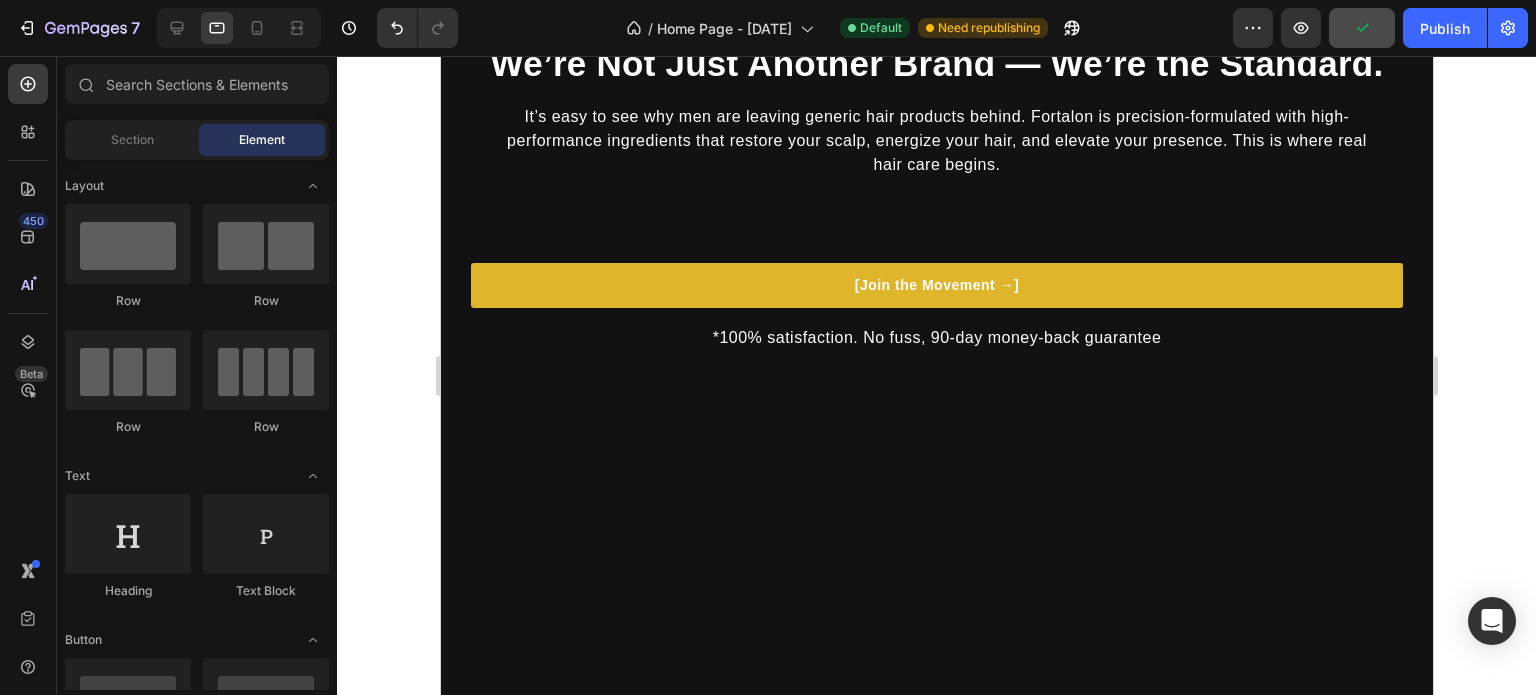 scroll, scrollTop: 6283, scrollLeft: 0, axis: vertical 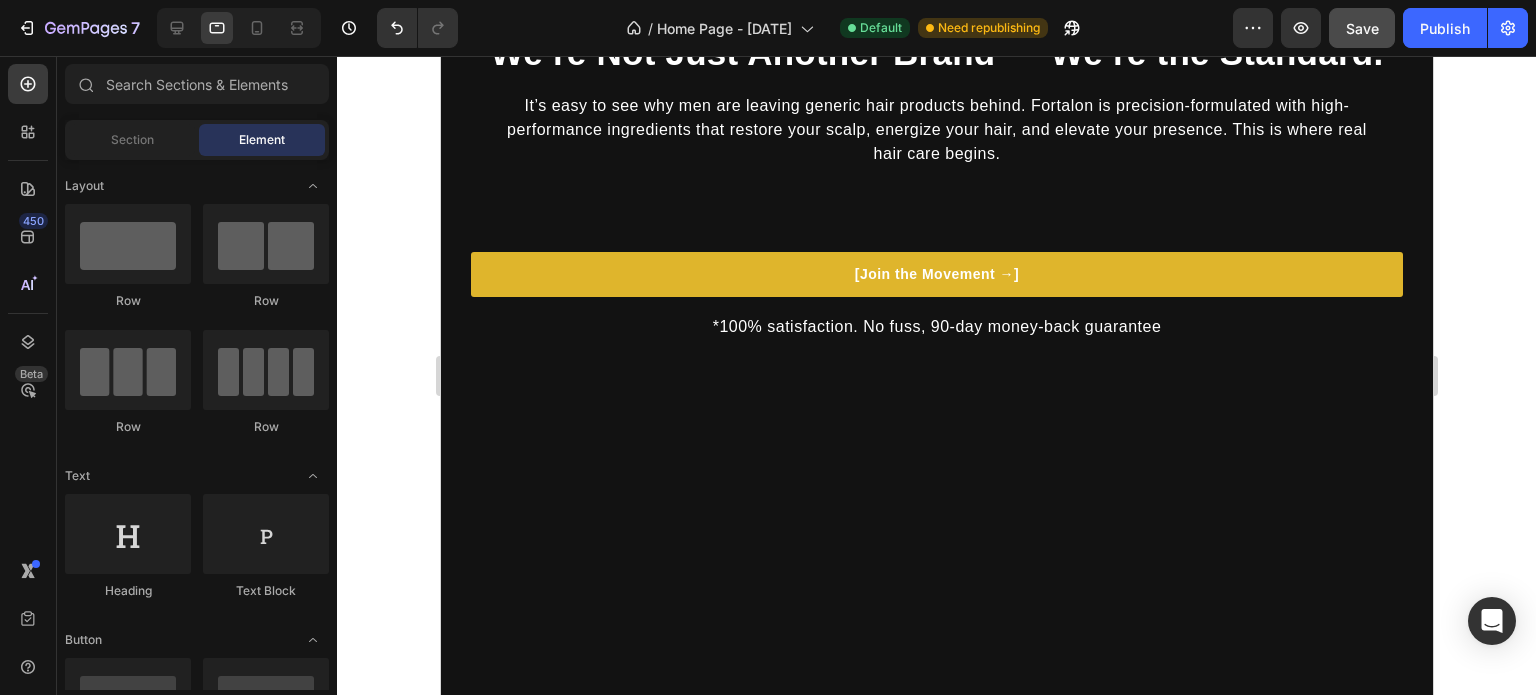 click at bounding box center [936, -404] 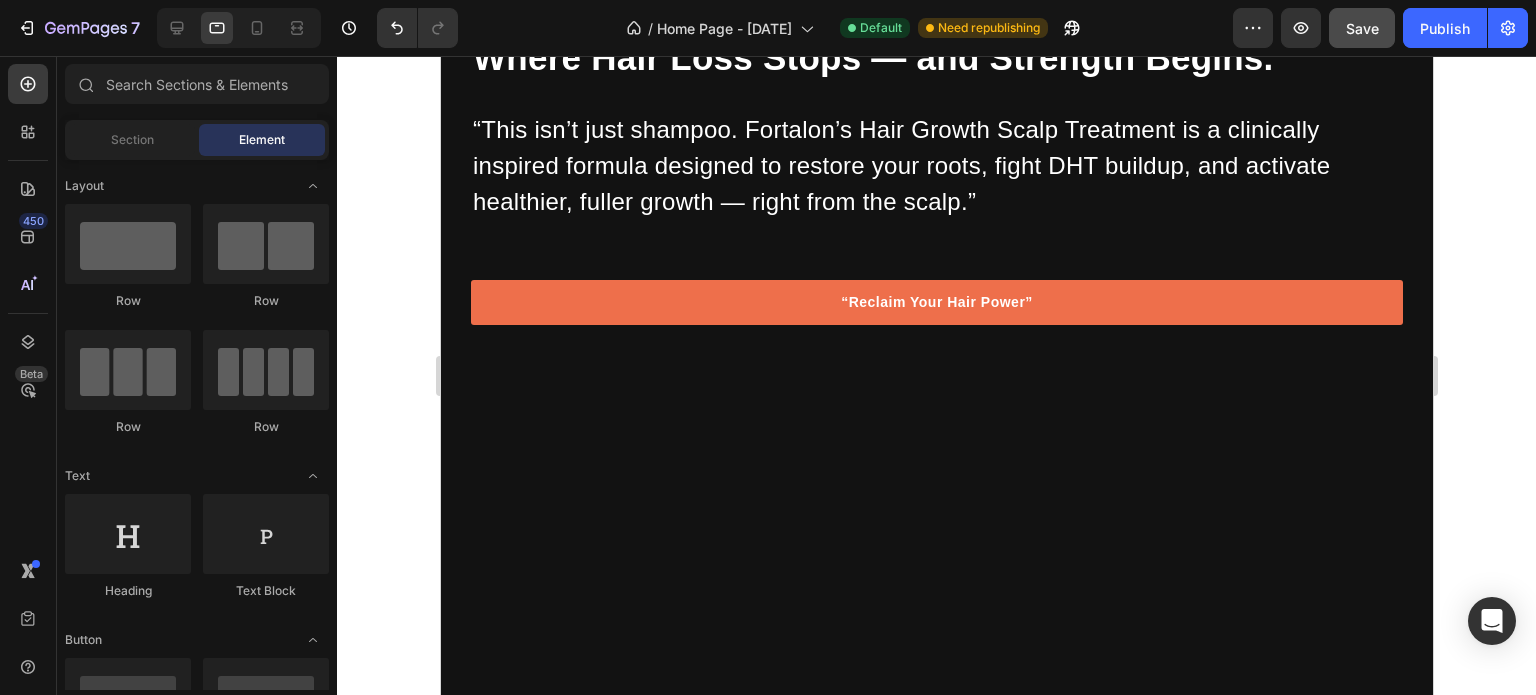 scroll, scrollTop: 5724, scrollLeft: 0, axis: vertical 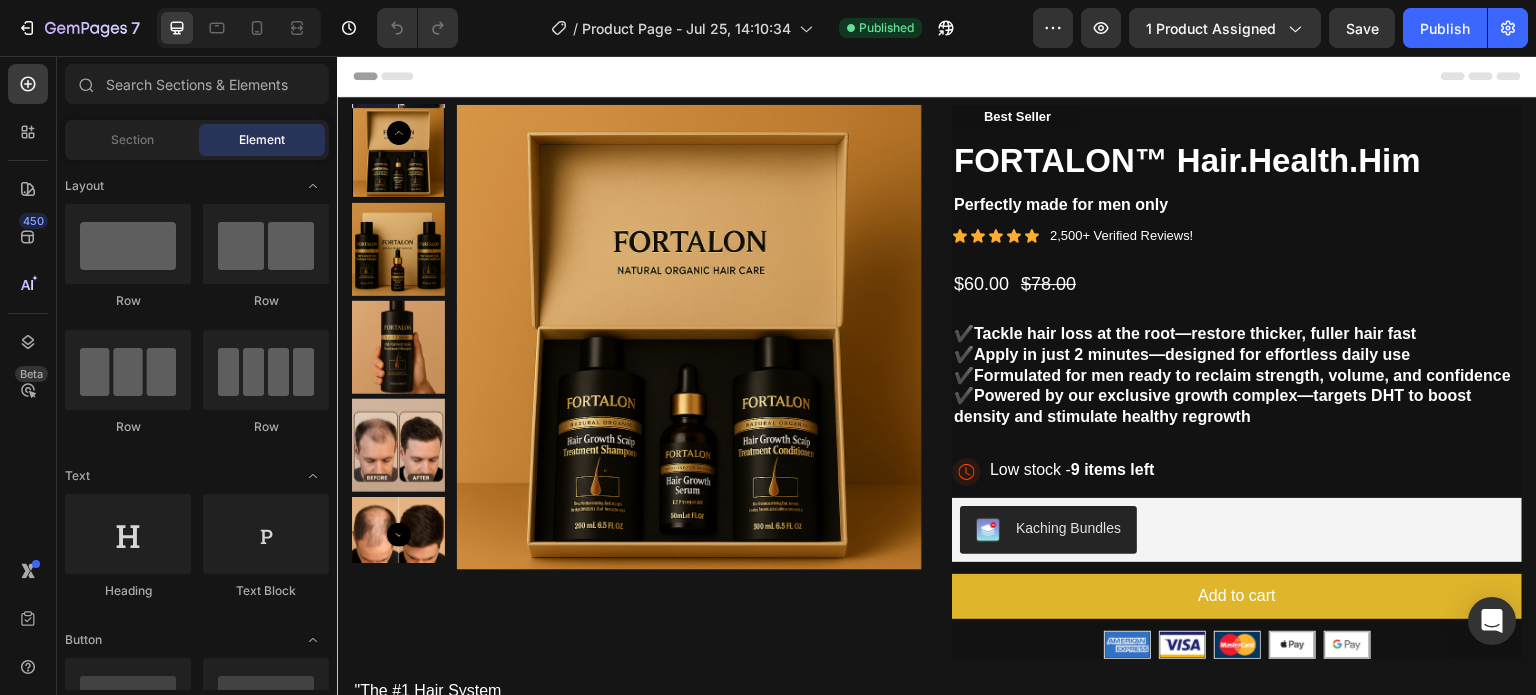 drag, startPoint x: 1529, startPoint y: 138, endPoint x: 1865, endPoint y: 95, distance: 338.74033 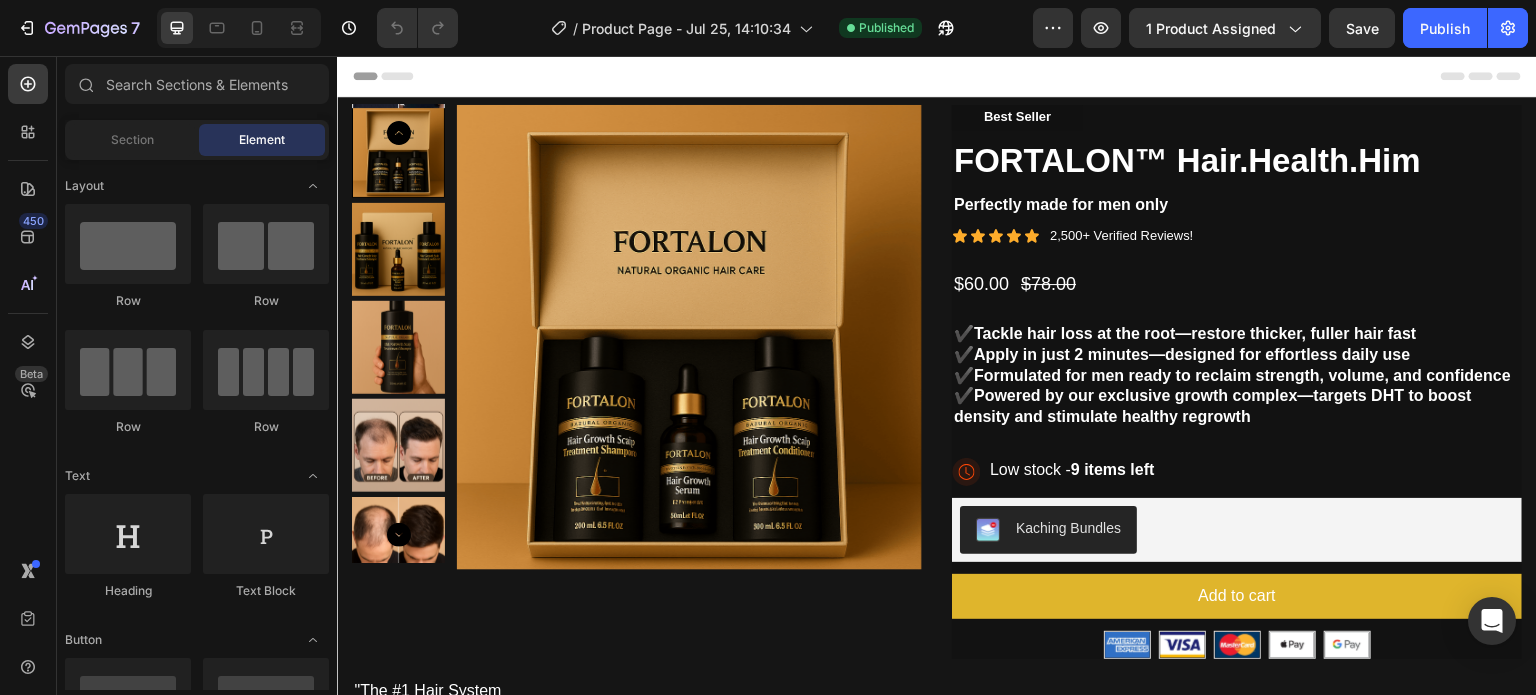click on "Header" at bounding box center (937, 76) 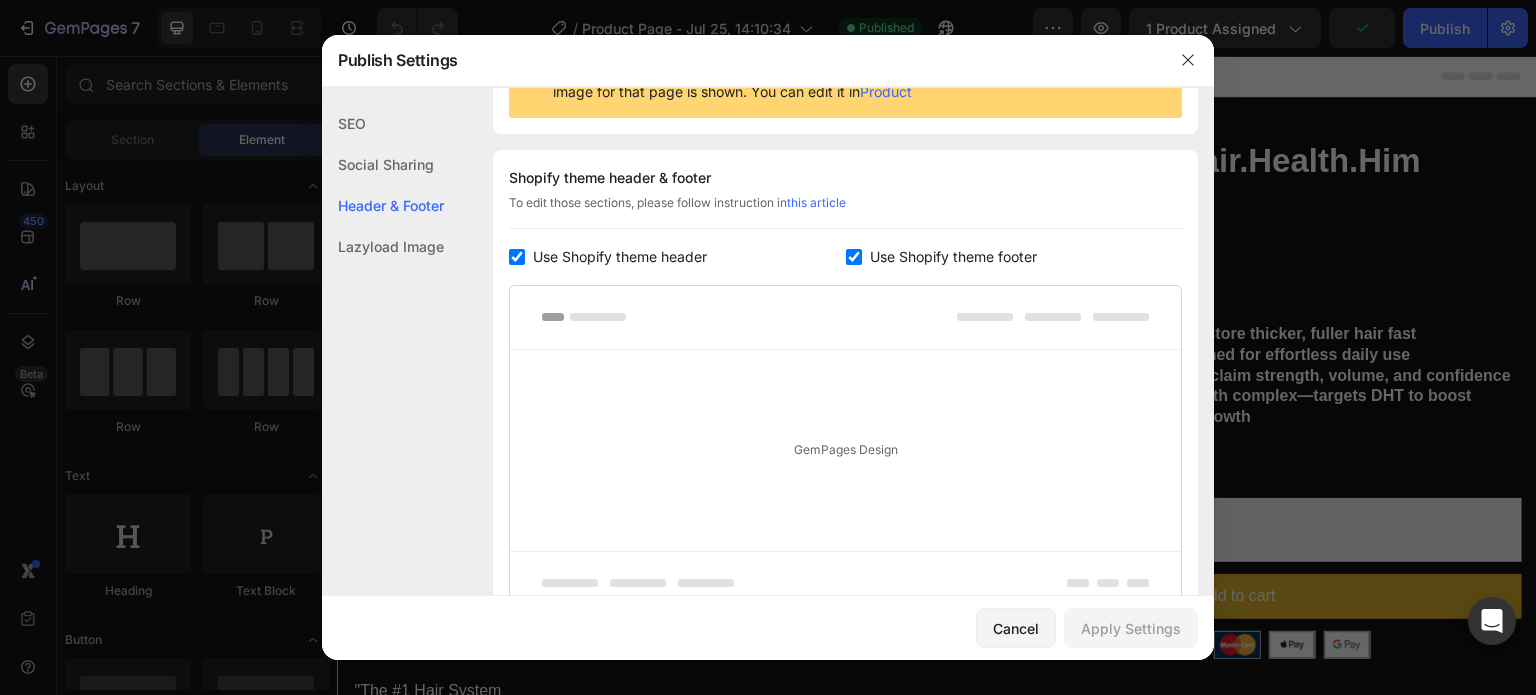 scroll, scrollTop: 290, scrollLeft: 0, axis: vertical 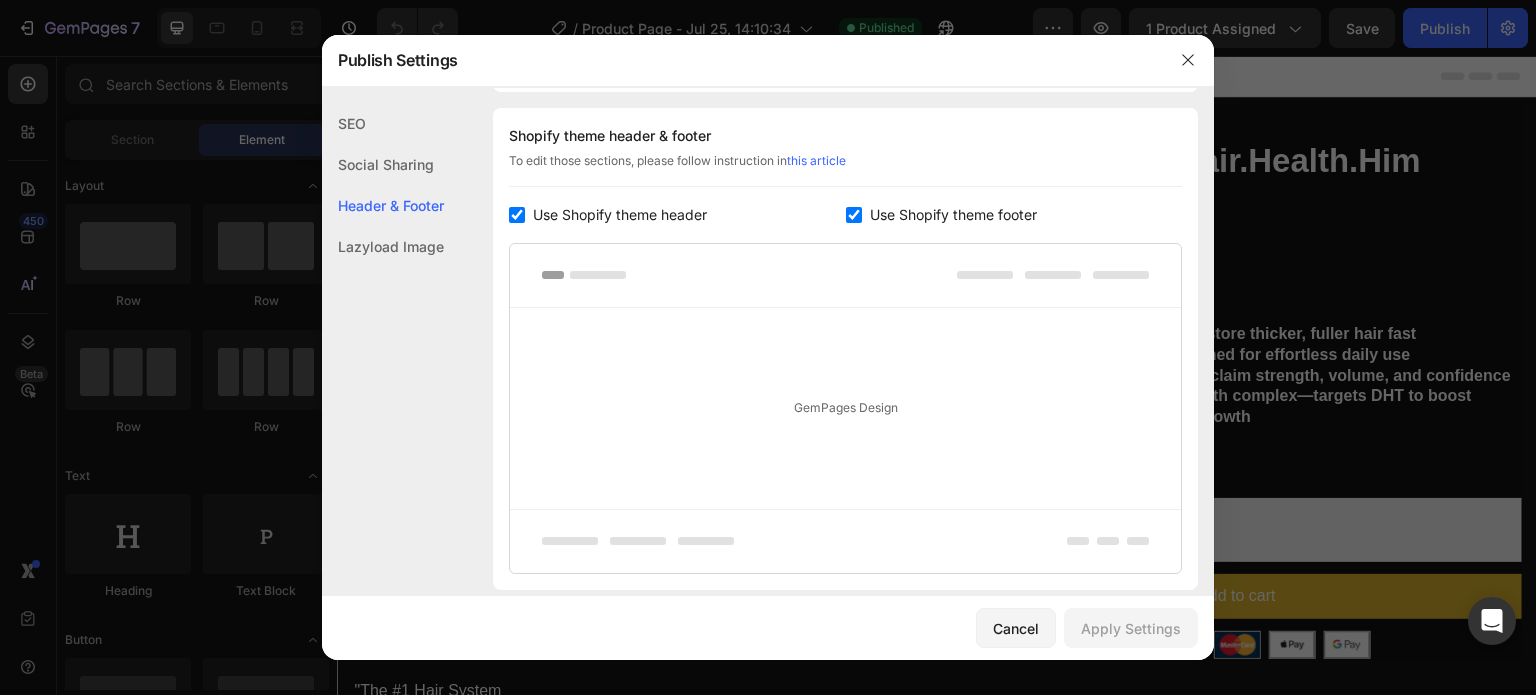 click on "Lazyload Image" 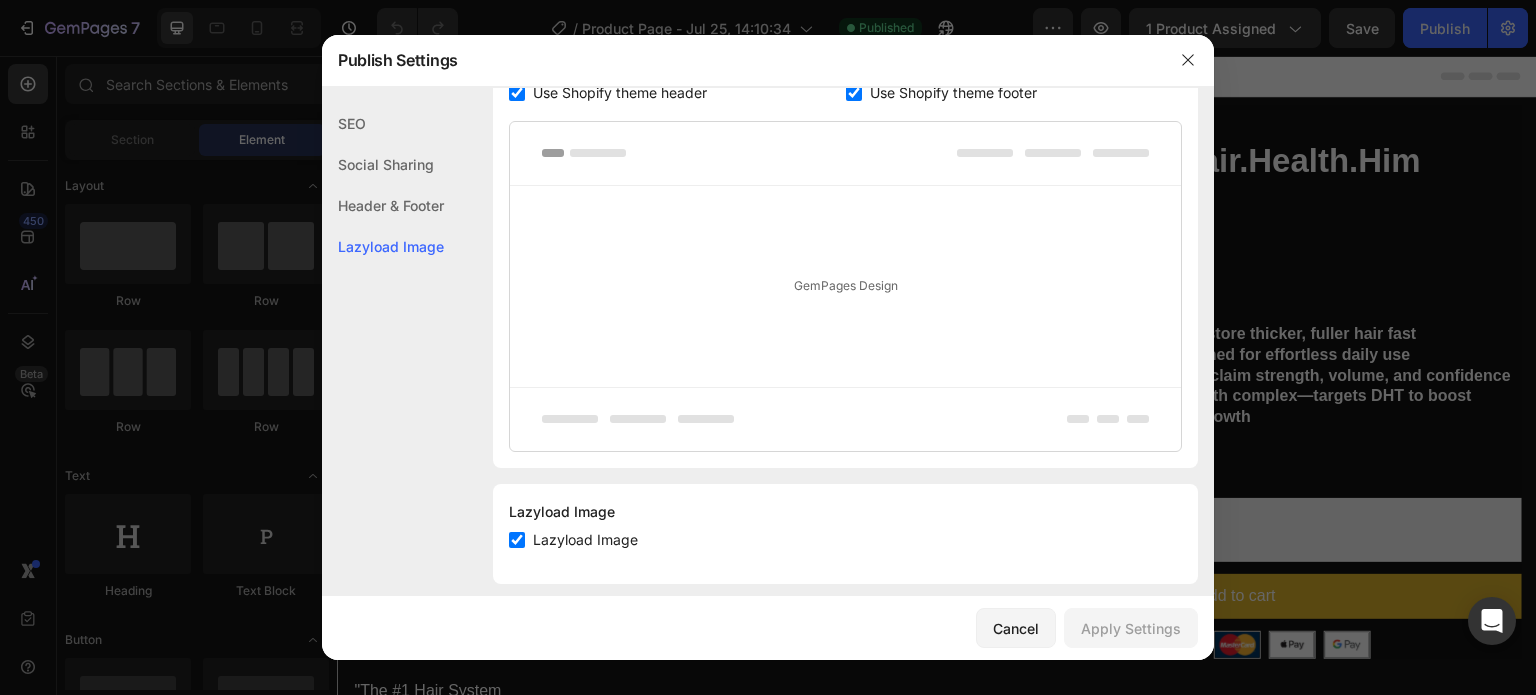scroll, scrollTop: 431, scrollLeft: 0, axis: vertical 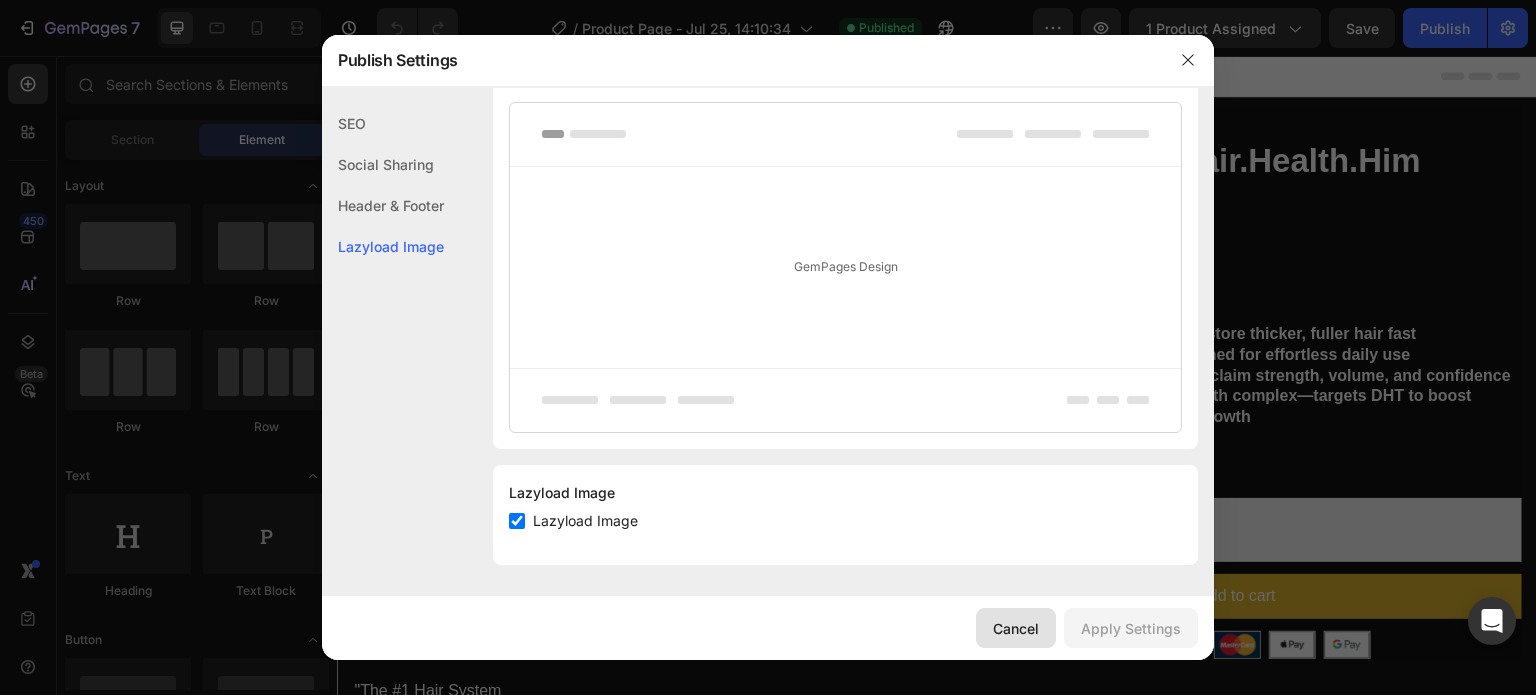 click on "Cancel" at bounding box center [1016, 628] 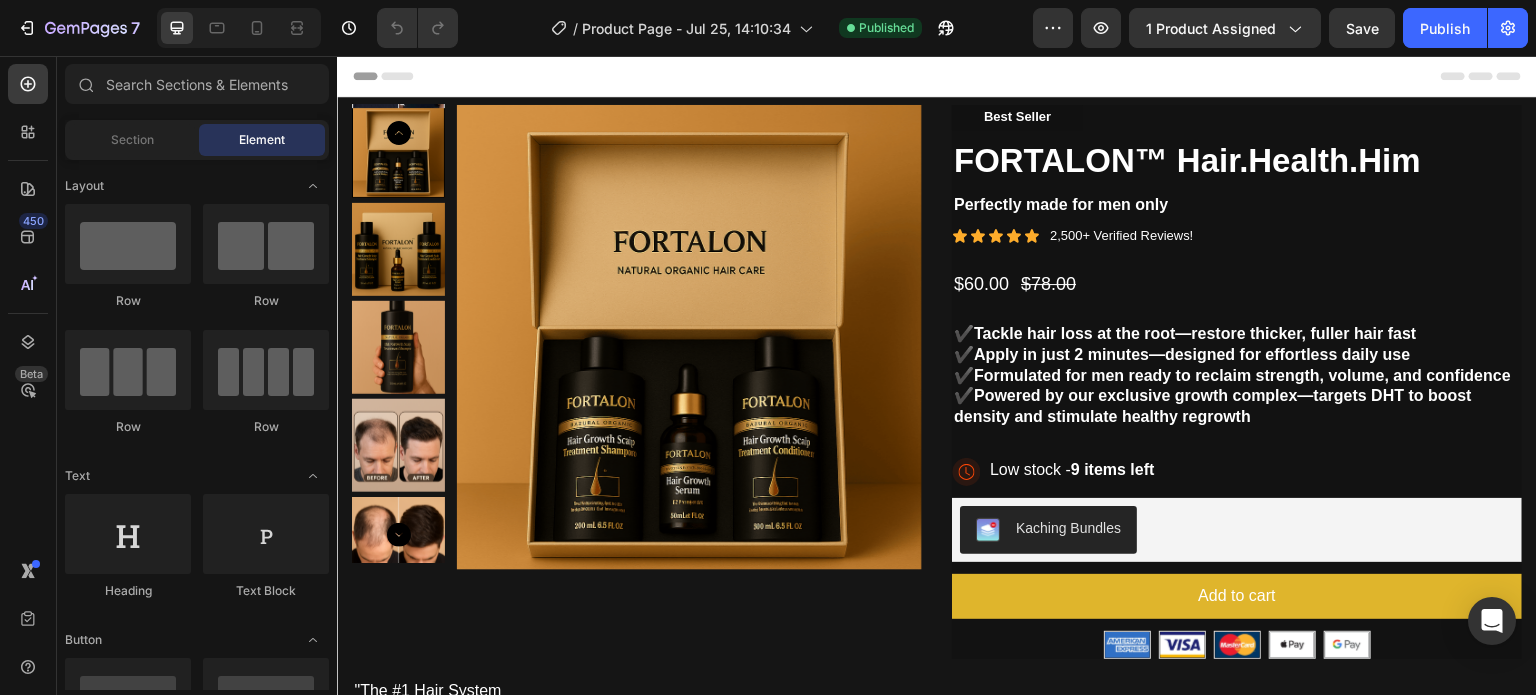 click 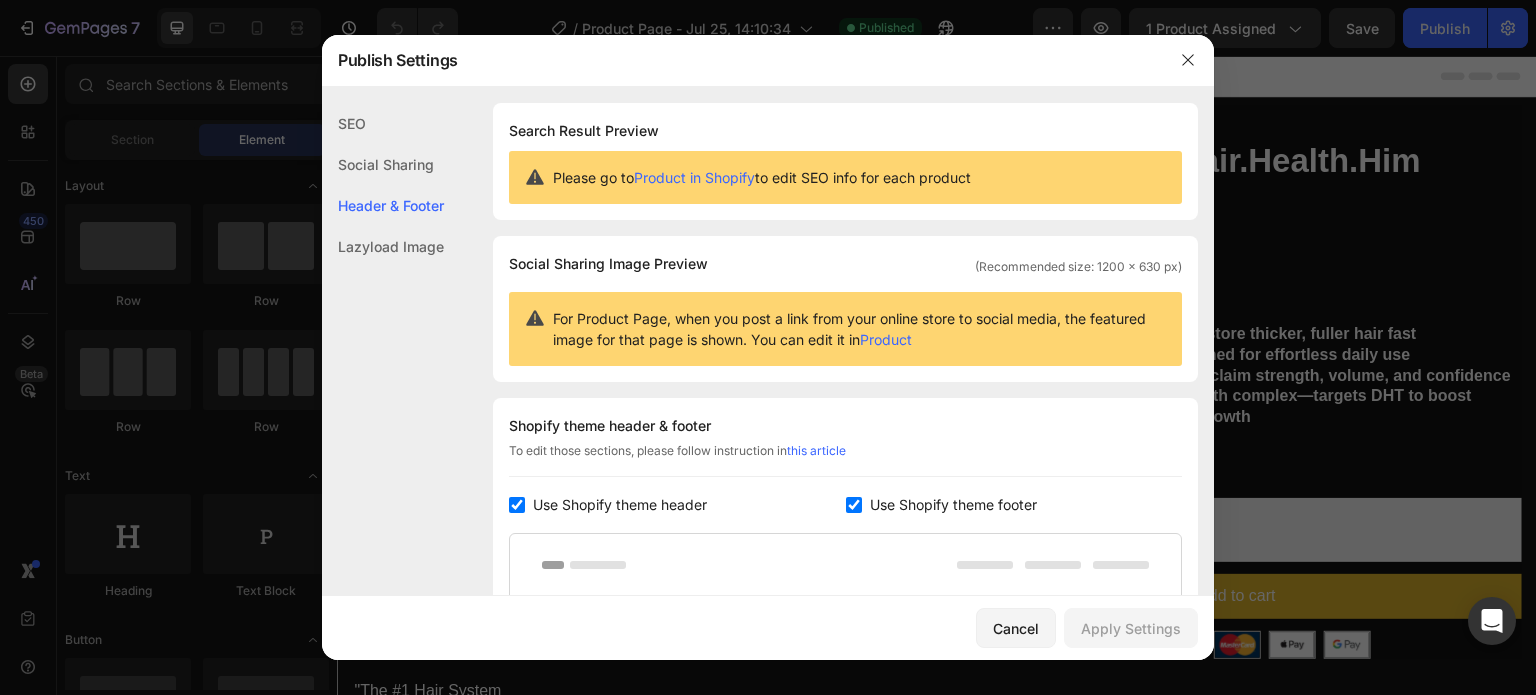 scroll, scrollTop: 290, scrollLeft: 0, axis: vertical 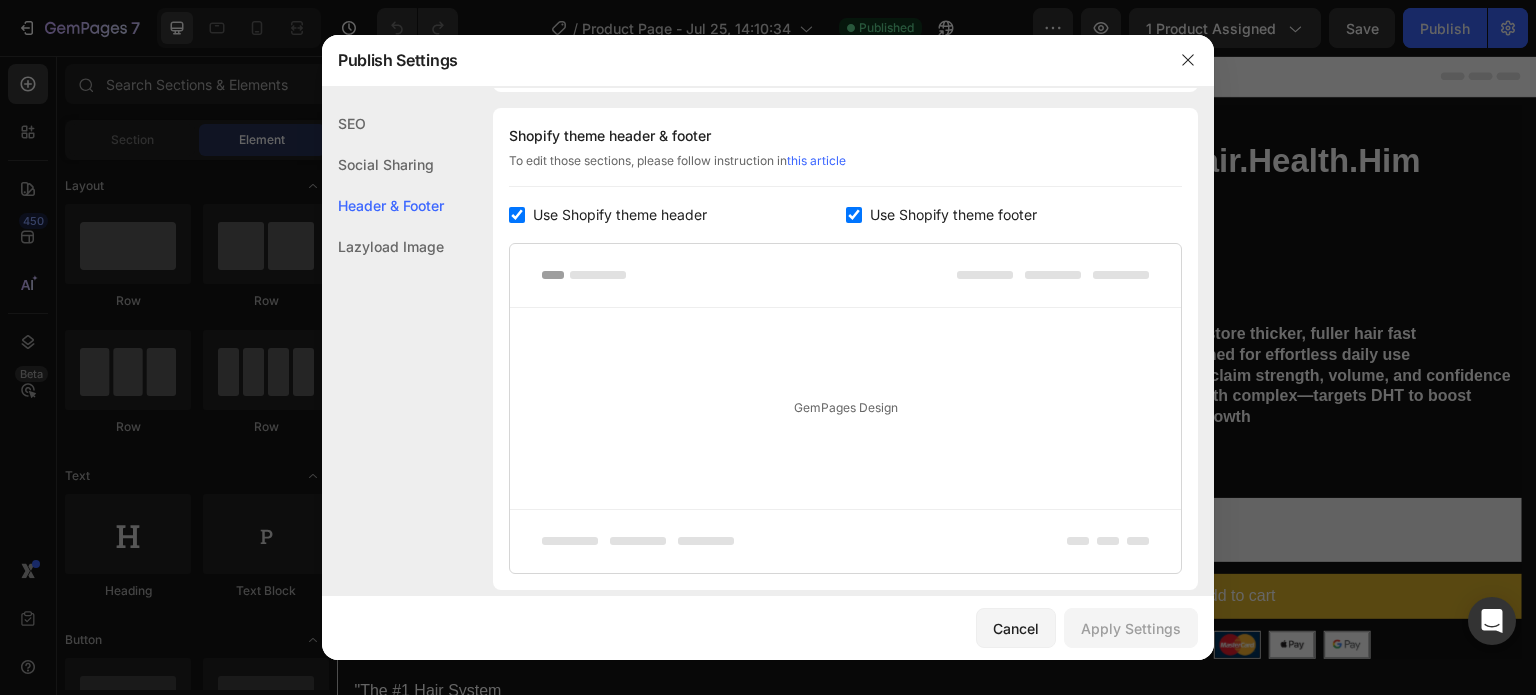 click on "Social Sharing" 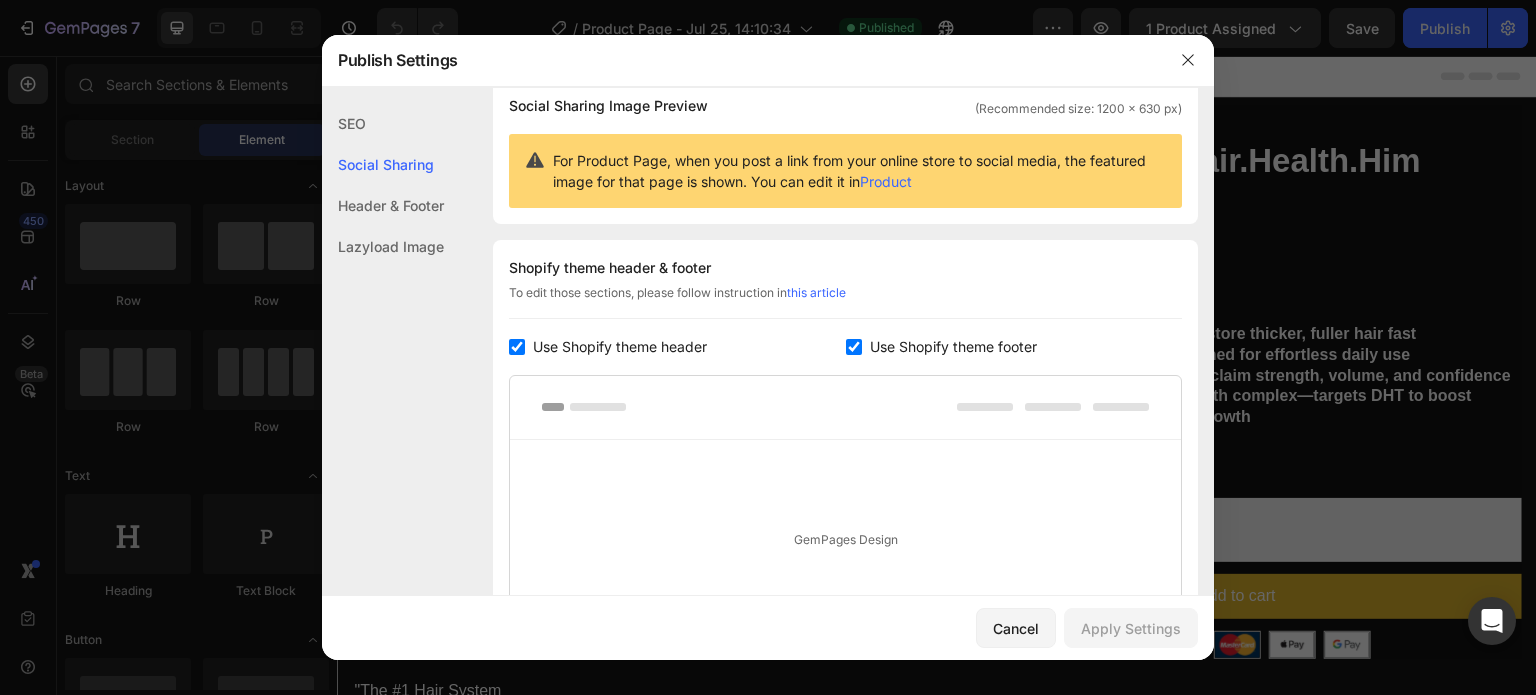 scroll, scrollTop: 128, scrollLeft: 0, axis: vertical 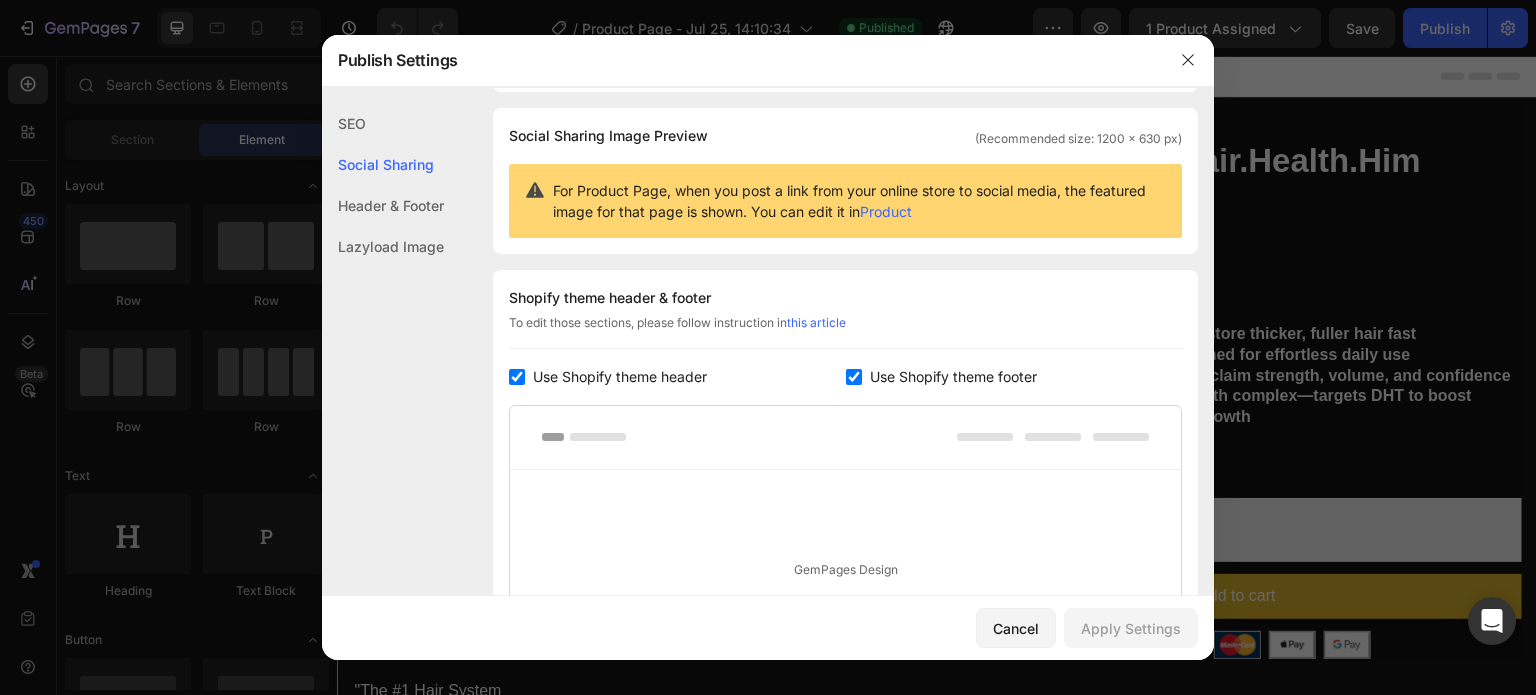 click on "(Recommended size: 1200 x 630 px)" at bounding box center [1078, 139] 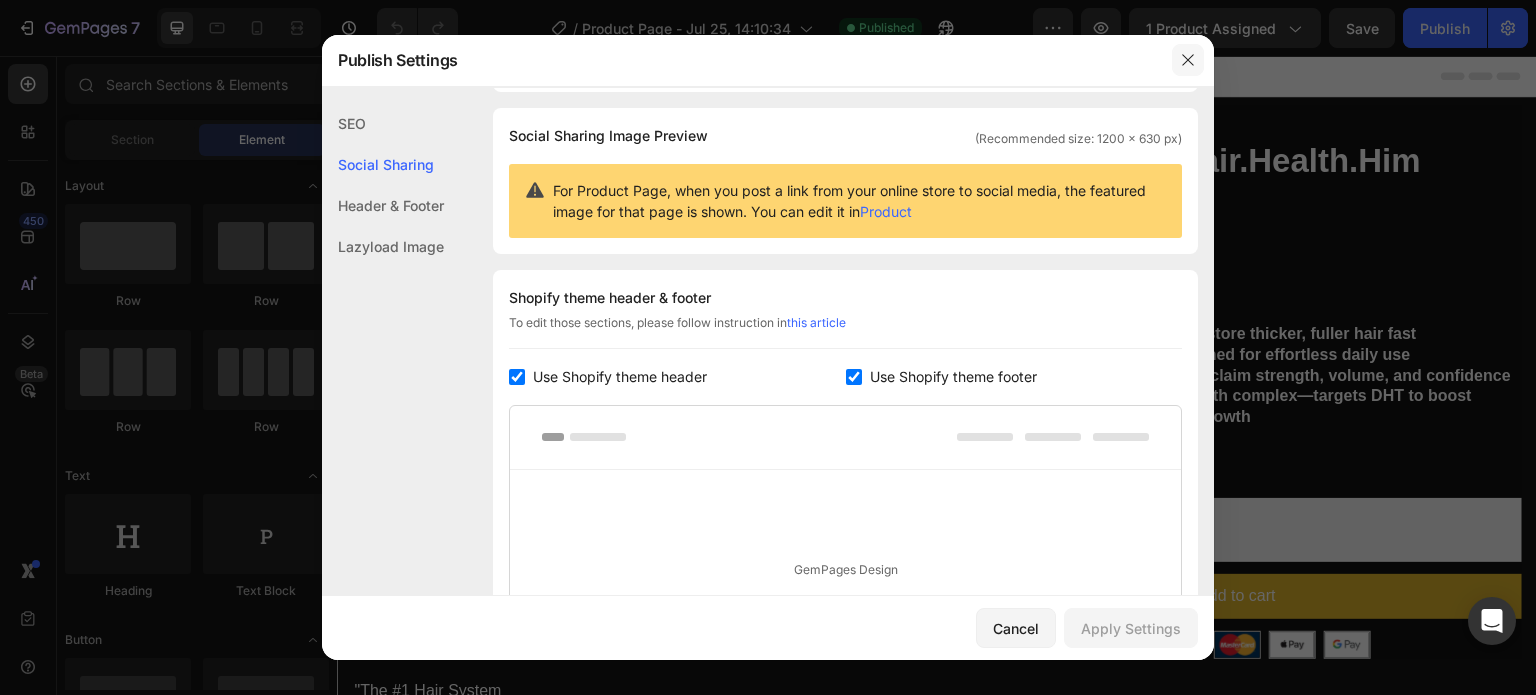 click 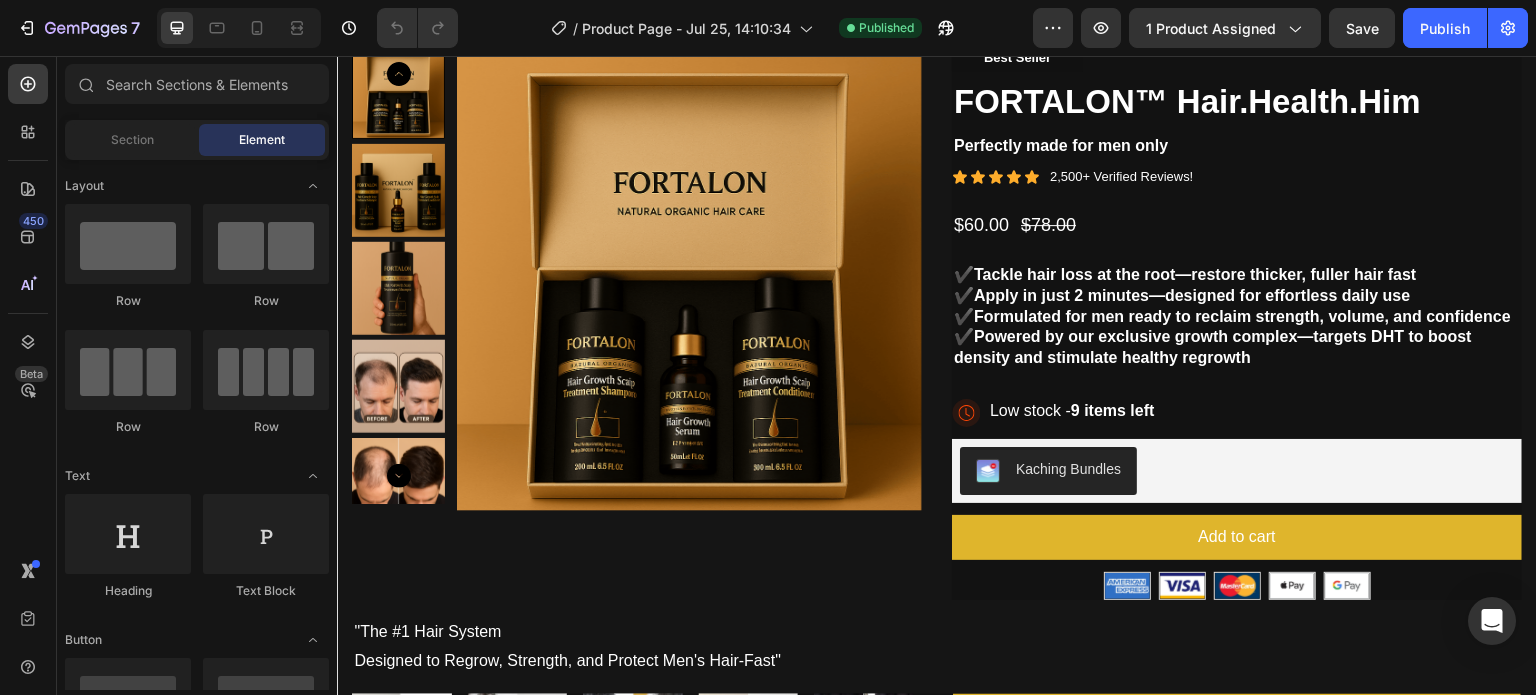 scroll, scrollTop: 0, scrollLeft: 0, axis: both 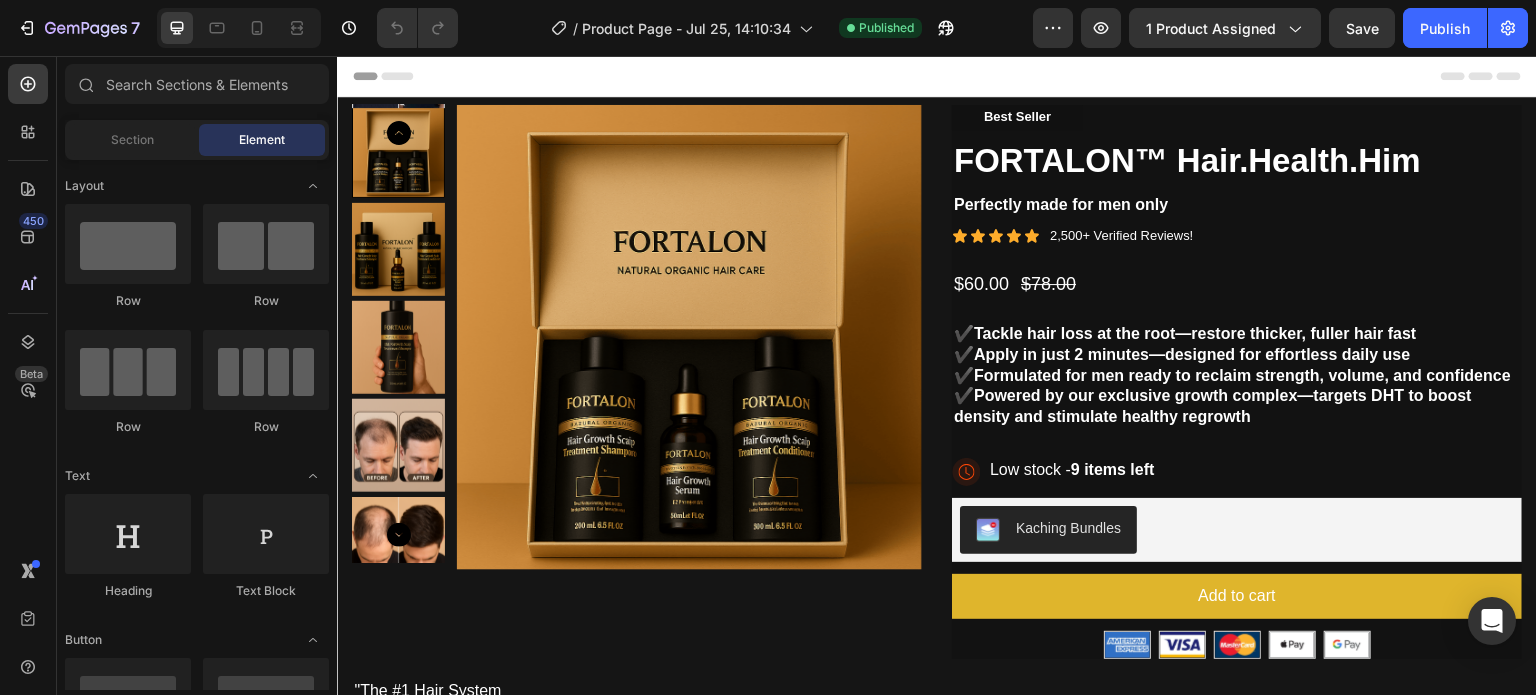 click on "Header" at bounding box center (937, 76) 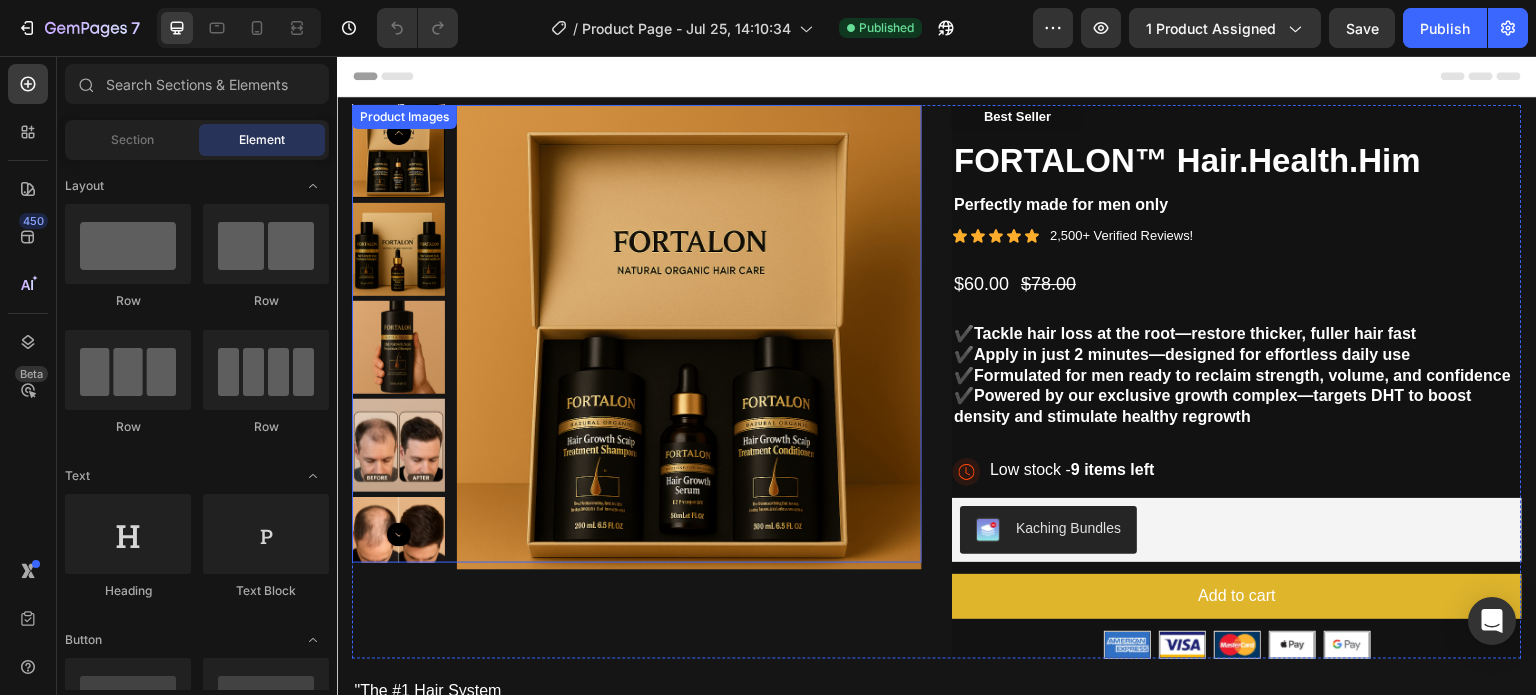 click at bounding box center (689, 337) 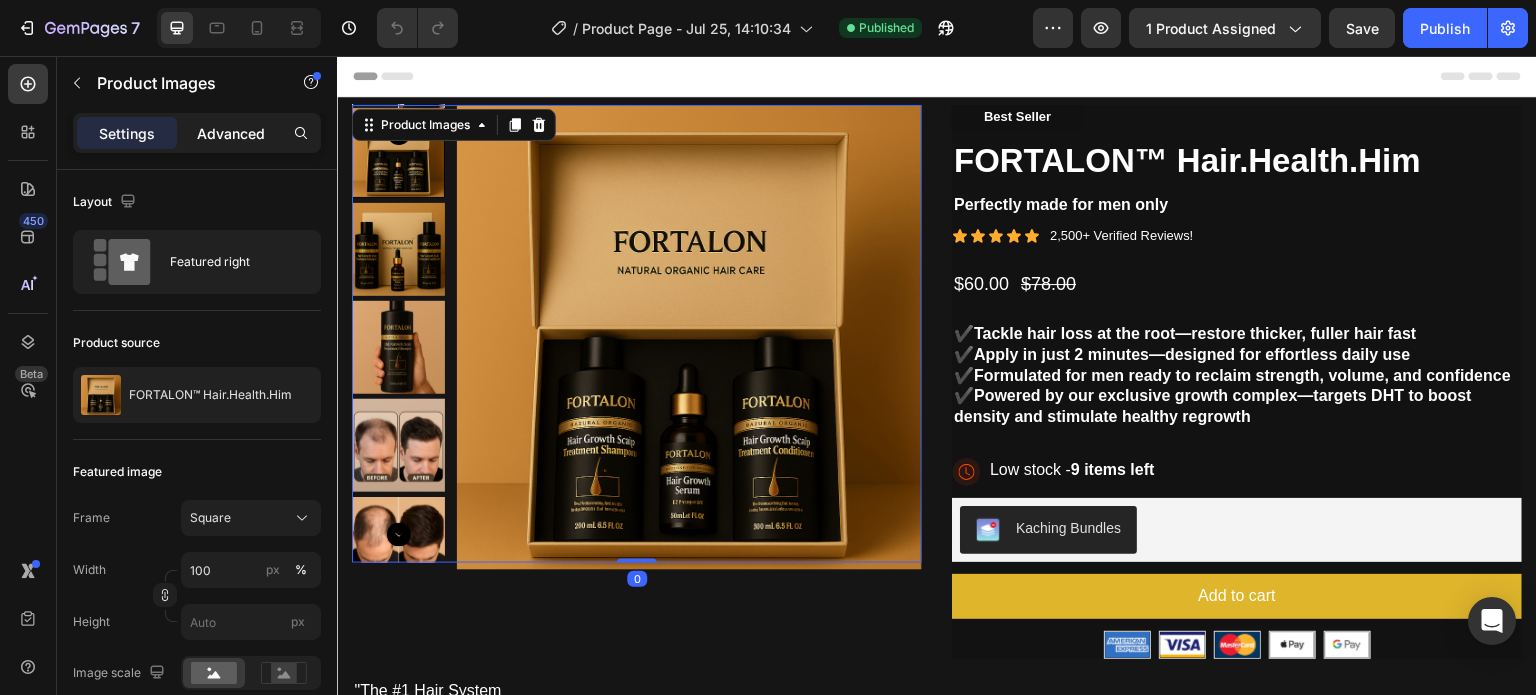 click on "Advanced" at bounding box center (231, 133) 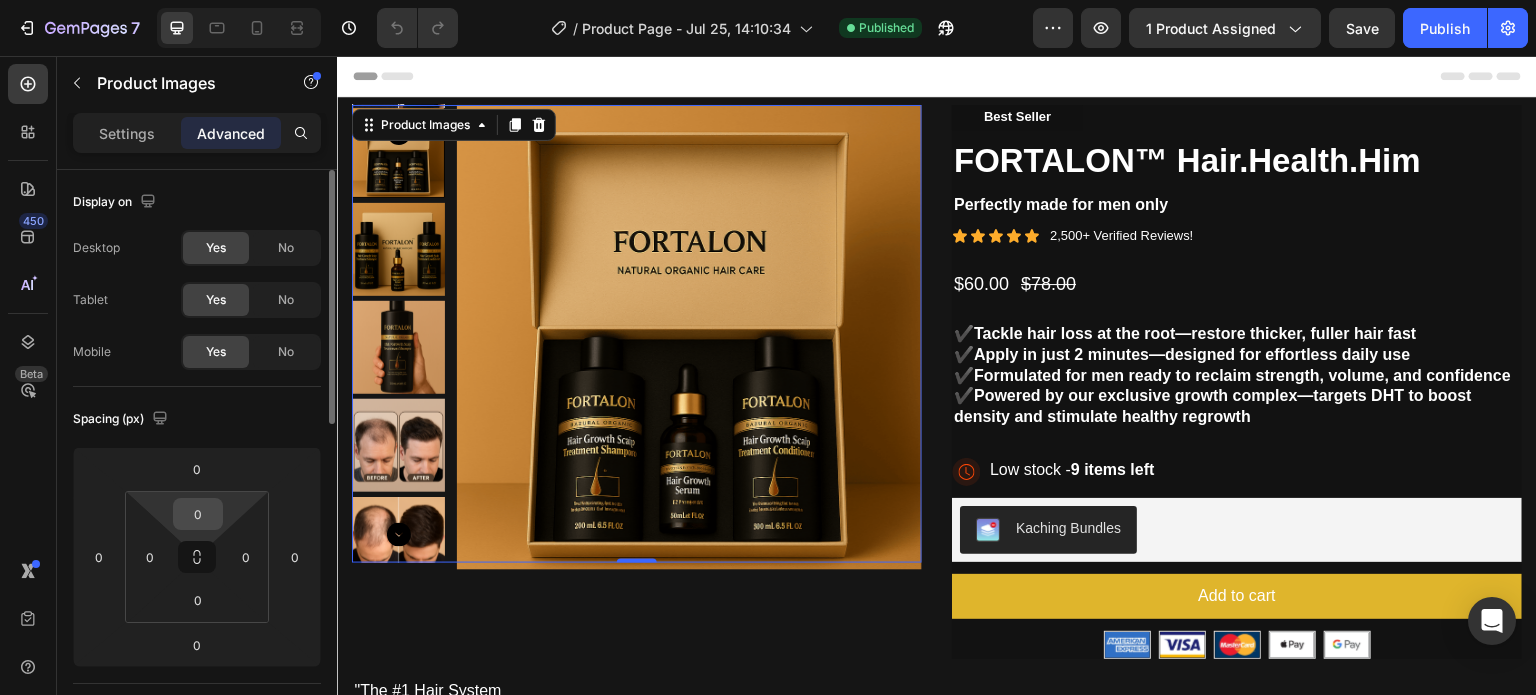click on "0" at bounding box center [198, 514] 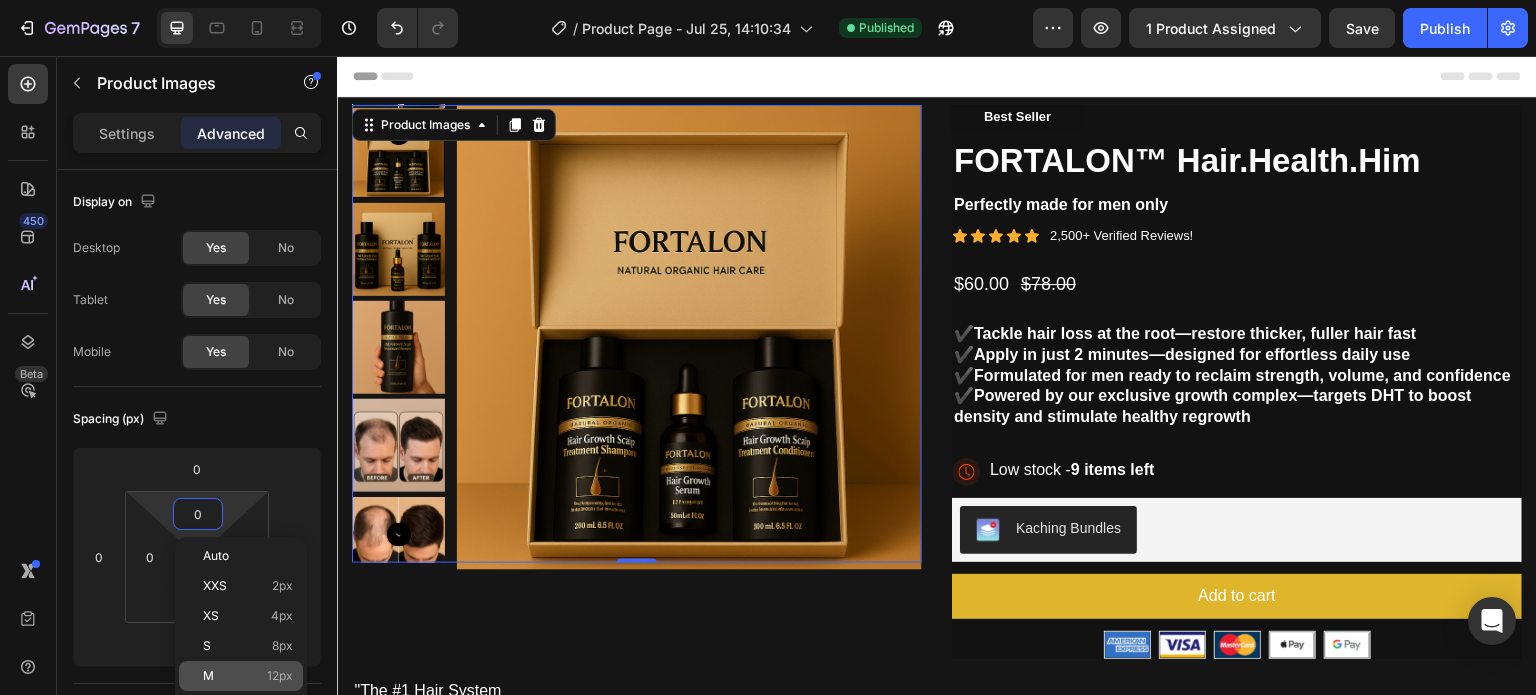 click on "12px" at bounding box center [280, 676] 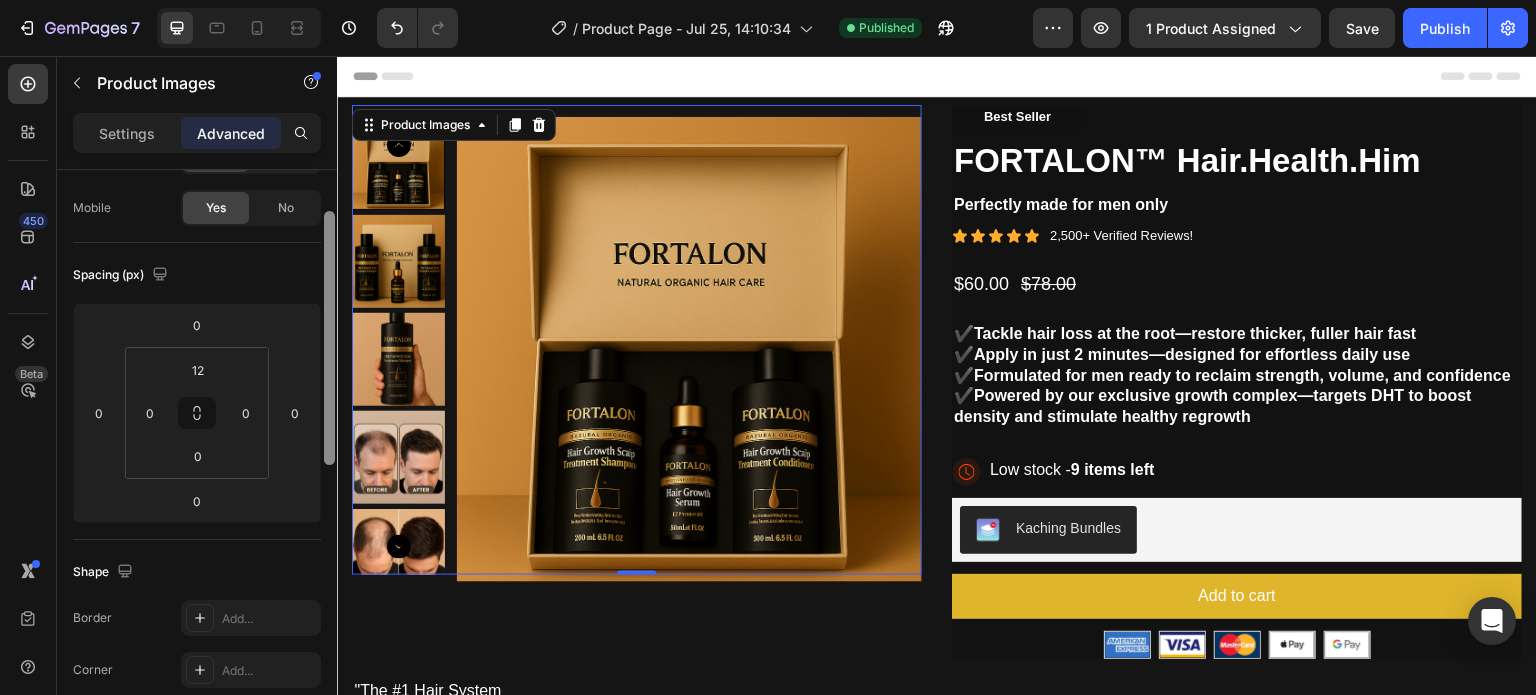 scroll, scrollTop: 152, scrollLeft: 0, axis: vertical 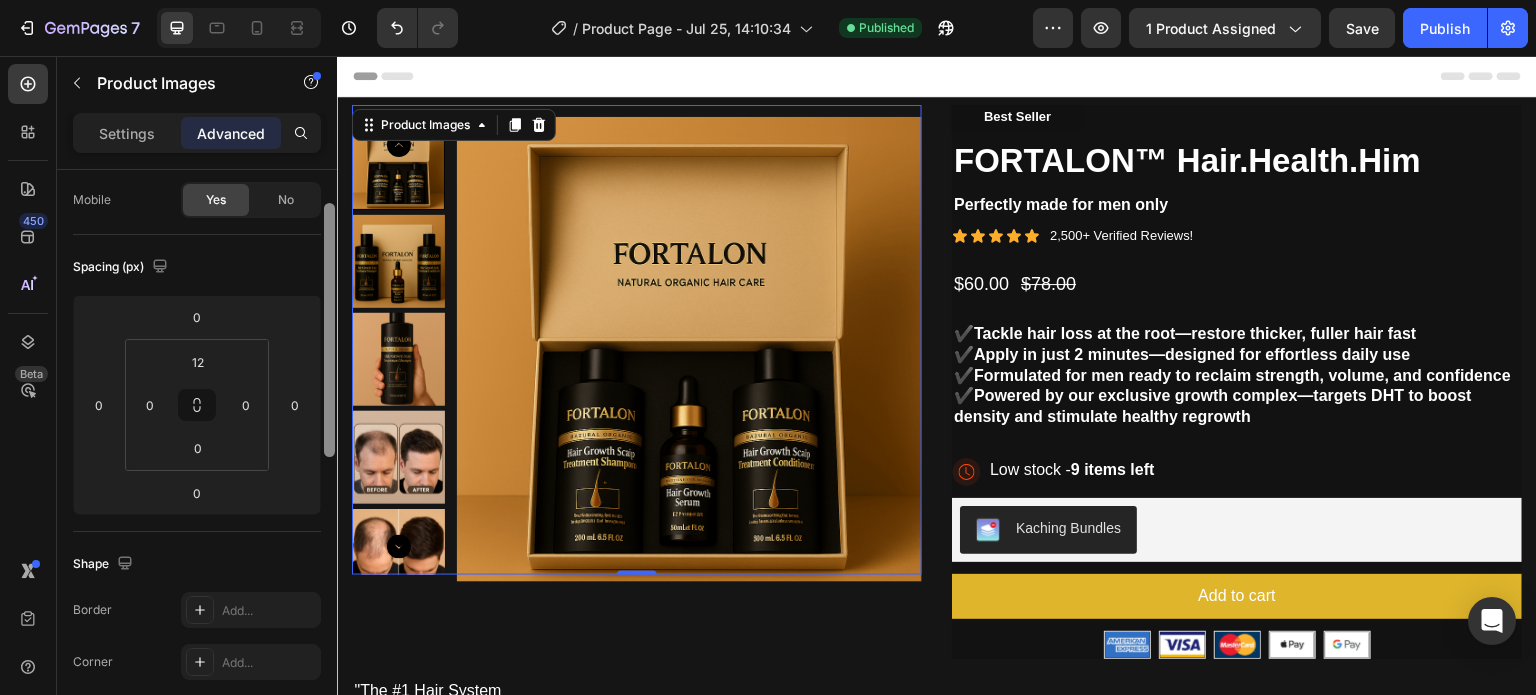 drag, startPoint x: 329, startPoint y: 316, endPoint x: 328, endPoint y: 383, distance: 67.00746 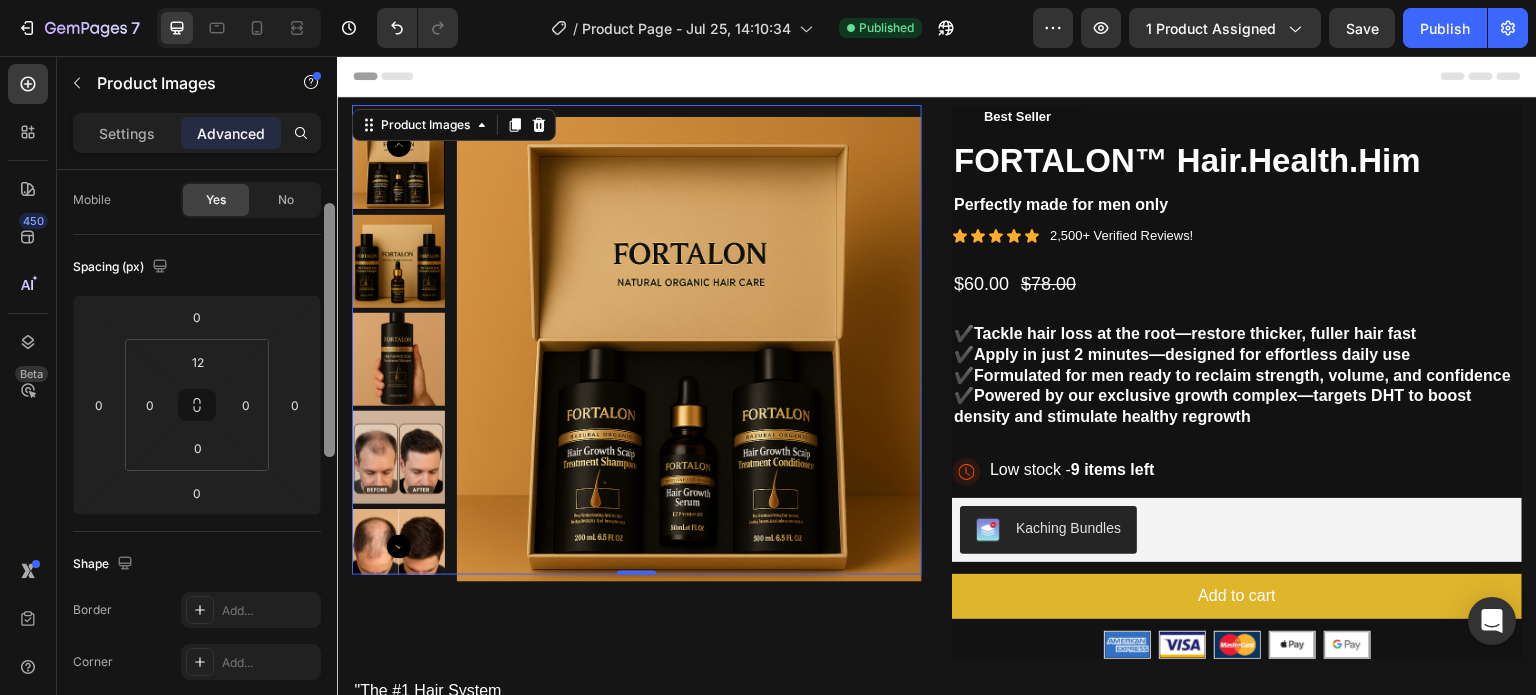 click at bounding box center (329, 330) 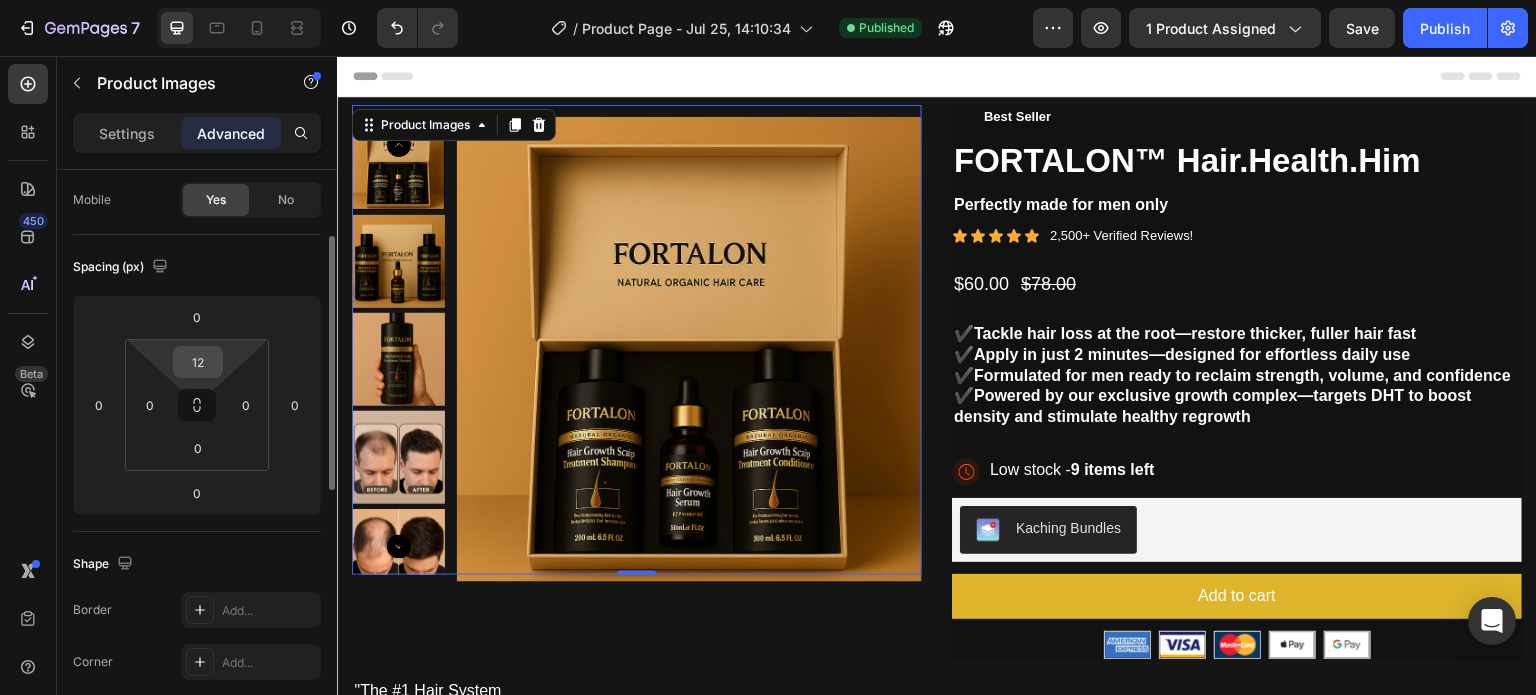 click on "12" at bounding box center (198, 362) 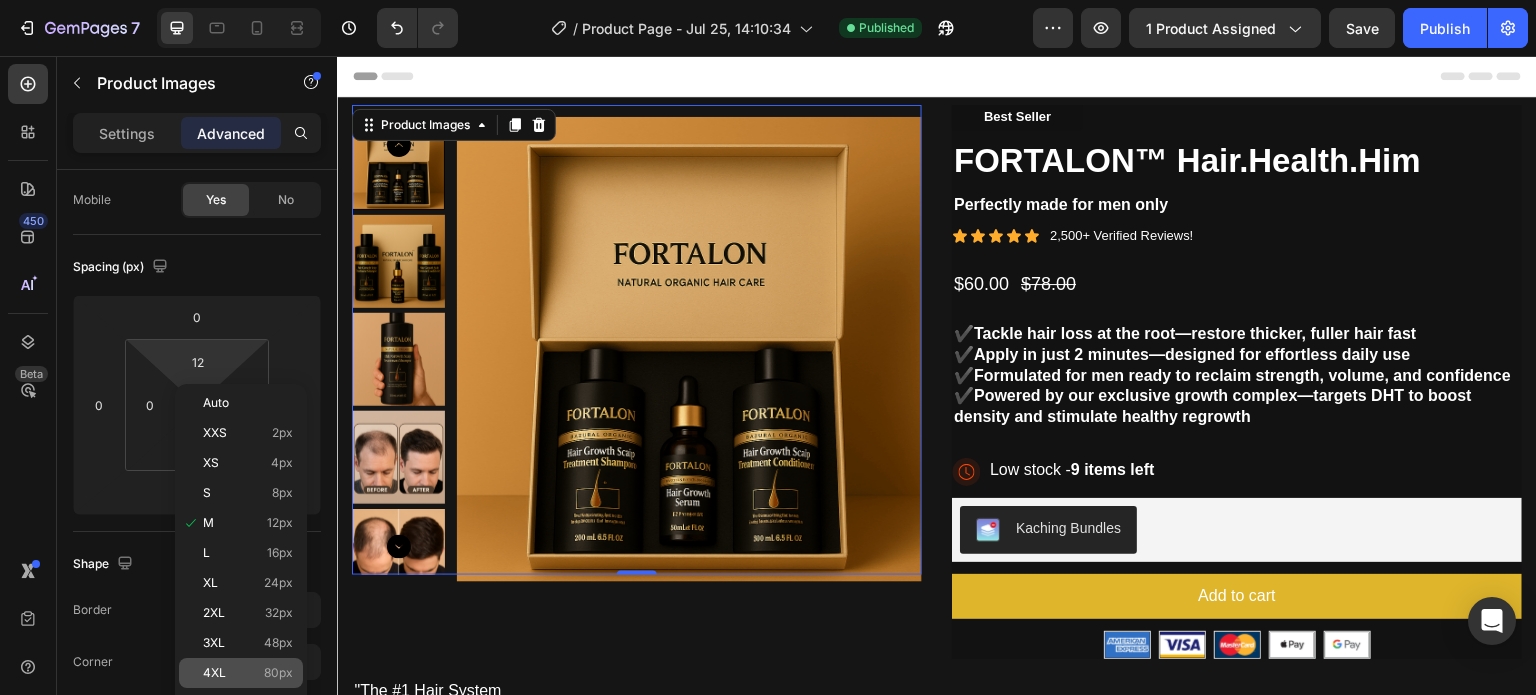 click on "4XL 80px" 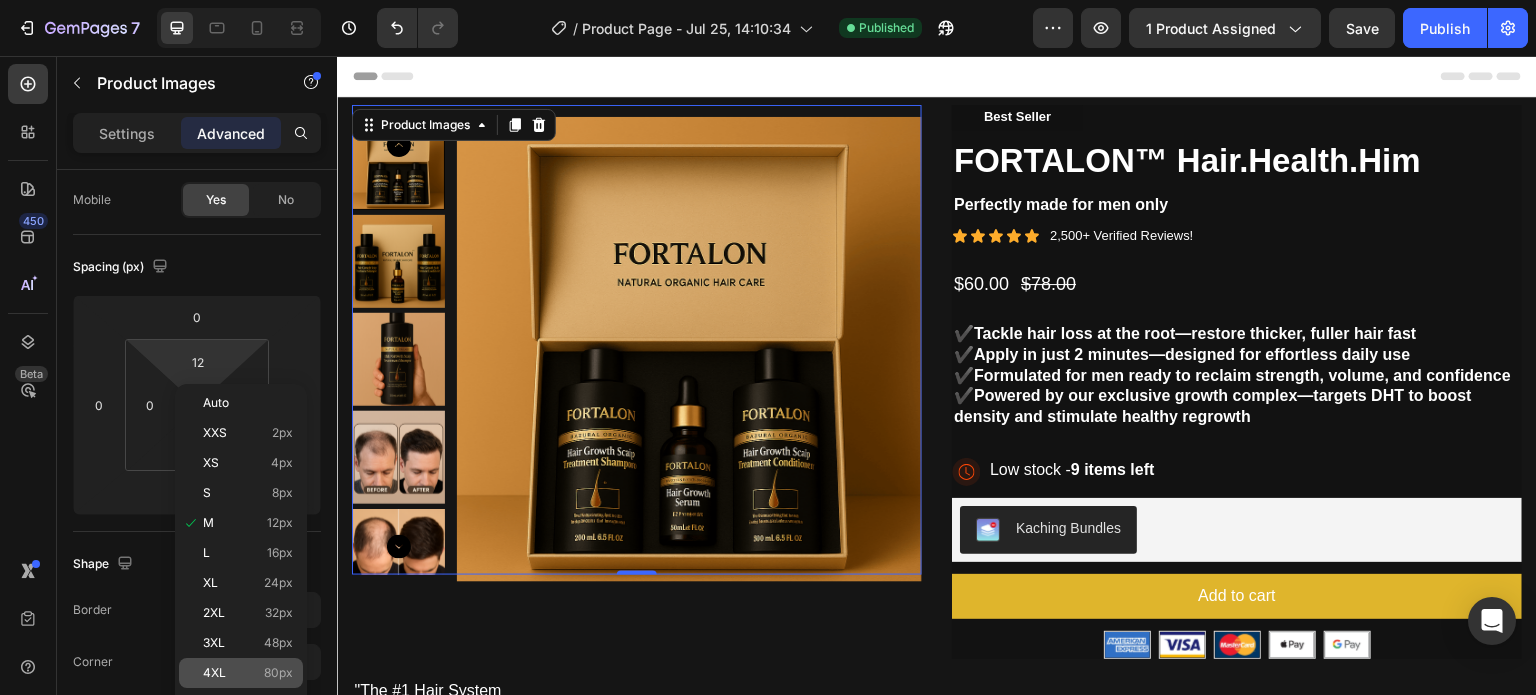 type on "80" 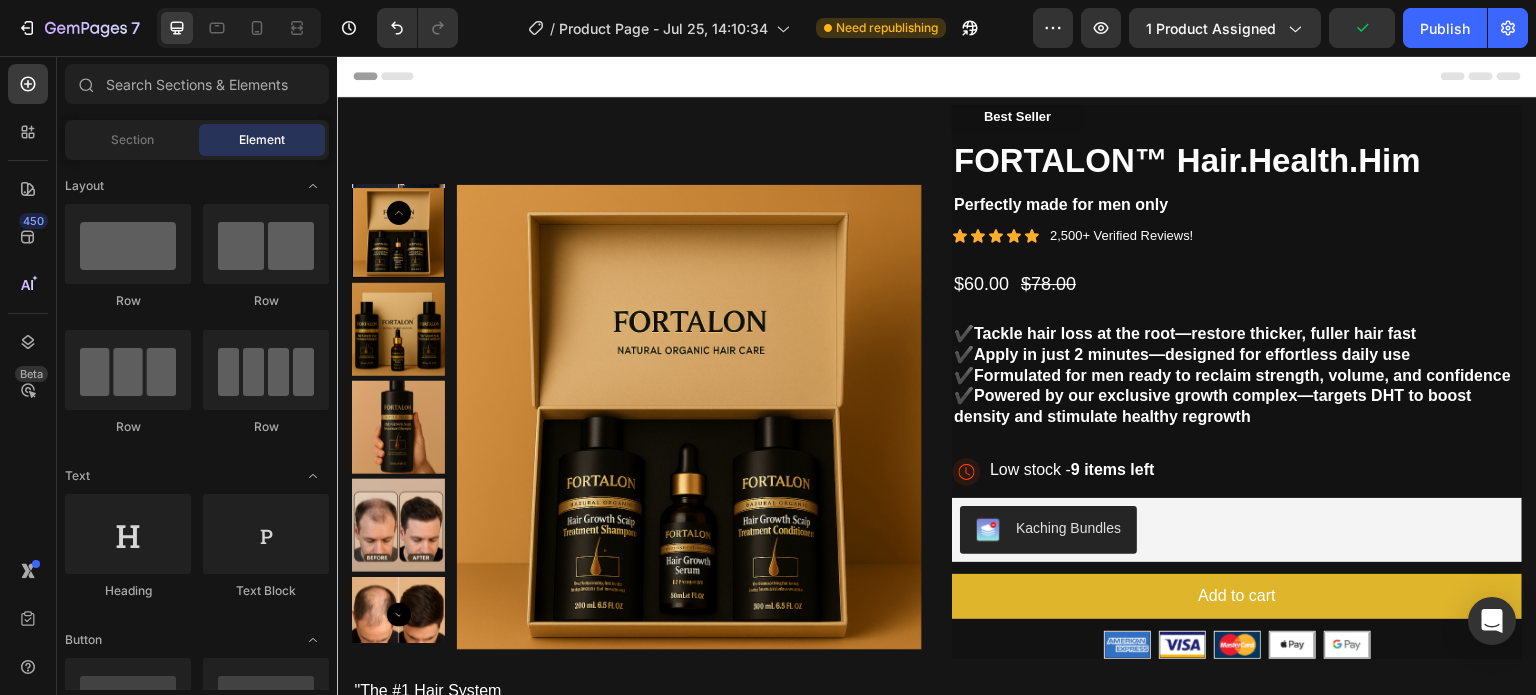 click on "Header" at bounding box center (937, 76) 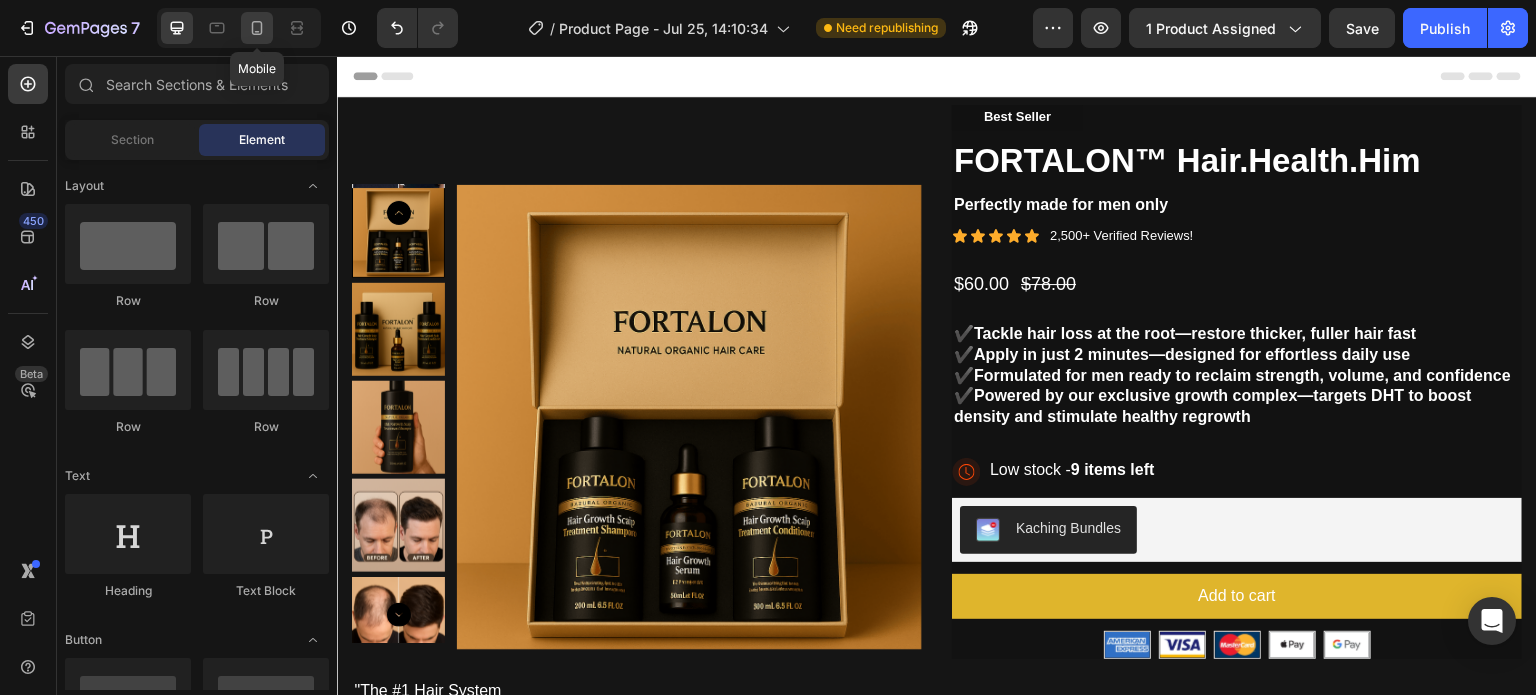 click 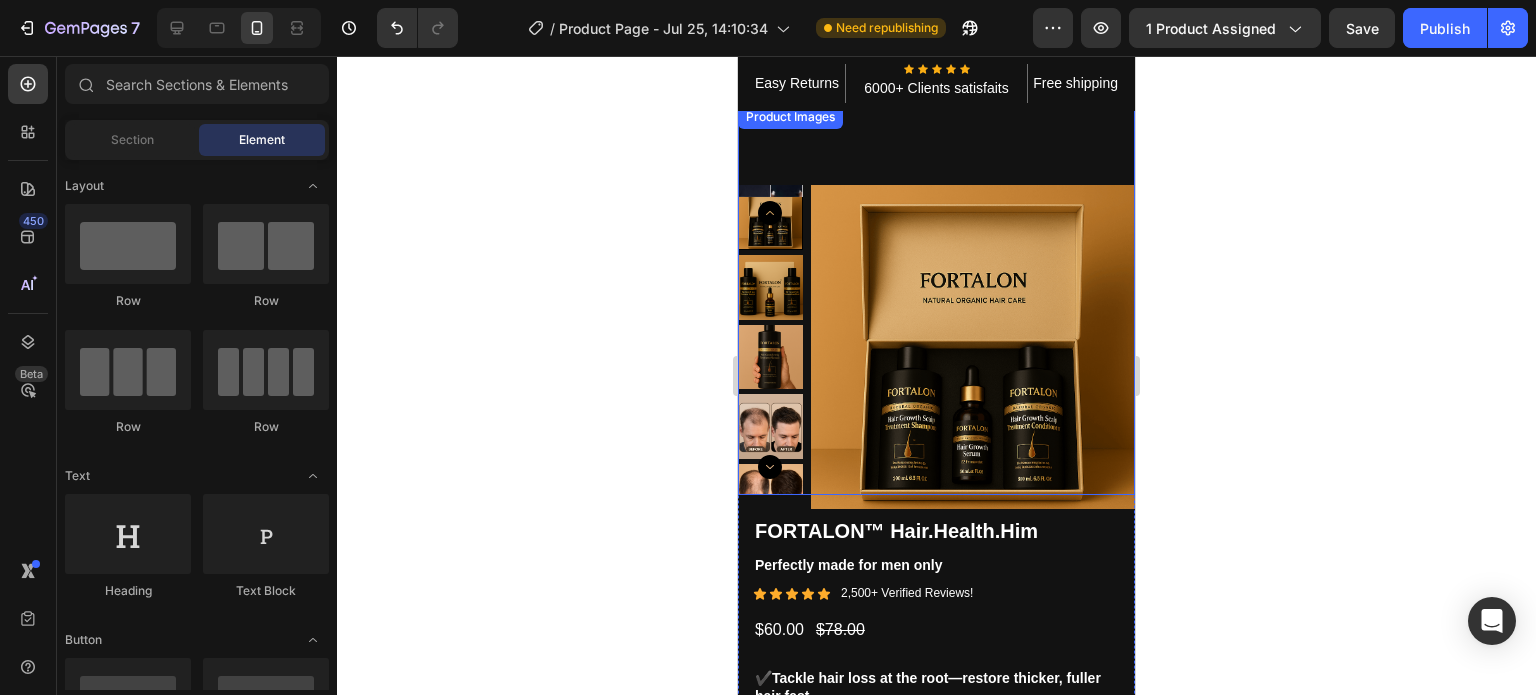 click on "Product Images" at bounding box center (936, 300) 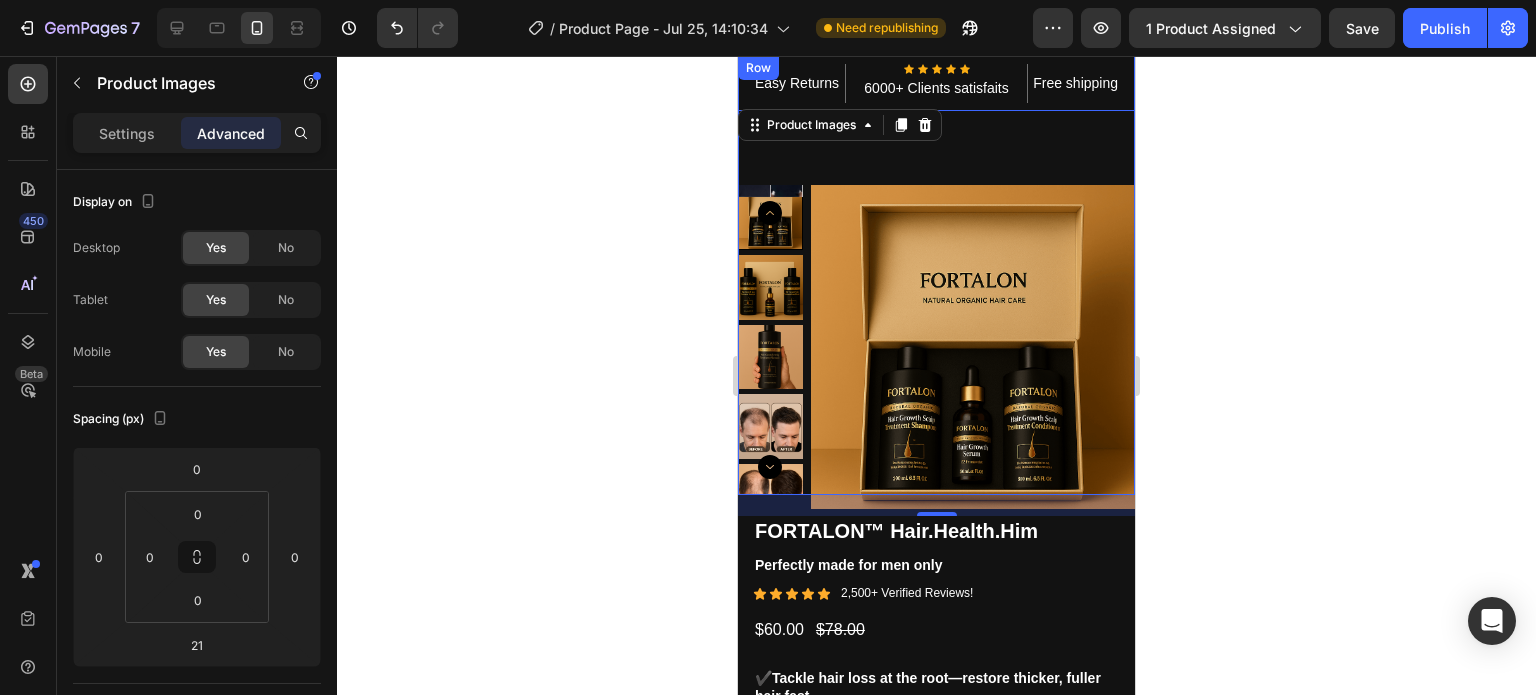 click on "Easy Returns Text block                Icon                Icon                Icon                Icon                Icon Icon List Hoz 6000+ Clients satisfaits Text block Row Free shipping Text block Row" at bounding box center (936, 83) 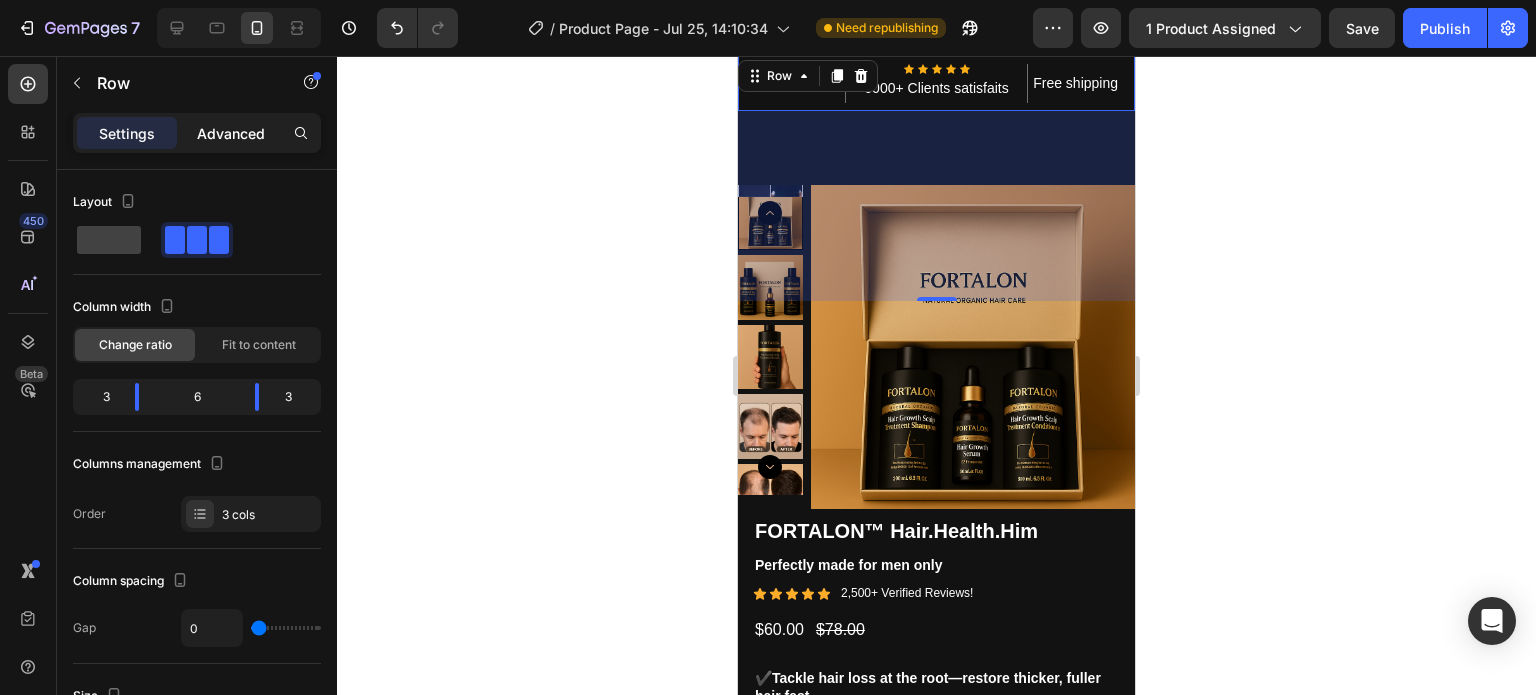 click on "Advanced" at bounding box center (231, 133) 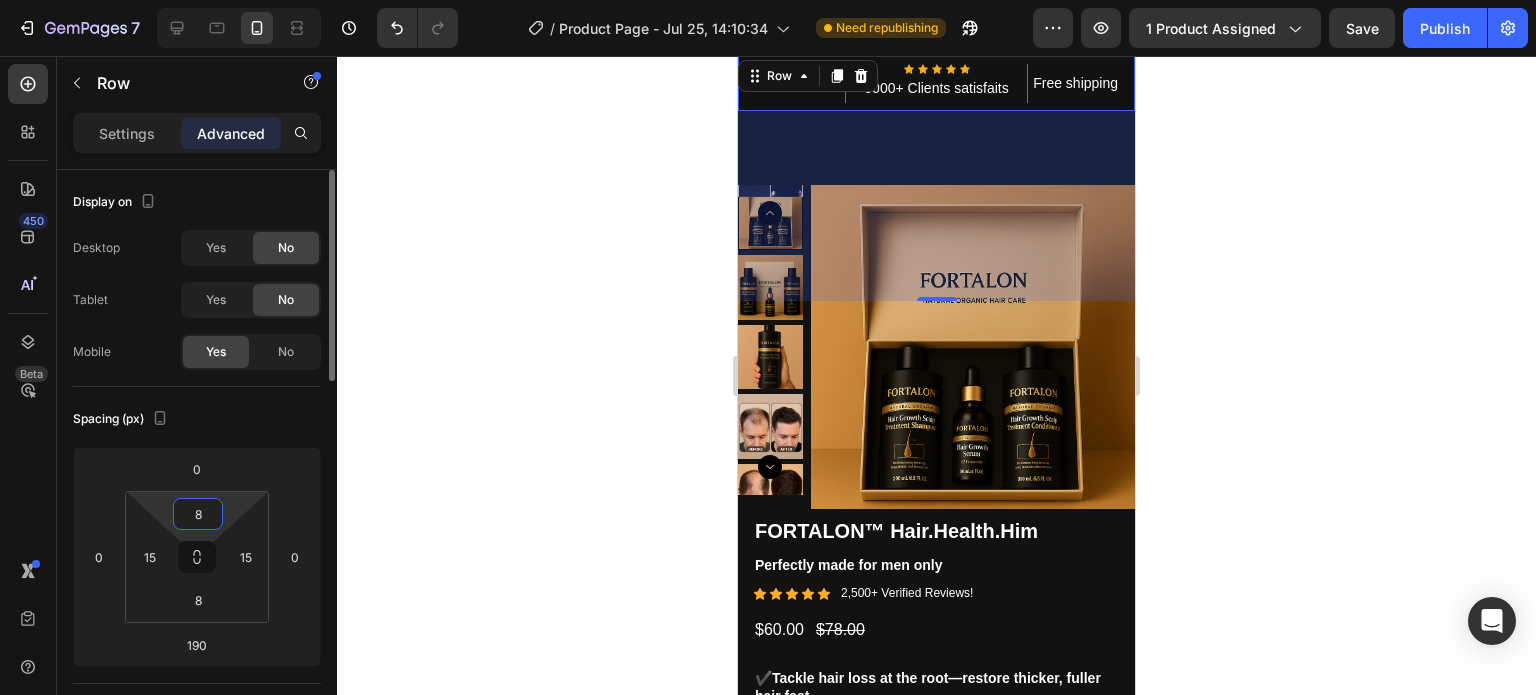 click on "8" at bounding box center [198, 514] 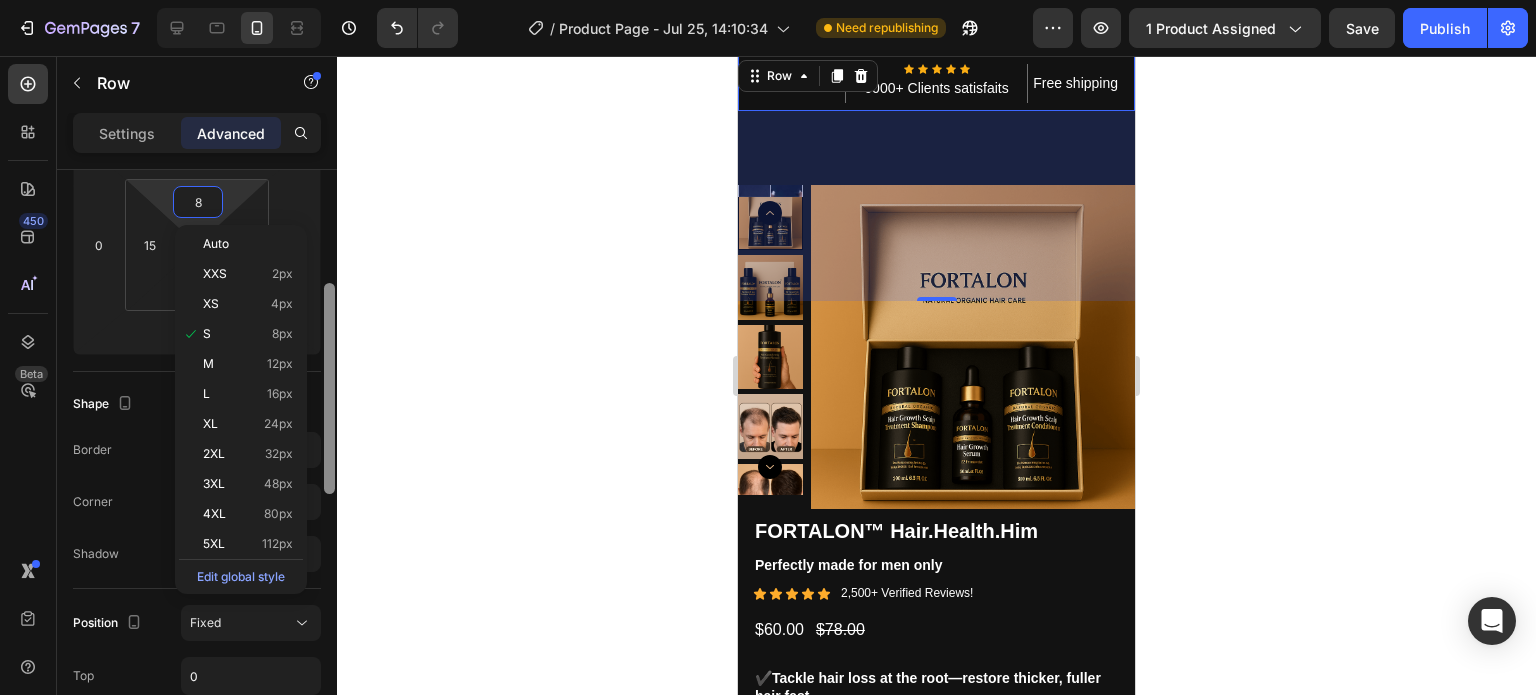 drag, startPoint x: 329, startPoint y: 325, endPoint x: 328, endPoint y: 440, distance: 115.00435 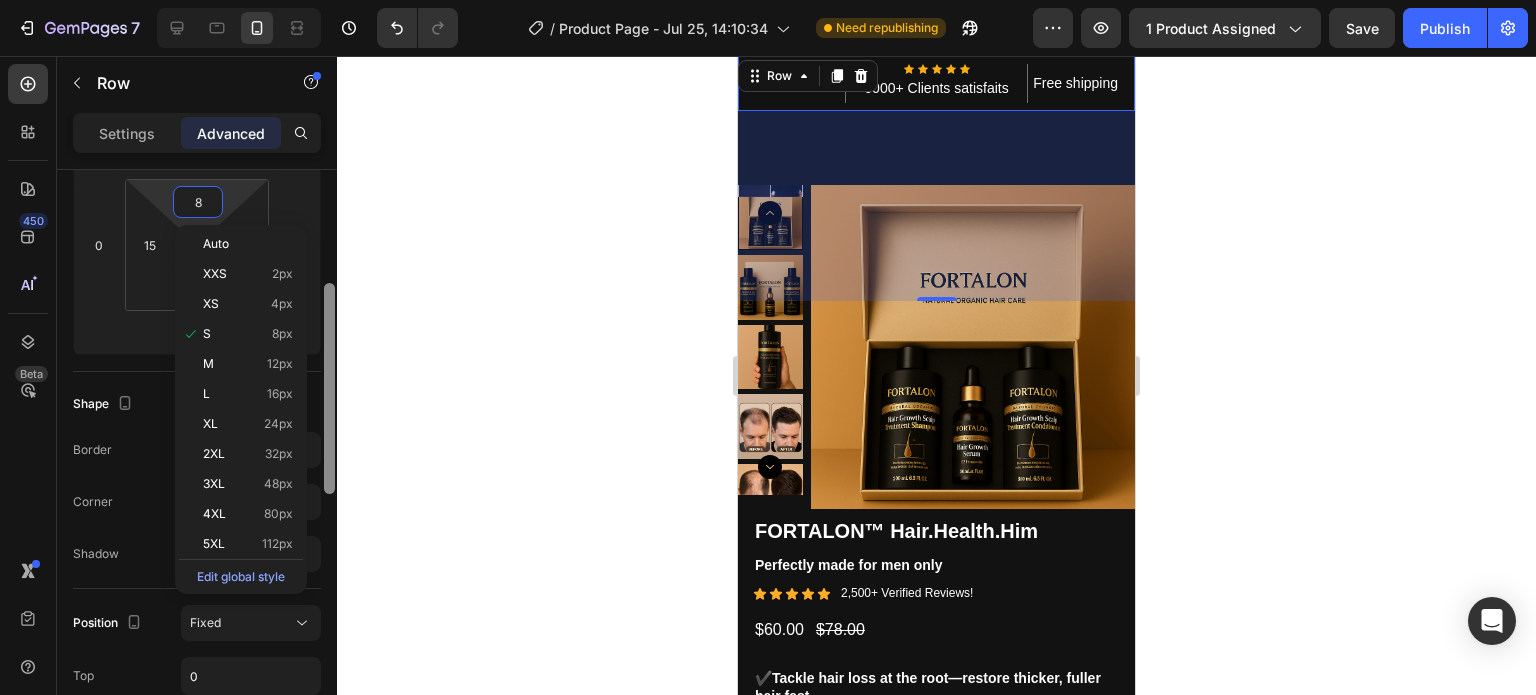 click at bounding box center (329, 388) 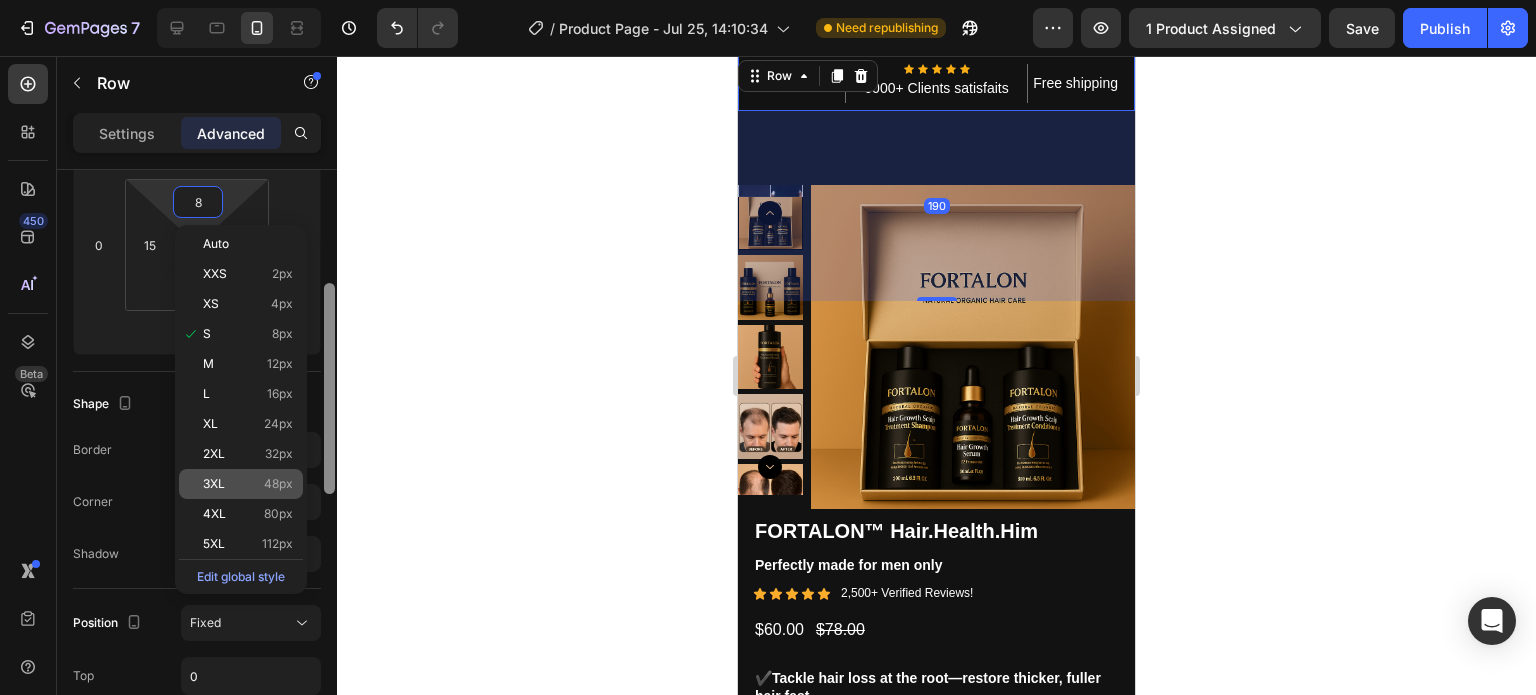 scroll, scrollTop: 315, scrollLeft: 0, axis: vertical 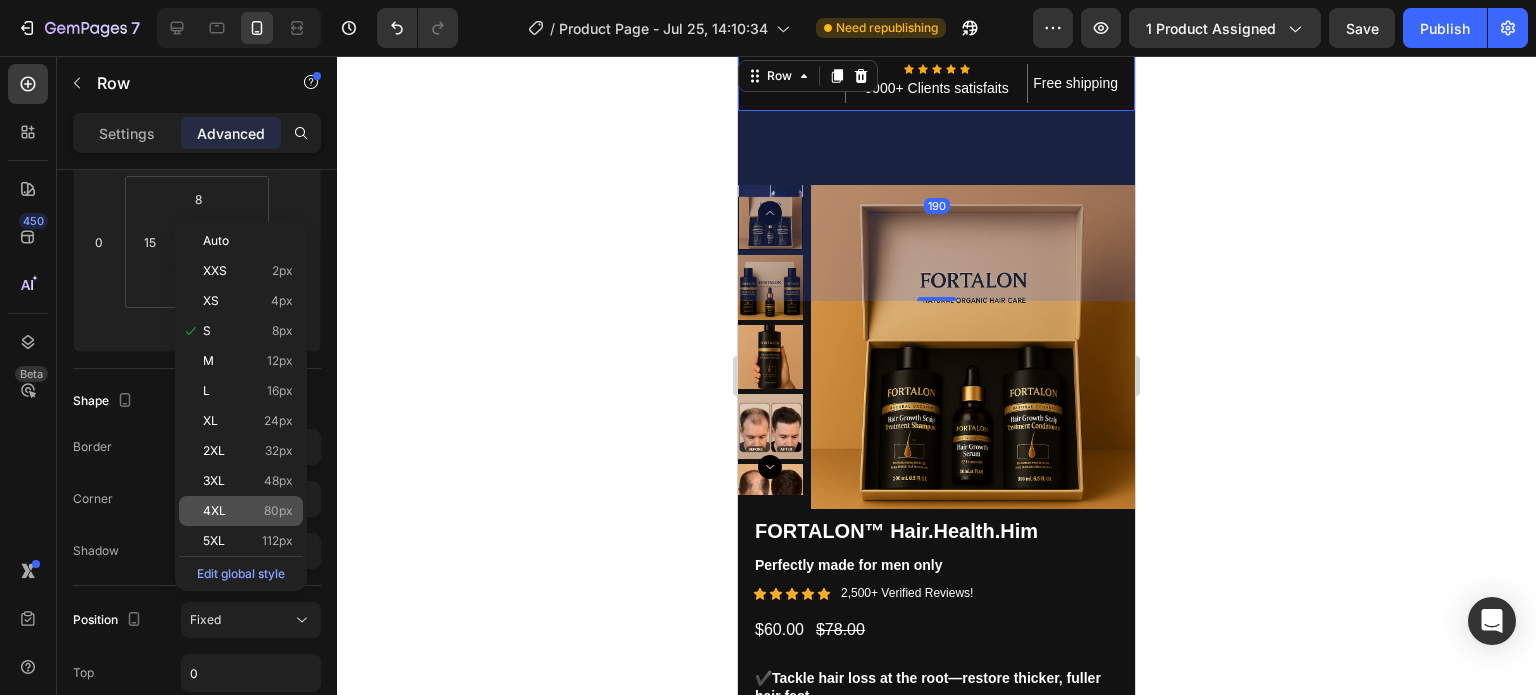 click on "4XL 80px" at bounding box center [248, 511] 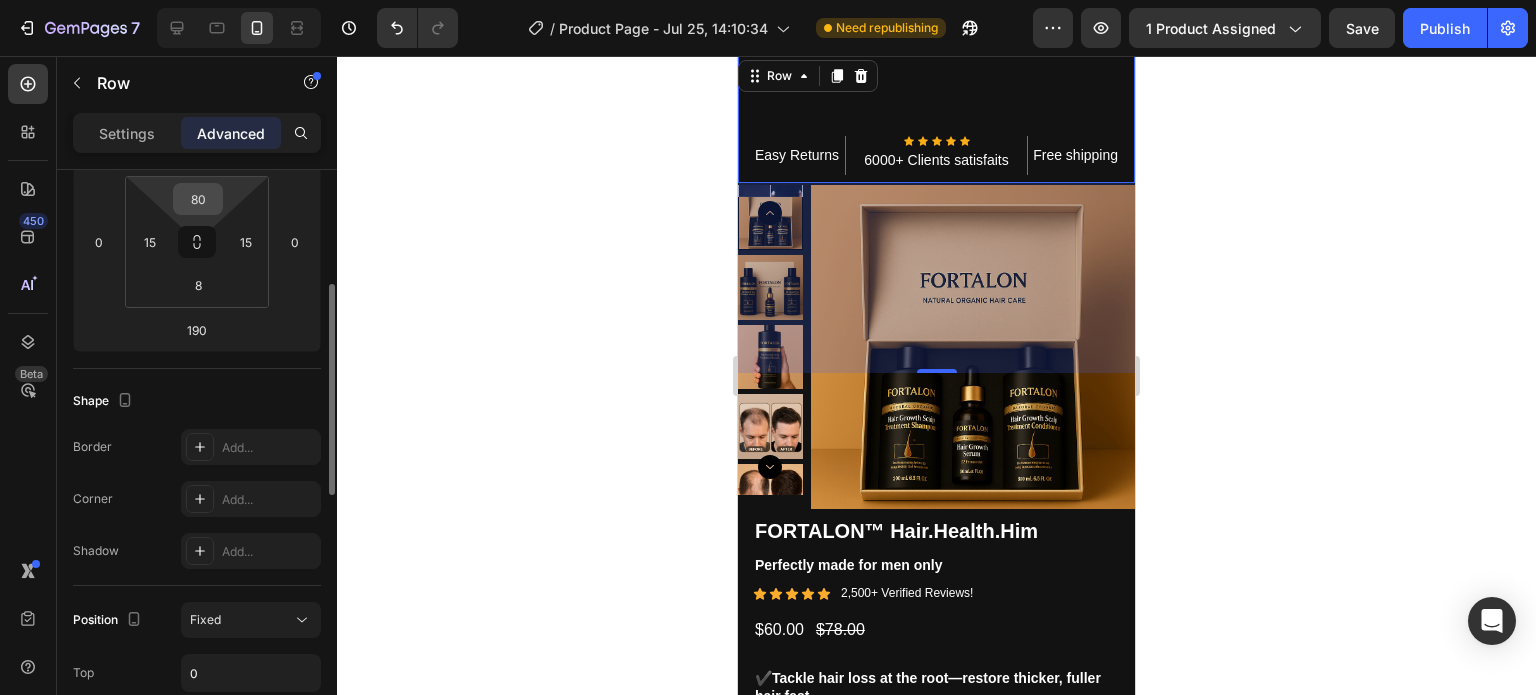 click on "80" at bounding box center [198, 199] 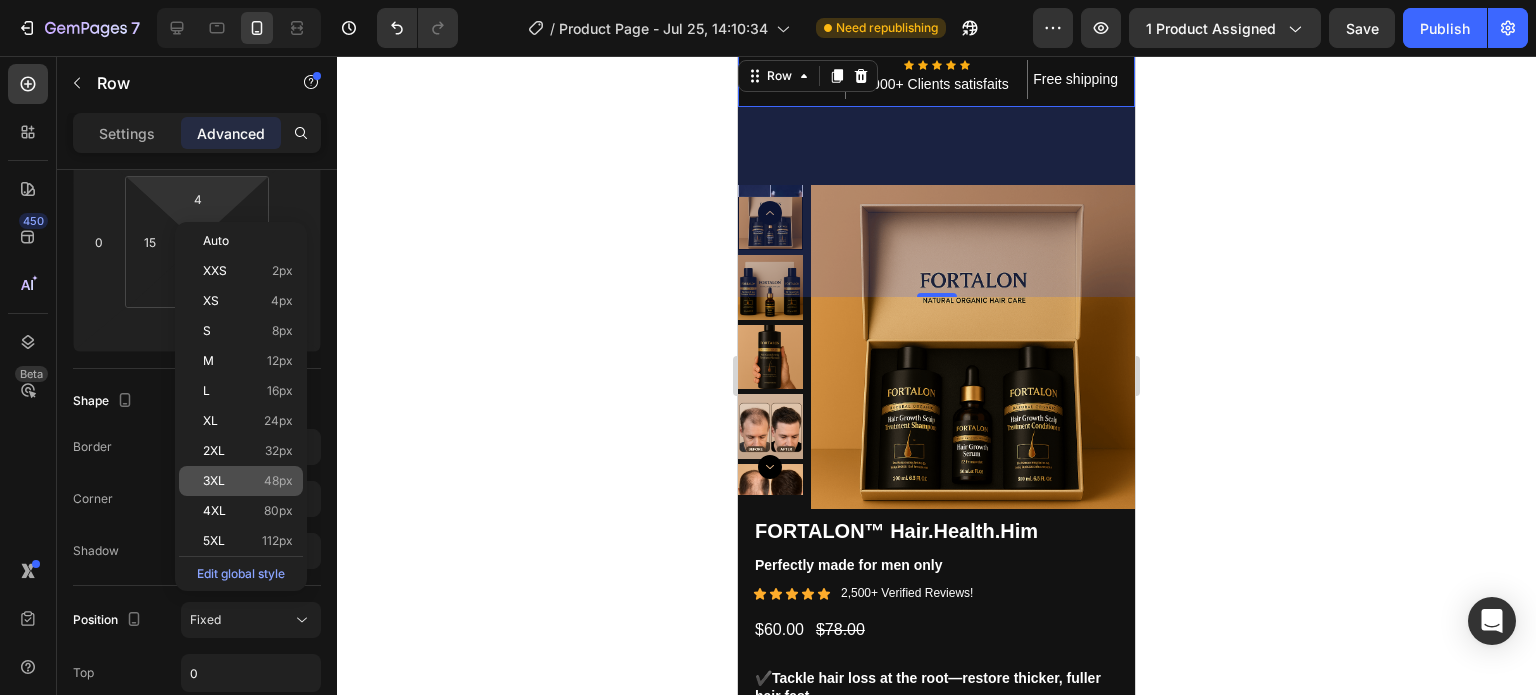 click on "3XL" at bounding box center (214, 481) 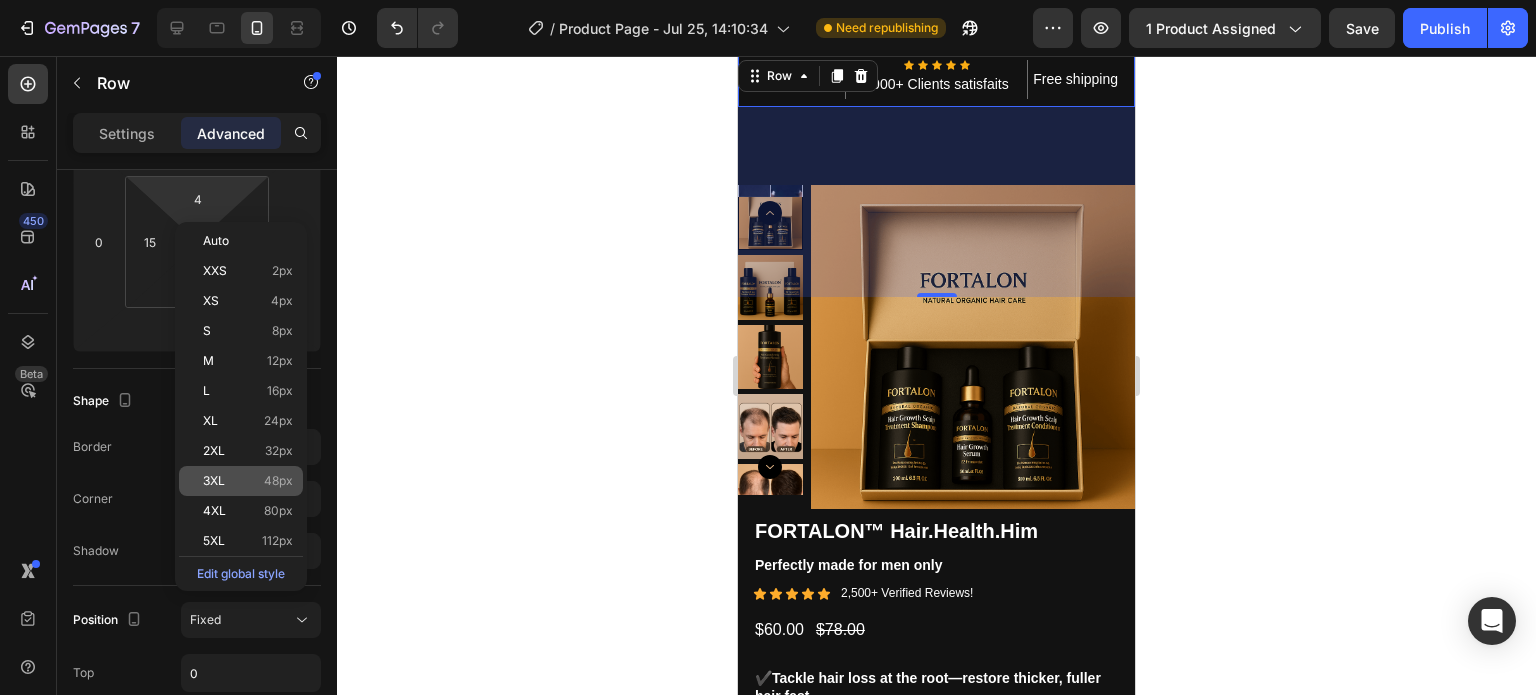 type on "48" 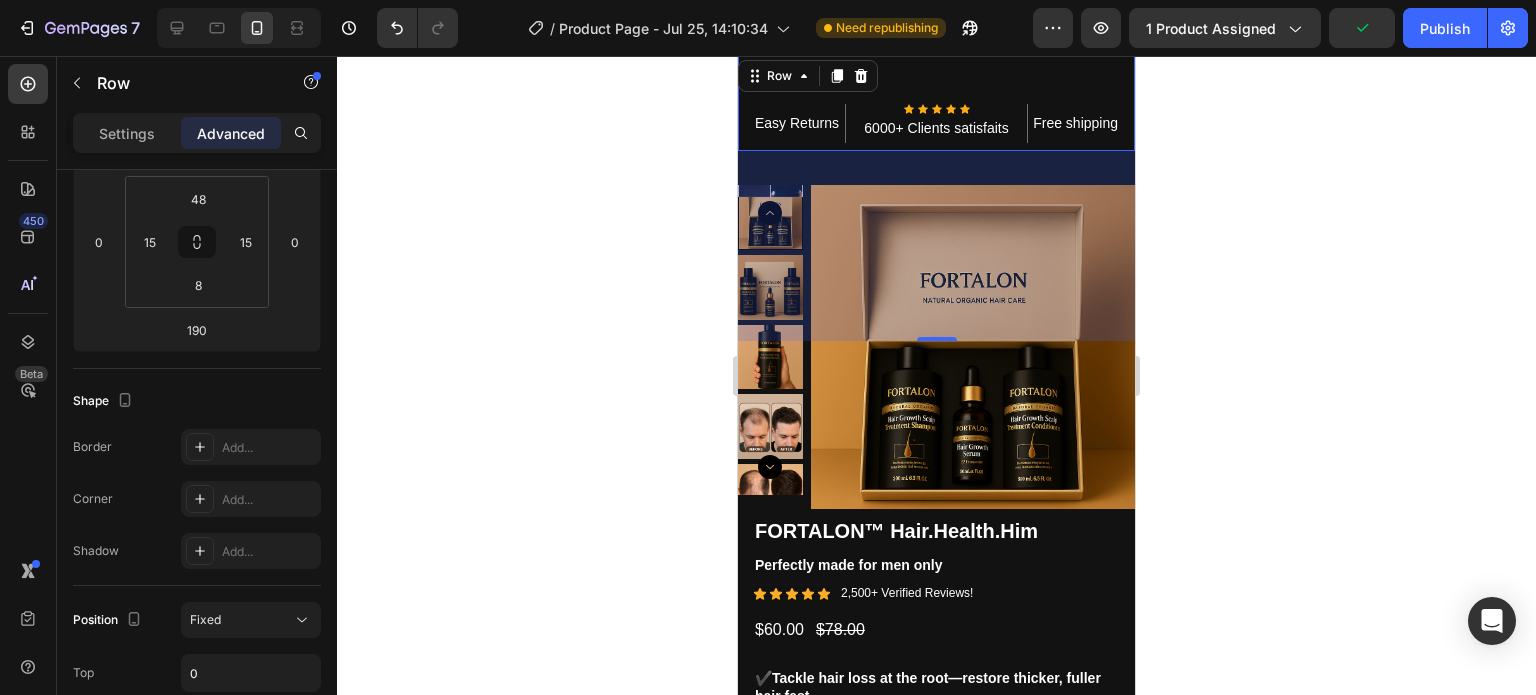 click 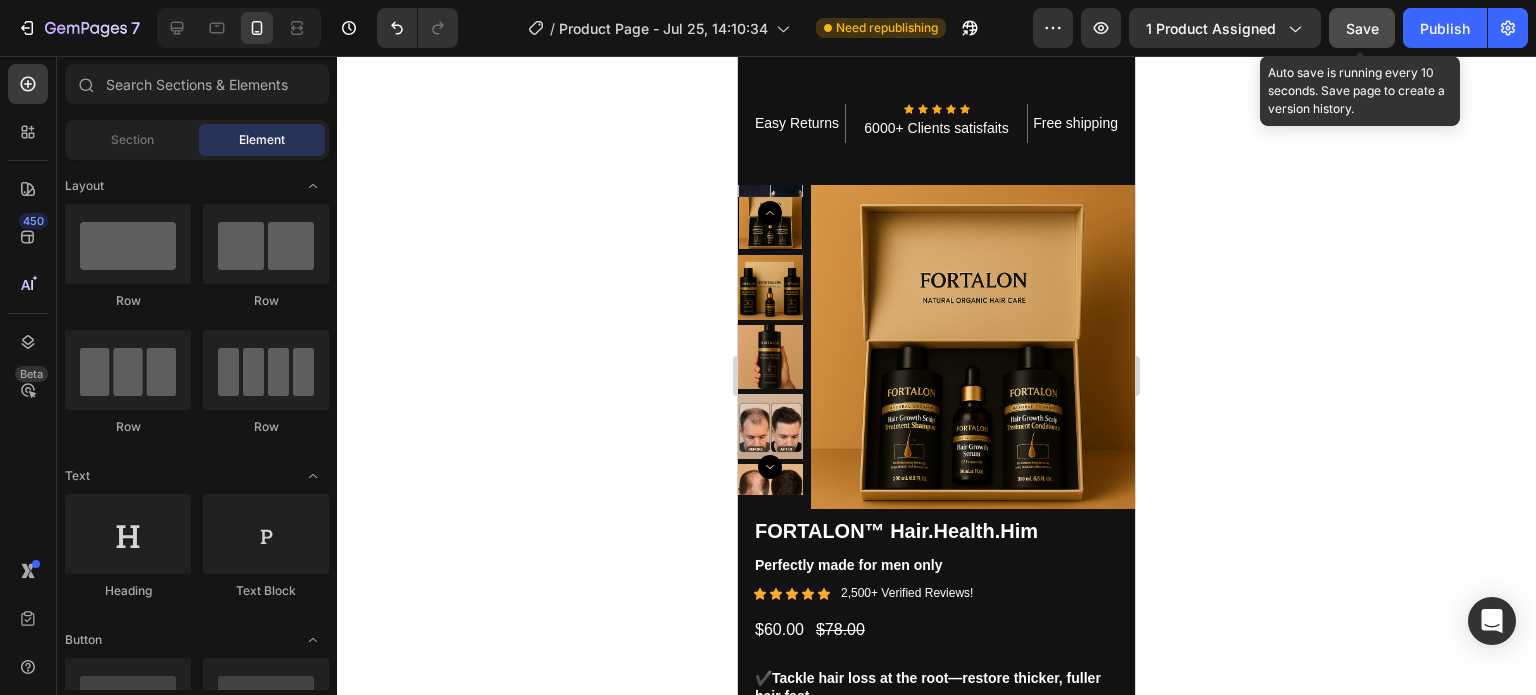 click on "Save" at bounding box center [1362, 28] 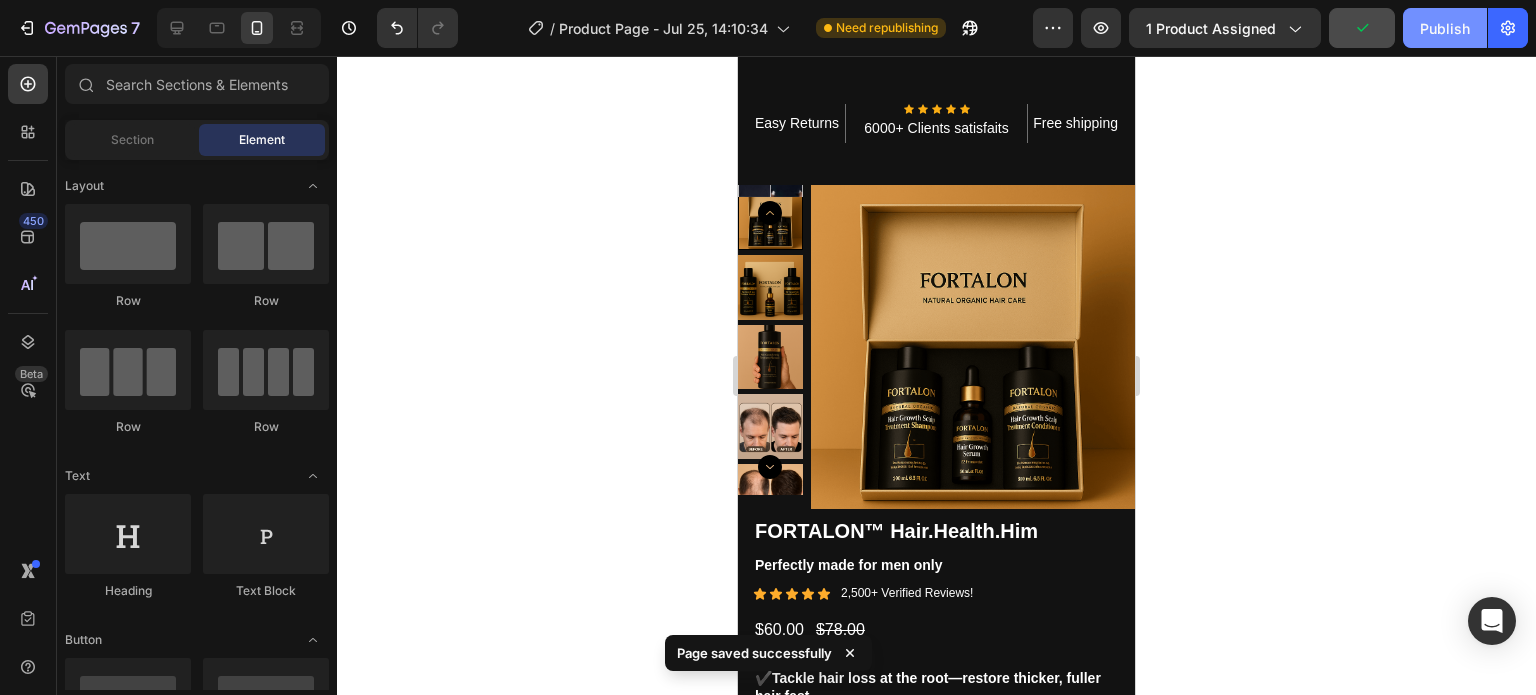 click on "Publish" at bounding box center [1445, 28] 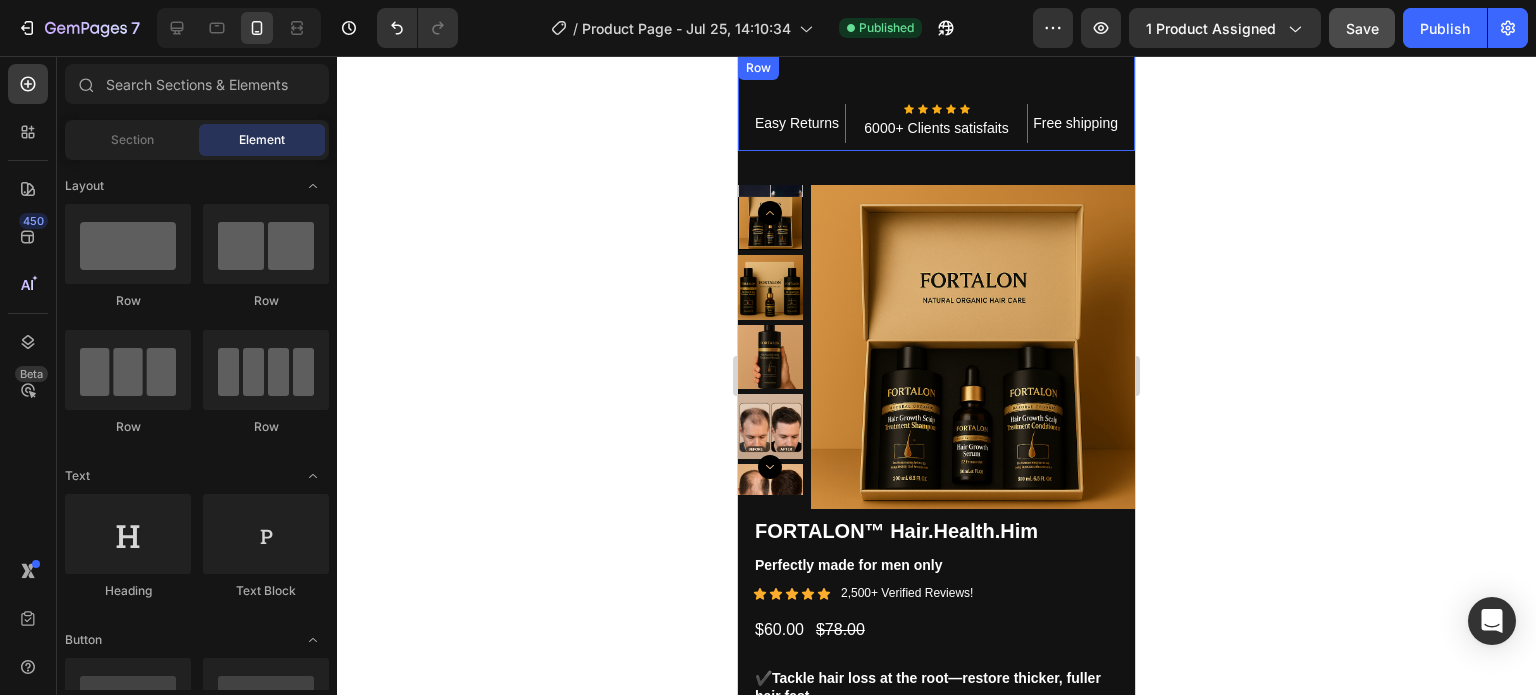click on "Easy Returns Text block                Icon                Icon                Icon                Icon                Icon Icon List Hoz 6000+ Clients satisfaits Text block Row Free shipping Text block Row" at bounding box center (936, 103) 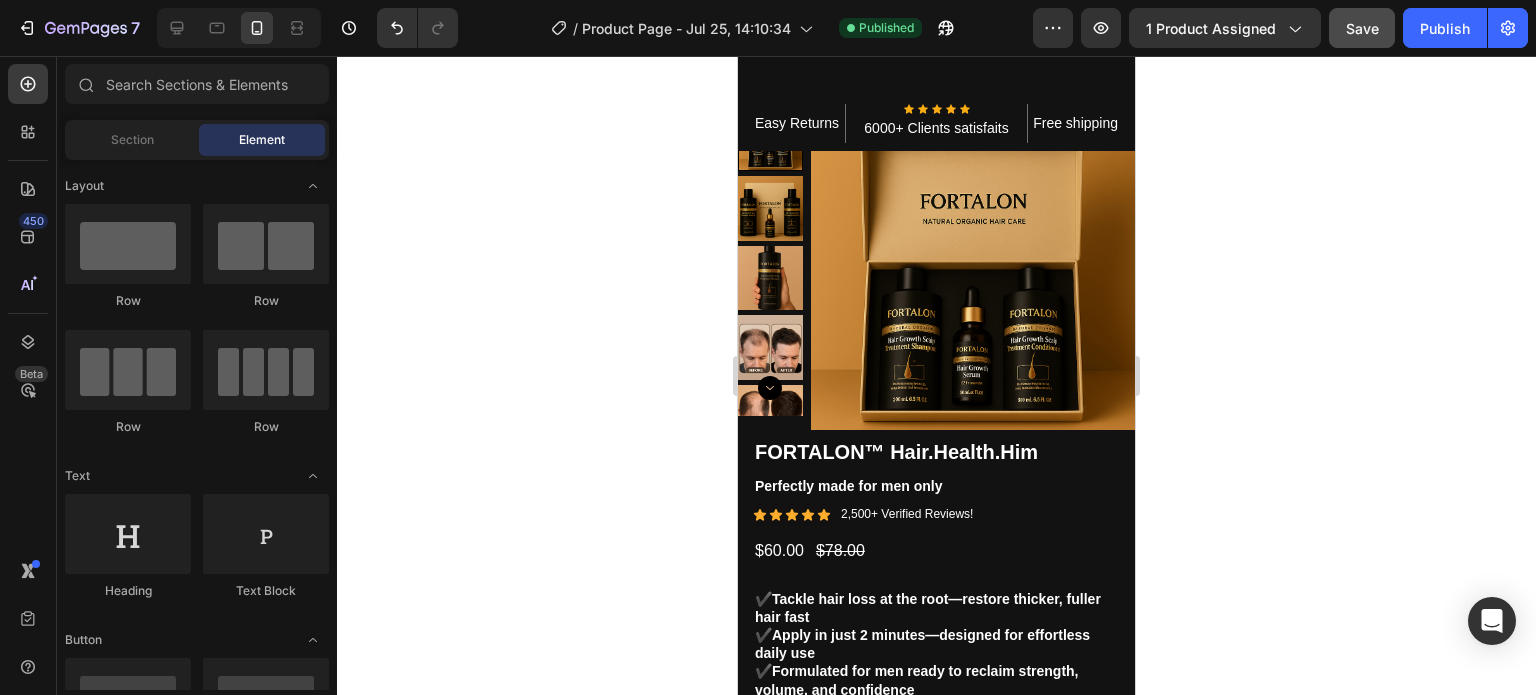 scroll, scrollTop: 0, scrollLeft: 0, axis: both 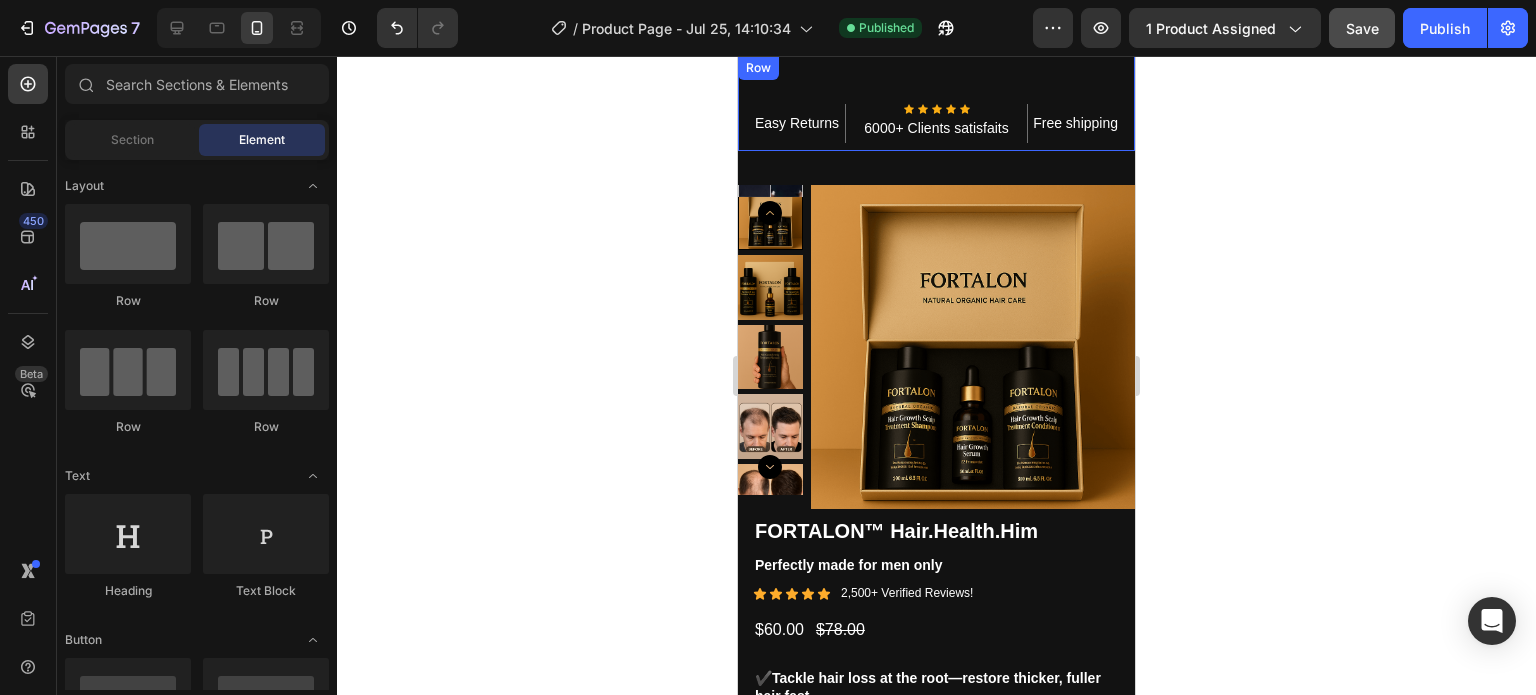 click on "Easy Returns Text block                Icon                Icon                Icon                Icon                Icon Icon List Hoz 6000+ Clients satisfaits Text block Row Free shipping Text block Row" at bounding box center [936, 103] 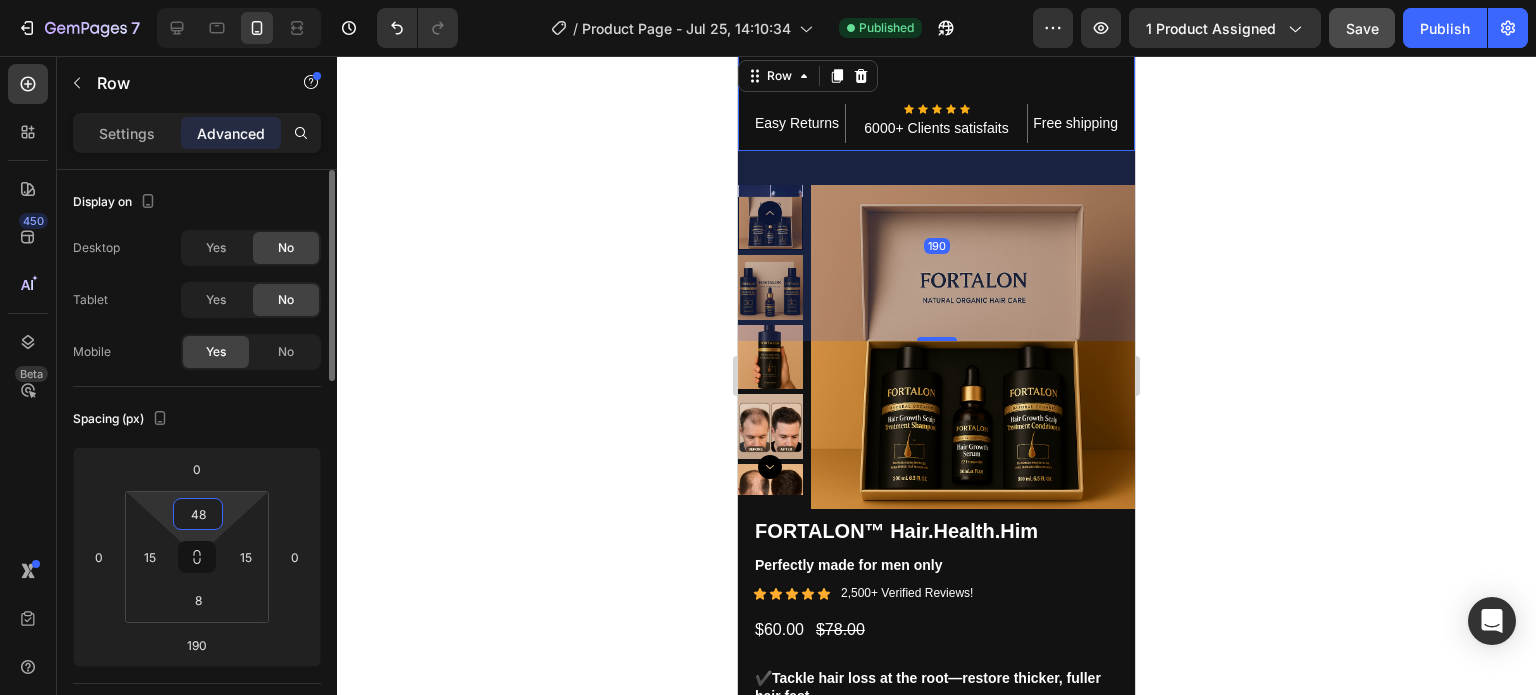 click on "48" at bounding box center (198, 514) 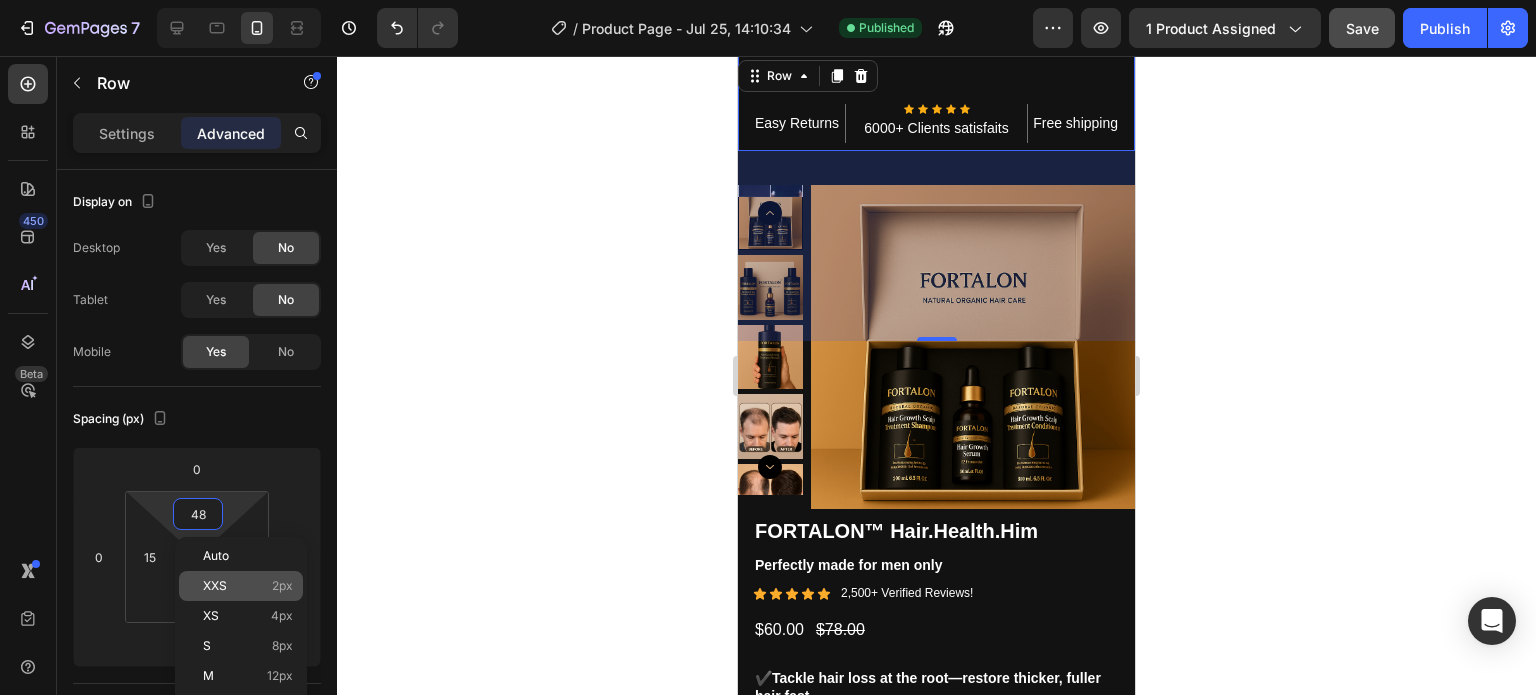 click on "XXS 2px" at bounding box center [248, 586] 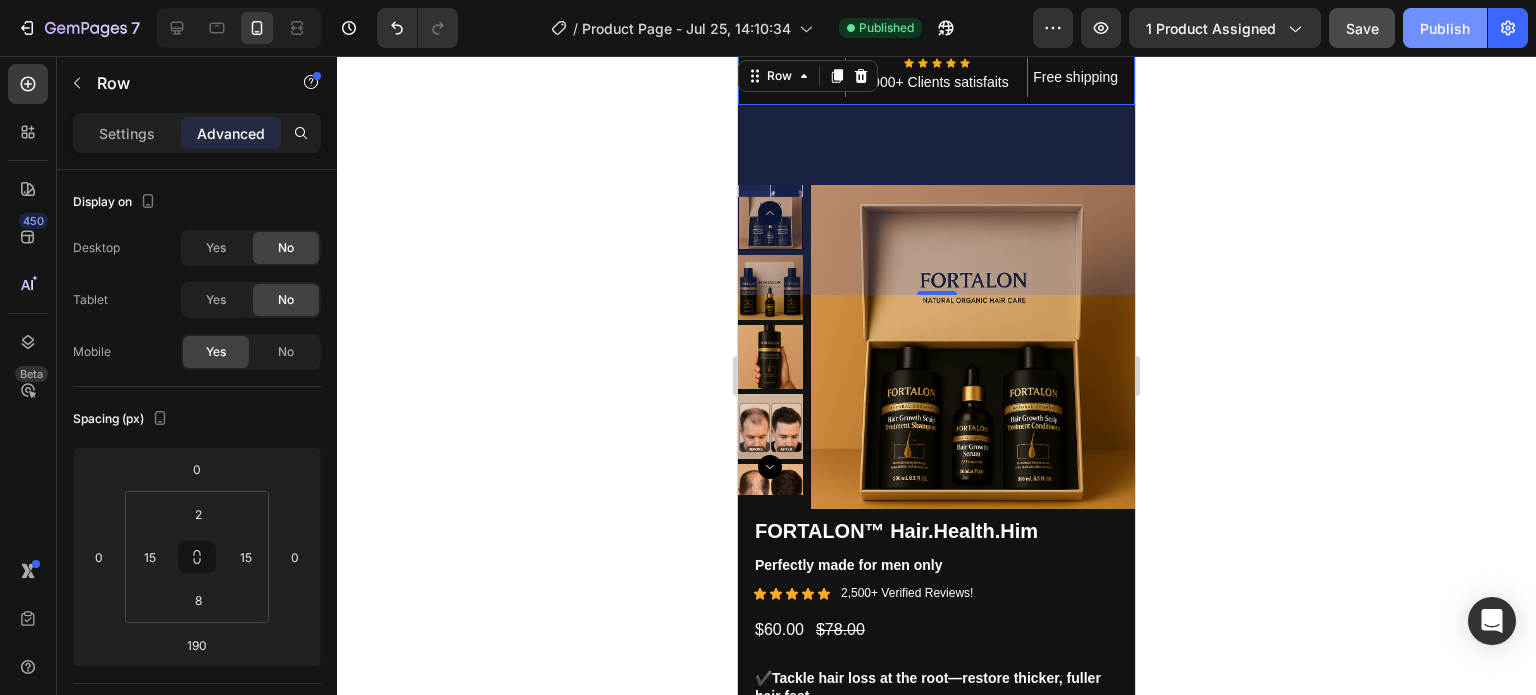 click on "Publish" at bounding box center (1445, 28) 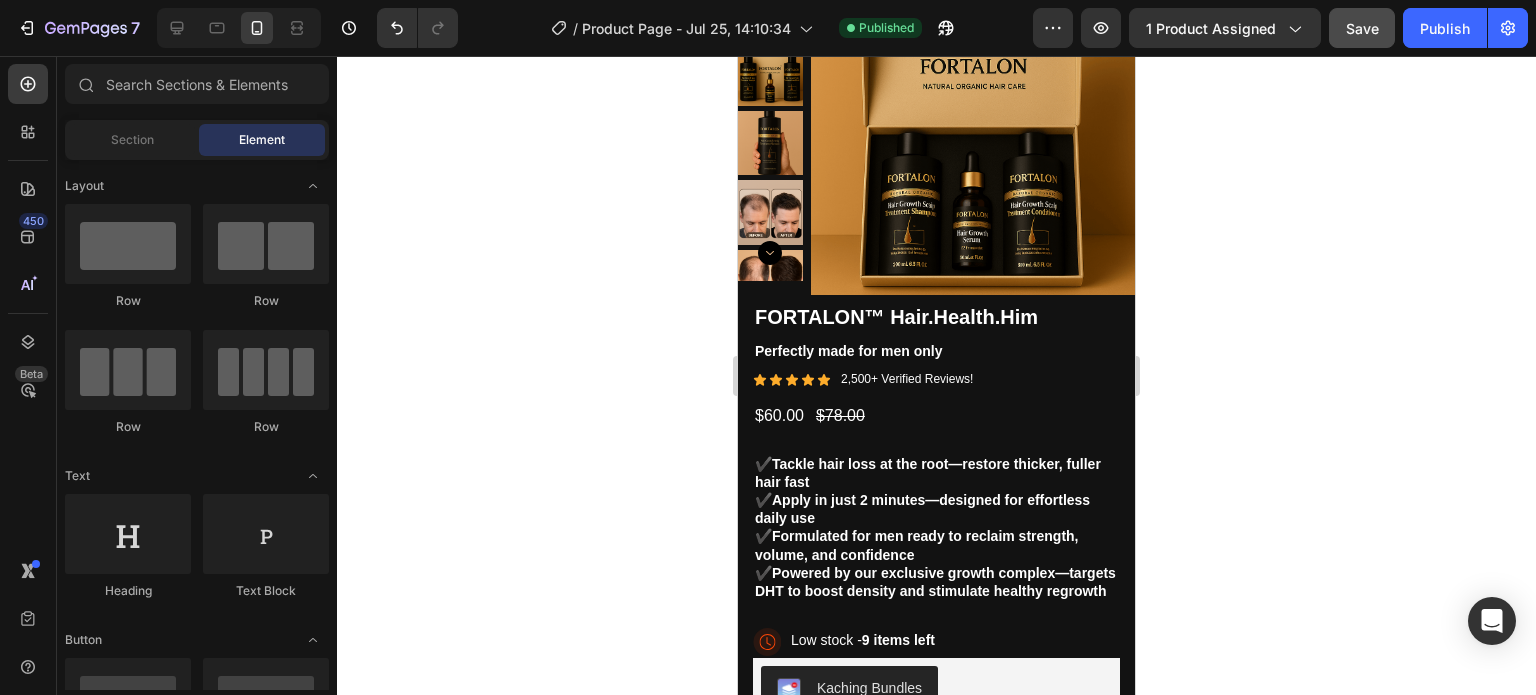 scroll, scrollTop: 0, scrollLeft: 0, axis: both 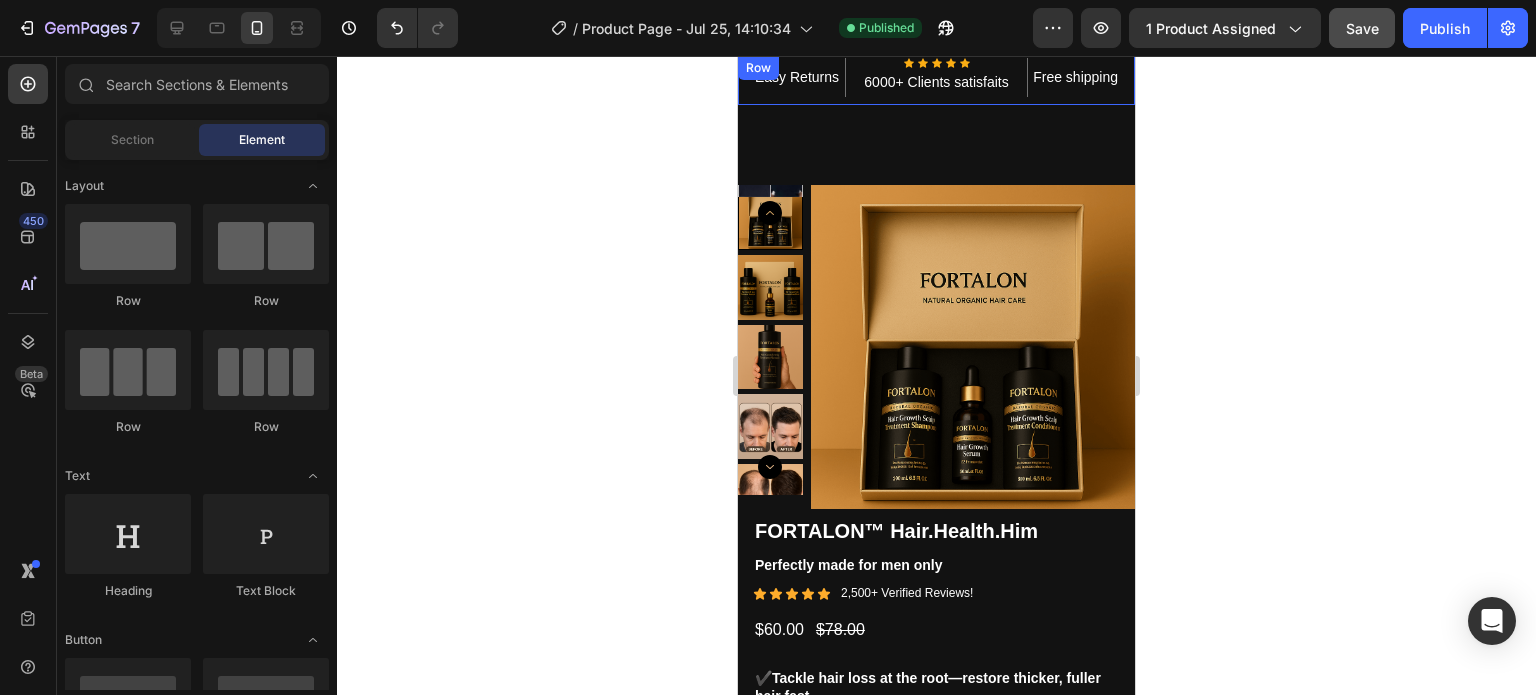 click on "Easy Returns Text block                Icon                Icon                Icon                Icon                Icon Icon List Hoz 6000+ Clients satisfaits Text block Row Free shipping Text block Row" at bounding box center (936, 80) 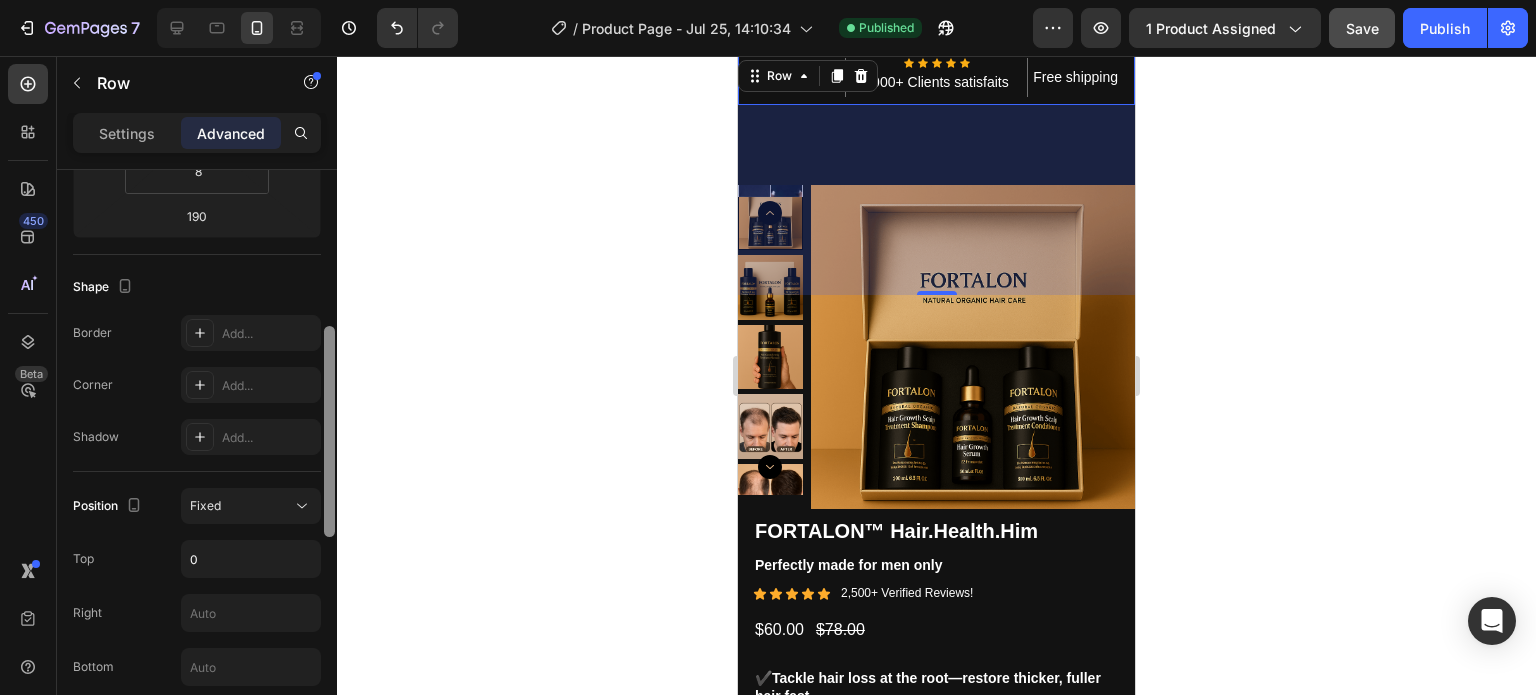 drag, startPoint x: 328, startPoint y: 332, endPoint x: 323, endPoint y: 488, distance: 156.08011 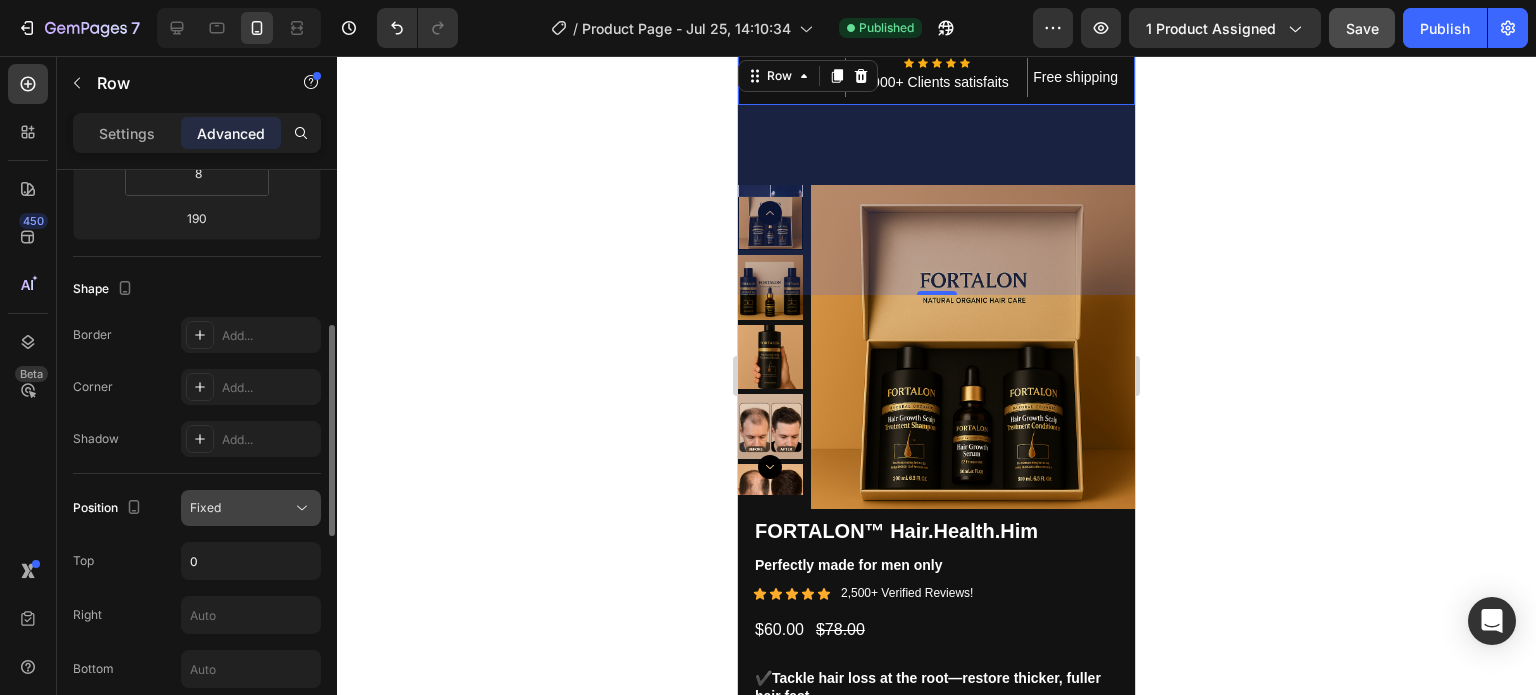 click 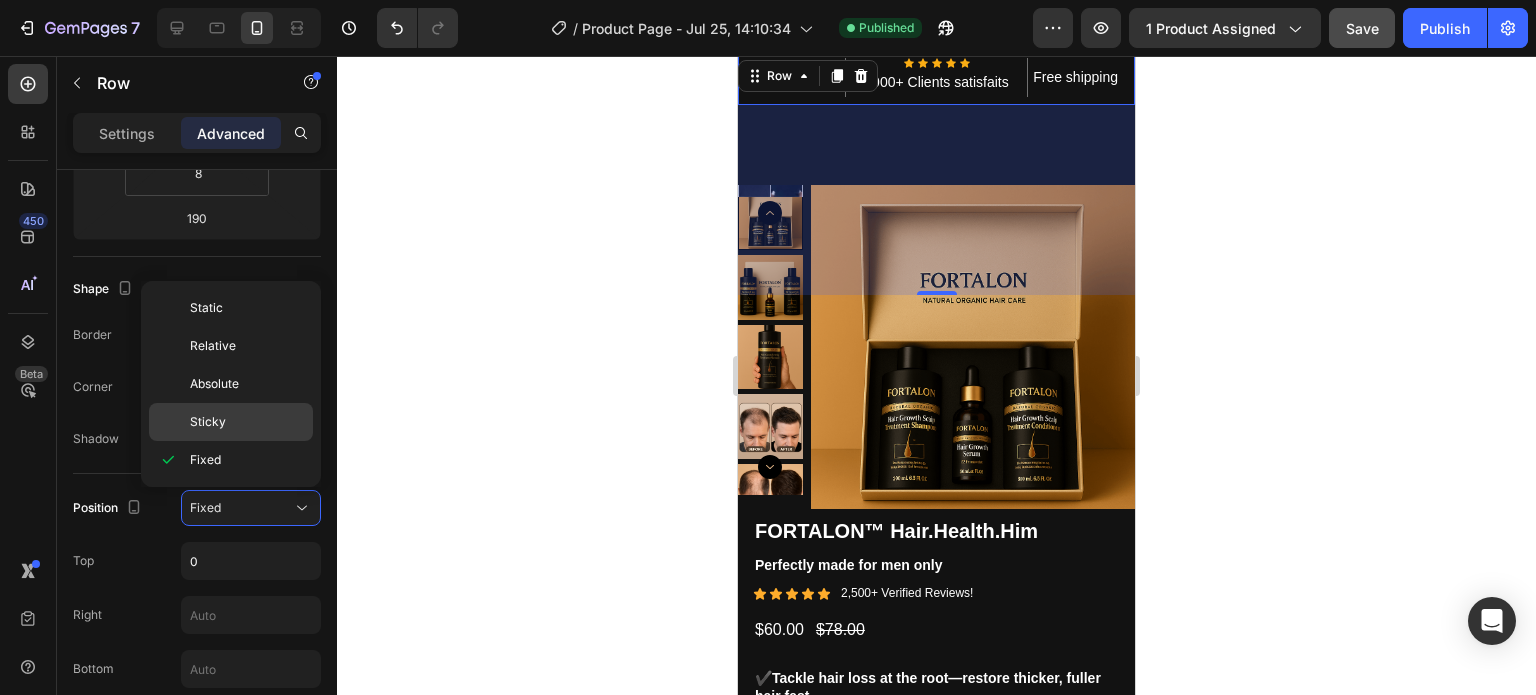 click on "Sticky" at bounding box center (247, 422) 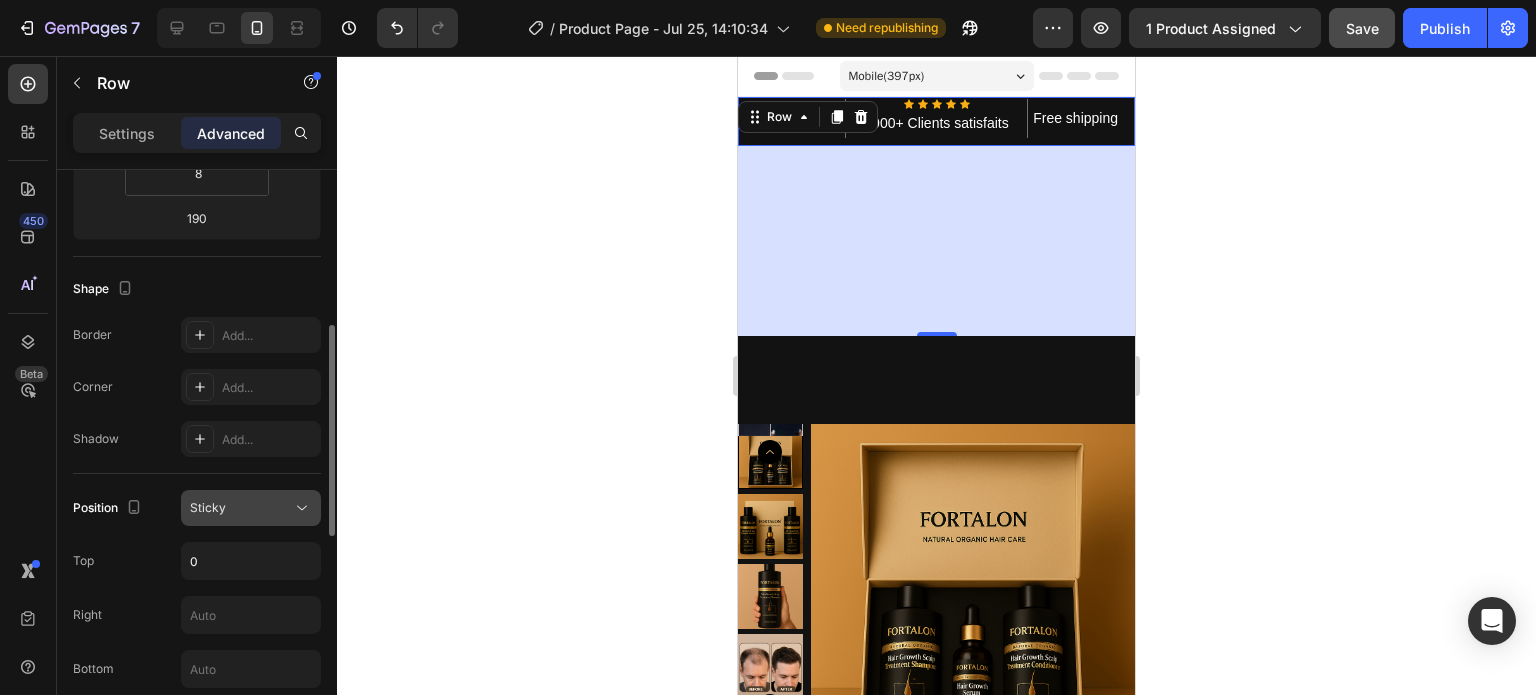 click on "Sticky" at bounding box center (241, 508) 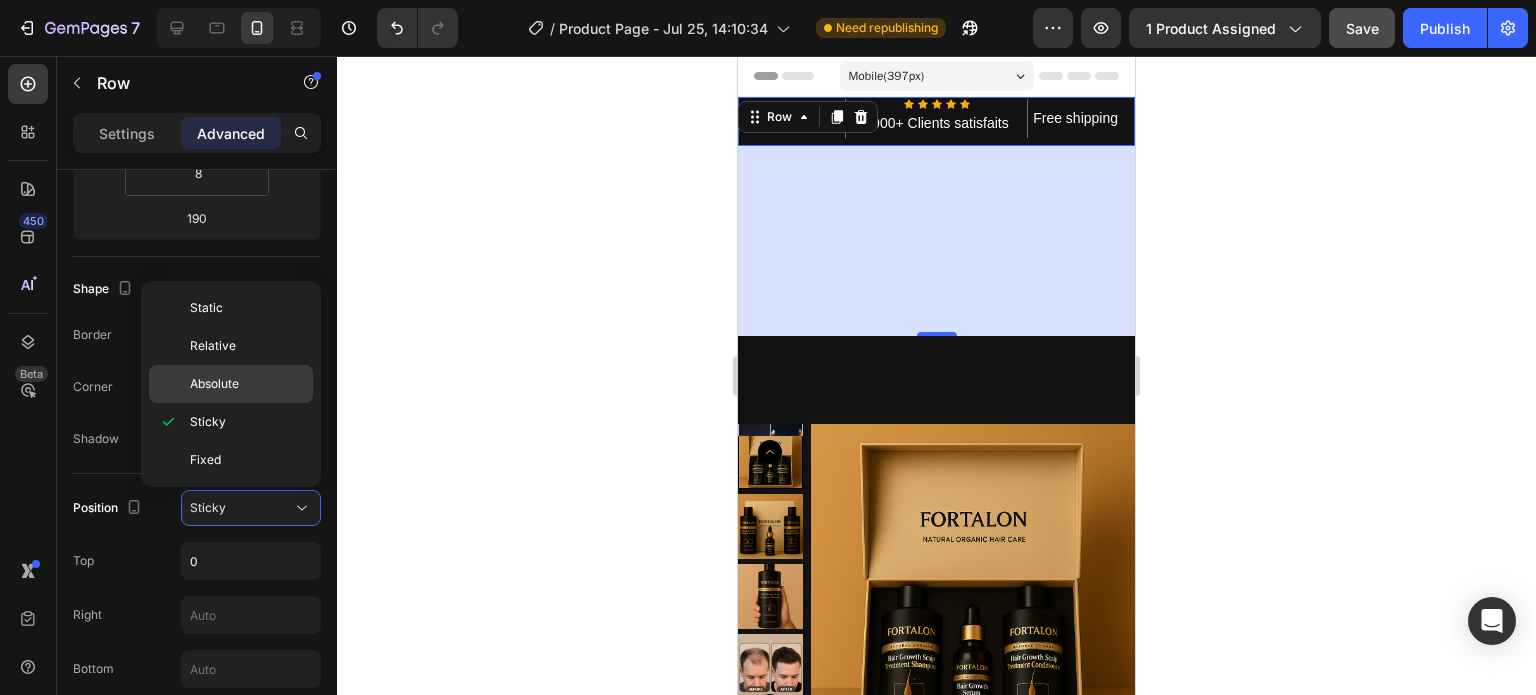 click on "Absolute" at bounding box center [214, 384] 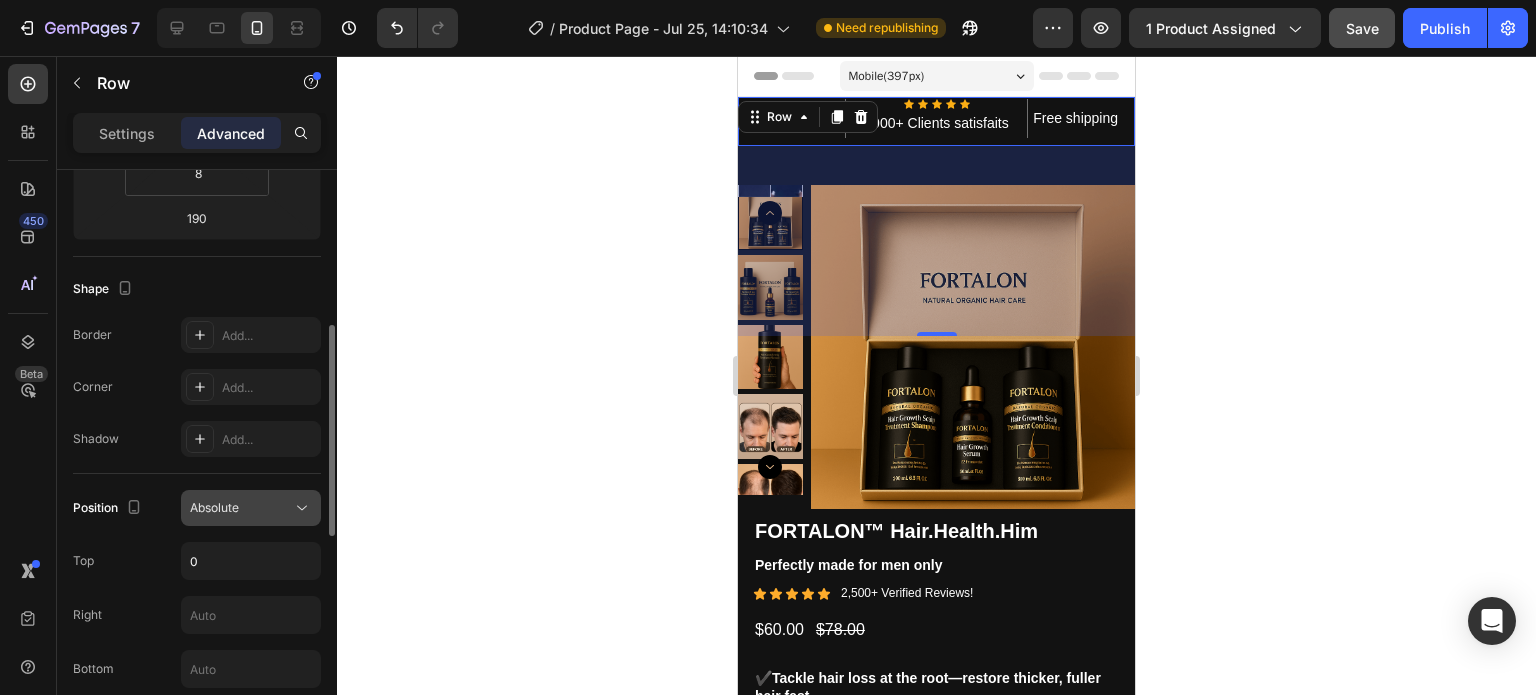 click on "Absolute" at bounding box center [241, 508] 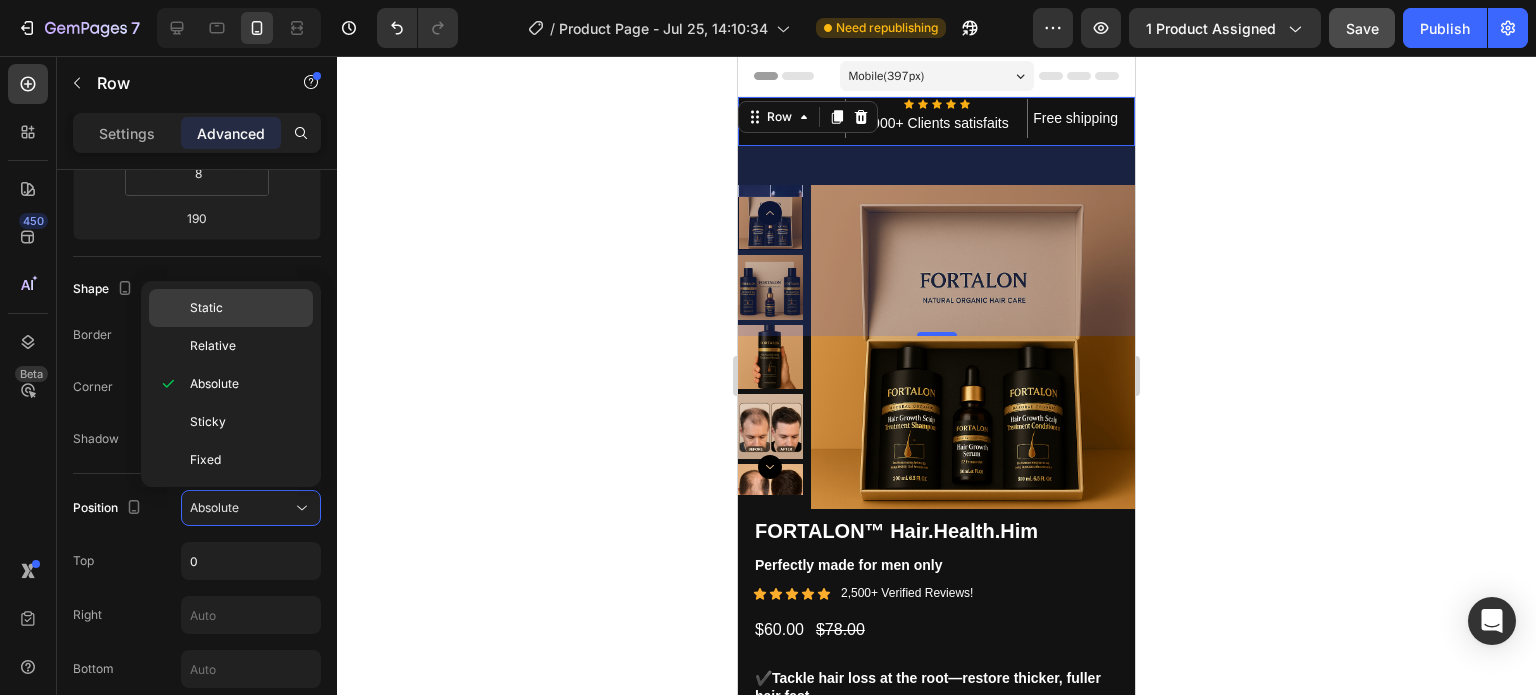 click on "Static" 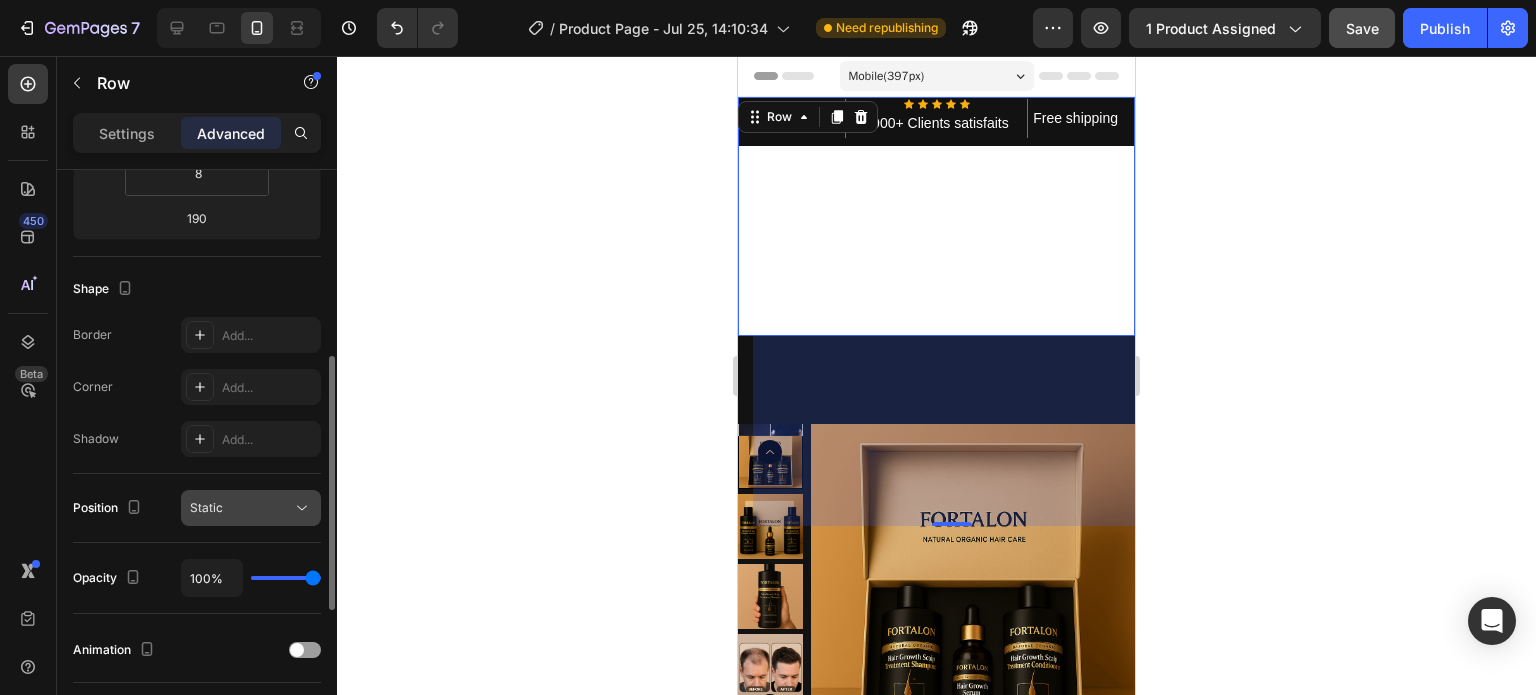 click 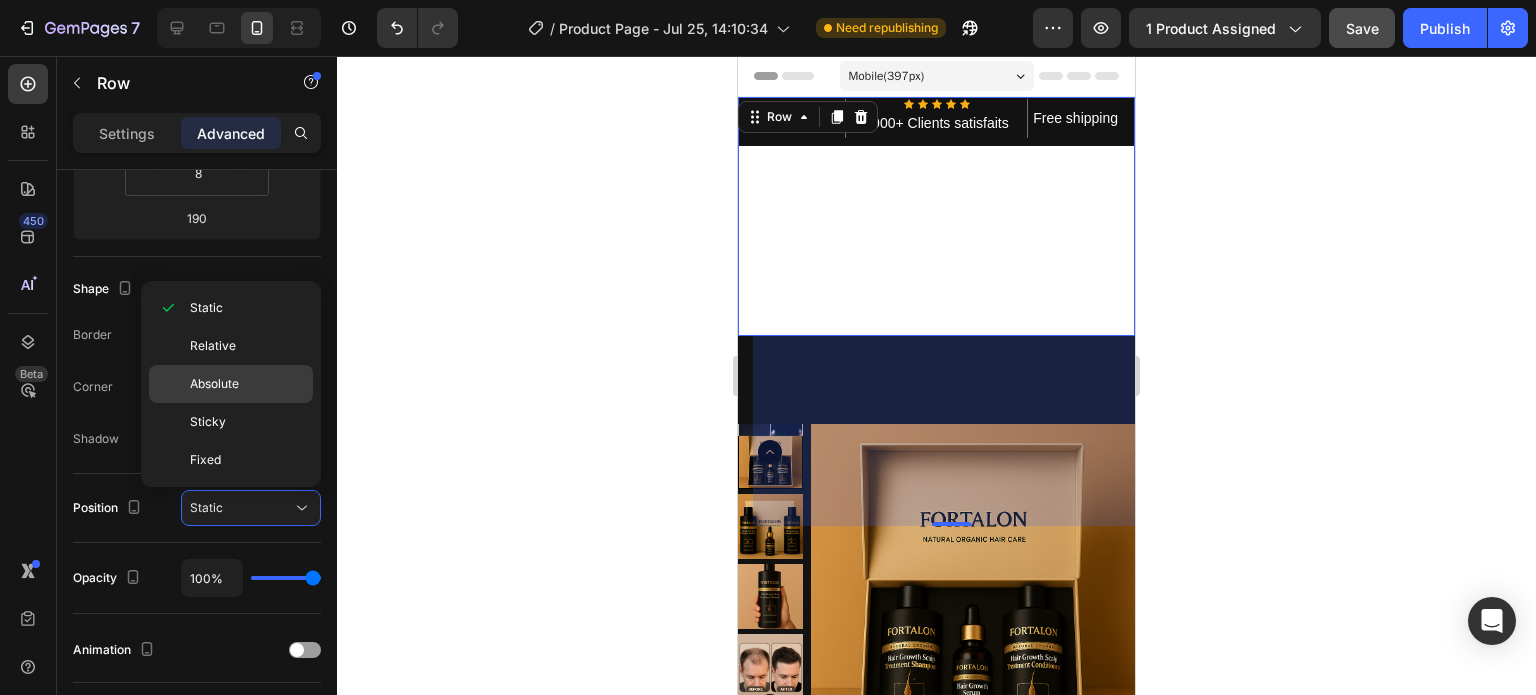 click on "Absolute" at bounding box center [247, 384] 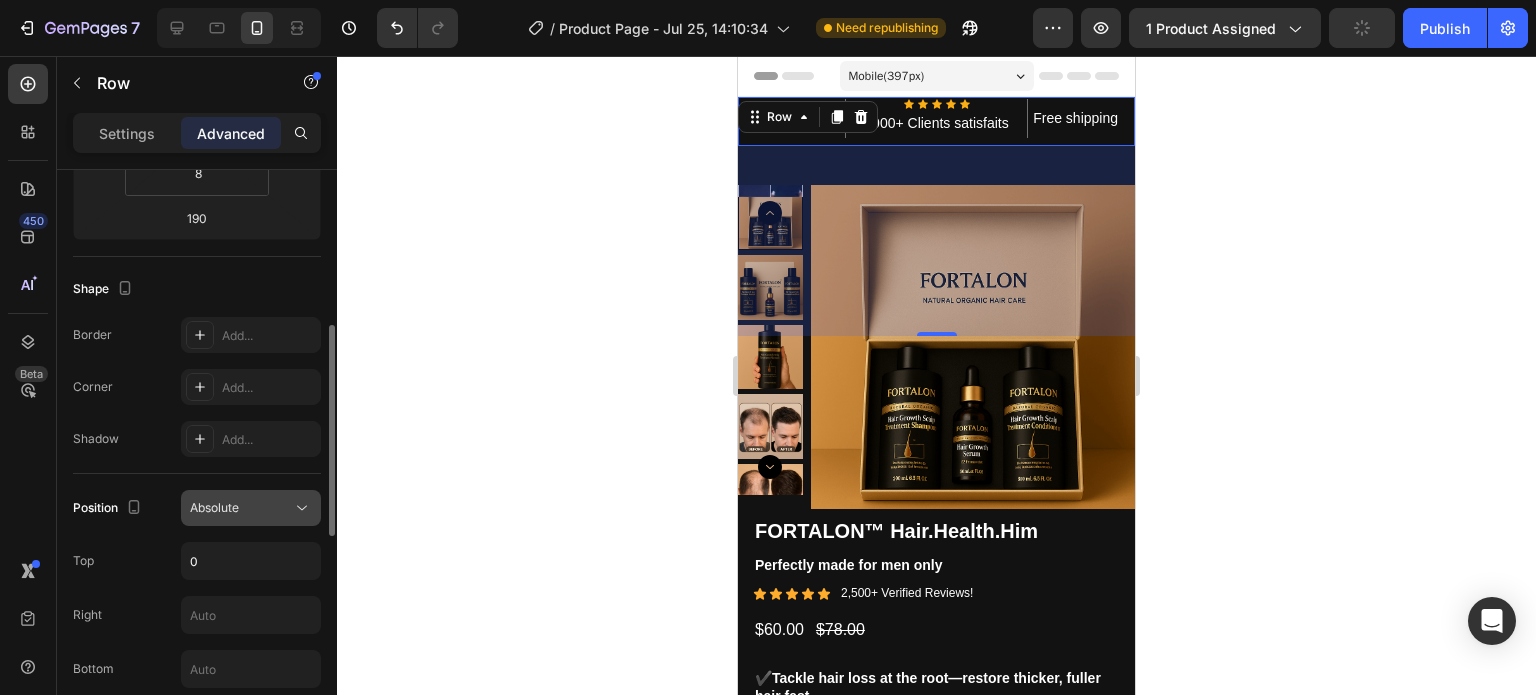 click 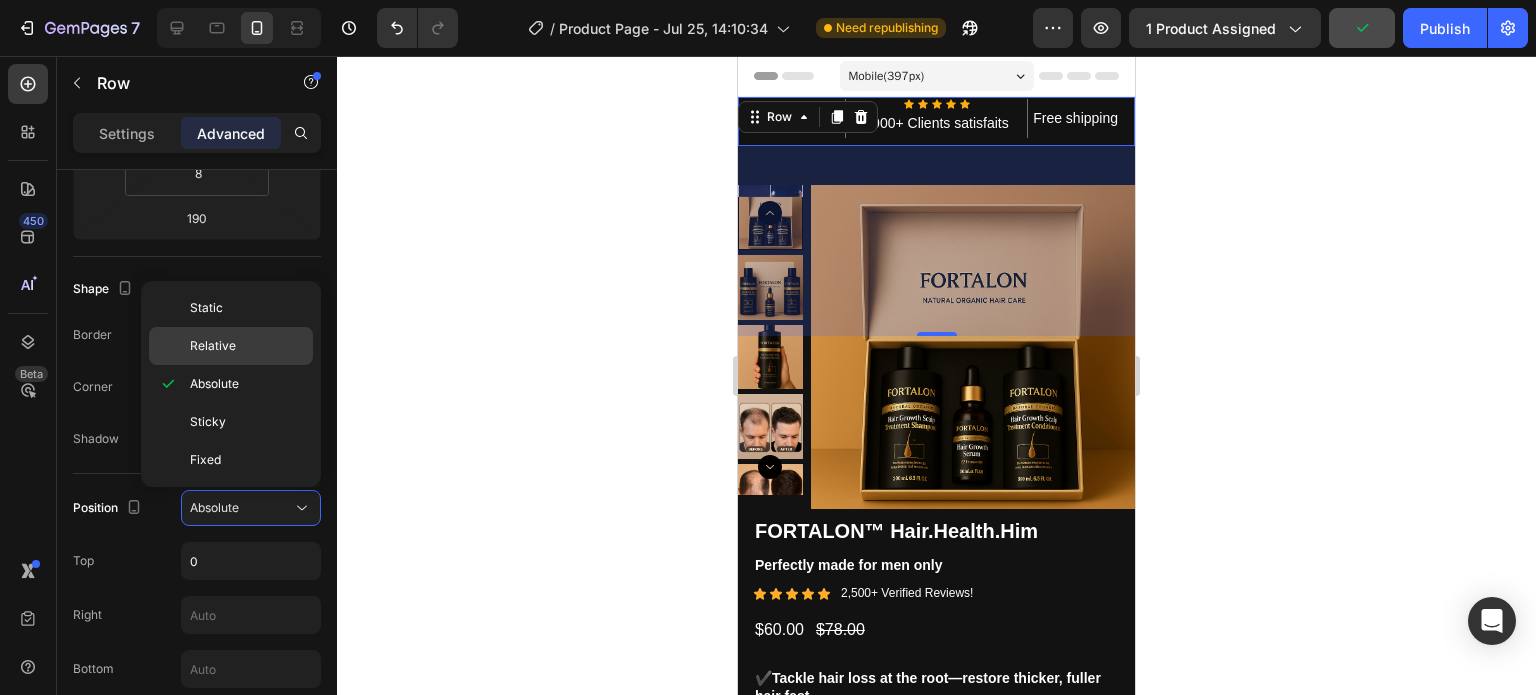 click on "Relative" at bounding box center (247, 346) 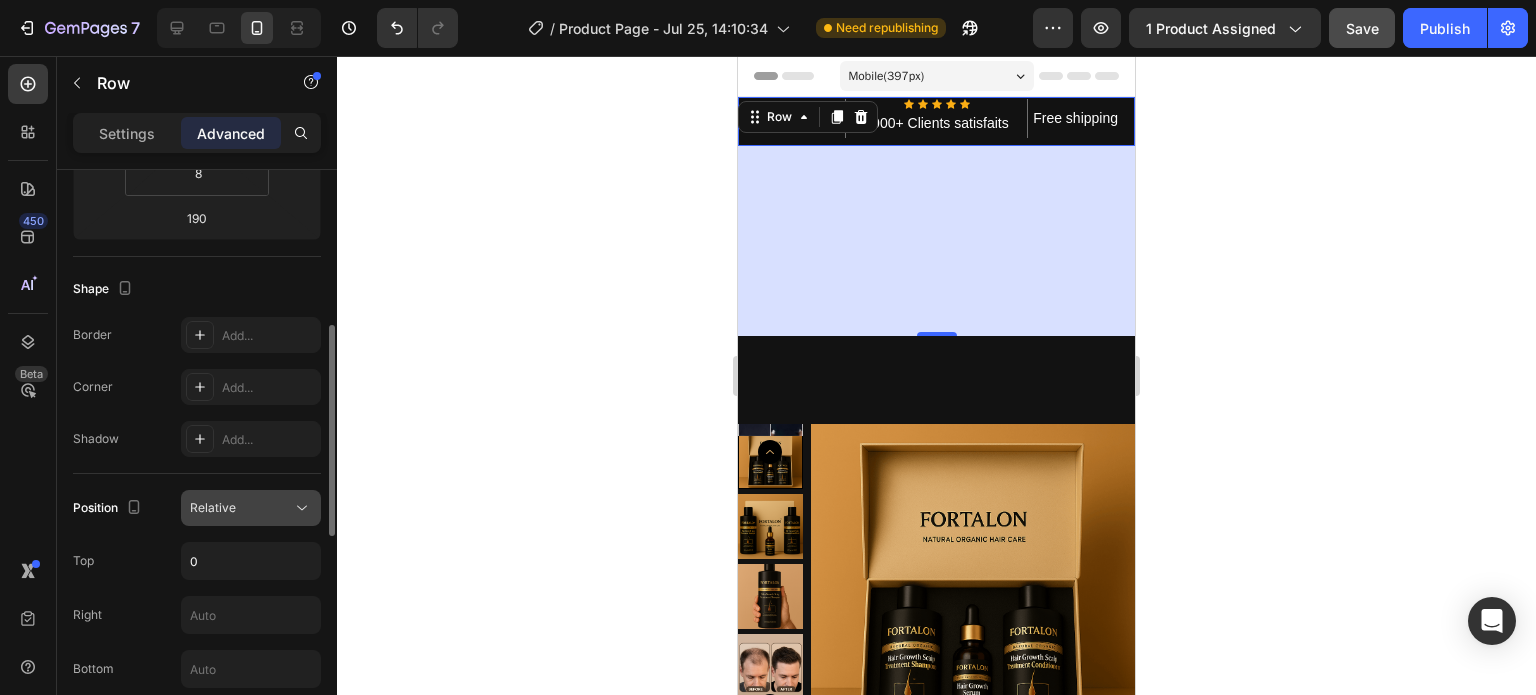 click on "Relative" at bounding box center (241, 508) 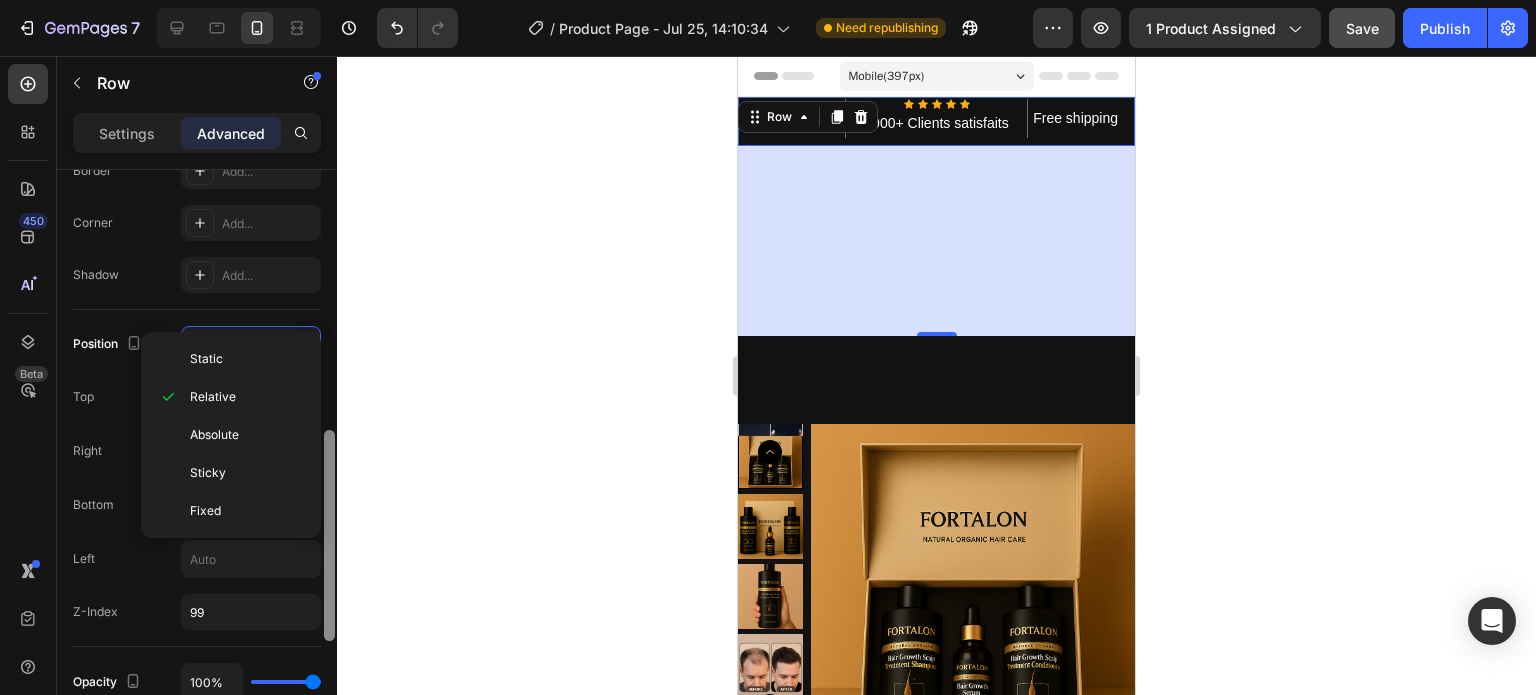 scroll, scrollTop: 627, scrollLeft: 0, axis: vertical 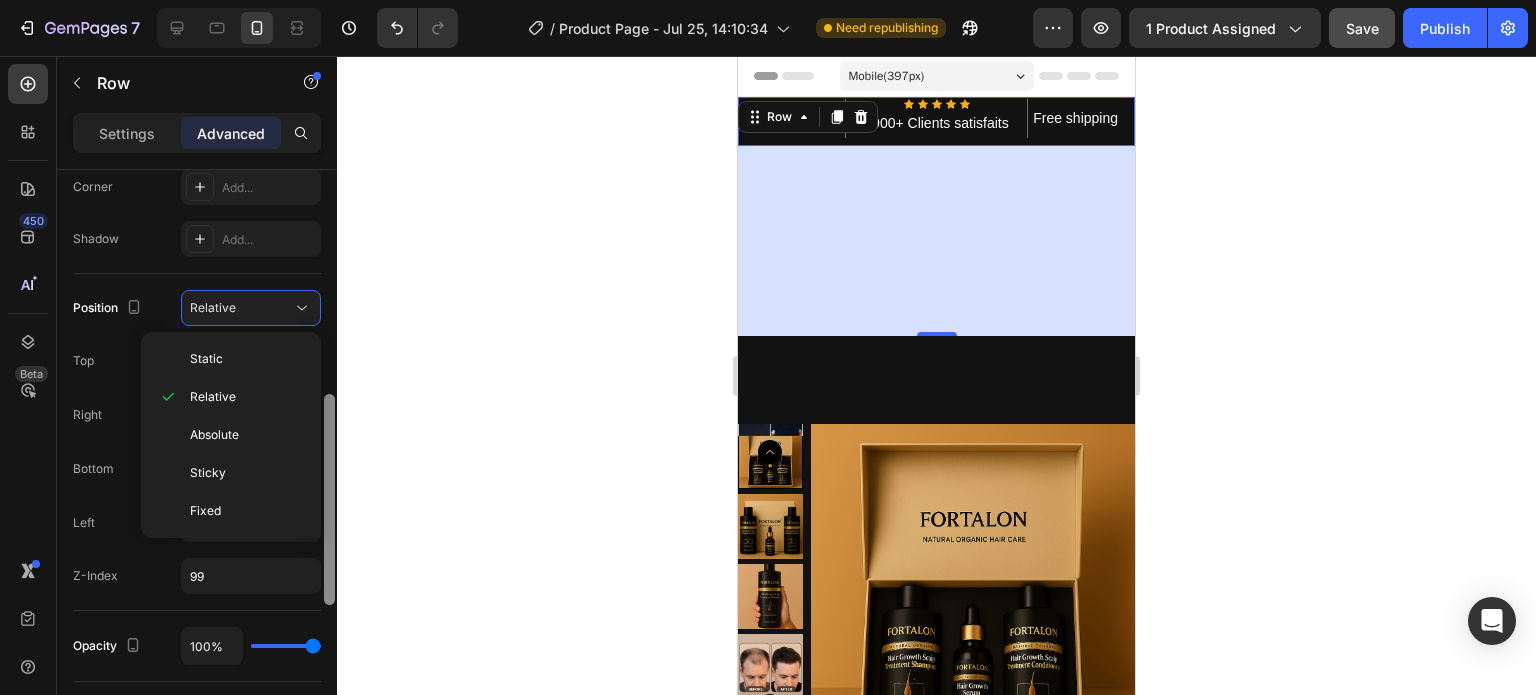 drag, startPoint x: 329, startPoint y: 519, endPoint x: 335, endPoint y: 592, distance: 73.24616 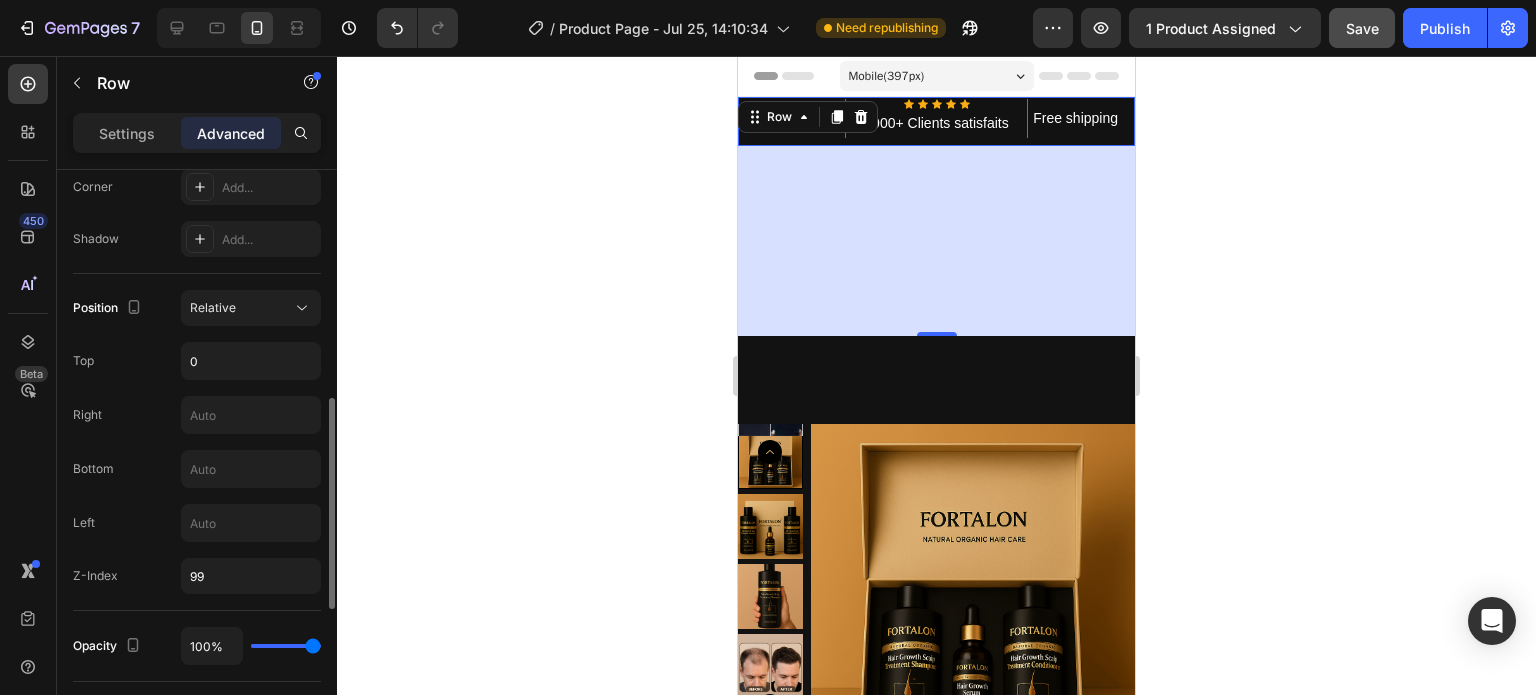 click on "Opacity 100%" 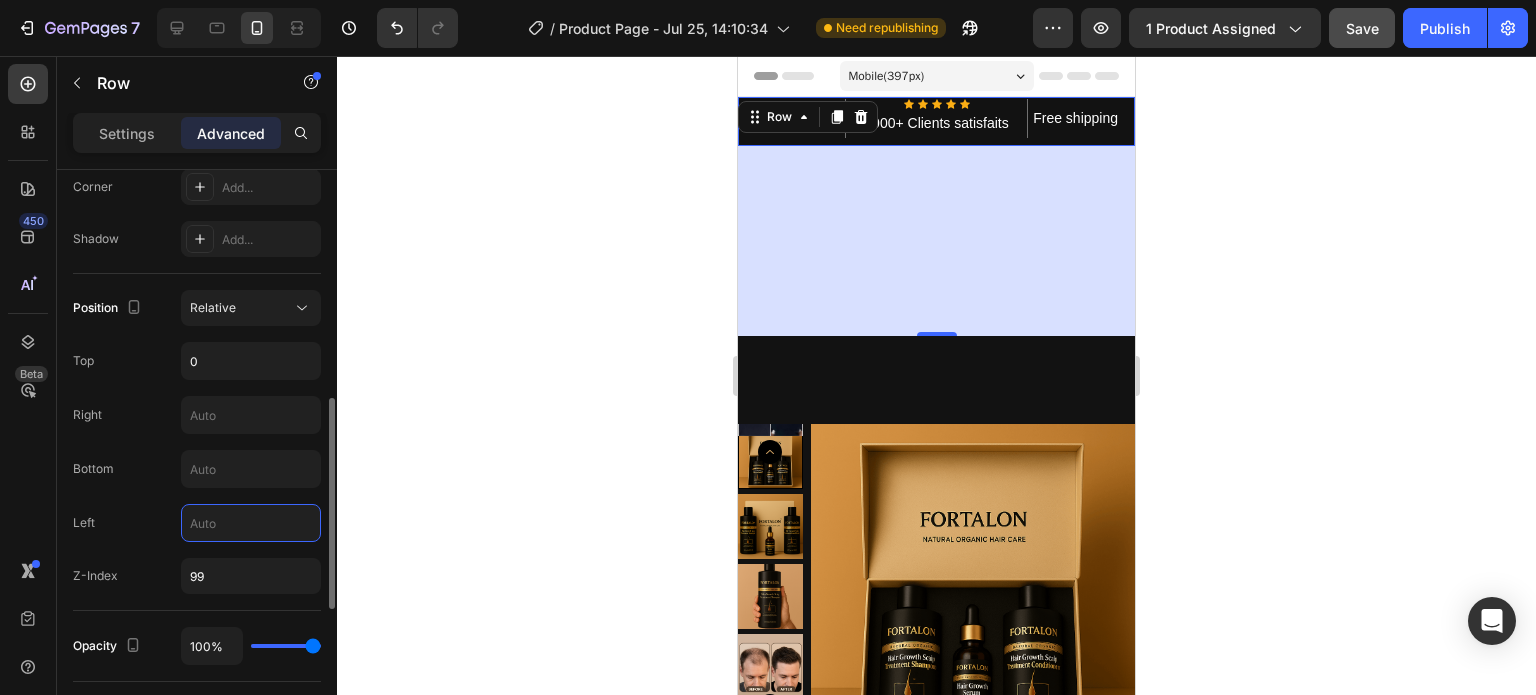 click at bounding box center (251, 523) 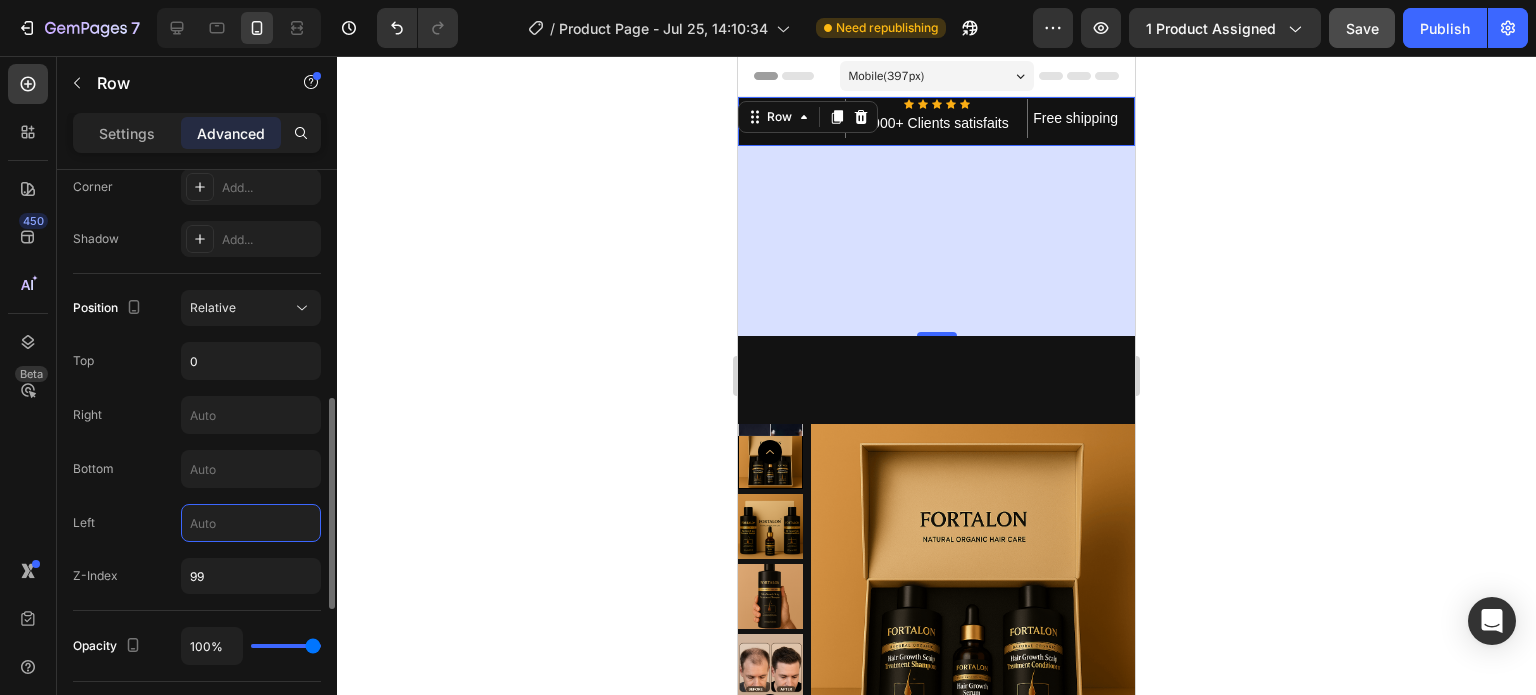 click at bounding box center [251, 523] 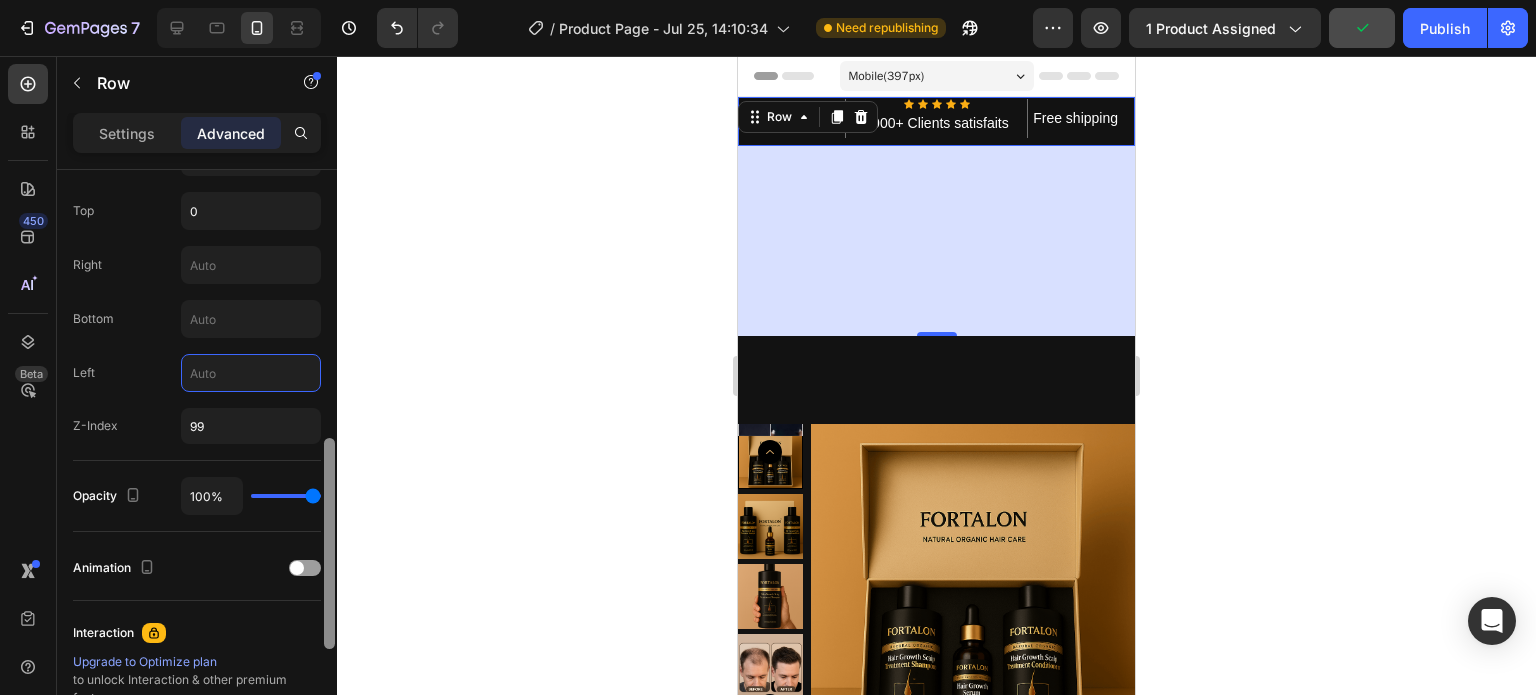 scroll, scrollTop: 783, scrollLeft: 0, axis: vertical 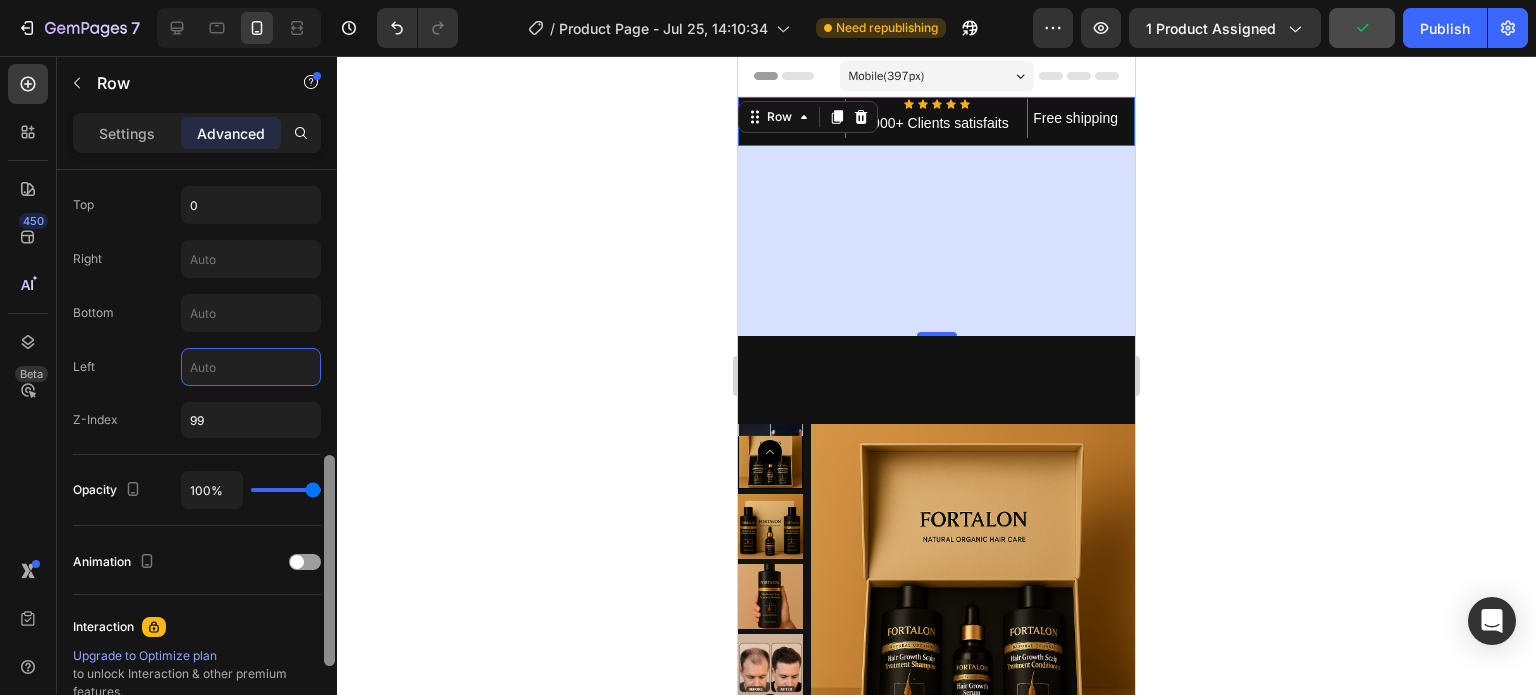drag, startPoint x: 328, startPoint y: 563, endPoint x: 332, endPoint y: 620, distance: 57.14018 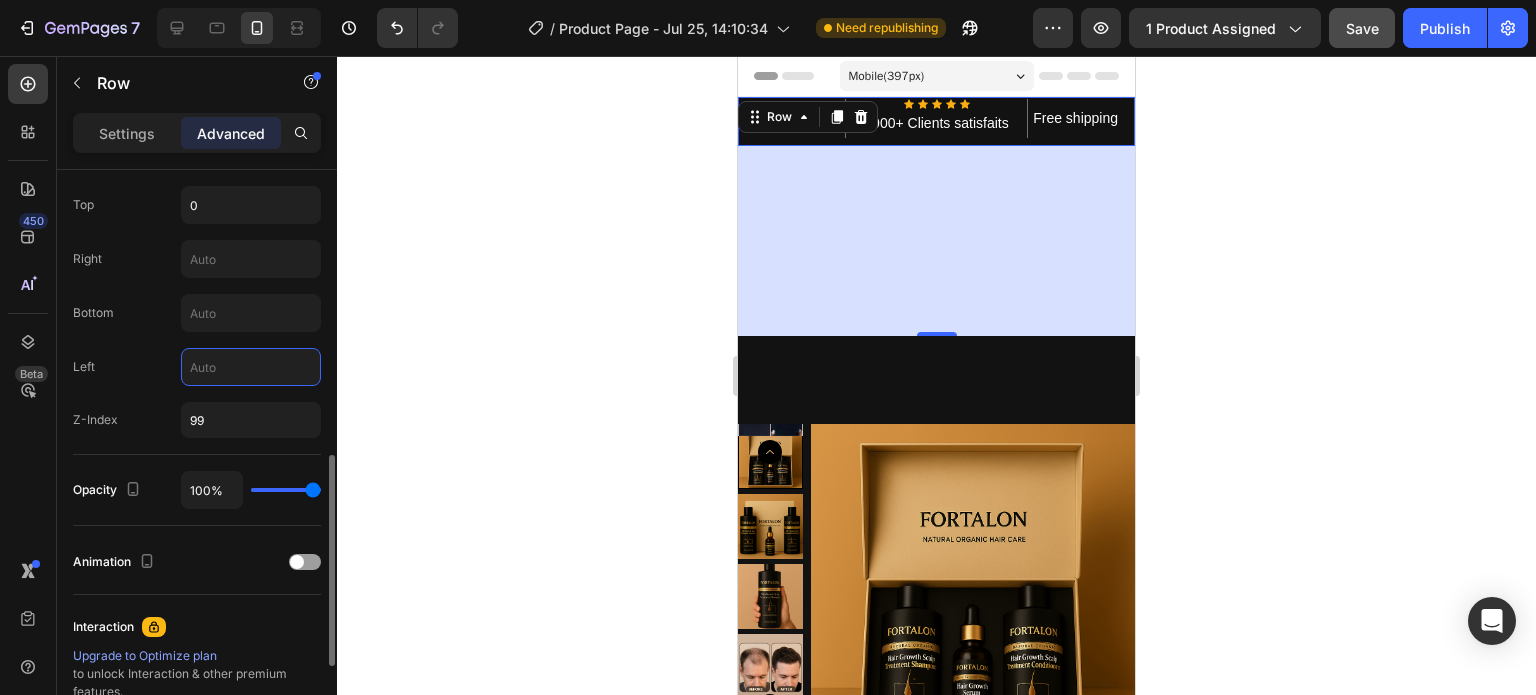type on "57%" 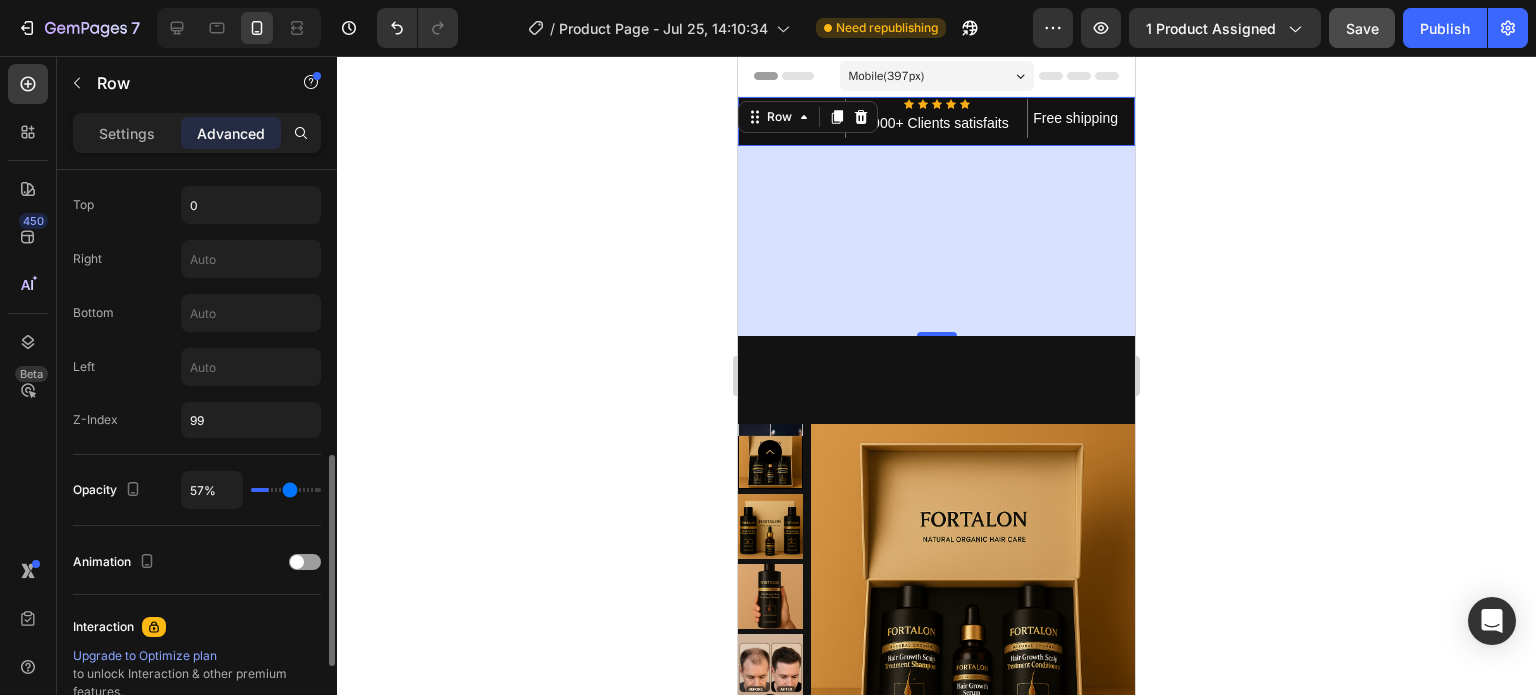 type on "17%" 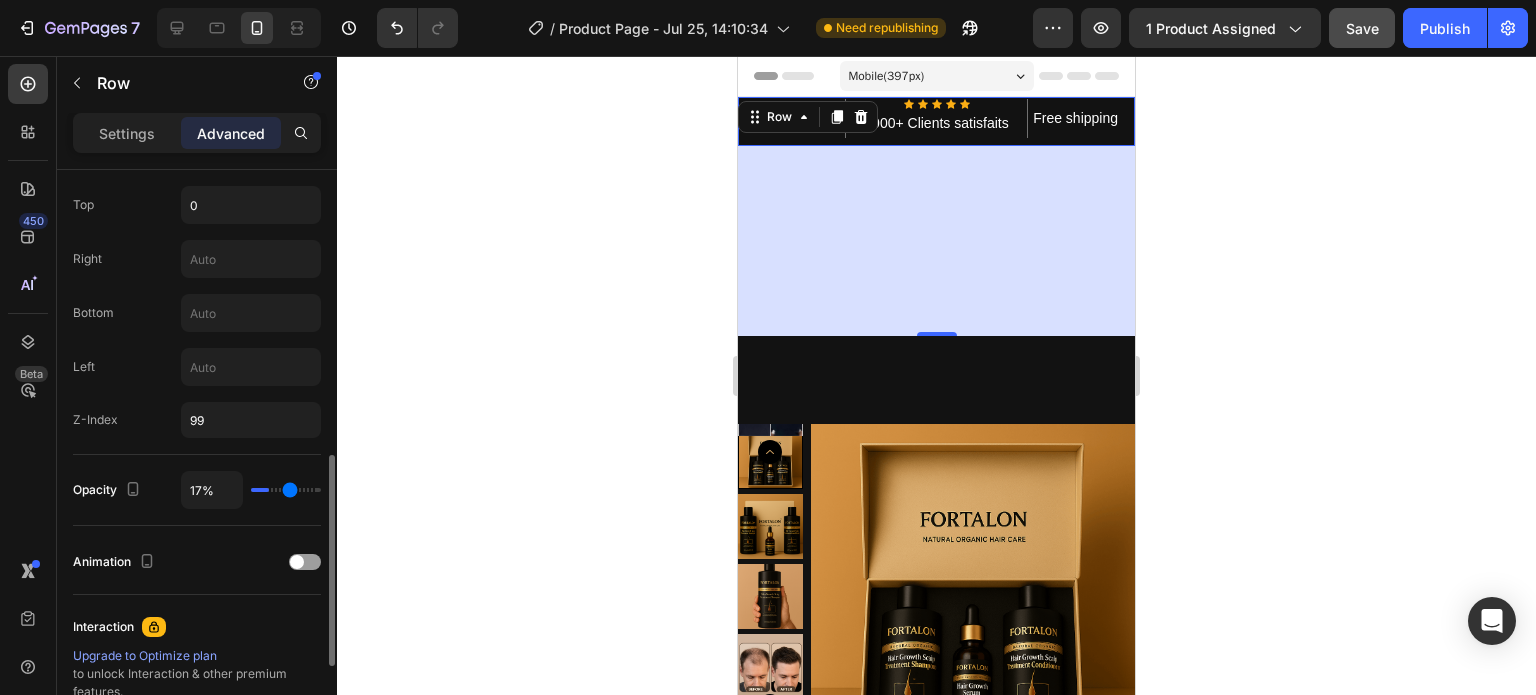 type on "17" 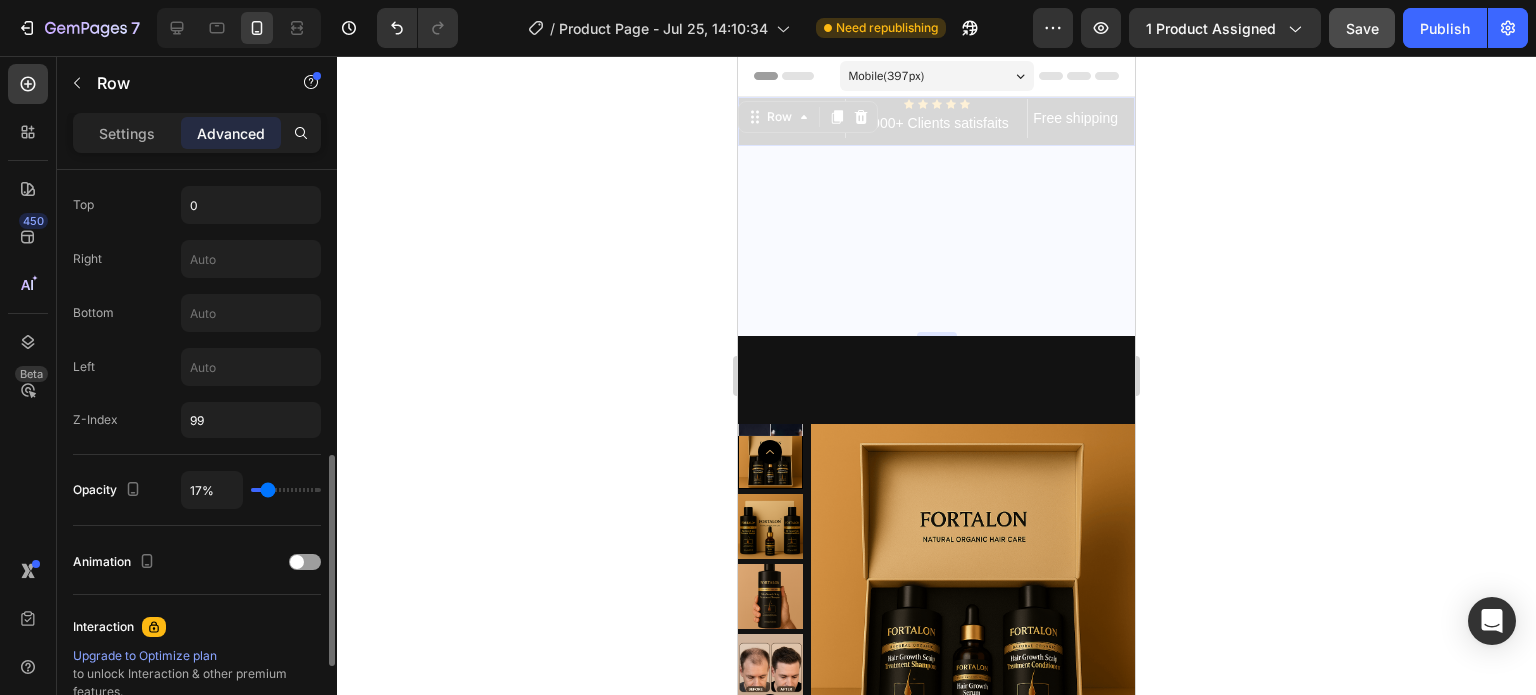 type on "12%" 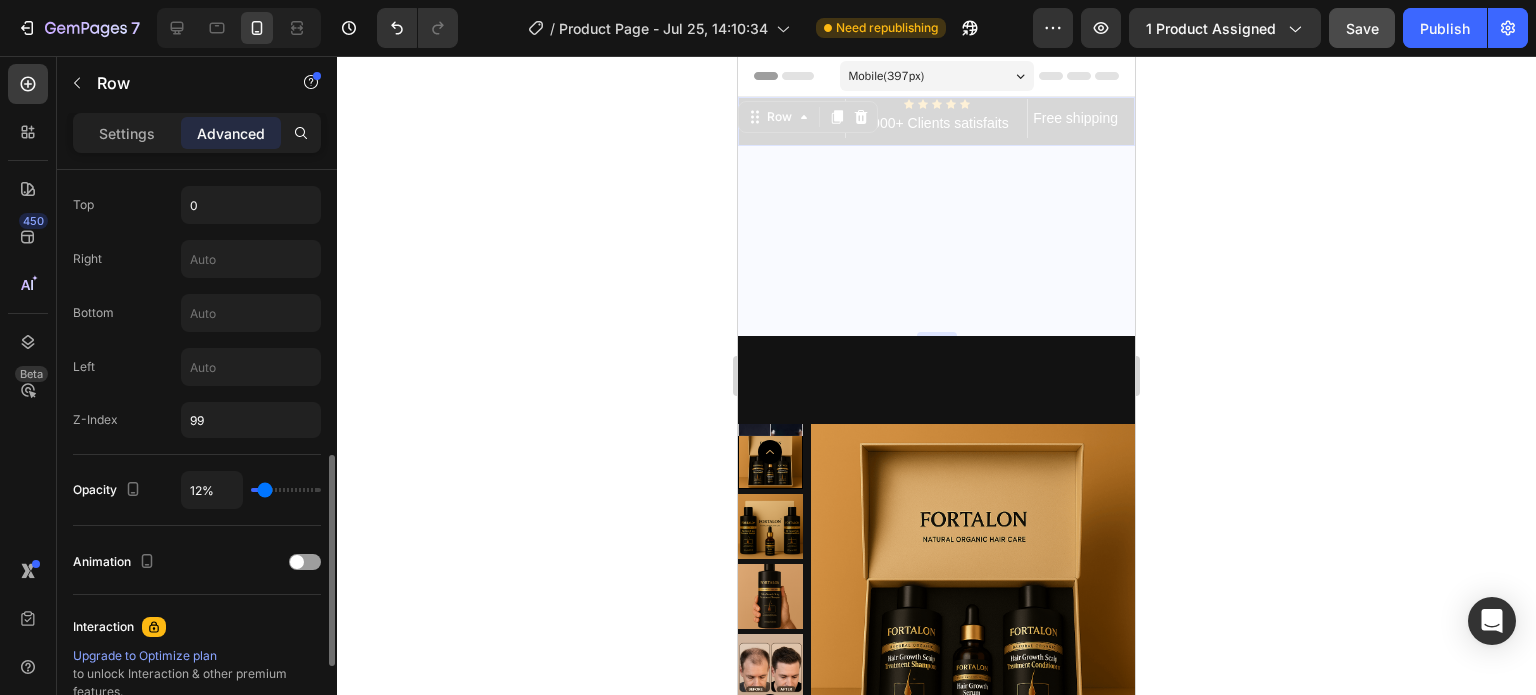 type on "9%" 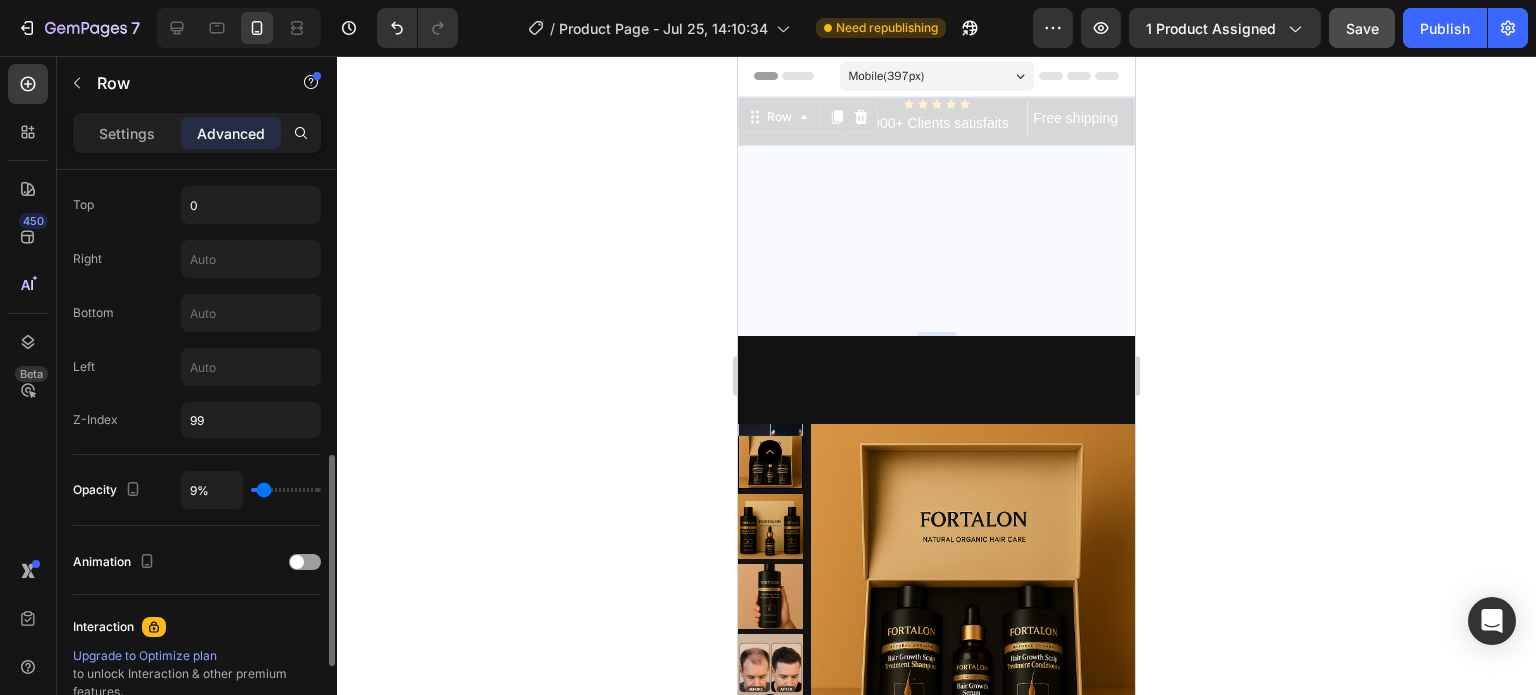 type on "8%" 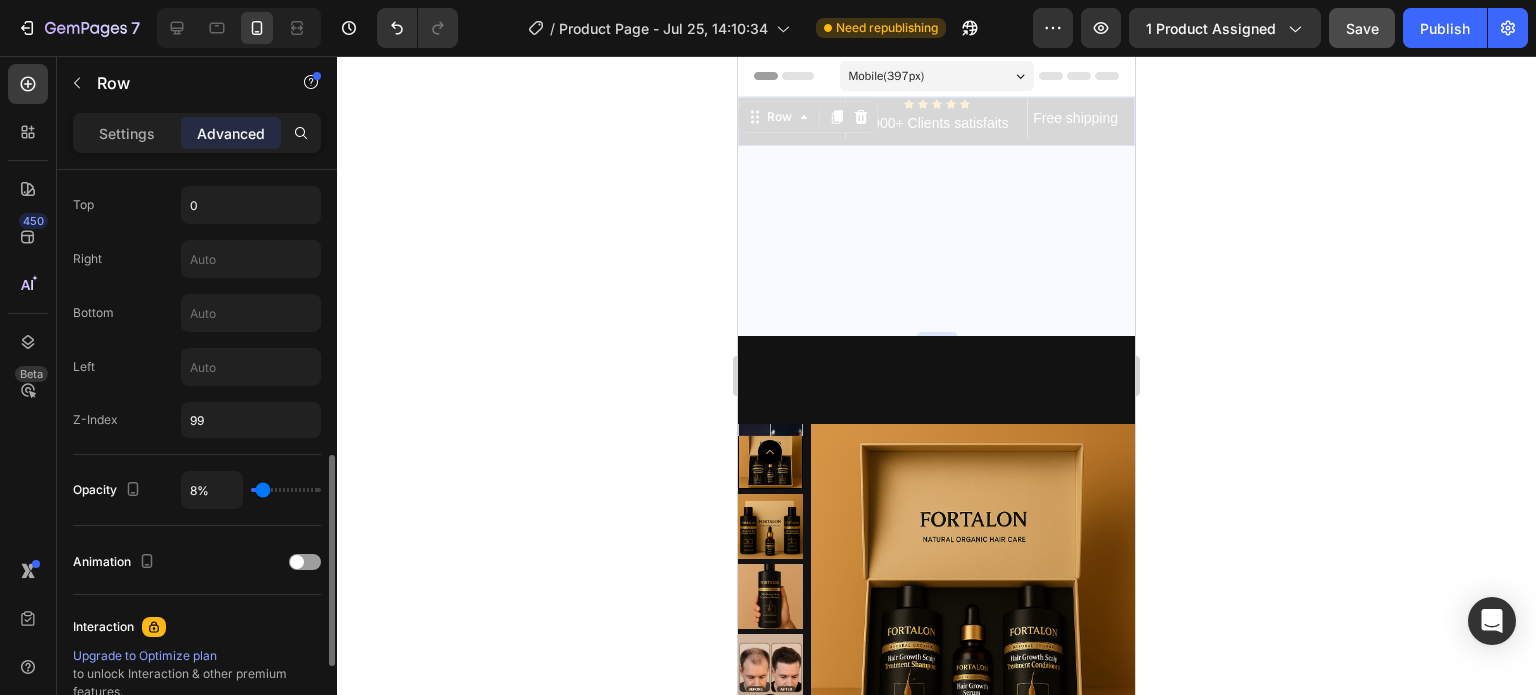 drag, startPoint x: 307, startPoint y: 490, endPoint x: 263, endPoint y: 490, distance: 44 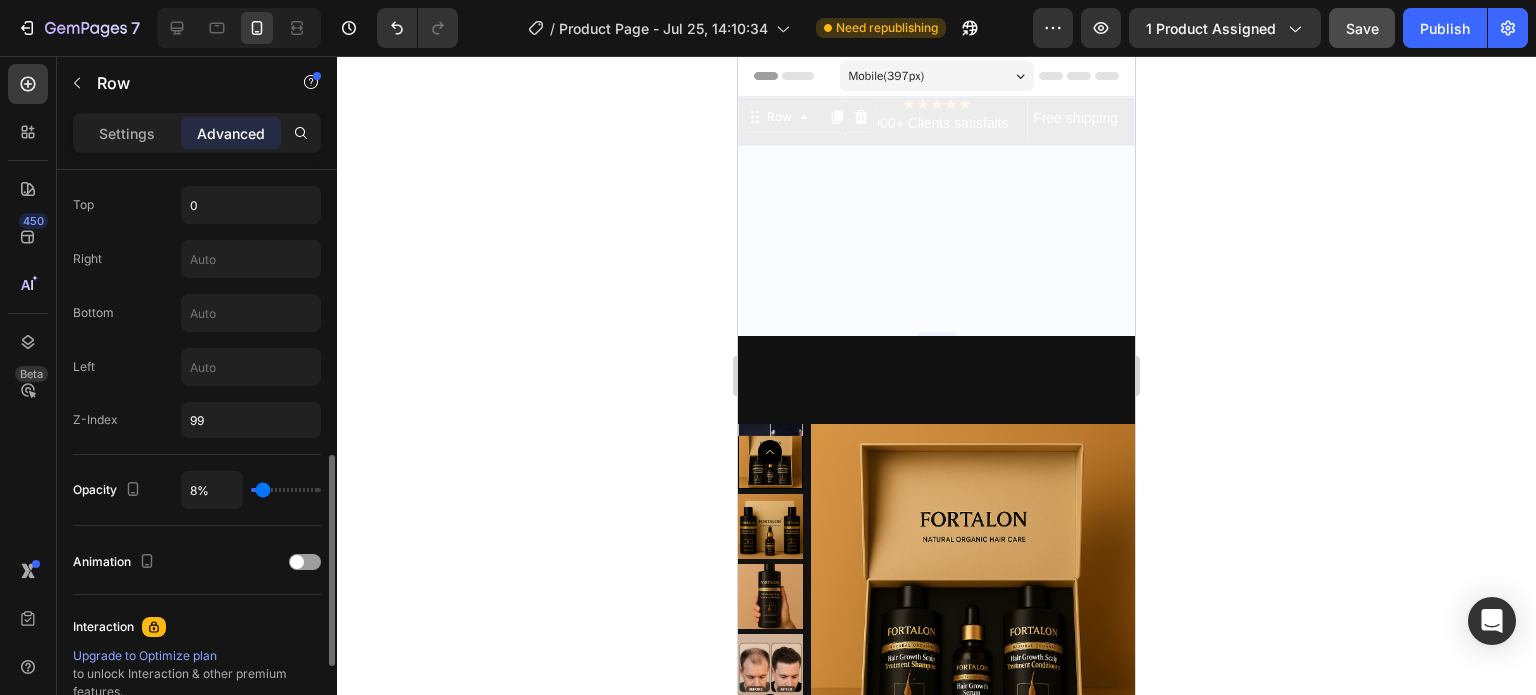 type on "57%" 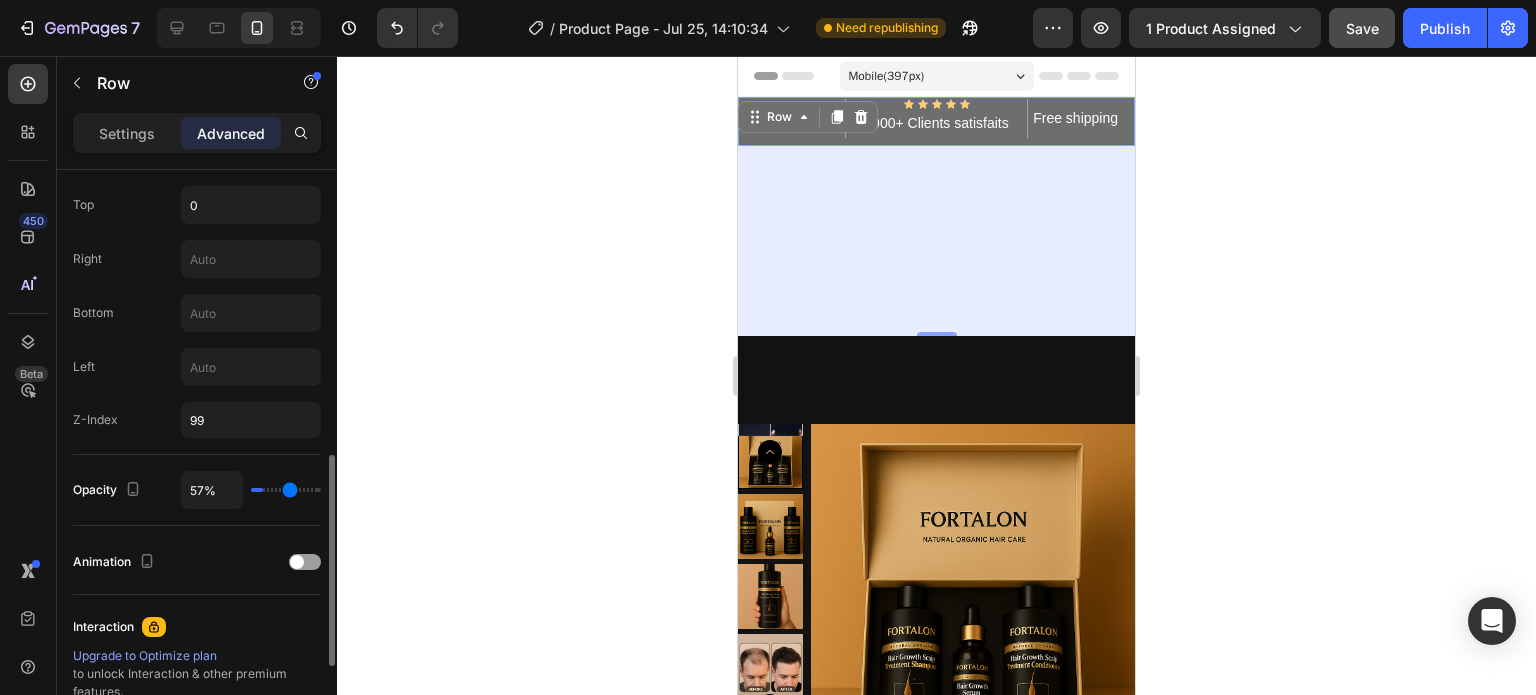 type on "61%" 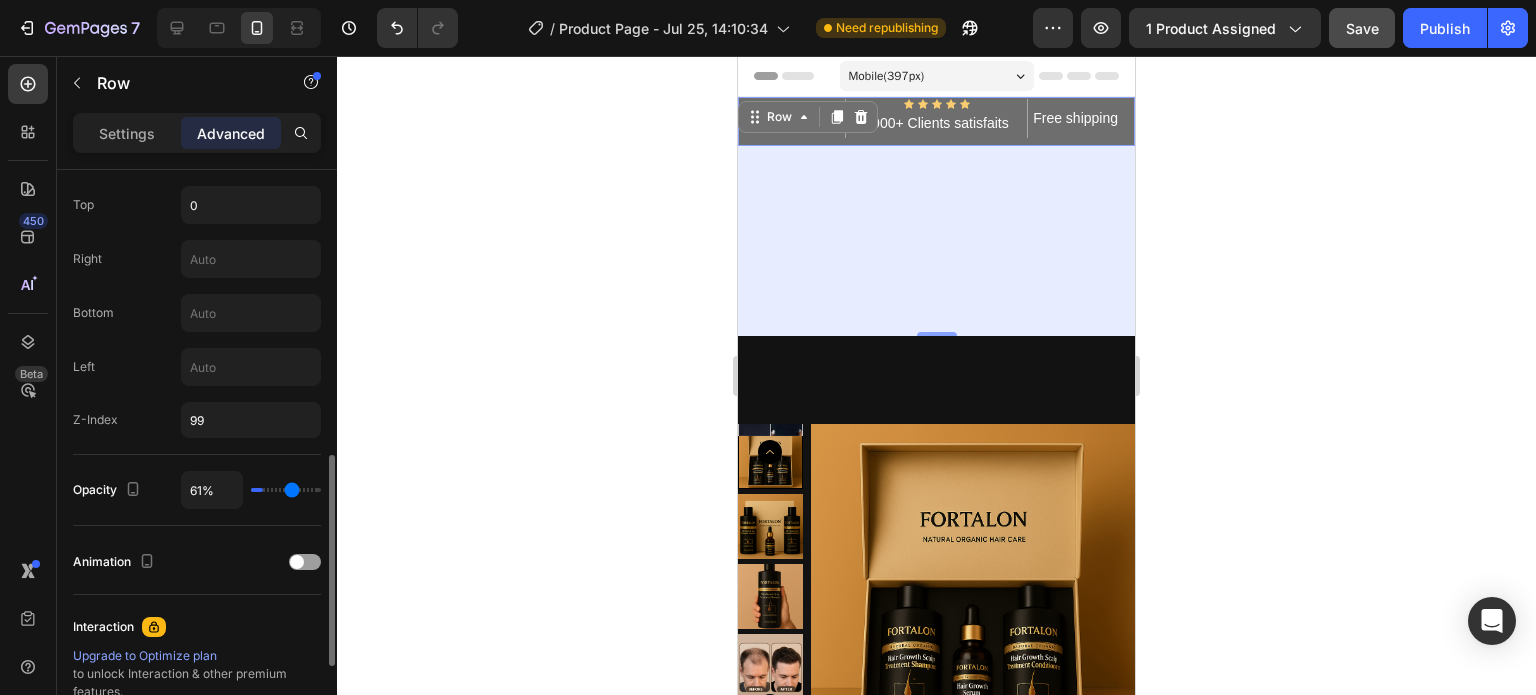 type on "71%" 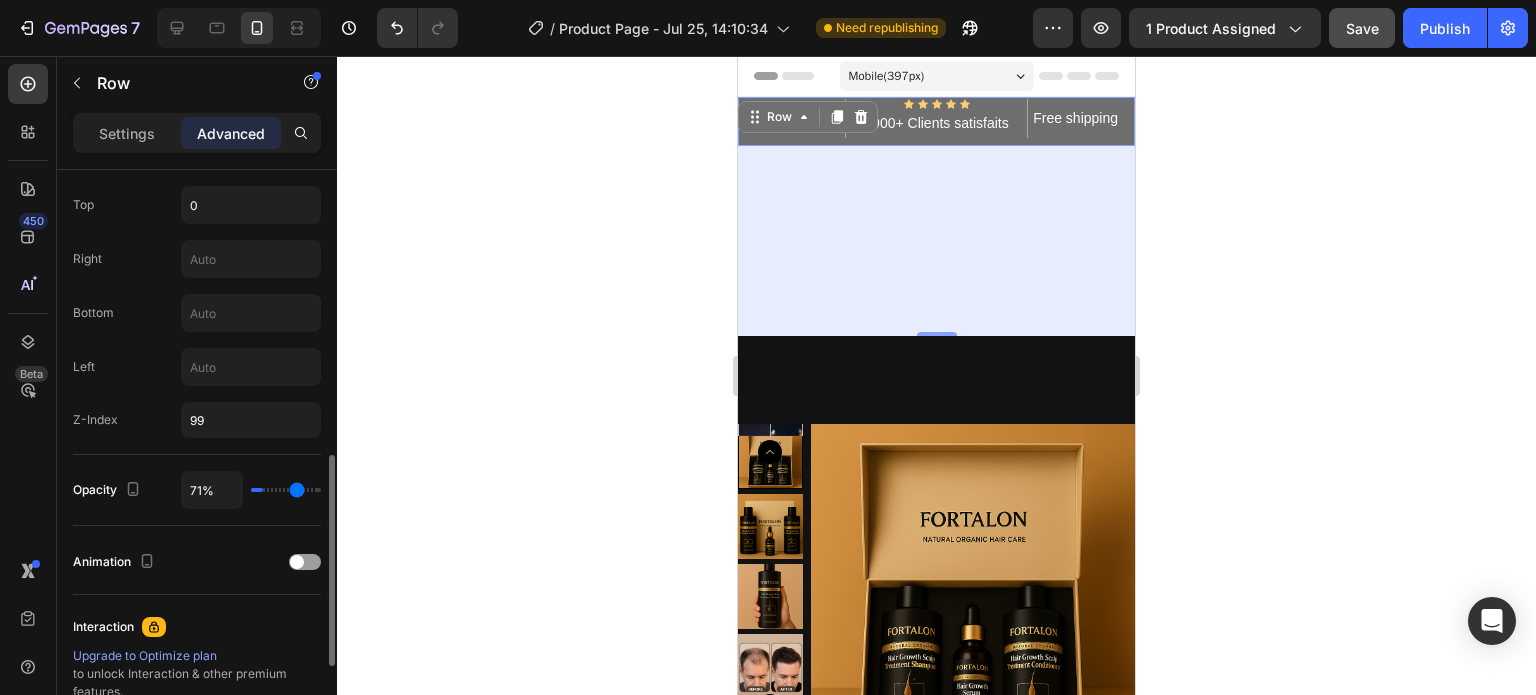 type on "80%" 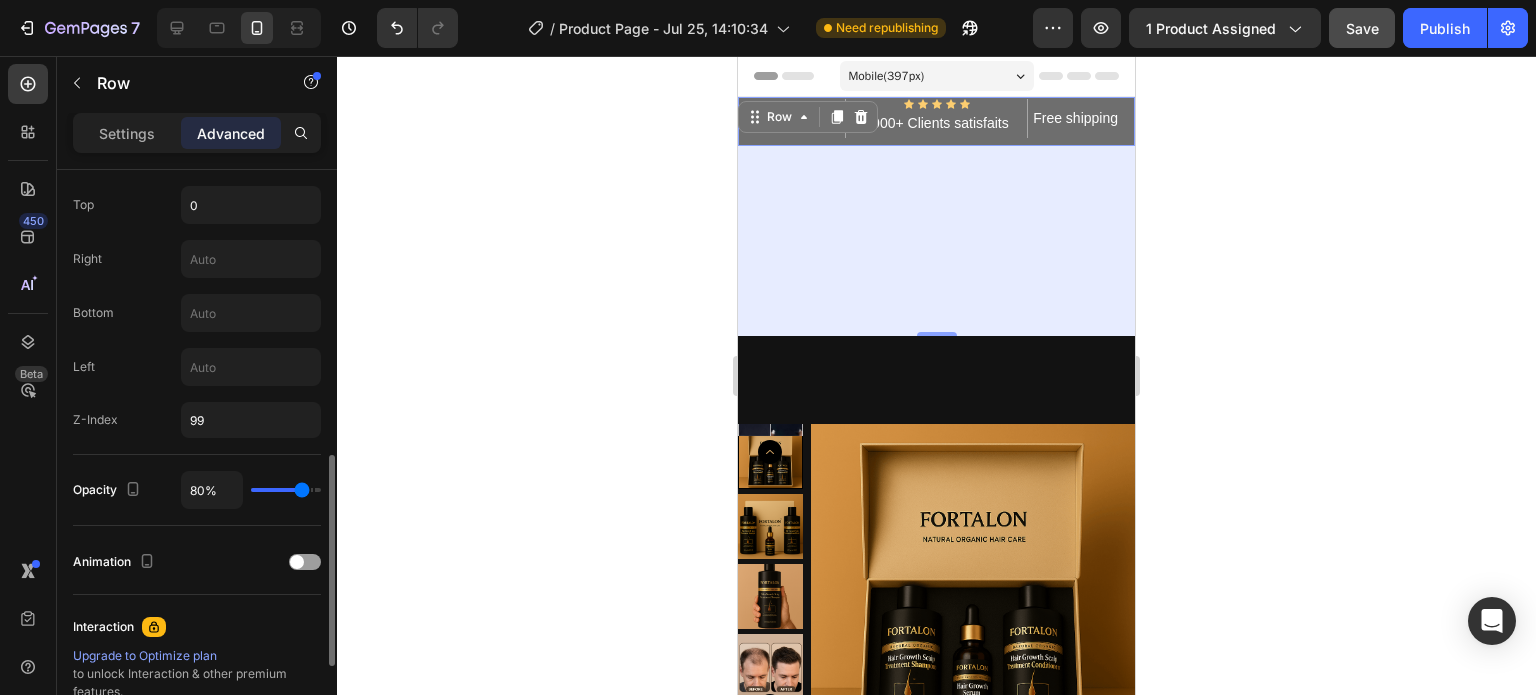 type on "88%" 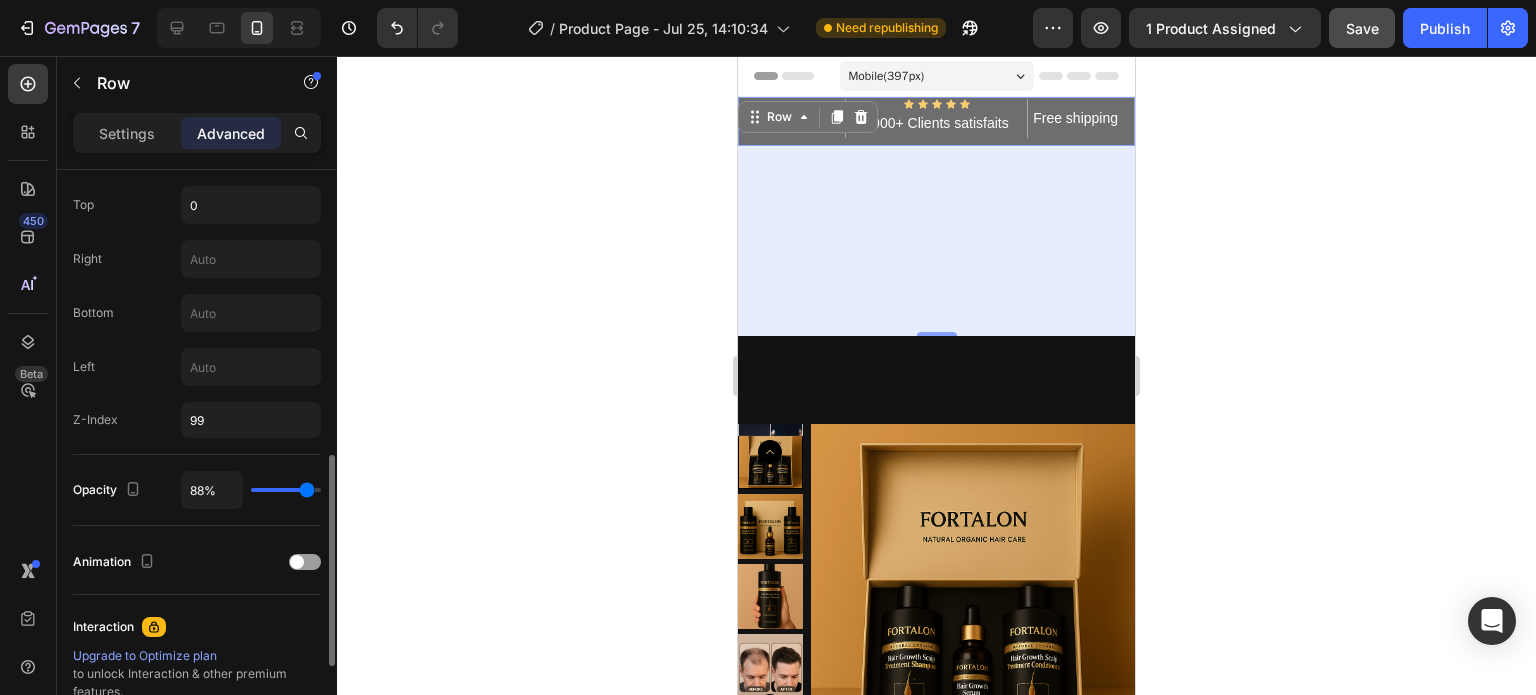 type on "97%" 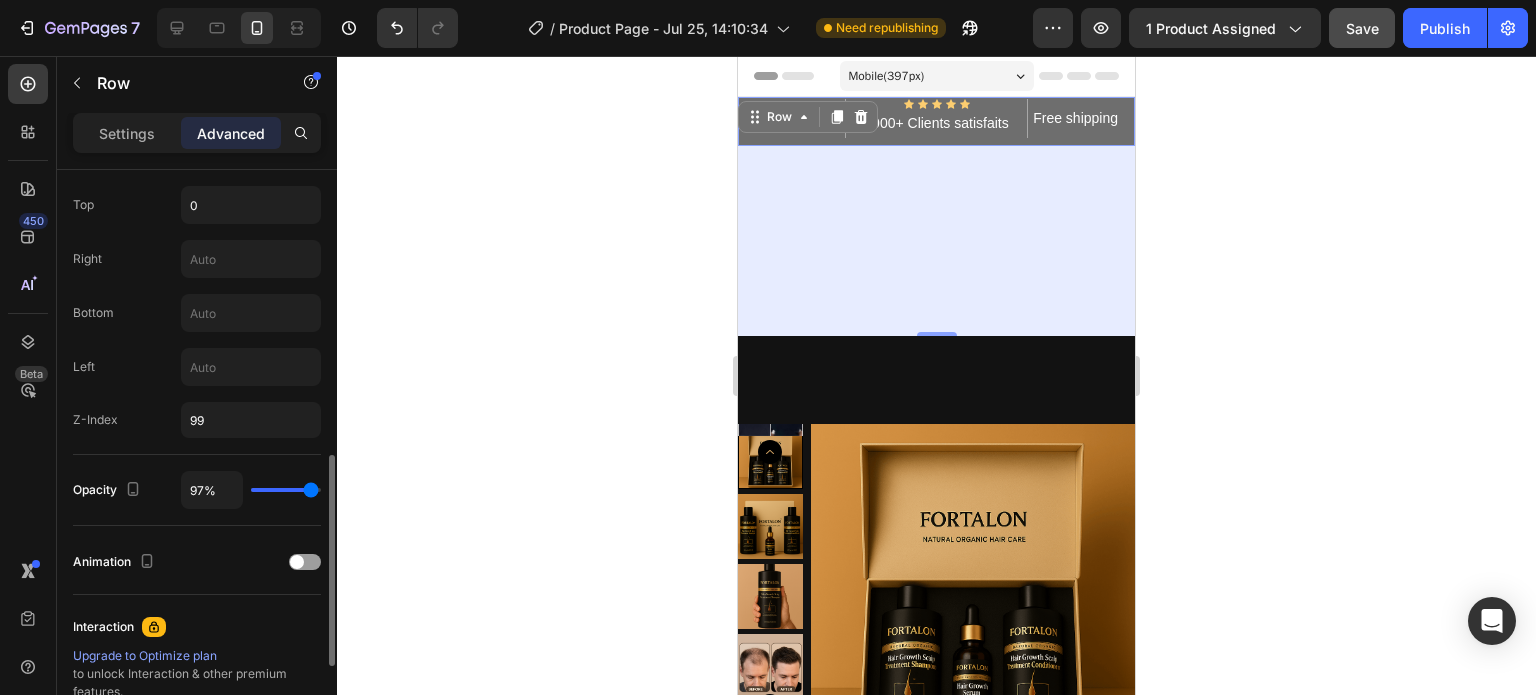 type on "100%" 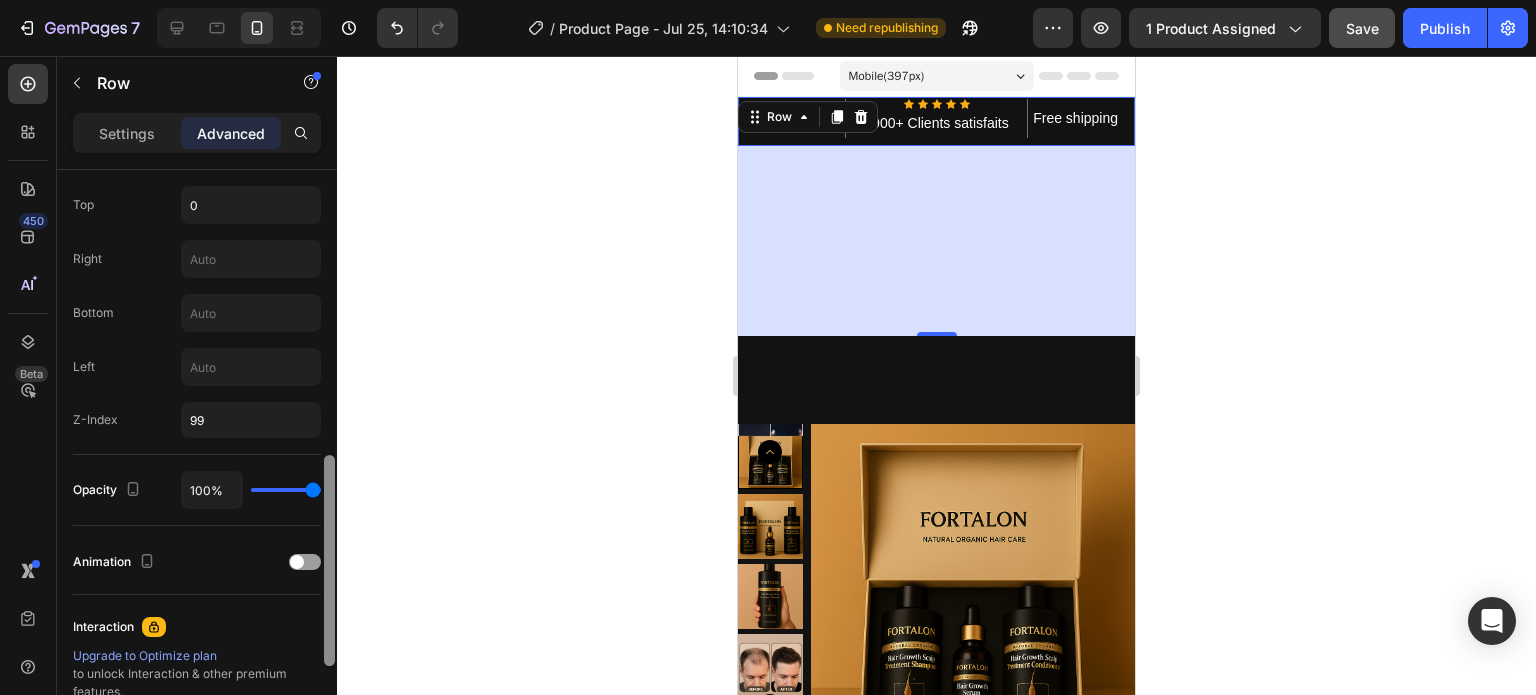 drag, startPoint x: 263, startPoint y: 490, endPoint x: 334, endPoint y: 496, distance: 71.25307 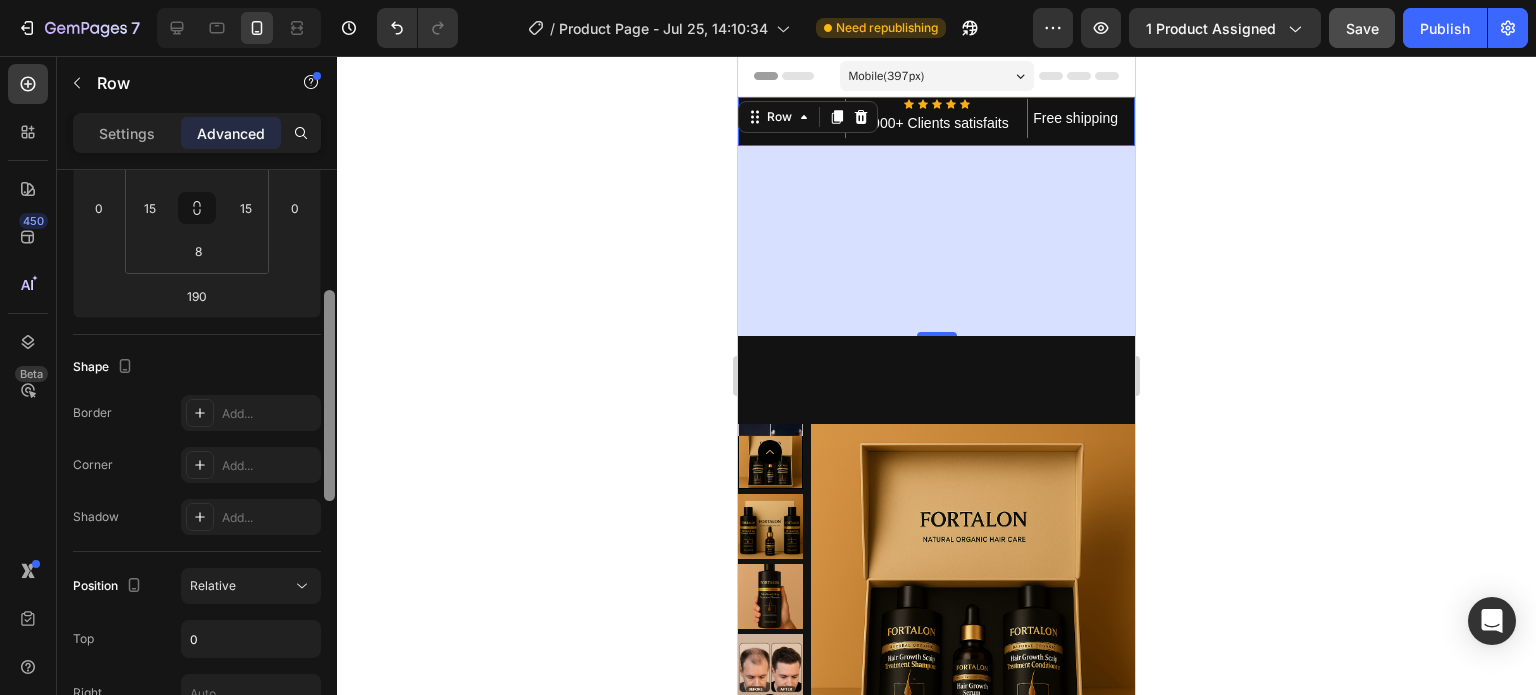 scroll, scrollTop: 344, scrollLeft: 0, axis: vertical 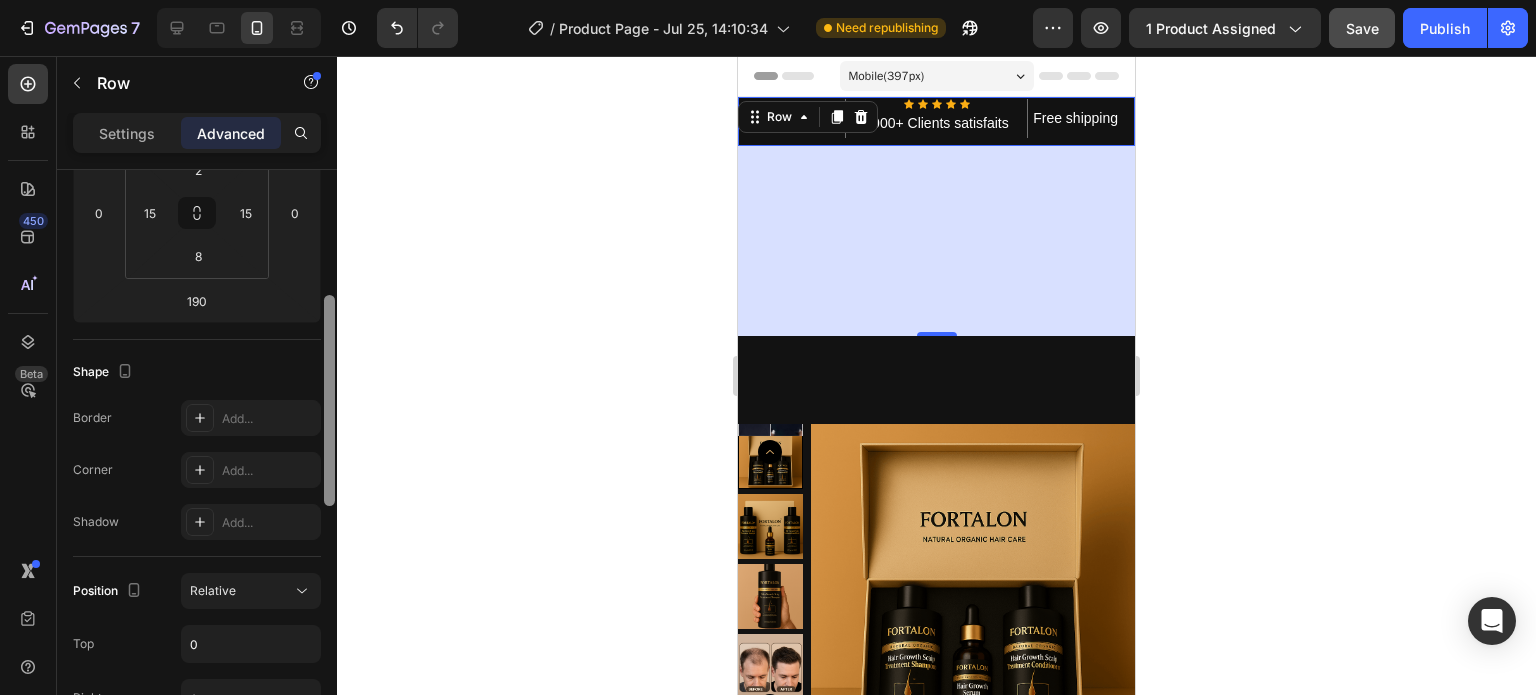drag, startPoint x: 327, startPoint y: 500, endPoint x: 336, endPoint y: 340, distance: 160.25293 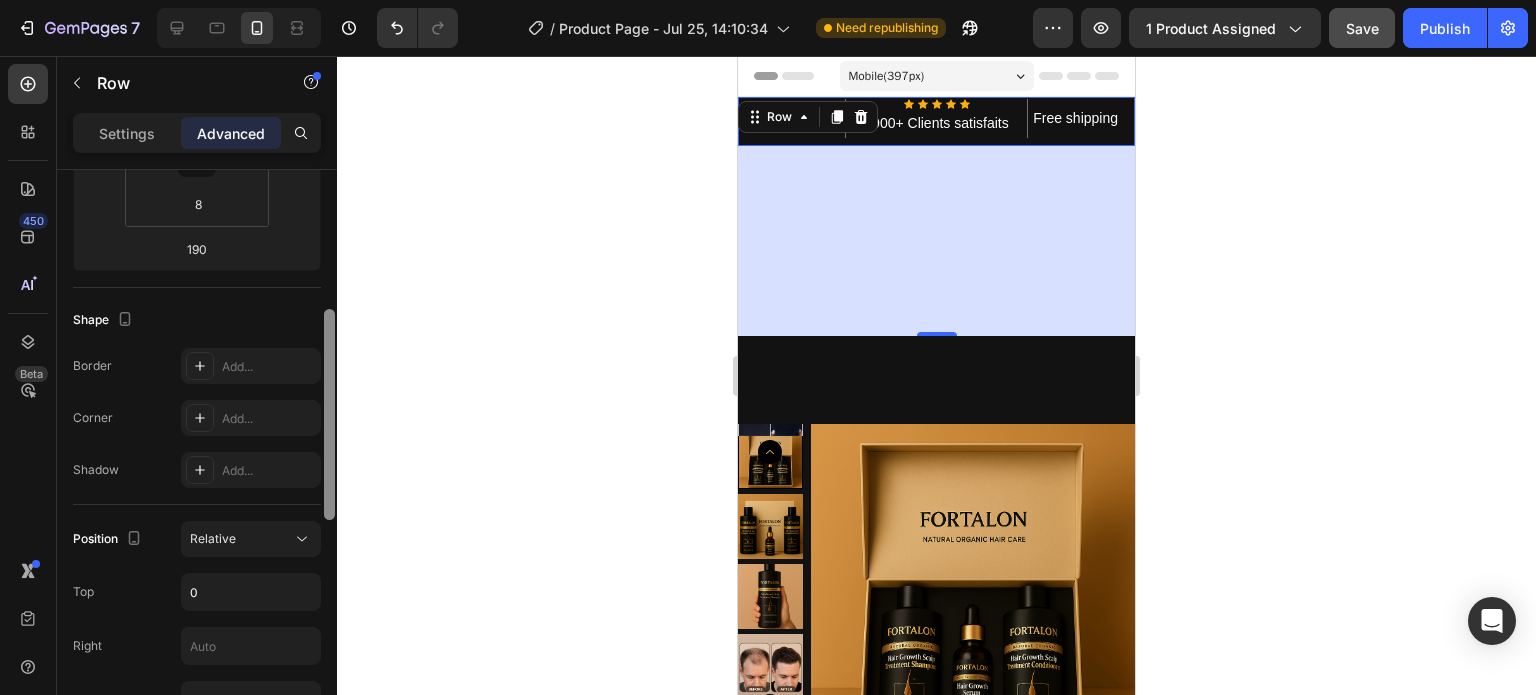 drag, startPoint x: 331, startPoint y: 425, endPoint x: 331, endPoint y: 445, distance: 20 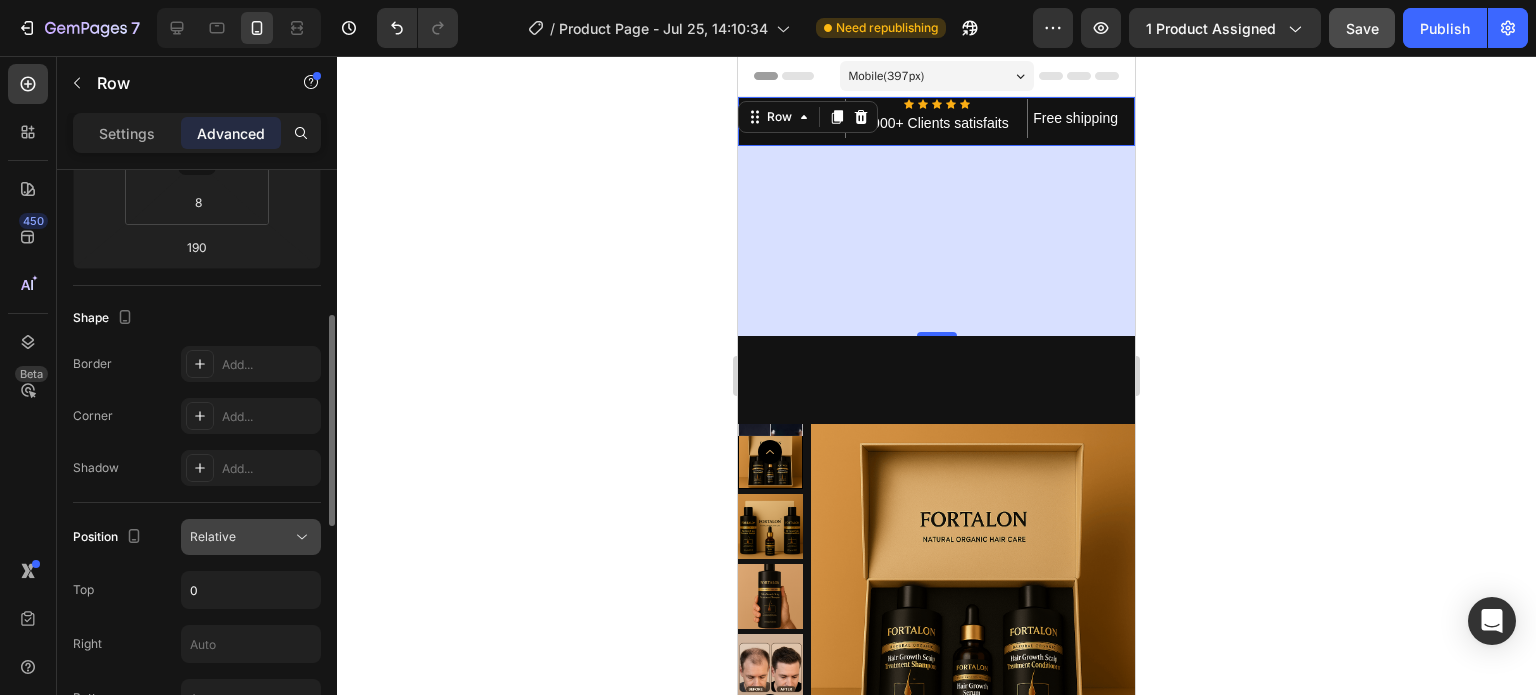 click 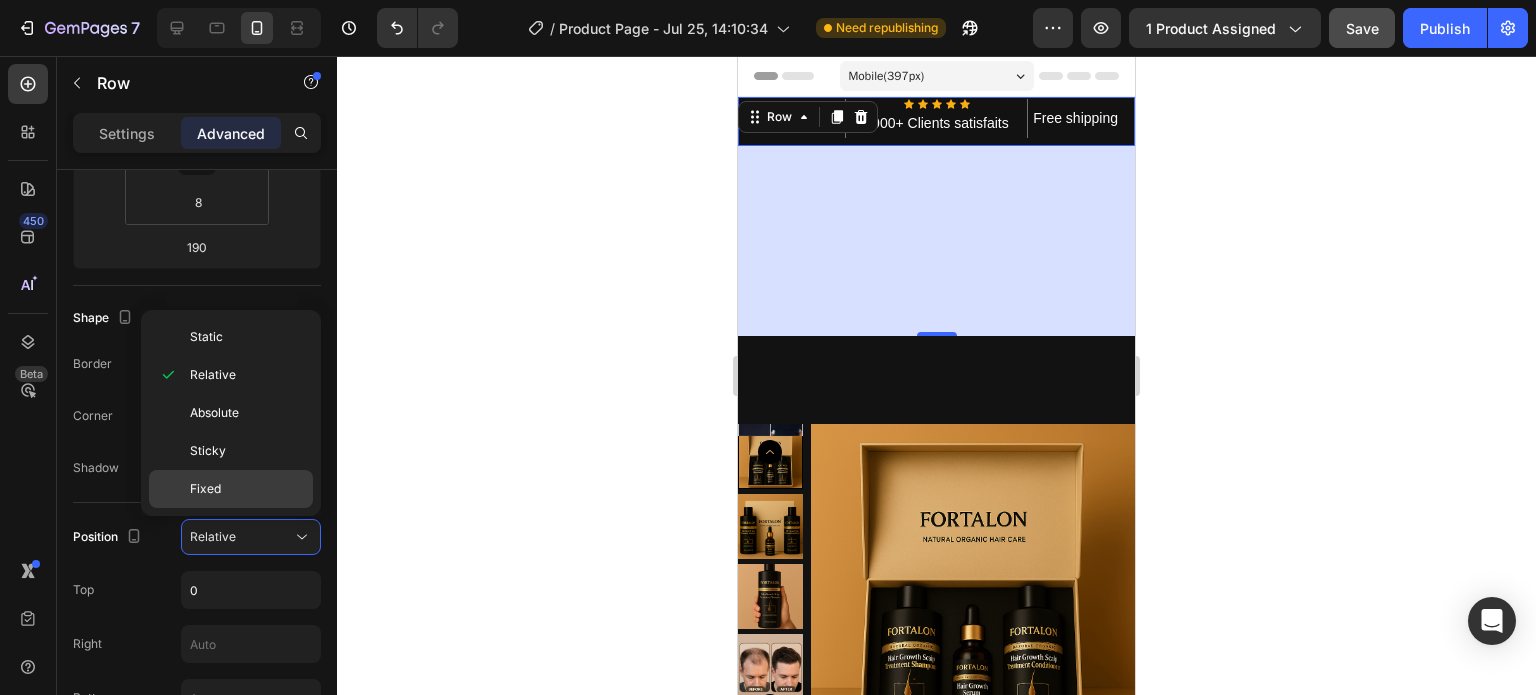 click on "Fixed" at bounding box center (247, 489) 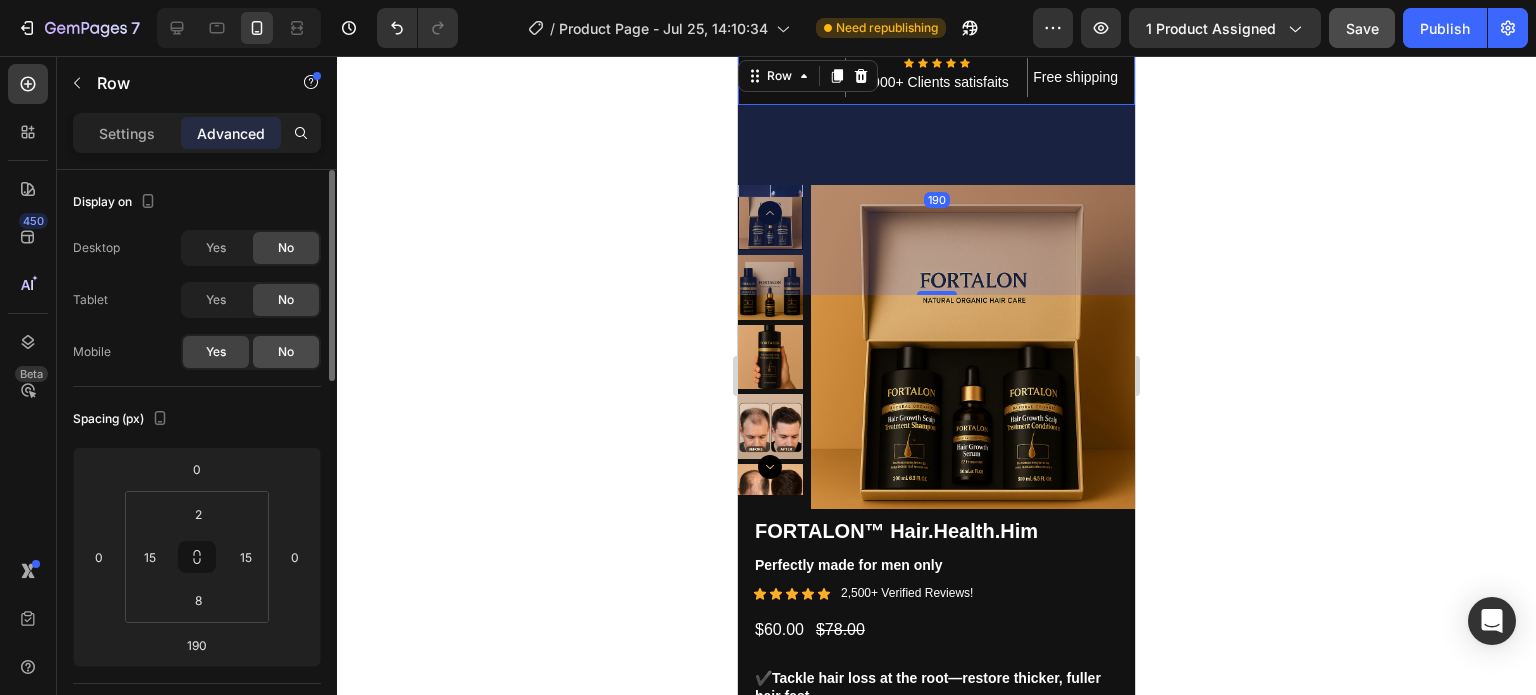 drag, startPoint x: 270, startPoint y: 347, endPoint x: 190, endPoint y: 7, distance: 349.28497 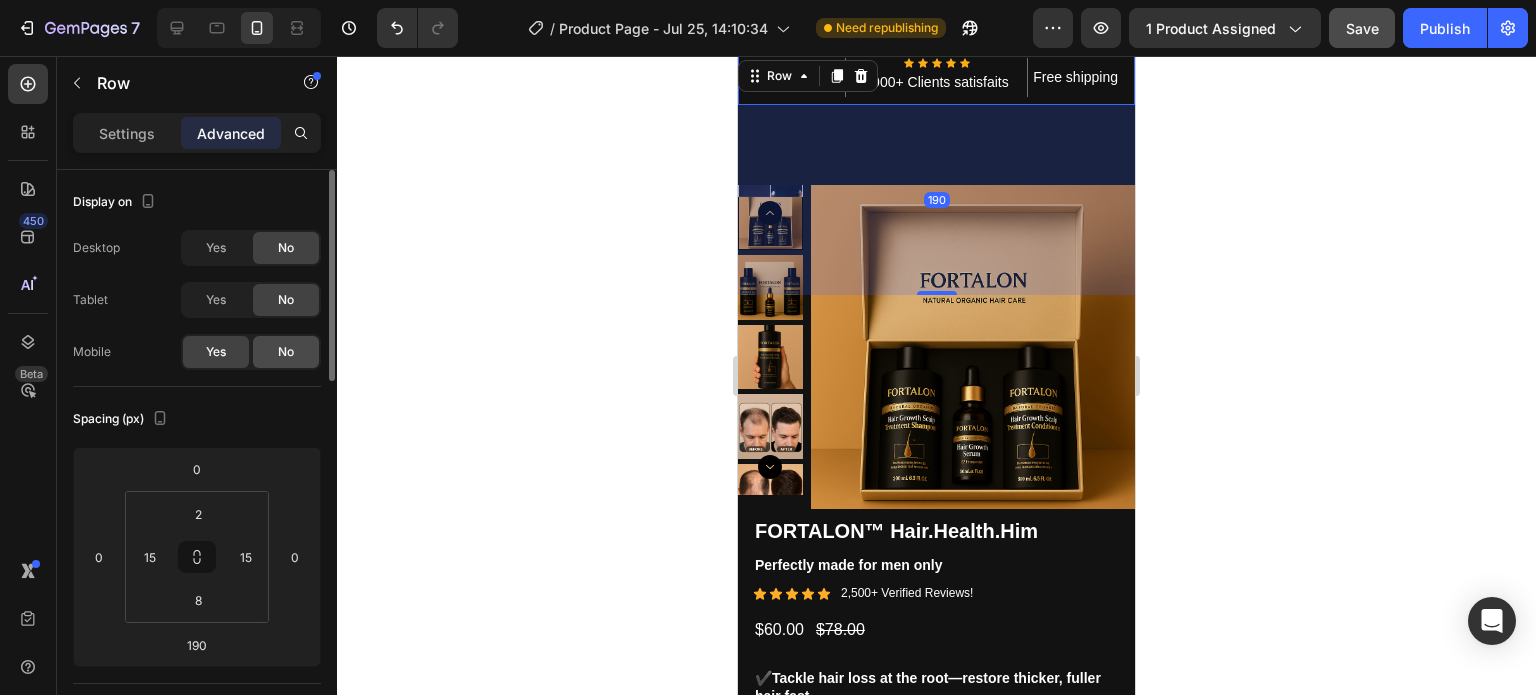 click on "No" 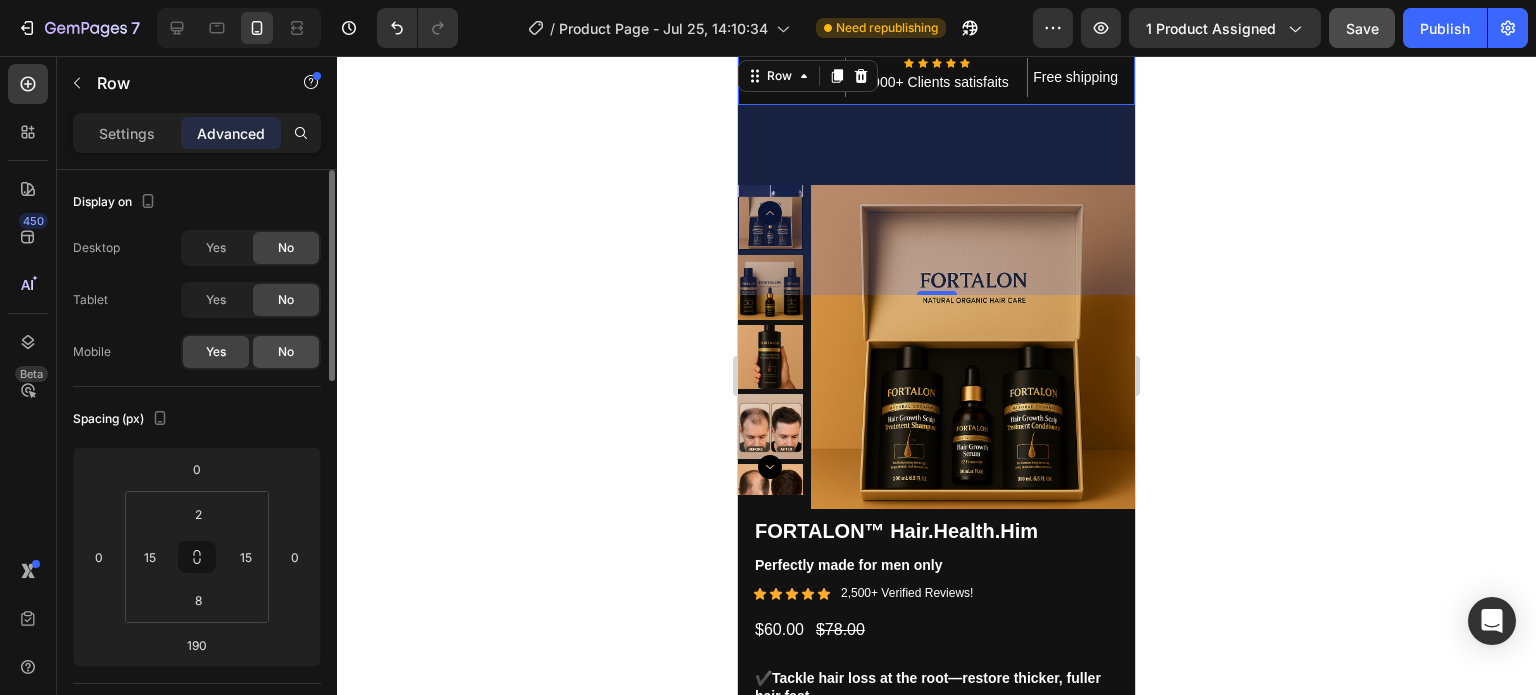 click on "No" 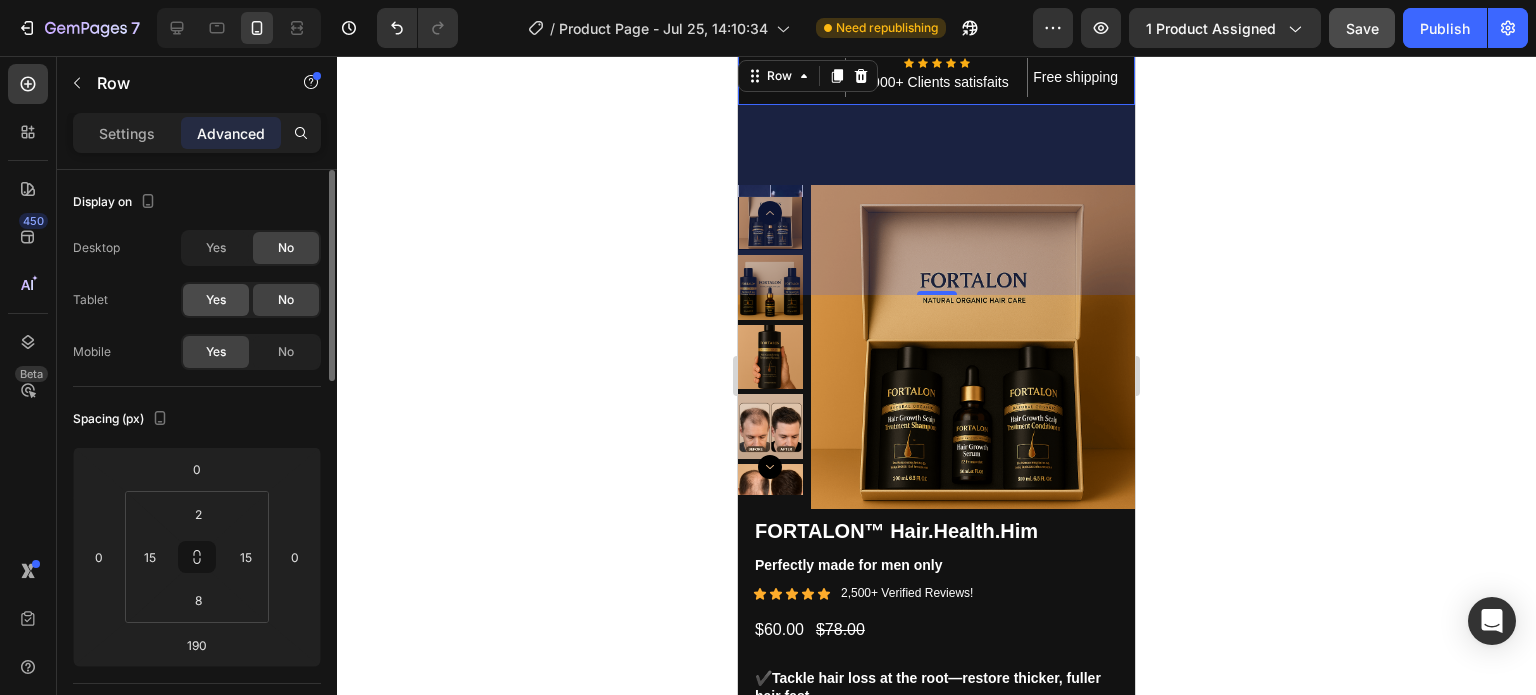 click on "Yes" 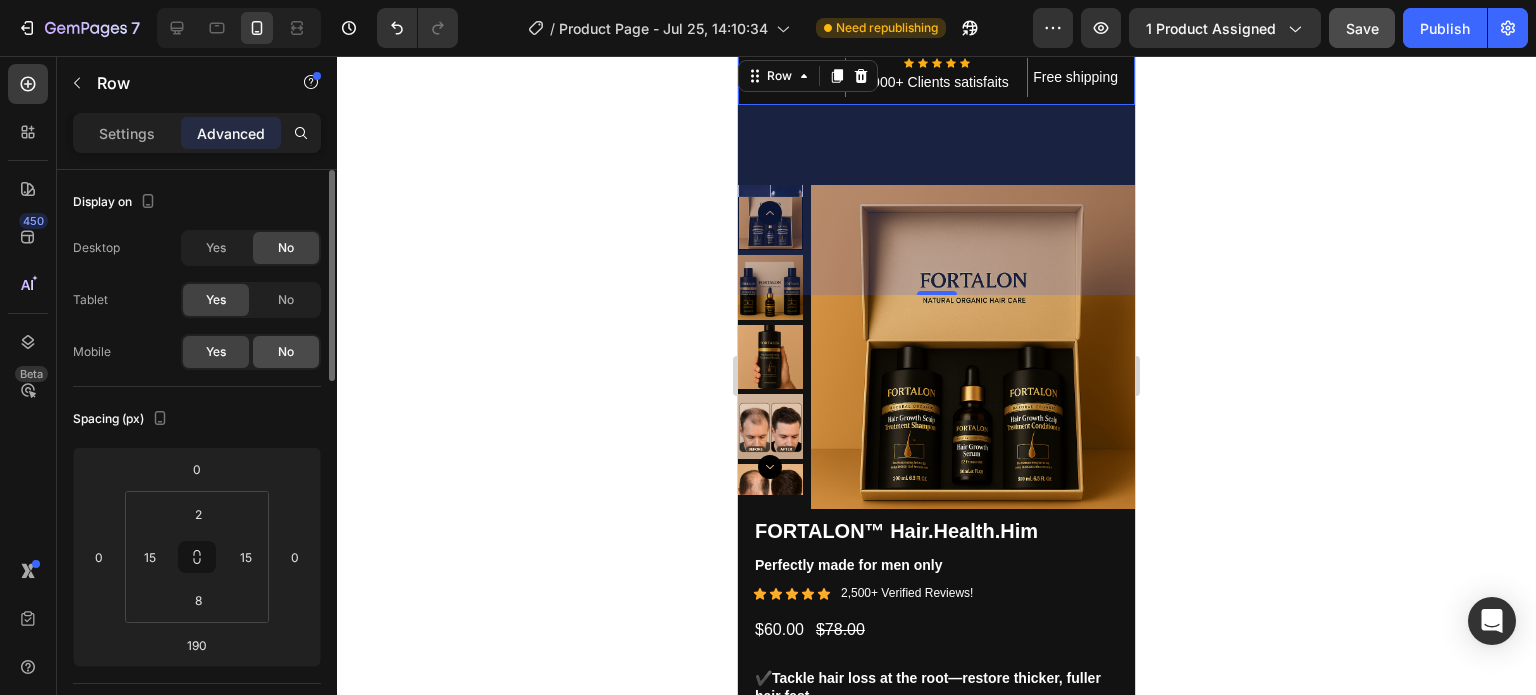 click on "No" 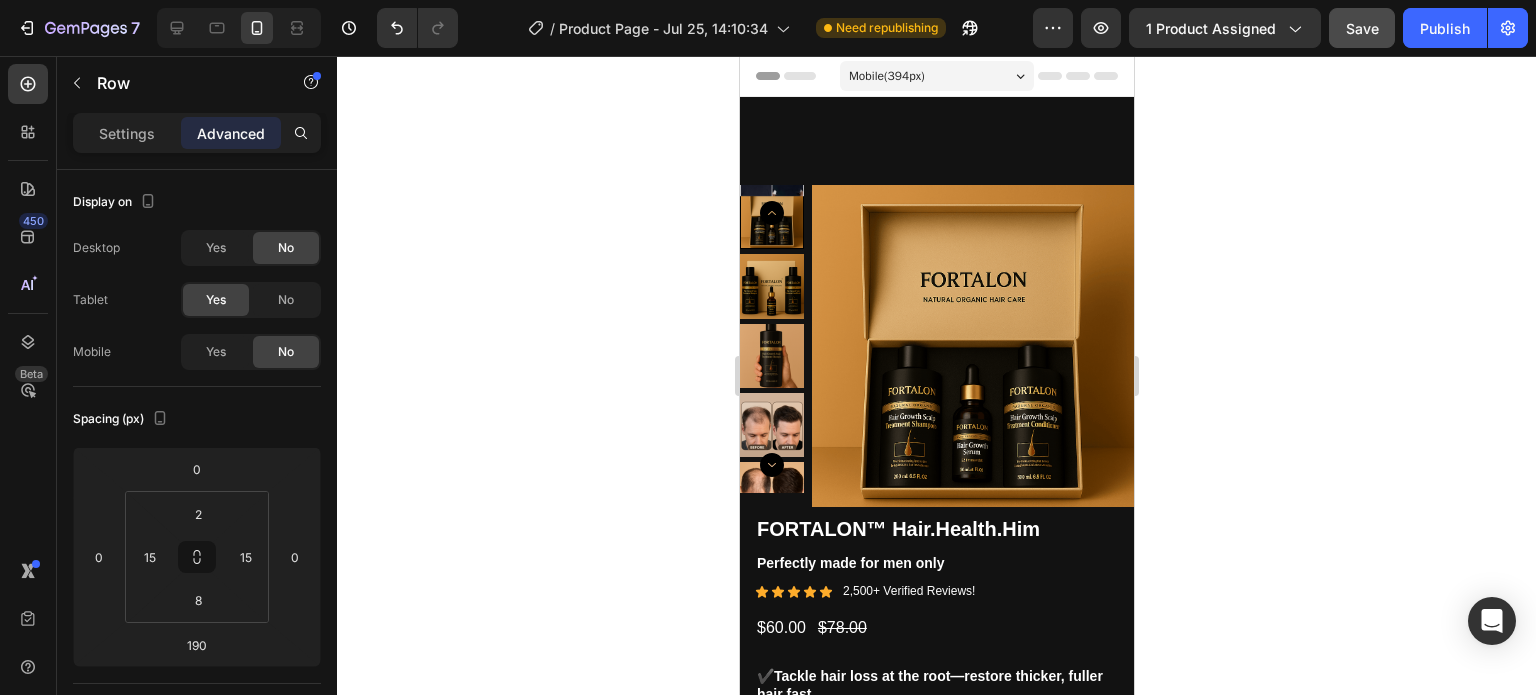 click 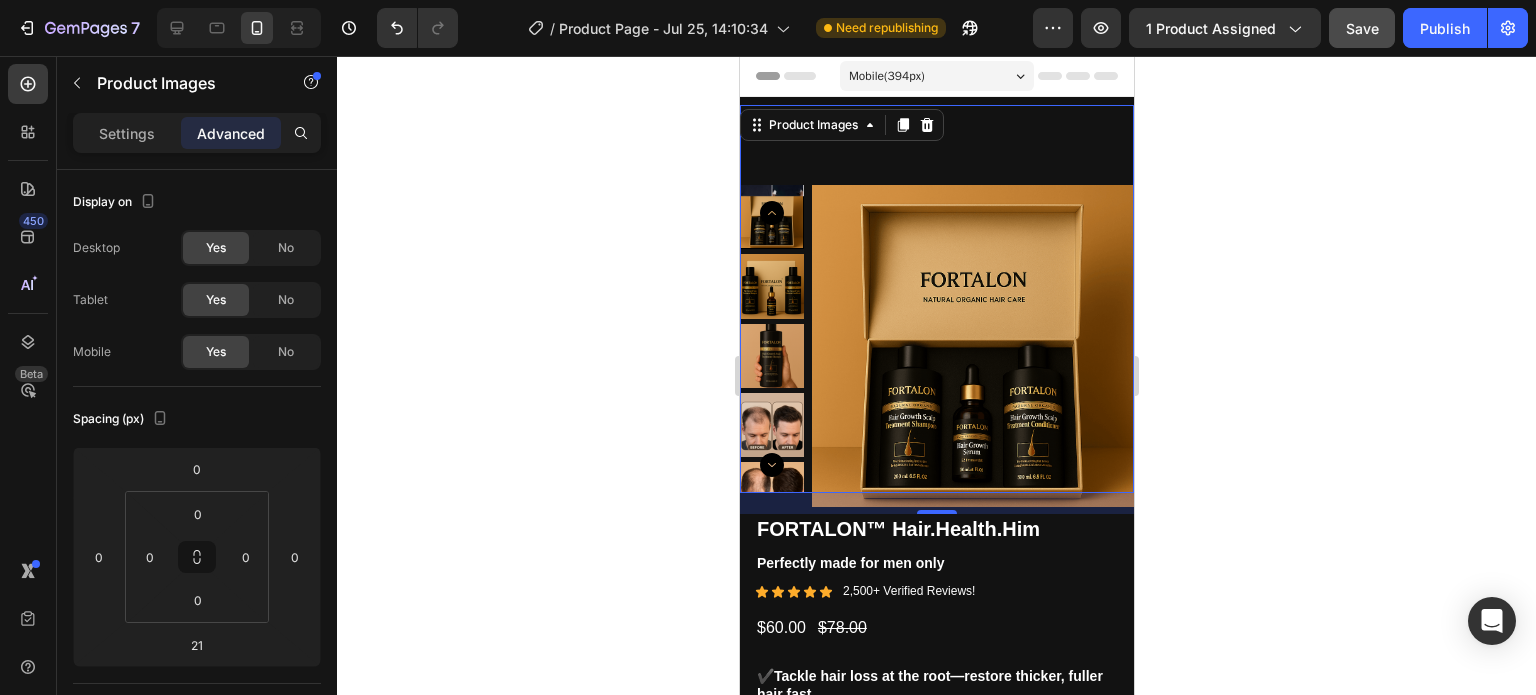 click on "Product Images   21" at bounding box center [936, 299] 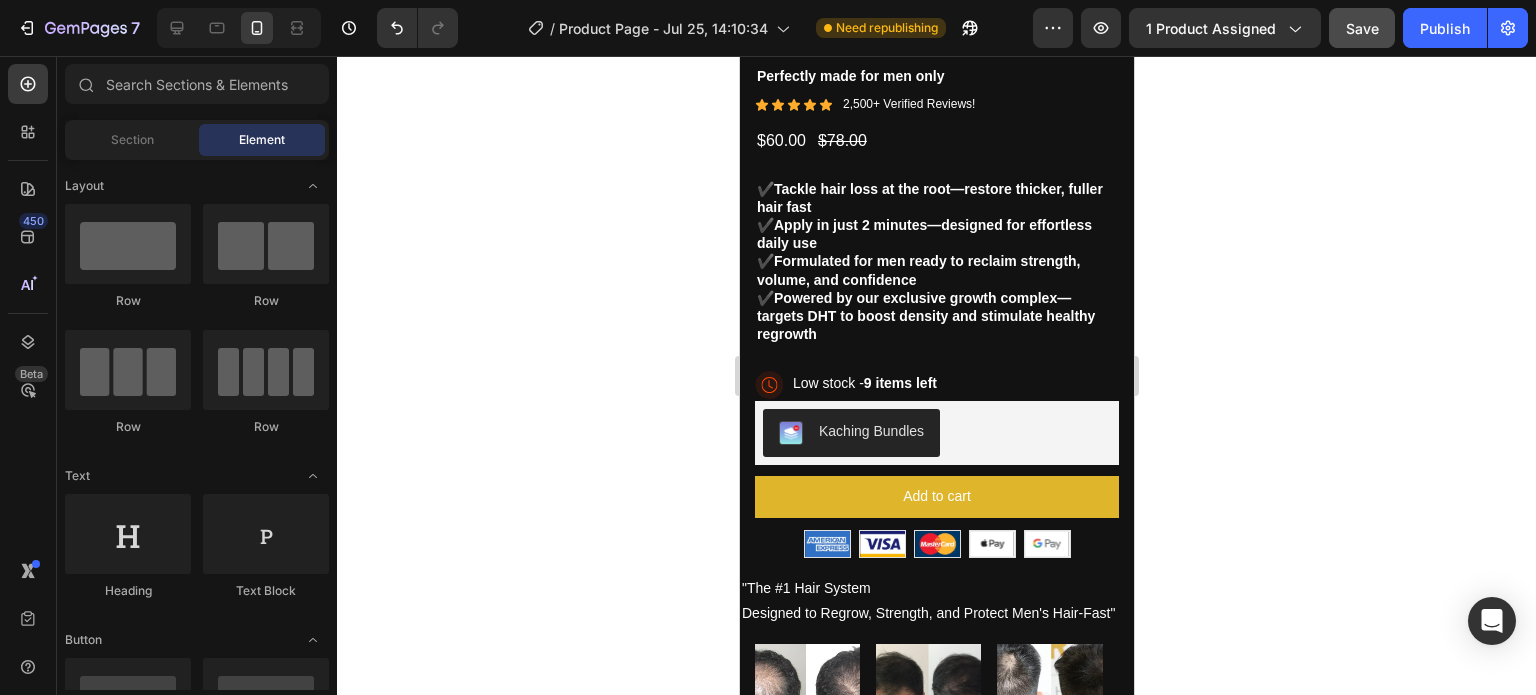 scroll, scrollTop: 0, scrollLeft: 0, axis: both 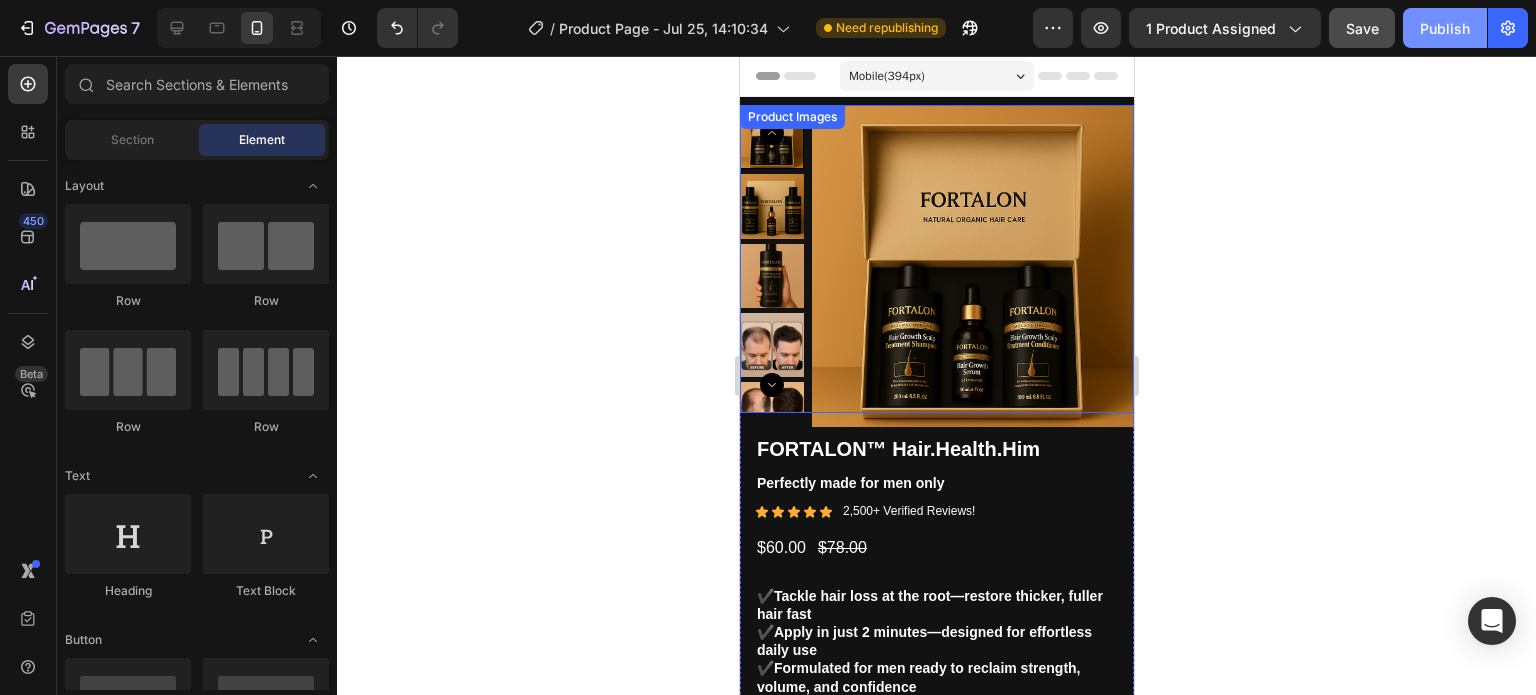 click on "Publish" 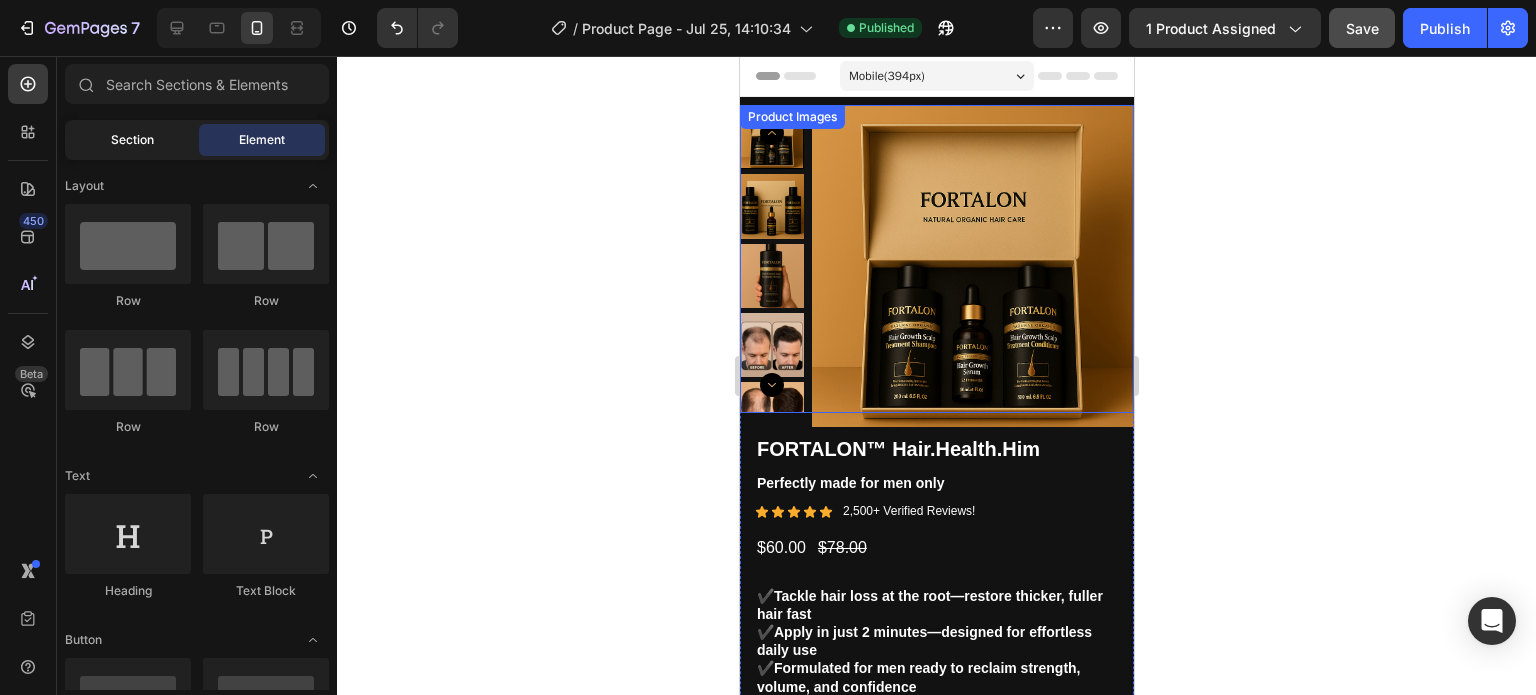 click on "Section" at bounding box center [132, 140] 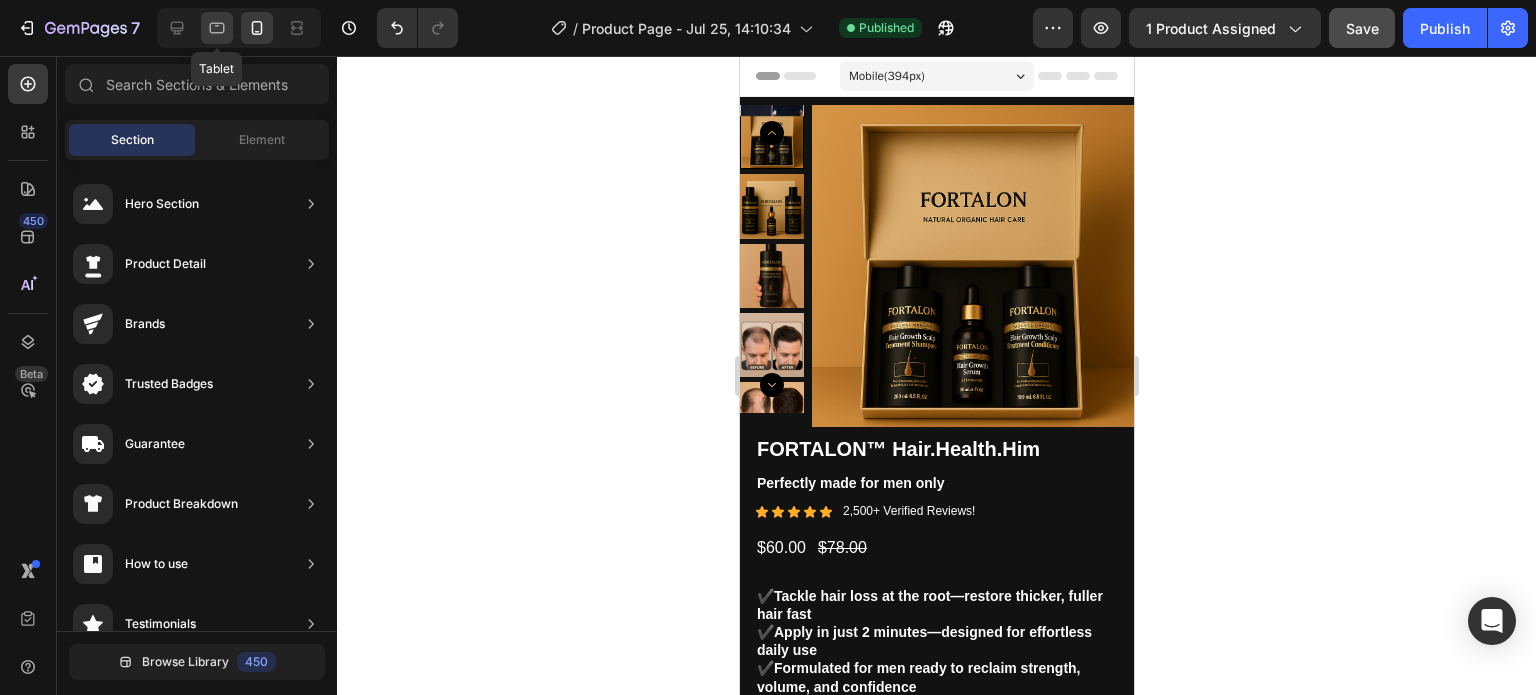 click 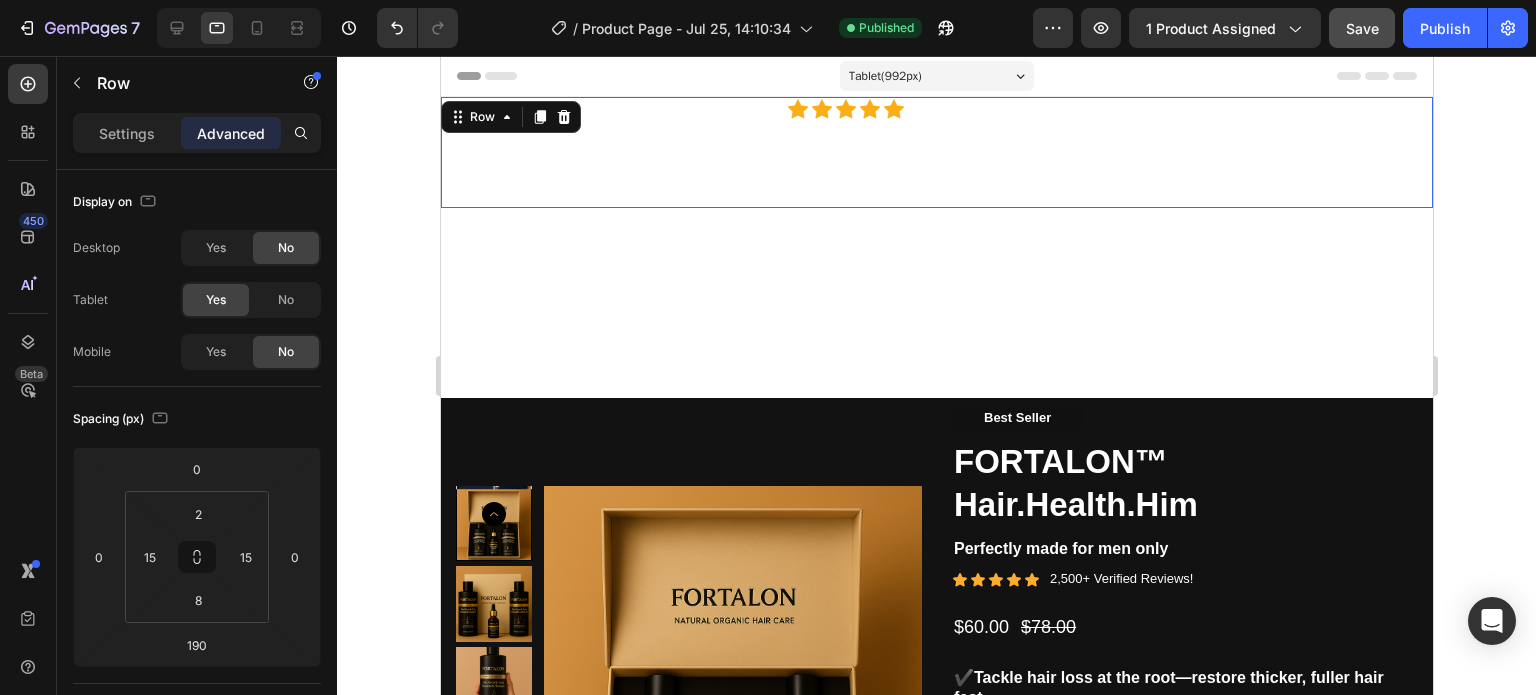 click on "Free shipping Text block" at bounding box center [1267, 149] 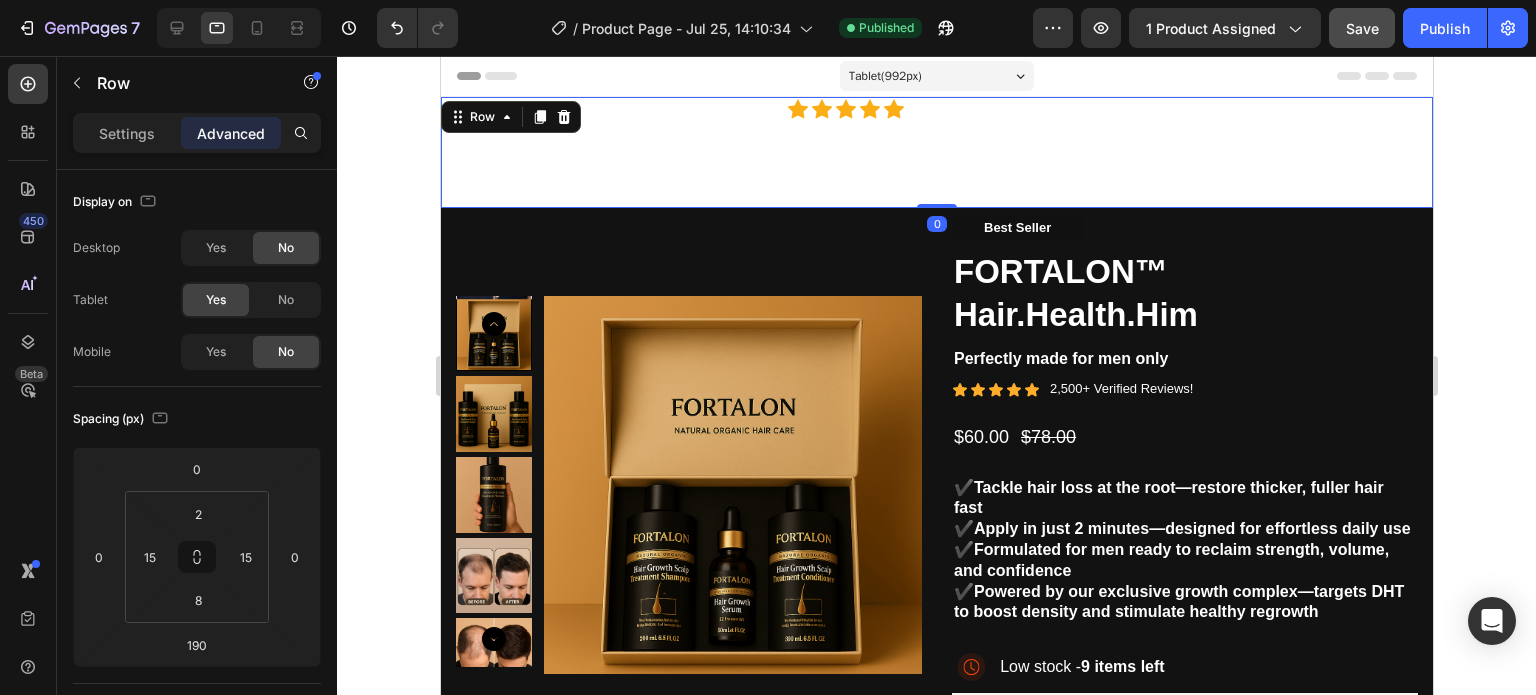 drag, startPoint x: 932, startPoint y: 397, endPoint x: 951, endPoint y: 179, distance: 218.82642 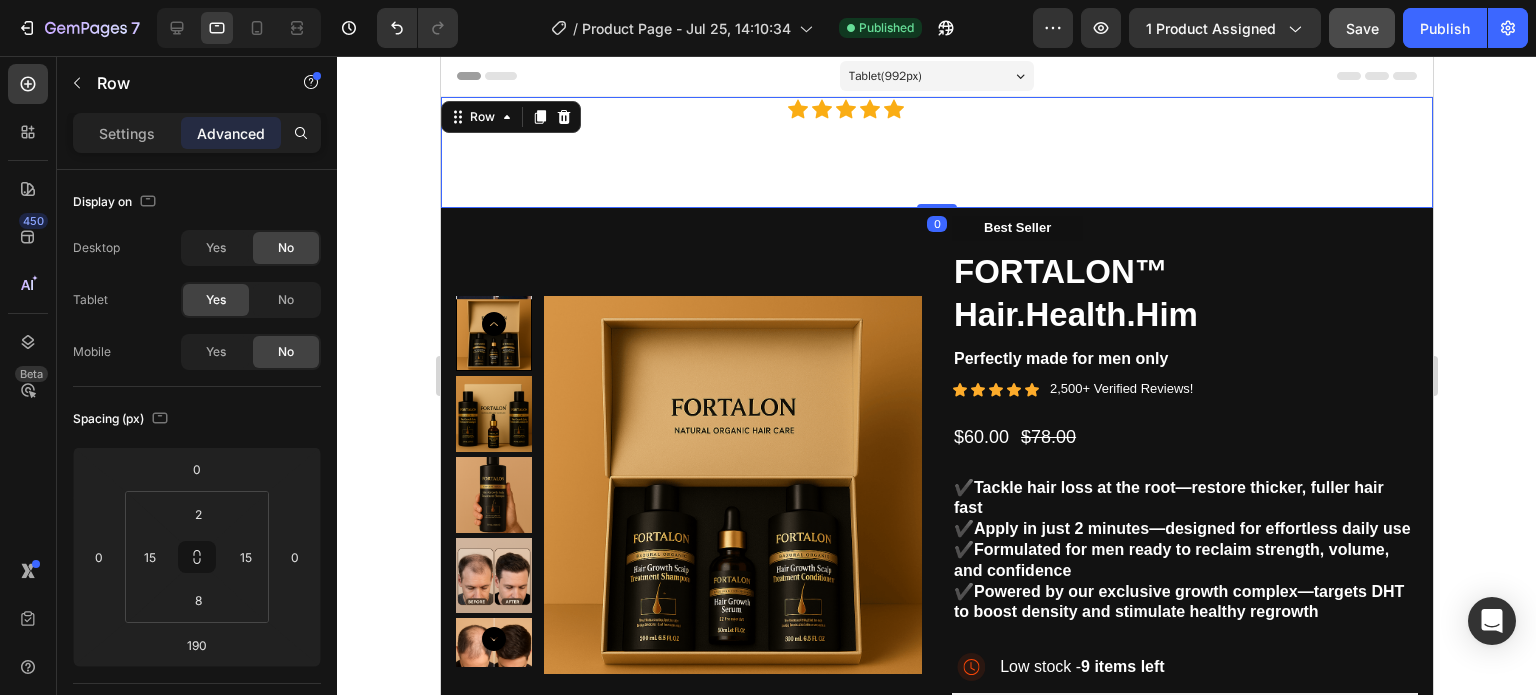click on "Easy Returns Text block                Icon                Icon                Icon                Icon                Icon Icon List Hoz 6000+ Clients satisfaits Text block Row Free shipping Text block Row   0" at bounding box center (936, 152) 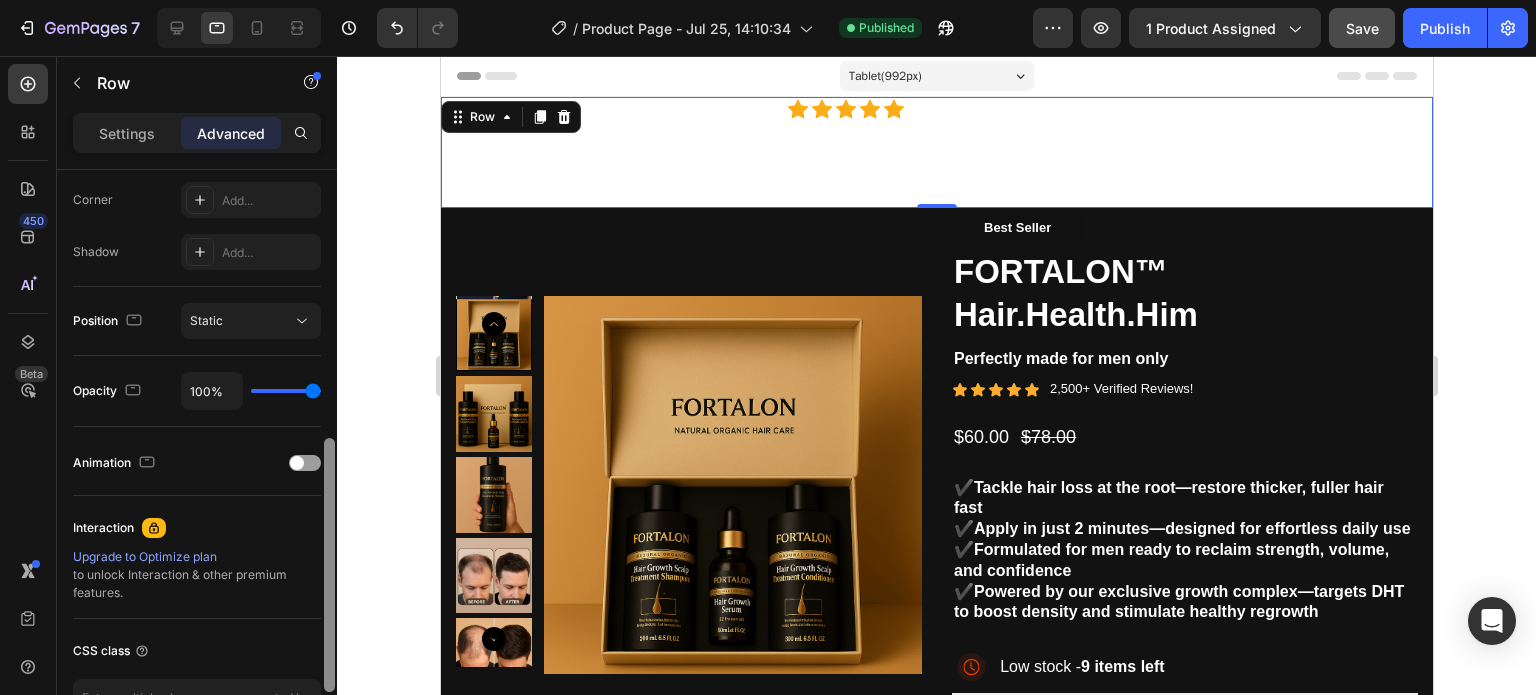 scroll, scrollTop: 0, scrollLeft: 0, axis: both 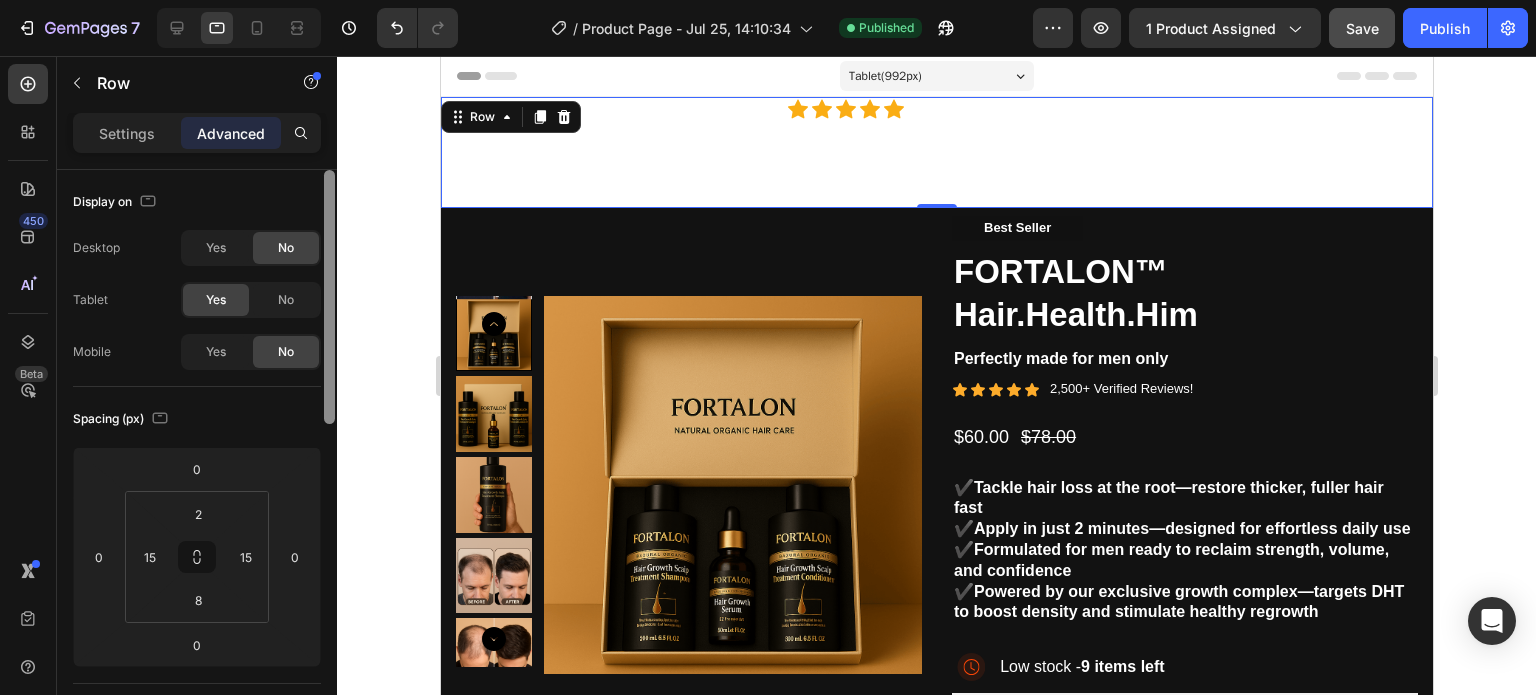 drag, startPoint x: 327, startPoint y: 342, endPoint x: 316, endPoint y: 322, distance: 22.825424 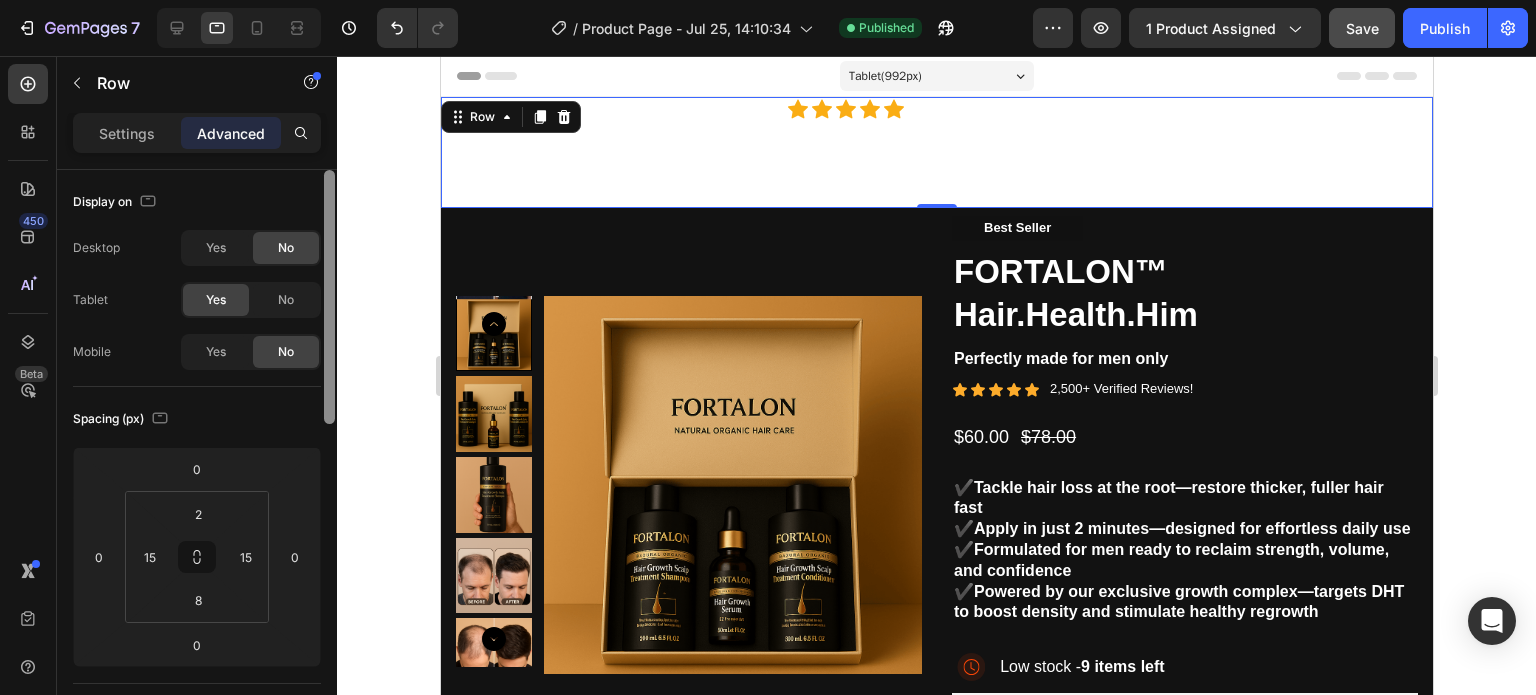 click on "Display on Desktop Yes No Tablet Yes No Mobile Yes No Spacing (px) 0 0 0 0 2 15 8 15 Shape Border Add... Corner Add... Shadow Add... Position Static Opacity 100% Animation Interaction Upgrade to Optimize plan  to unlock Interaction & other premium features. CSS class Delete element" at bounding box center (197, 461) 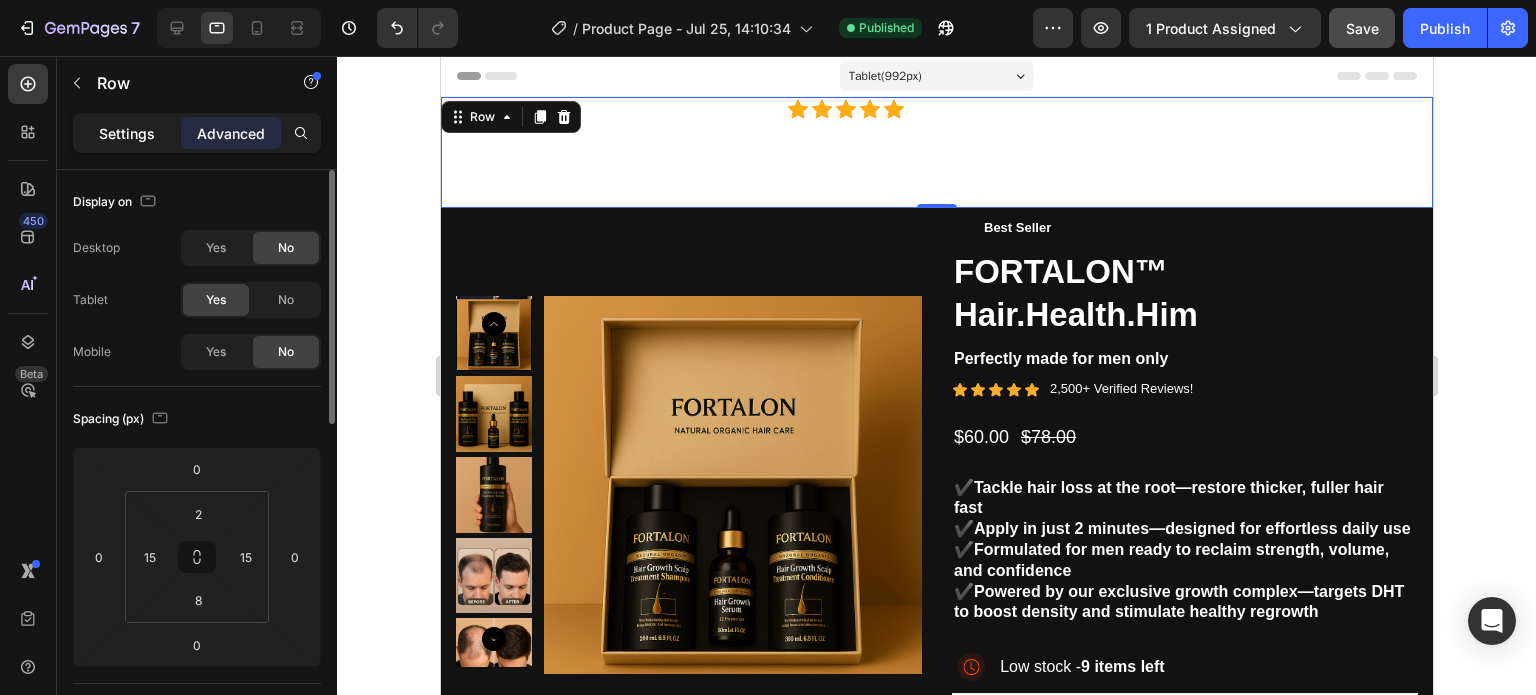 click on "Settings" at bounding box center [127, 133] 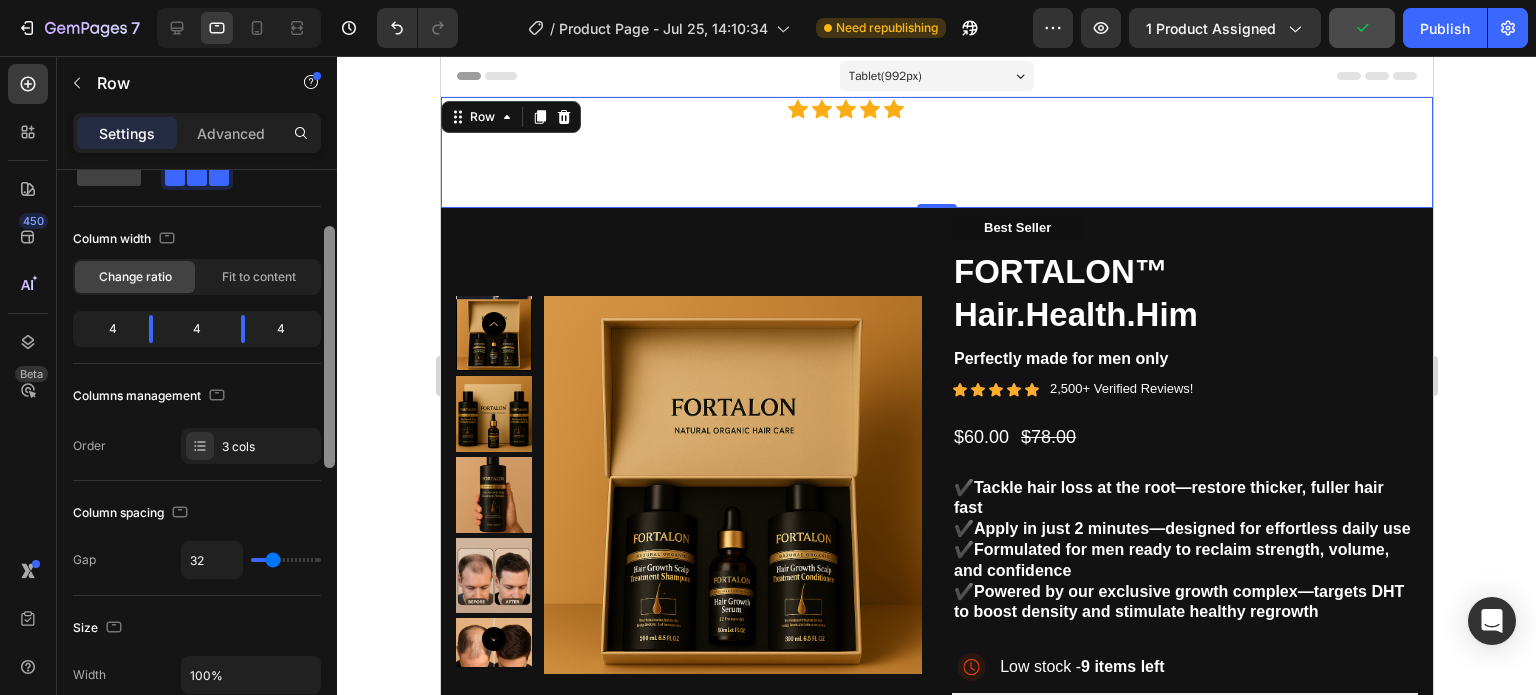 scroll, scrollTop: 0, scrollLeft: 0, axis: both 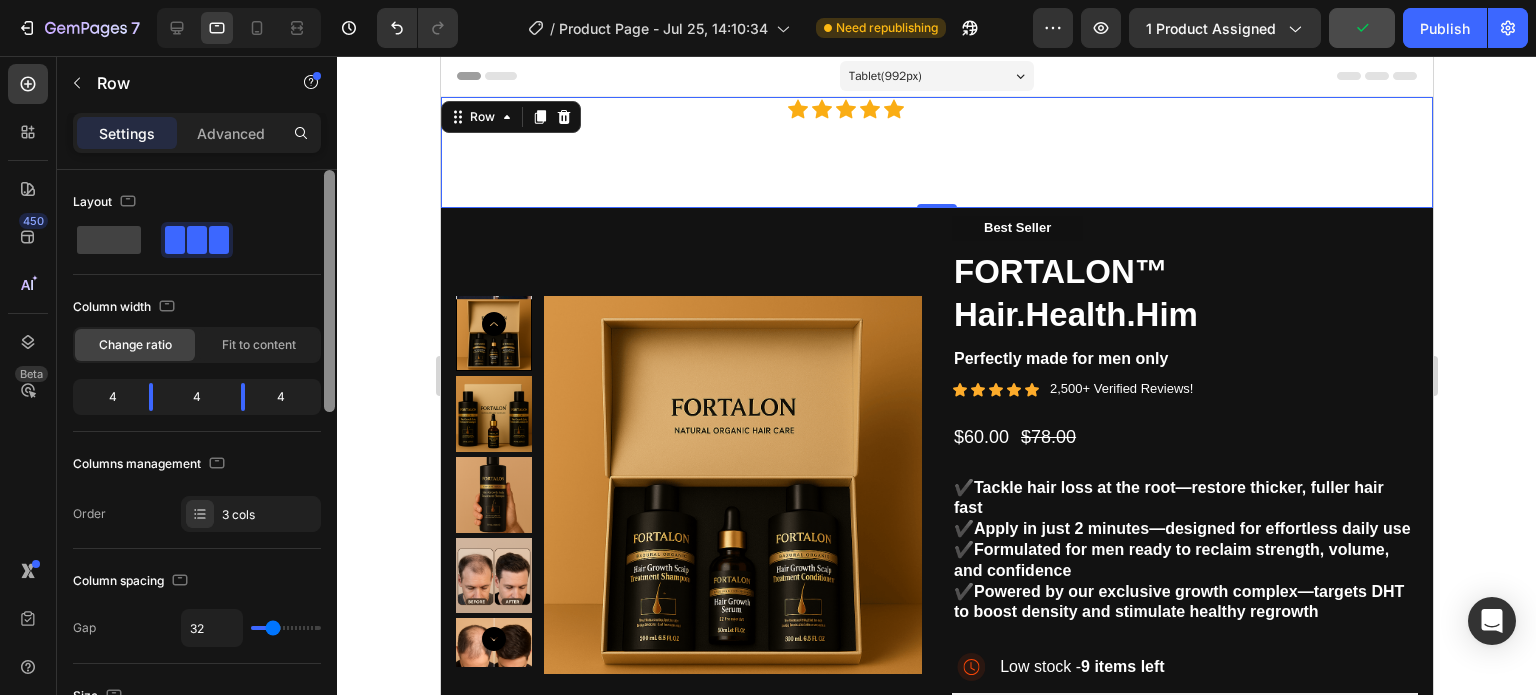 drag, startPoint x: 325, startPoint y: 303, endPoint x: 332, endPoint y: 277, distance: 26.925823 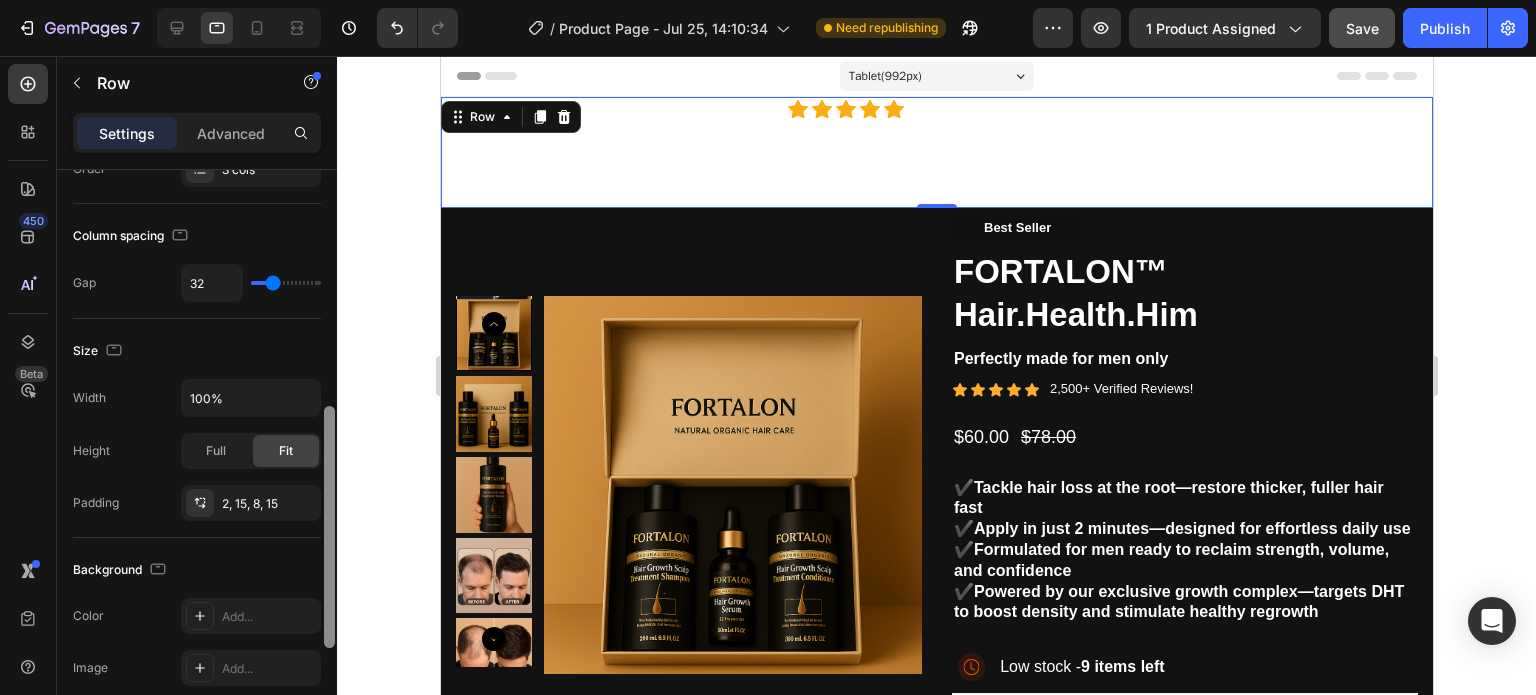 scroll, scrollTop: 257, scrollLeft: 0, axis: vertical 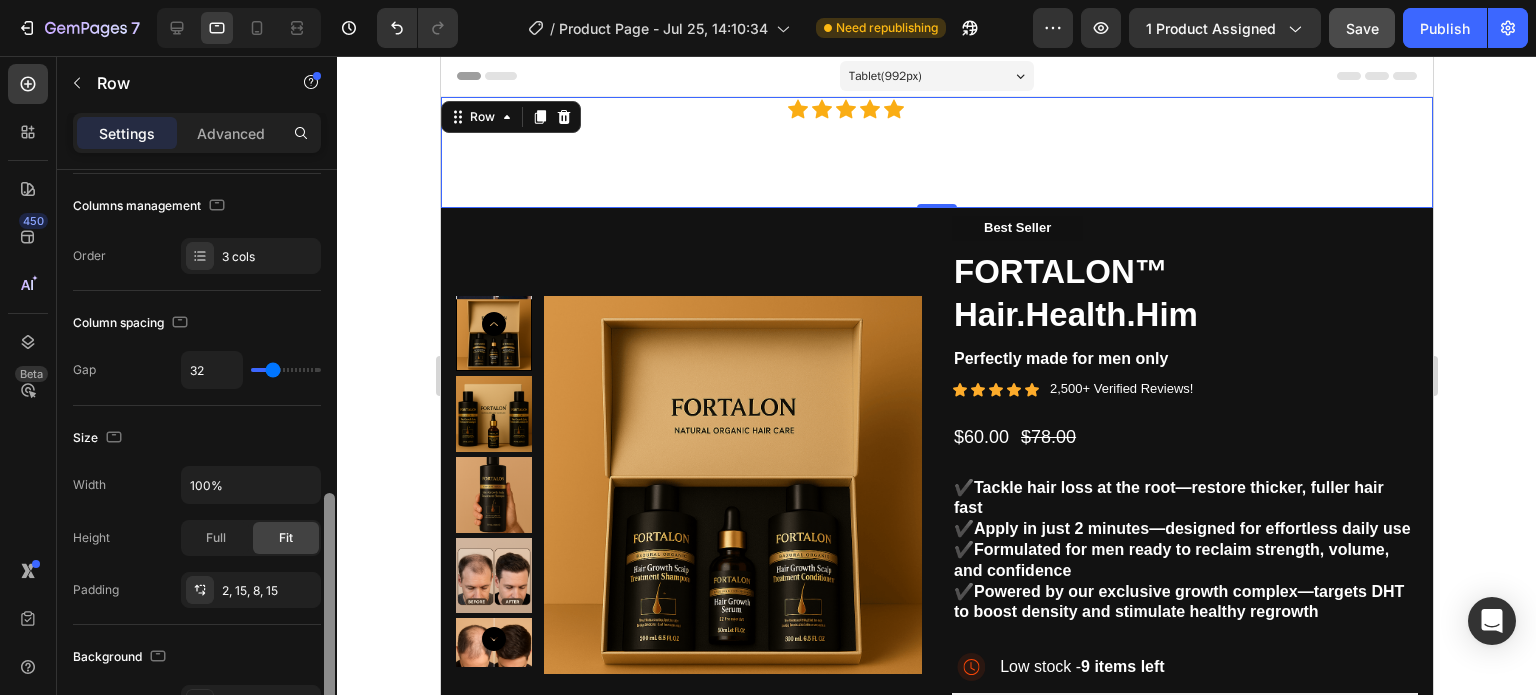 drag, startPoint x: 325, startPoint y: 315, endPoint x: 348, endPoint y: 423, distance: 110.42192 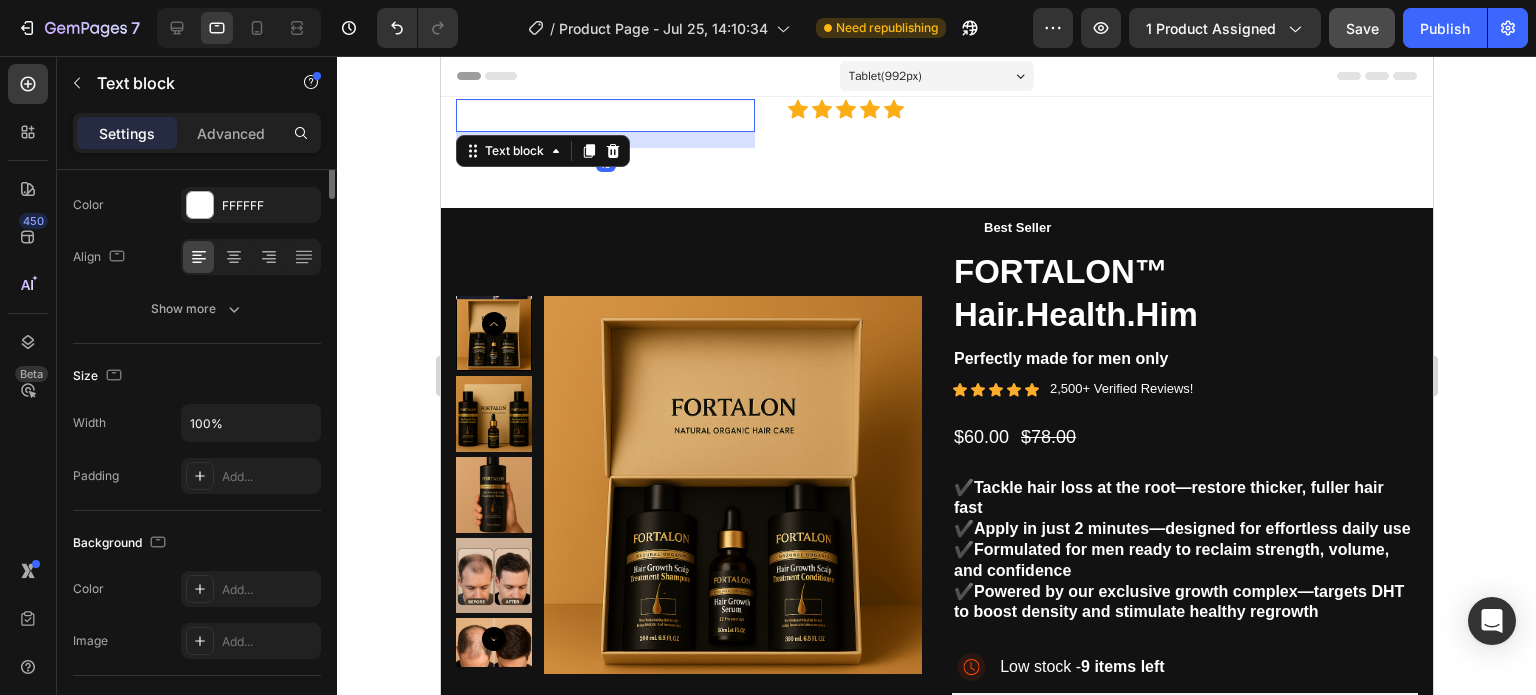 scroll, scrollTop: 0, scrollLeft: 0, axis: both 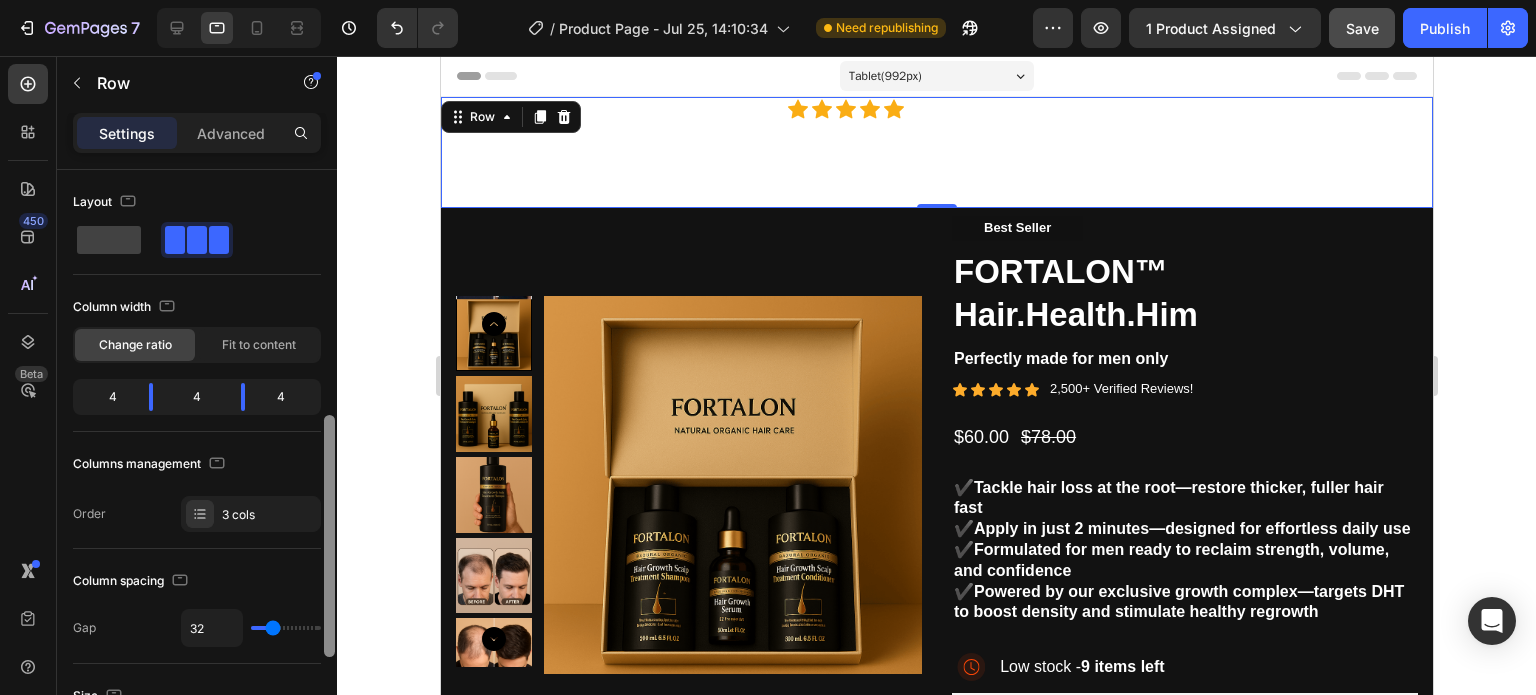 drag, startPoint x: 325, startPoint y: 302, endPoint x: 388, endPoint y: 240, distance: 88.391174 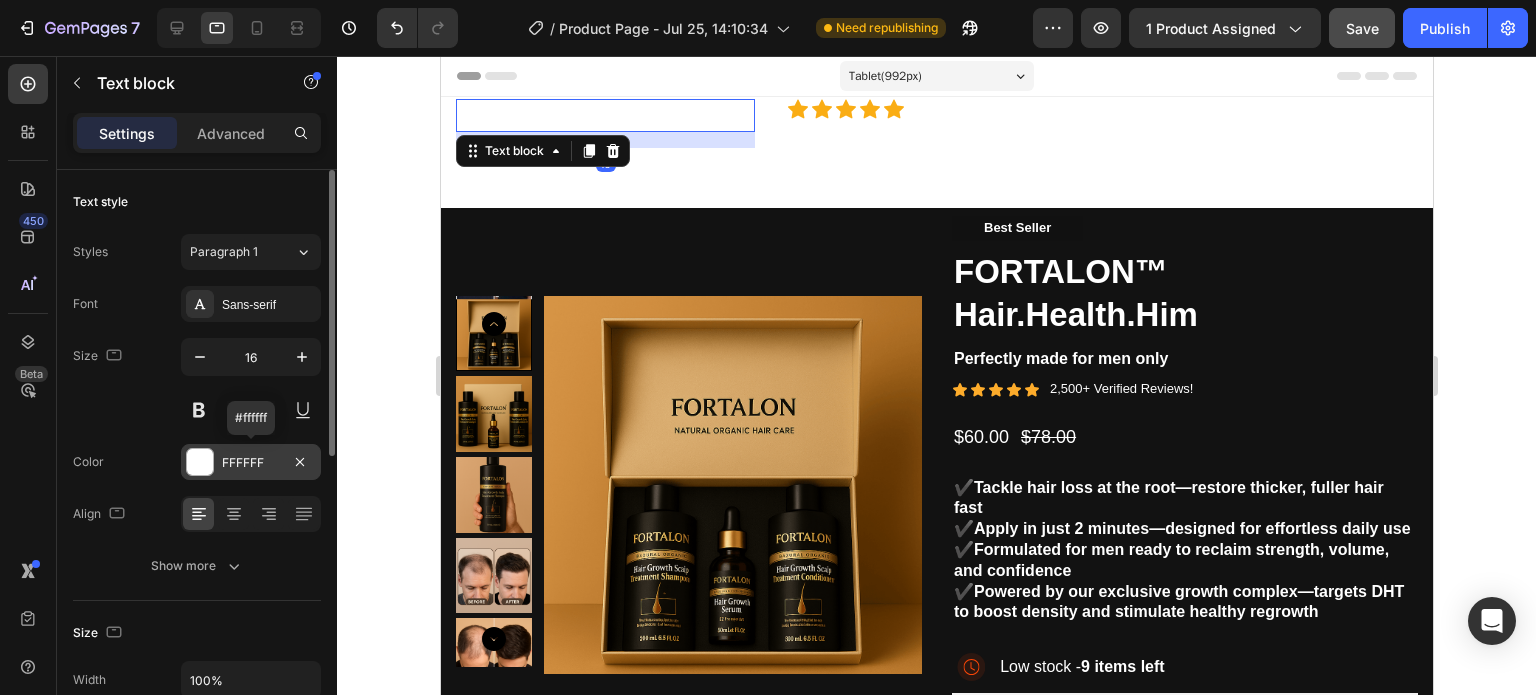 click at bounding box center [200, 462] 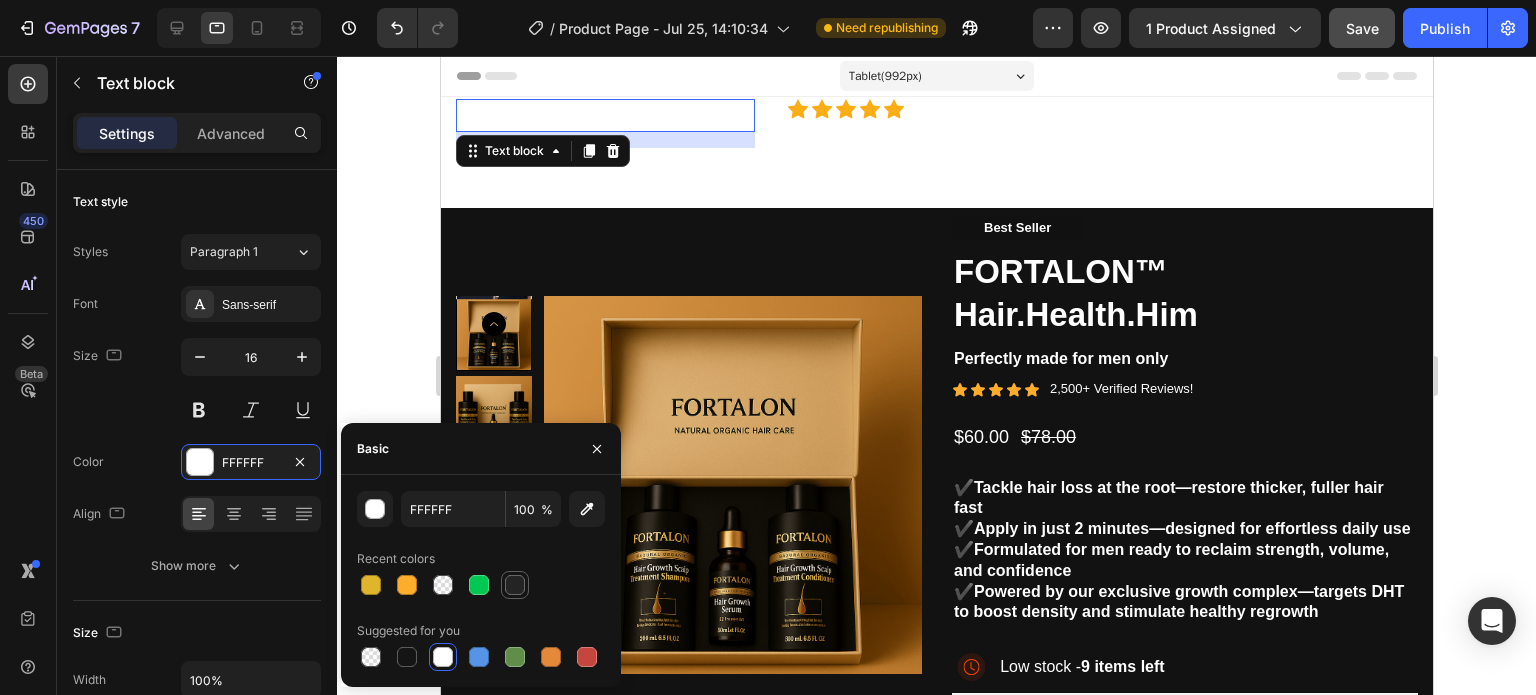 click at bounding box center [515, 585] 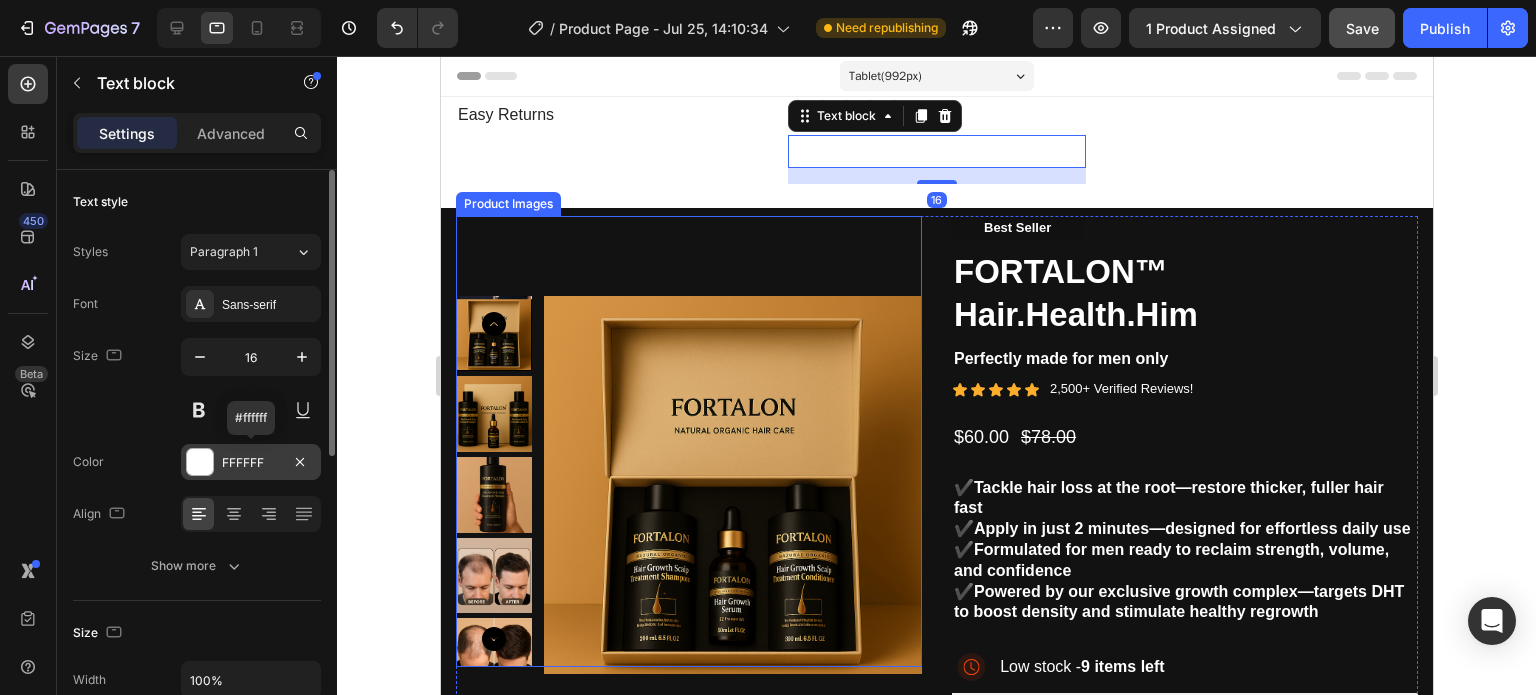 click at bounding box center [200, 462] 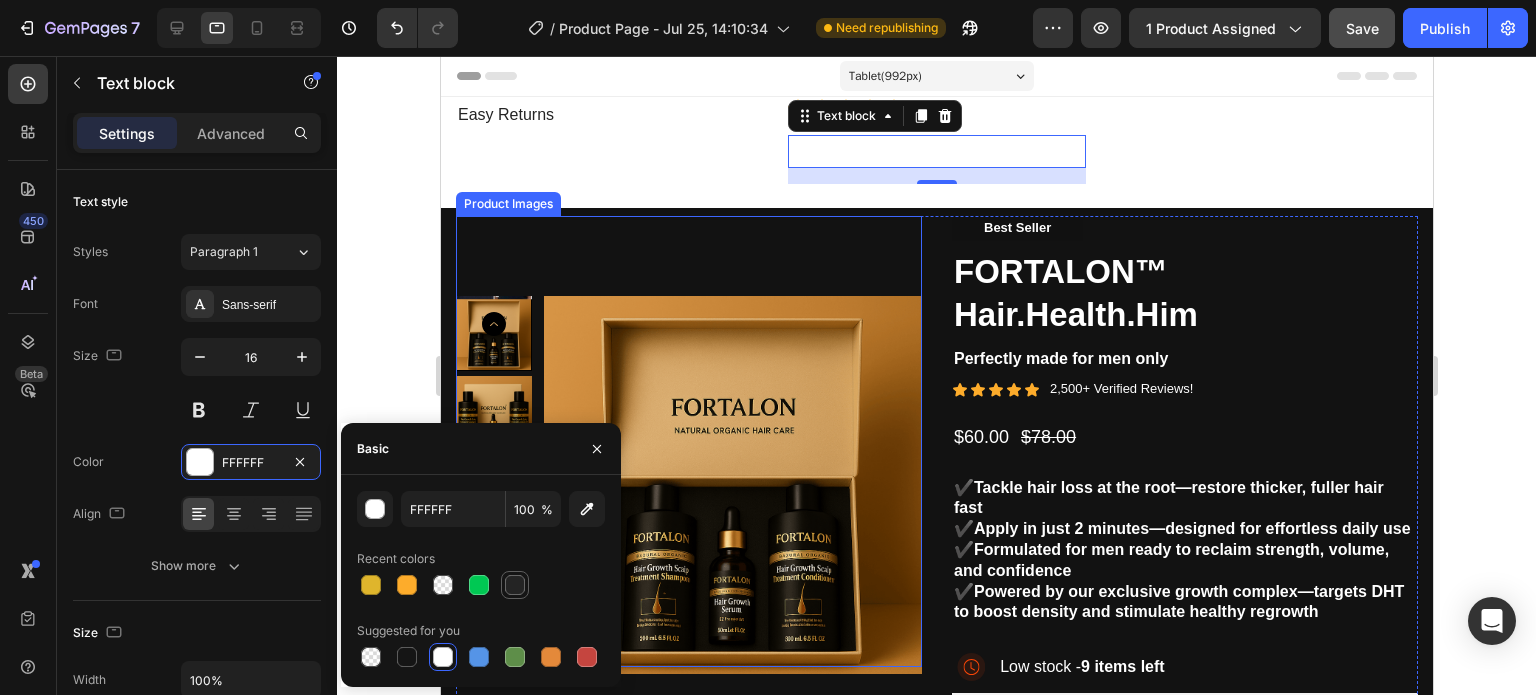 click at bounding box center (515, 585) 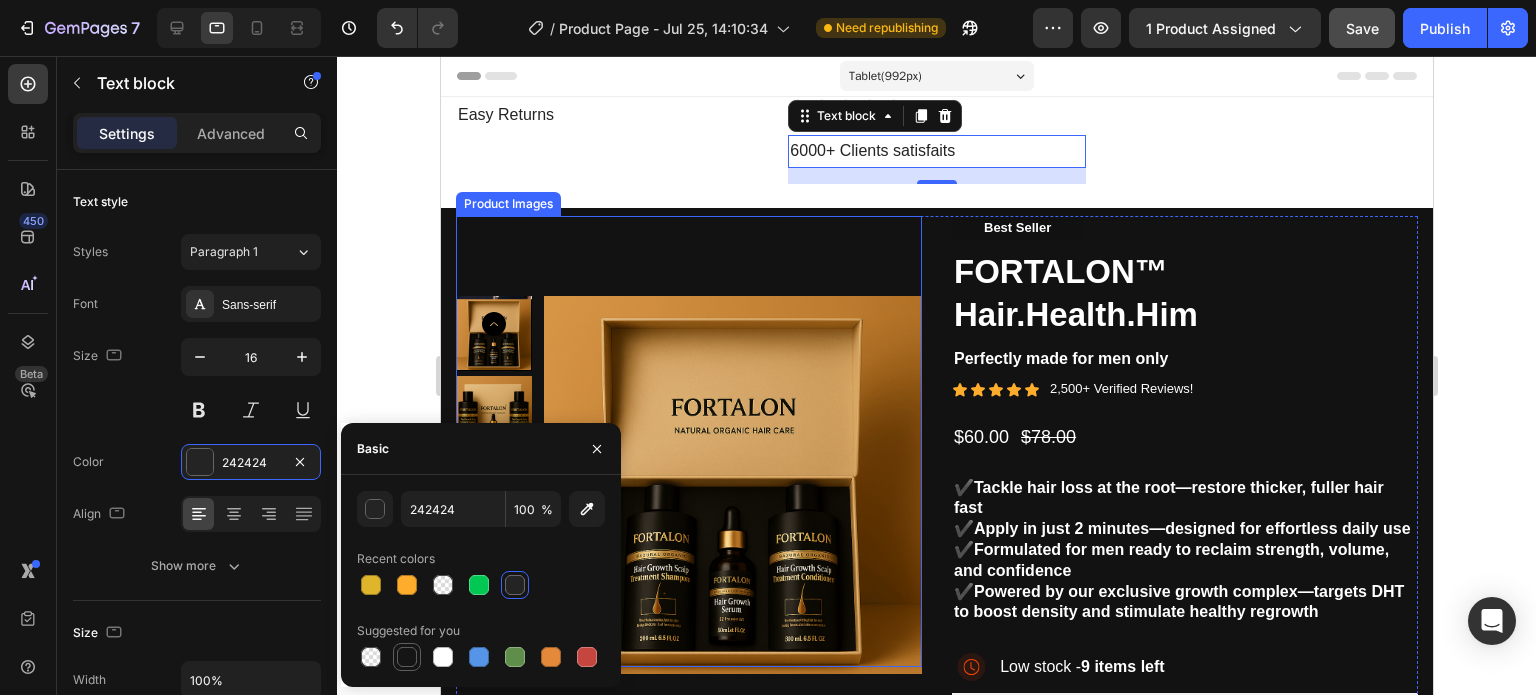 click at bounding box center [407, 657] 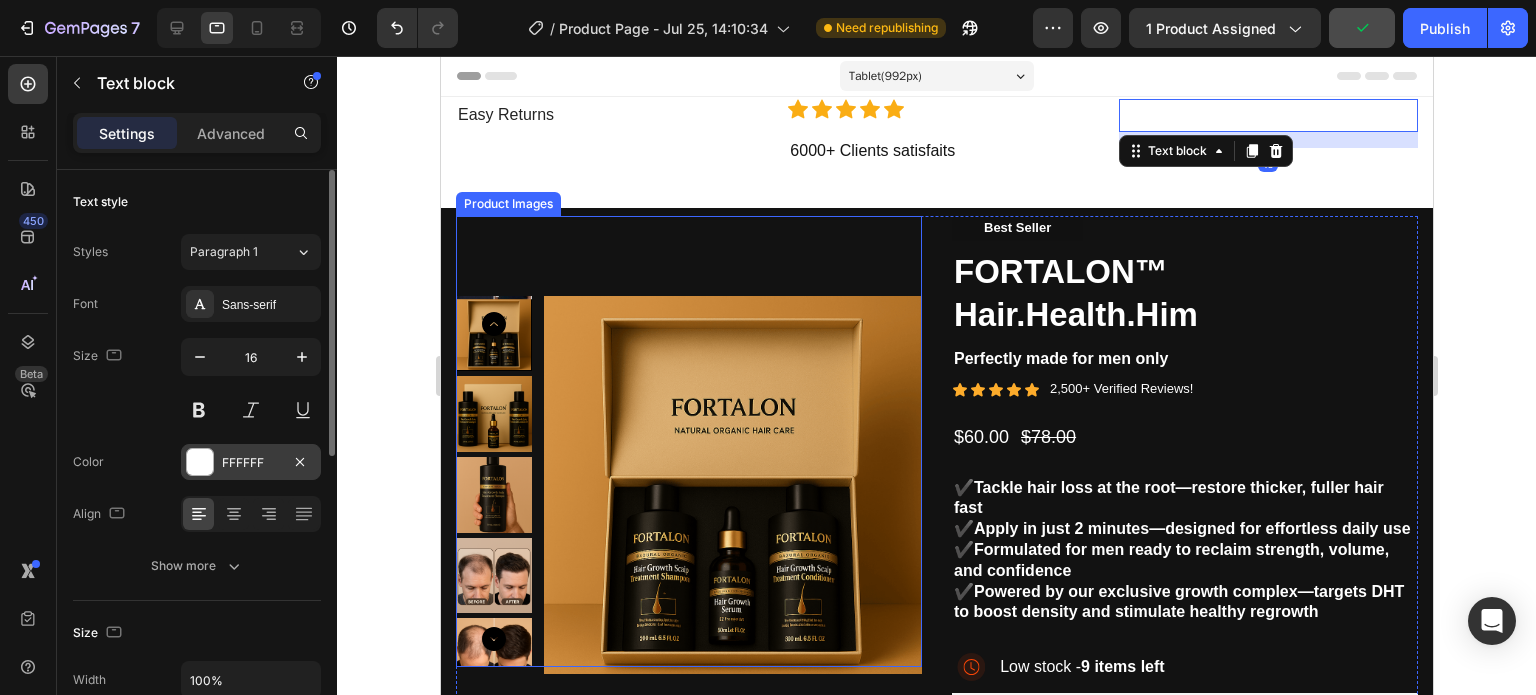 click at bounding box center [200, 462] 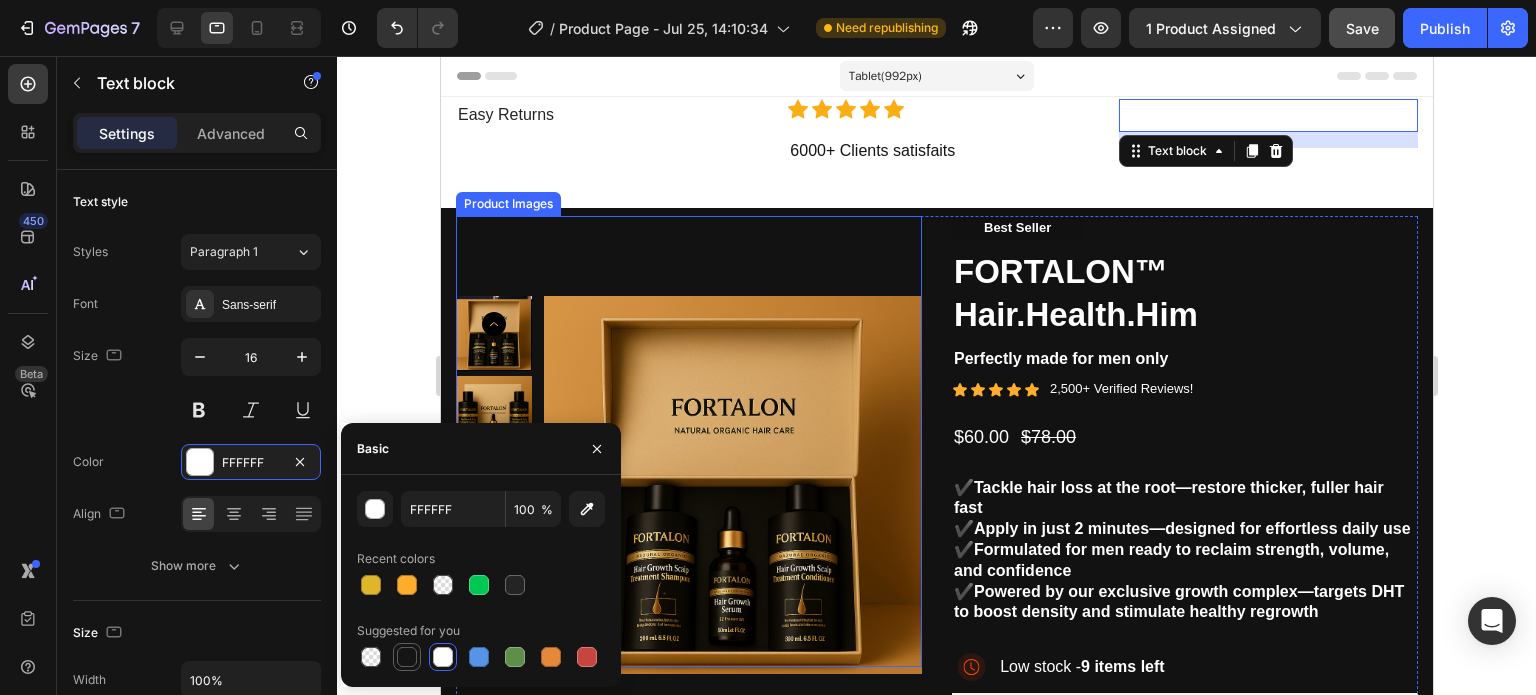 click at bounding box center (407, 657) 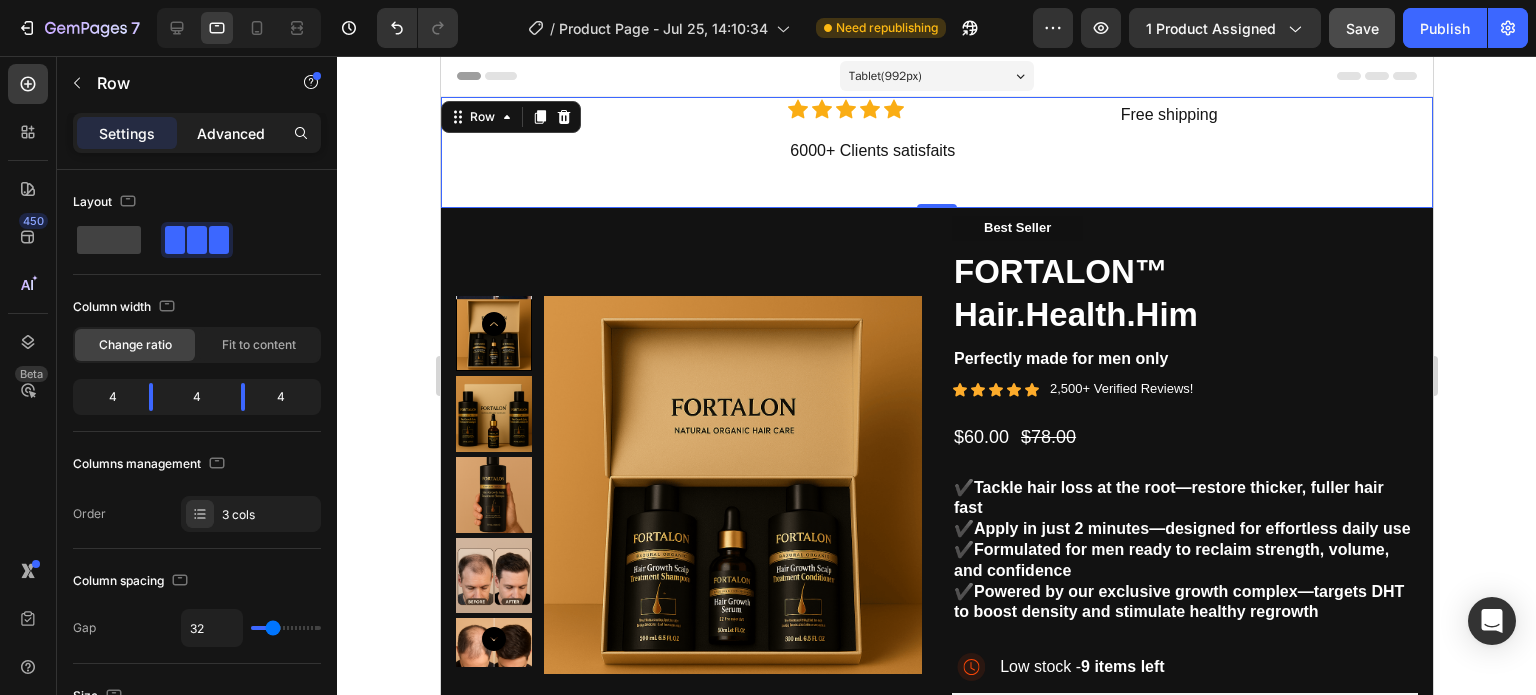 click on "Advanced" at bounding box center (231, 133) 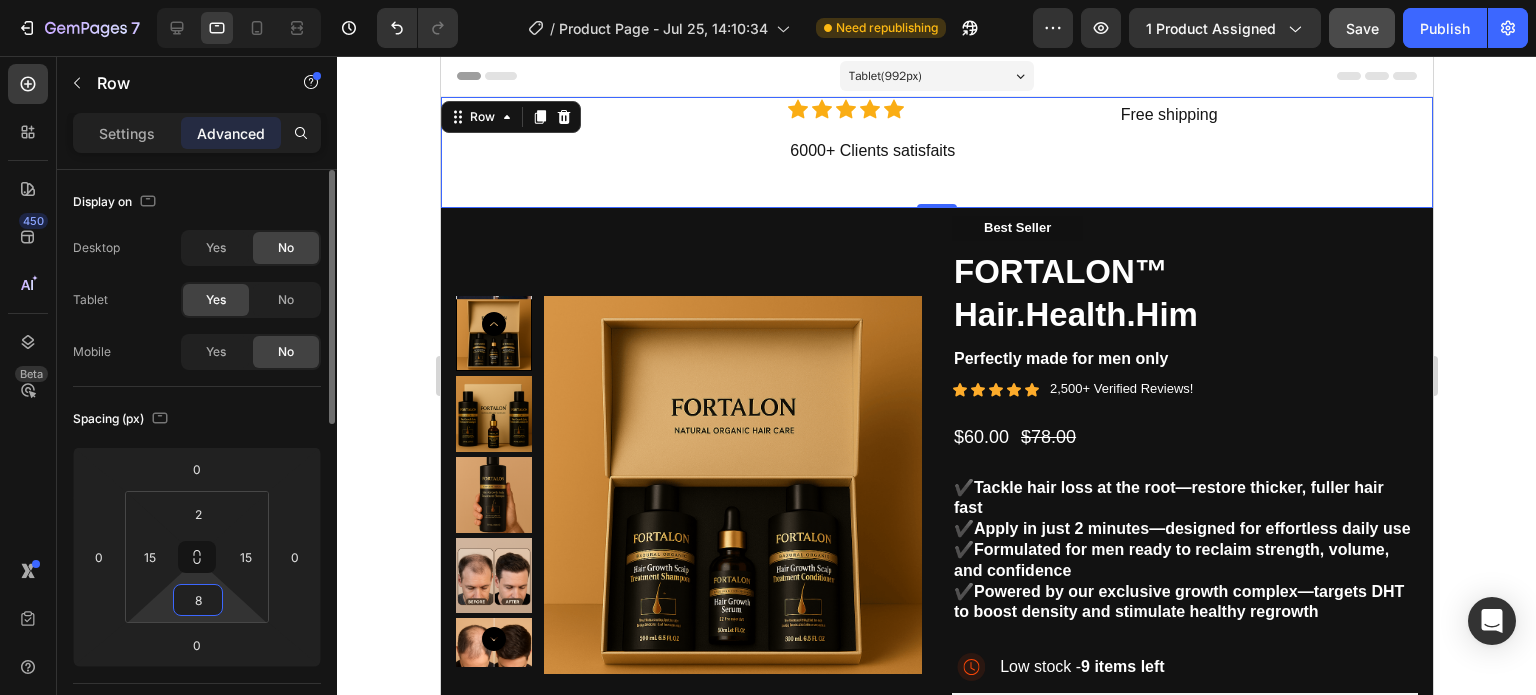 click on "8" at bounding box center (198, 600) 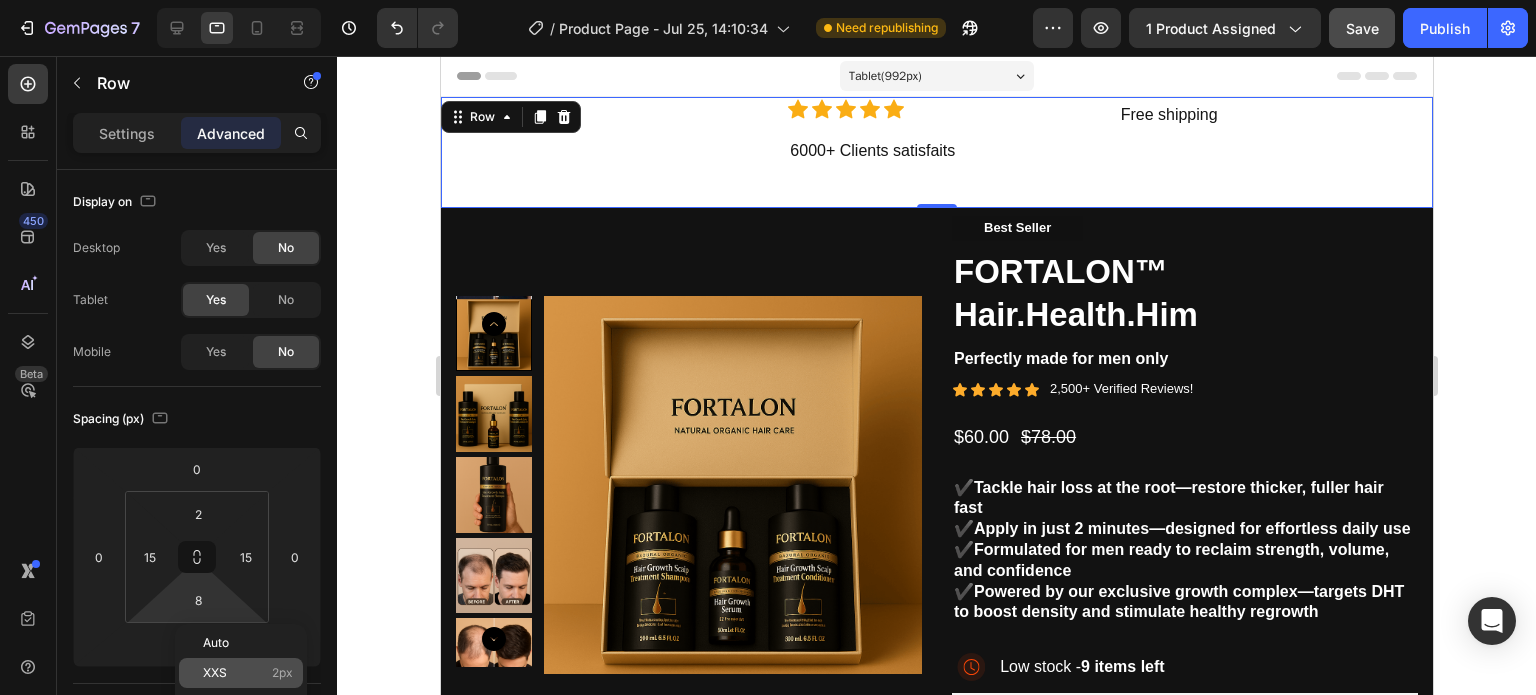 click on "XXS 2px" 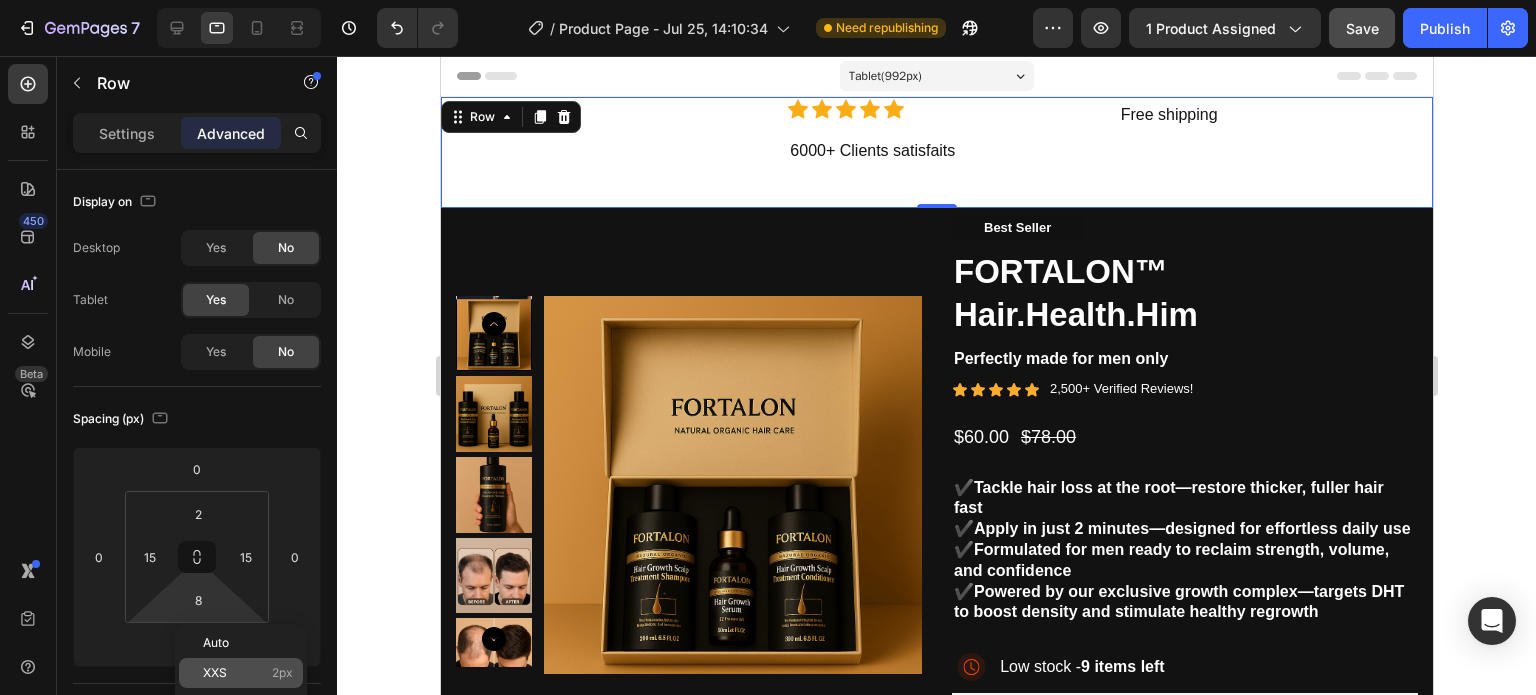 type on "2" 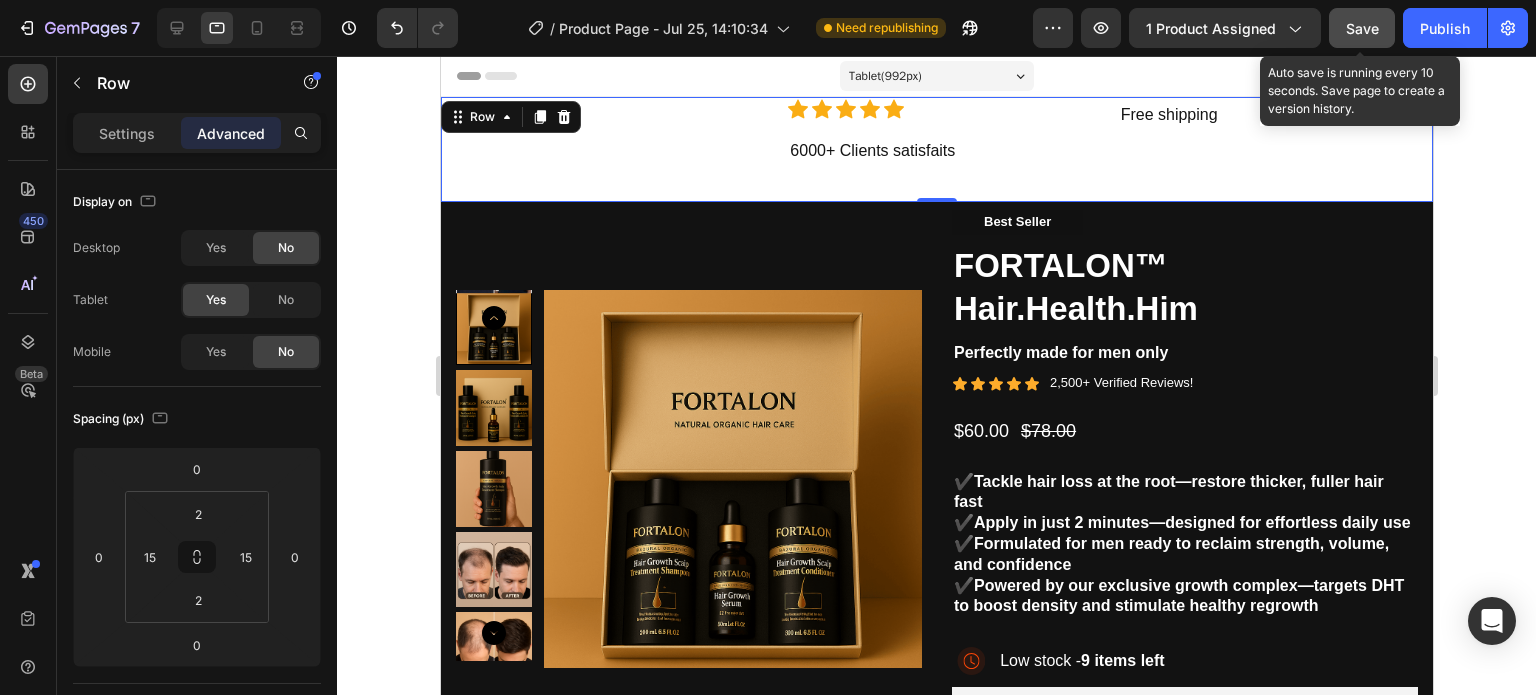 click on "Save" at bounding box center [1362, 28] 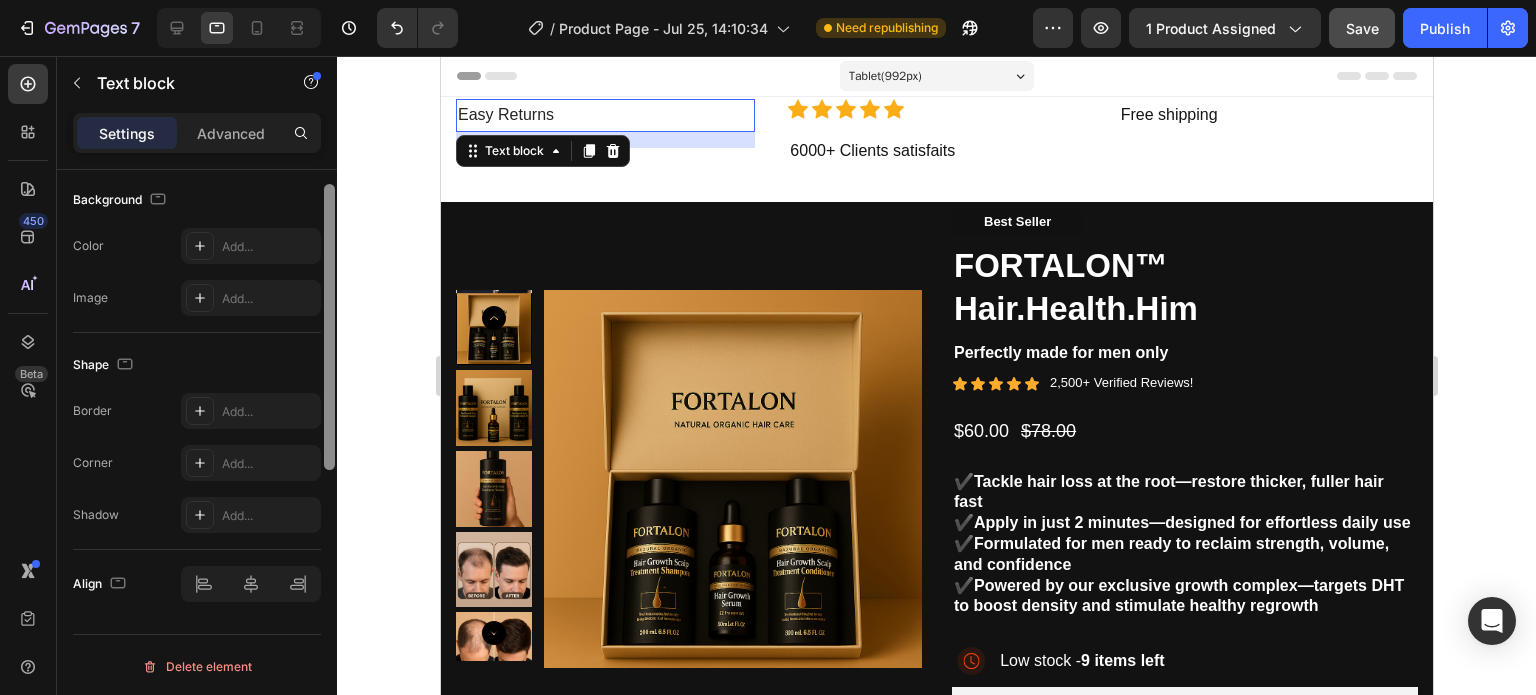 scroll, scrollTop: 0, scrollLeft: 0, axis: both 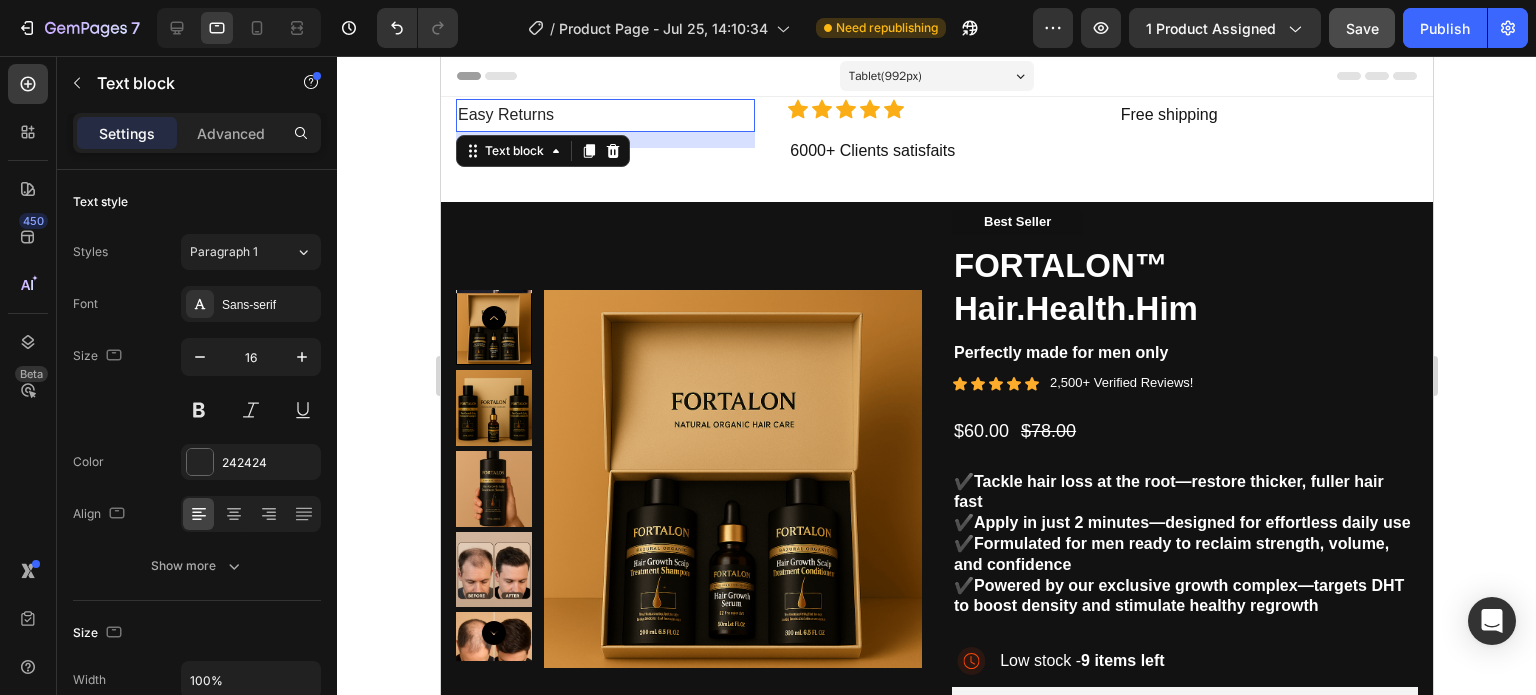 drag, startPoint x: 330, startPoint y: 361, endPoint x: 400, endPoint y: 127, distance: 244.24577 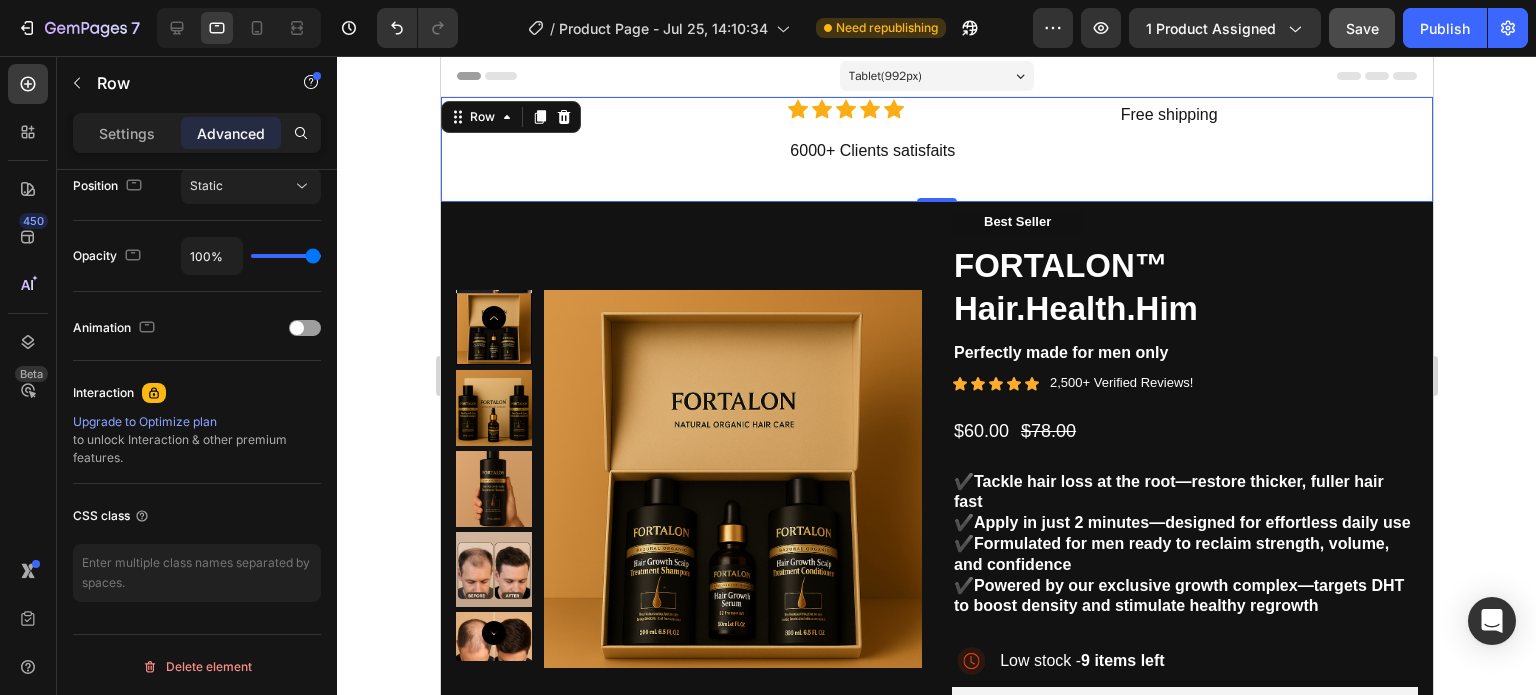 scroll, scrollTop: 0, scrollLeft: 0, axis: both 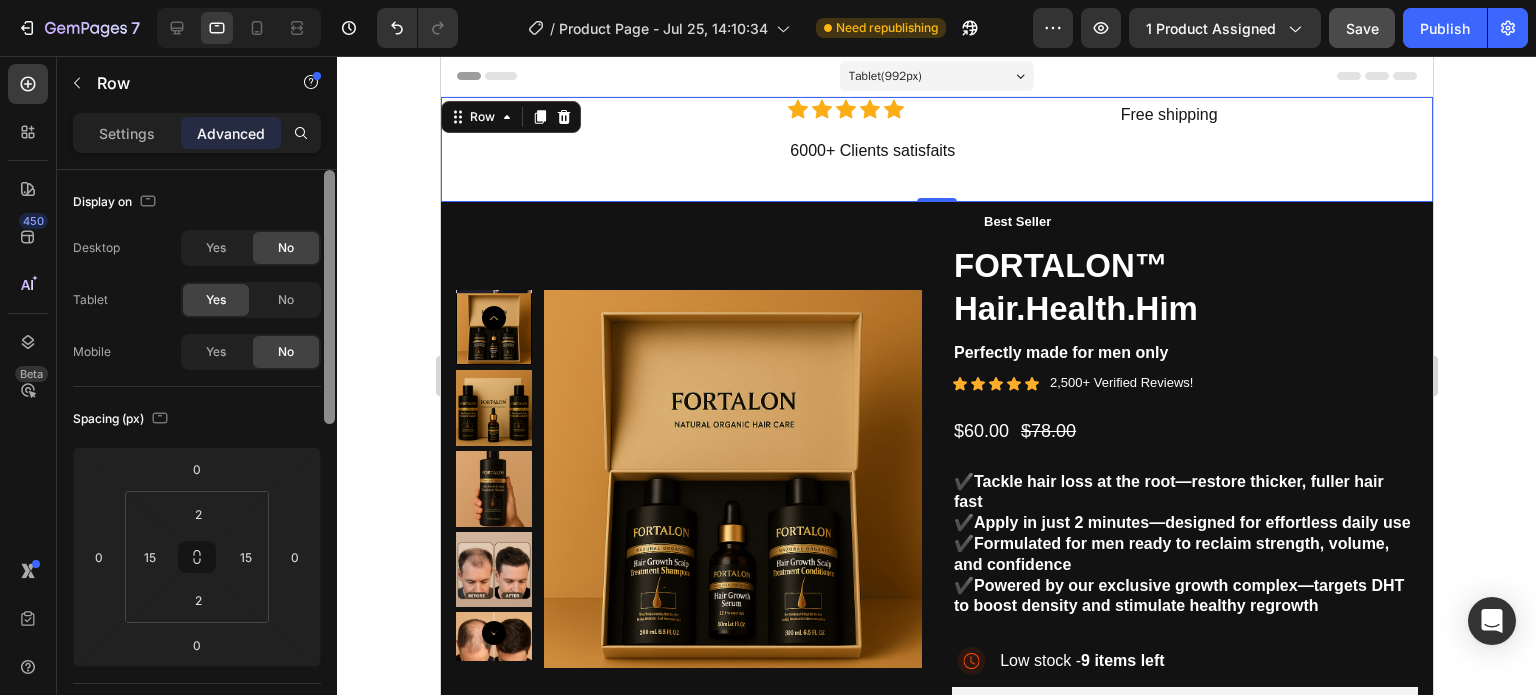 drag, startPoint x: 325, startPoint y: 318, endPoint x: 322, endPoint y: 227, distance: 91.04944 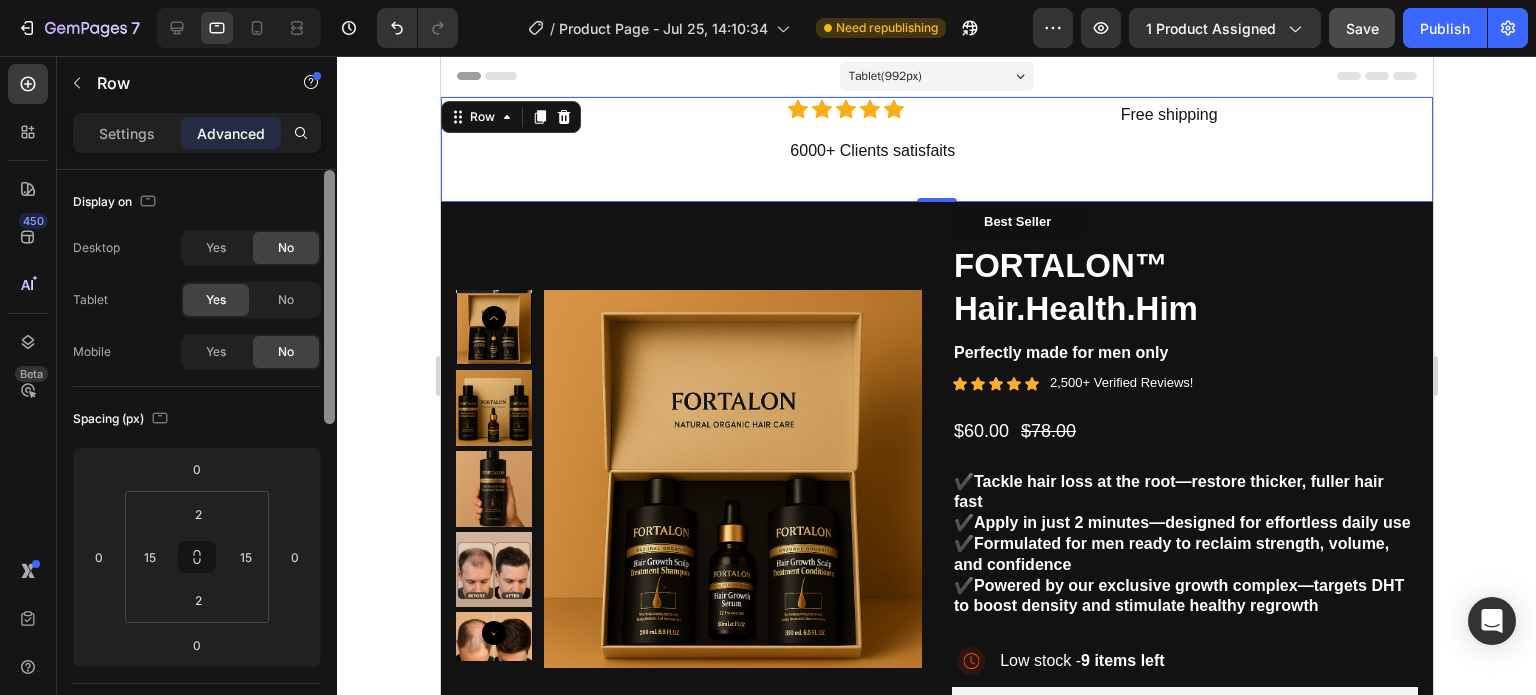 click at bounding box center (329, 461) 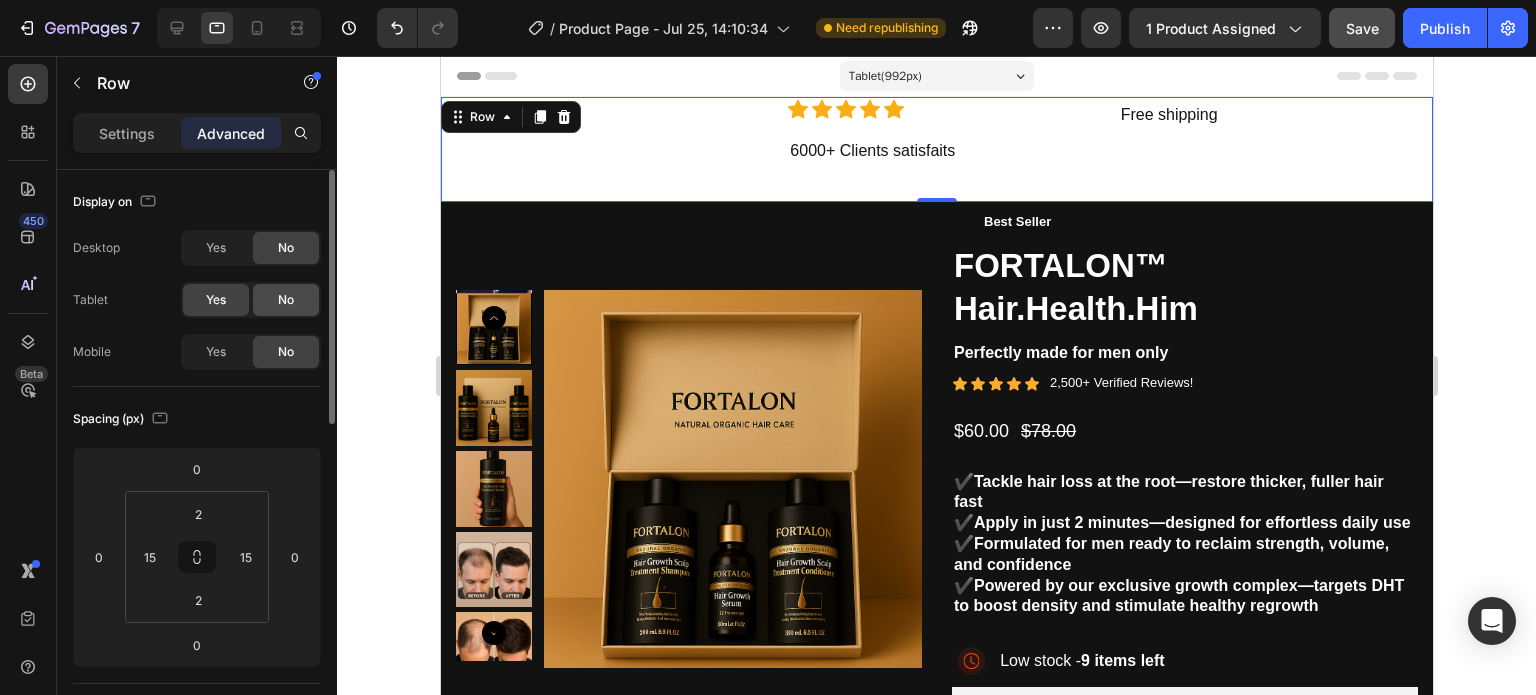 click on "No" 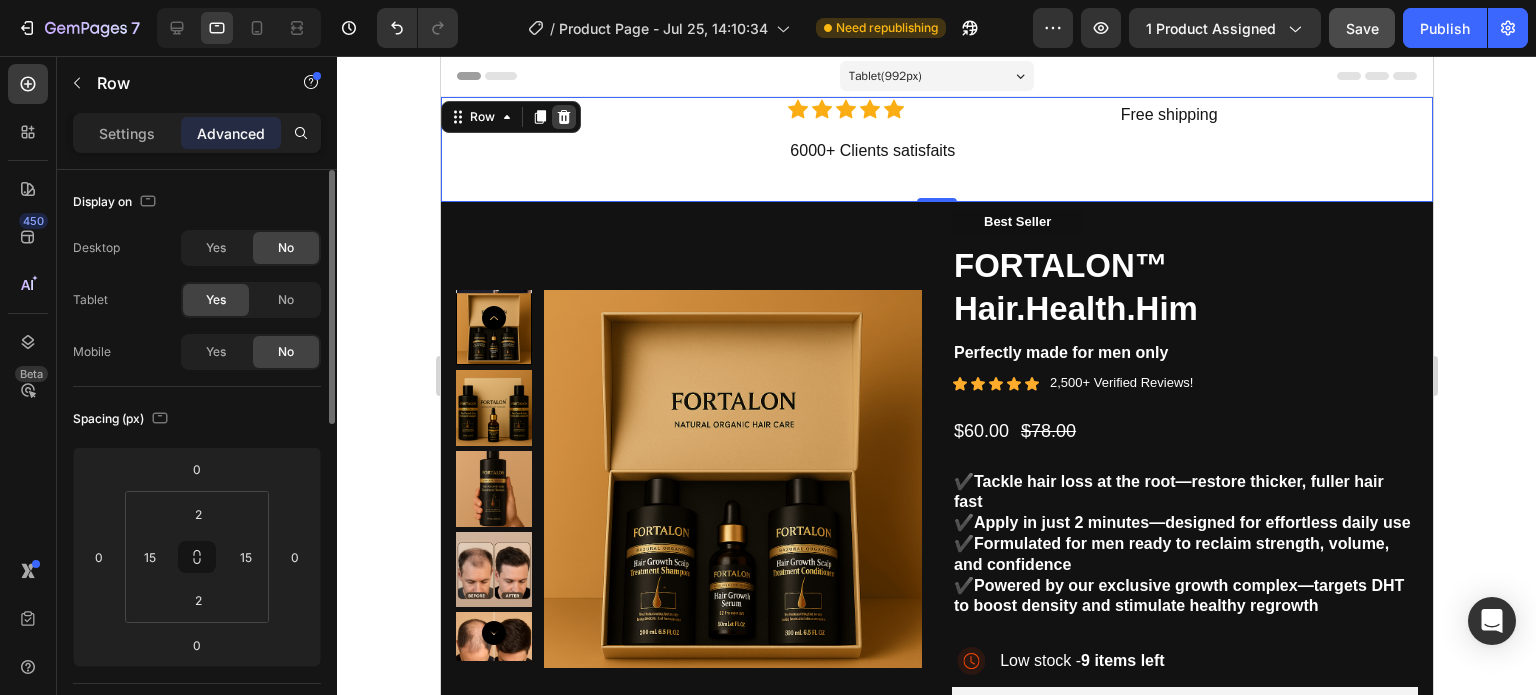click 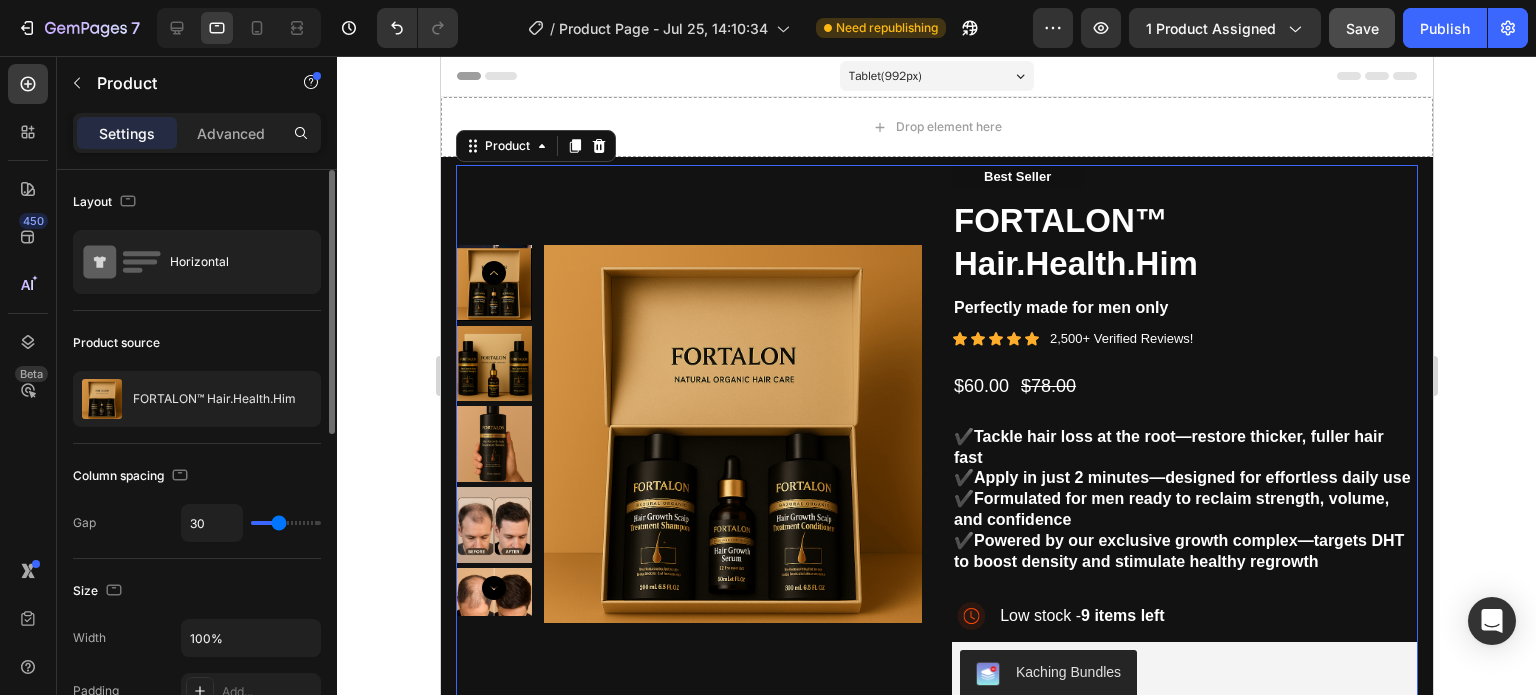 type on "0" 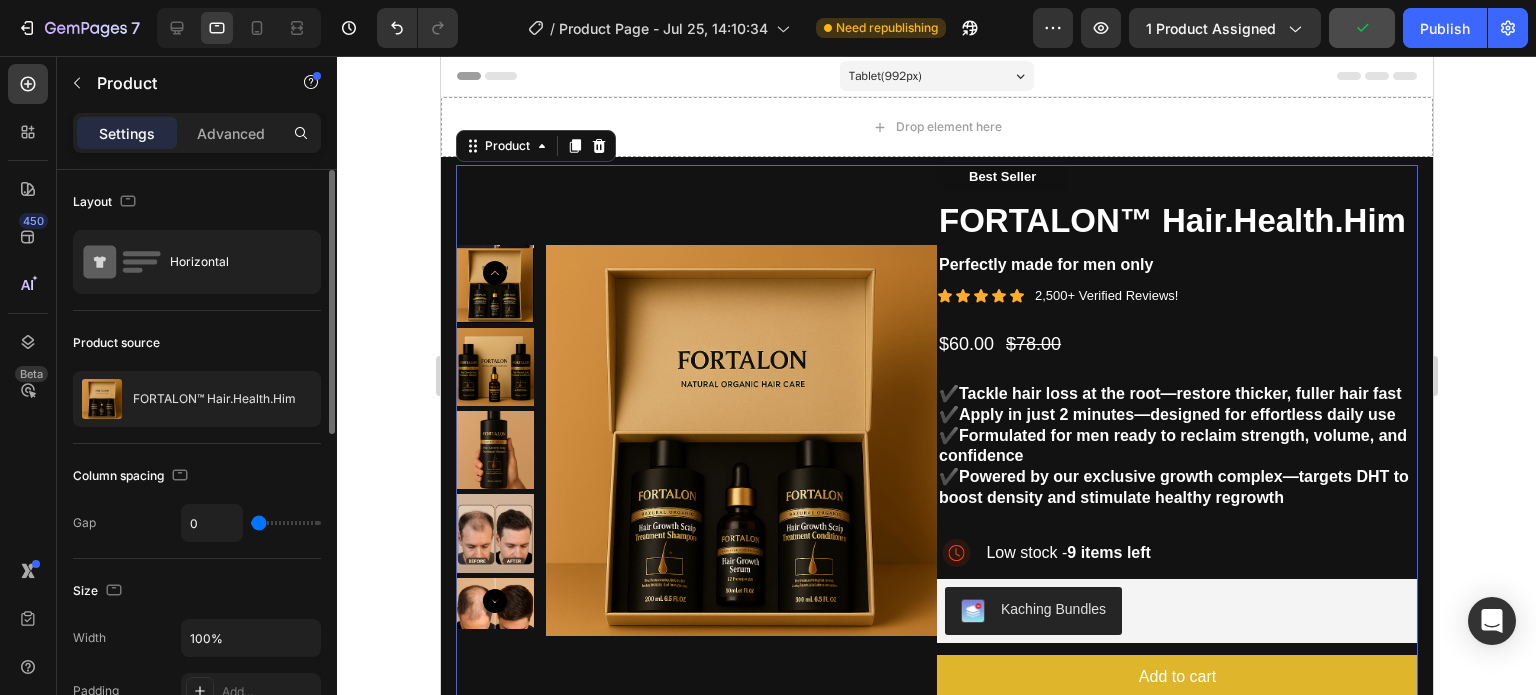 type on "1" 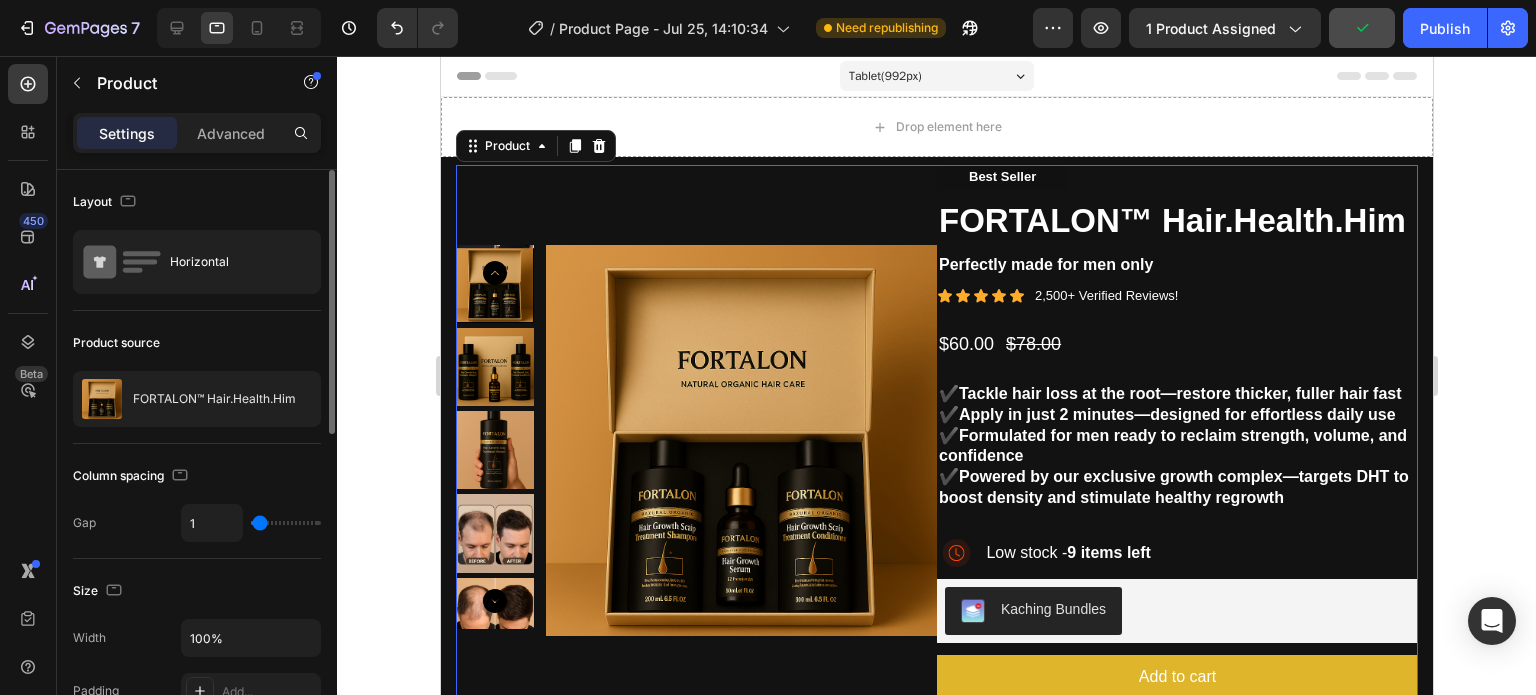 type on "6" 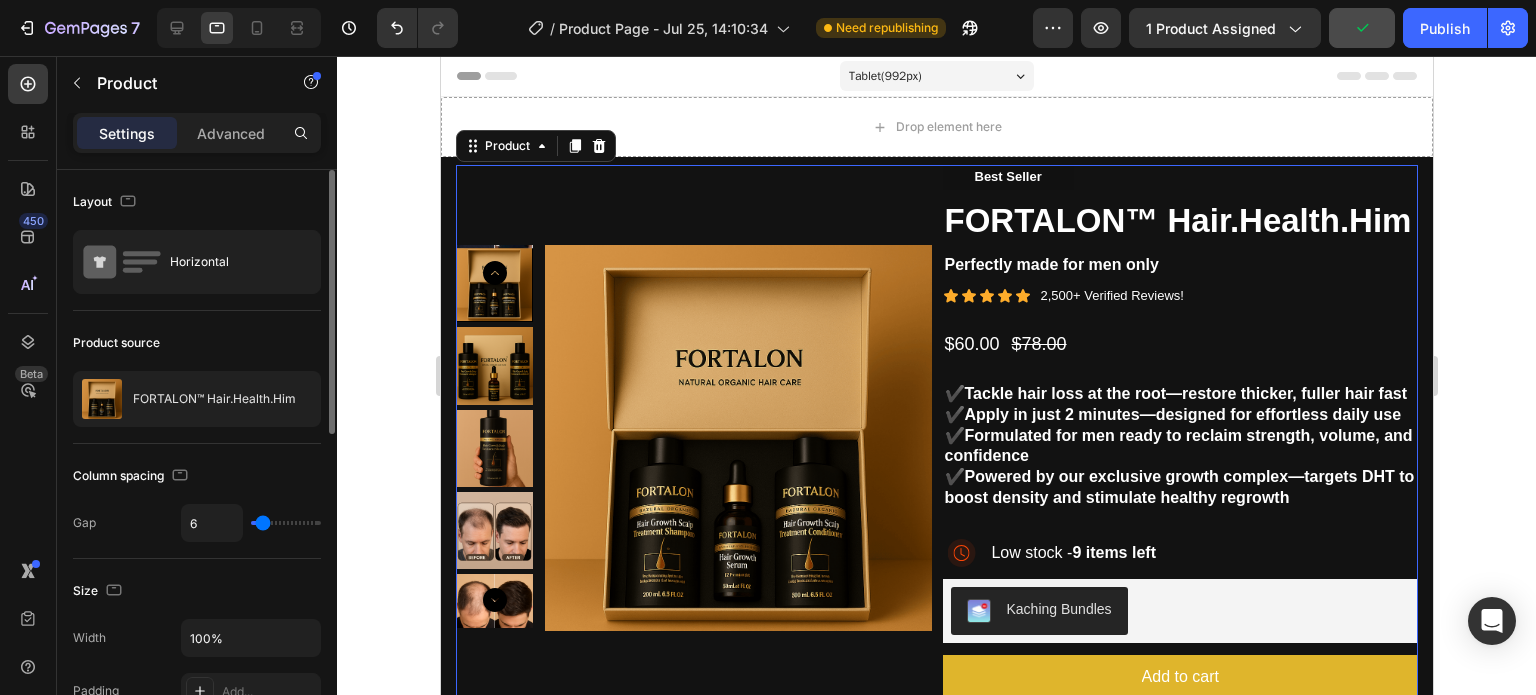 type on "11" 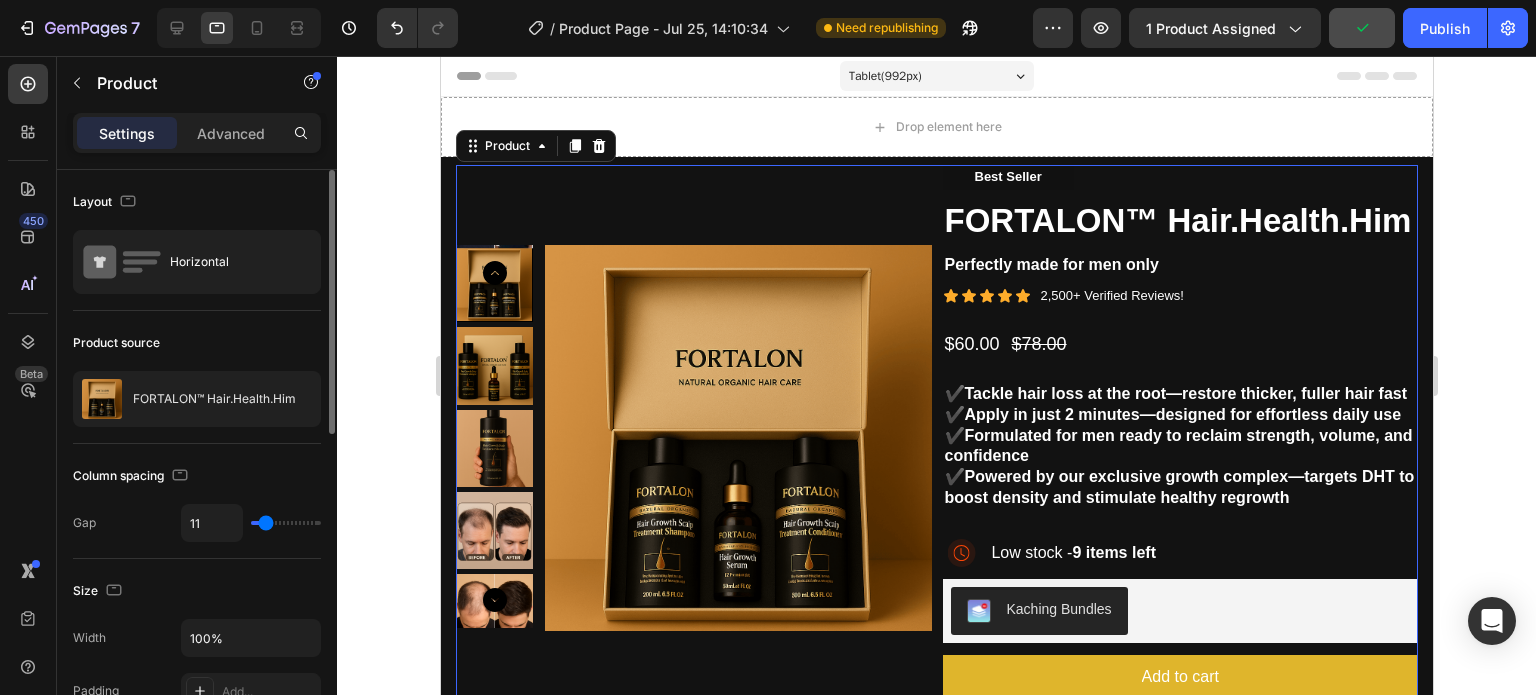 type on "13" 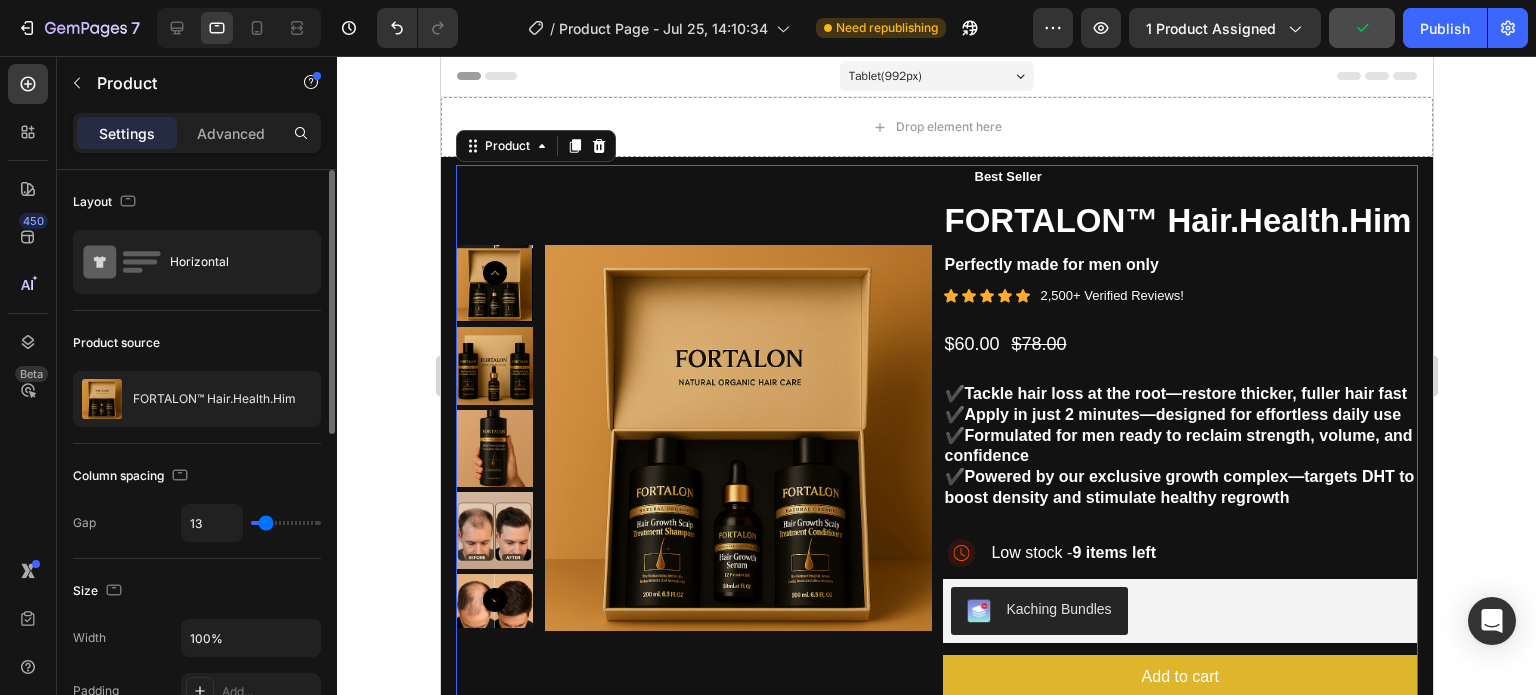 type on "13" 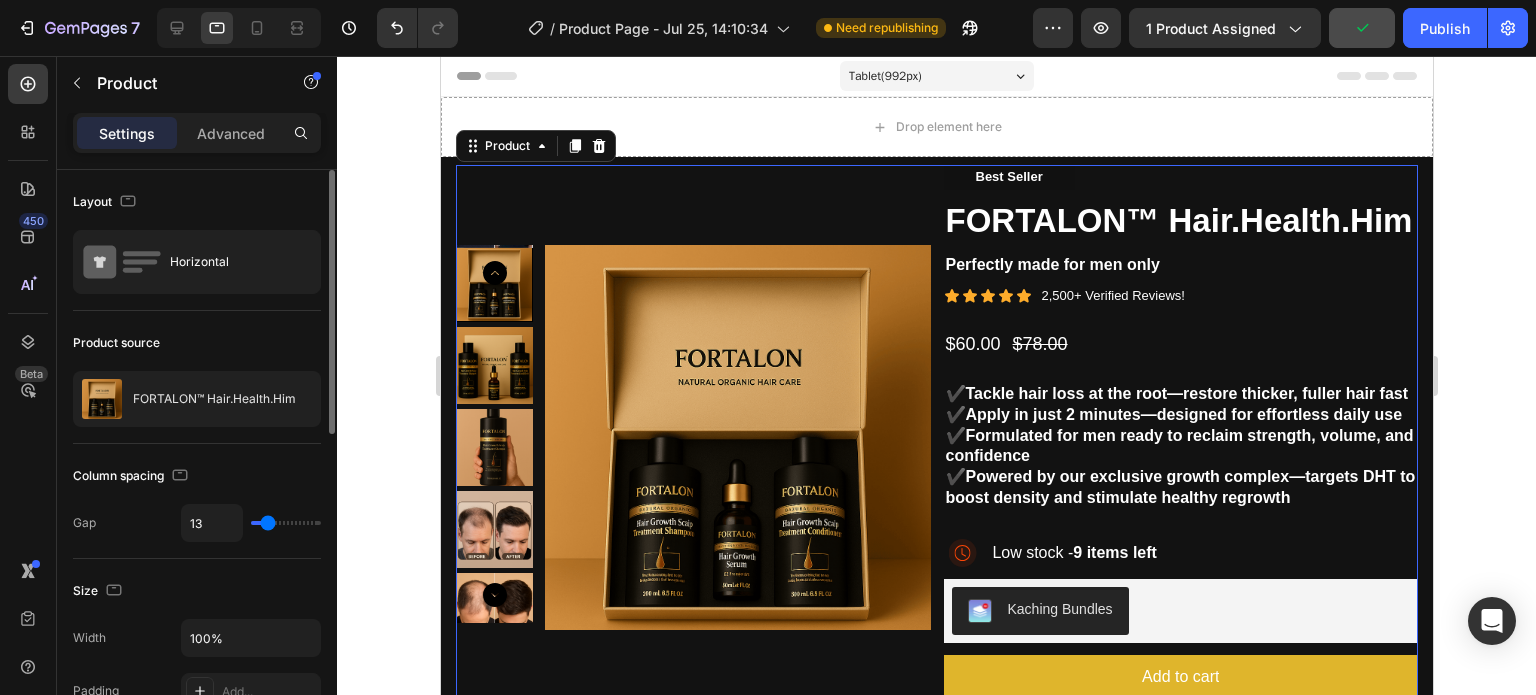 type on "12" 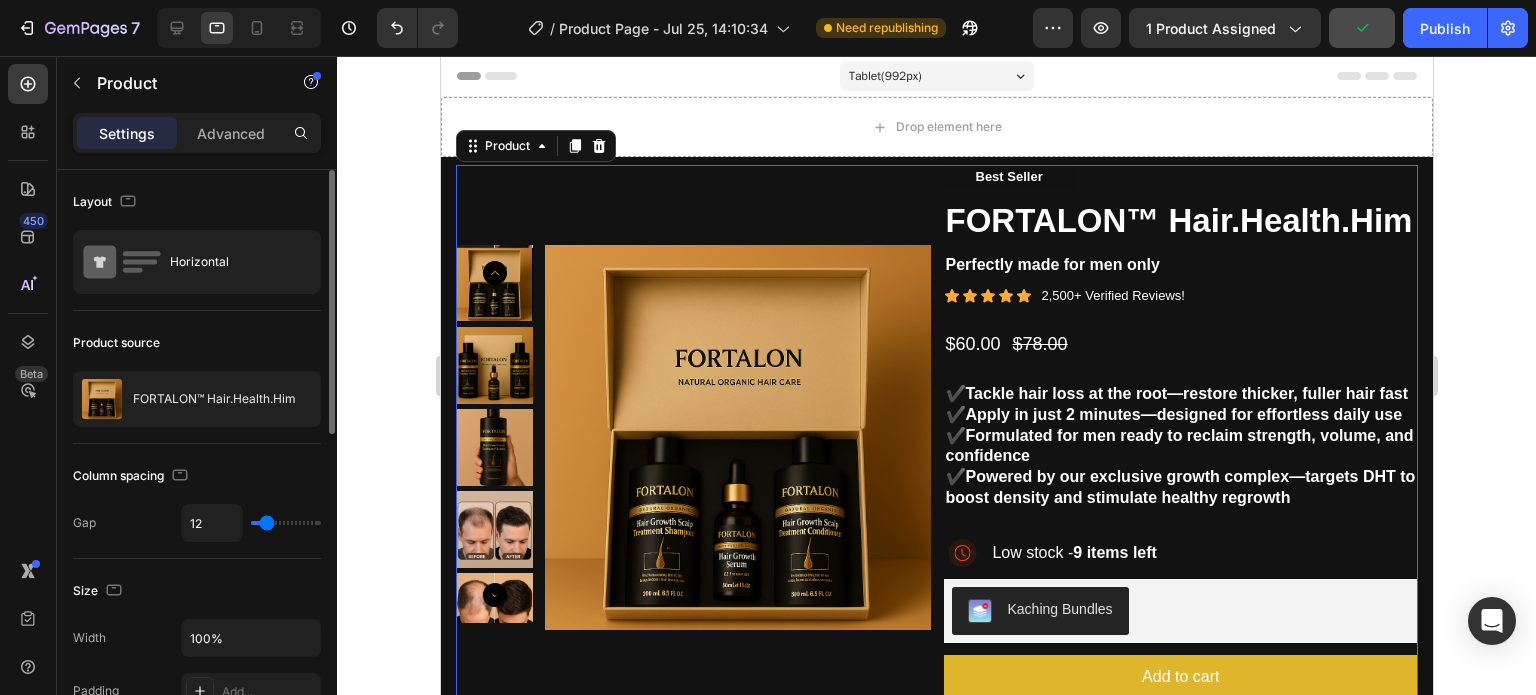 type on "10" 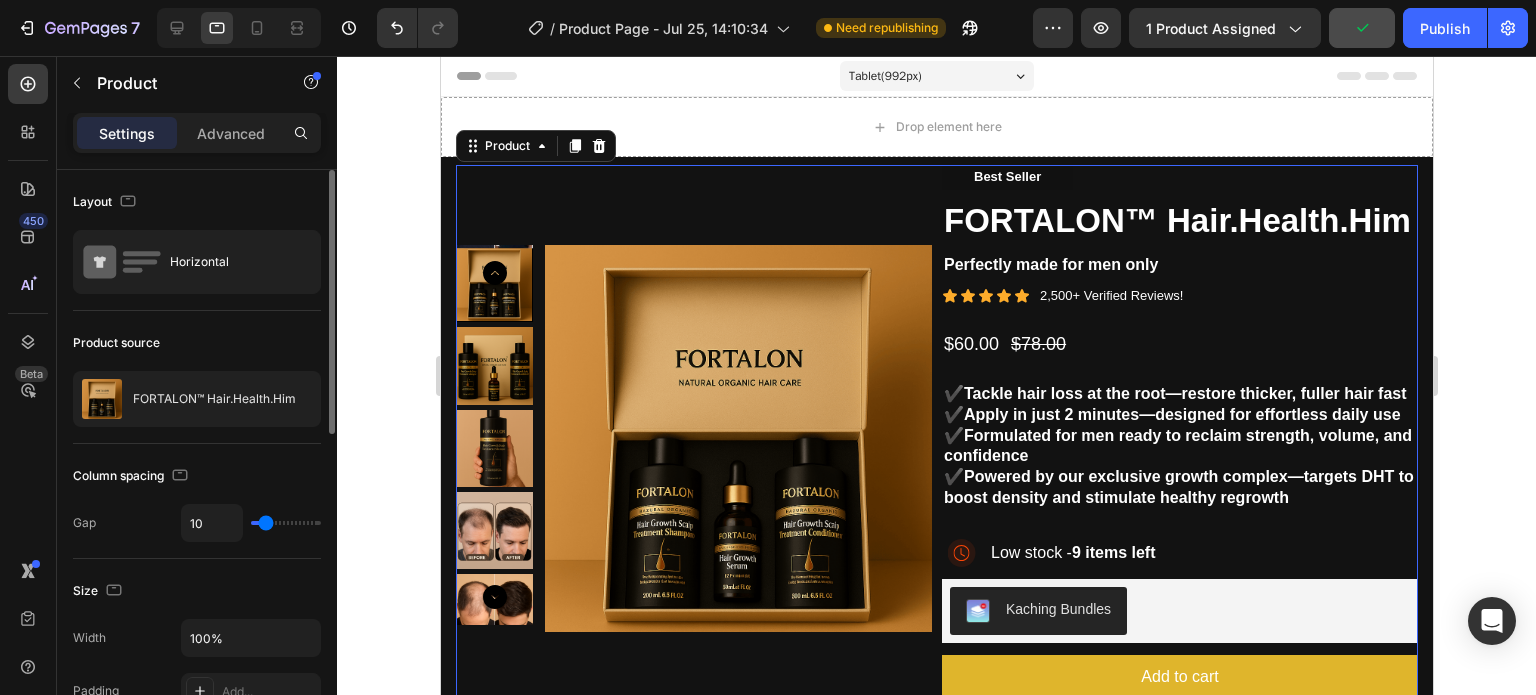 type on "9" 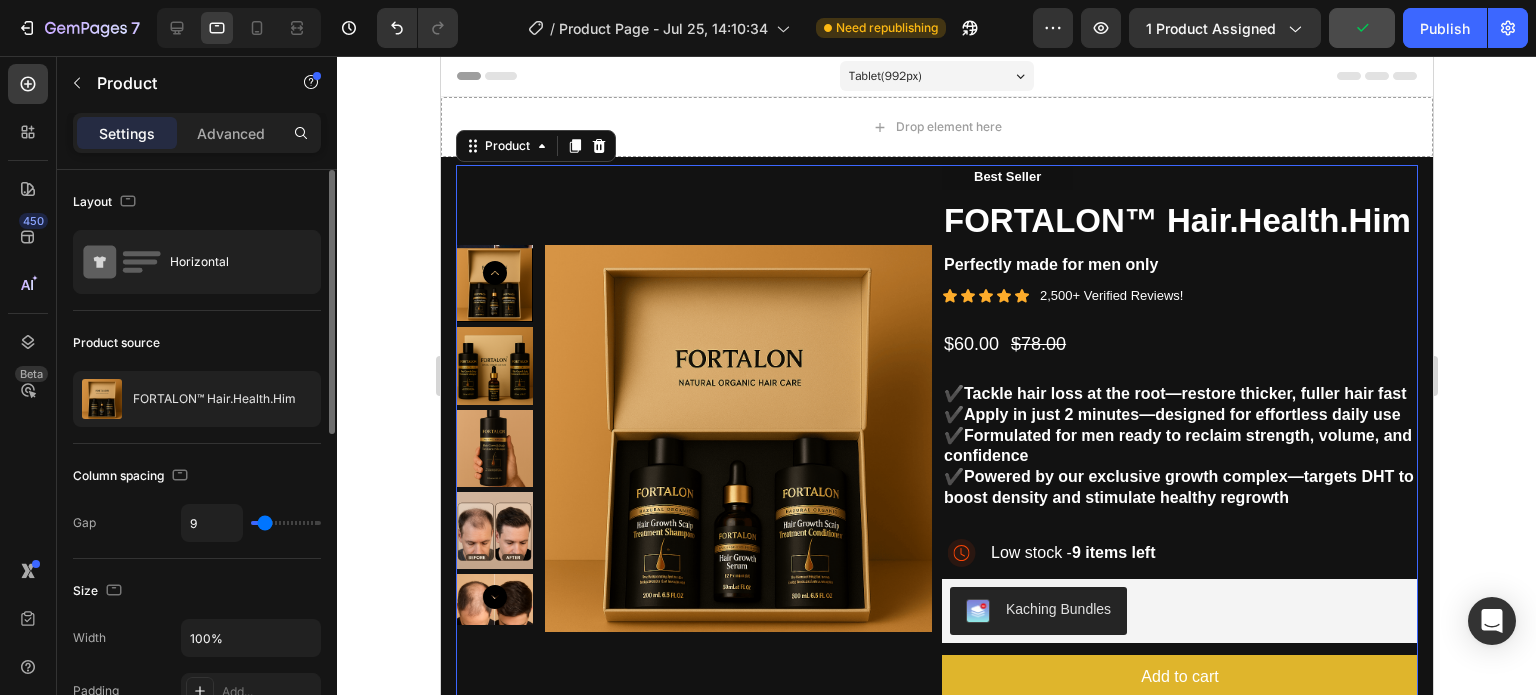 type on "6" 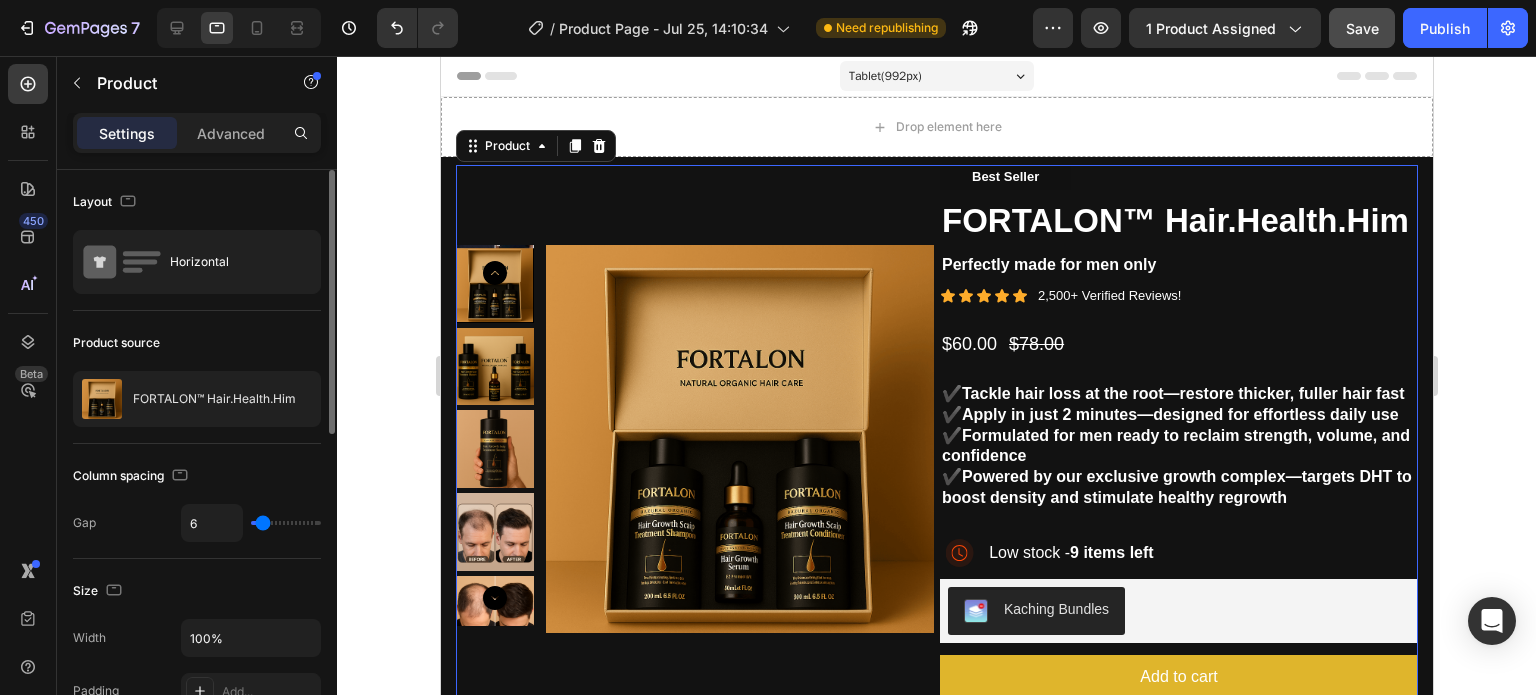 type on "0" 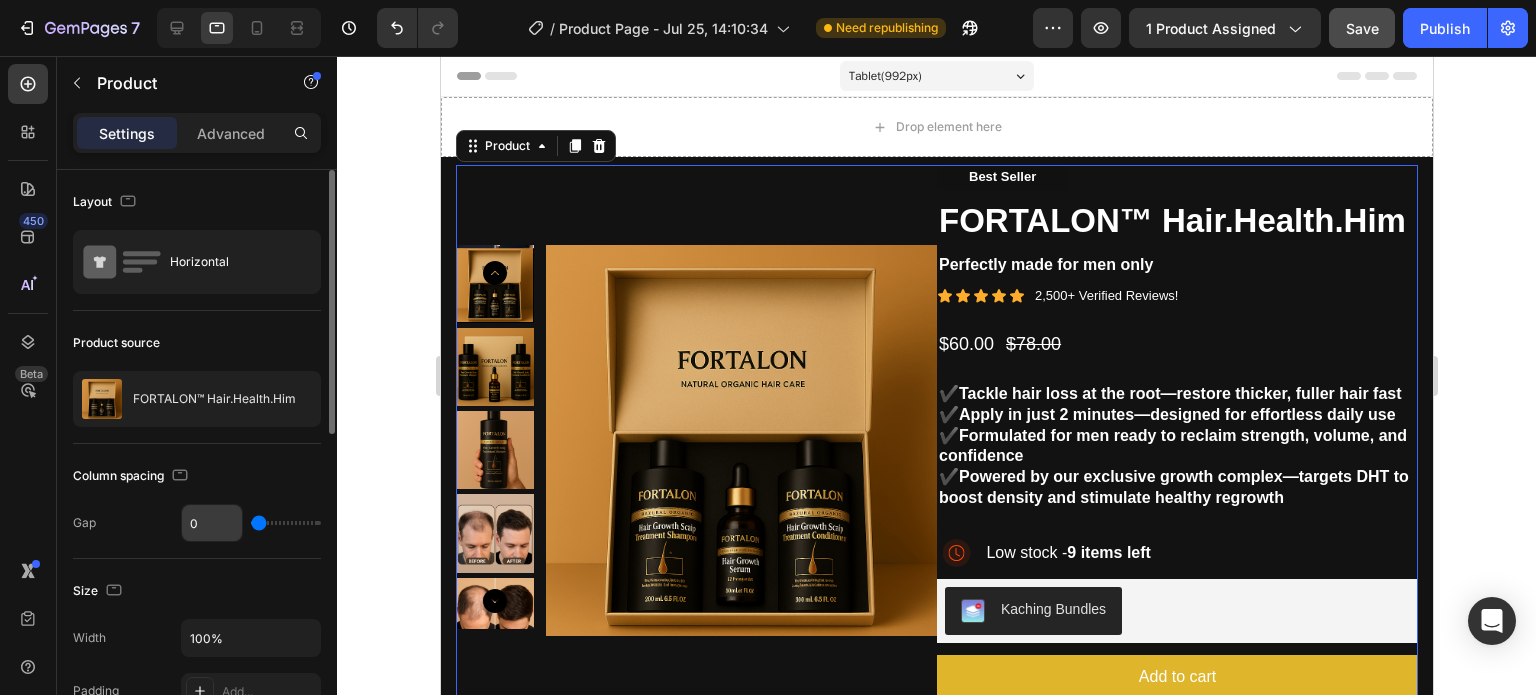 drag, startPoint x: 275, startPoint y: 521, endPoint x: 224, endPoint y: 511, distance: 51.971146 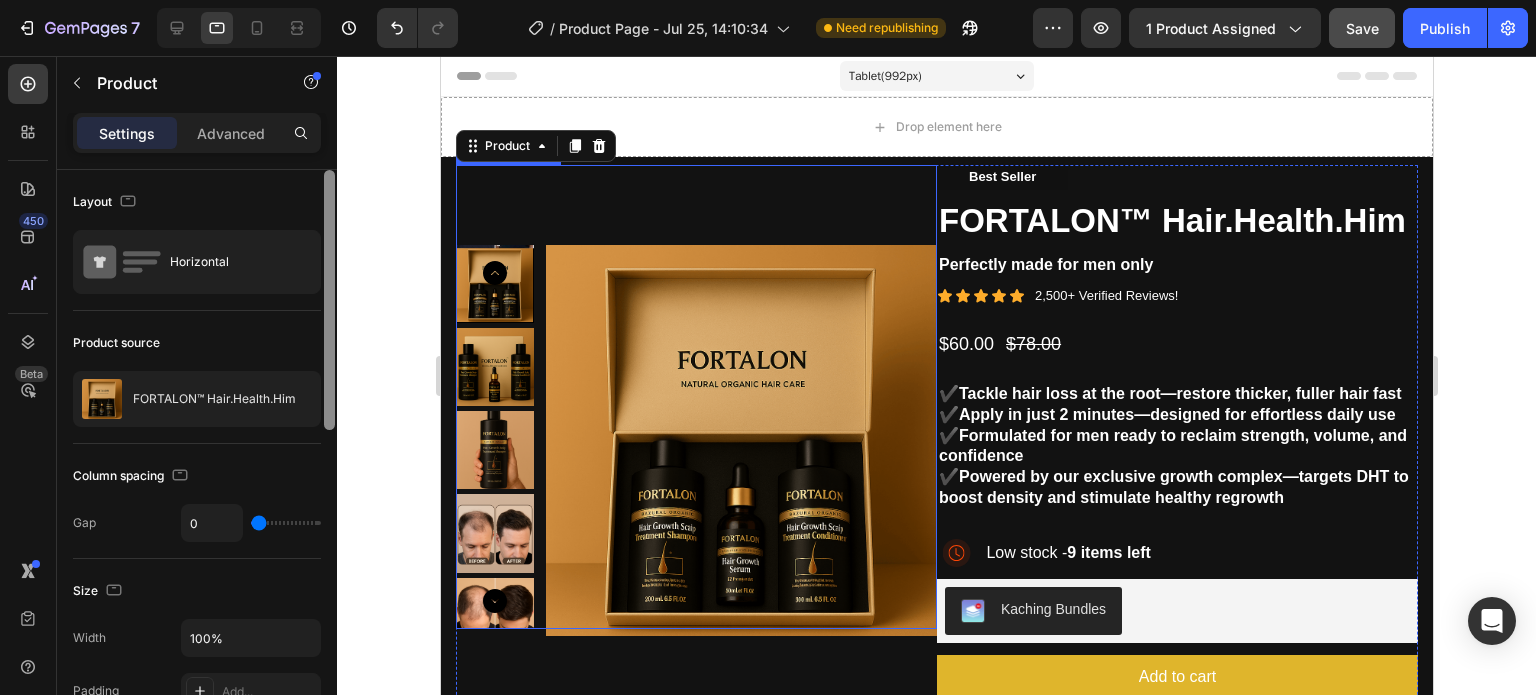 scroll, scrollTop: 581, scrollLeft: 0, axis: vertical 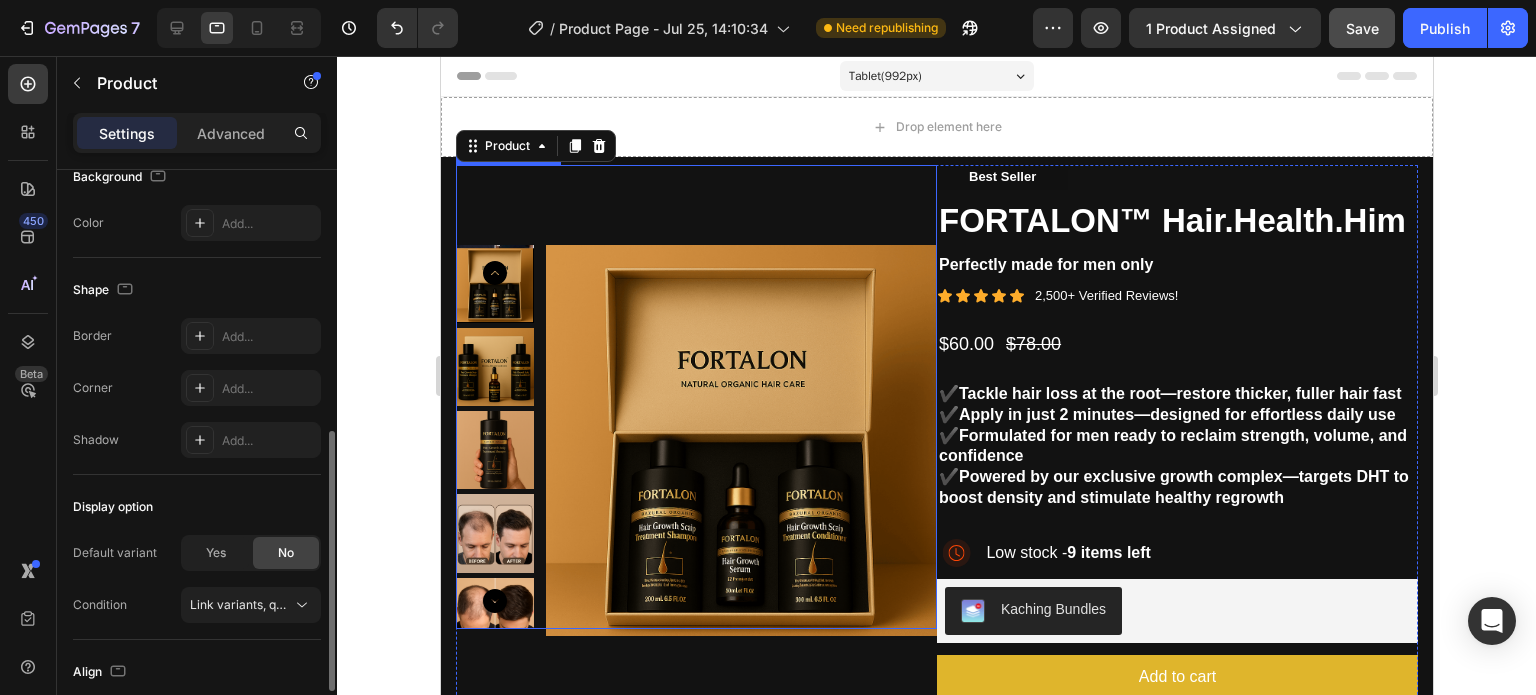 drag, startPoint x: 323, startPoint y: 328, endPoint x: 337, endPoint y: 423, distance: 96.02604 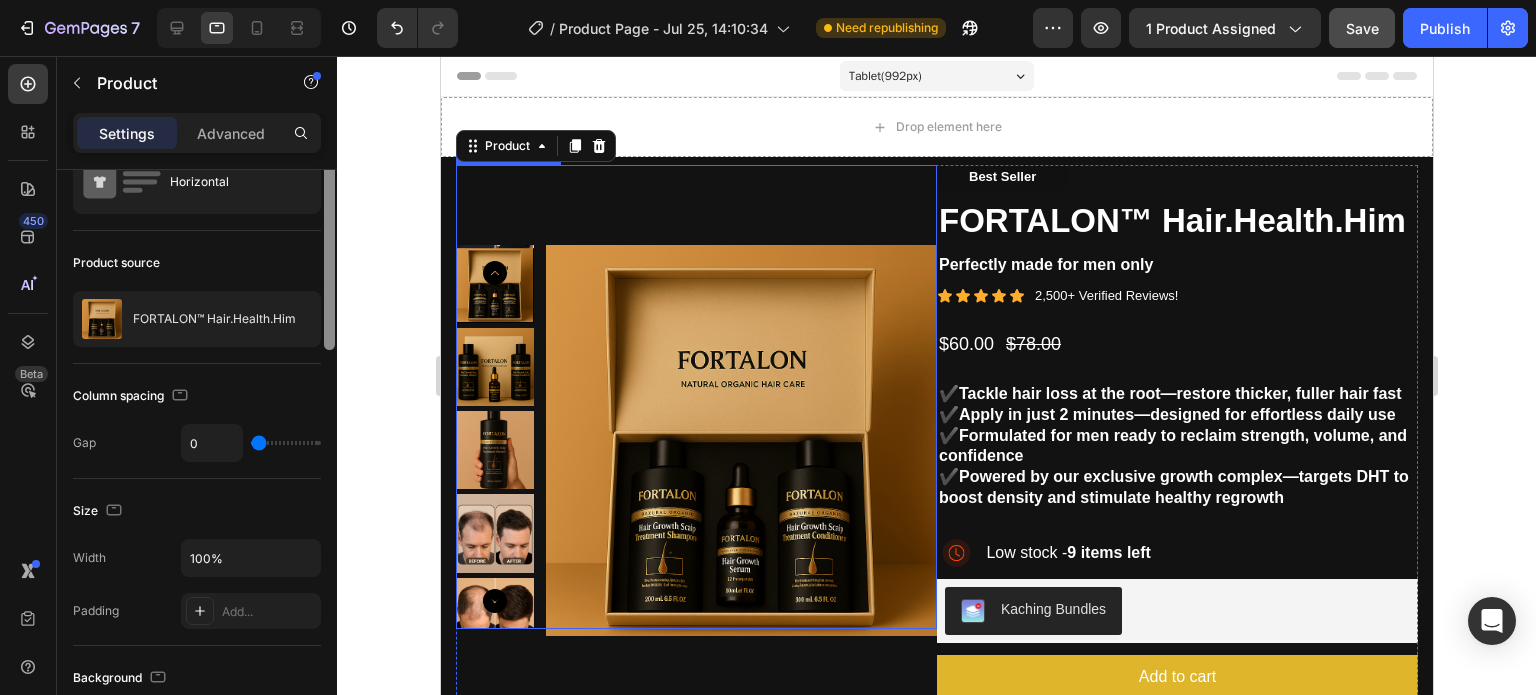 scroll, scrollTop: 0, scrollLeft: 0, axis: both 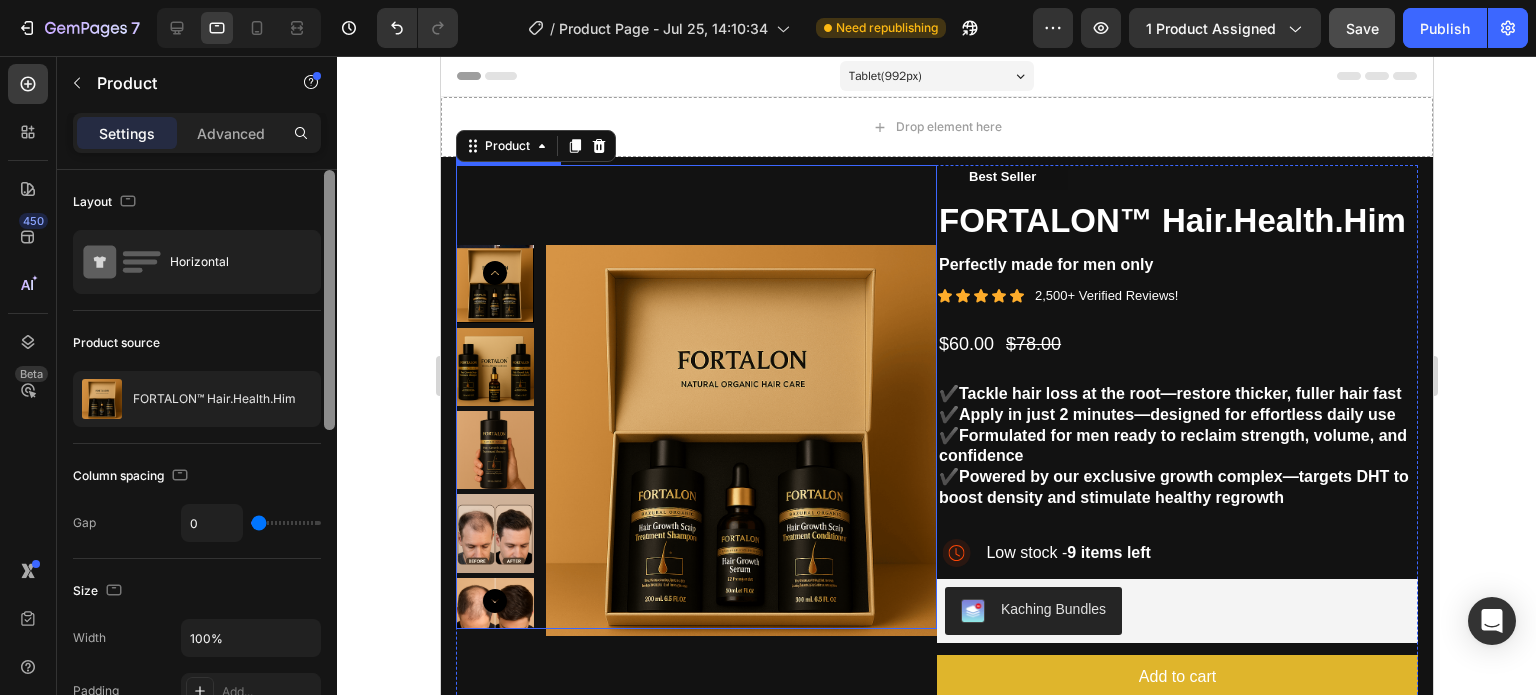 drag, startPoint x: 324, startPoint y: 534, endPoint x: 344, endPoint y: 136, distance: 398.5022 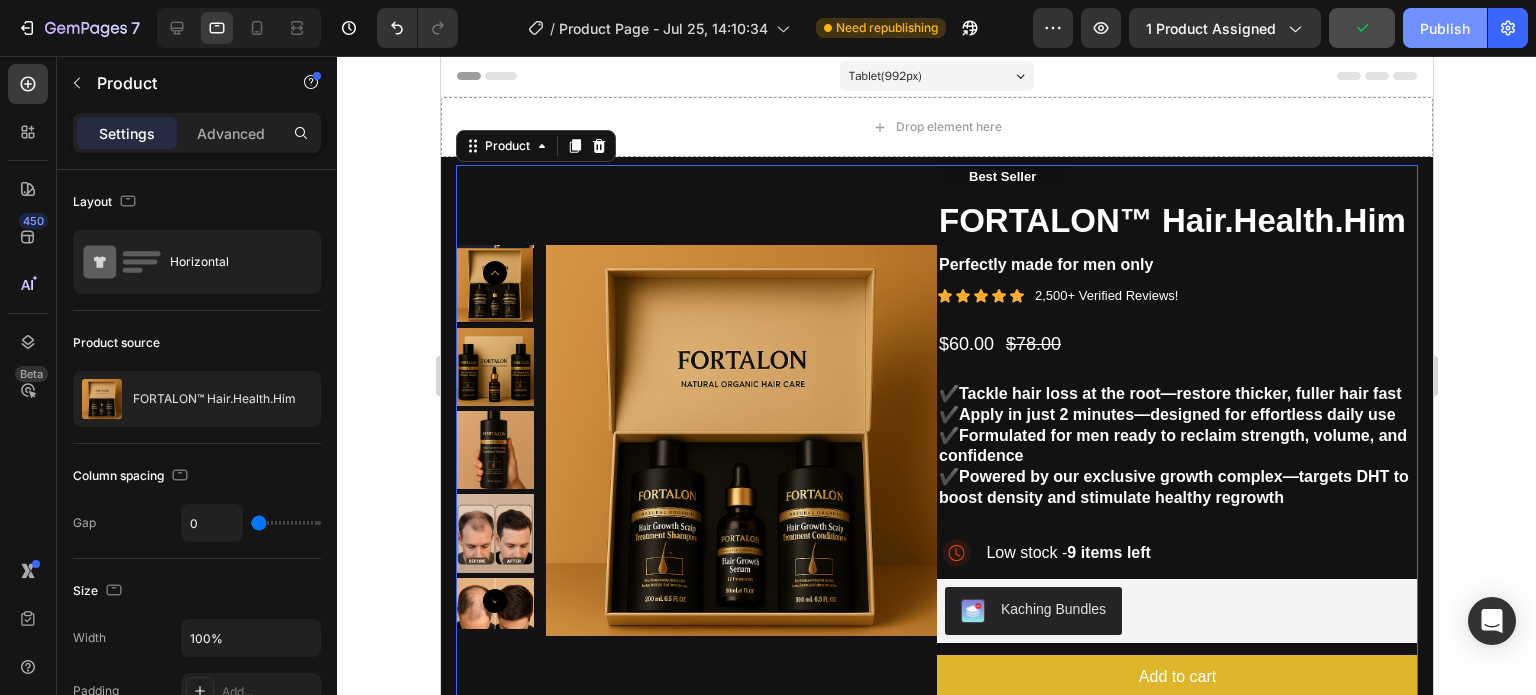 click on "Publish" at bounding box center (1445, 28) 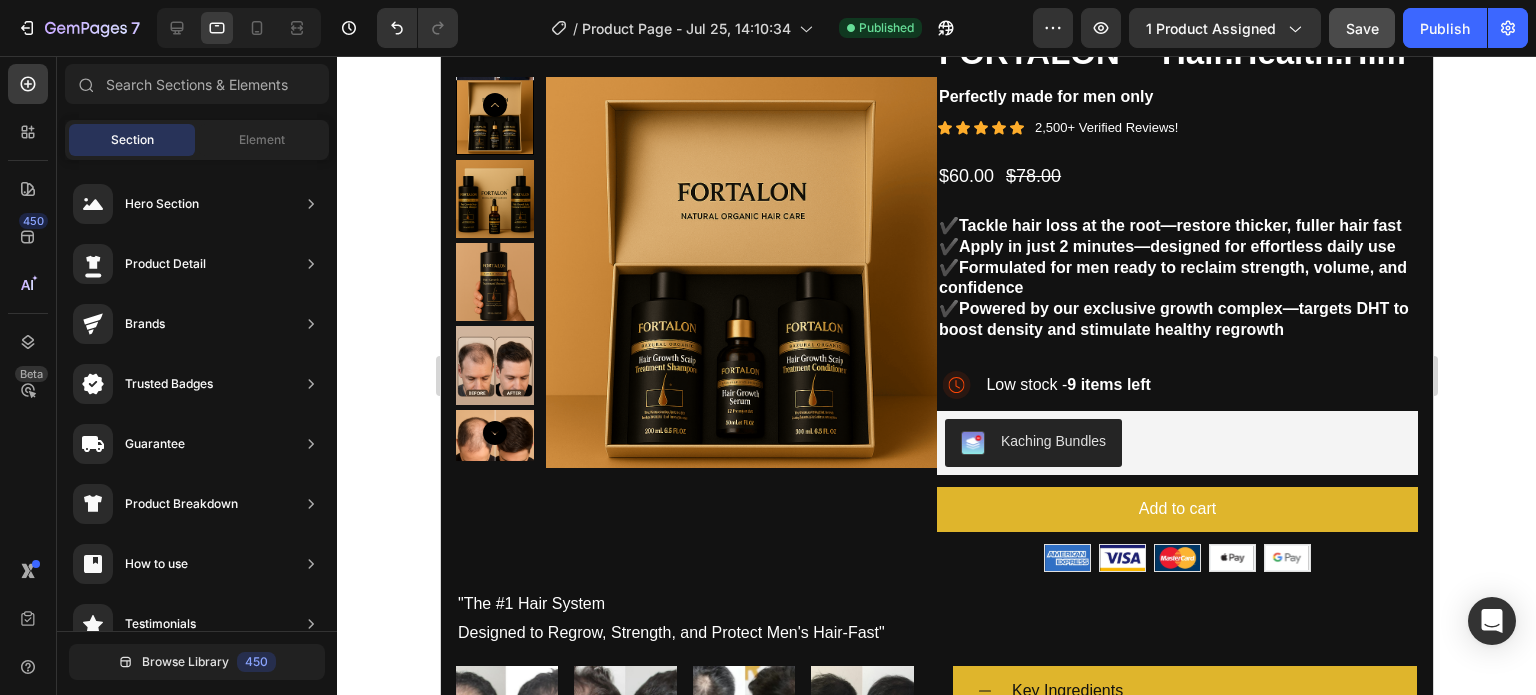 scroll, scrollTop: 0, scrollLeft: 0, axis: both 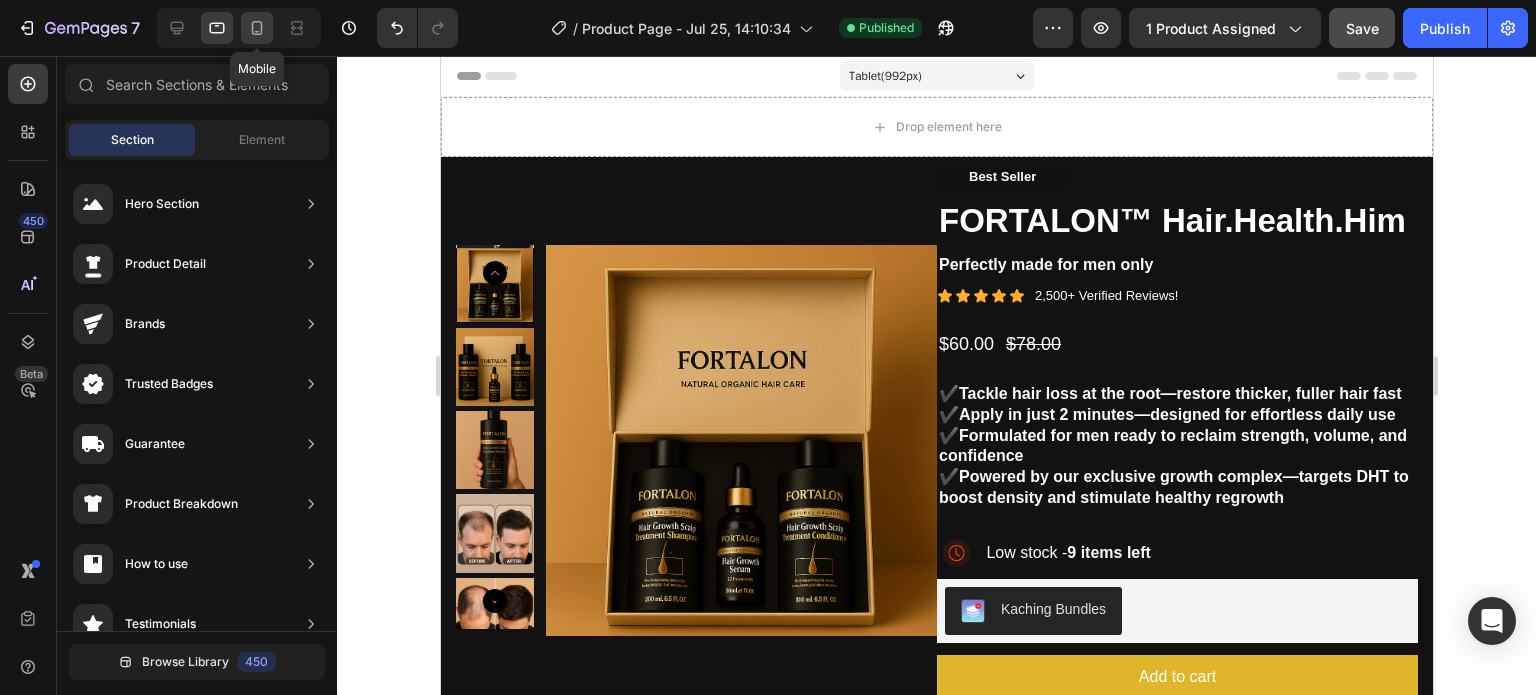 click 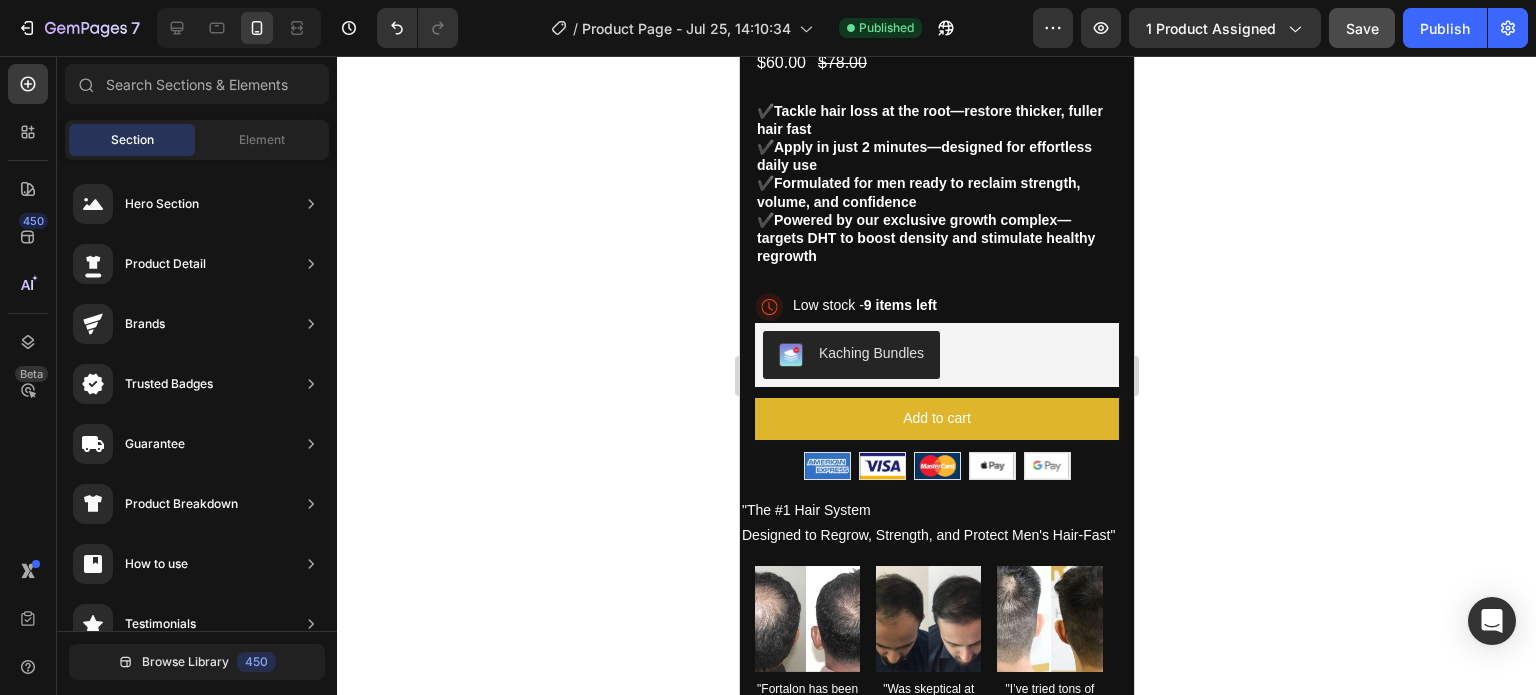 scroll, scrollTop: 529, scrollLeft: 0, axis: vertical 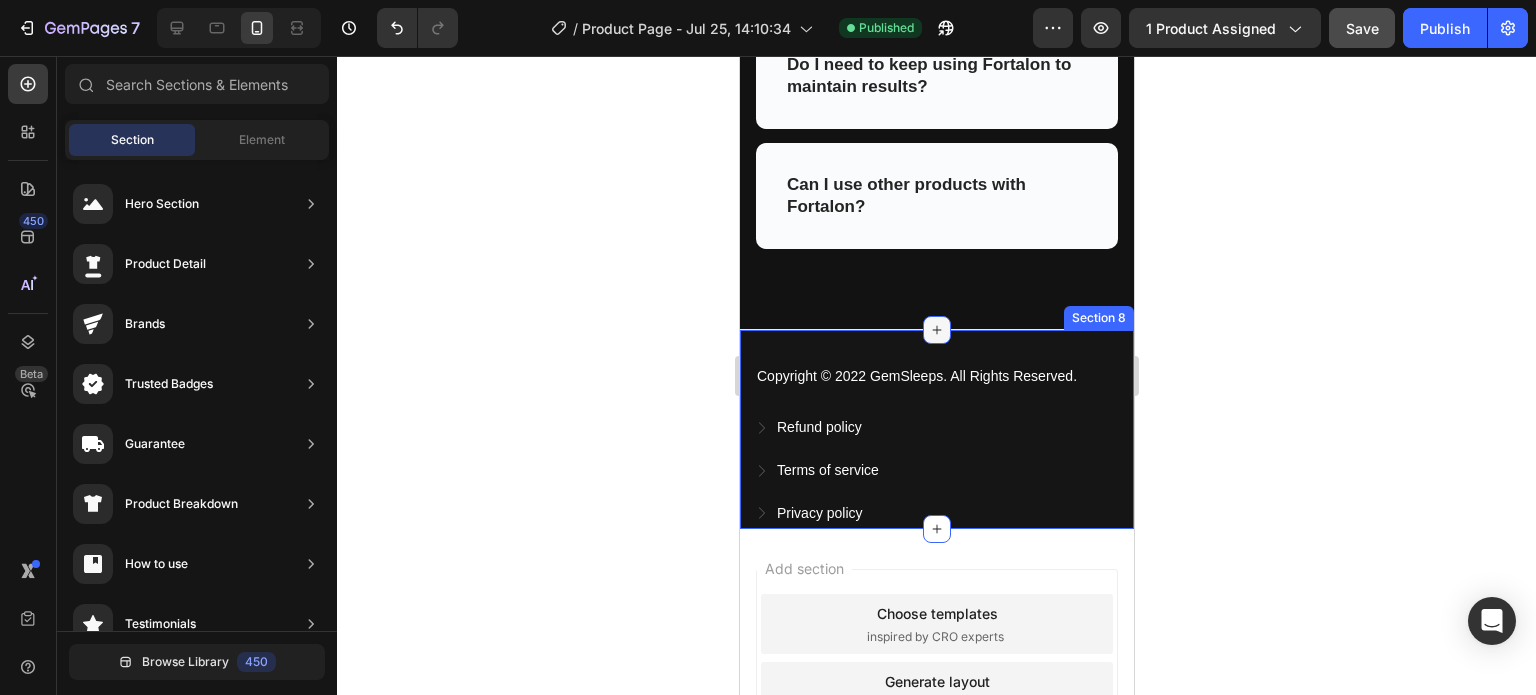 click 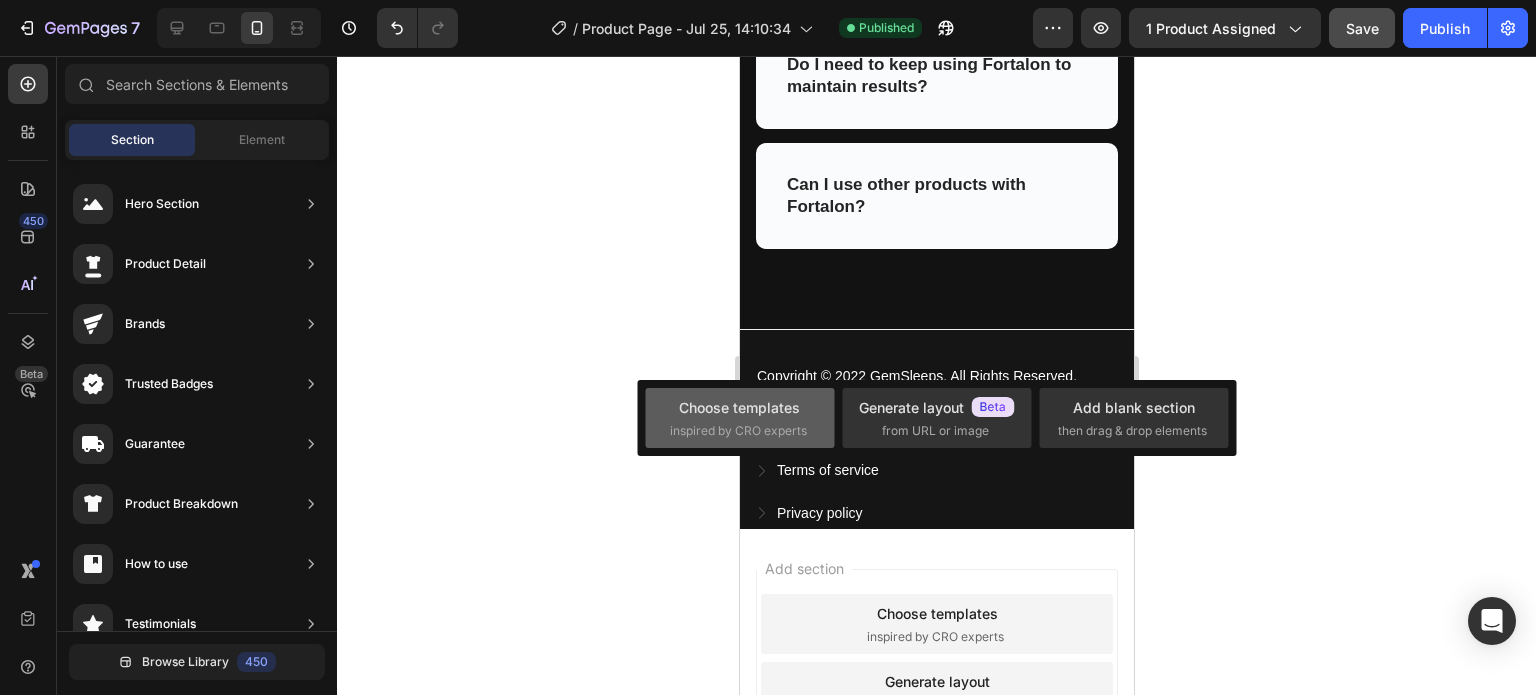 click on "Choose templates" at bounding box center (739, 407) 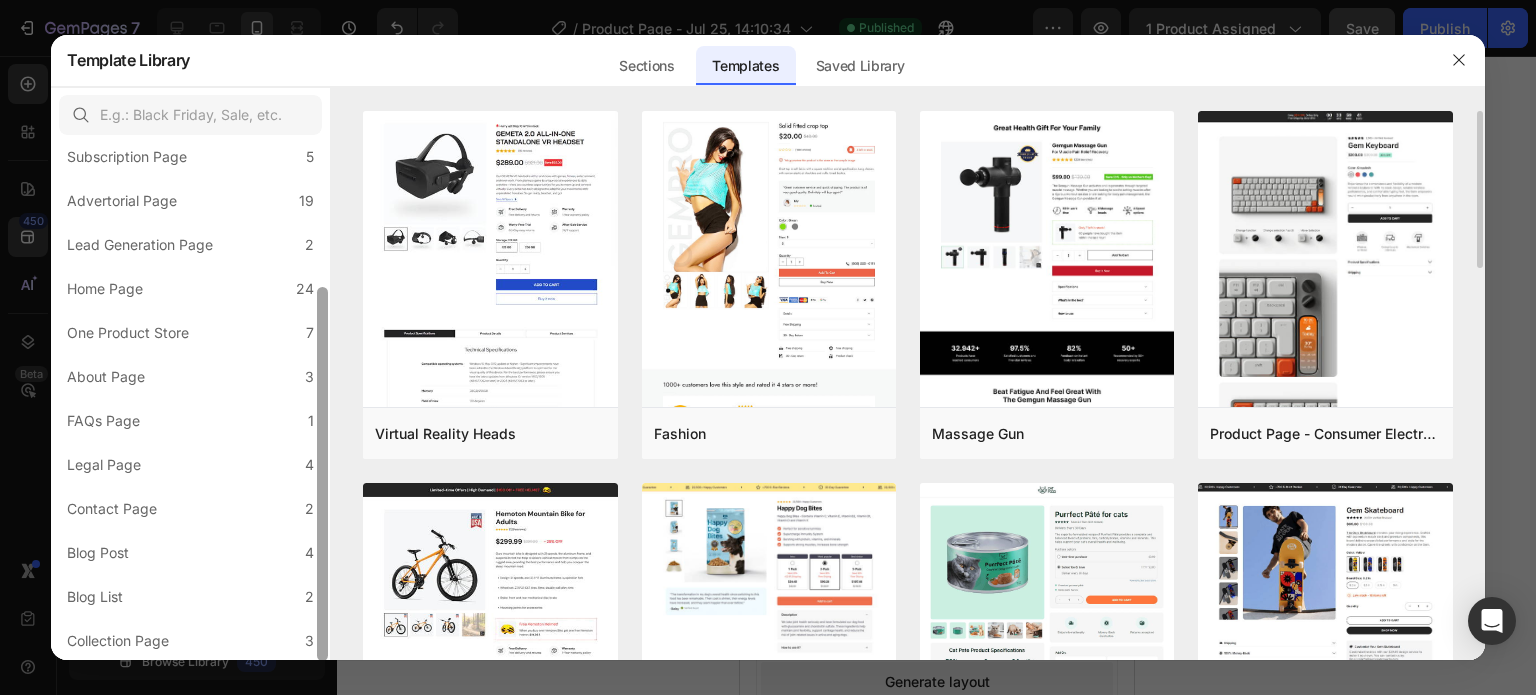 scroll, scrollTop: 0, scrollLeft: 0, axis: both 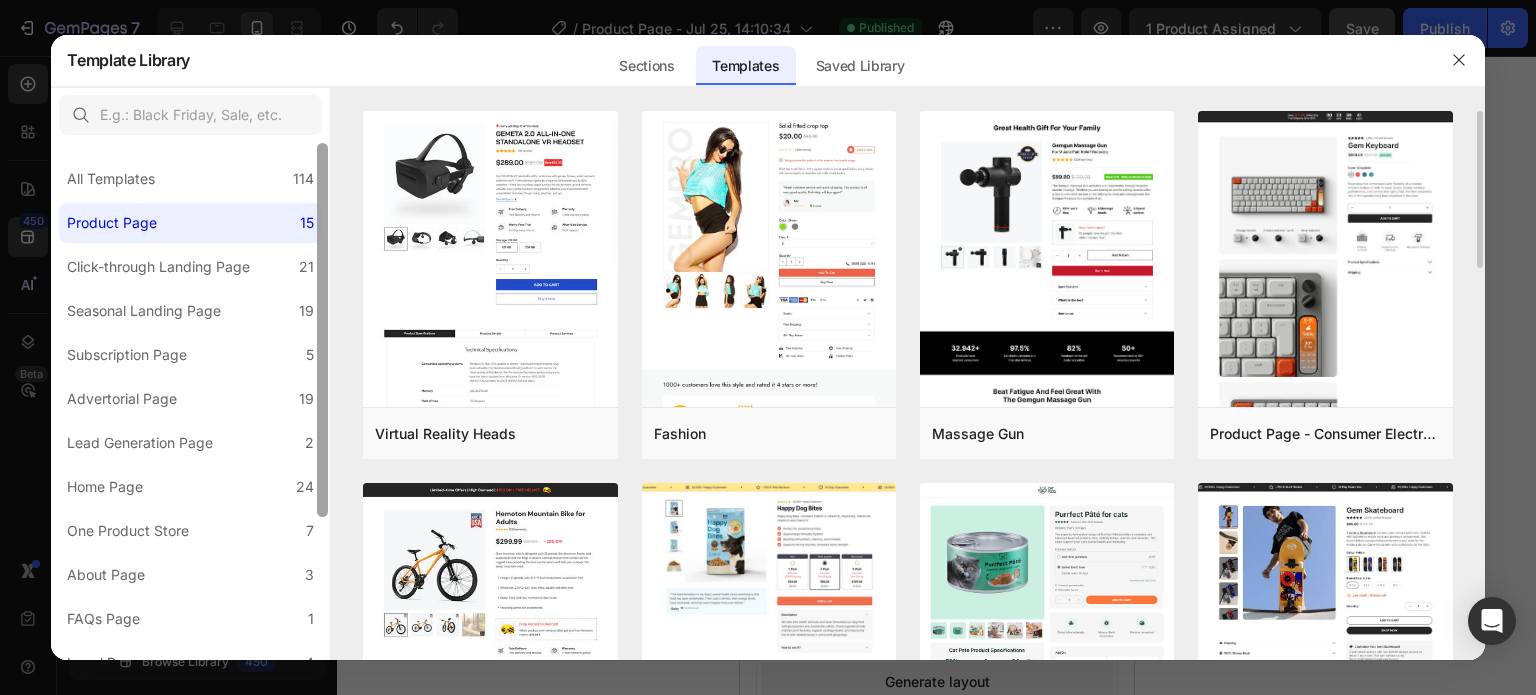 drag, startPoint x: 321, startPoint y: 464, endPoint x: 349, endPoint y: 235, distance: 230.70544 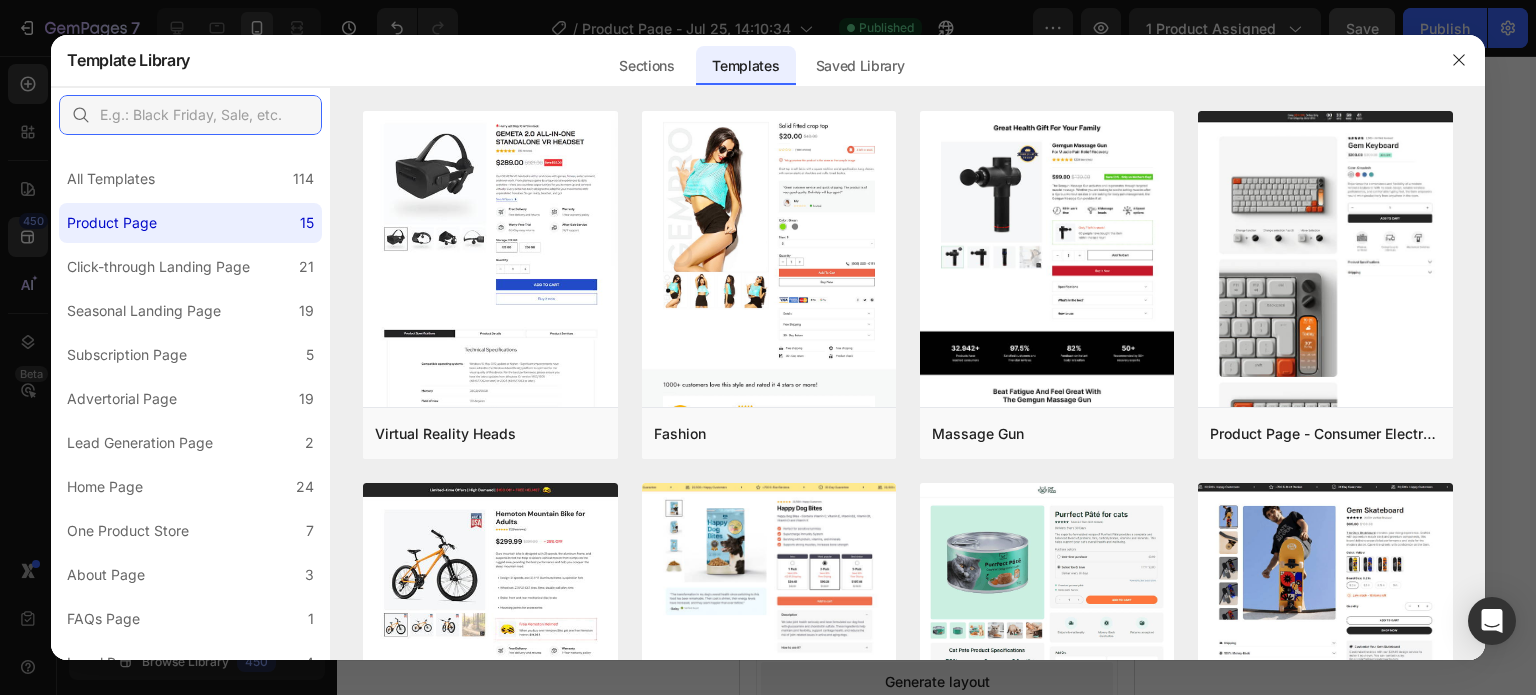click at bounding box center [190, 115] 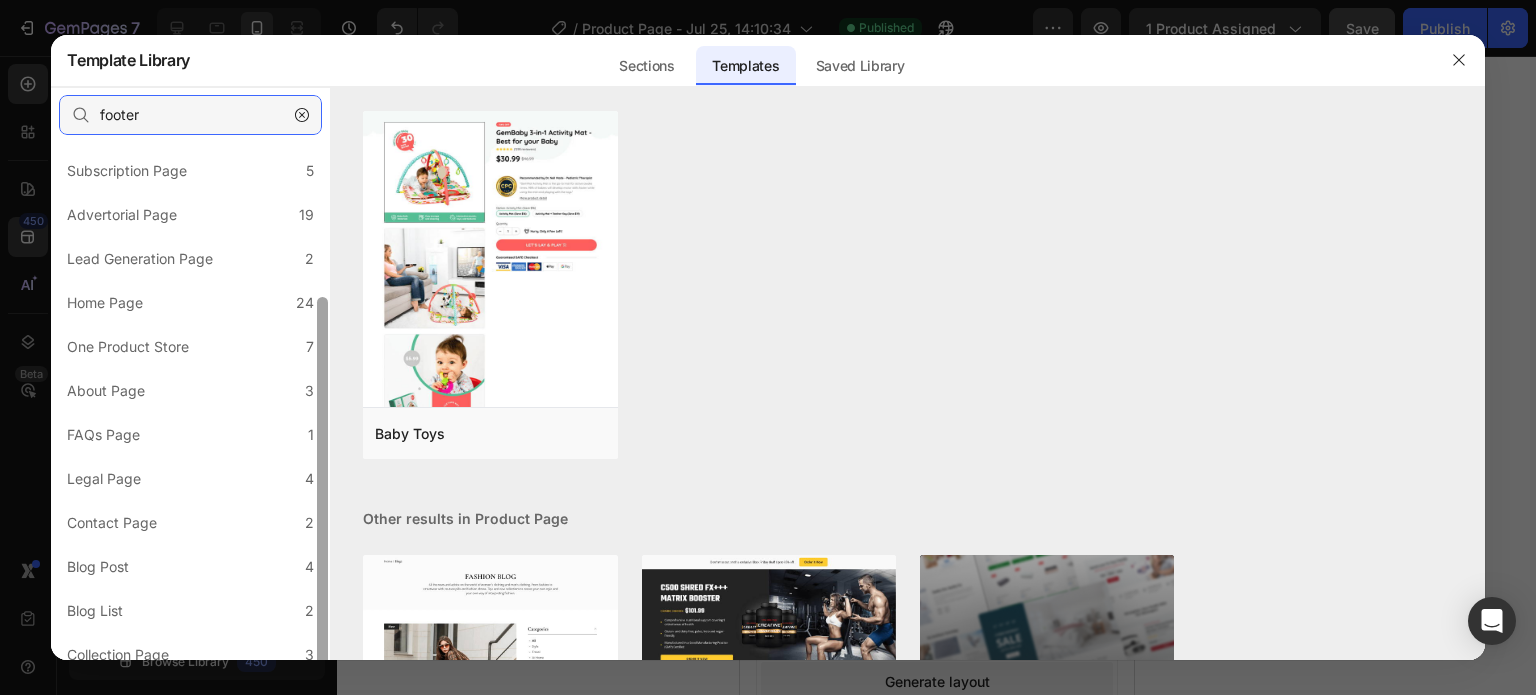 scroll, scrollTop: 198, scrollLeft: 0, axis: vertical 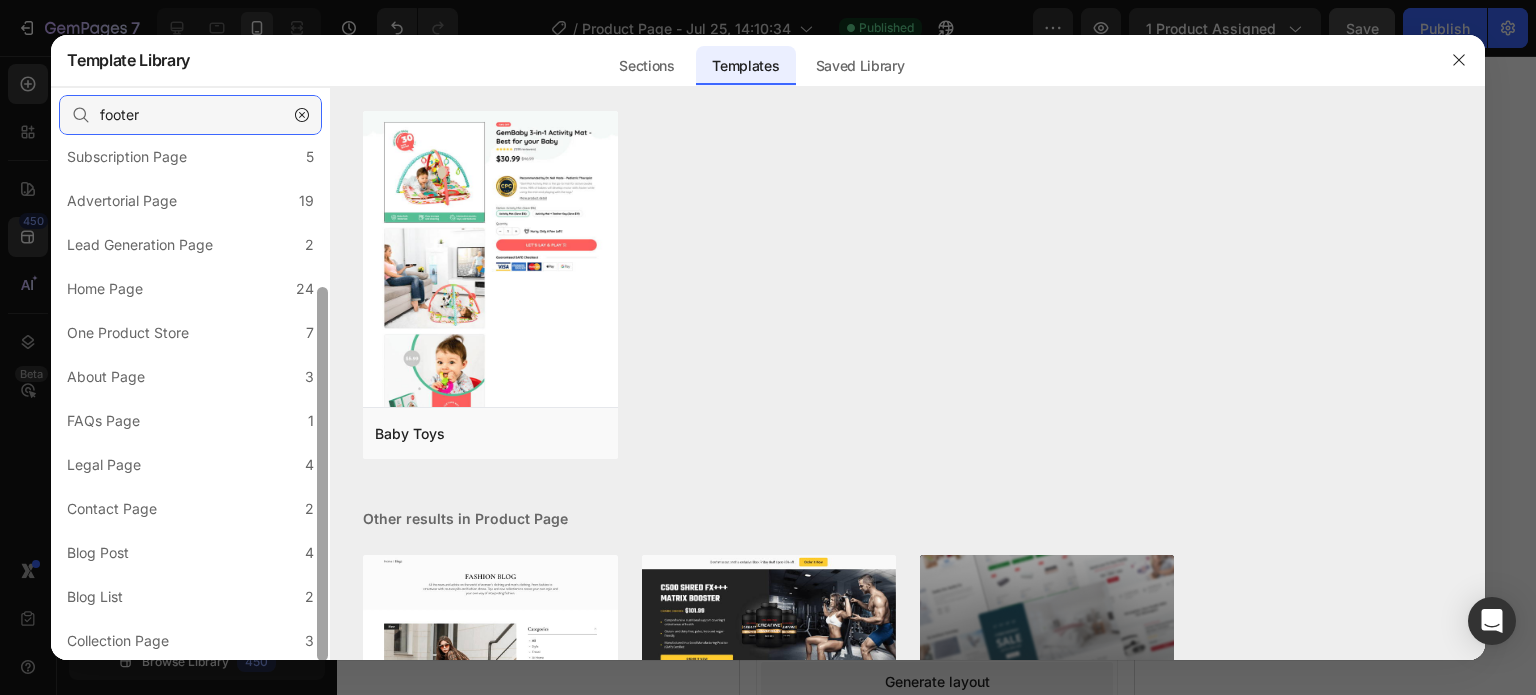 drag, startPoint x: 320, startPoint y: 368, endPoint x: 327, endPoint y: 531, distance: 163.15024 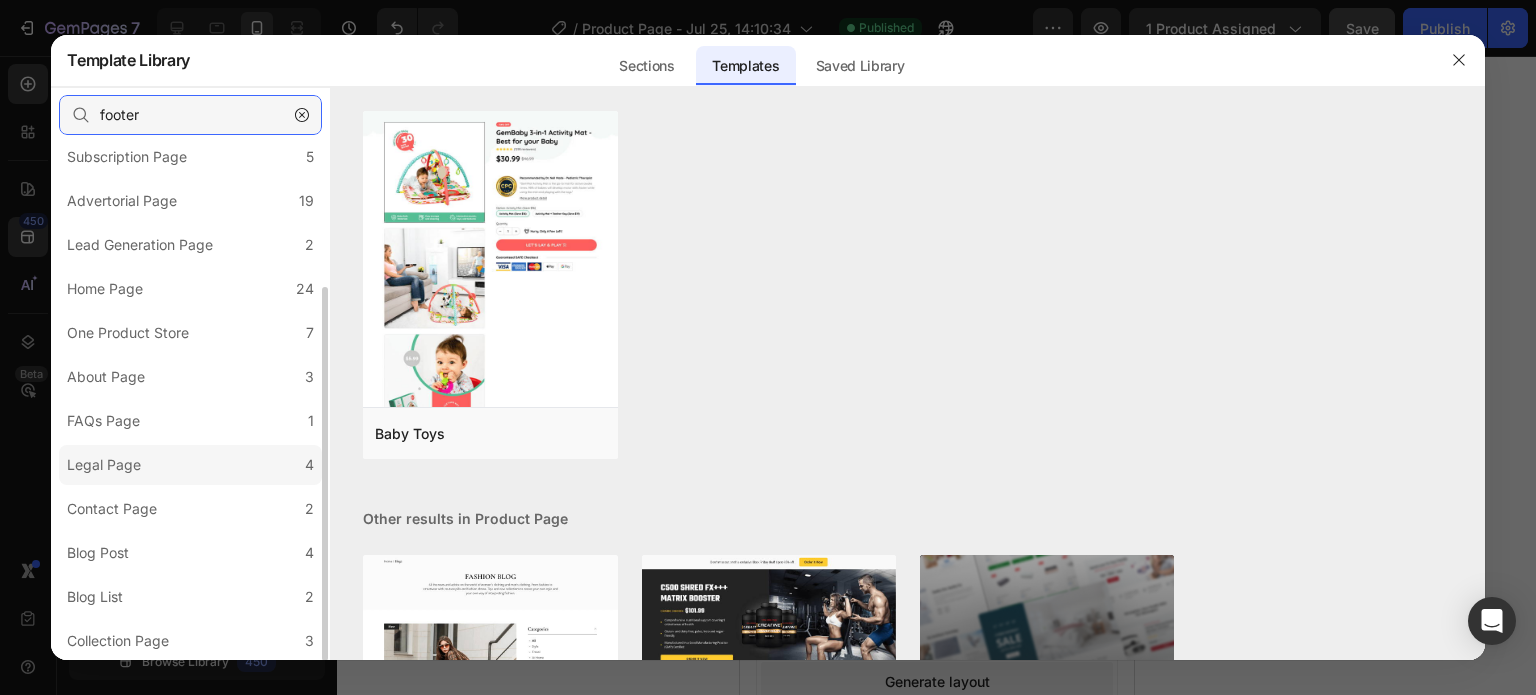 type on "footer" 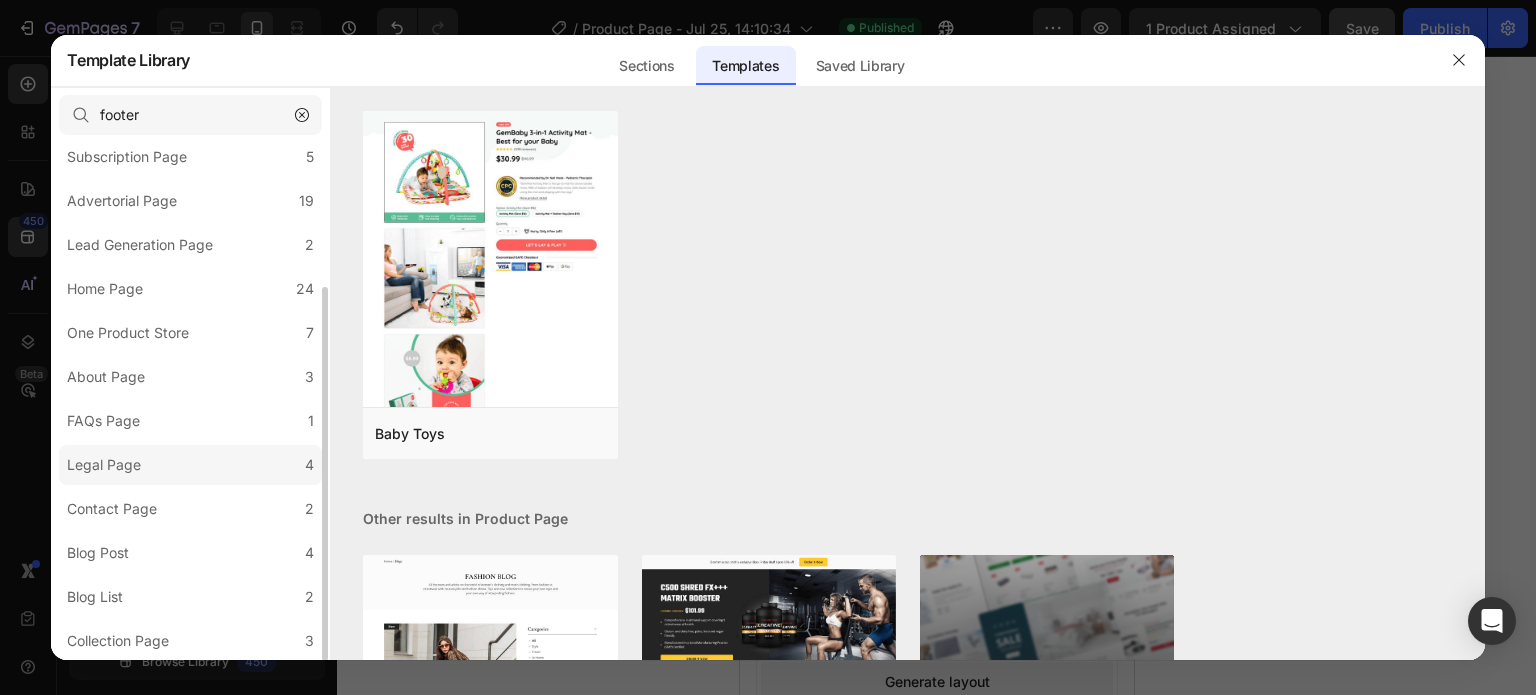 click on "Legal Page 4" 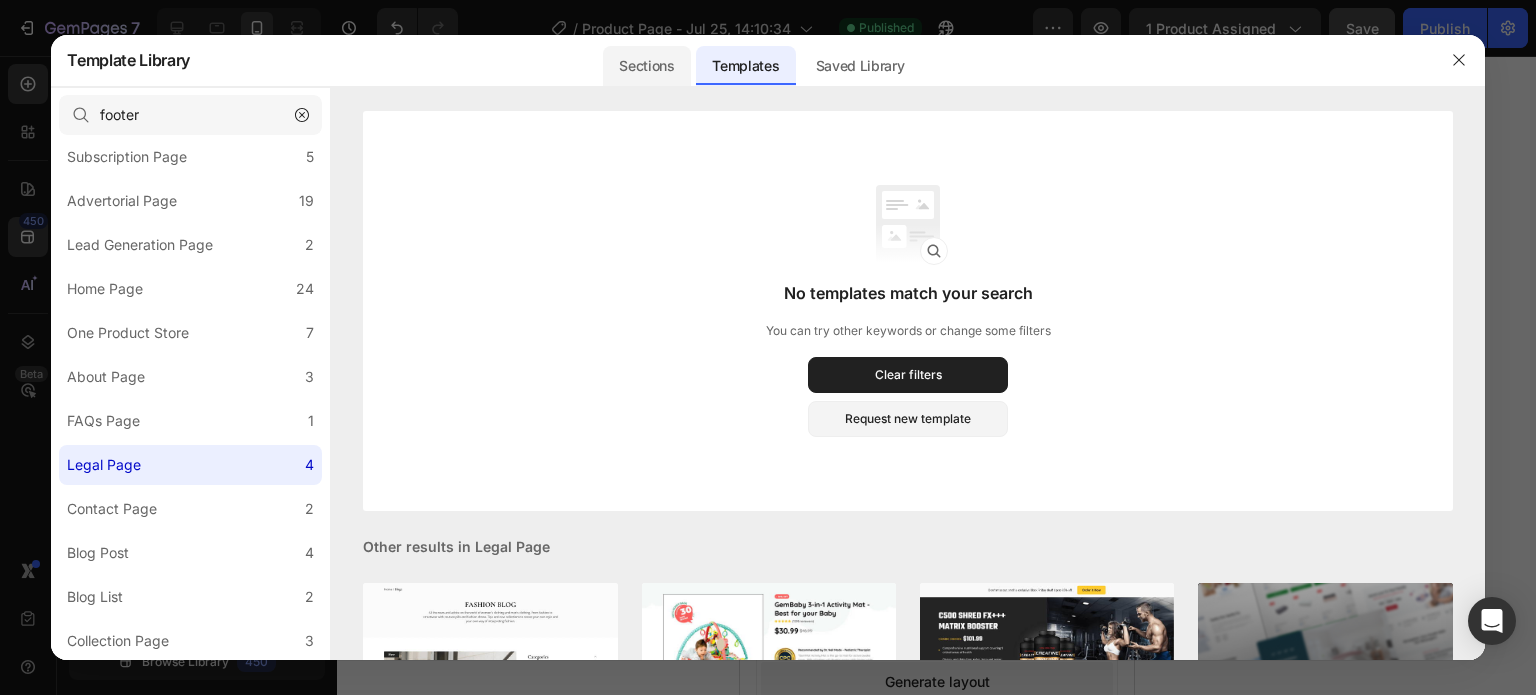 click on "Sections" 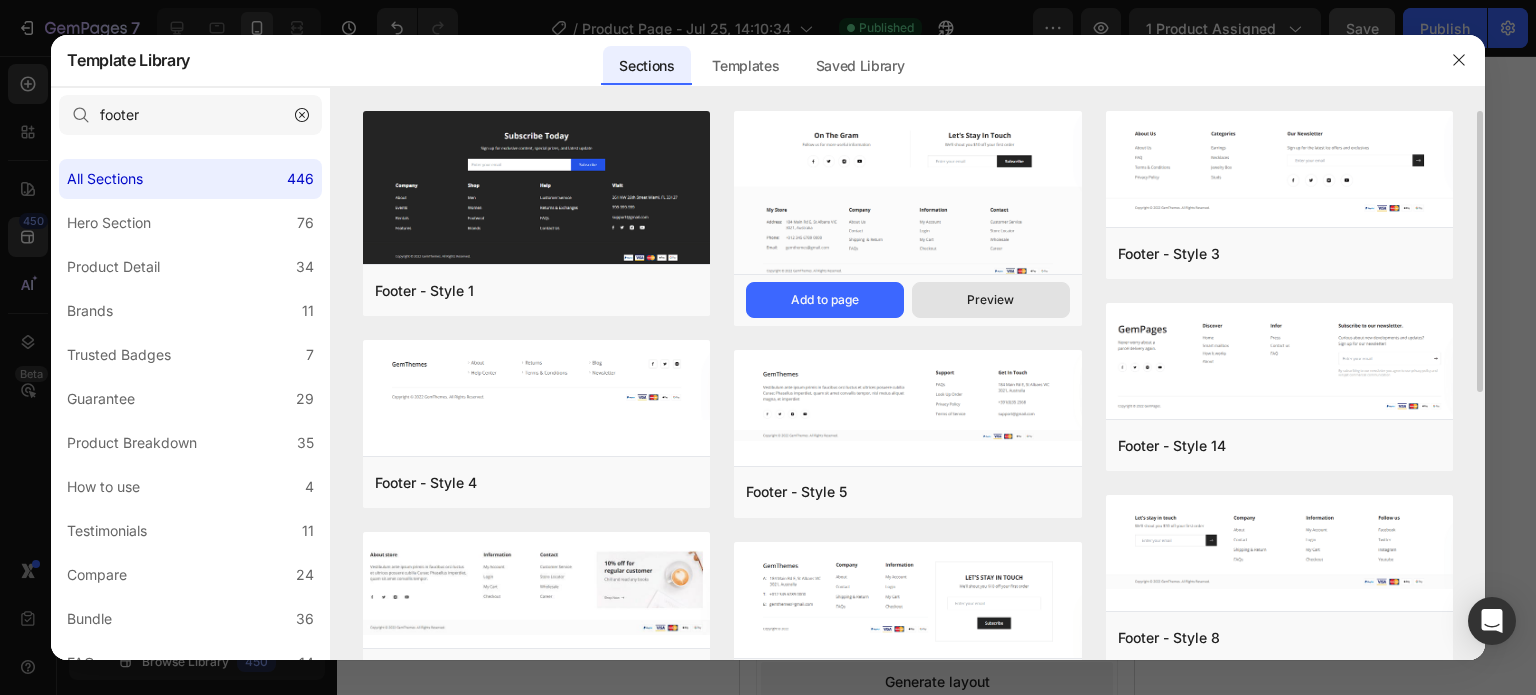 click on "Preview" at bounding box center (990, 300) 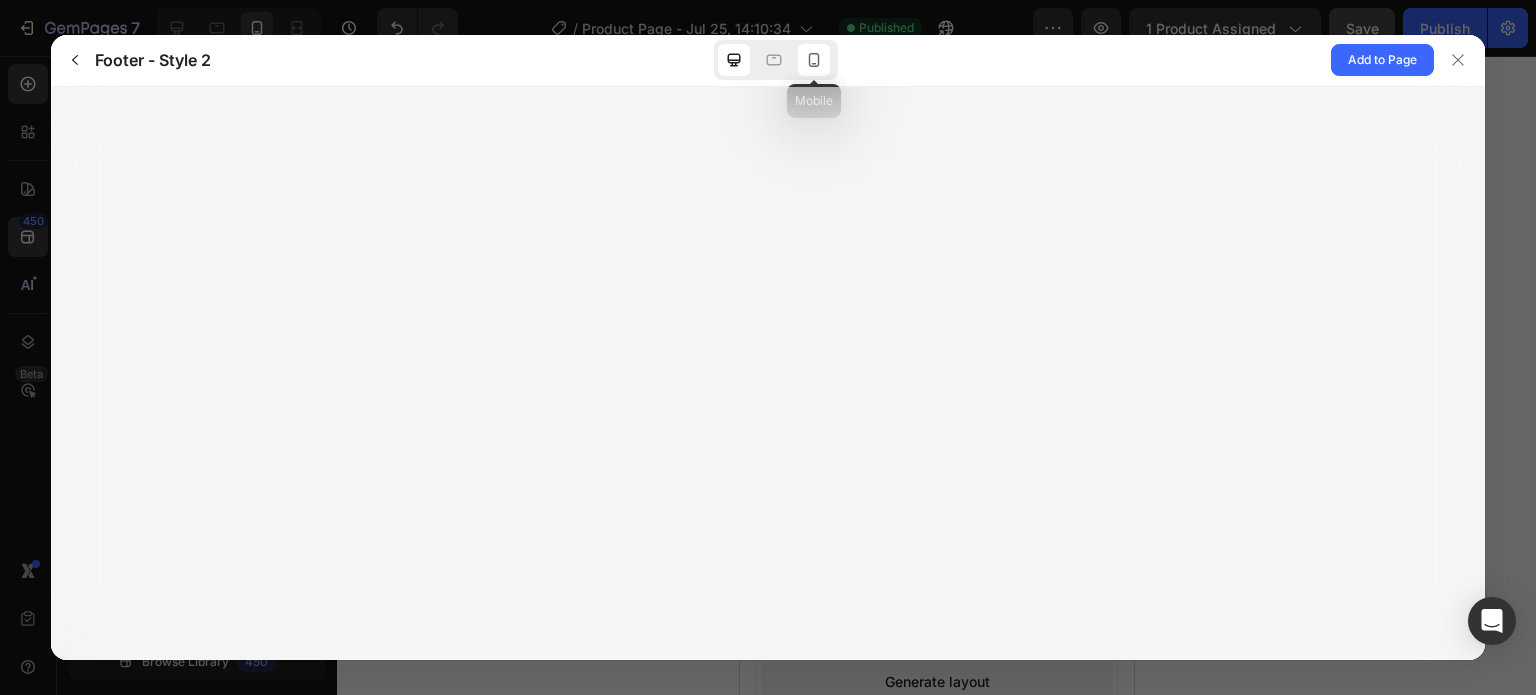 click 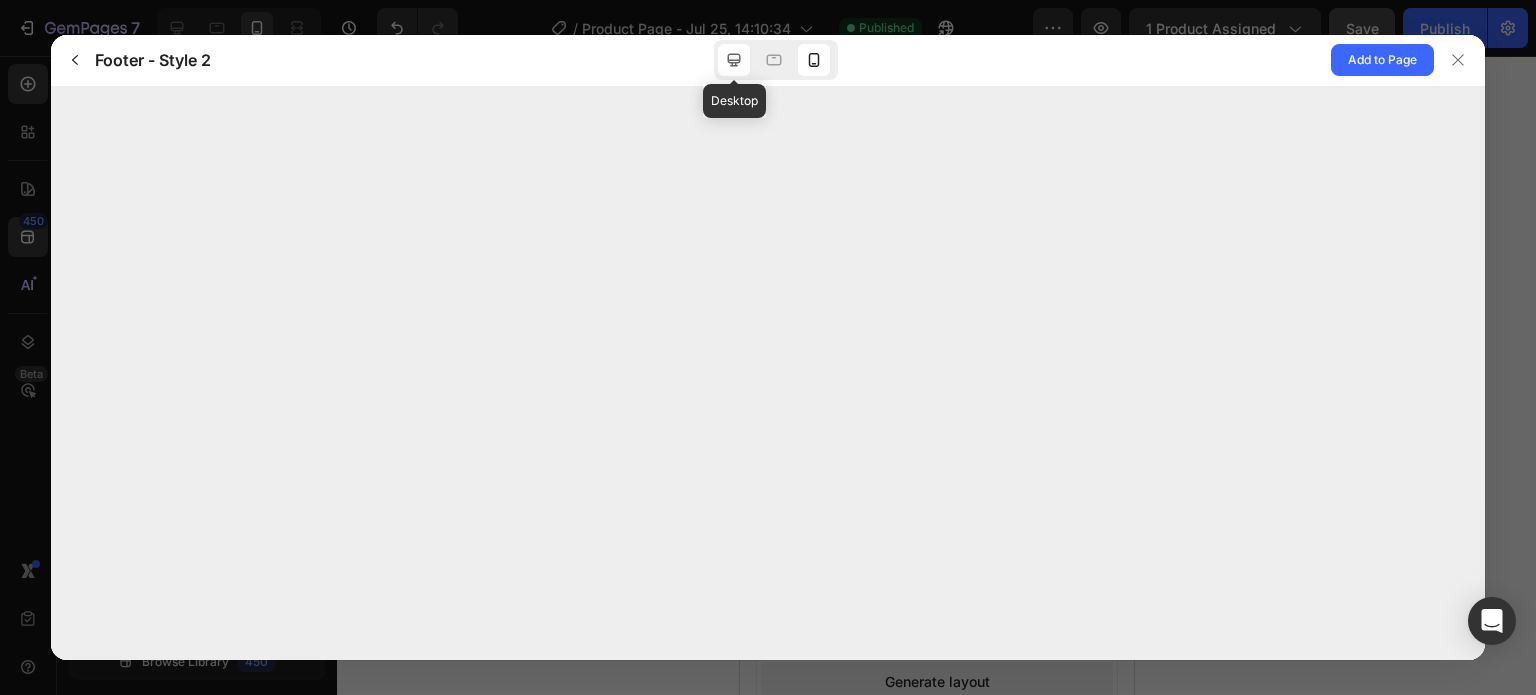 click 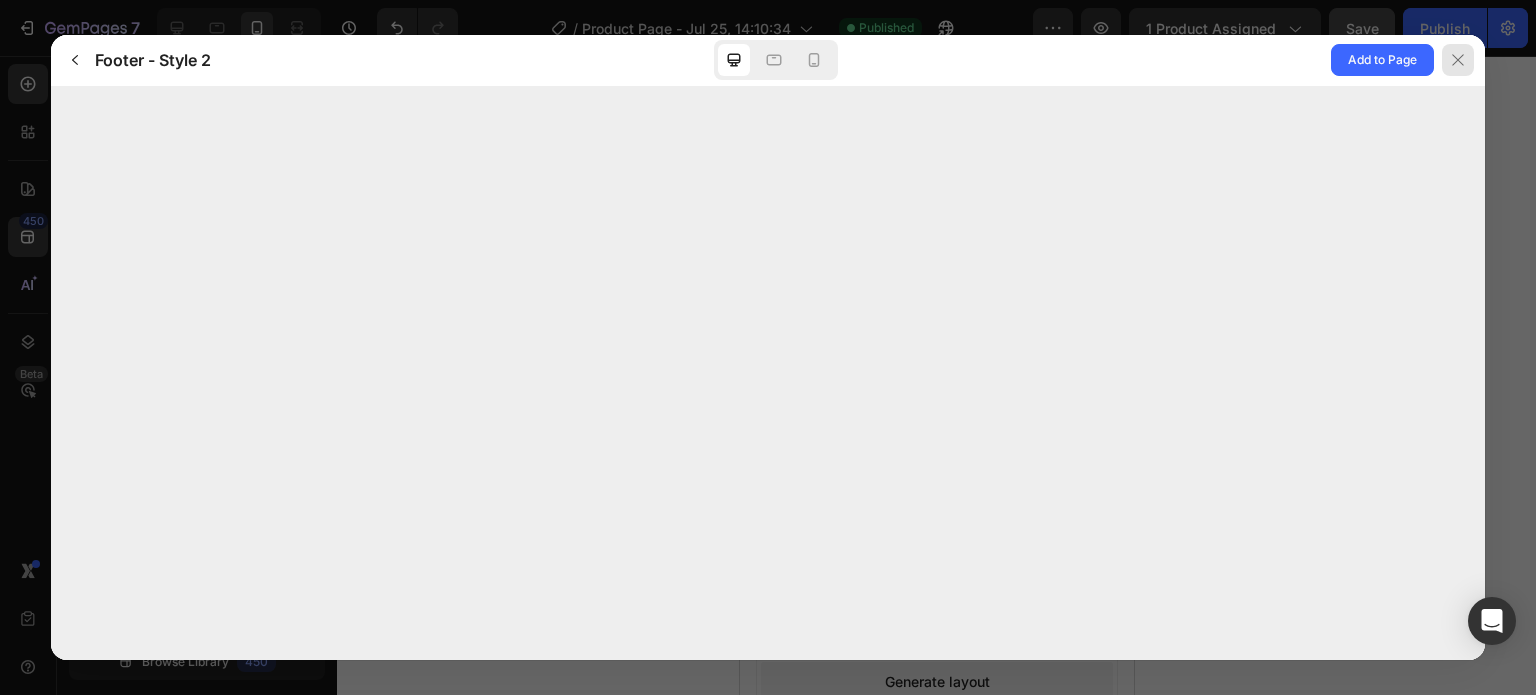 click at bounding box center [1458, 60] 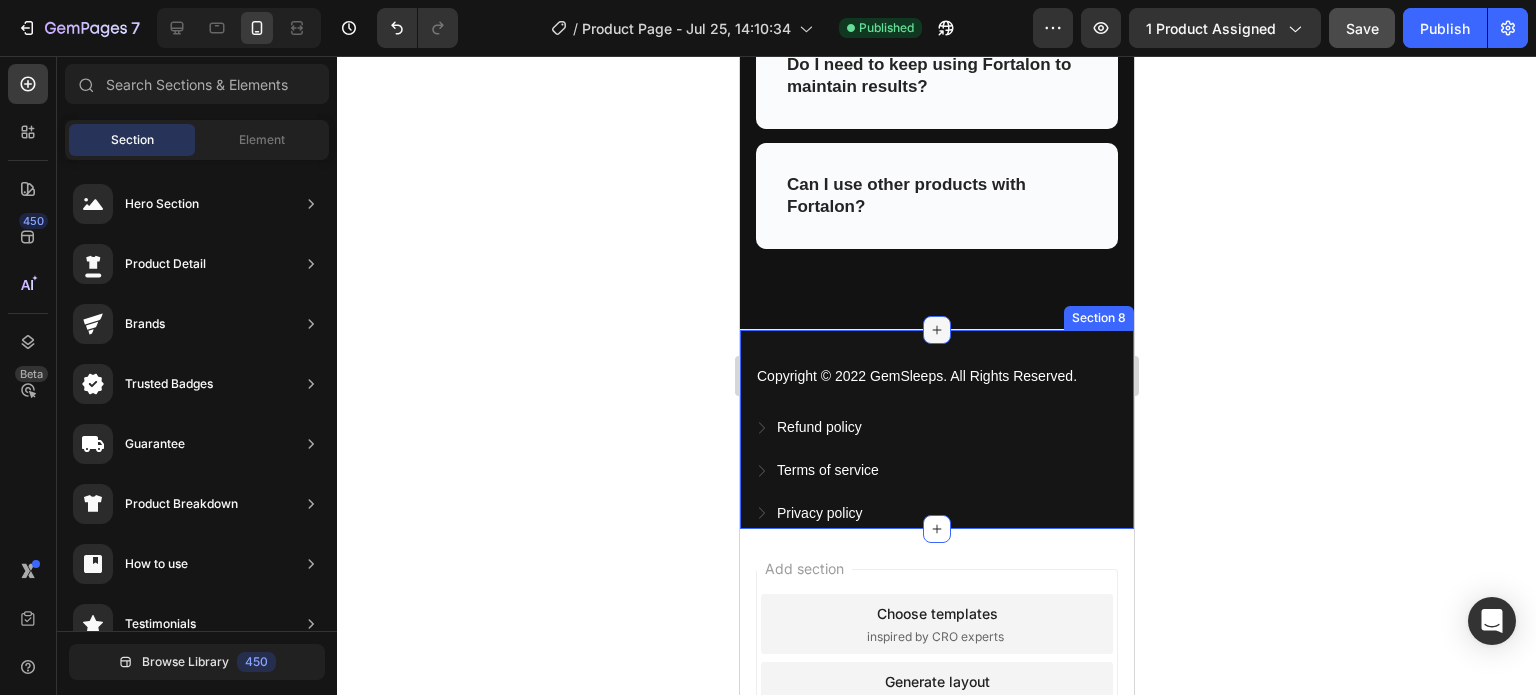 click at bounding box center [936, 330] 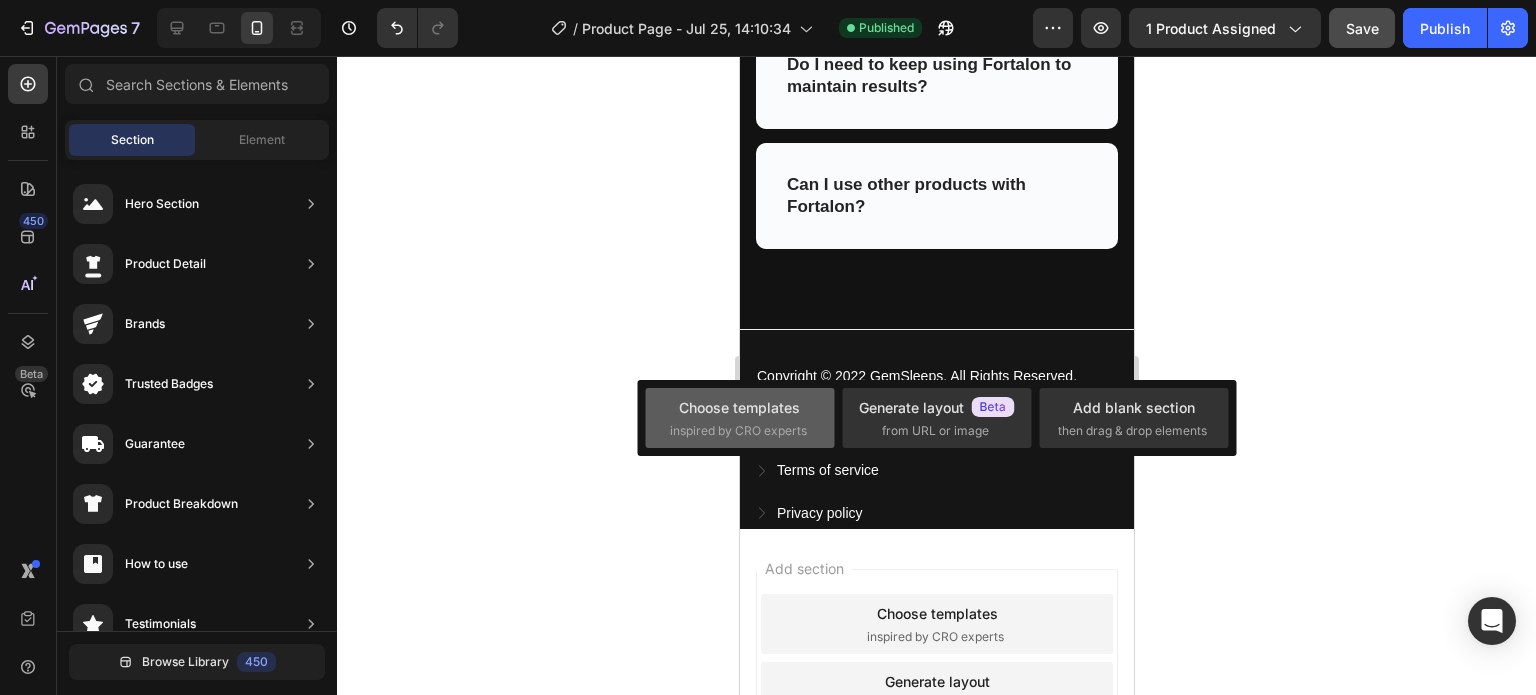 click on "Choose templates" at bounding box center [739, 407] 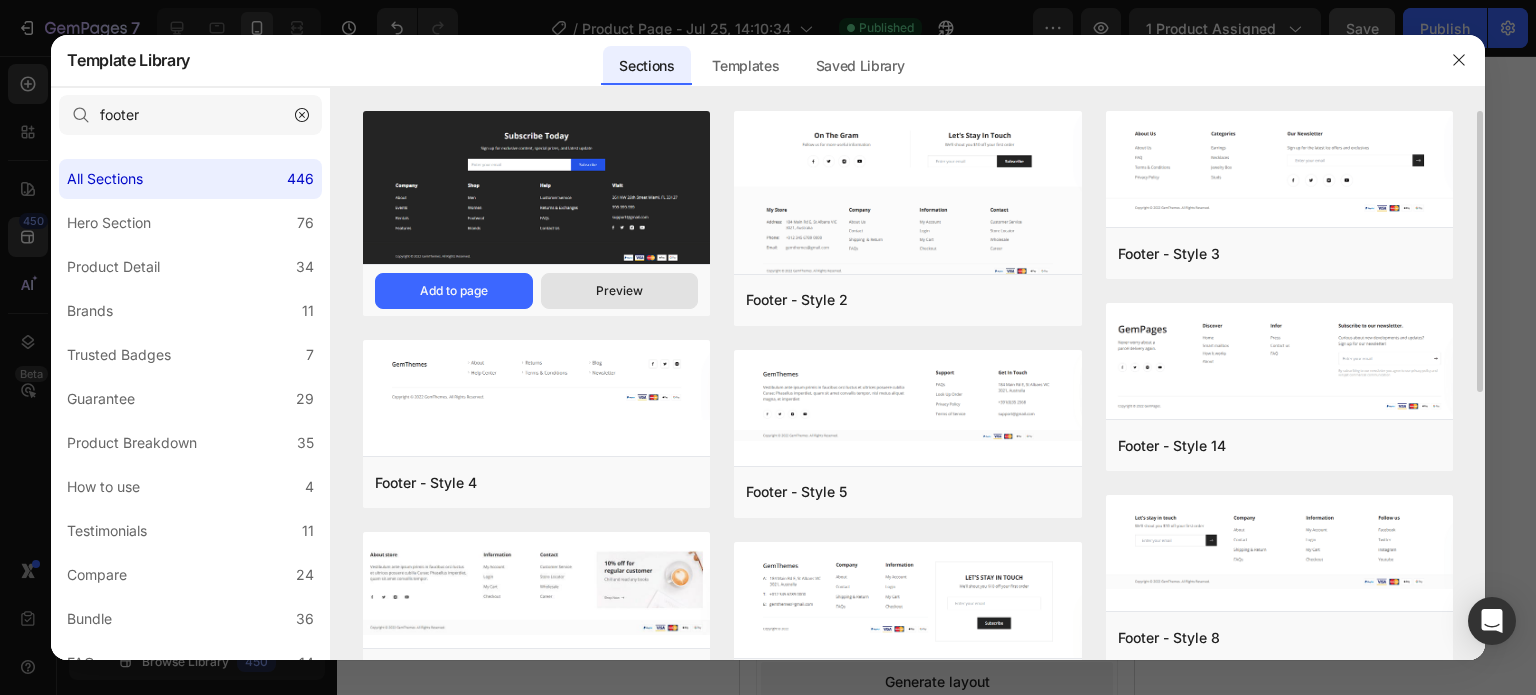 click on "Preview" at bounding box center [619, 291] 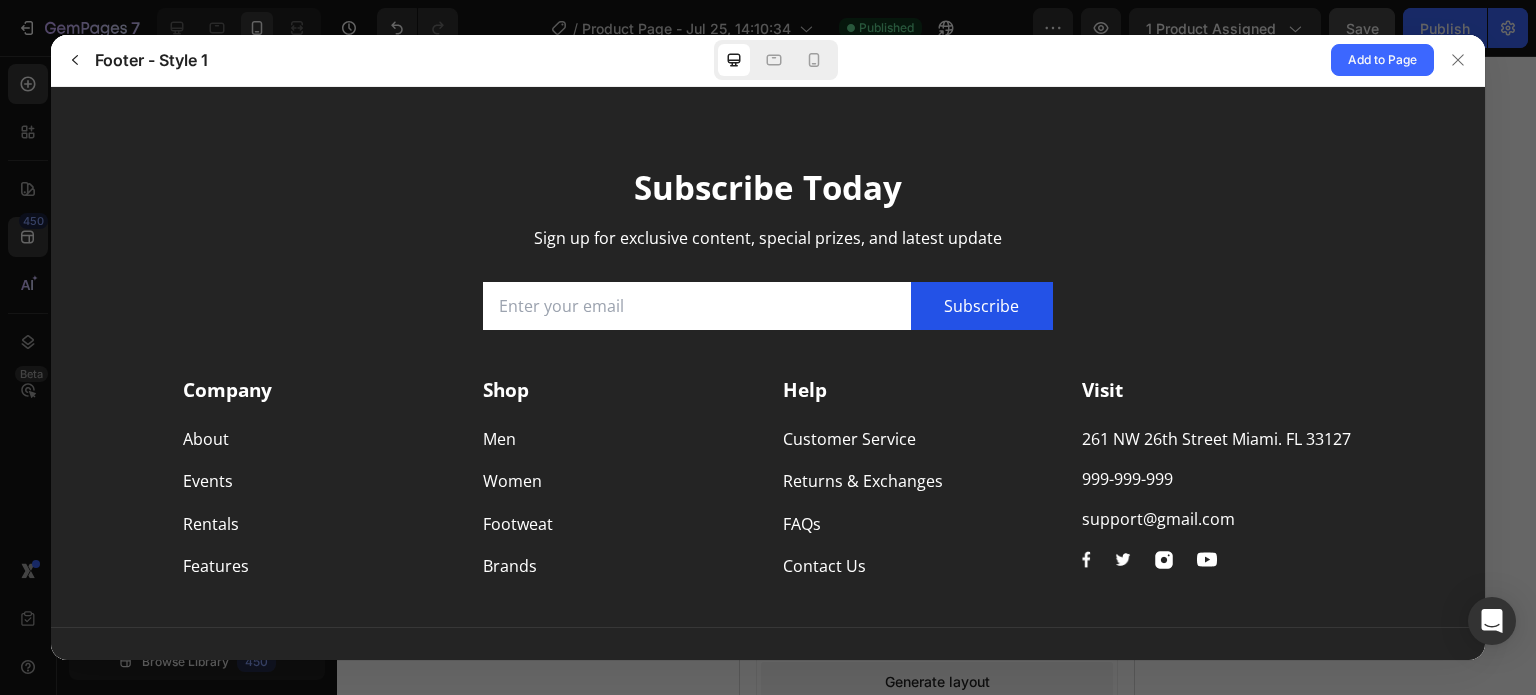 scroll, scrollTop: 0, scrollLeft: 0, axis: both 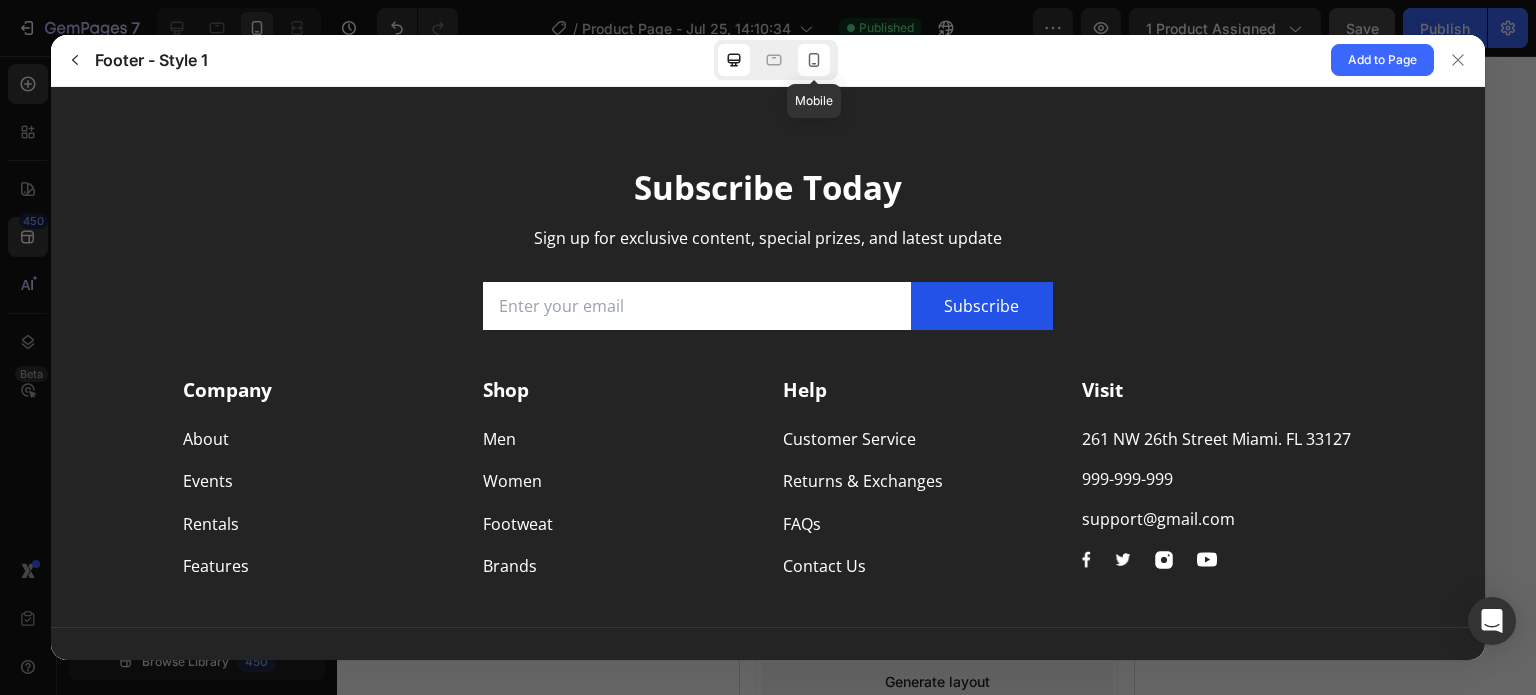 click 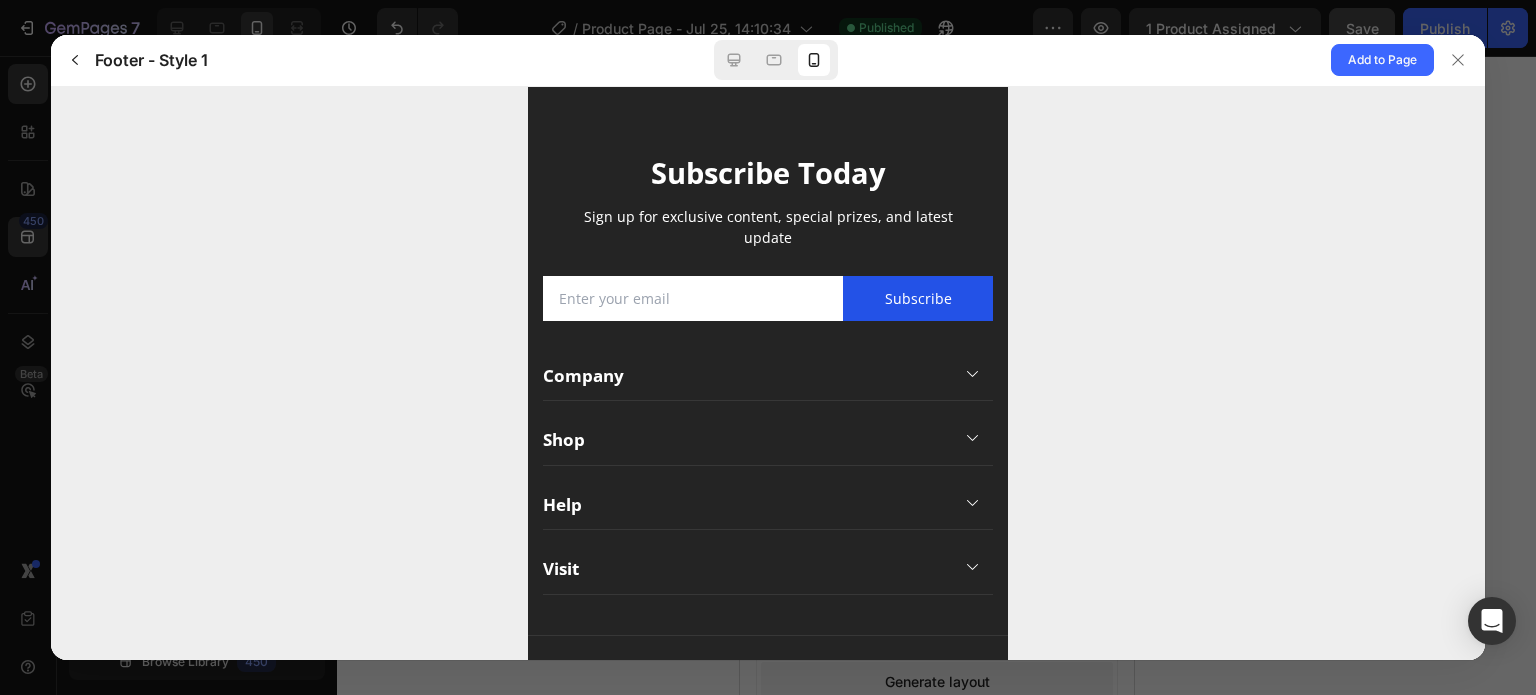 scroll, scrollTop: 0, scrollLeft: 0, axis: both 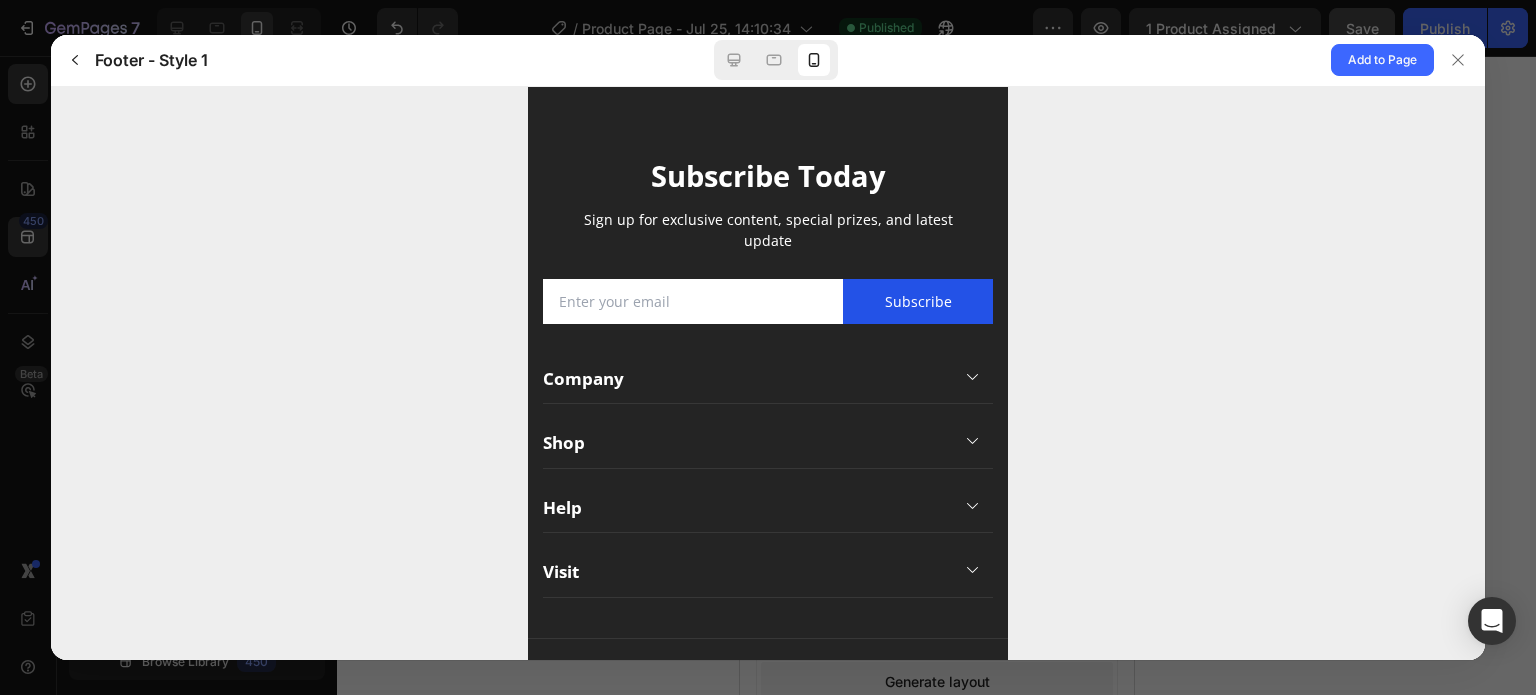 drag, startPoint x: 996, startPoint y: 326, endPoint x: 1543, endPoint y: 378, distance: 549.4661 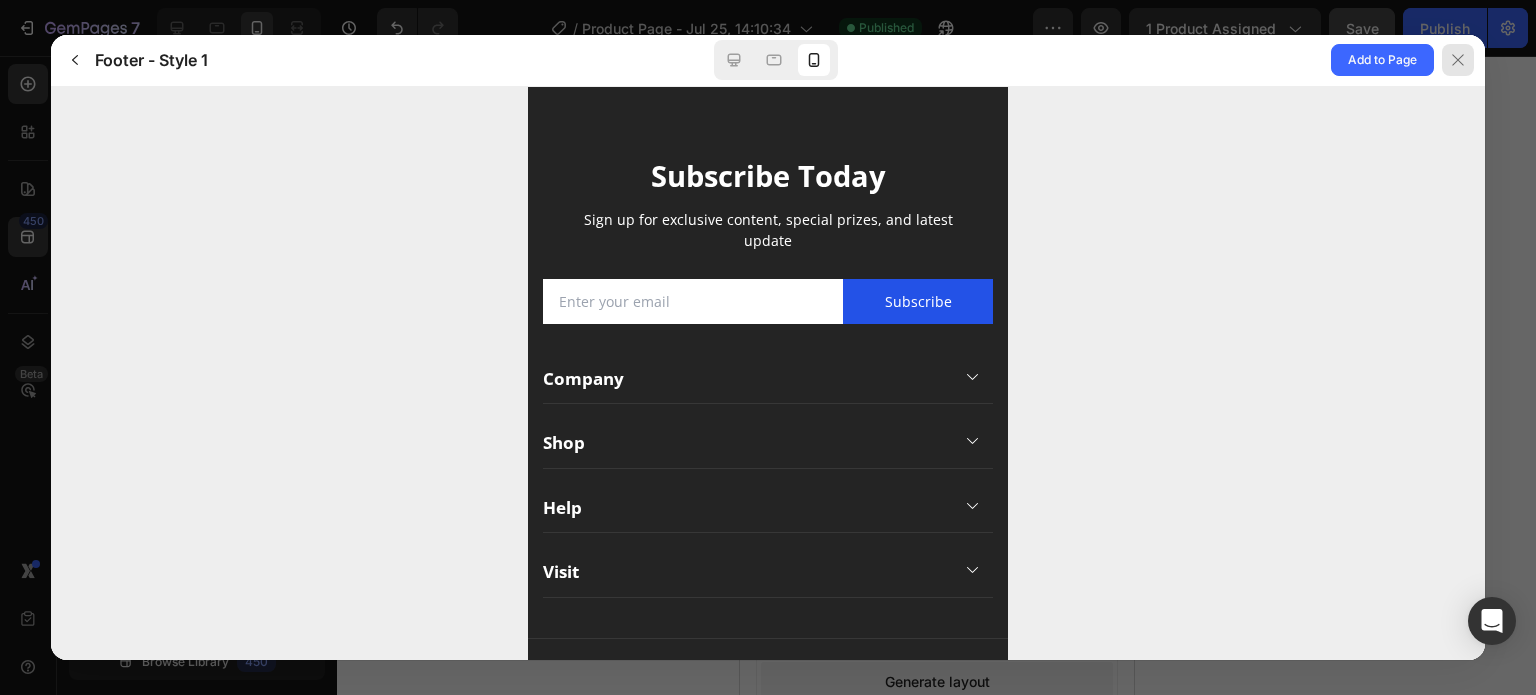 click 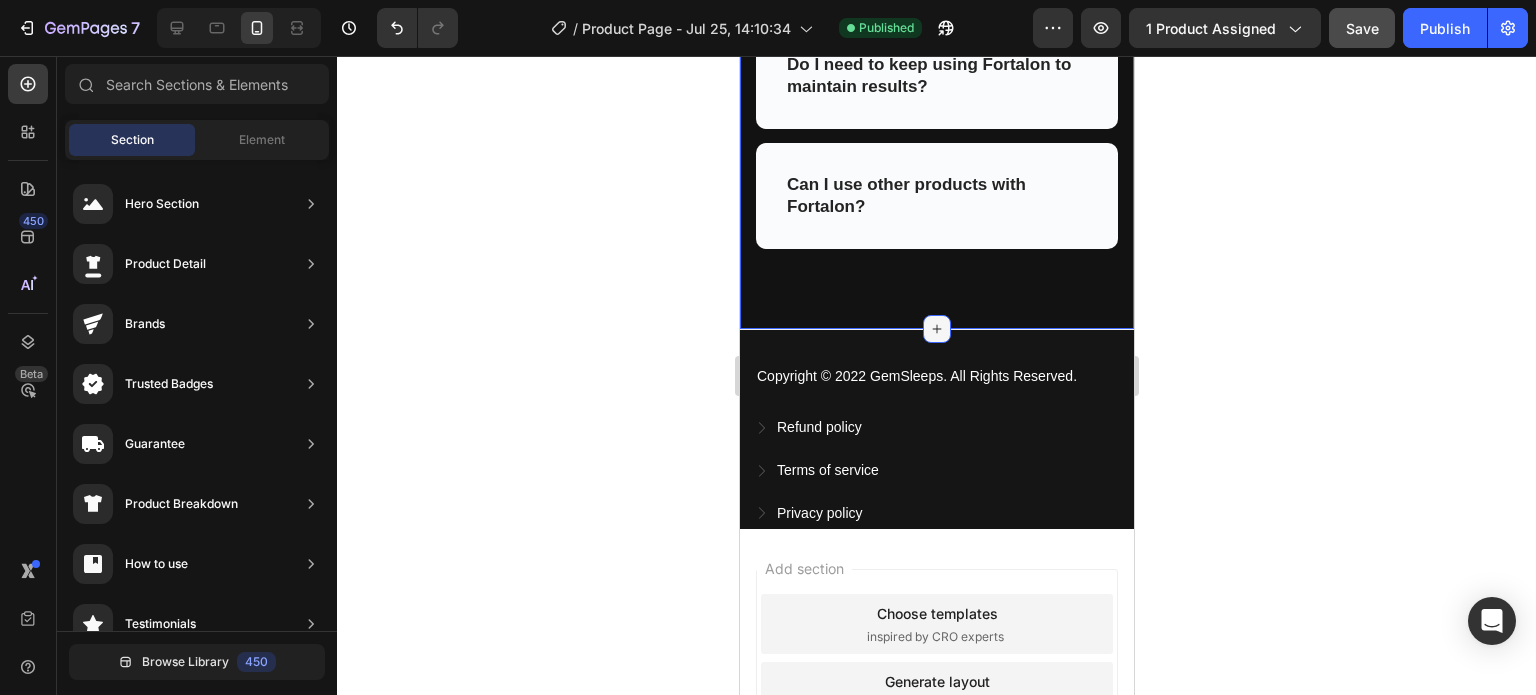 click 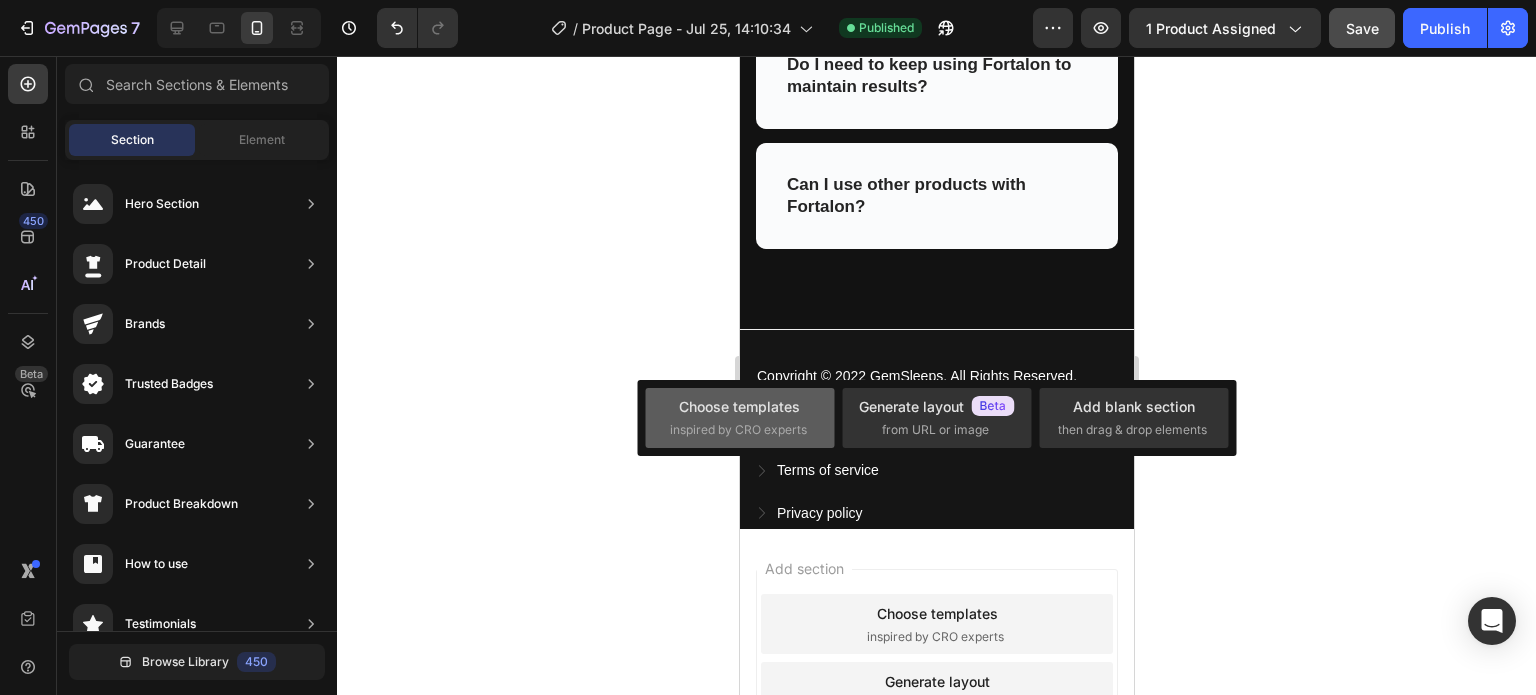 click on "Choose templates" at bounding box center (739, 406) 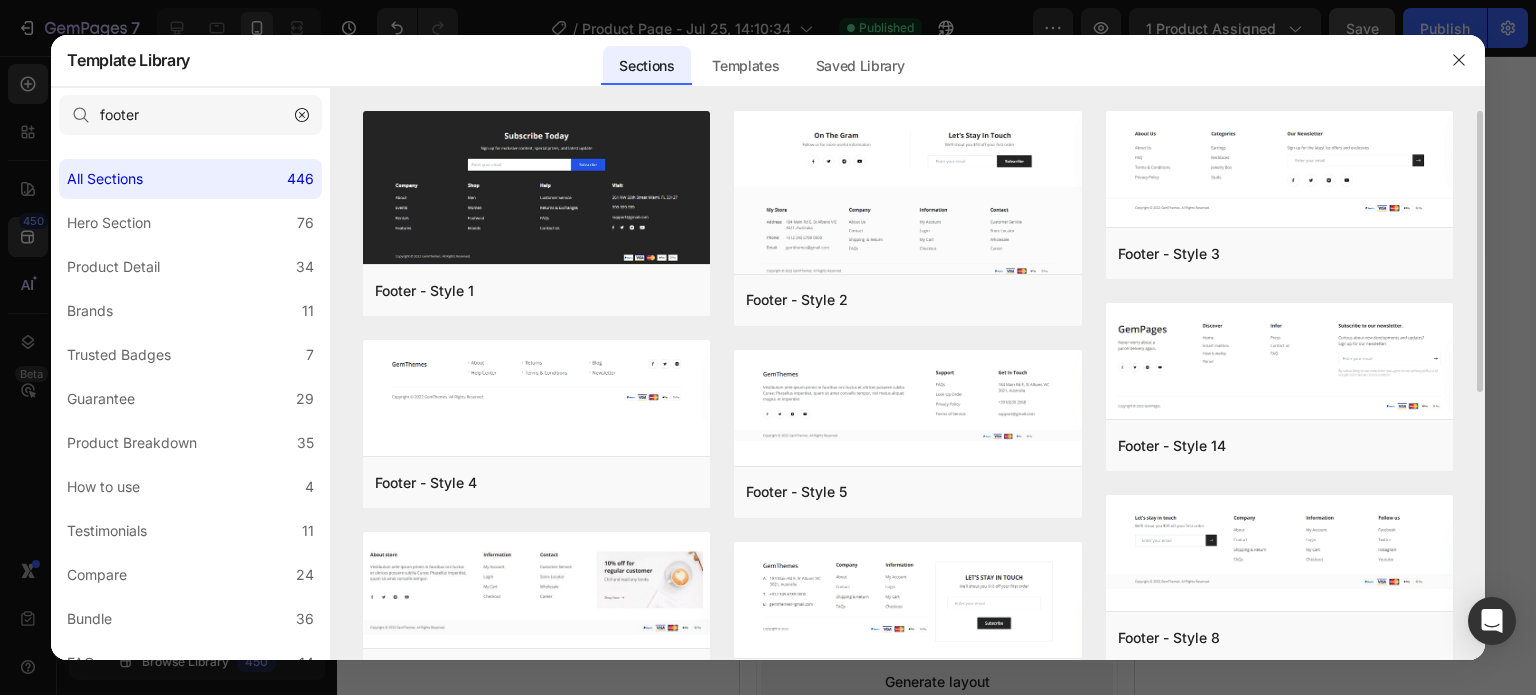 drag, startPoint x: 1478, startPoint y: 335, endPoint x: 1480, endPoint y: 355, distance: 20.09975 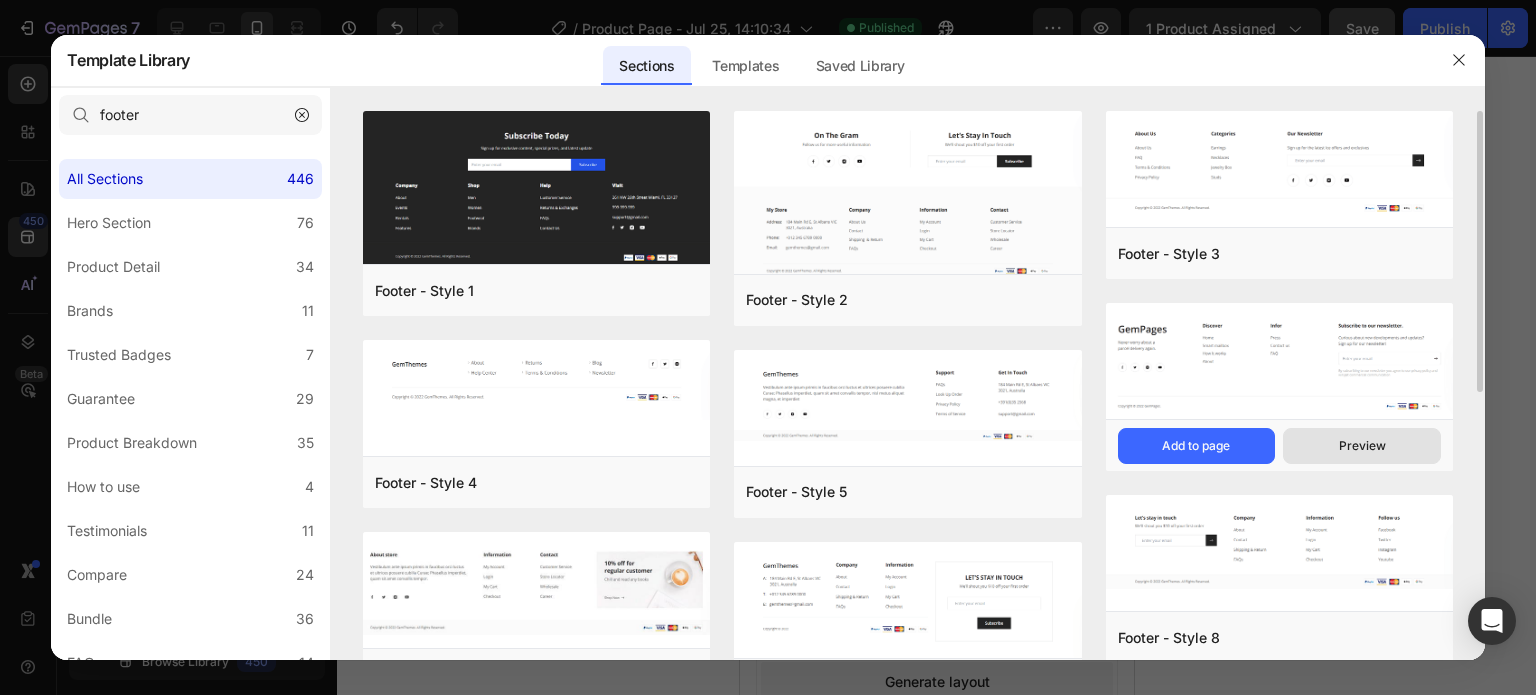 click on "Preview" at bounding box center [0, 0] 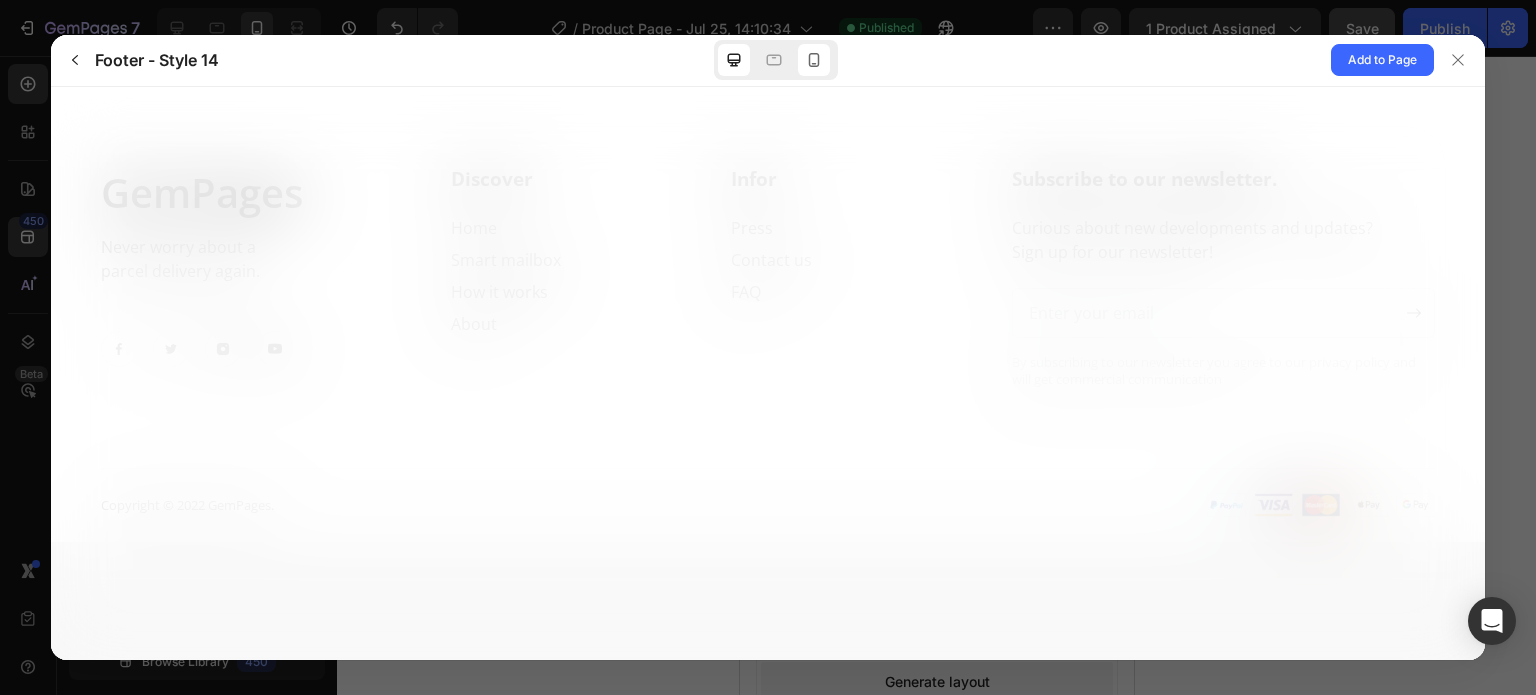 scroll, scrollTop: 0, scrollLeft: 0, axis: both 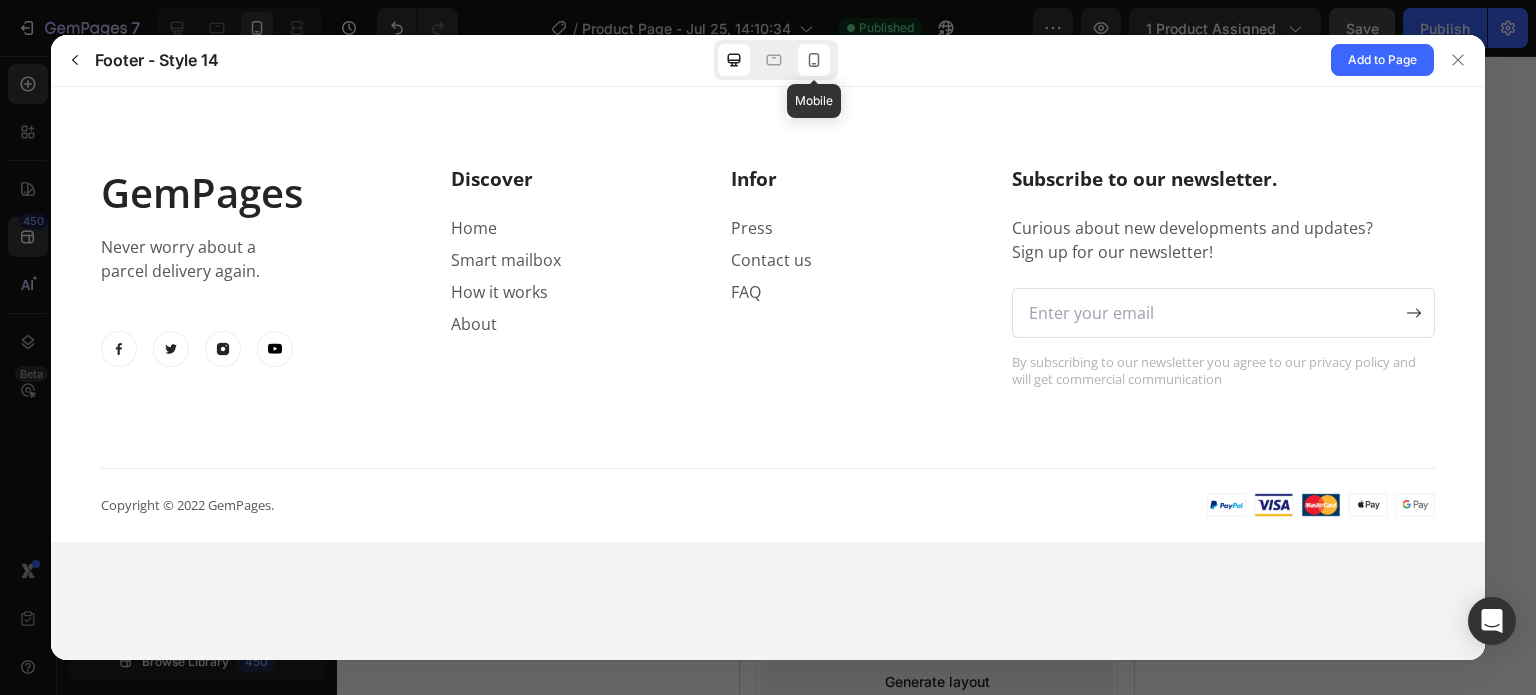 click 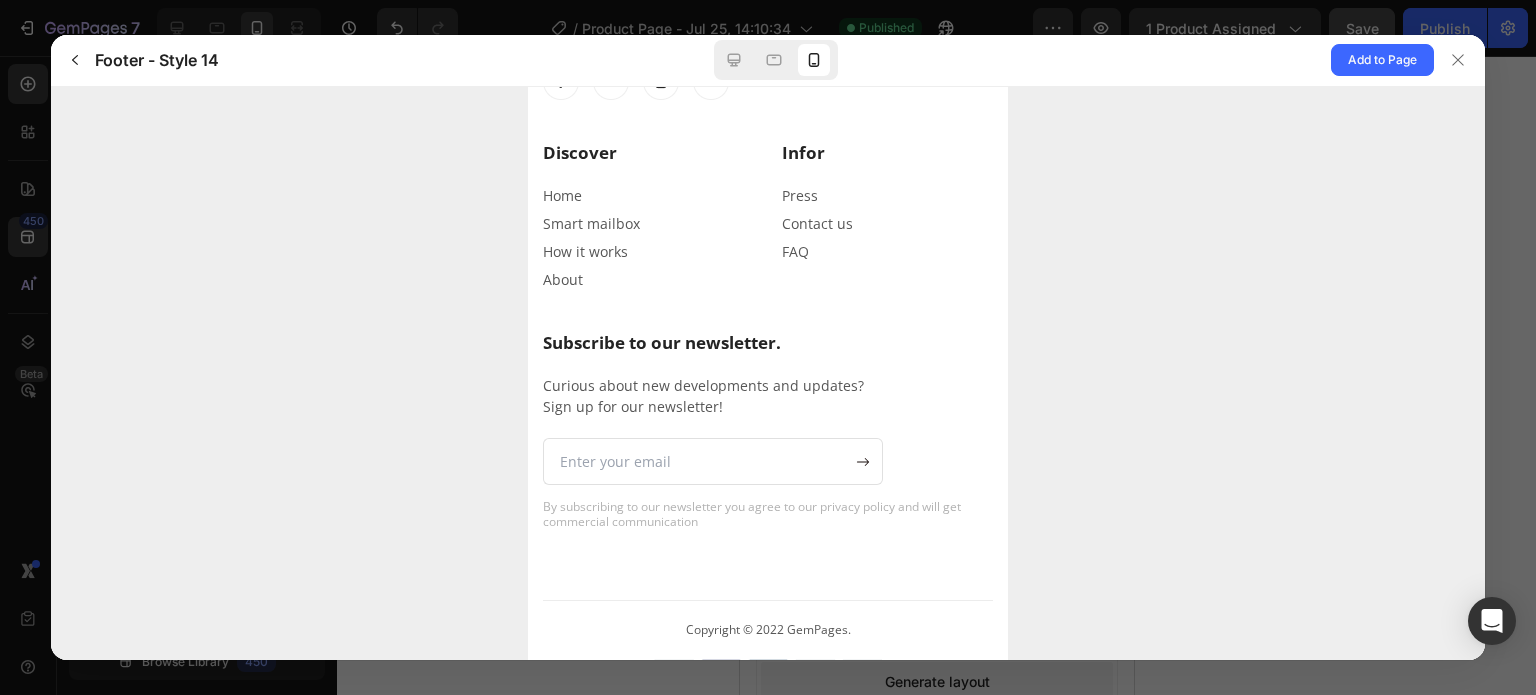 scroll, scrollTop: 0, scrollLeft: 0, axis: both 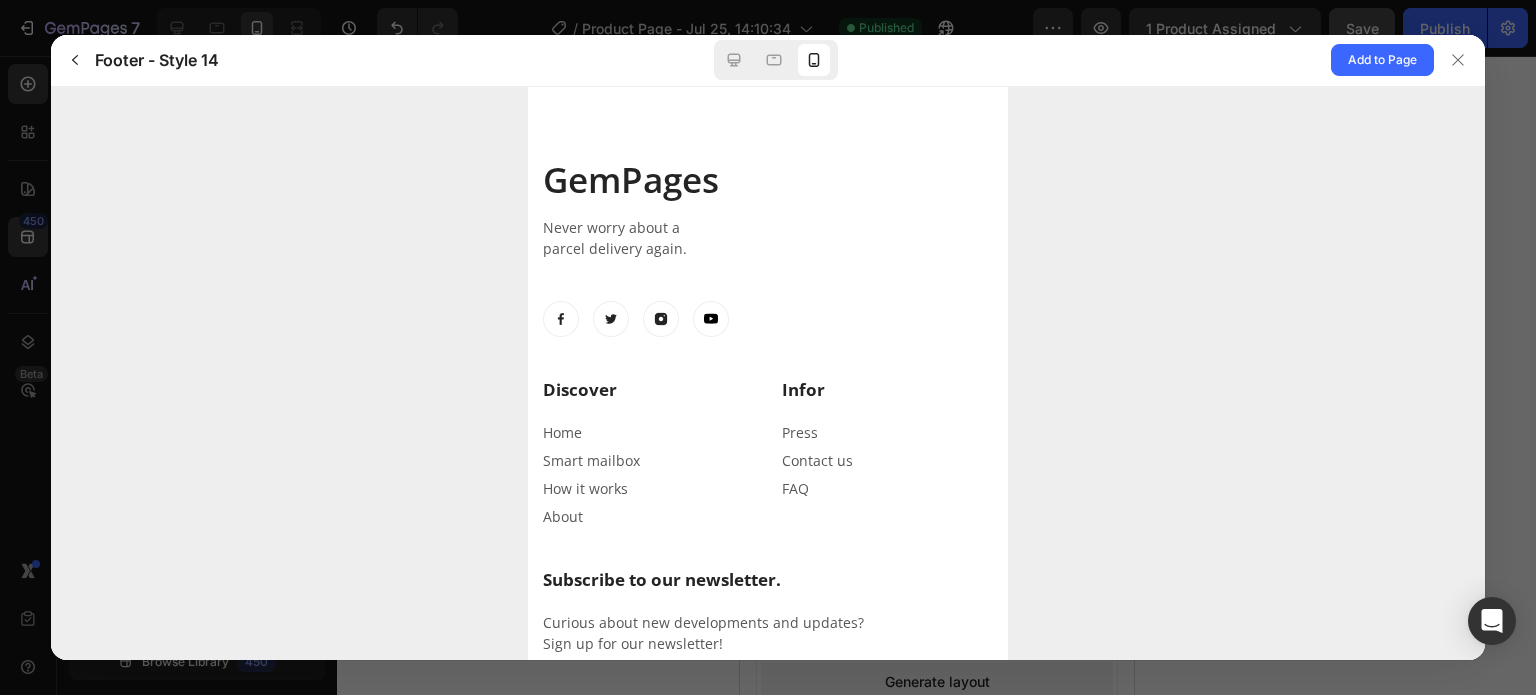 drag, startPoint x: 1006, startPoint y: 387, endPoint x: 1546, endPoint y: 378, distance: 540.075 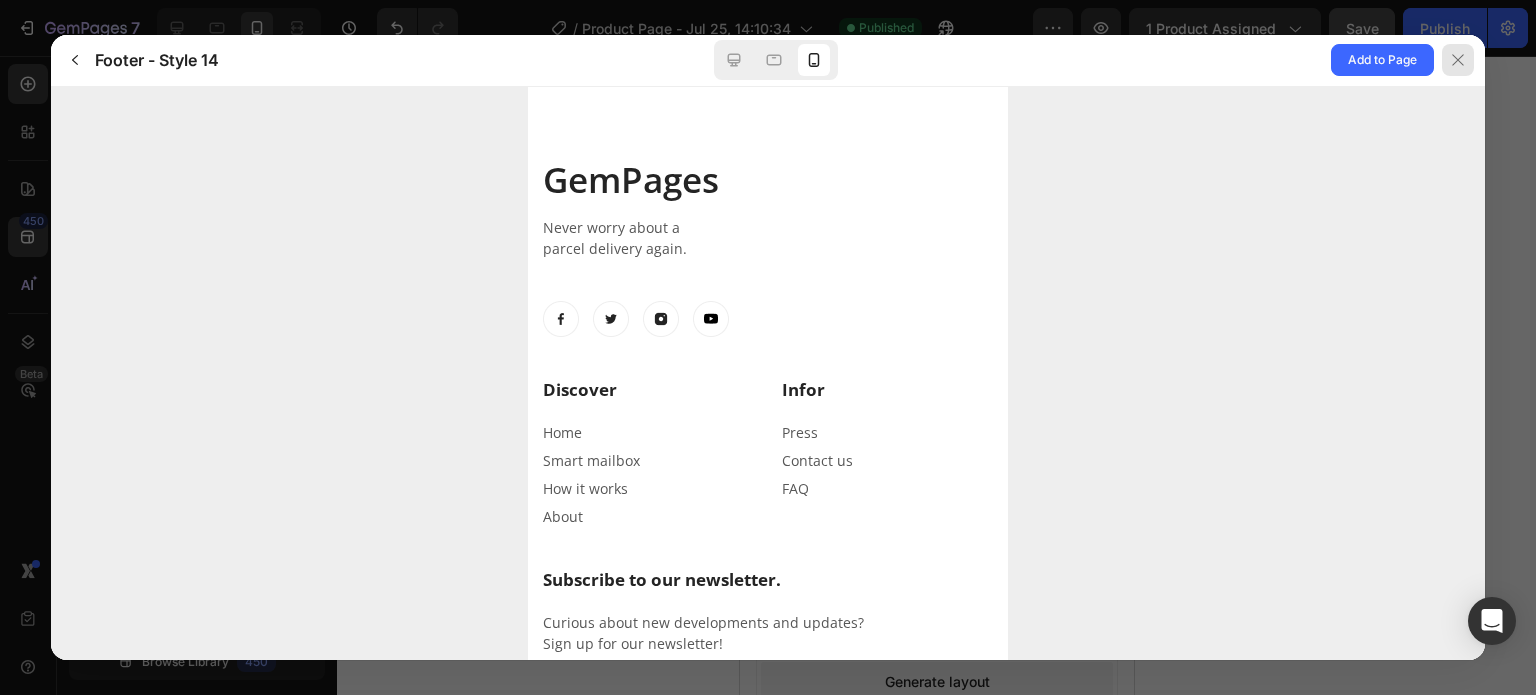 click at bounding box center [1458, 60] 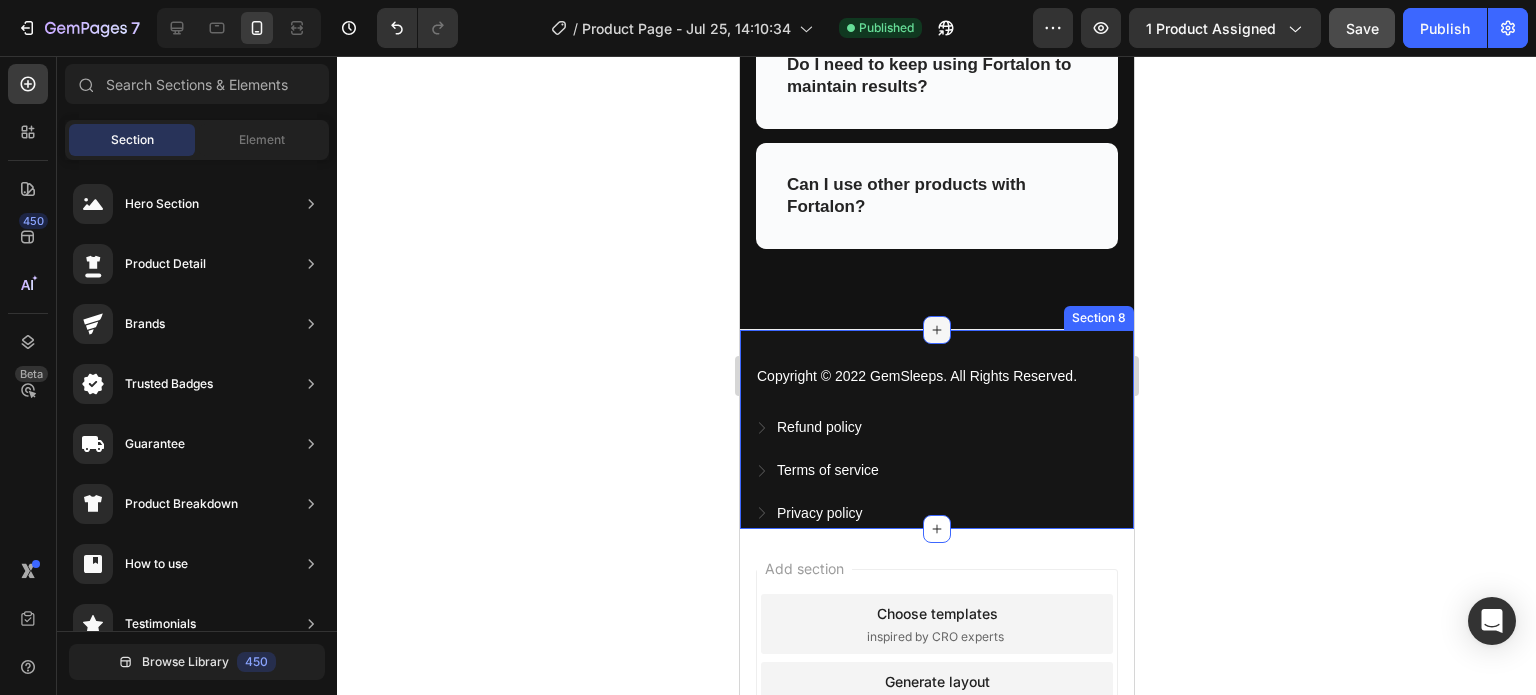 click 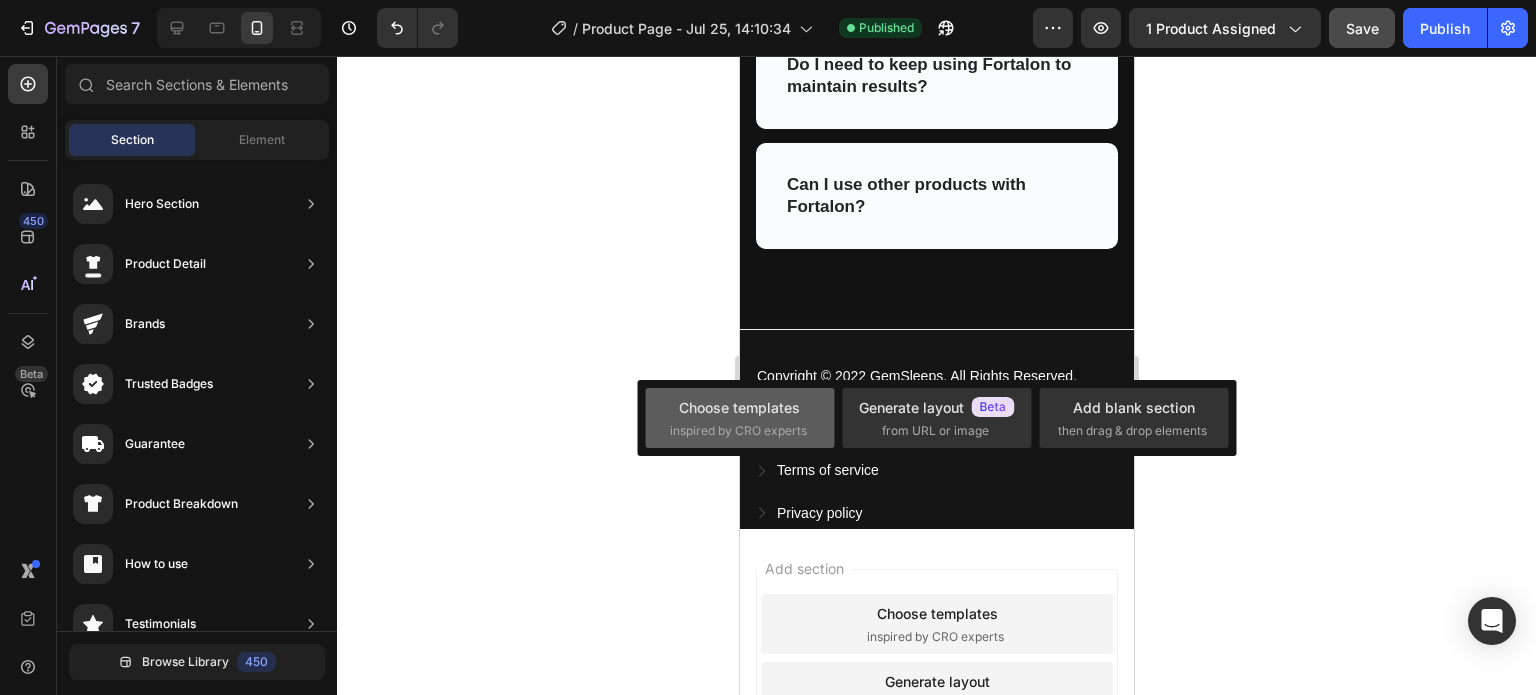 click on "Choose templates" at bounding box center (739, 407) 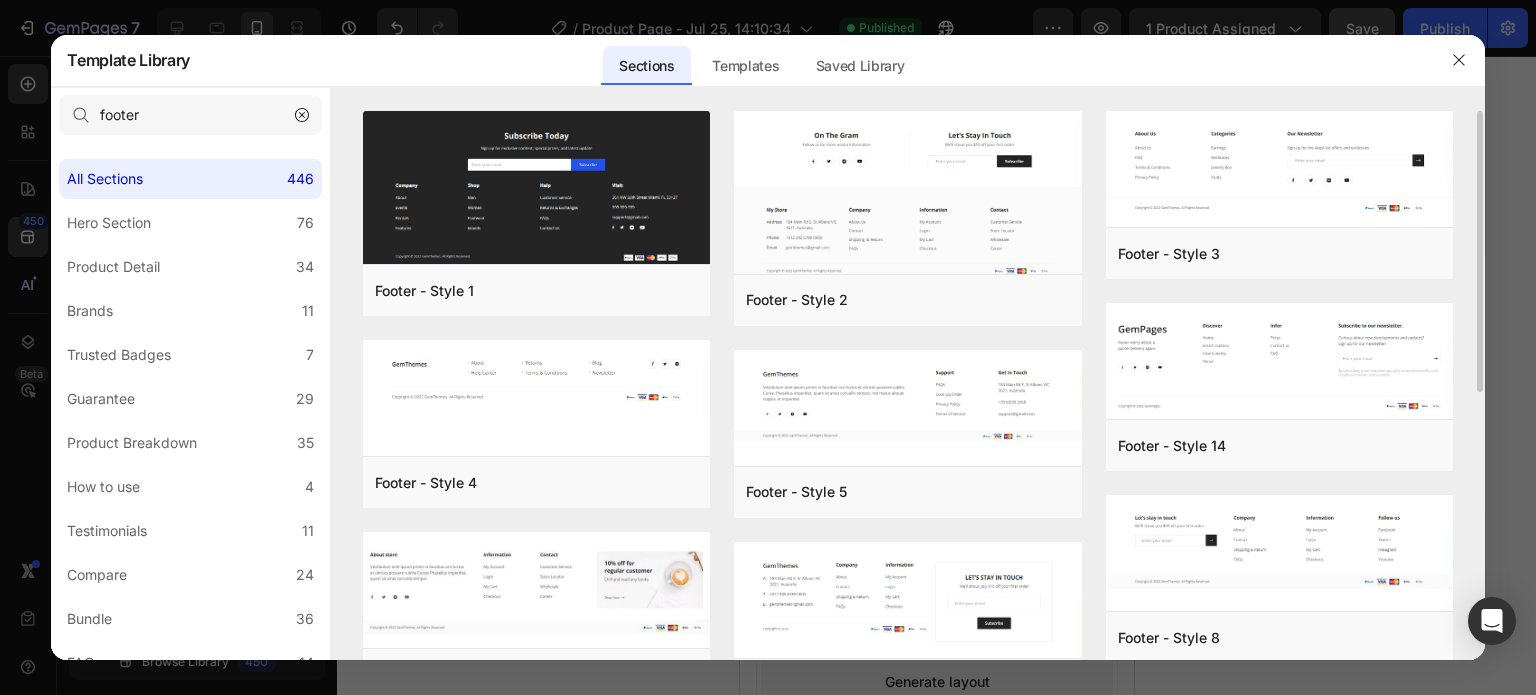 drag, startPoint x: 1479, startPoint y: 363, endPoint x: 1480, endPoint y: 449, distance: 86.00581 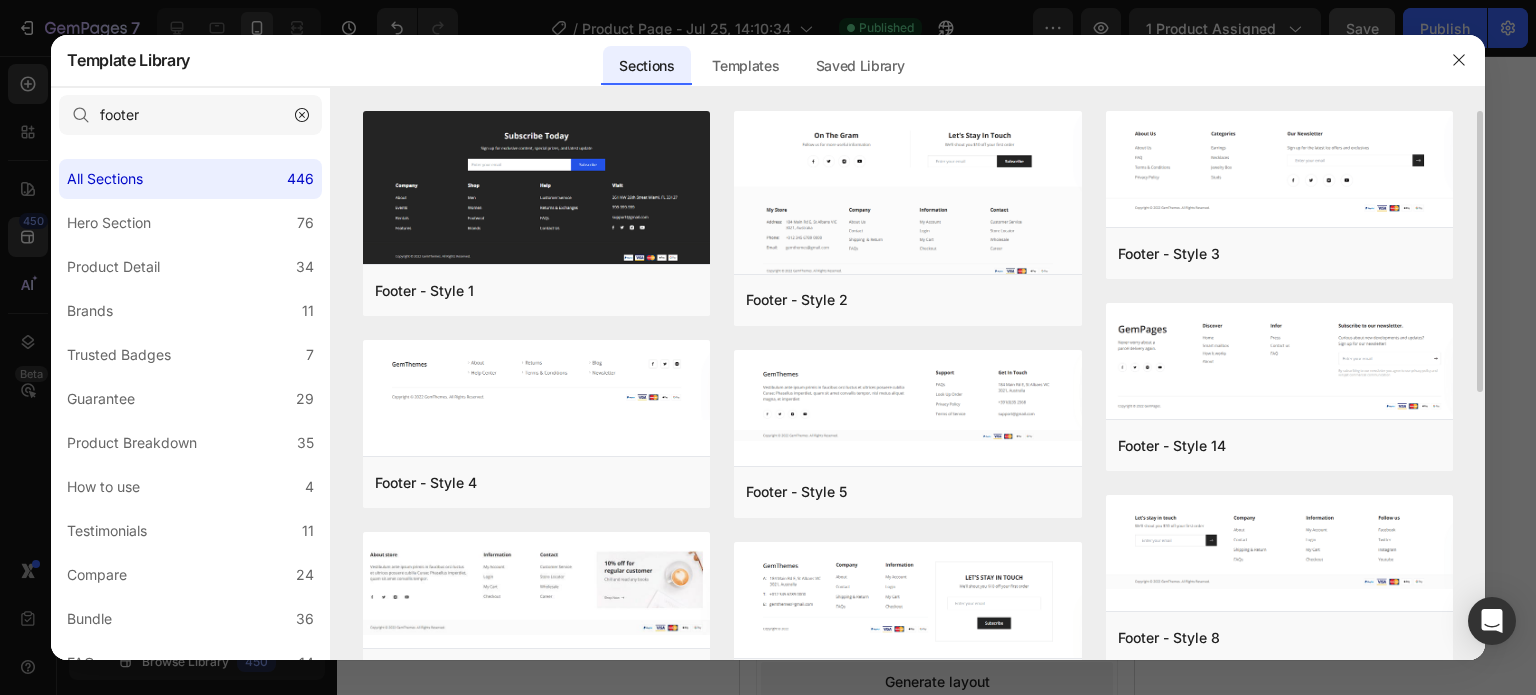 drag, startPoint x: 1481, startPoint y: 359, endPoint x: 1481, endPoint y: 374, distance: 15 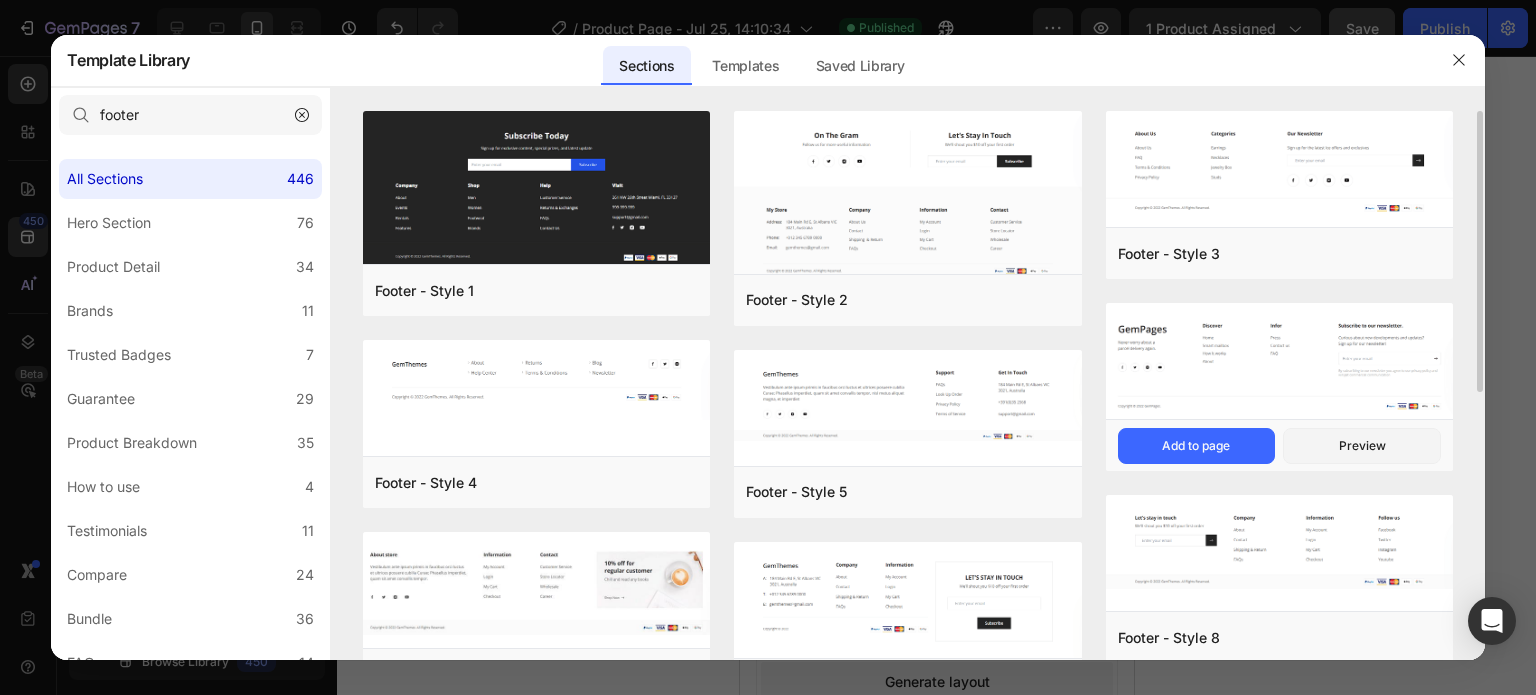 drag, startPoint x: 1481, startPoint y: 374, endPoint x: 1448, endPoint y: 387, distance: 35.468296 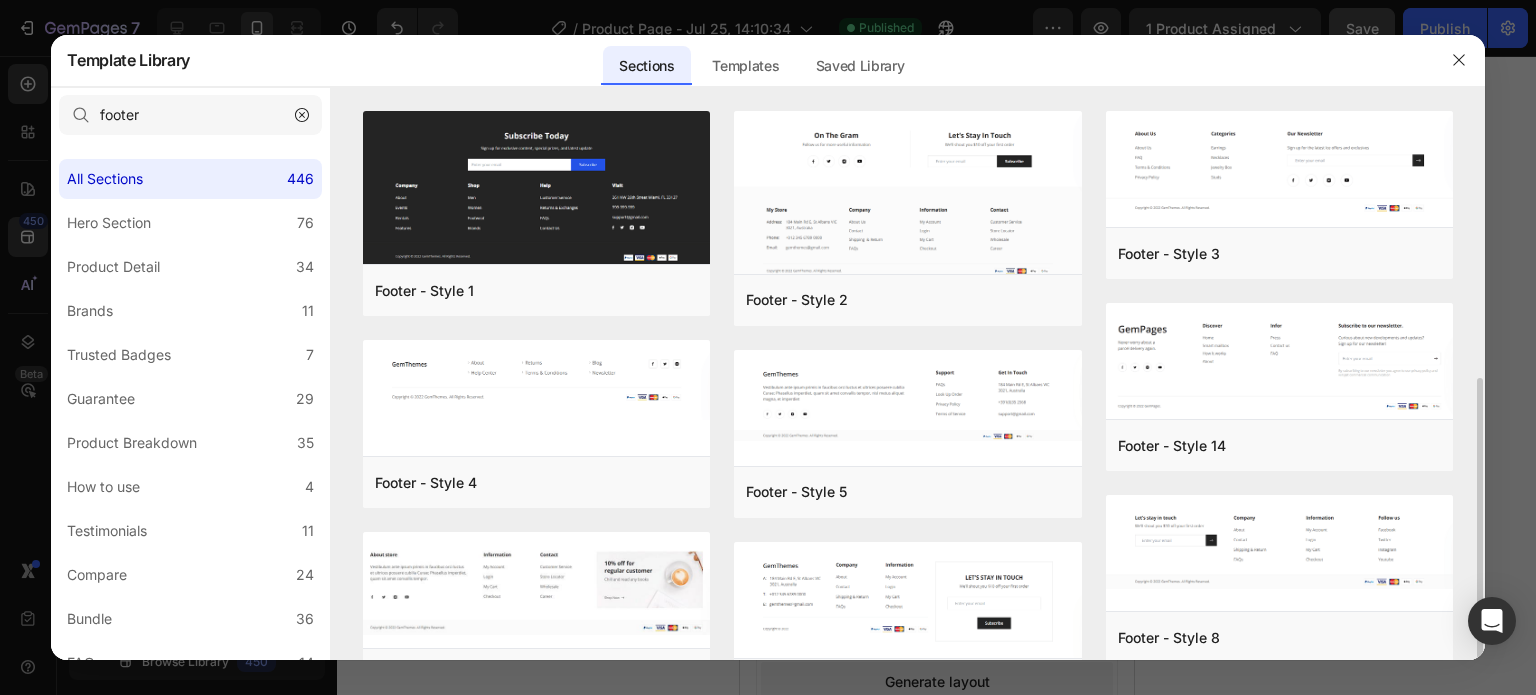 click on "Footer - Style 1 Add to page  Preview  Footer - Style 4 Add to page  Preview  Footer - Style 6 Add to page  Preview  Footer - Style 9 Add to page  Preview  Footer - Style 12 Add to page  Preview  Footer - Style 2 Add to page  Preview  Footer - Style 5 Add to page  Preview  Footer - Style 7 Add to page  Preview  Footer - Style 10 Add to page  Preview  Footer - Style 13 Add to page  Preview  Footer - Style 3 Add to page  Preview  Footer - Style 14 Add to page  Preview  Footer - Style 8 Add to page  Preview  Footer - Style 11 Add to page  Preview  Footer - Style 15 Add to page  Preview  Footer - Style 1 Add to page  Preview  Footer - Style 2 Add to page  Preview  Footer - Style 3 Add to page  Preview  Footer - Style 4 Add to page  Preview  Footer - Style 5 Add to page  Preview  Footer - Style 14 Add to page  Preview  Footer - Style 6 Add to page  Preview  Footer - Style 7 Add to page  Preview  Footer - Style 8 Add to page  Preview  Footer - Style 9 Add to page  Preview  Footer - Style 10 Add to page  Preview" at bounding box center [908, 386] 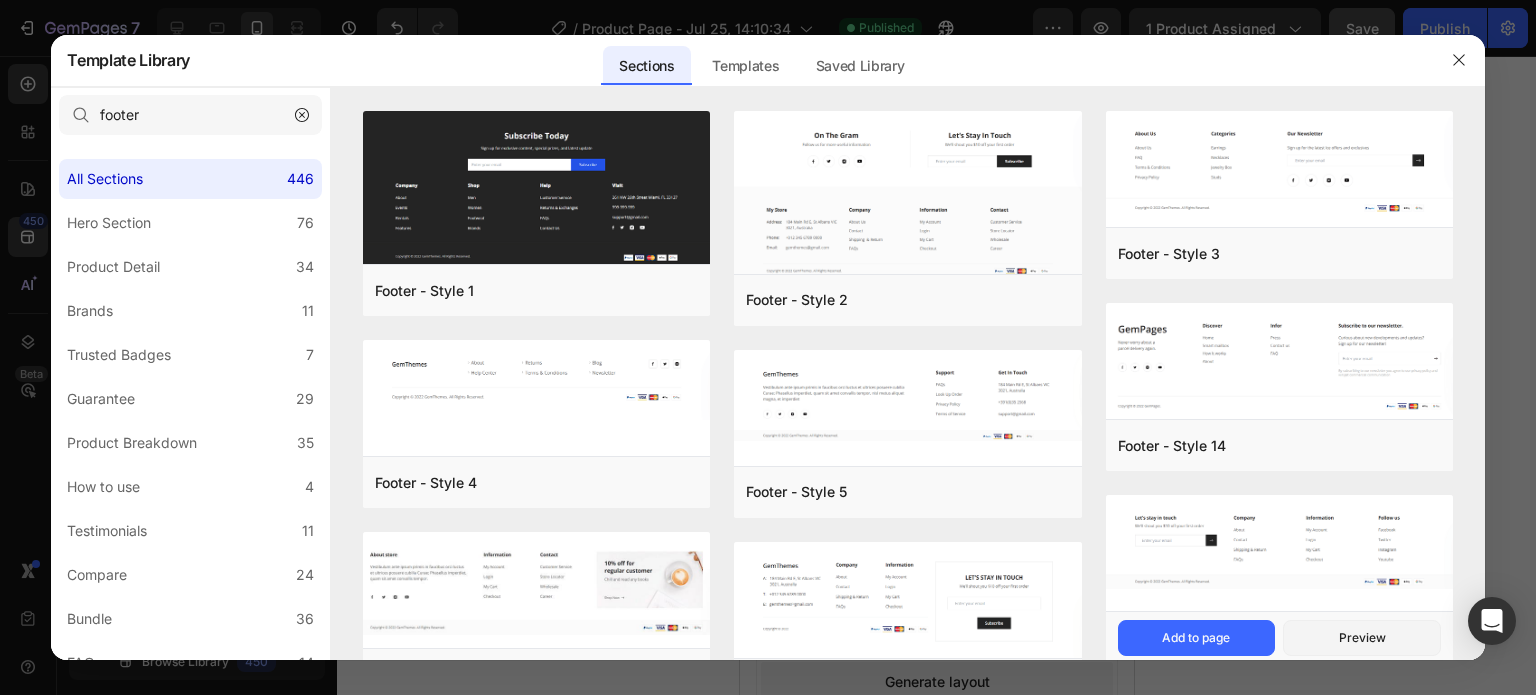 click at bounding box center (1279, 171) 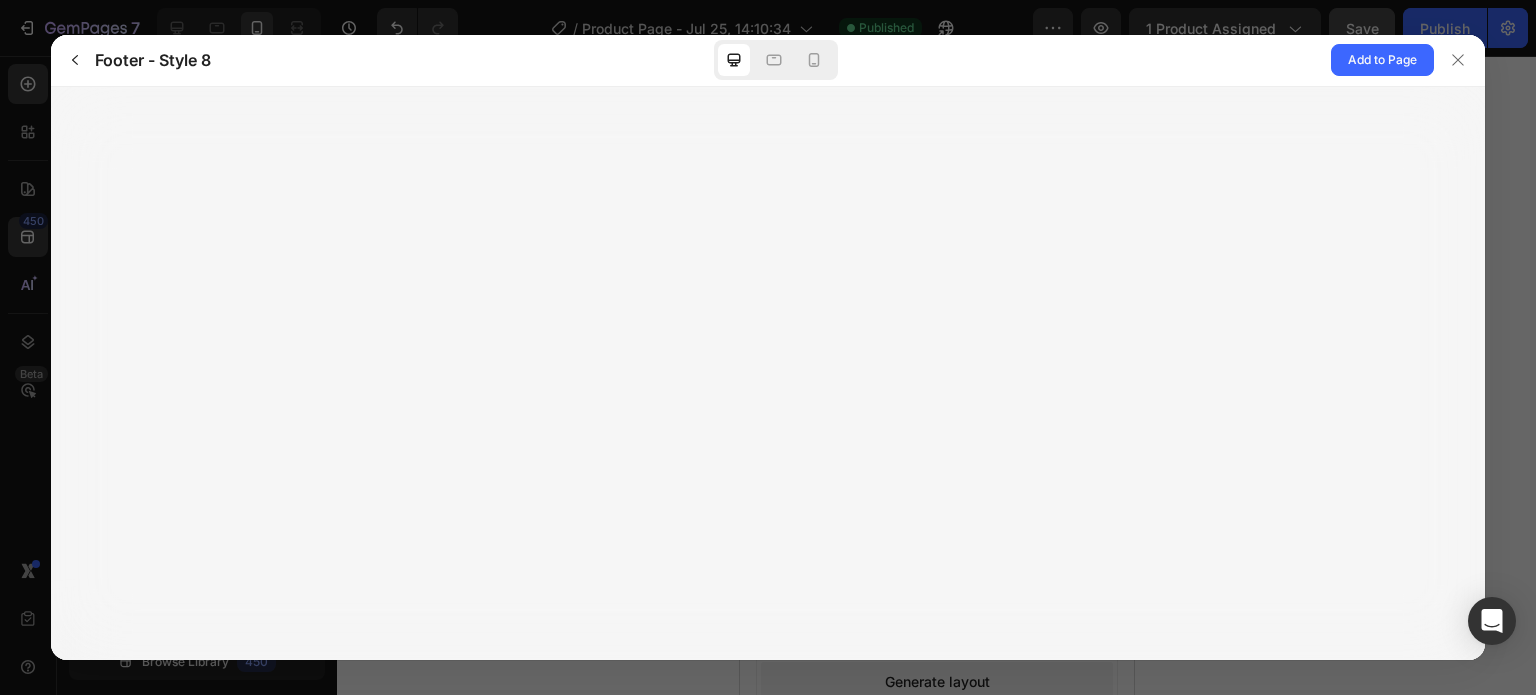 click at bounding box center [768, 374] 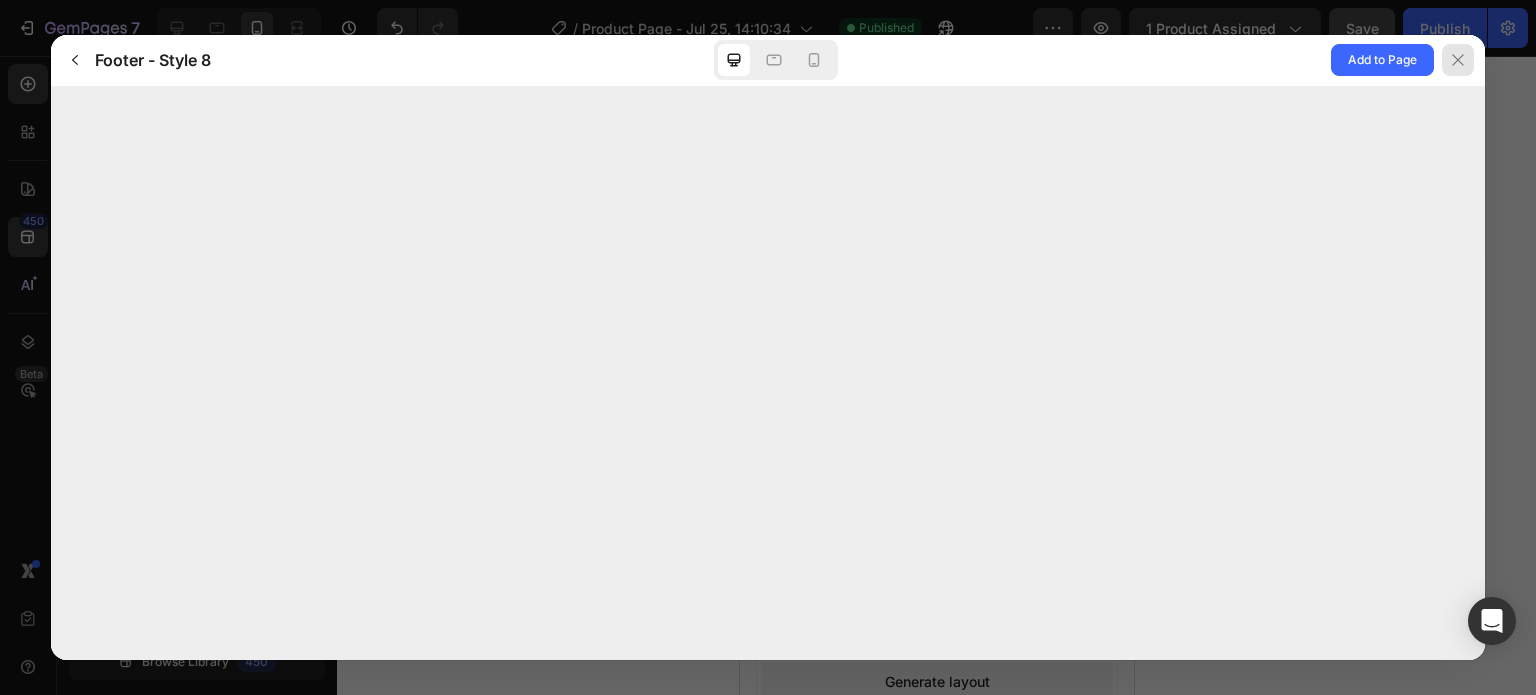 click 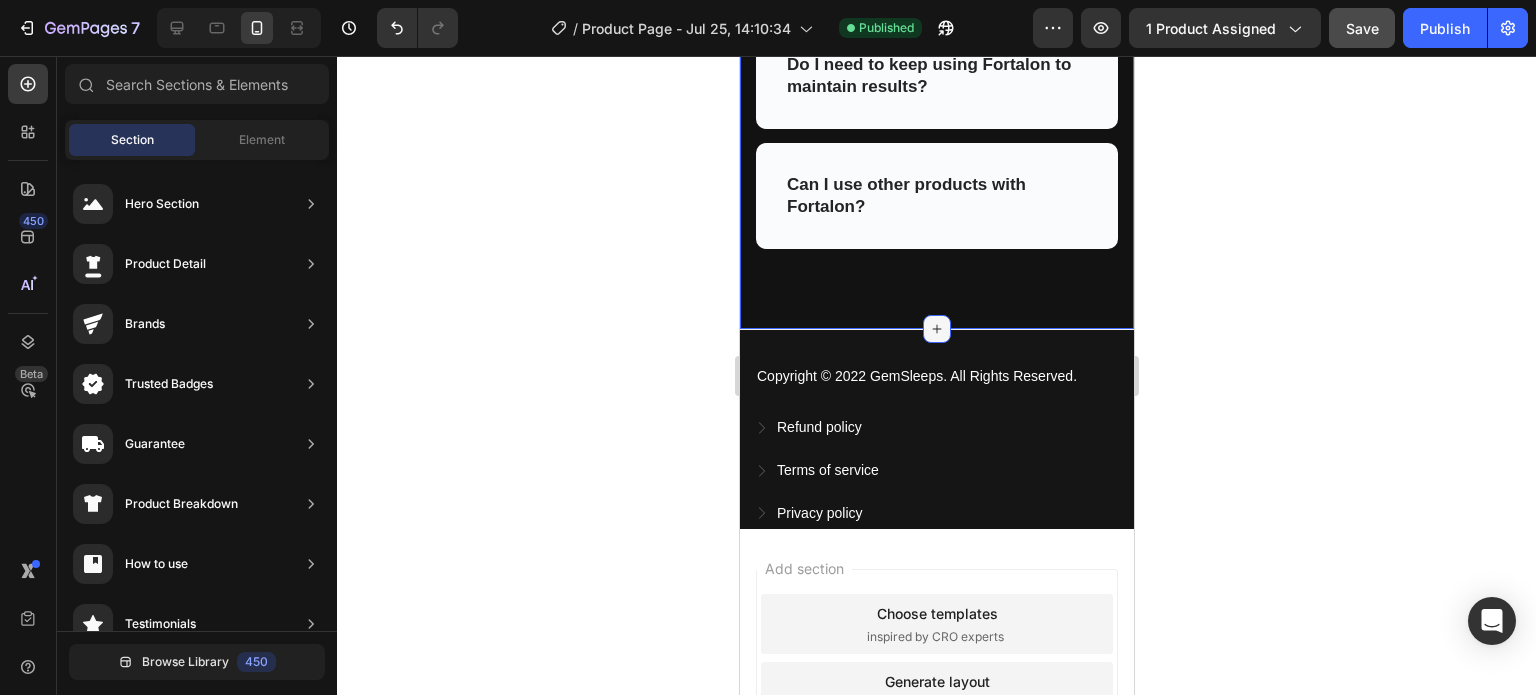 click 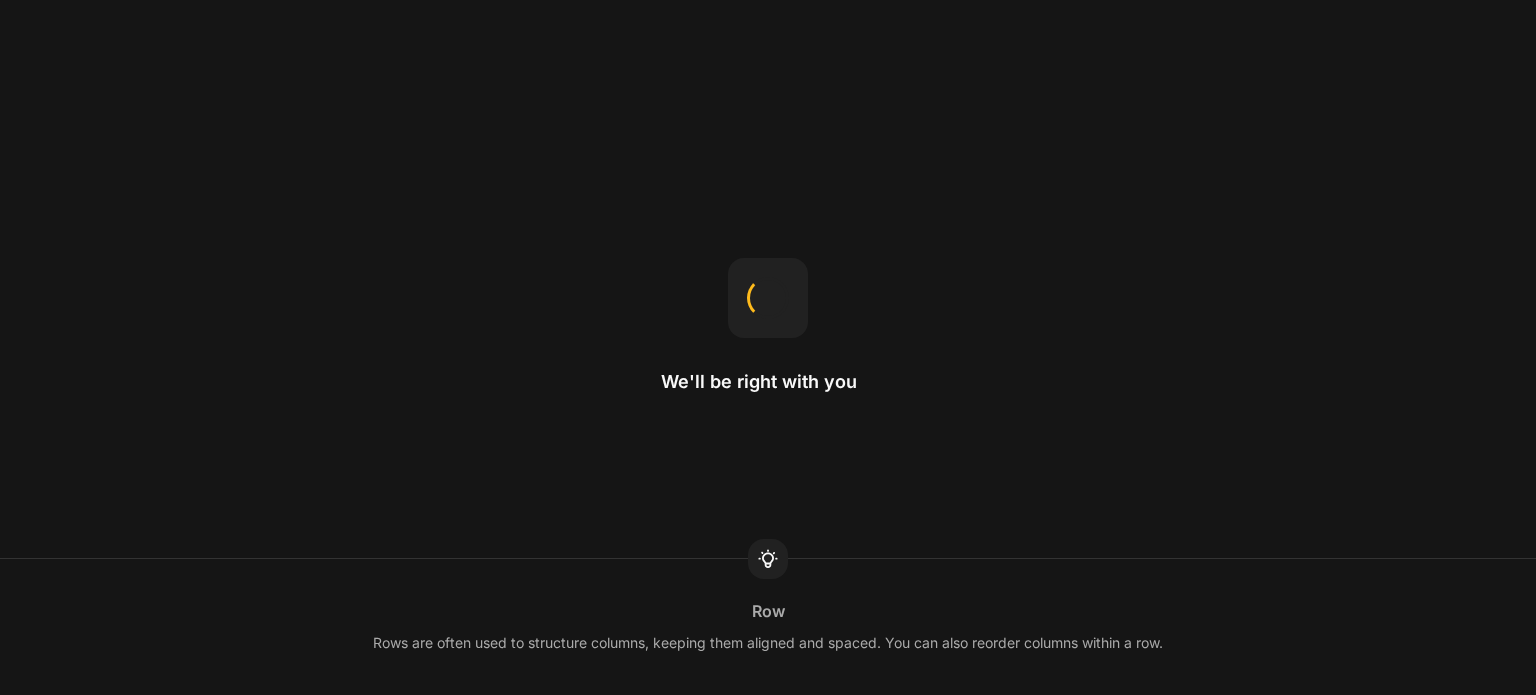scroll, scrollTop: 0, scrollLeft: 0, axis: both 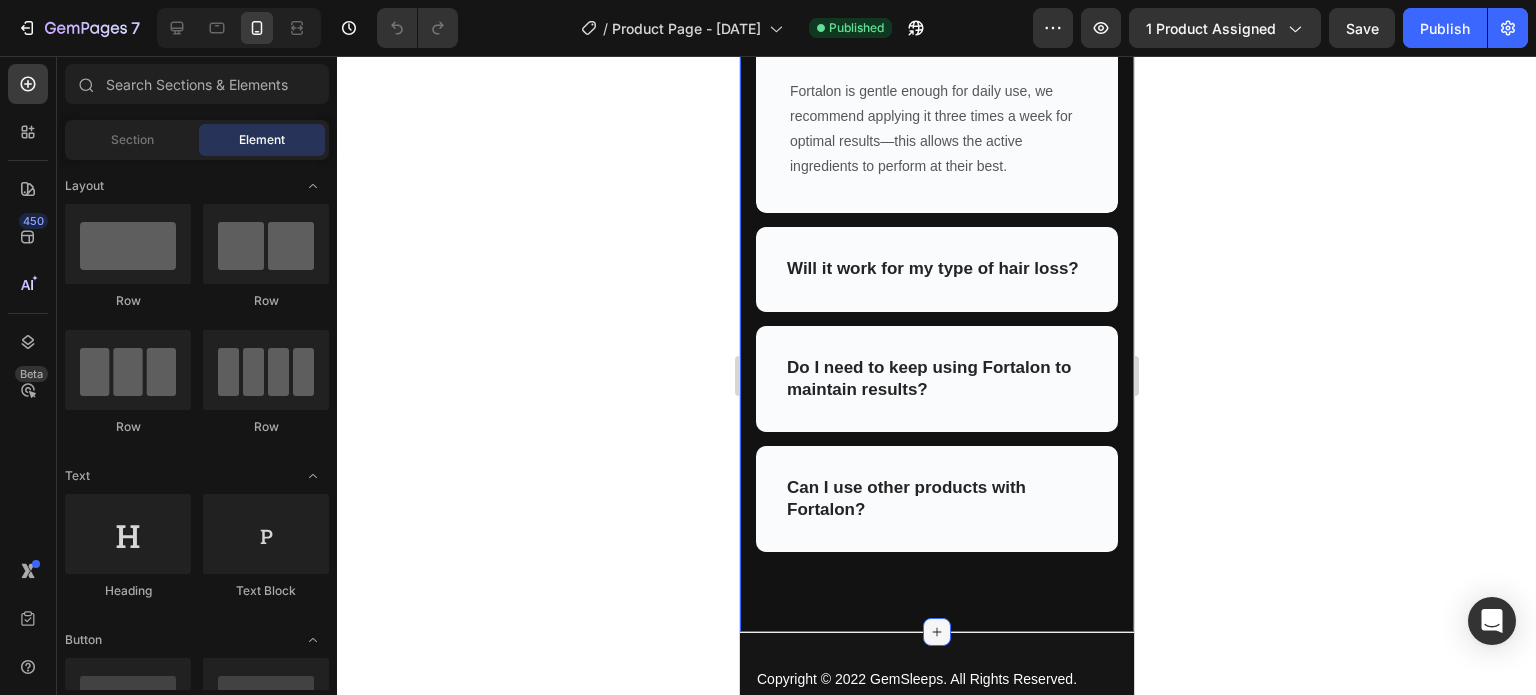 click 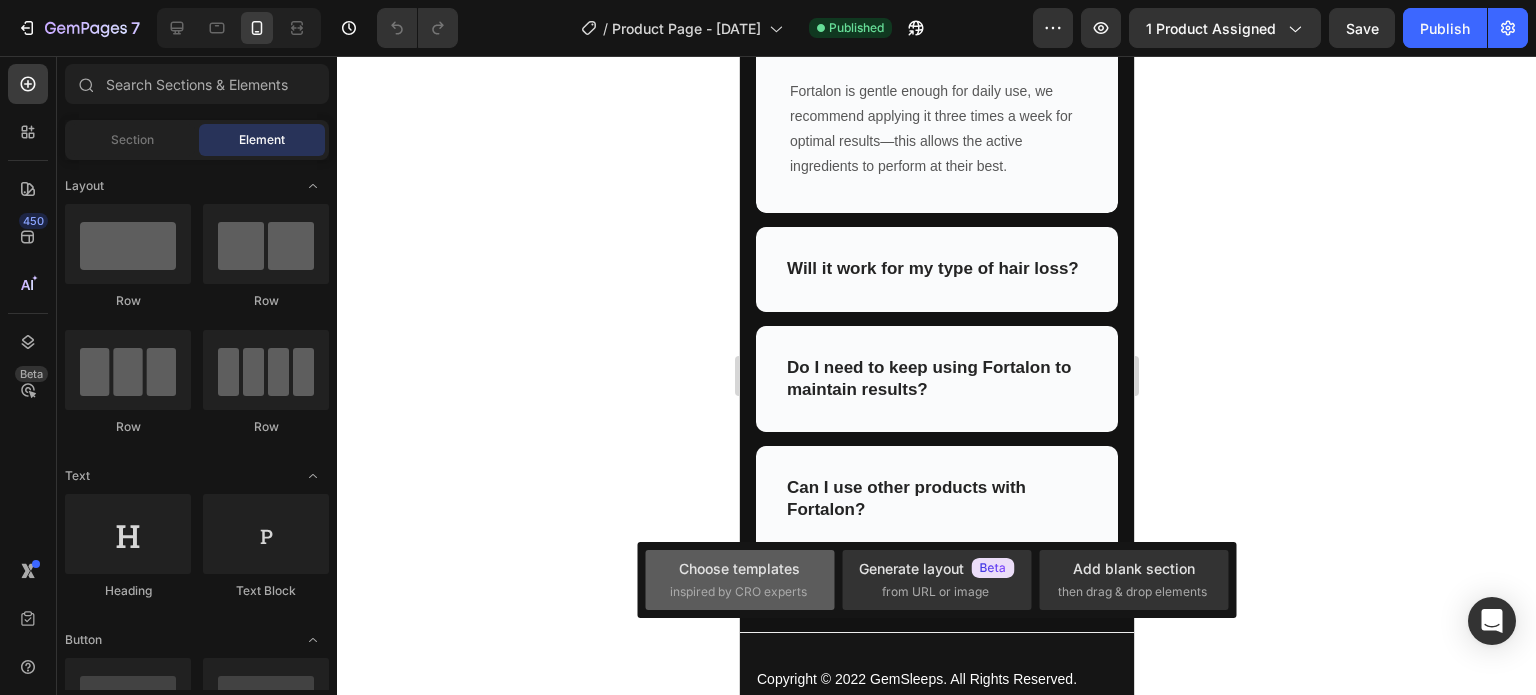click on "Choose templates" at bounding box center (739, 568) 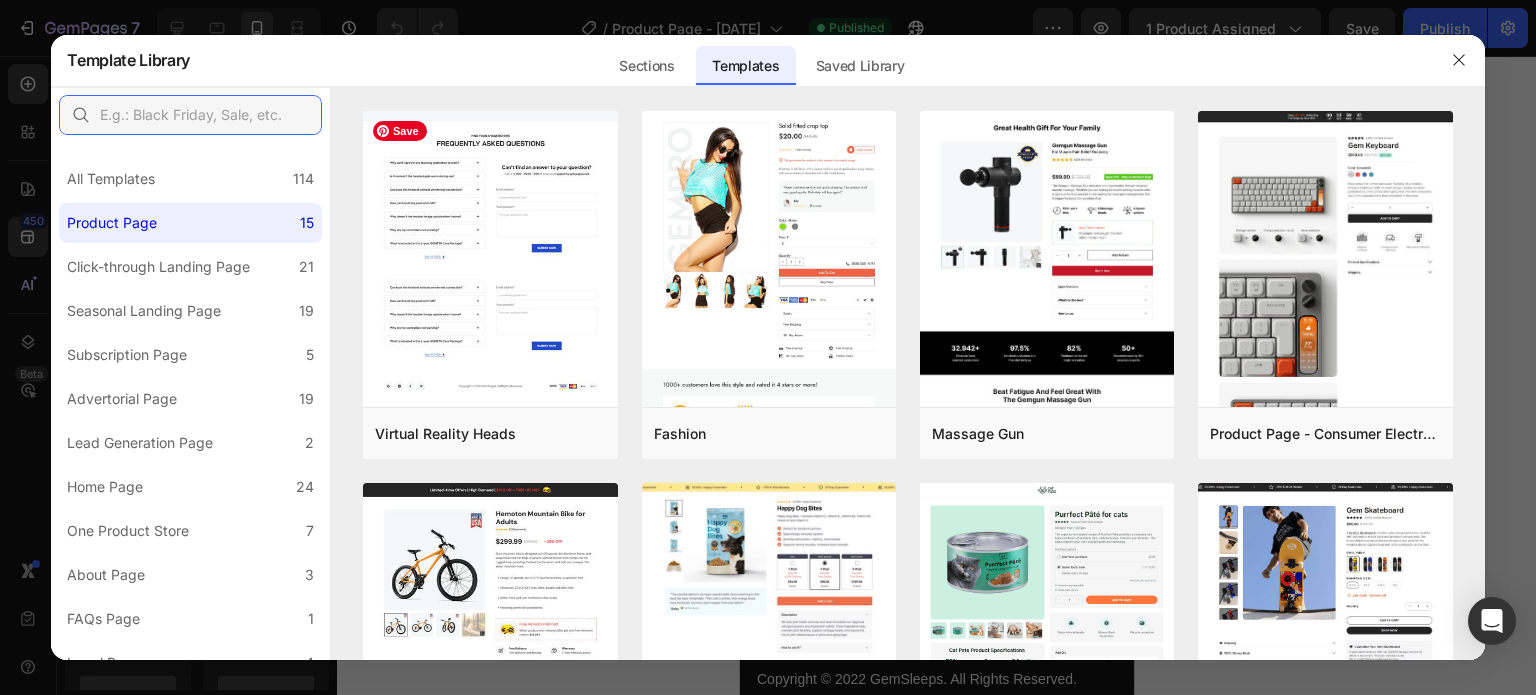 click at bounding box center [190, 115] 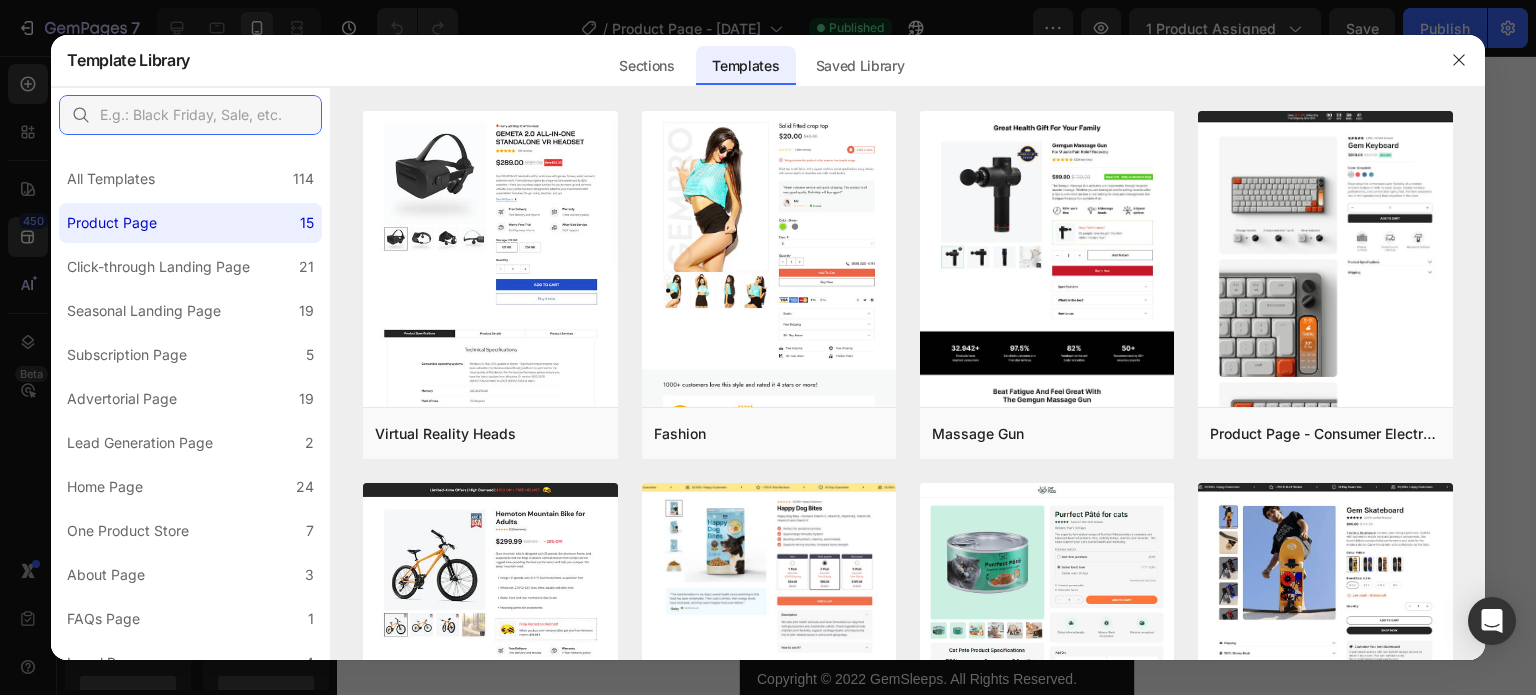 click at bounding box center (190, 115) 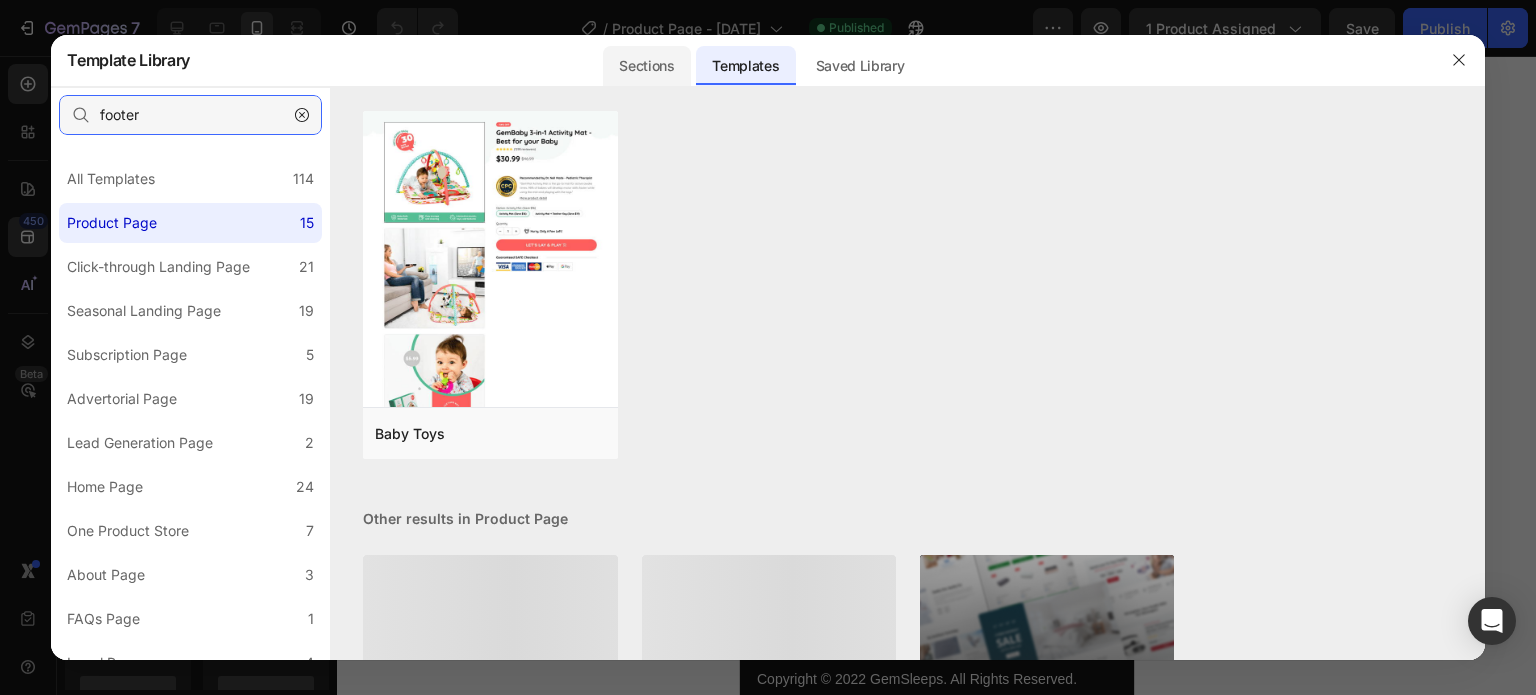 type on "footer" 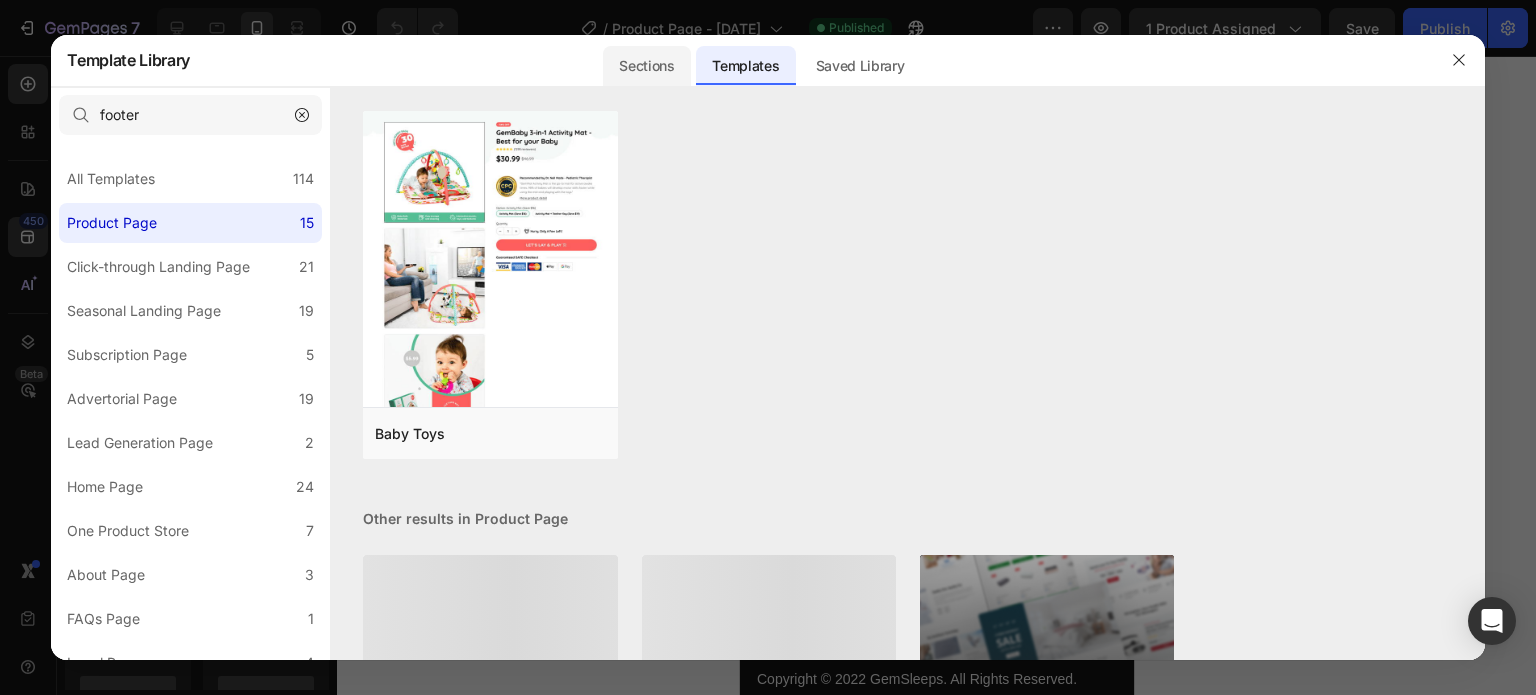 click on "Sections" 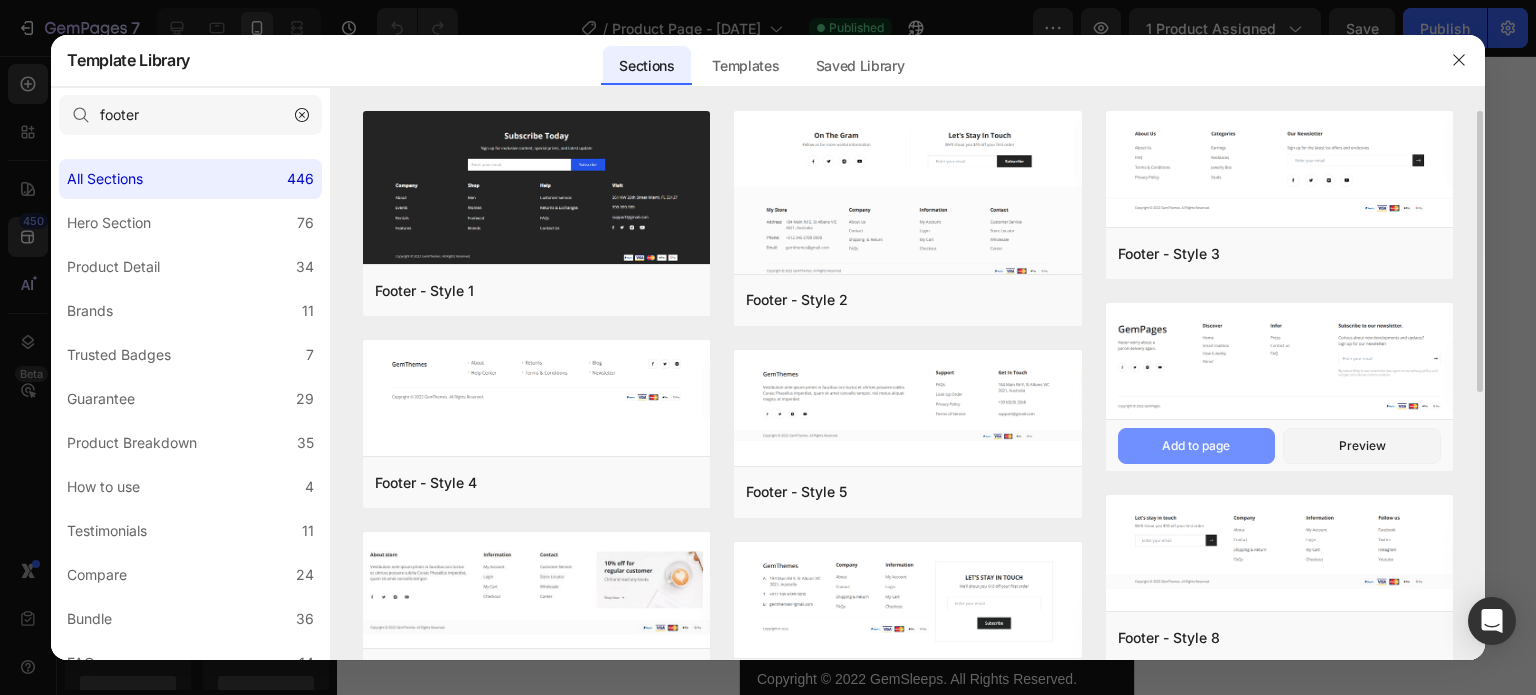 click on "Add to page" at bounding box center (0, 0) 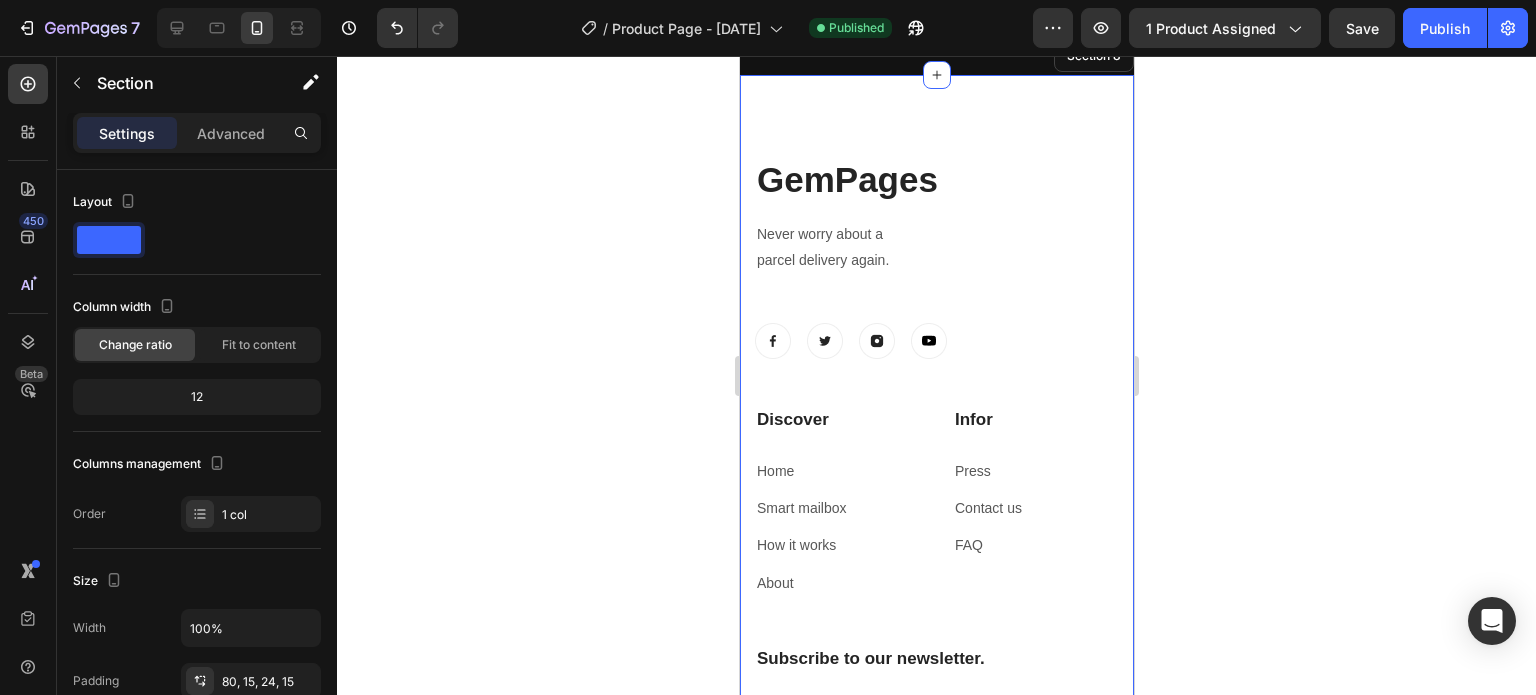 scroll, scrollTop: 6890, scrollLeft: 0, axis: vertical 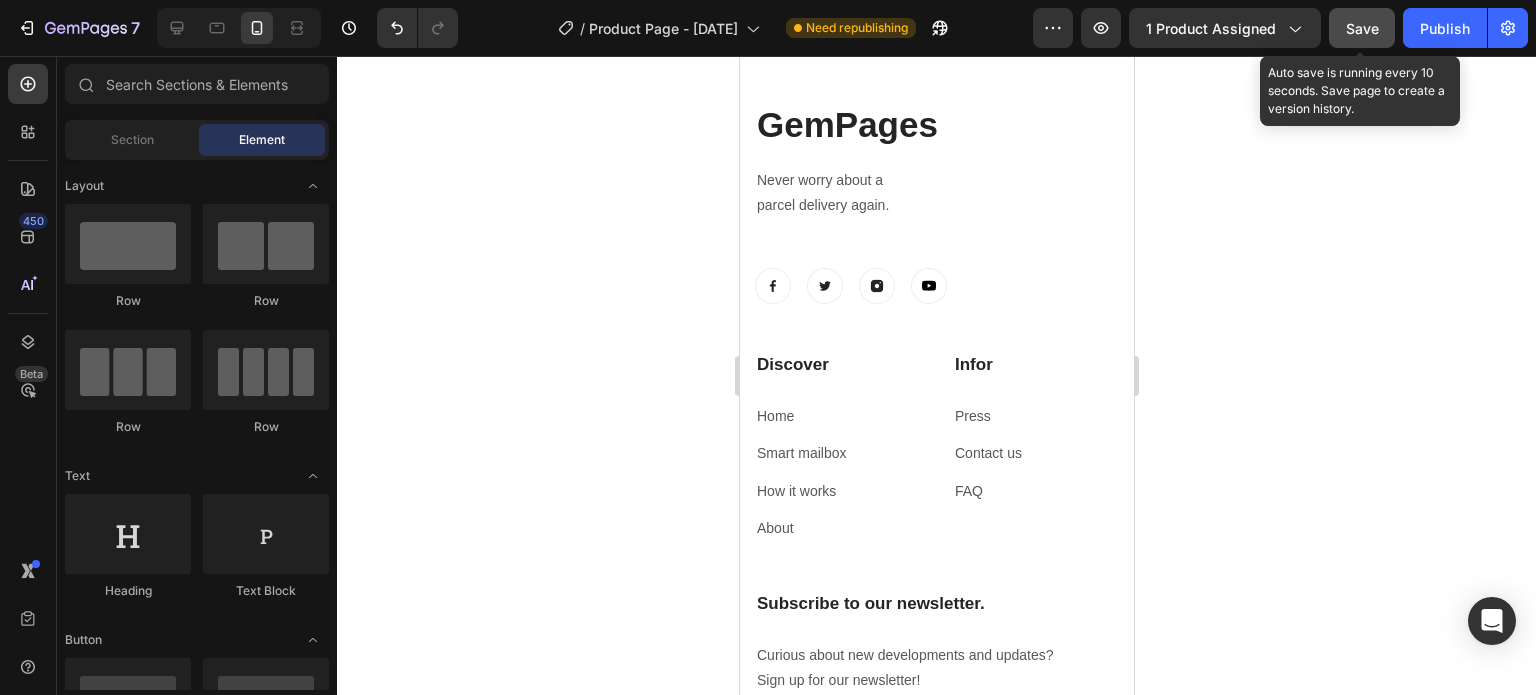 click on "Save" at bounding box center [1362, 28] 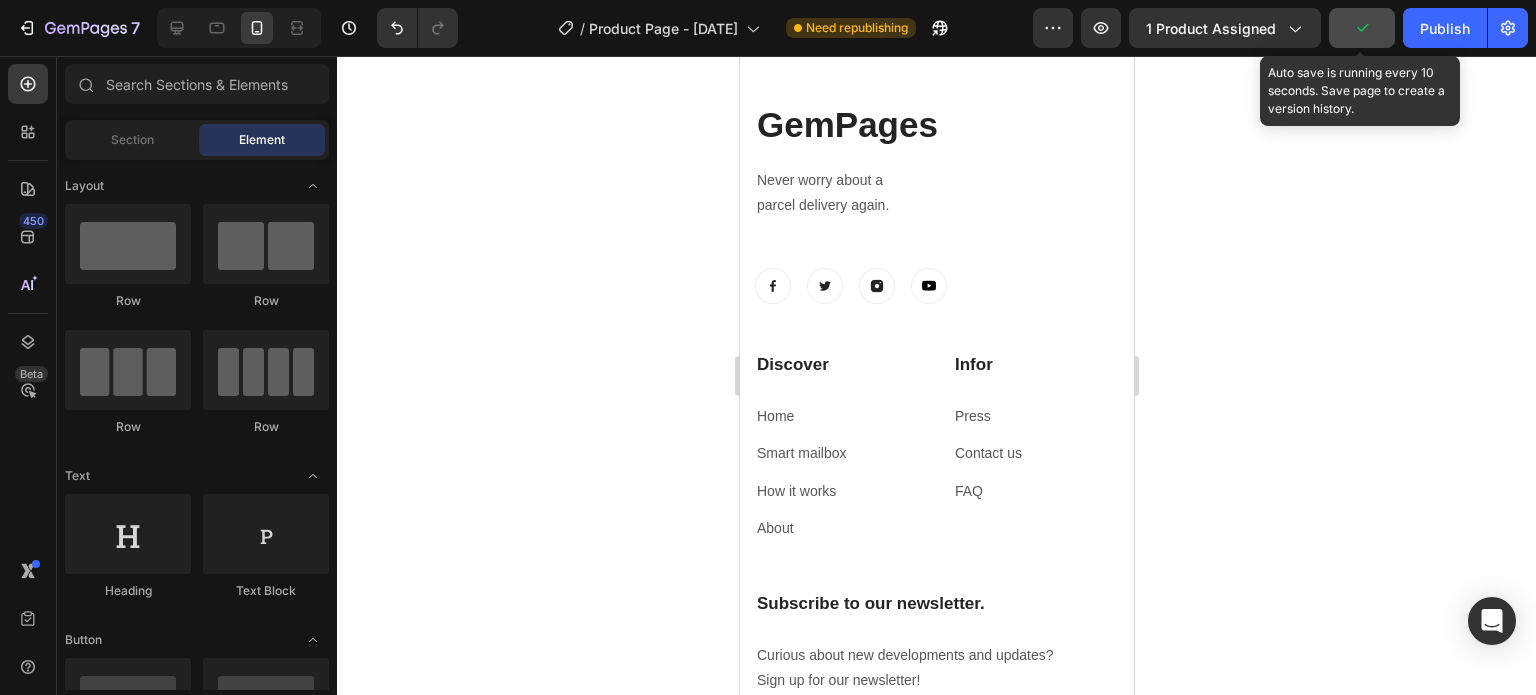 scroll, scrollTop: 2884, scrollLeft: 0, axis: vertical 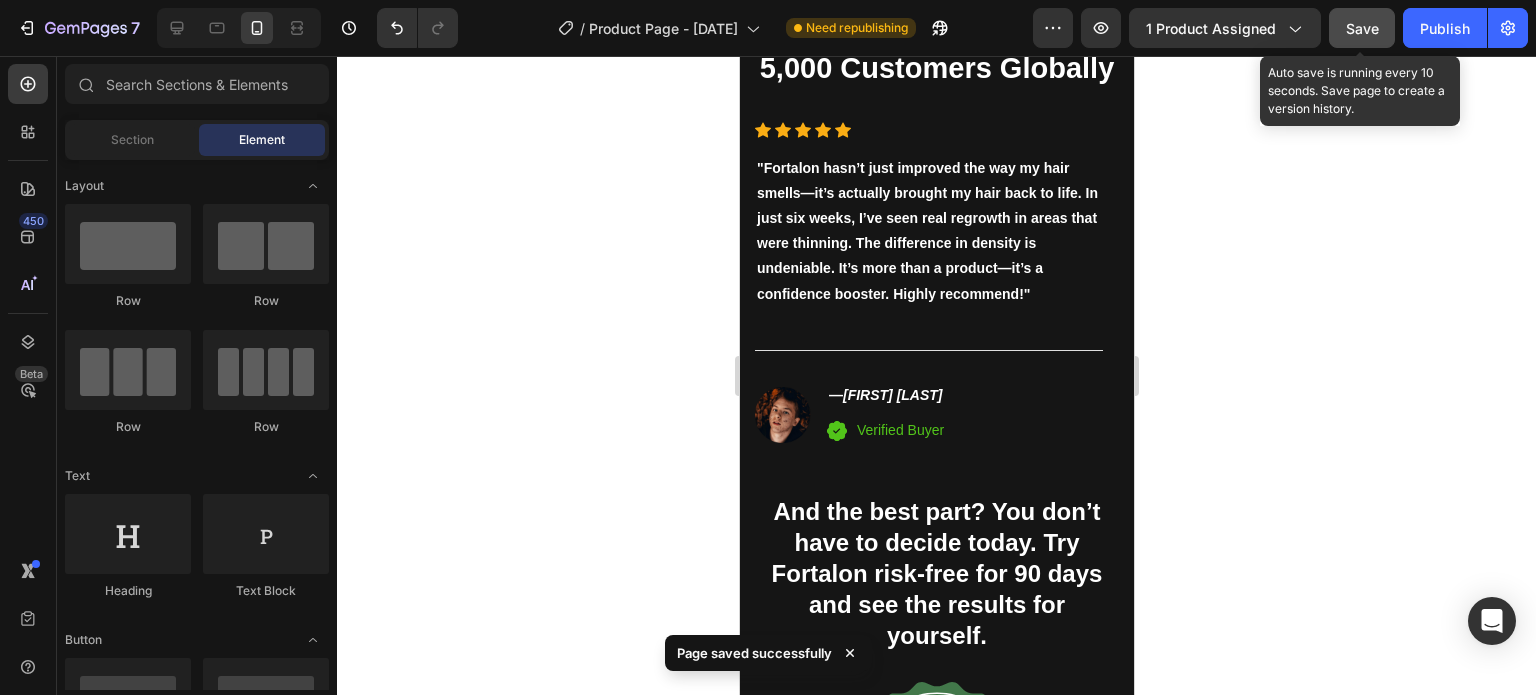 drag, startPoint x: 1122, startPoint y: 293, endPoint x: 2182, endPoint y: 81, distance: 1080.9922 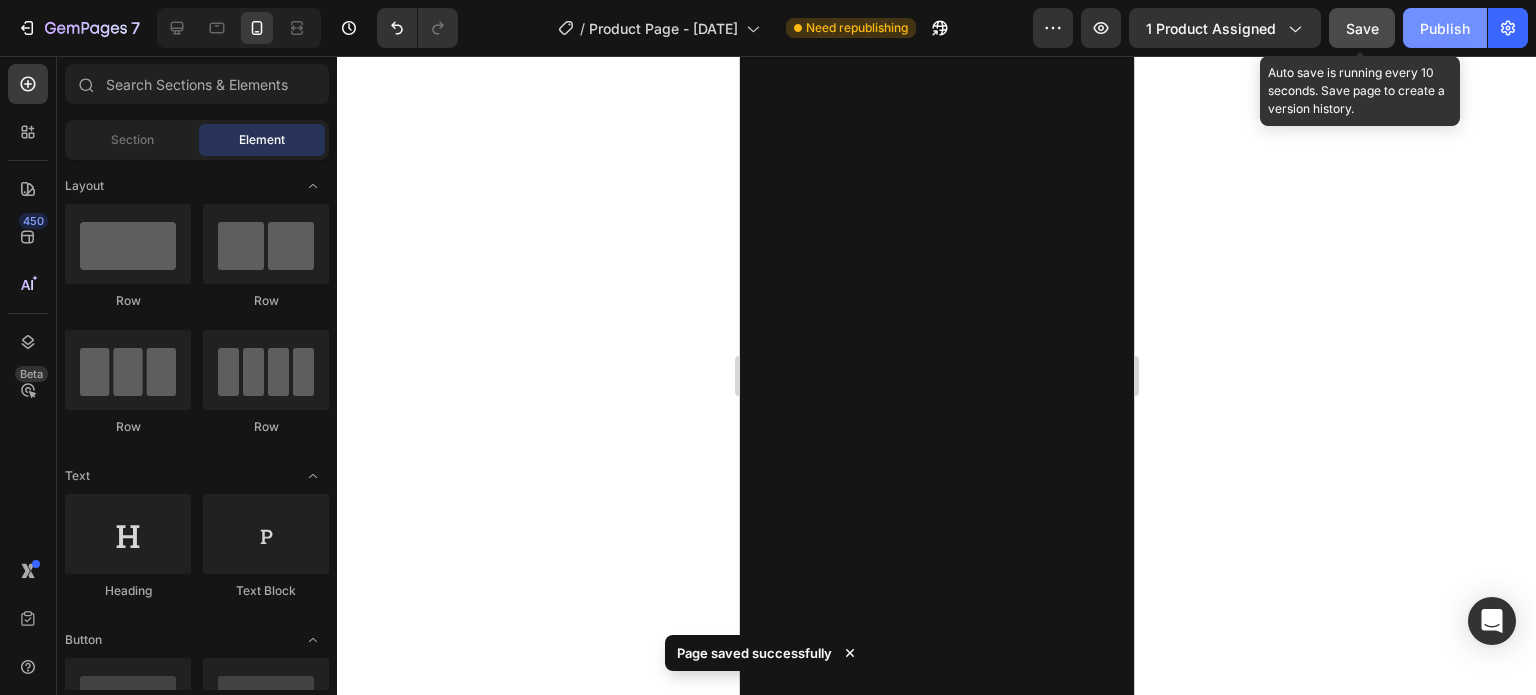 scroll, scrollTop: 4339, scrollLeft: 0, axis: vertical 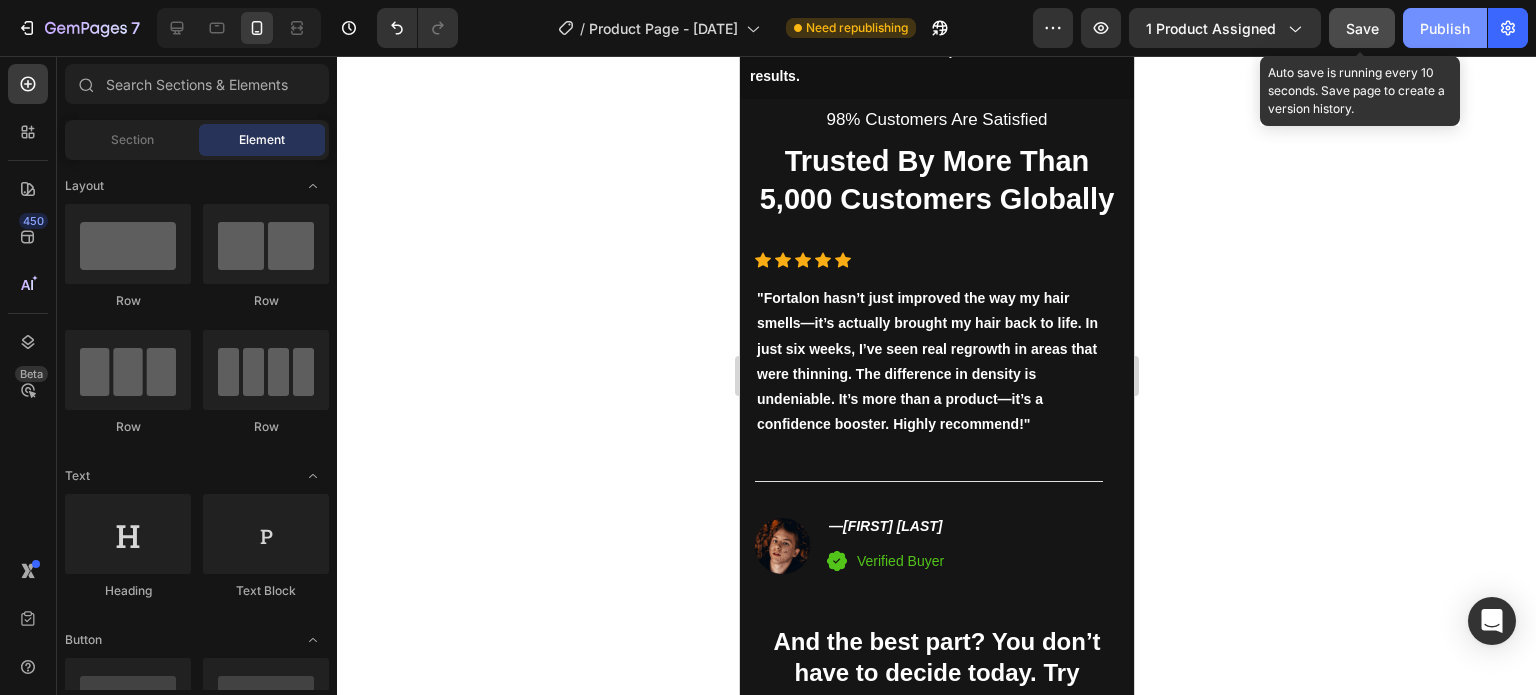 click on "Publish" at bounding box center [1445, 28] 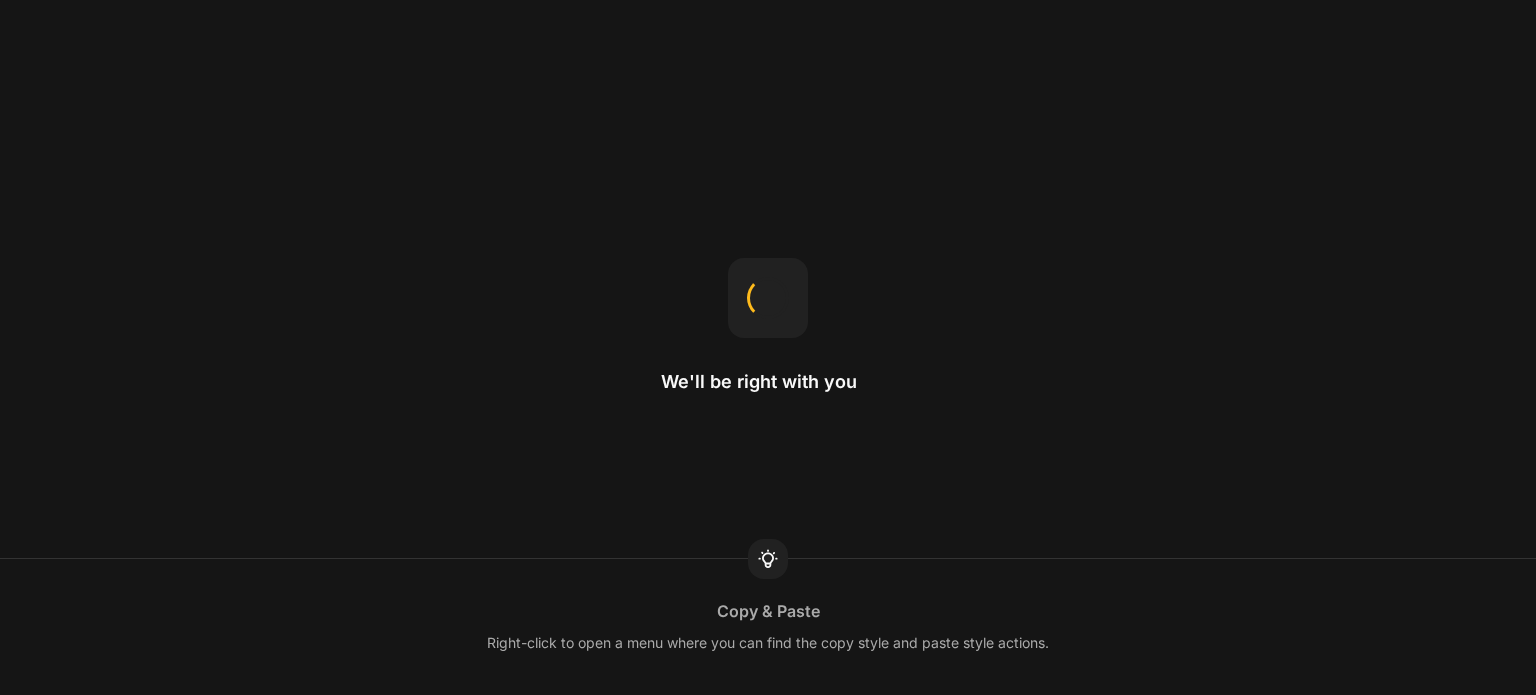 scroll, scrollTop: 0, scrollLeft: 0, axis: both 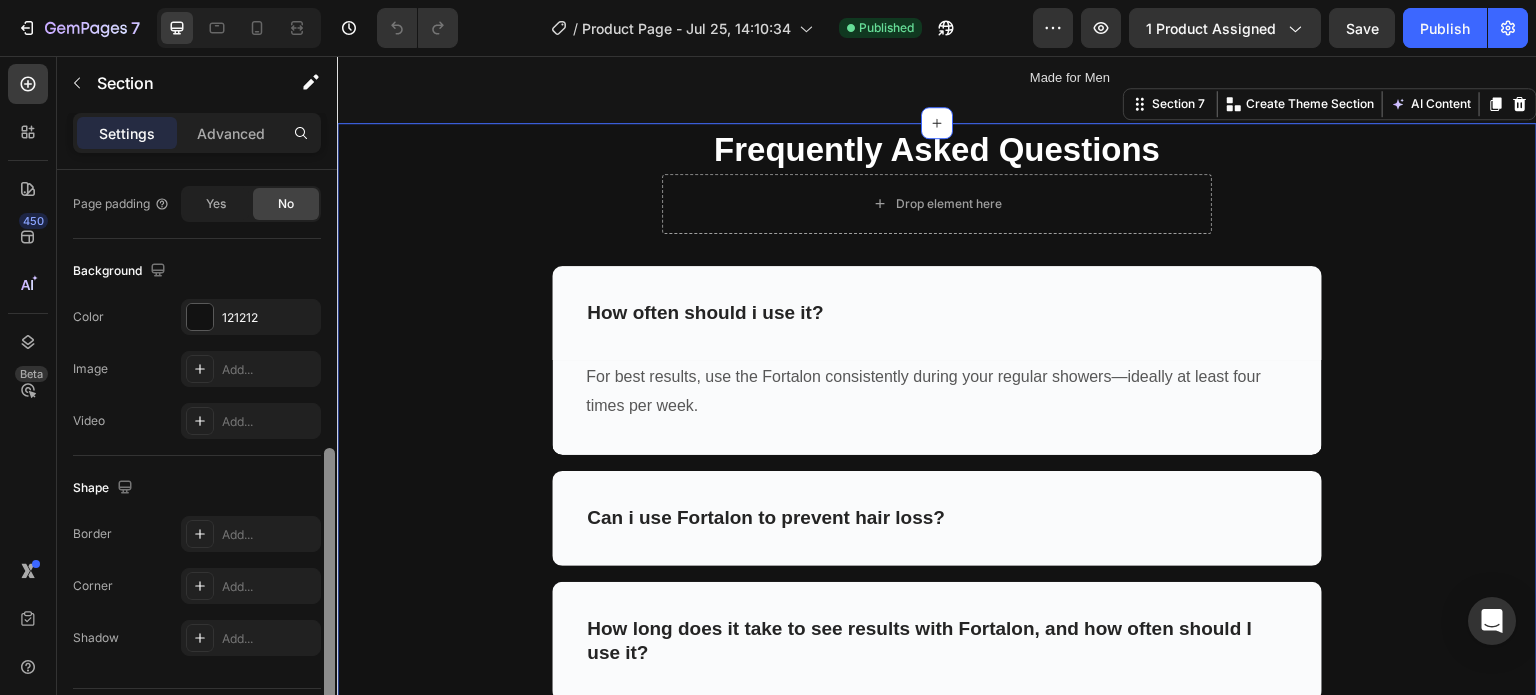 drag, startPoint x: 322, startPoint y: 323, endPoint x: 336, endPoint y: 515, distance: 192.50974 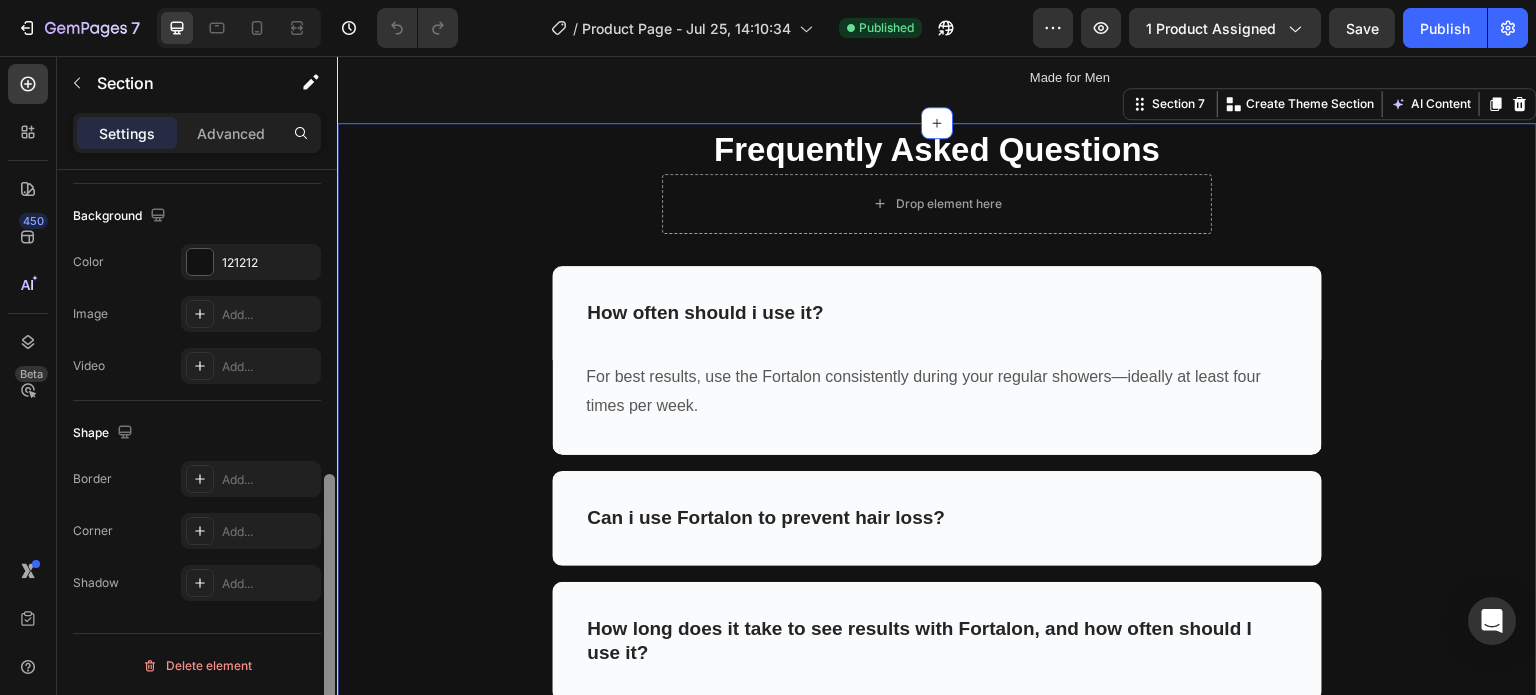 click at bounding box center (329, 461) 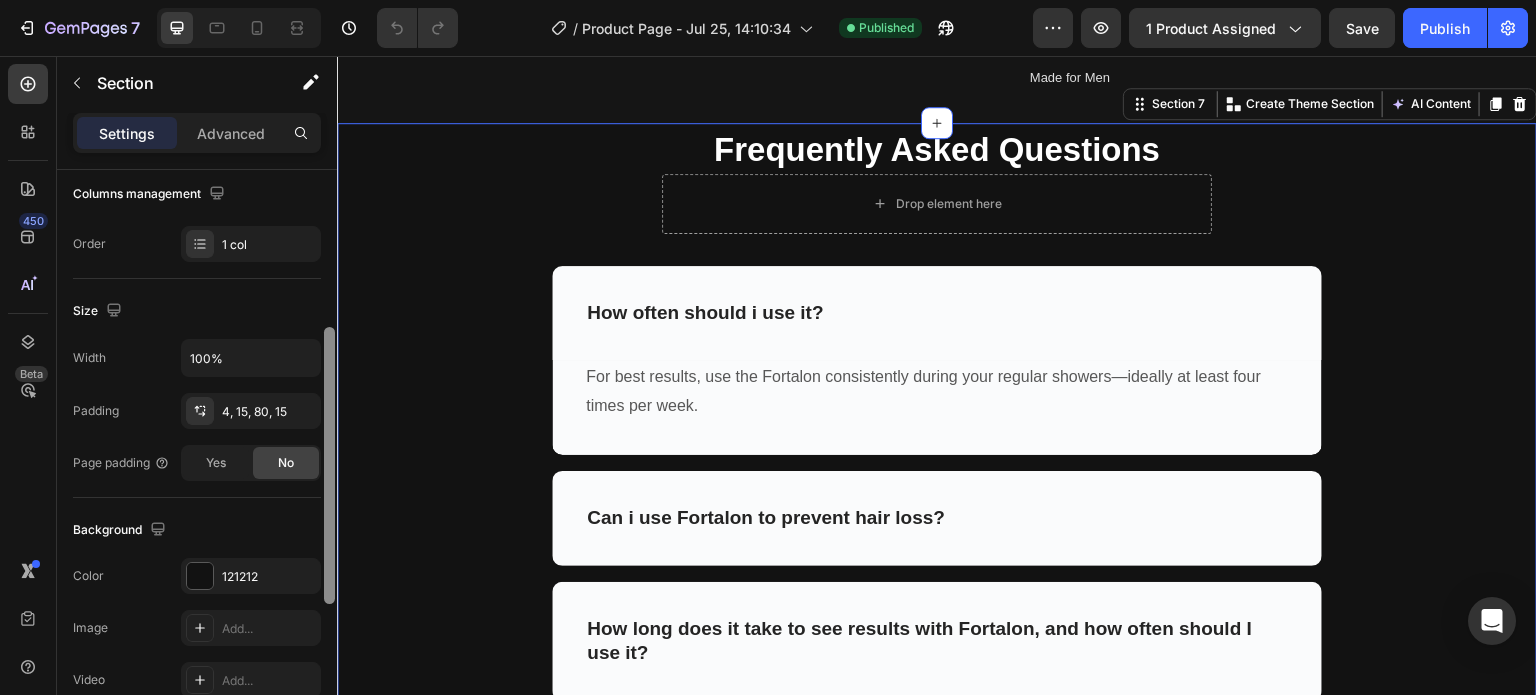 scroll, scrollTop: 318, scrollLeft: 0, axis: vertical 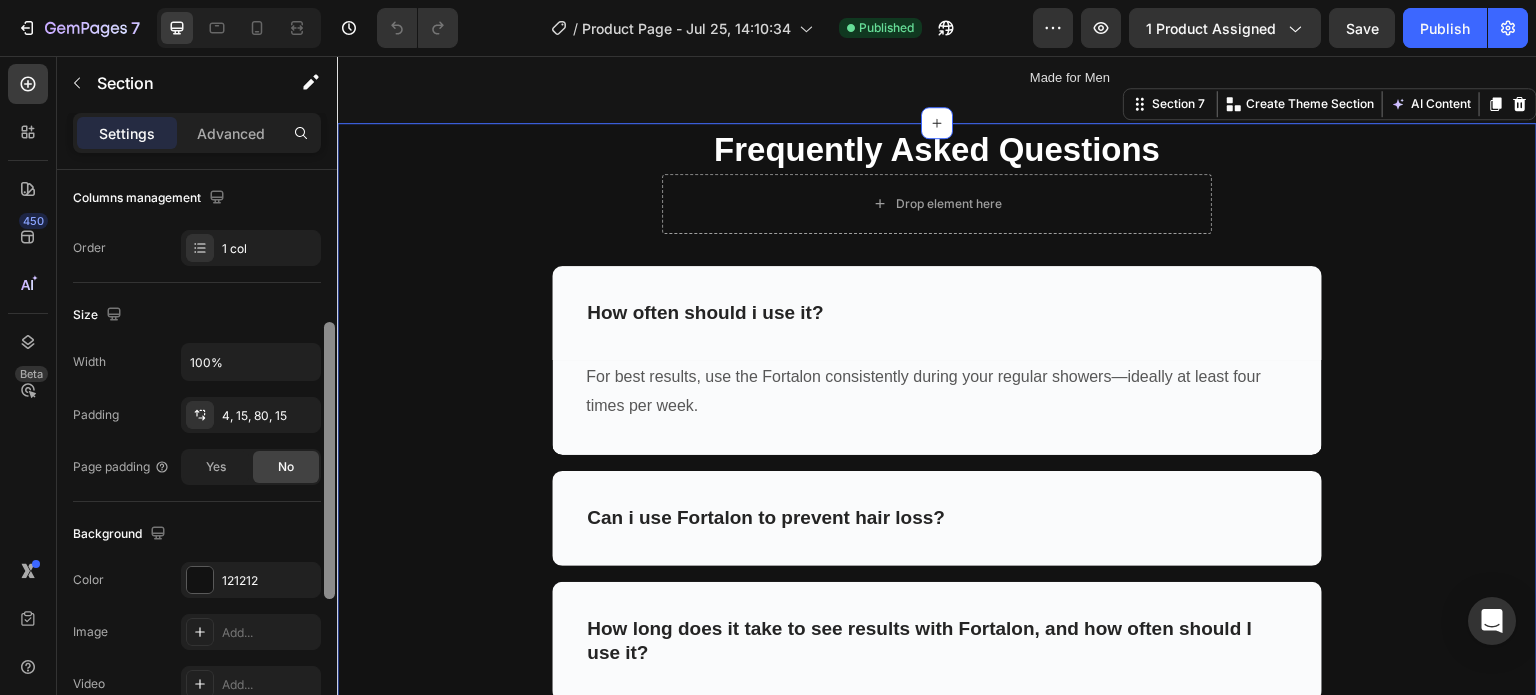 drag, startPoint x: 331, startPoint y: 523, endPoint x: 330, endPoint y: 371, distance: 152.0033 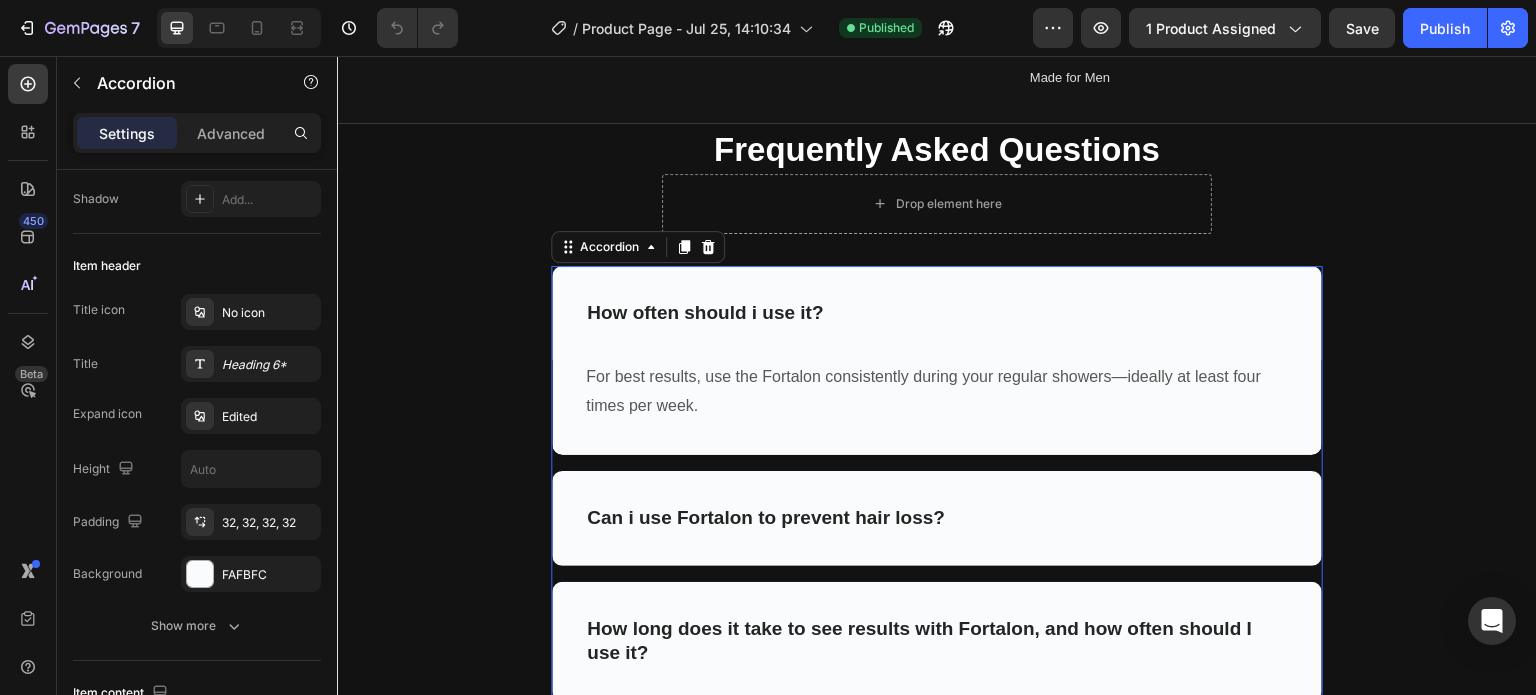 click on "How often should i use it?" at bounding box center (937, 313) 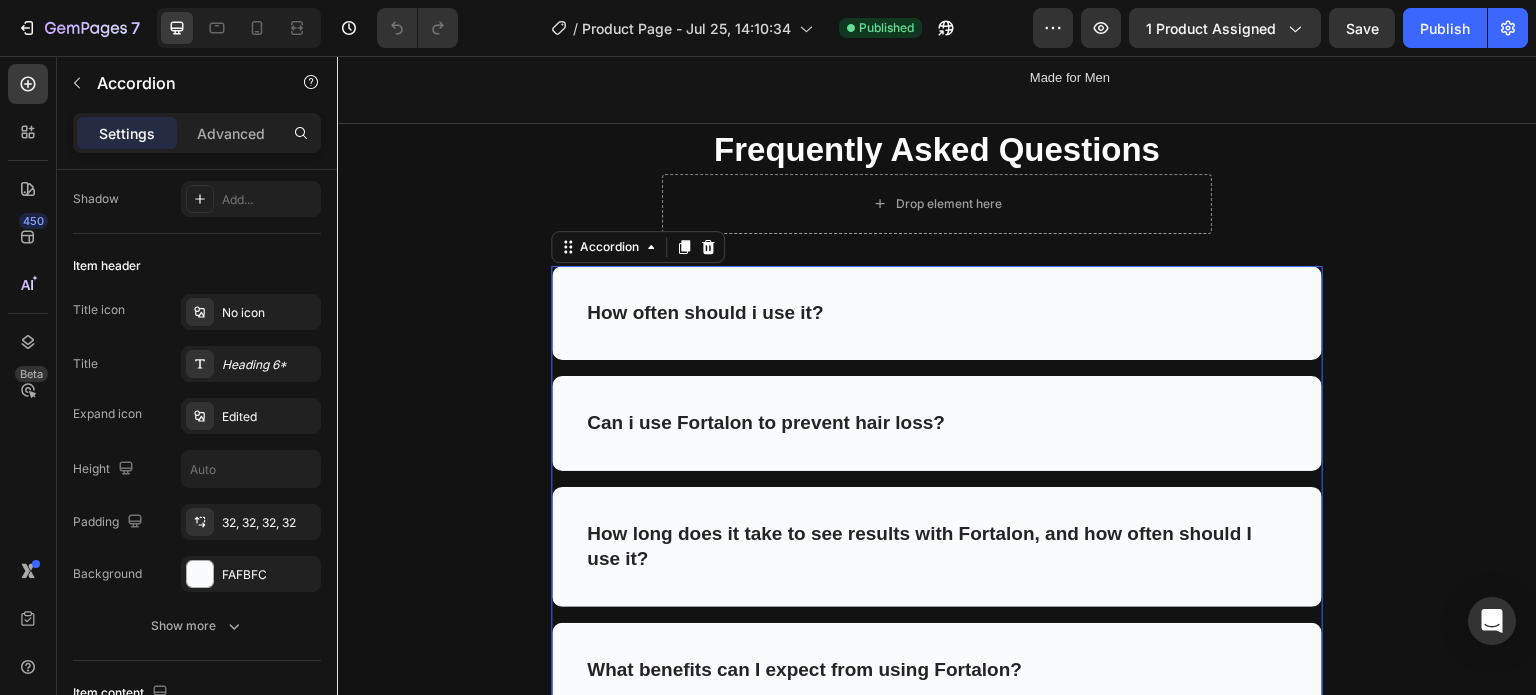scroll, scrollTop: 0, scrollLeft: 0, axis: both 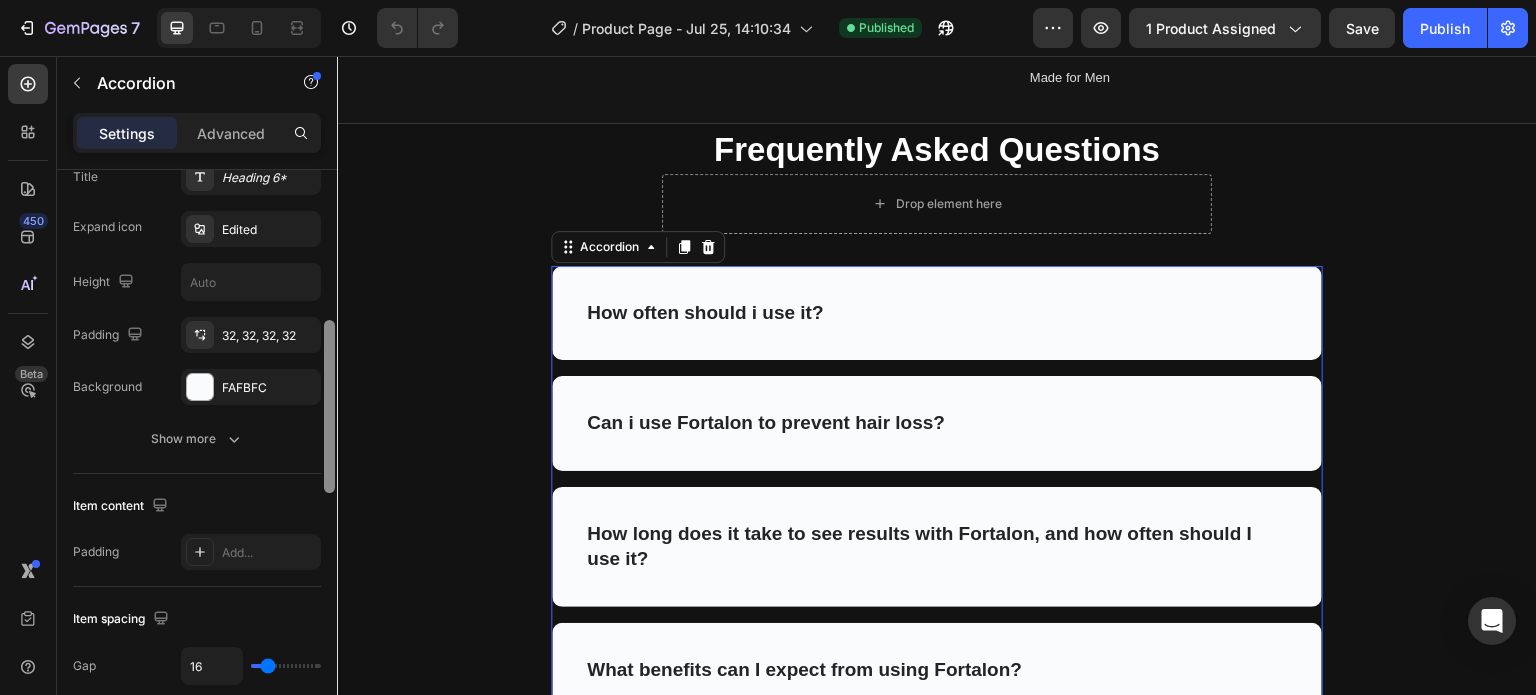 drag, startPoint x: 328, startPoint y: 335, endPoint x: 335, endPoint y: 486, distance: 151.16217 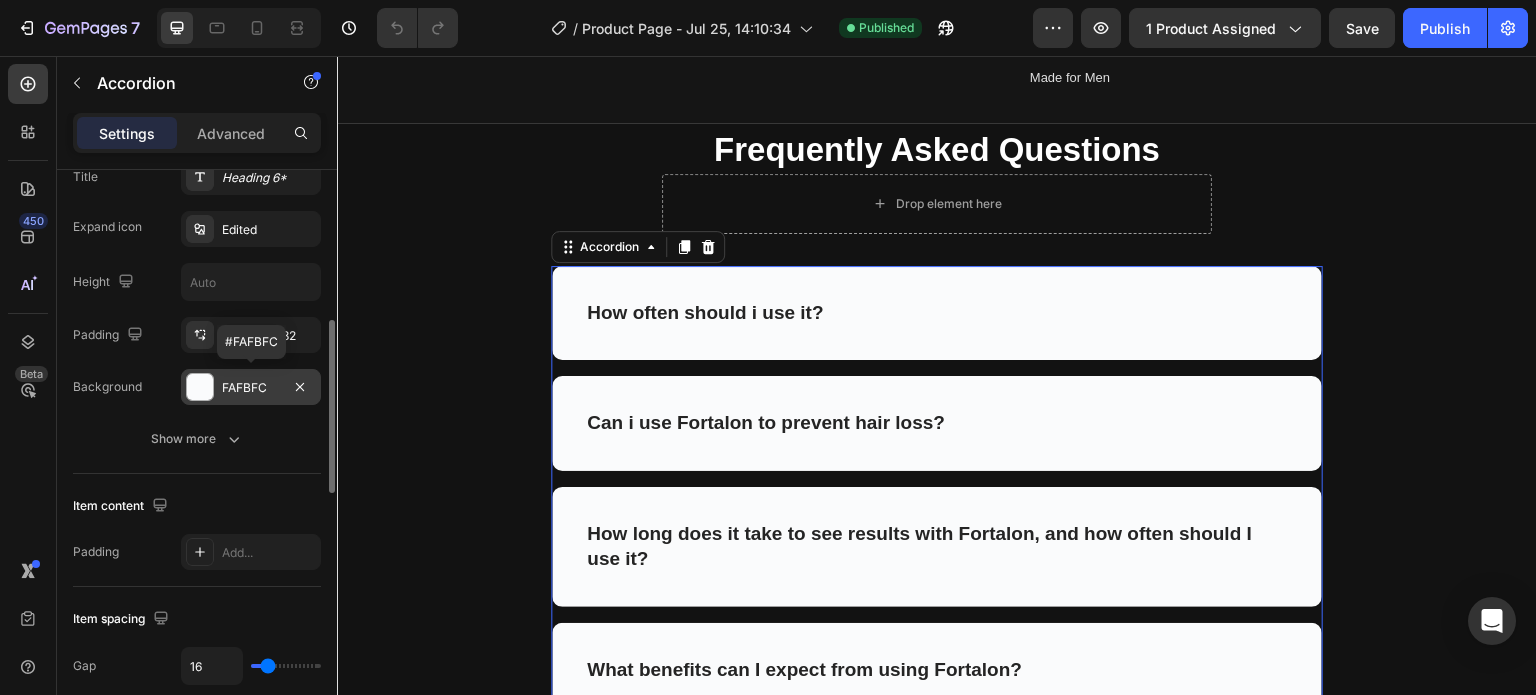 click at bounding box center (200, 387) 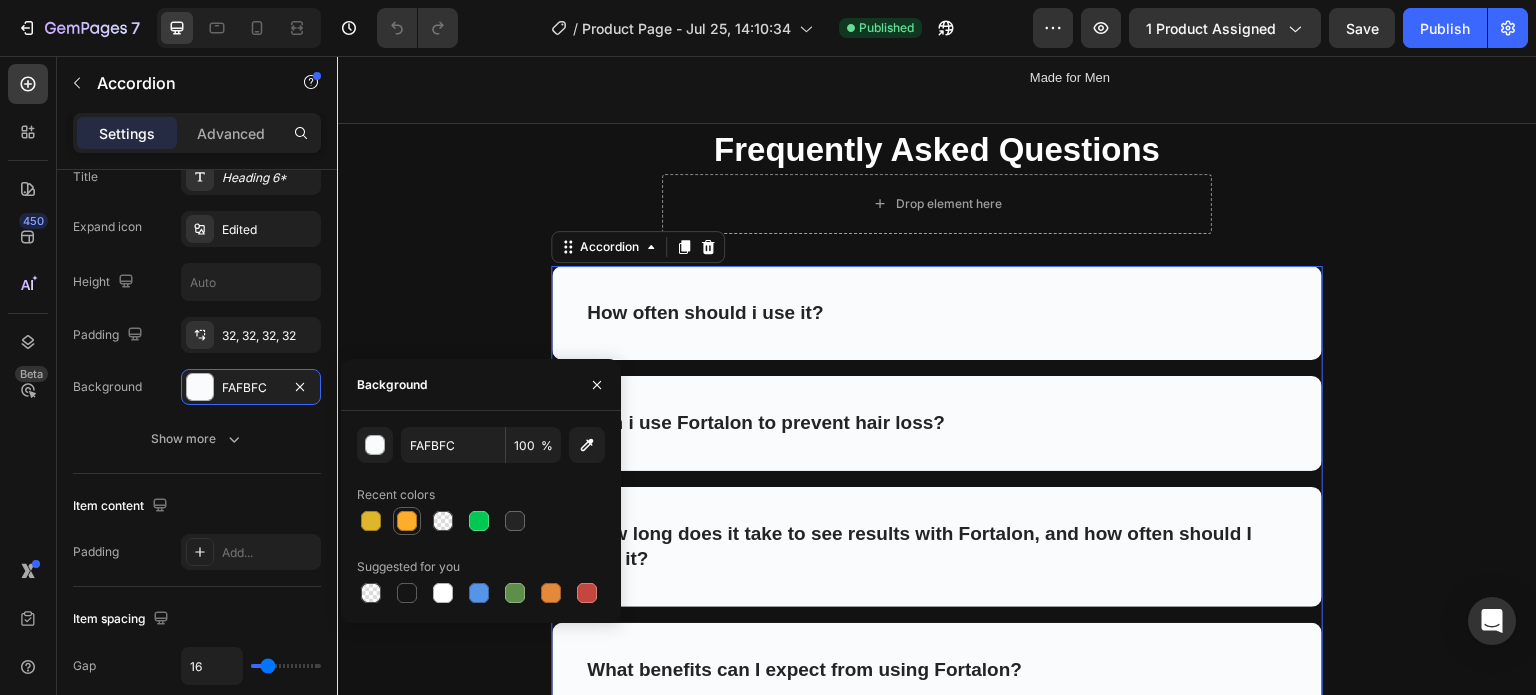 click at bounding box center (407, 521) 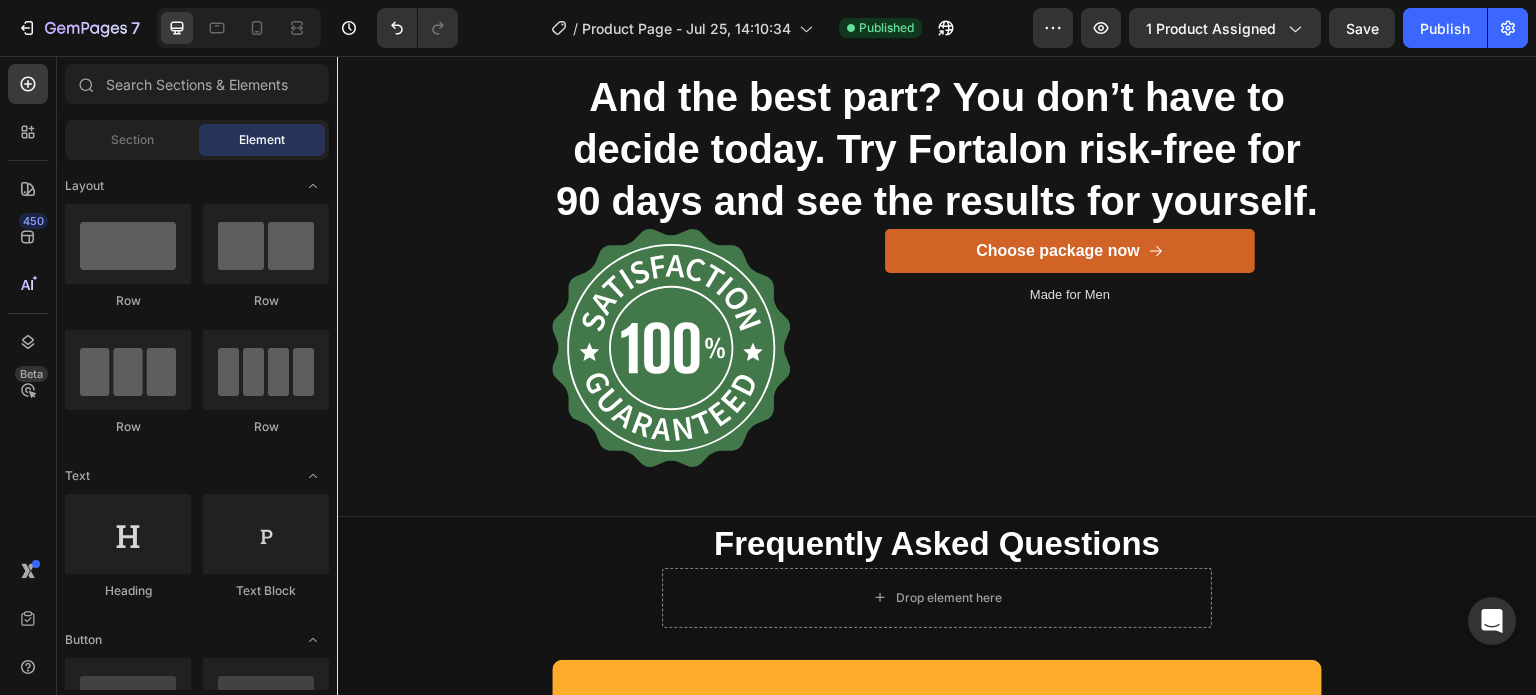 scroll, scrollTop: 3121, scrollLeft: 0, axis: vertical 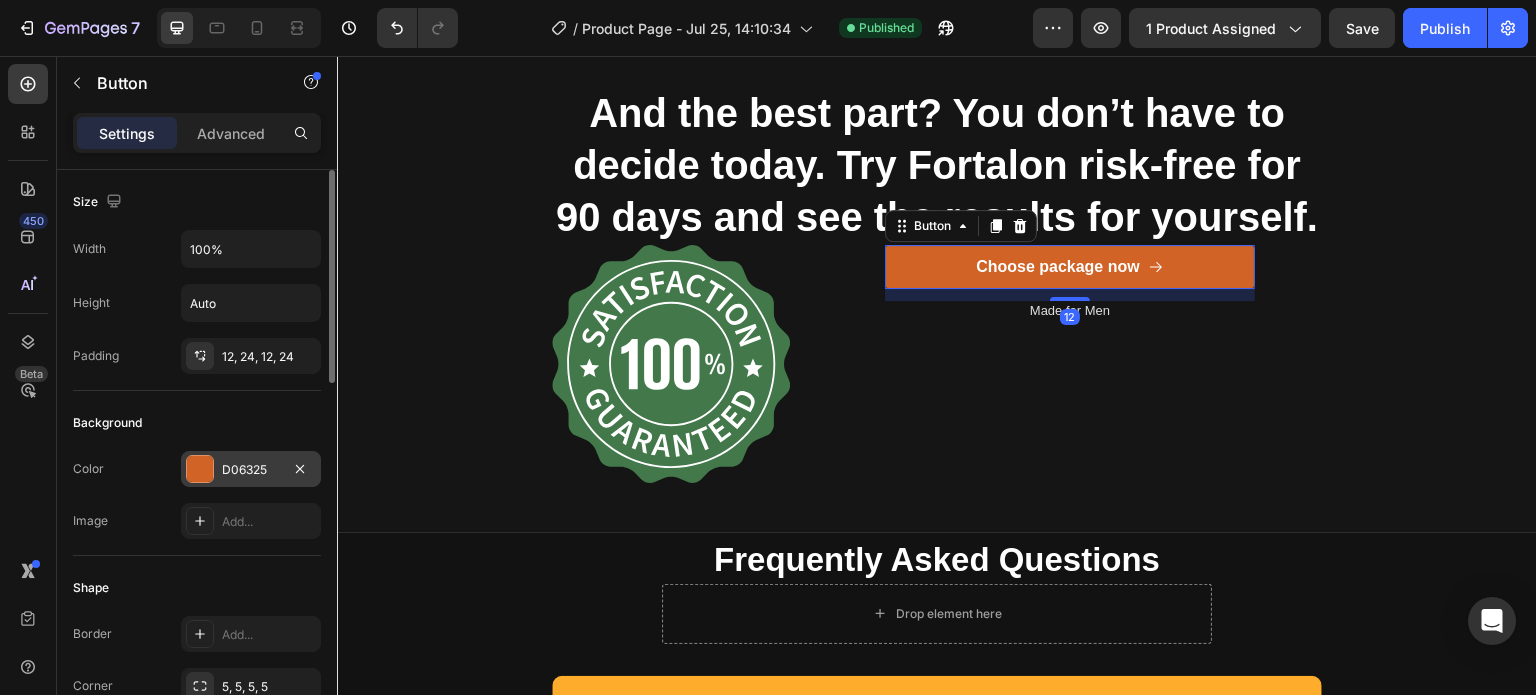 click at bounding box center (200, 469) 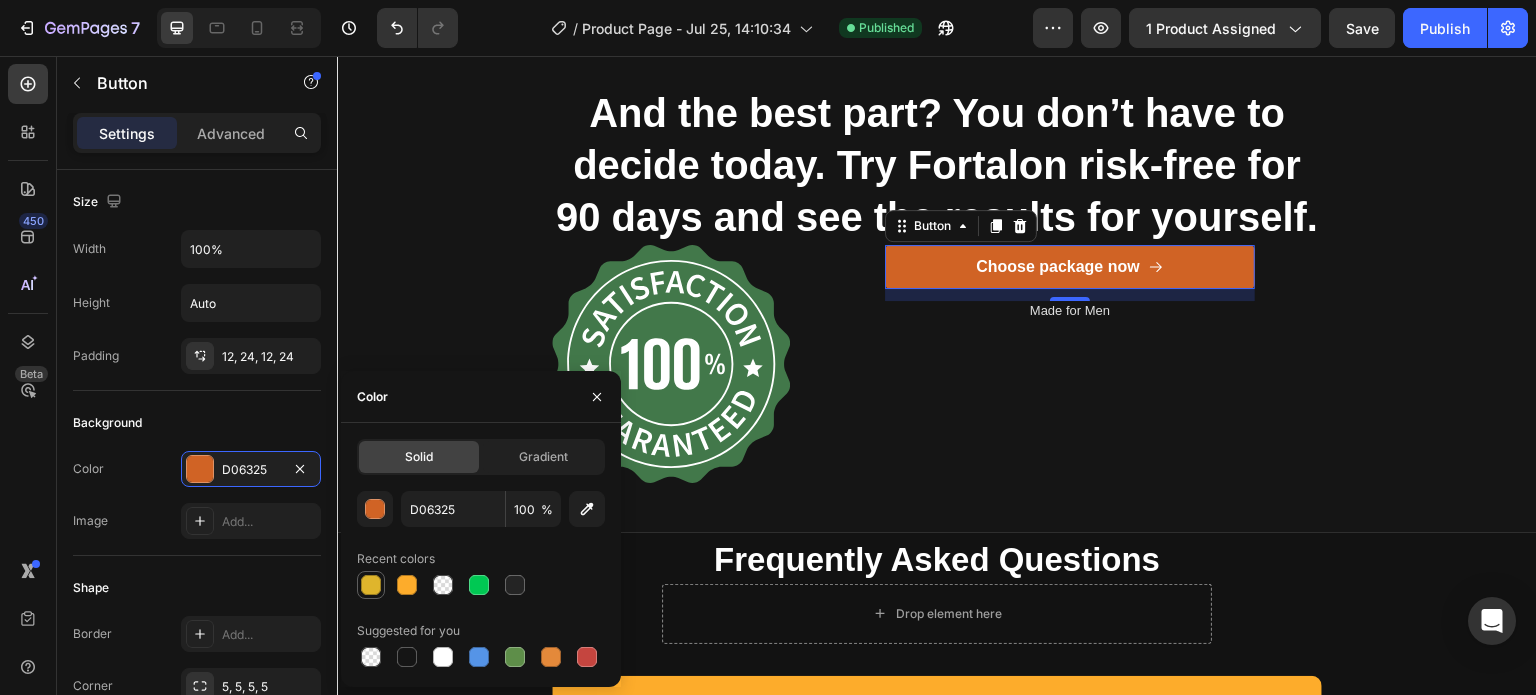 click at bounding box center (371, 585) 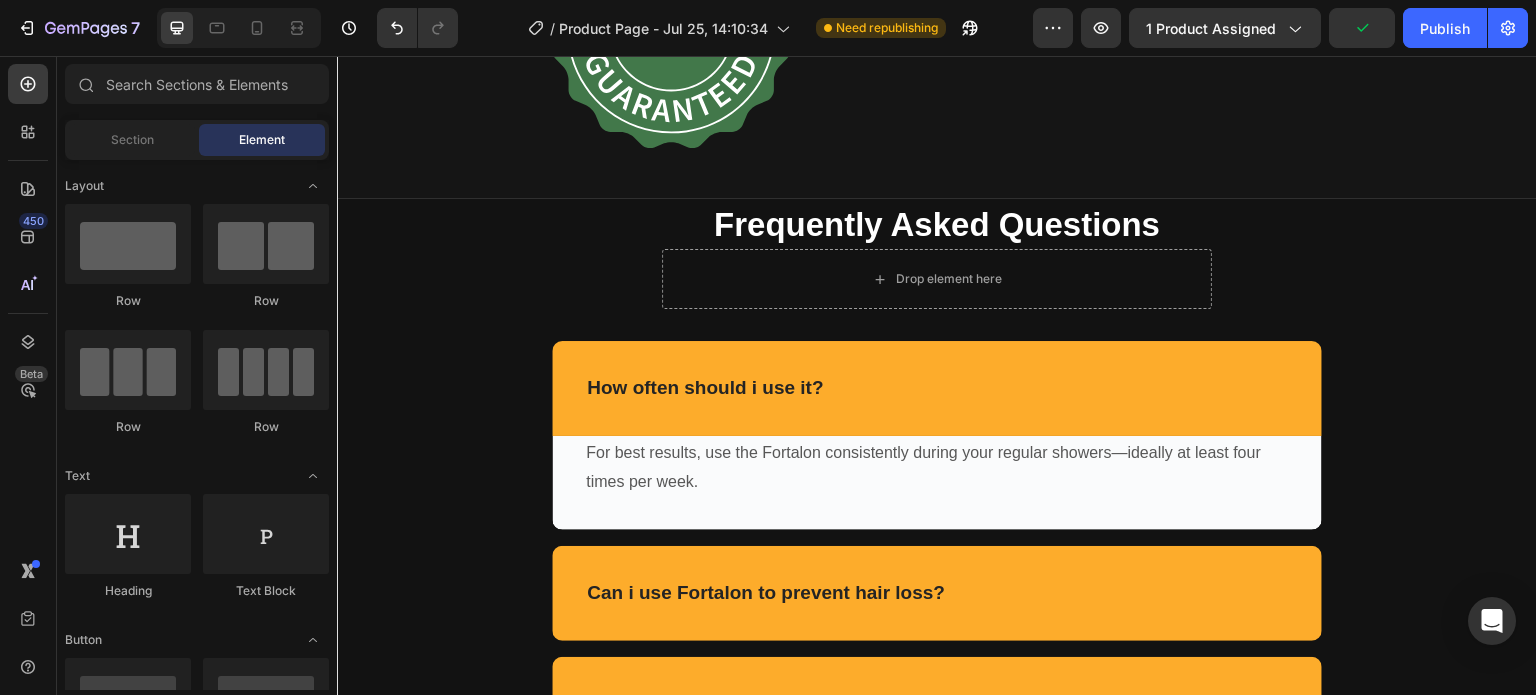 scroll, scrollTop: 3916, scrollLeft: 0, axis: vertical 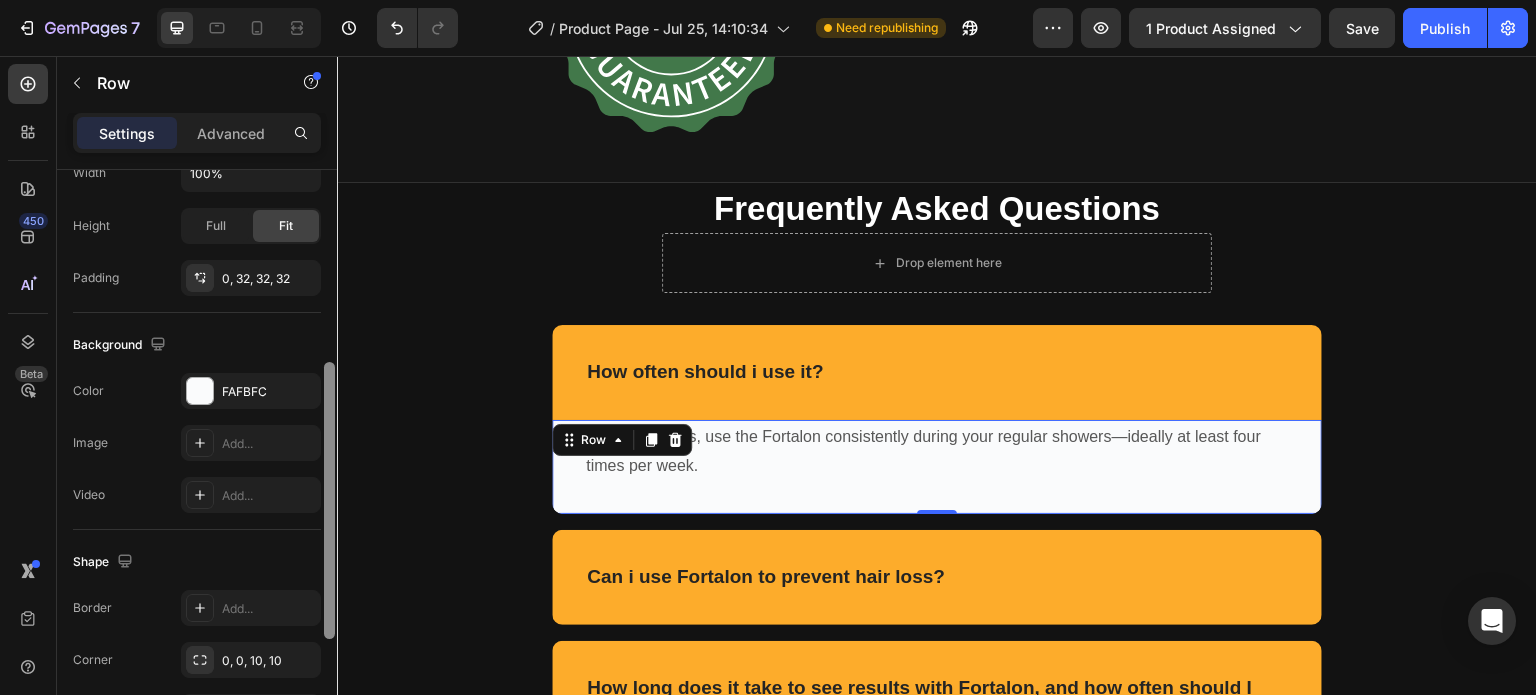drag, startPoint x: 328, startPoint y: 403, endPoint x: 336, endPoint y: 647, distance: 244.13112 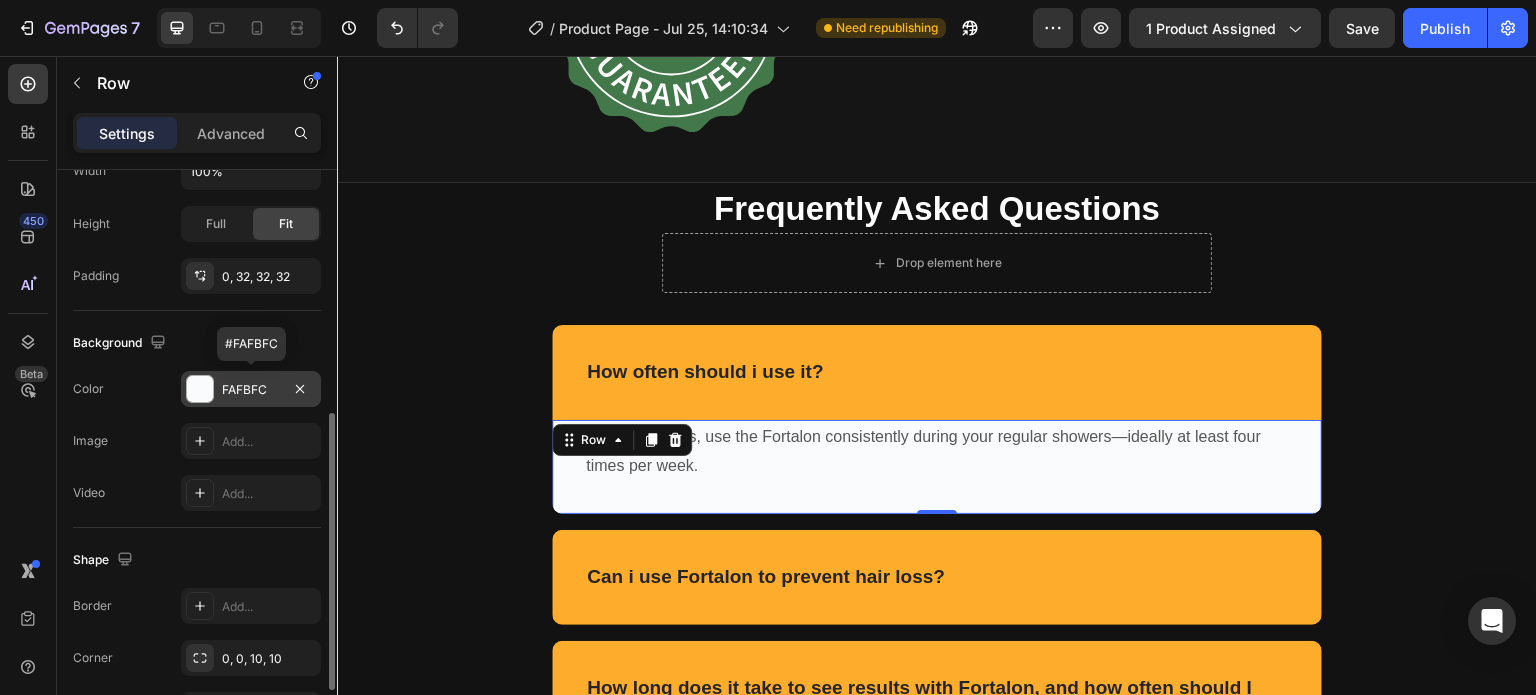 click on "FAFBFC" at bounding box center [251, 389] 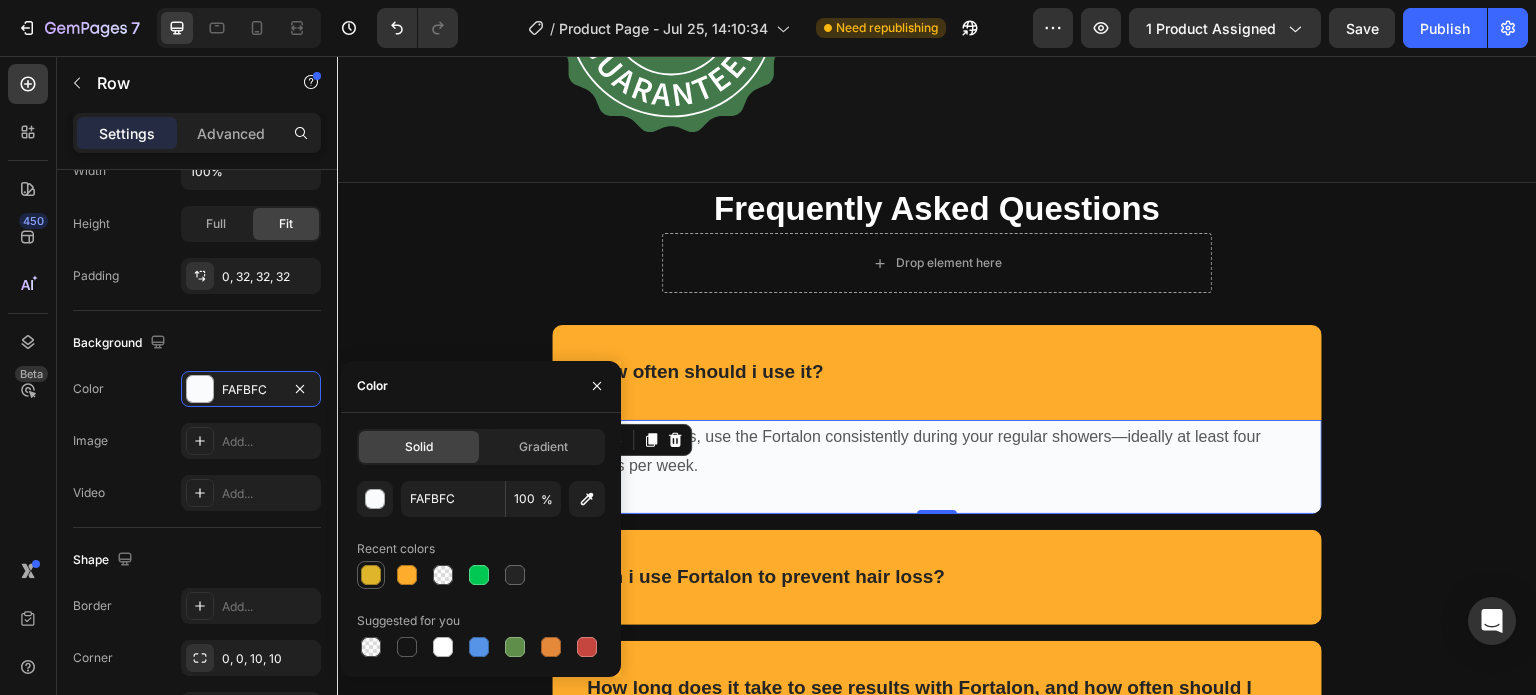 click at bounding box center [371, 575] 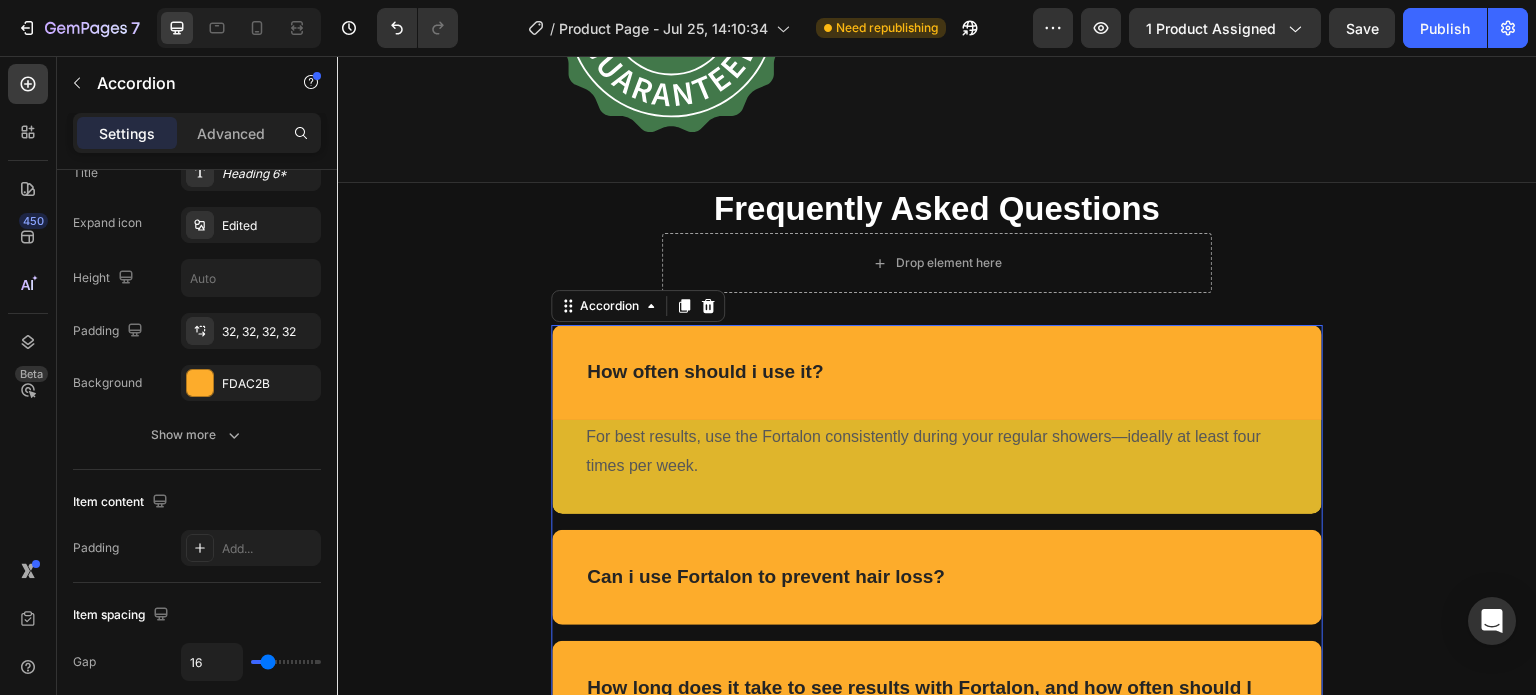 scroll, scrollTop: 0, scrollLeft: 0, axis: both 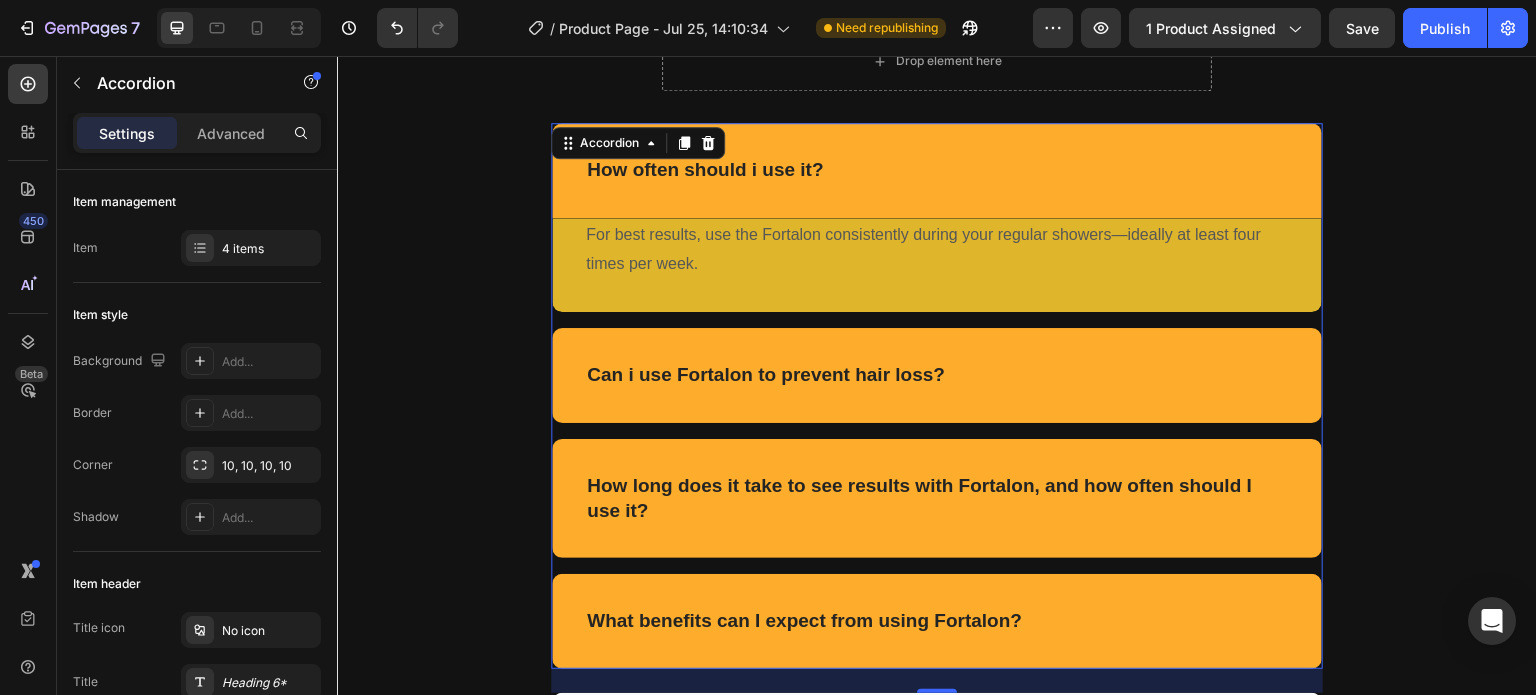 click on "How long does it take to see results with Fortalon, and how often should I use it?" at bounding box center [937, 498] 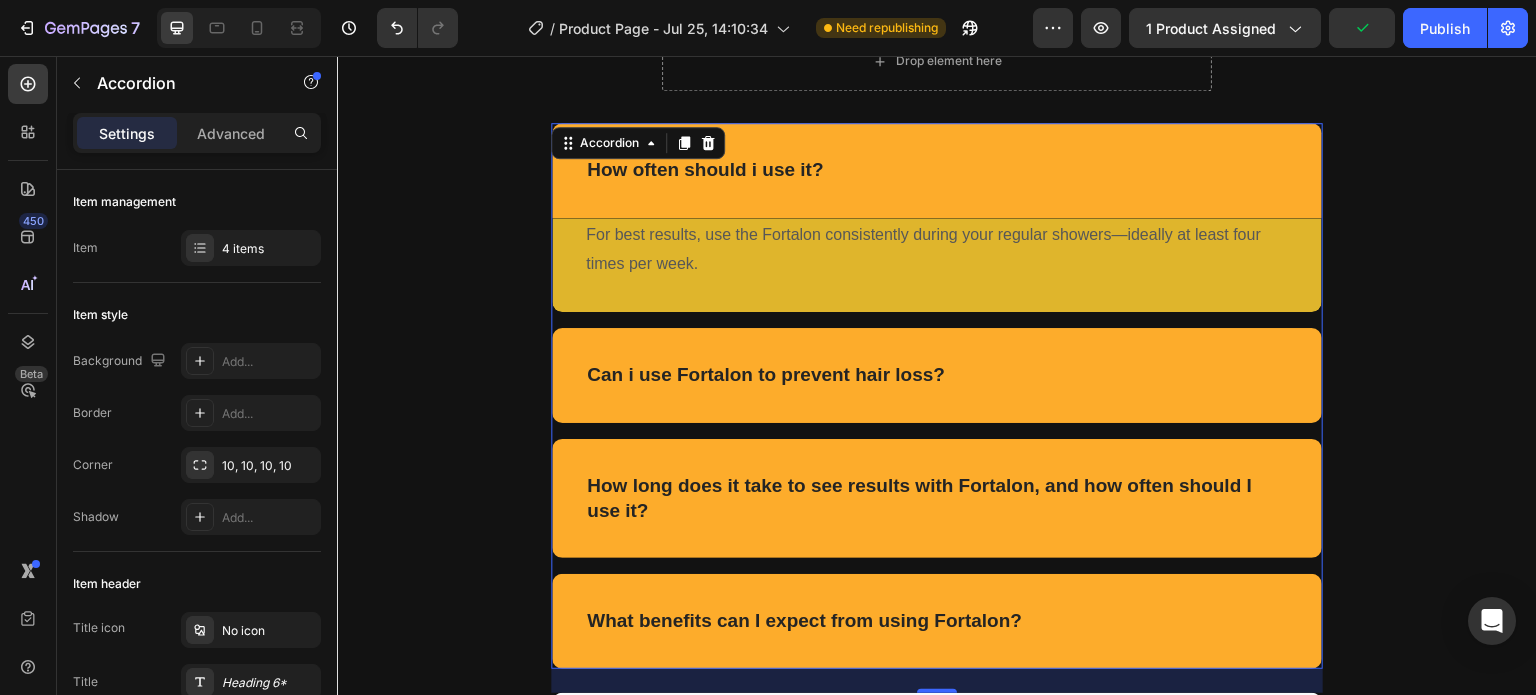 click on "Can i use Fortalon to prevent hair loss?" at bounding box center (937, 375) 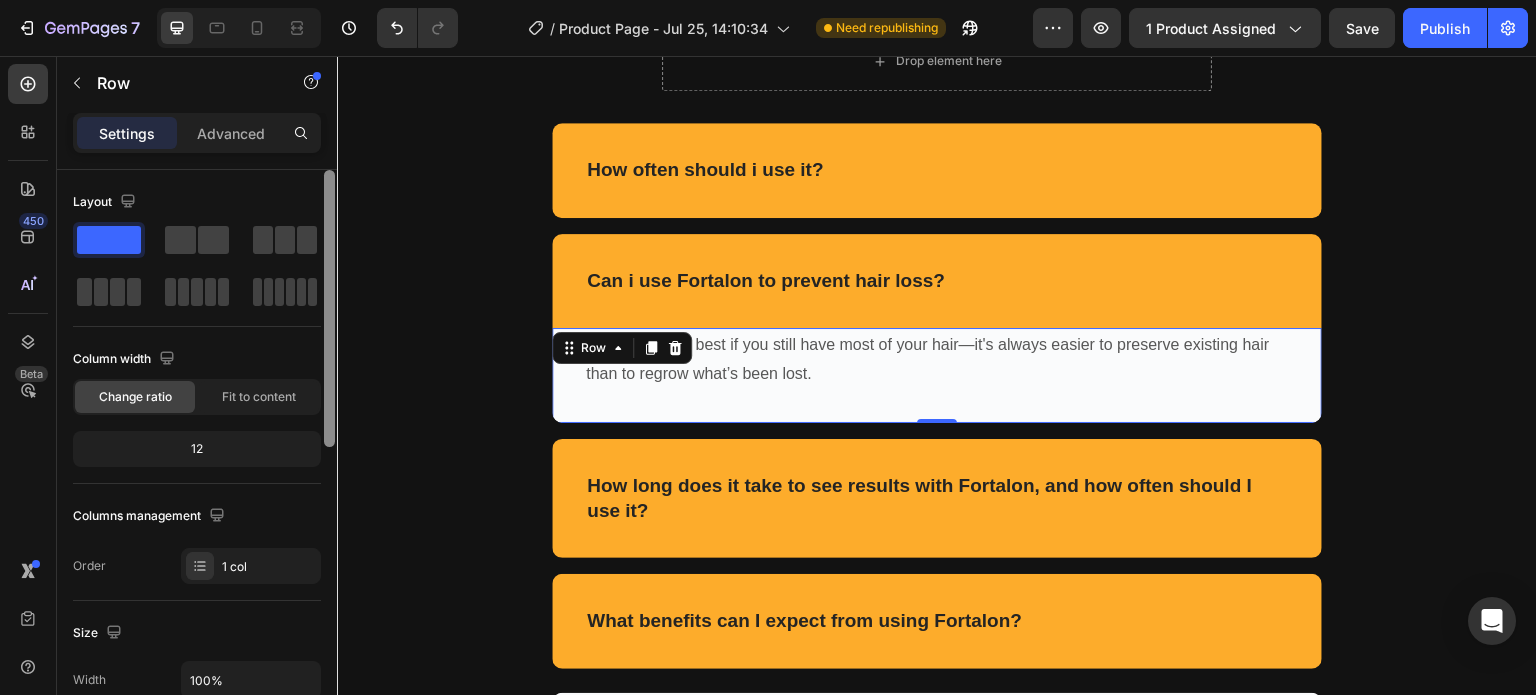 scroll, scrollTop: 581, scrollLeft: 0, axis: vertical 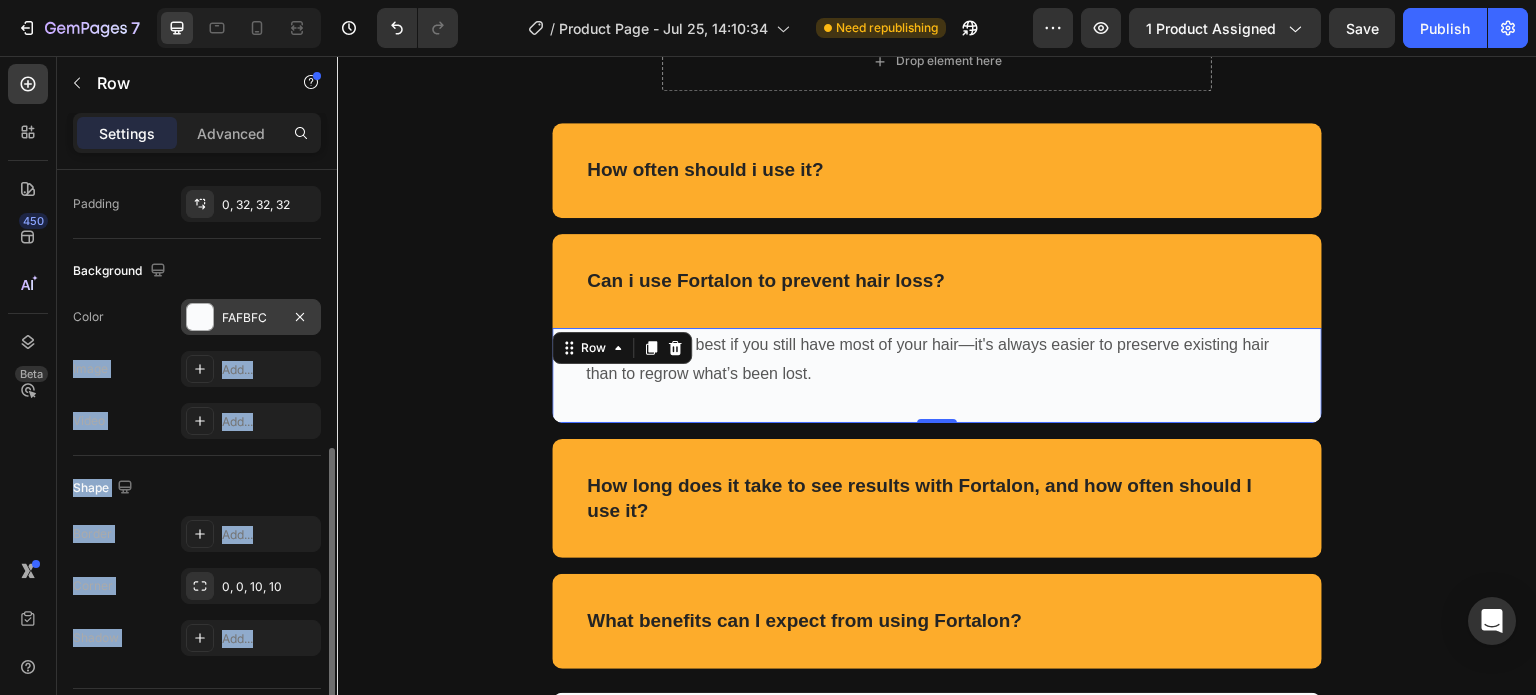 drag, startPoint x: 335, startPoint y: 351, endPoint x: 208, endPoint y: 318, distance: 131.21738 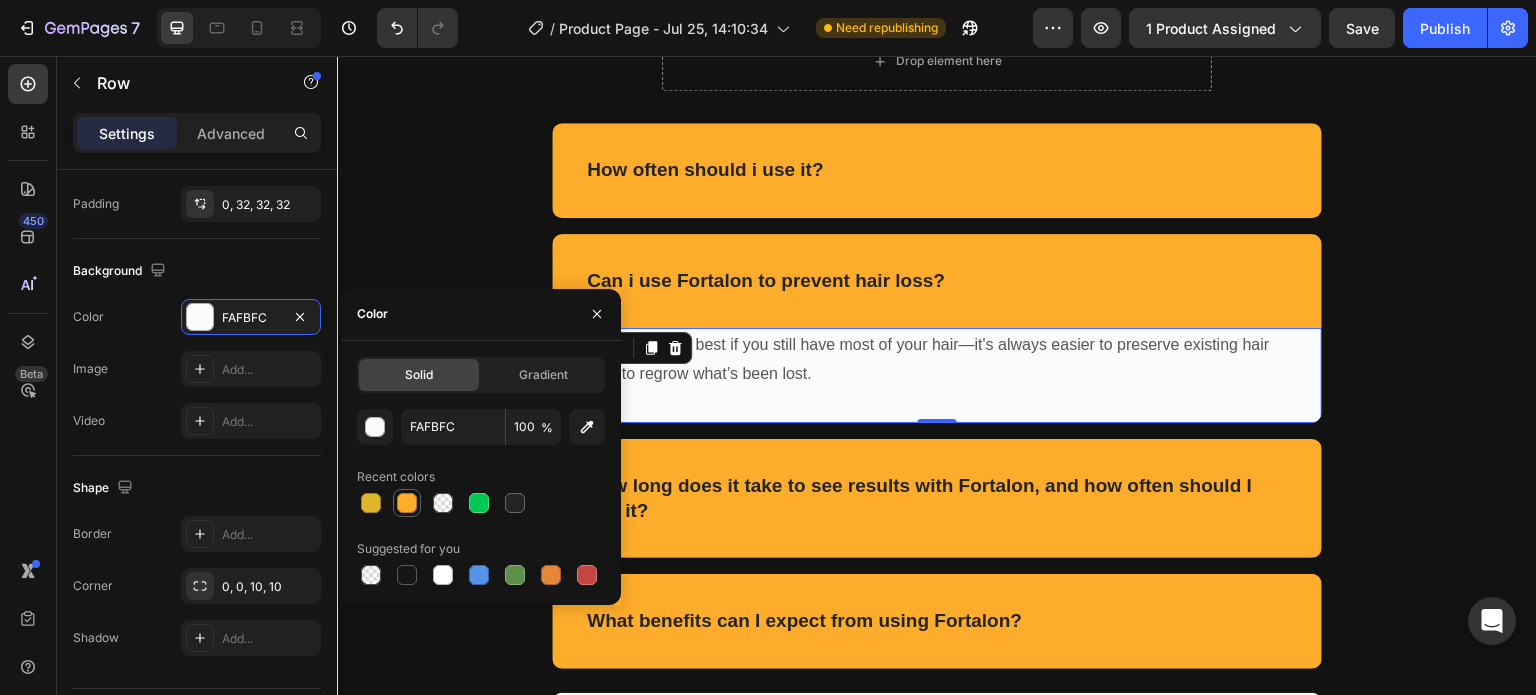 click at bounding box center (407, 503) 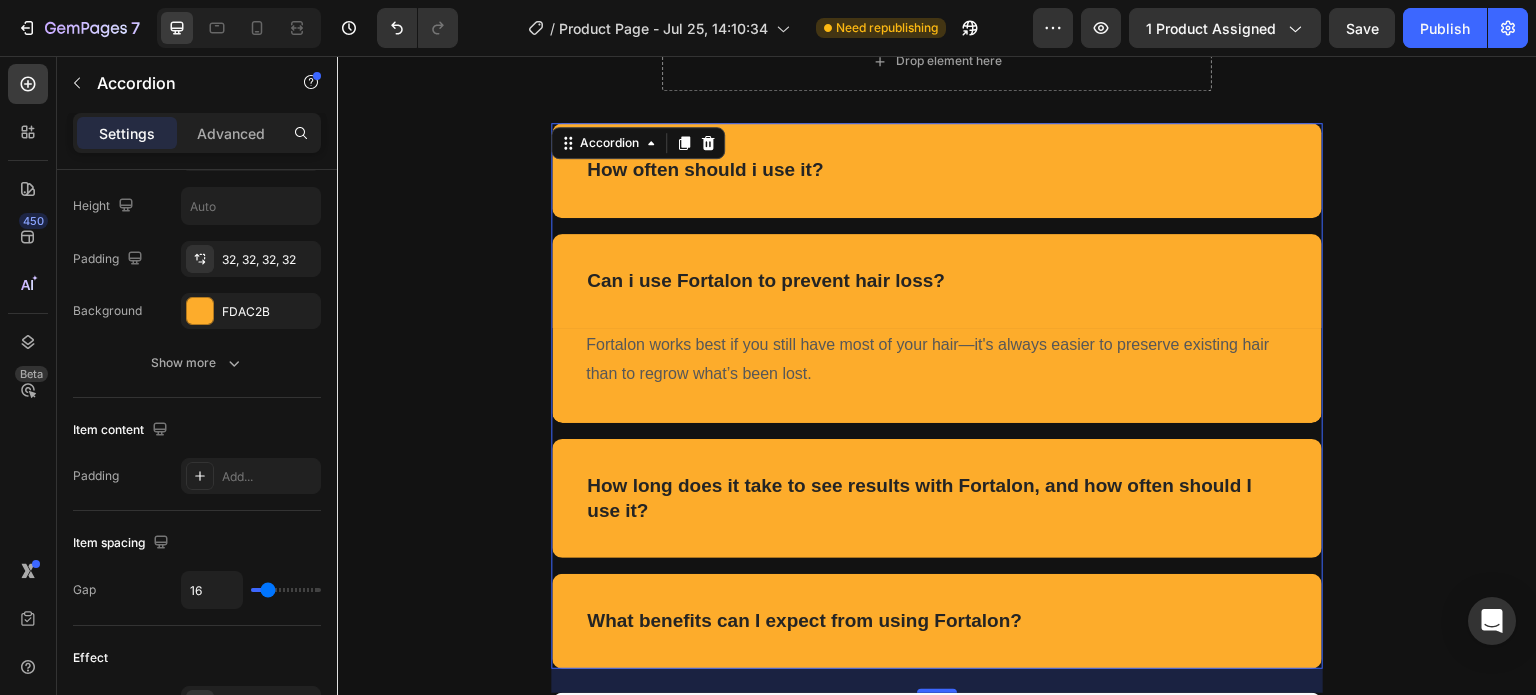 scroll, scrollTop: 0, scrollLeft: 0, axis: both 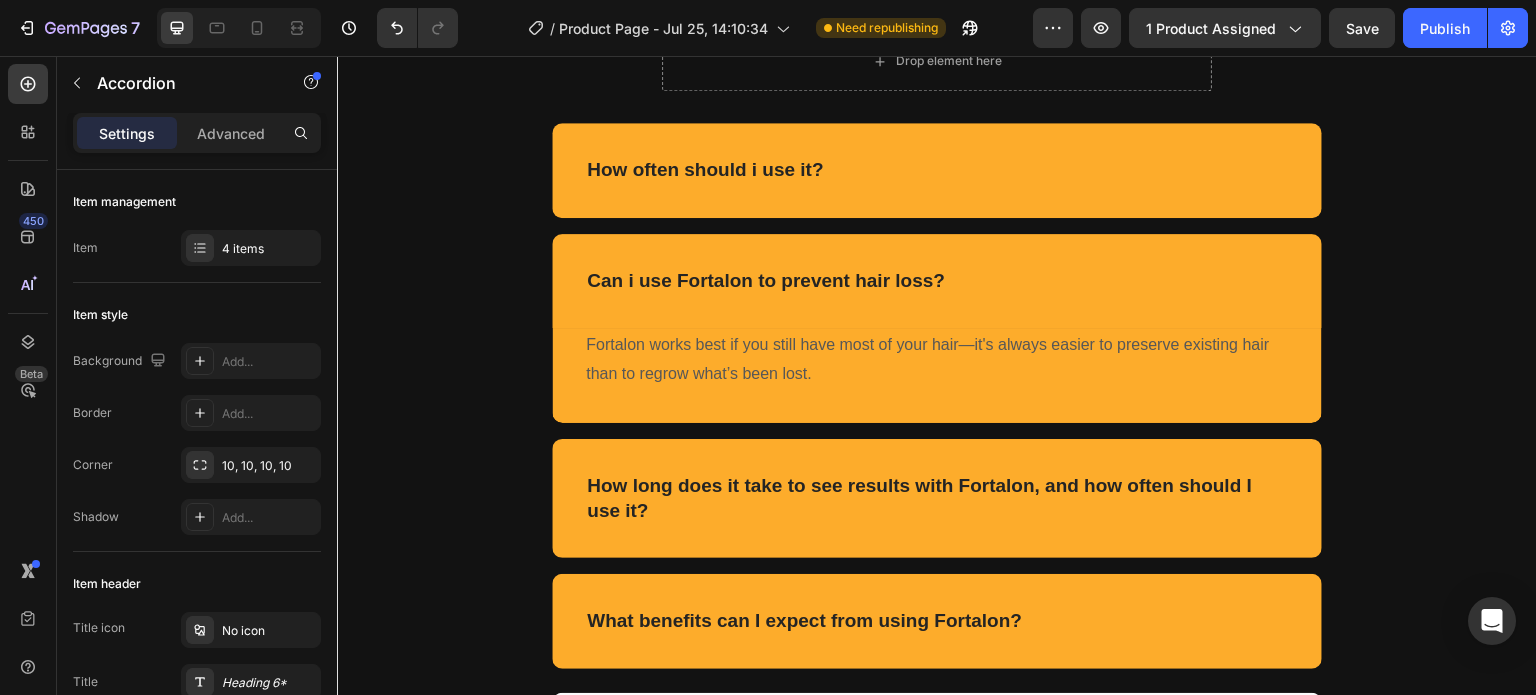 click on "How often should i use it?" at bounding box center [937, 170] 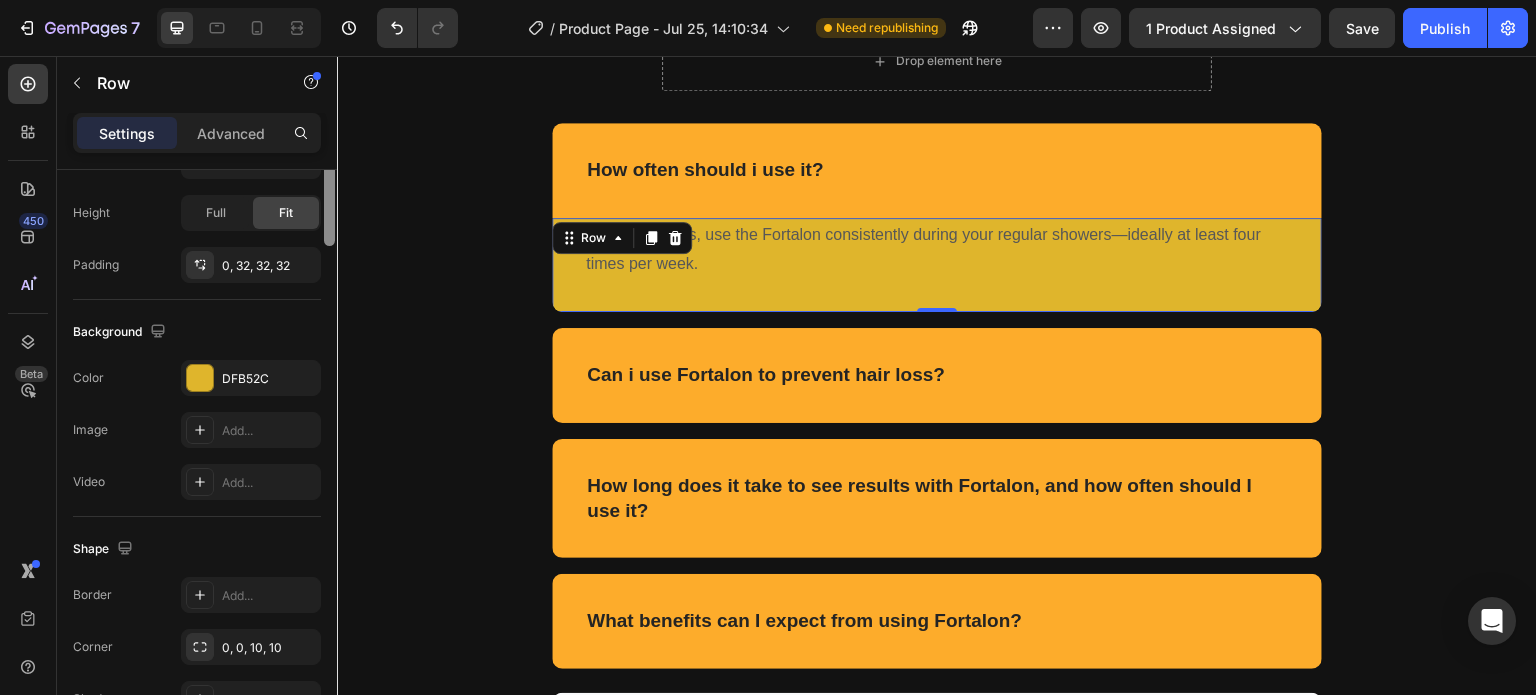 drag, startPoint x: 329, startPoint y: 358, endPoint x: 328, endPoint y: 608, distance: 250.002 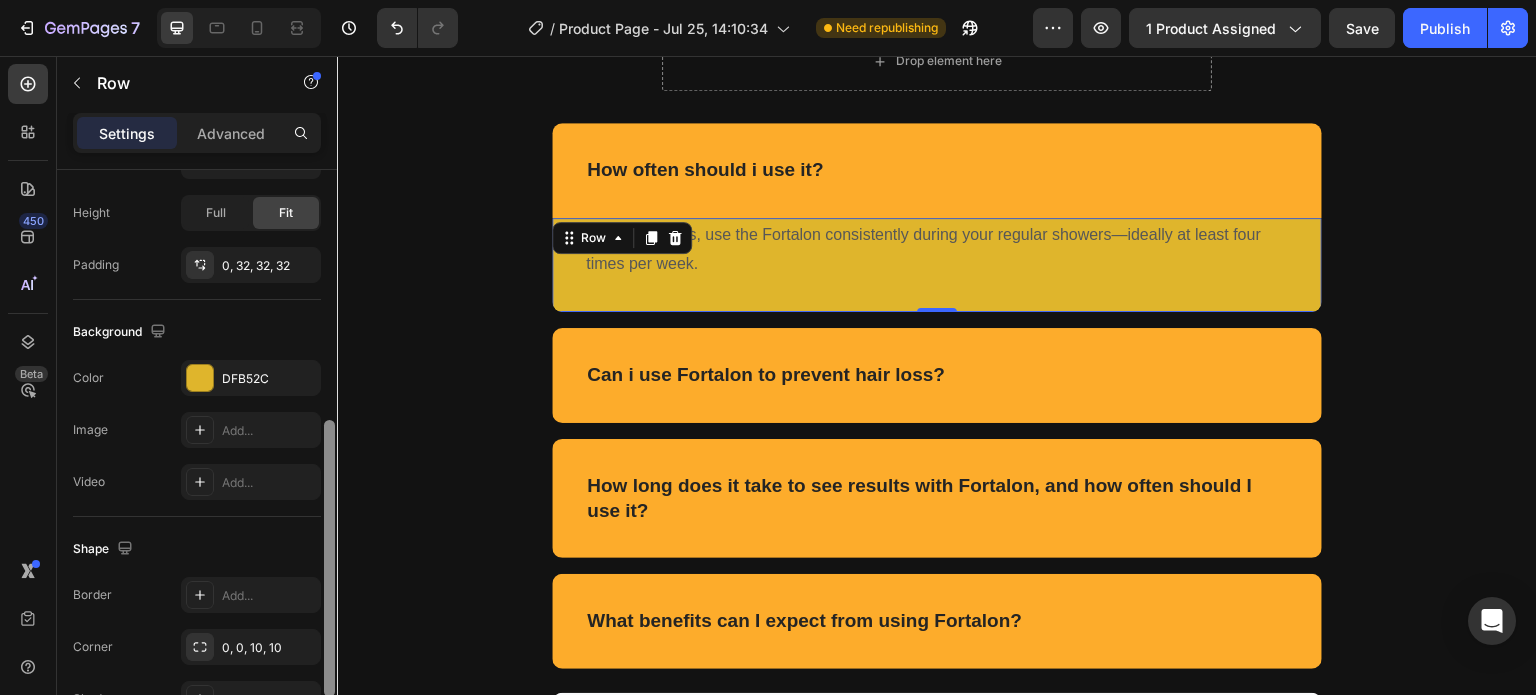 scroll, scrollTop: 521, scrollLeft: 0, axis: vertical 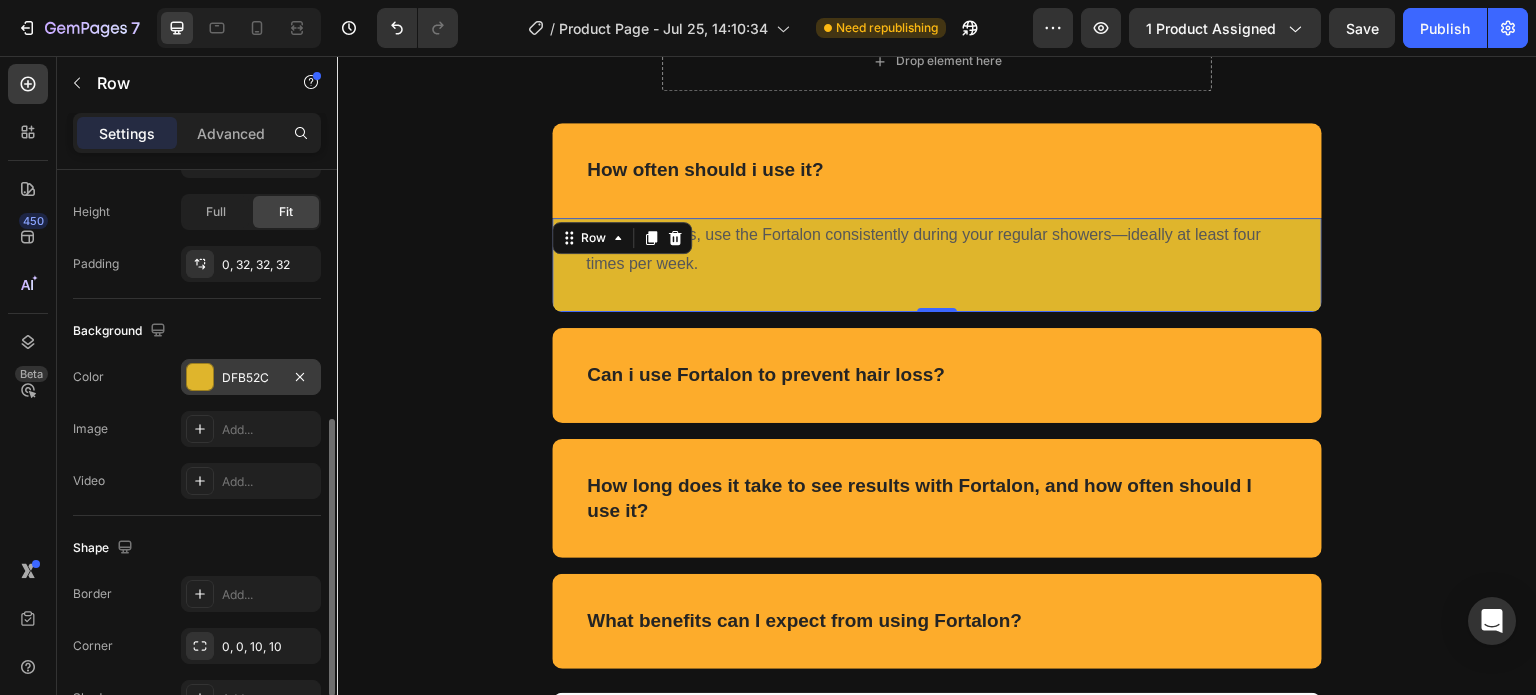 click at bounding box center [200, 377] 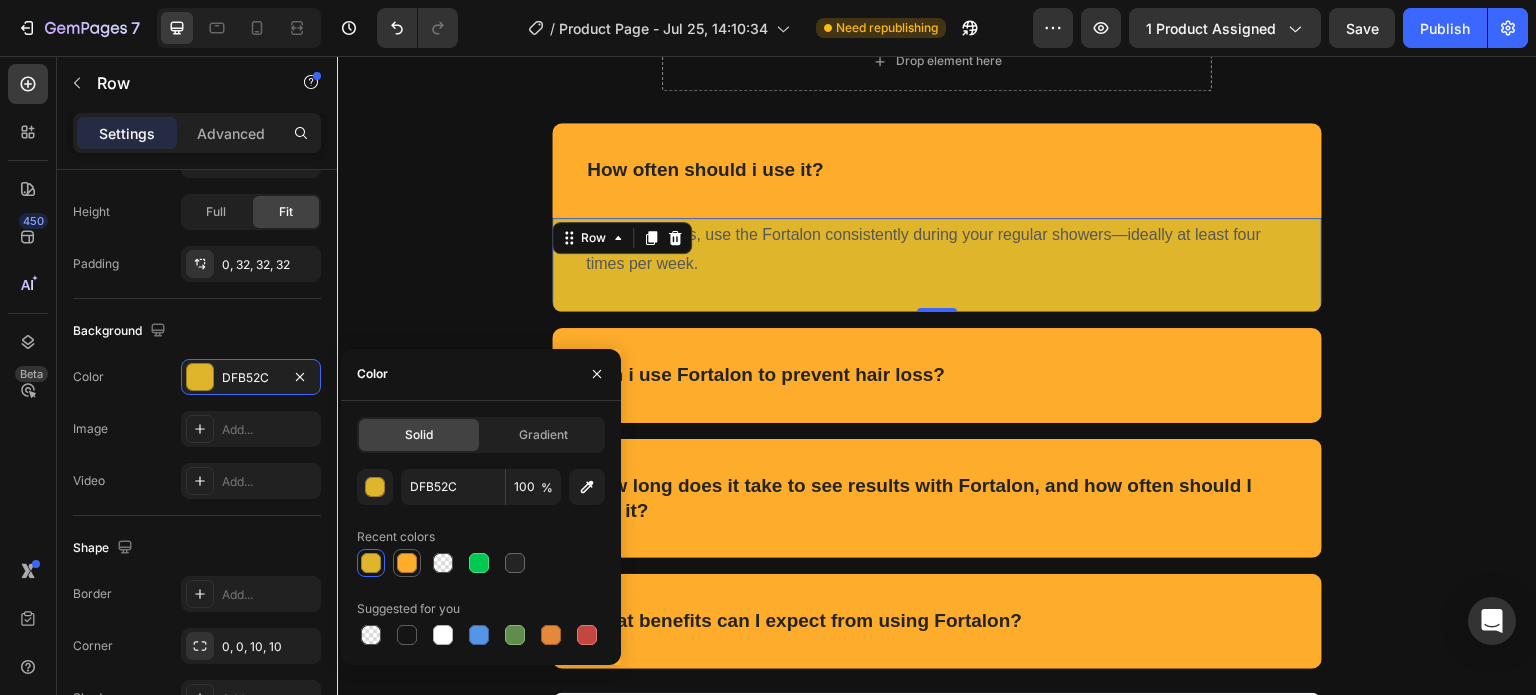 click at bounding box center [407, 563] 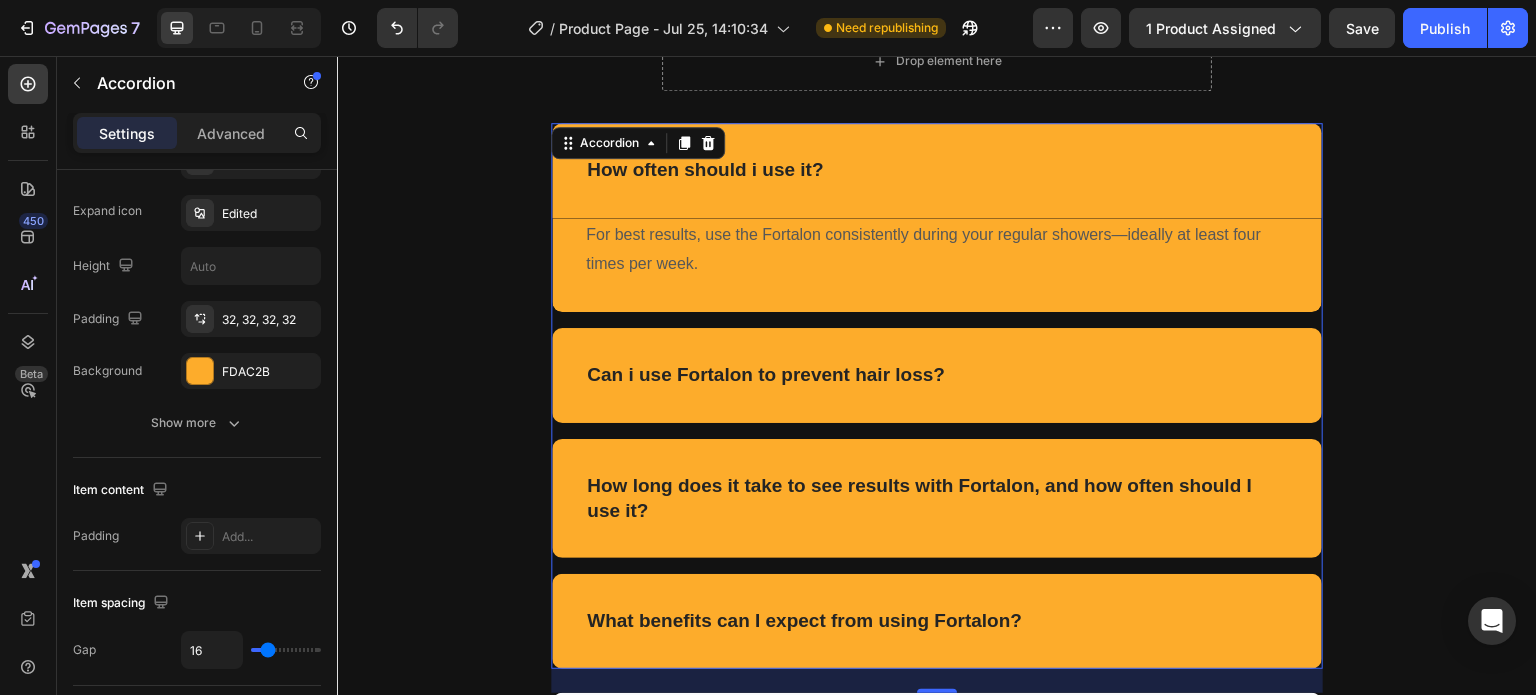 scroll, scrollTop: 0, scrollLeft: 0, axis: both 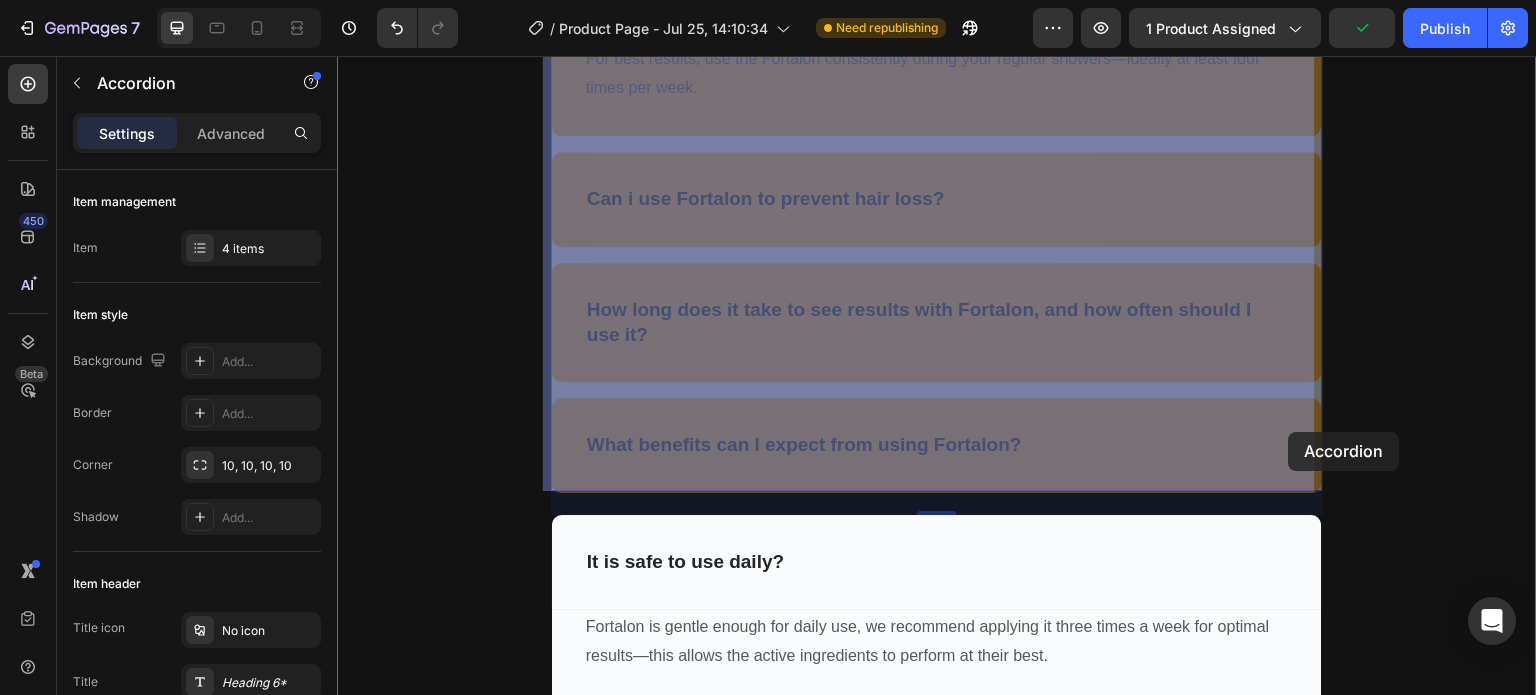 drag, startPoint x: 1299, startPoint y: 307, endPoint x: 1289, endPoint y: 428, distance: 121.41252 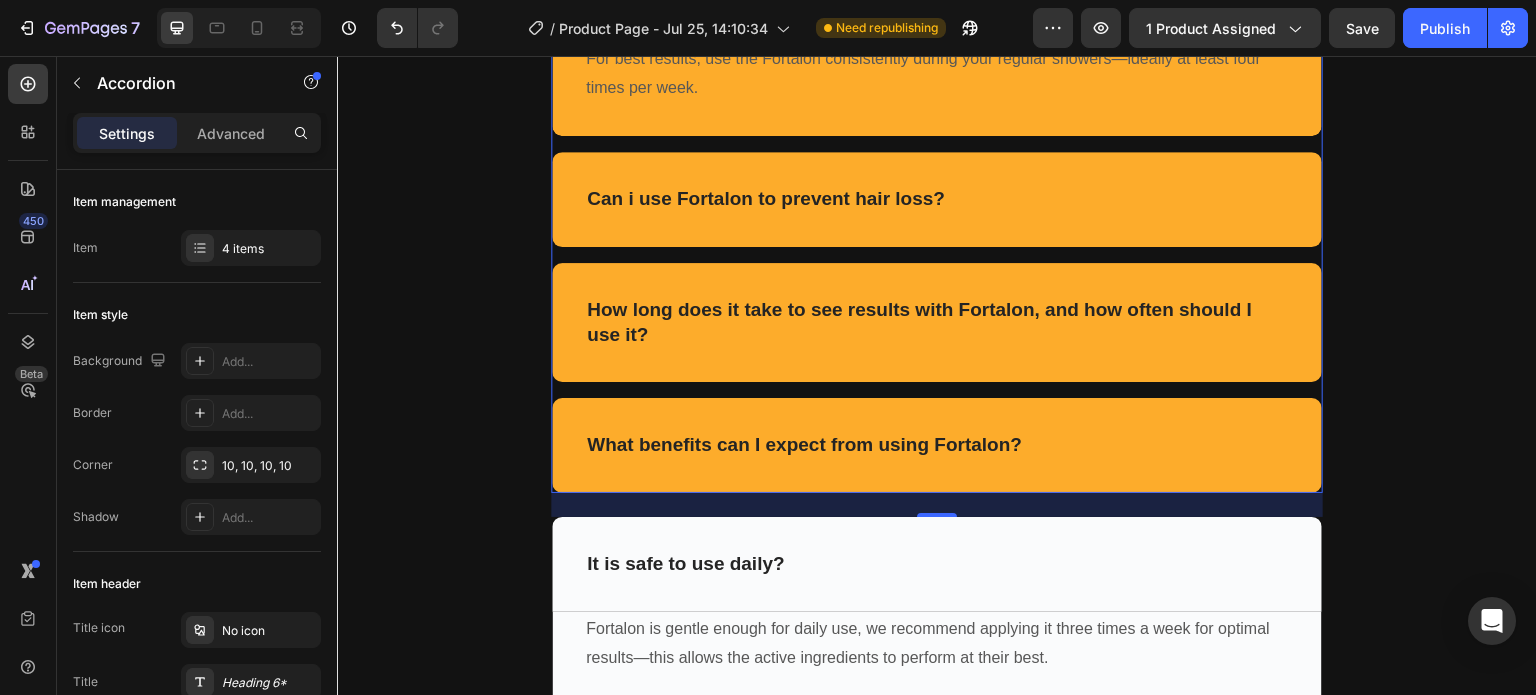 click on "What benefits can I expect from using Fortalon?" at bounding box center [937, 445] 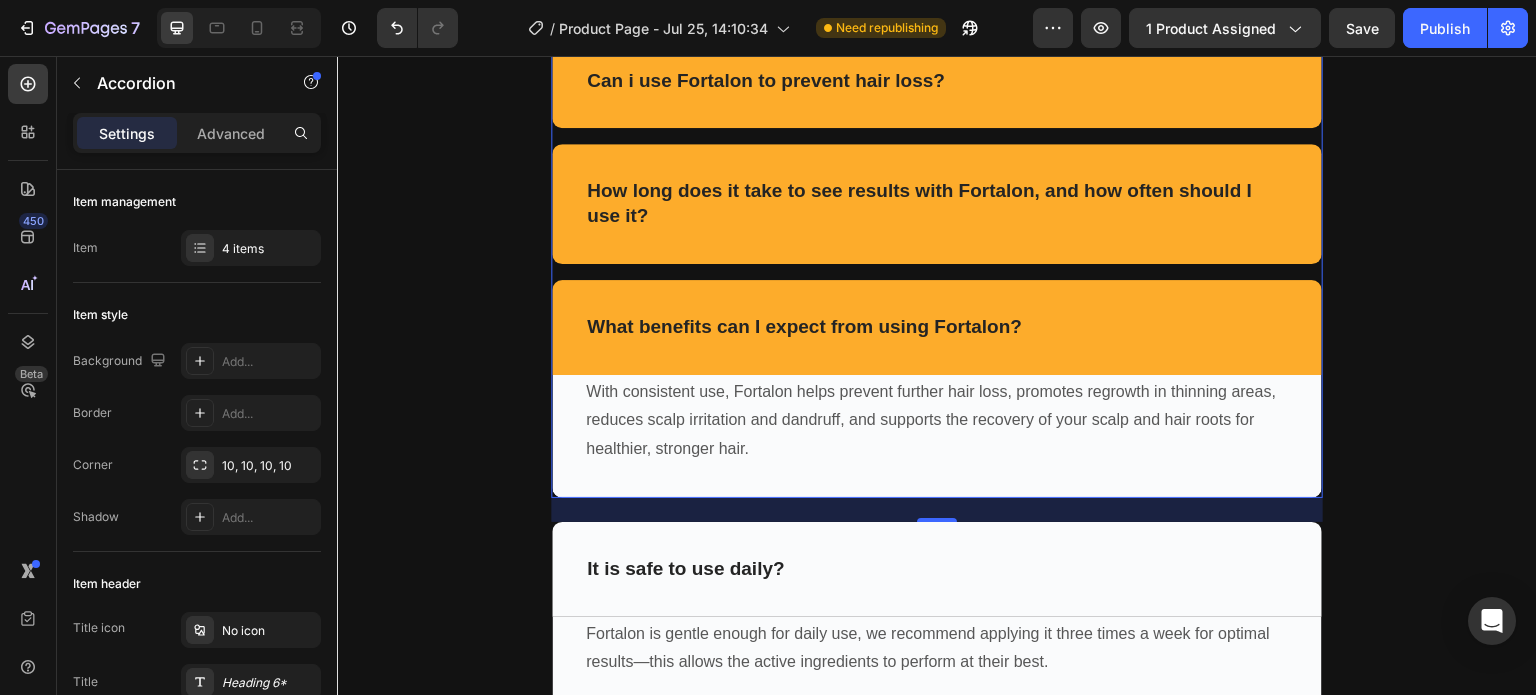 click on "What benefits can I expect from using Fortalon? With consistent use, Fortalon helps prevent further hair loss, promotes regrowth in thinning areas, reduces scalp irritation and dandruff, and supports the recovery of your scalp and hair roots for healthier, stronger hair. Text block Row" at bounding box center (937, 389) 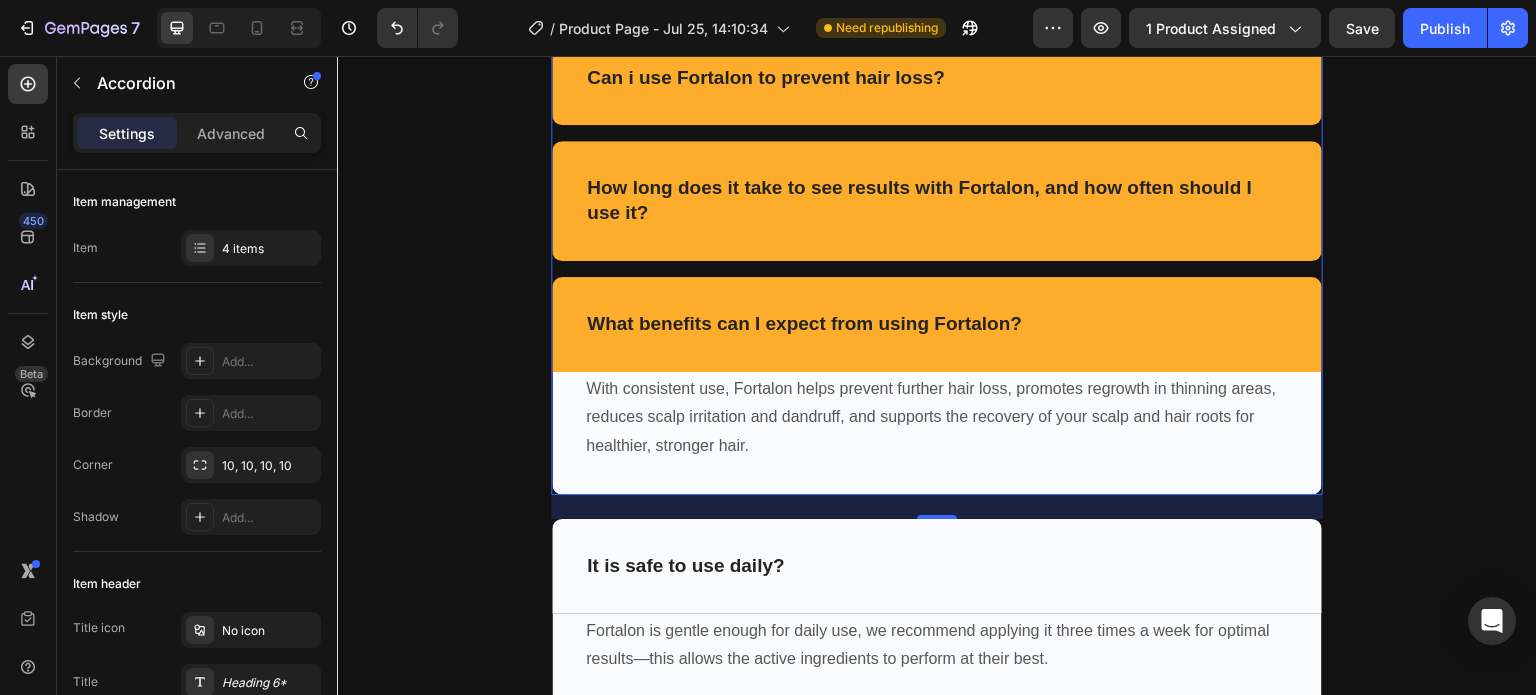 scroll, scrollTop: 4323, scrollLeft: 0, axis: vertical 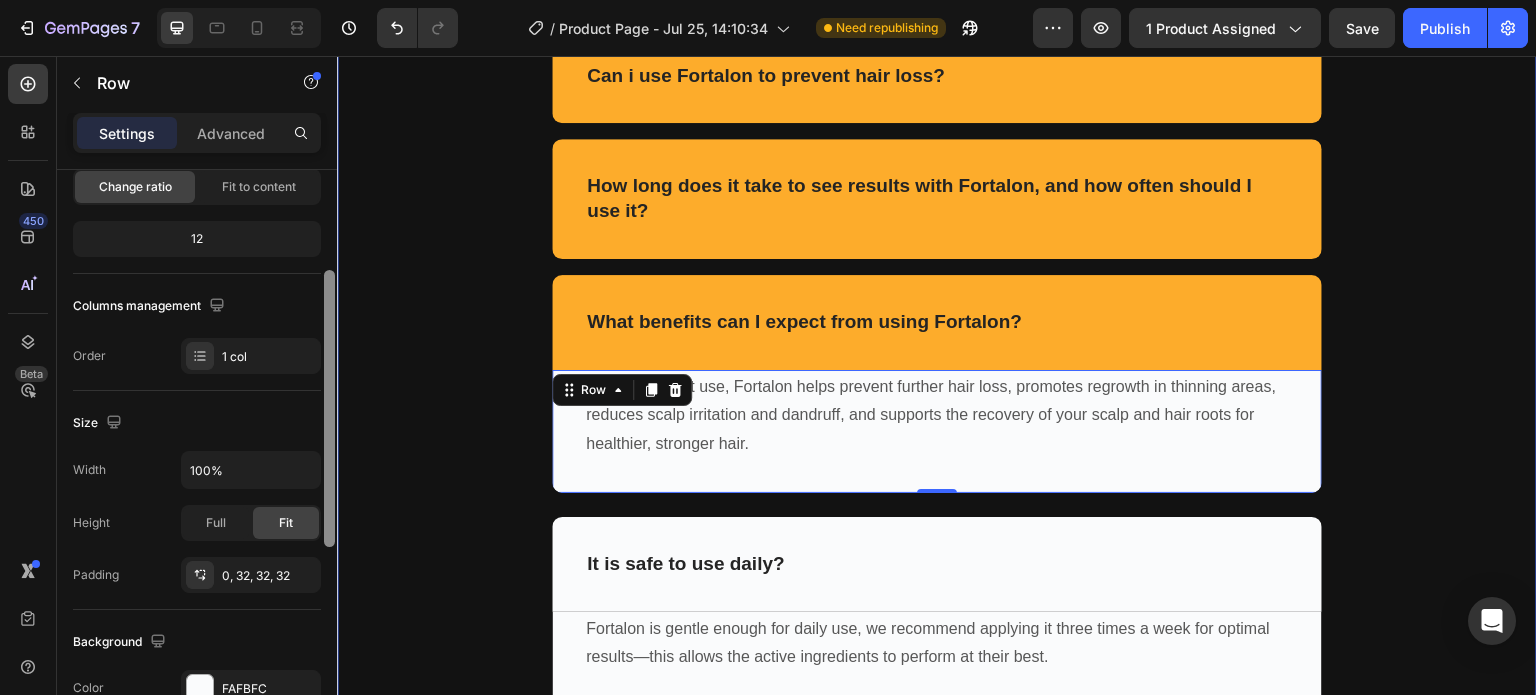 drag, startPoint x: 664, startPoint y: 375, endPoint x: 360, endPoint y: 627, distance: 394.86707 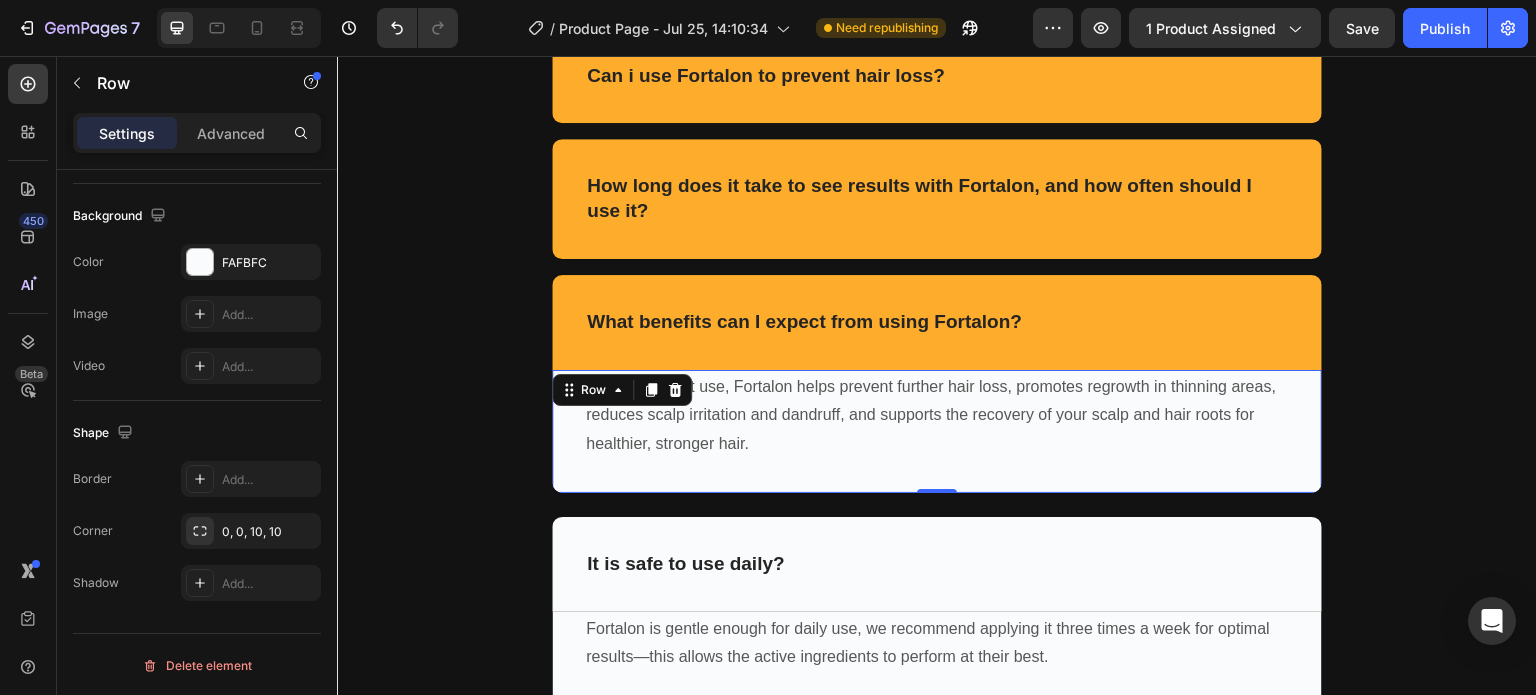 scroll, scrollTop: 0, scrollLeft: 0, axis: both 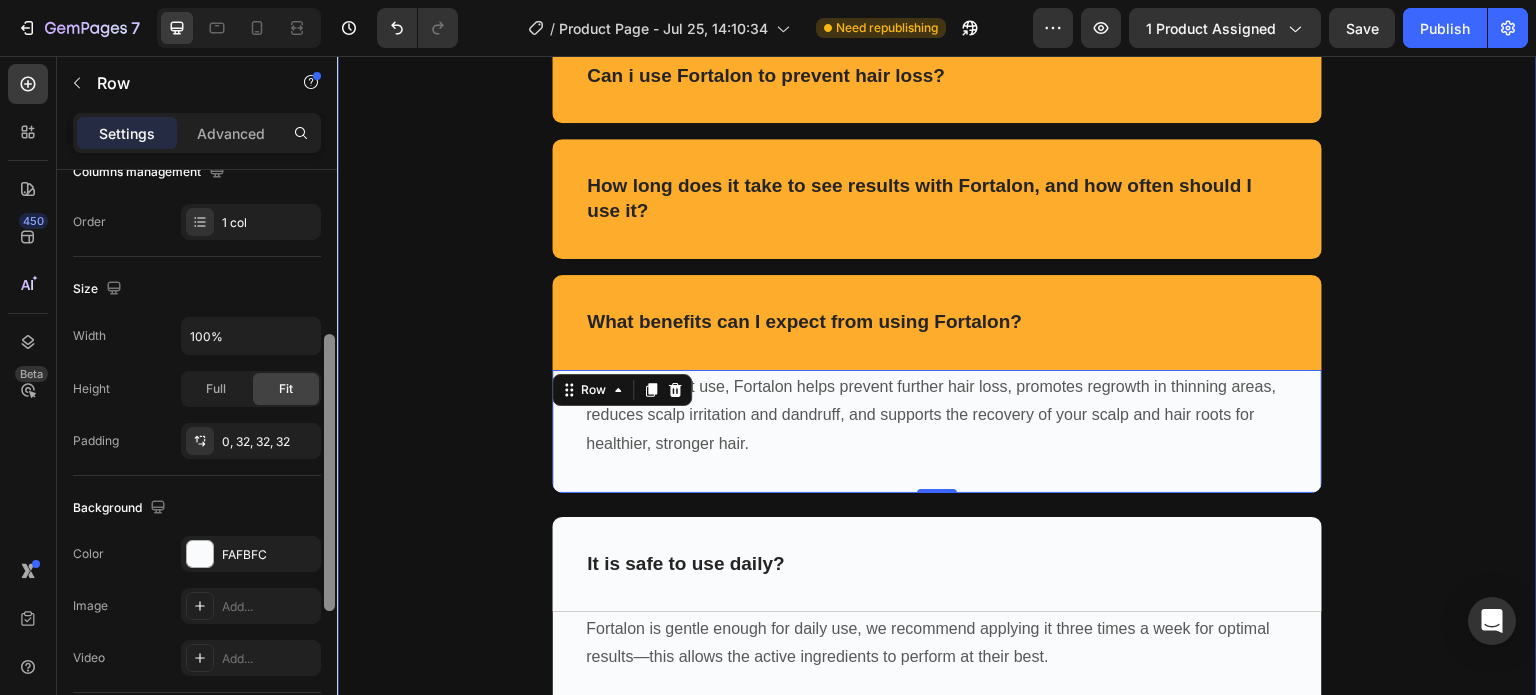 drag, startPoint x: 661, startPoint y: 435, endPoint x: 346, endPoint y: 549, distance: 334.99402 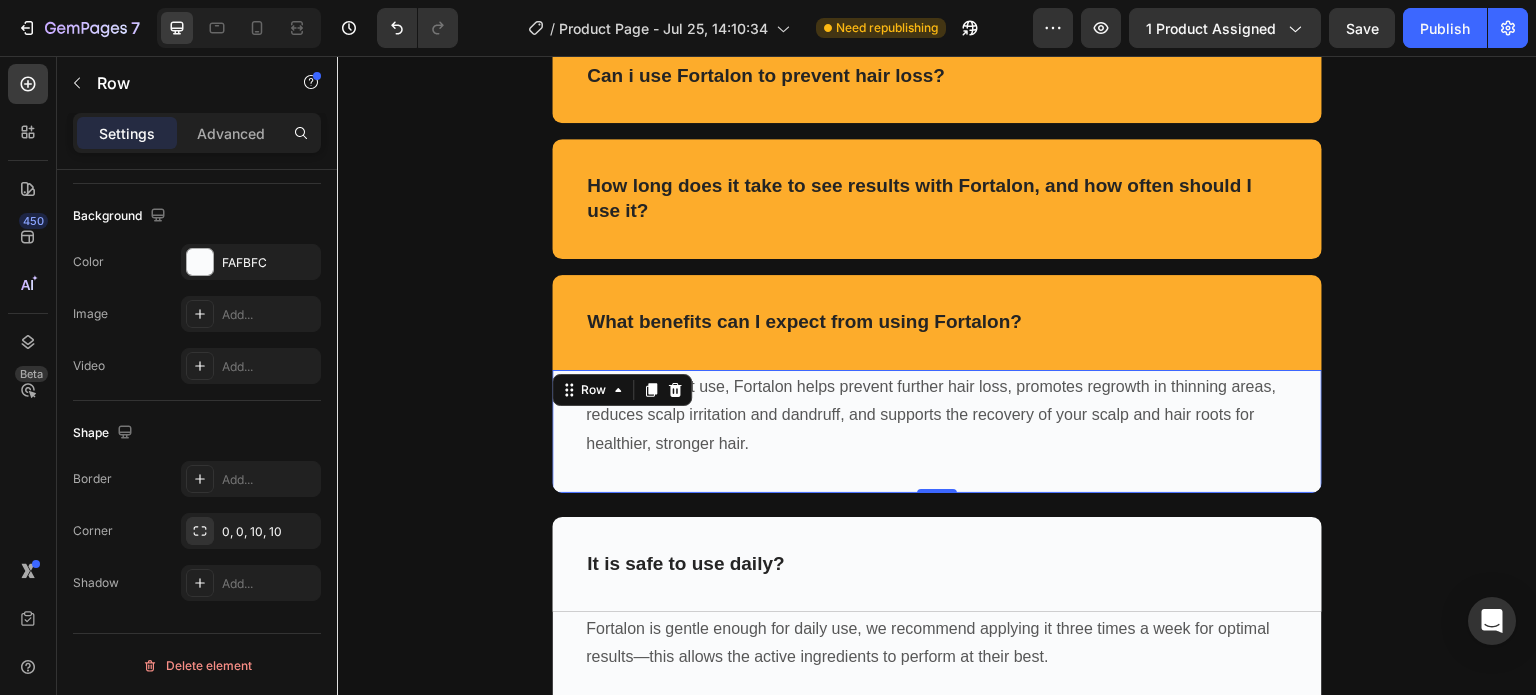 scroll, scrollTop: 0, scrollLeft: 0, axis: both 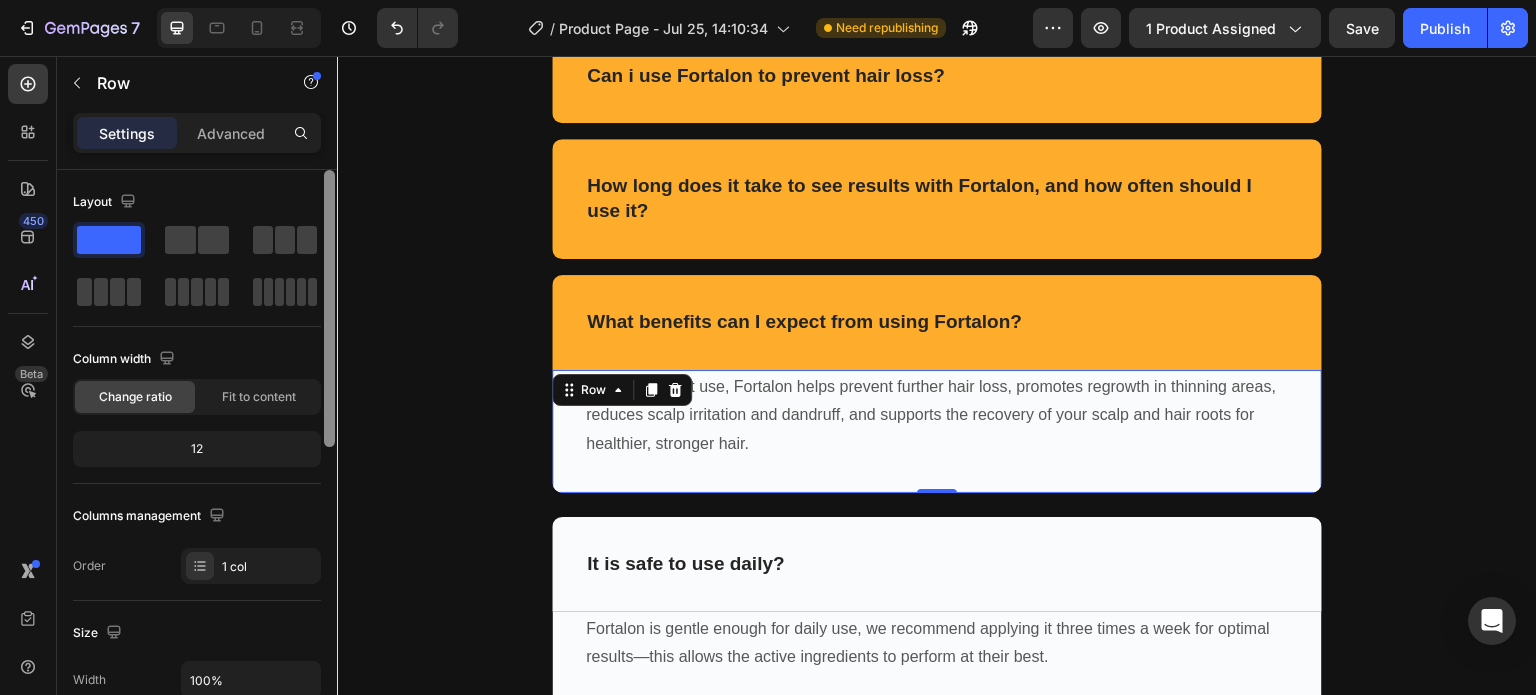 click on "With consistent use, Fortalon helps prevent further hair loss, promotes regrowth in thinning areas, reduces scalp irritation and dandruff, and supports the recovery of your scalp and hair roots for healthier, stronger hair. Text block Row   0" at bounding box center [937, 431] 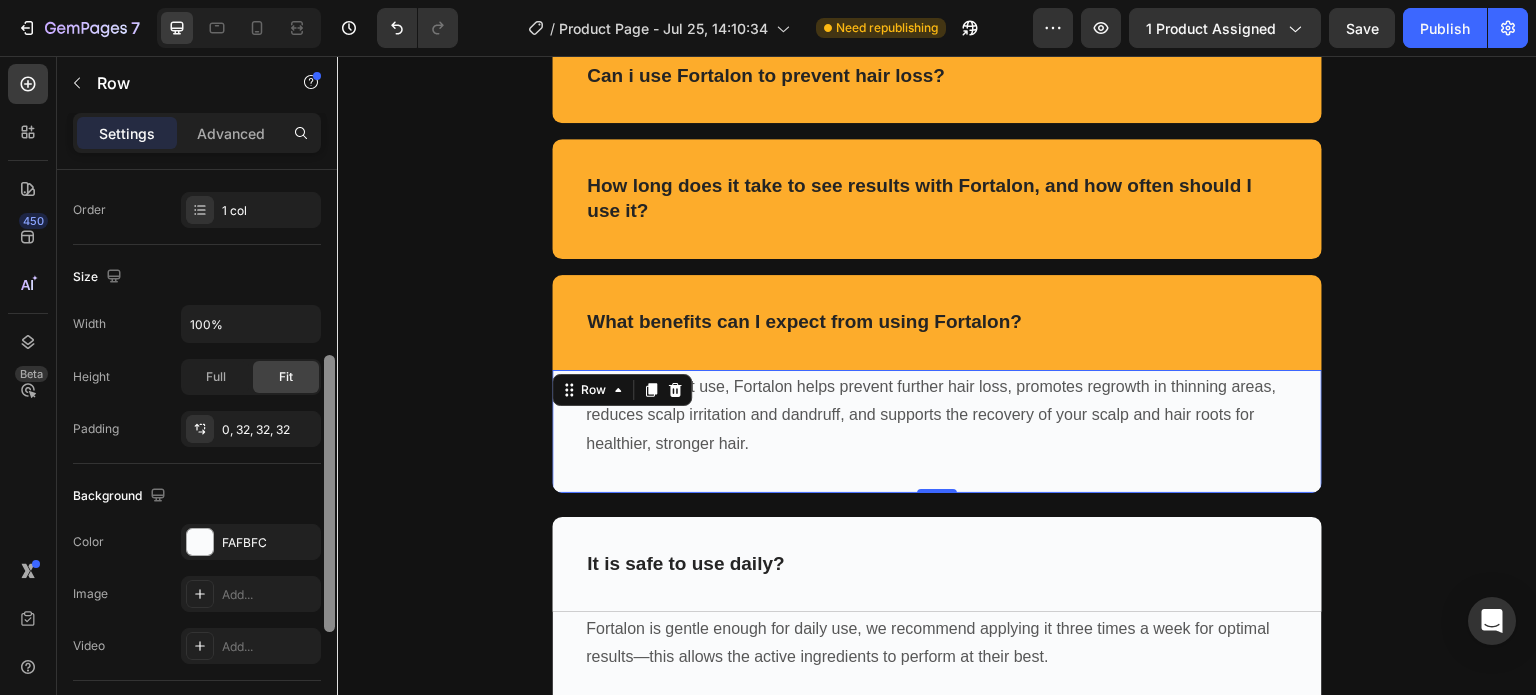 scroll, scrollTop: 375, scrollLeft: 0, axis: vertical 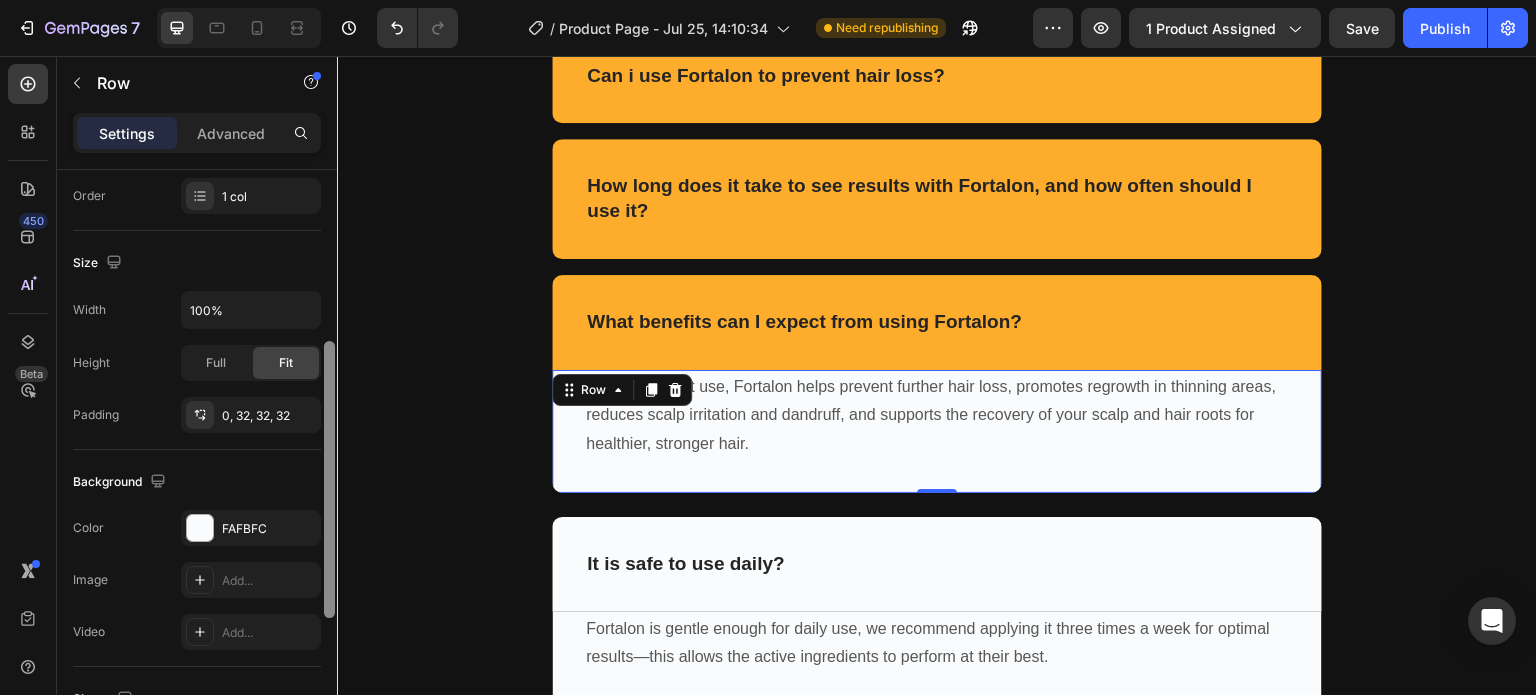 drag, startPoint x: 329, startPoint y: 420, endPoint x: 336, endPoint y: 499, distance: 79.30952 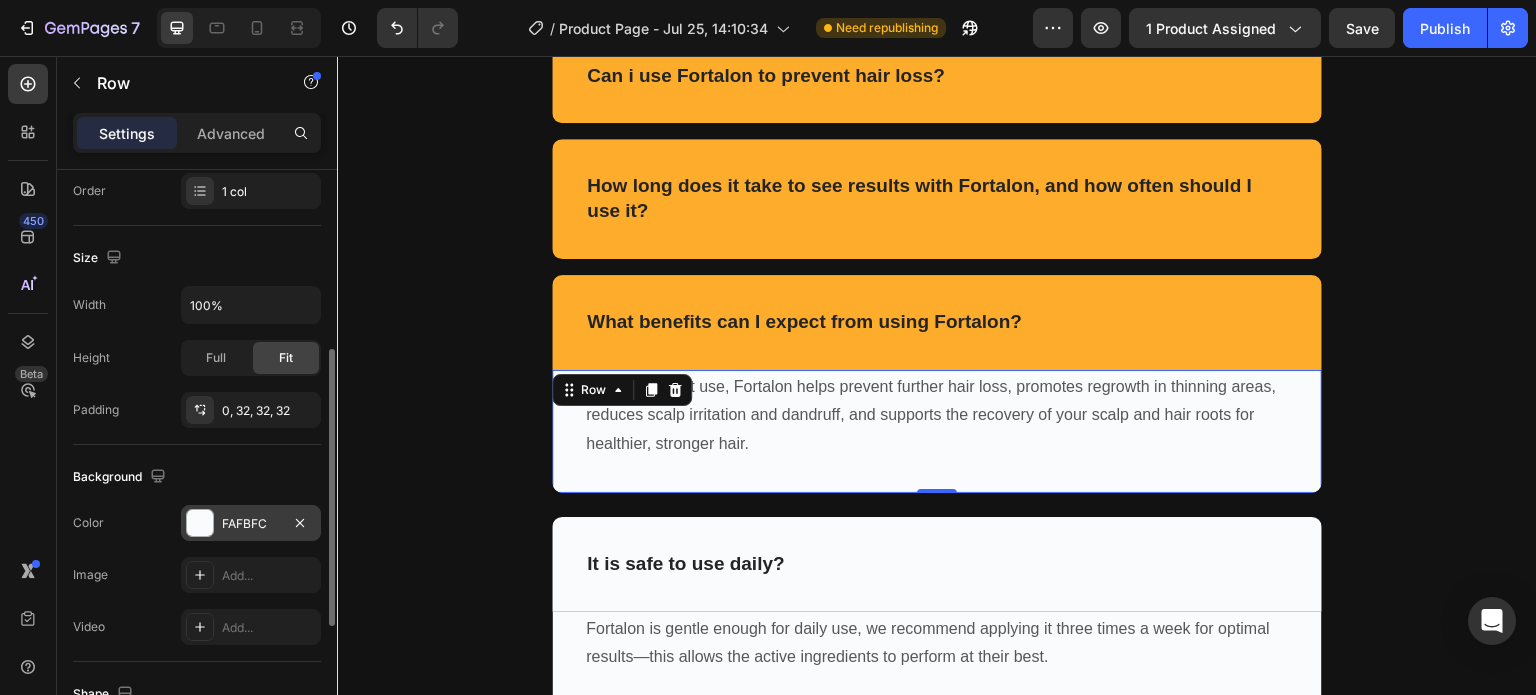 click at bounding box center (200, 523) 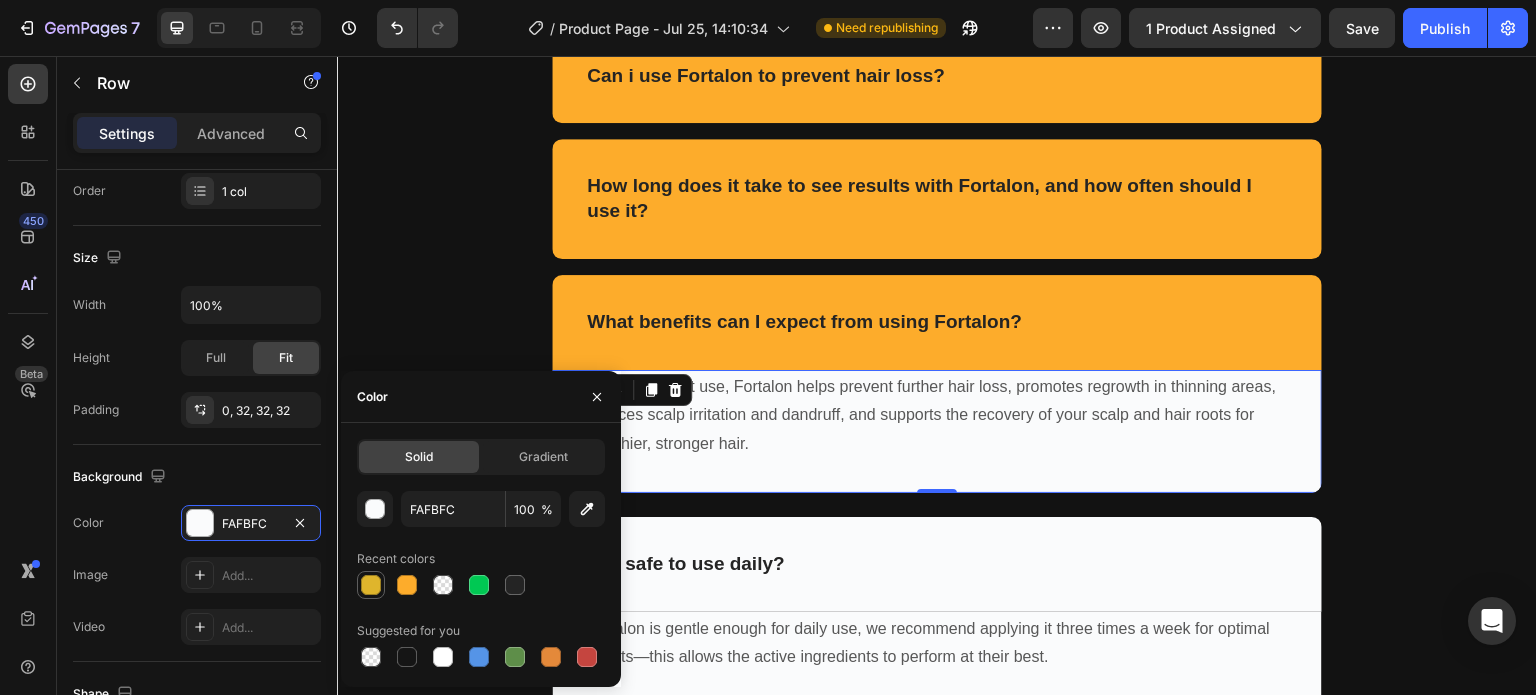 click at bounding box center [371, 585] 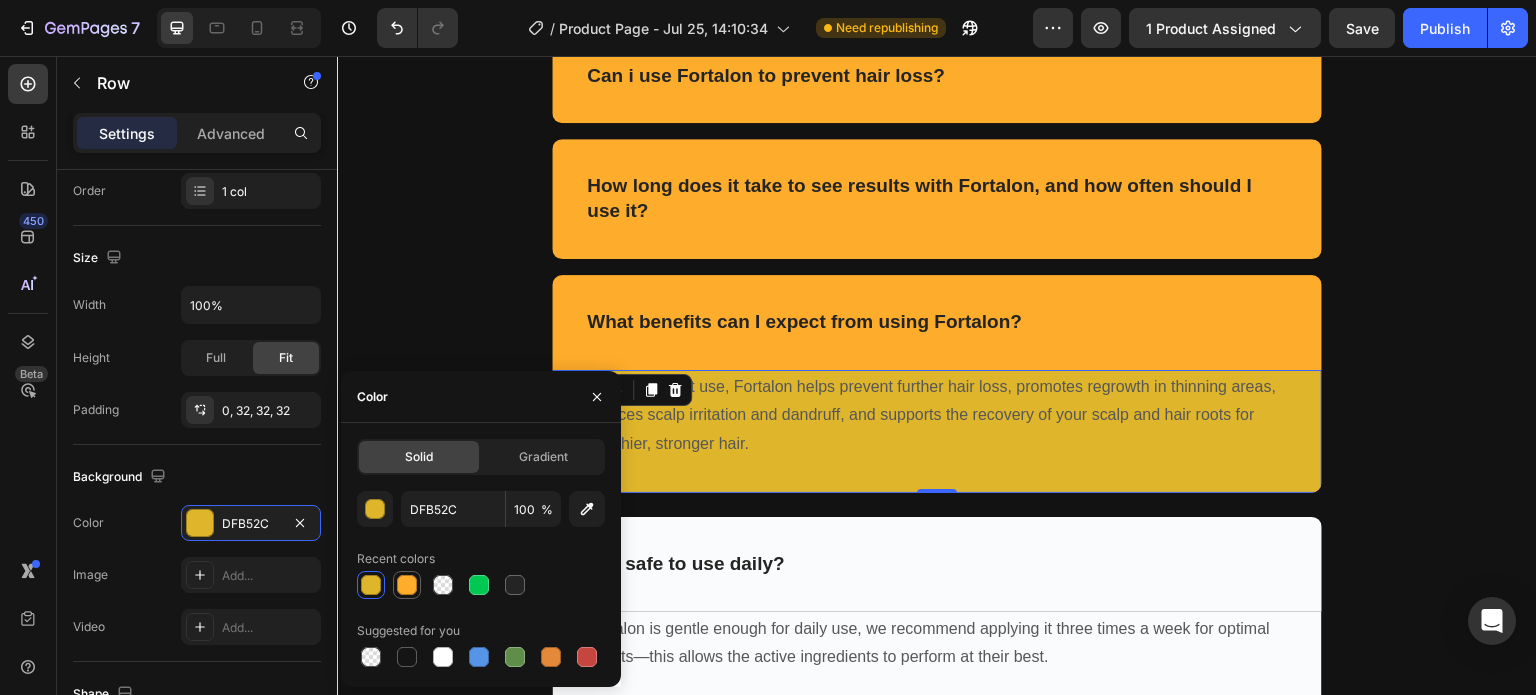 click at bounding box center [407, 585] 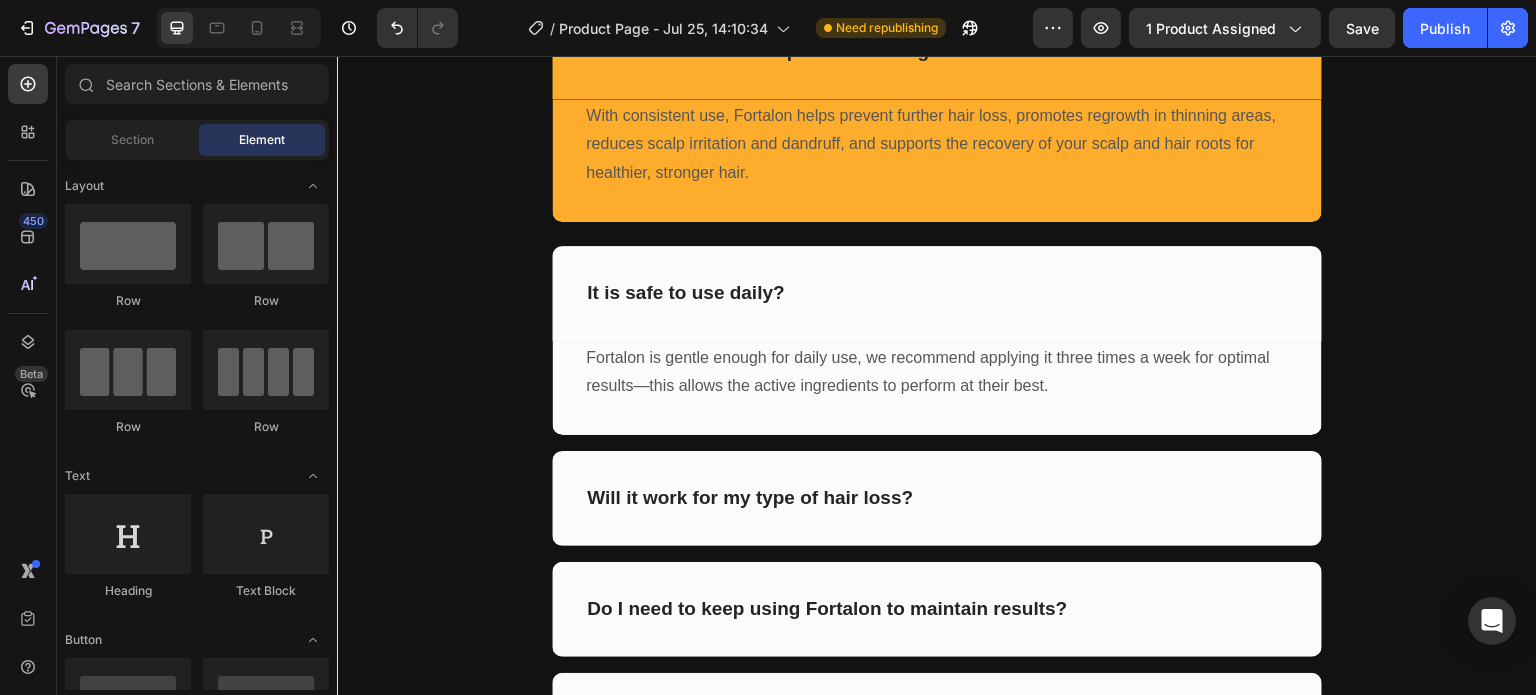 scroll, scrollTop: 4602, scrollLeft: 0, axis: vertical 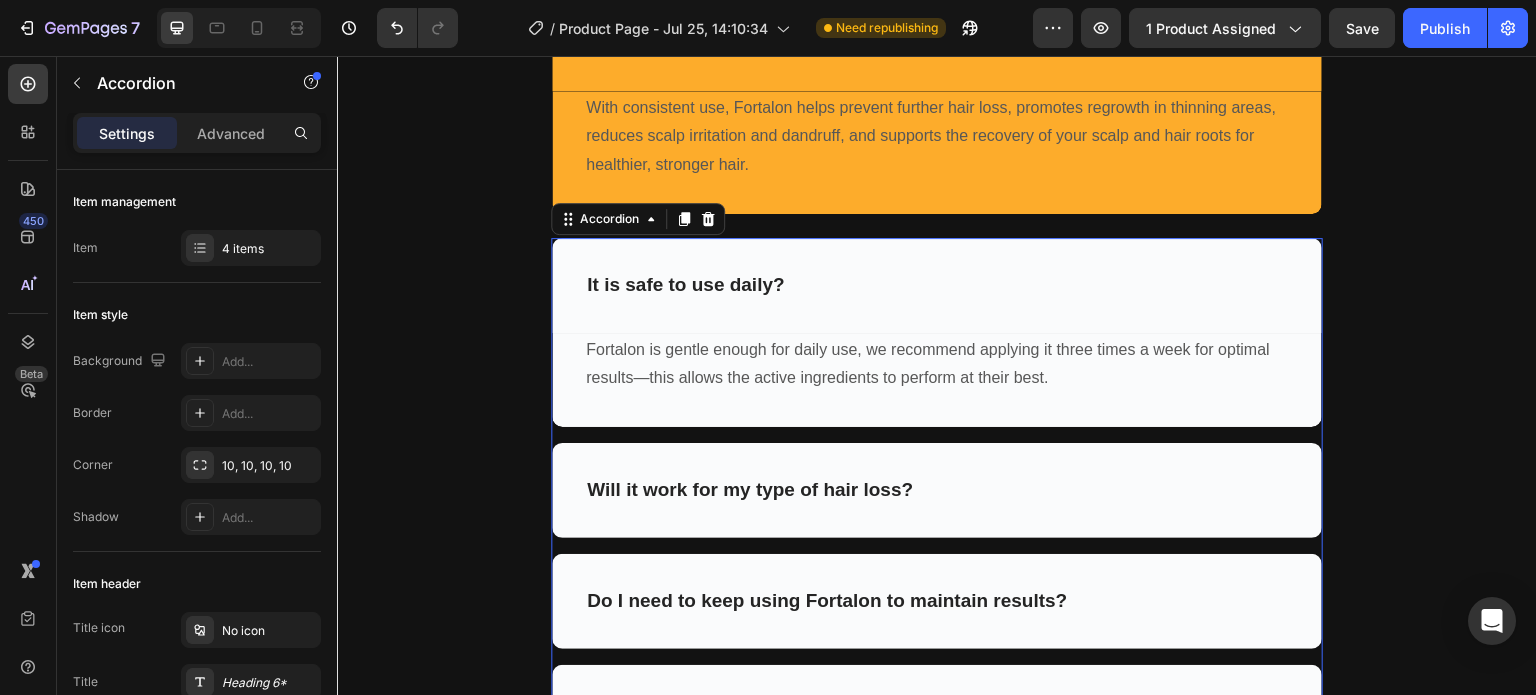 click on "It is safe to use daily?" at bounding box center [937, 285] 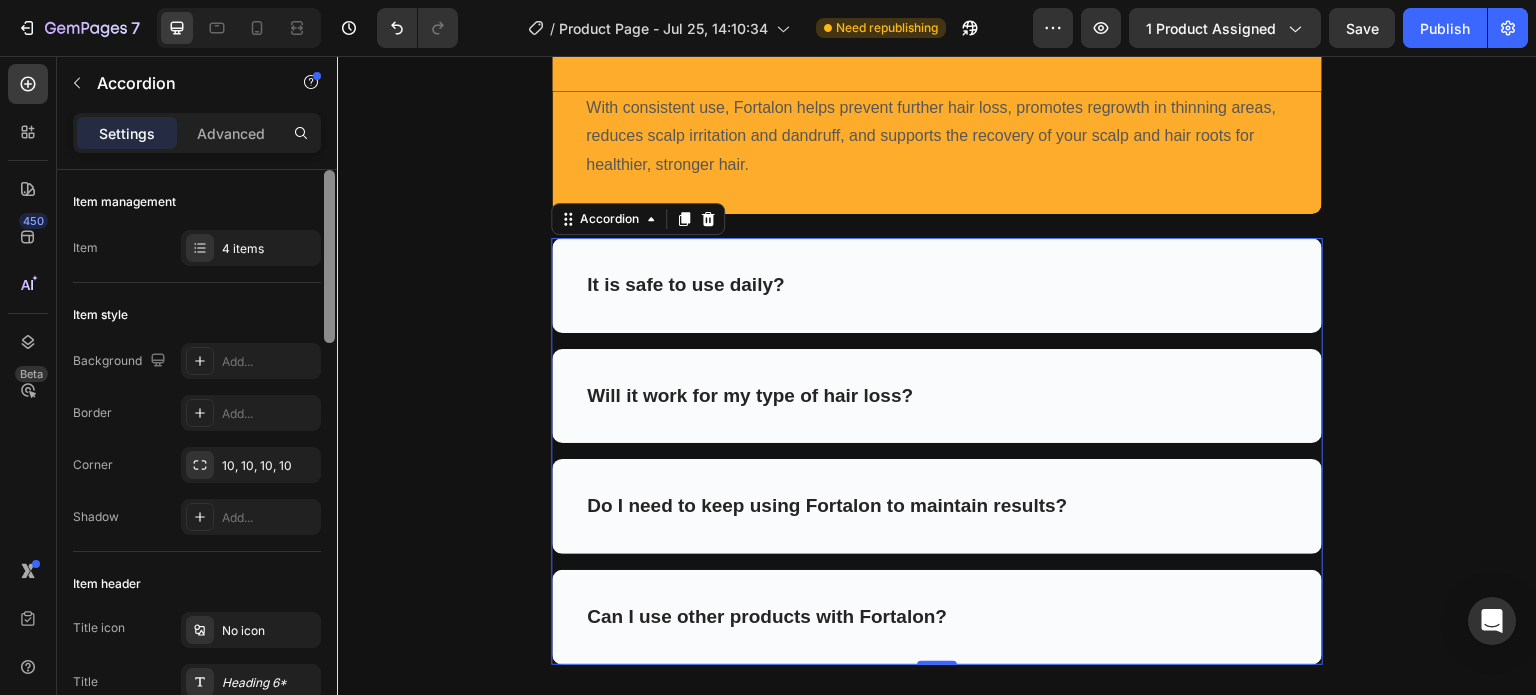 scroll, scrollTop: 344, scrollLeft: 0, axis: vertical 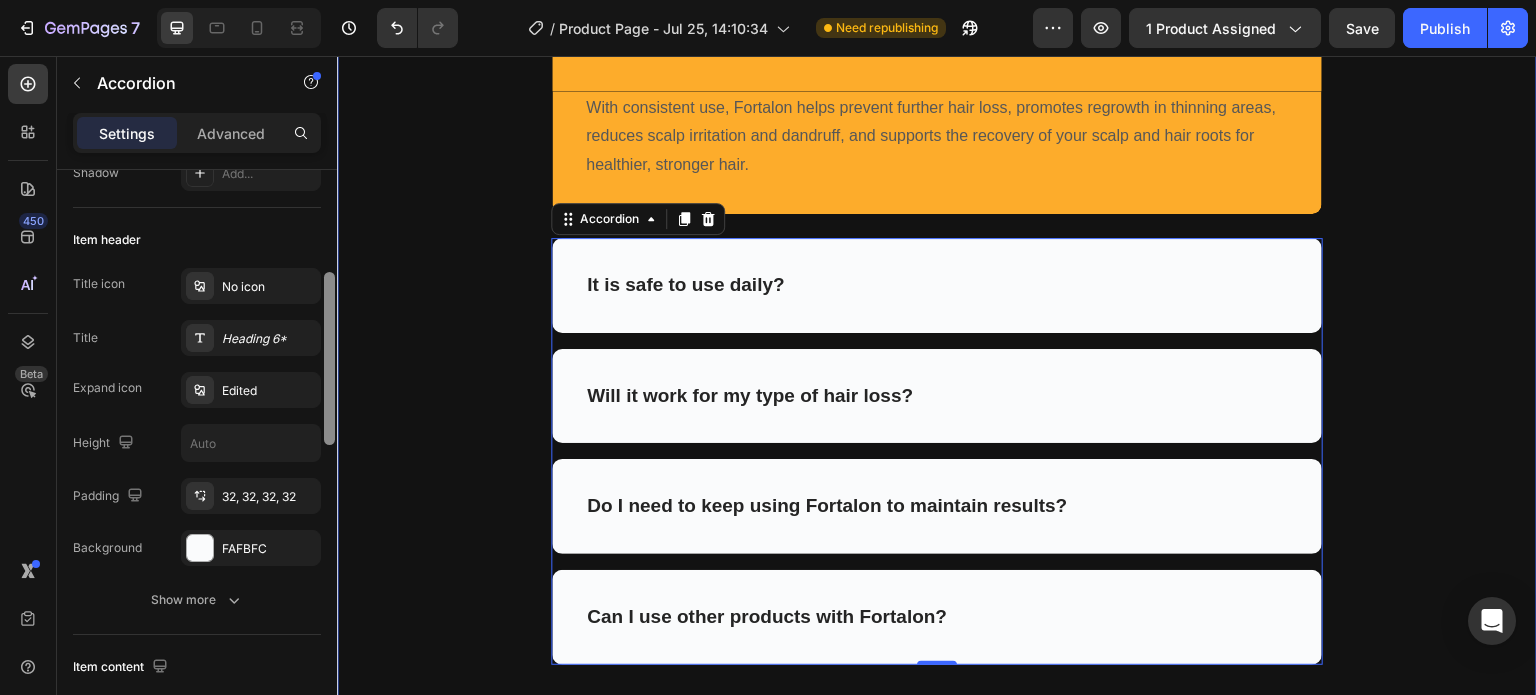 drag, startPoint x: 663, startPoint y: 325, endPoint x: 346, endPoint y: 444, distance: 338.60007 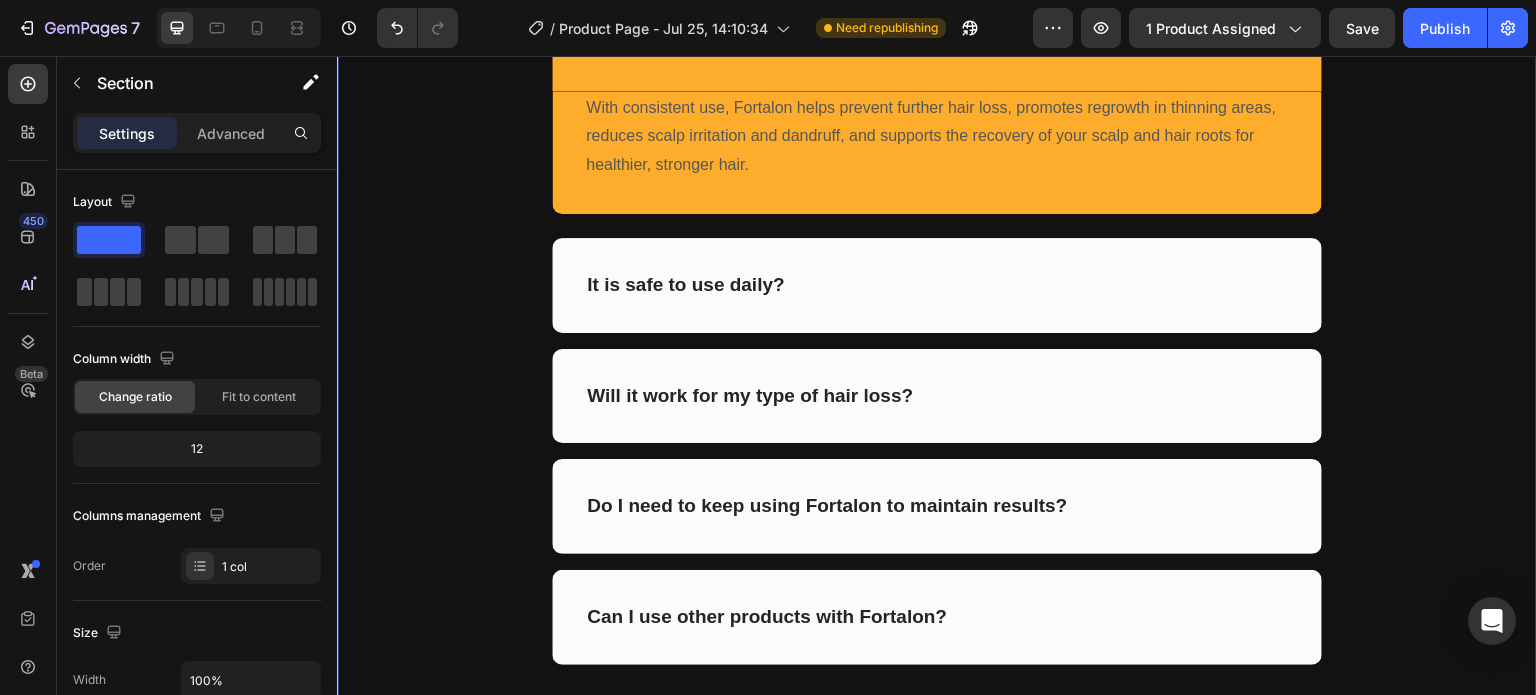 scroll, scrollTop: 636, scrollLeft: 0, axis: vertical 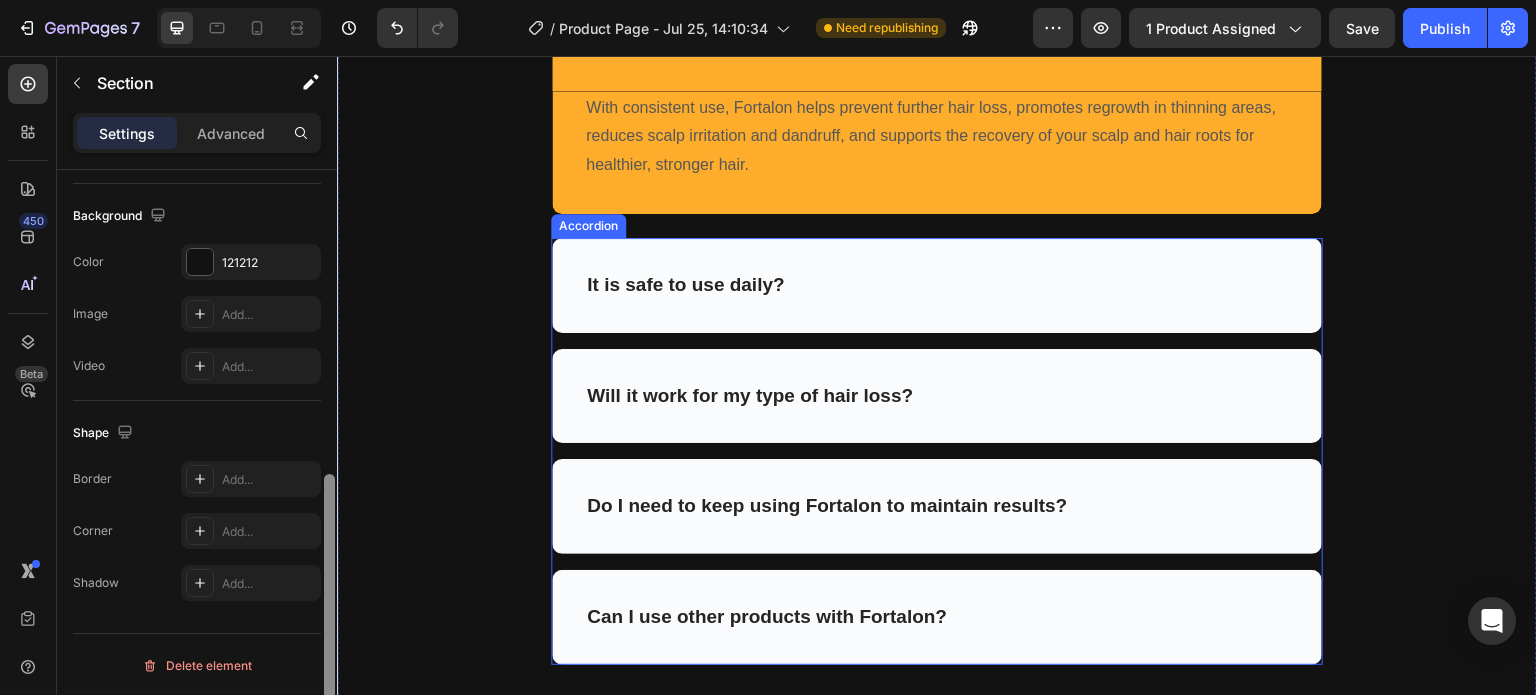 click on "It is safe to use daily?" at bounding box center (937, 285) 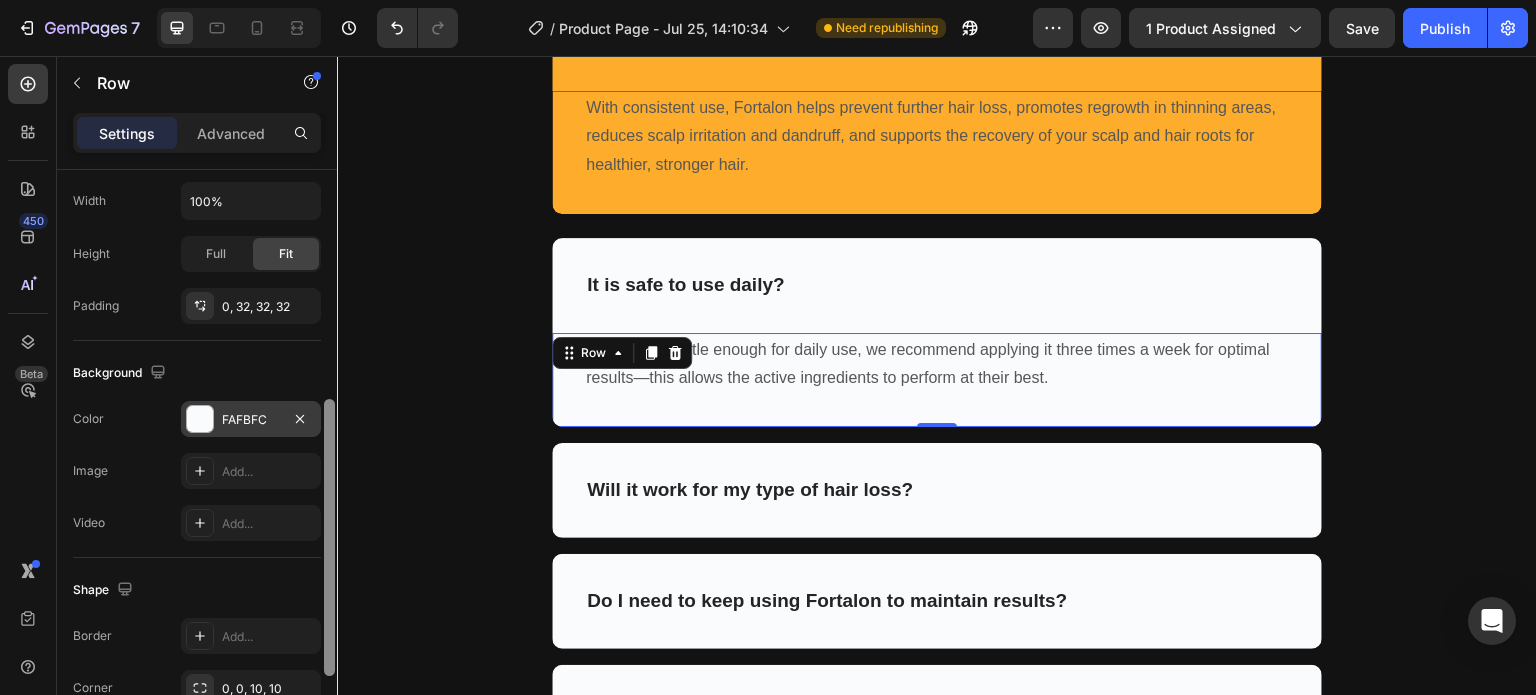 scroll, scrollTop: 475, scrollLeft: 0, axis: vertical 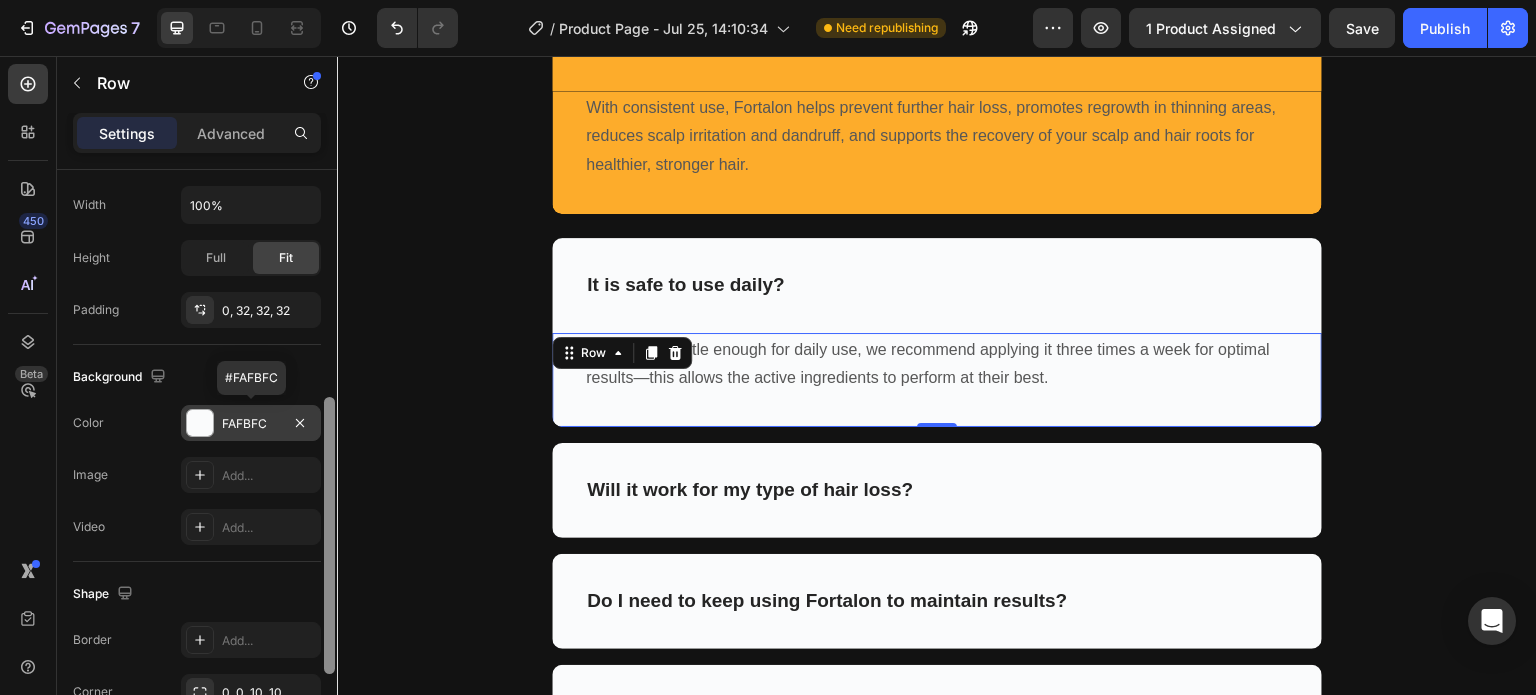 click at bounding box center (200, 423) 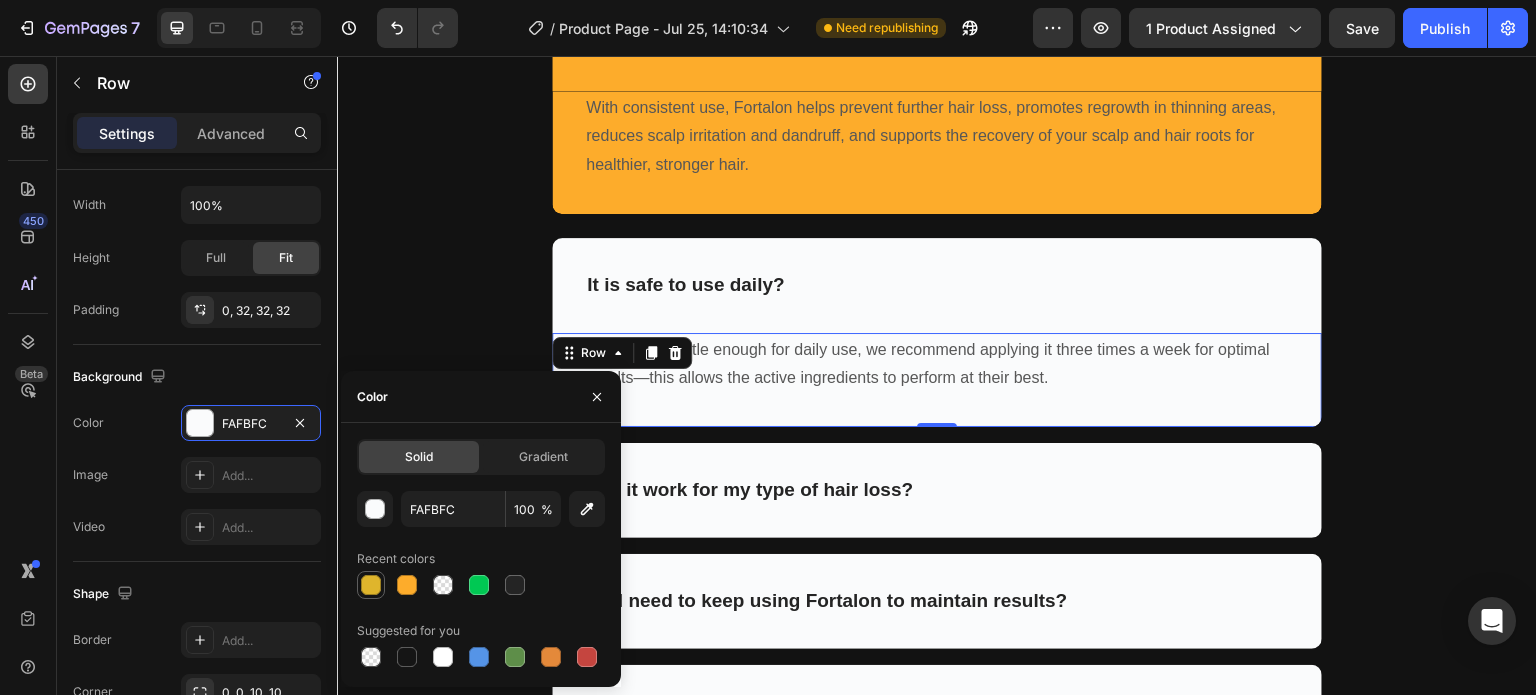 click at bounding box center (371, 585) 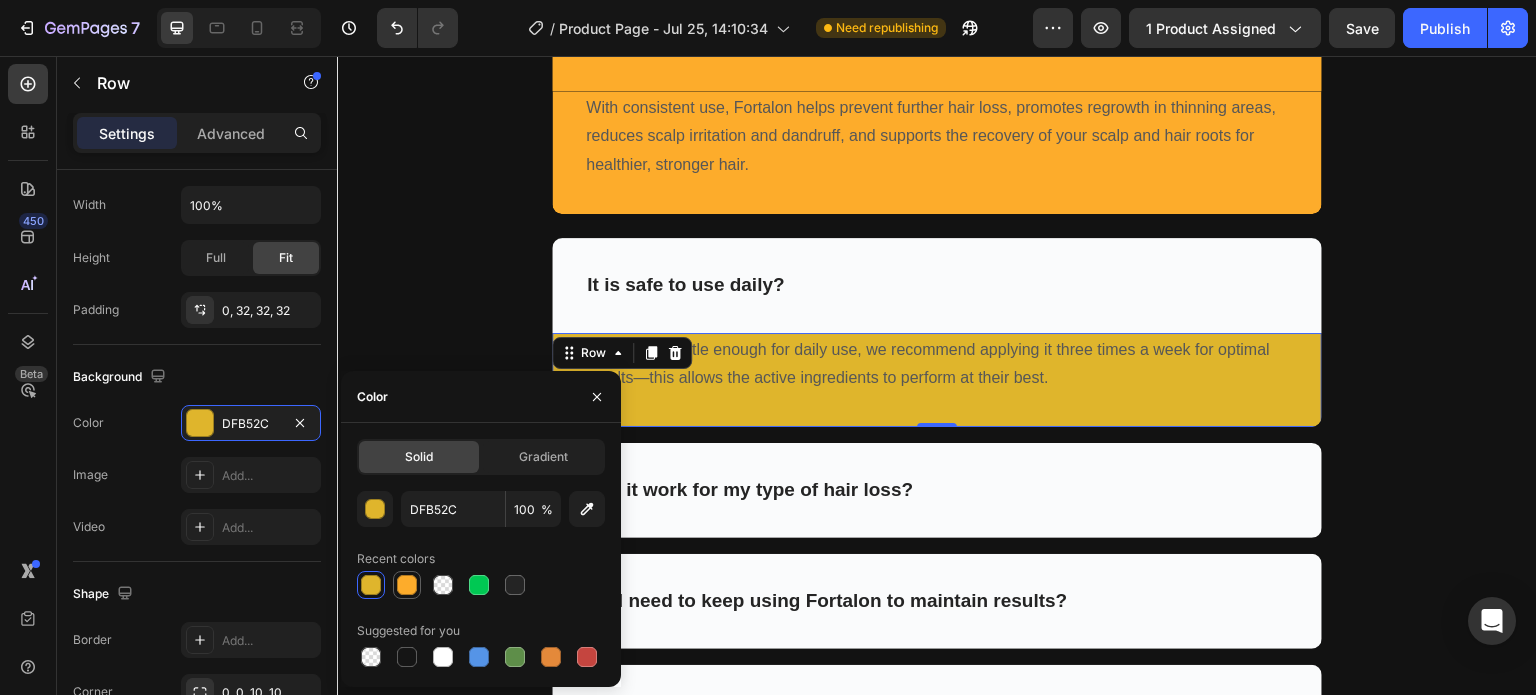 click at bounding box center [407, 585] 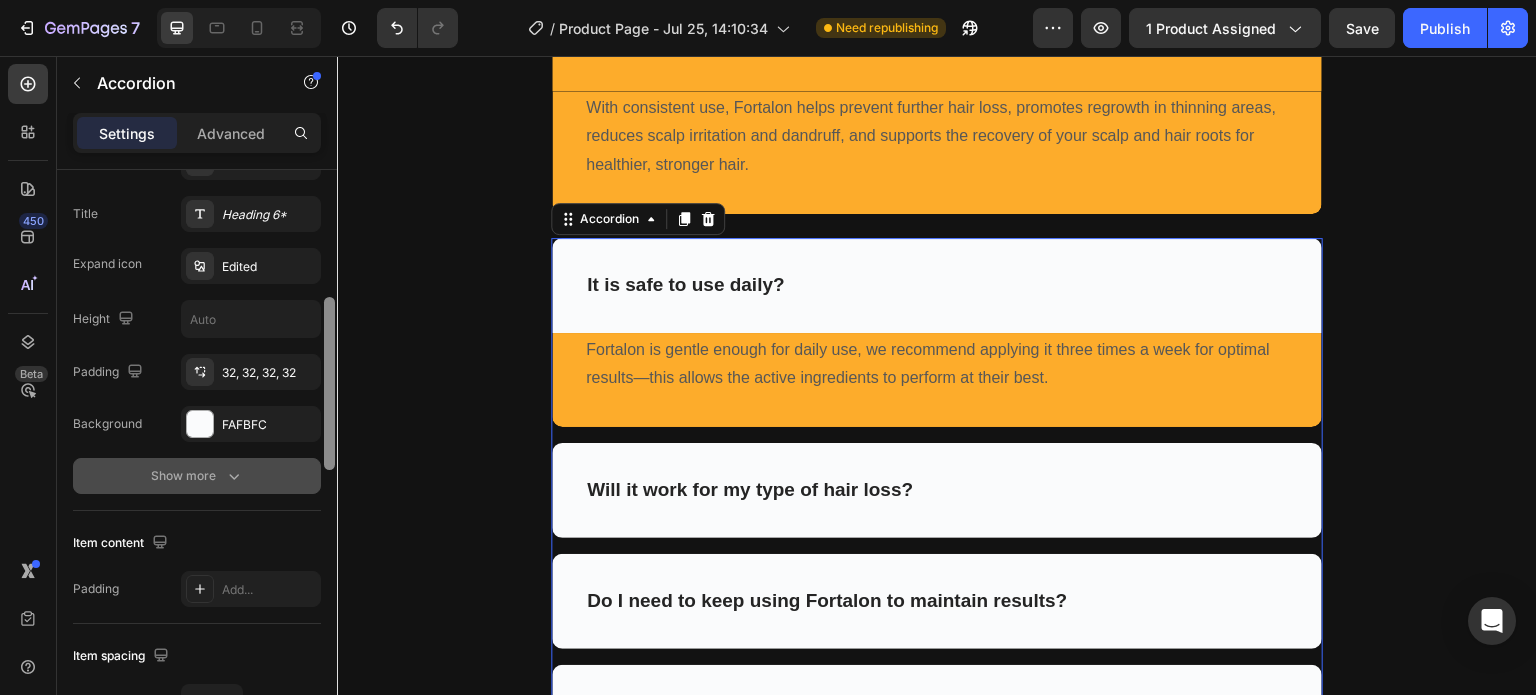 scroll, scrollTop: 482, scrollLeft: 0, axis: vertical 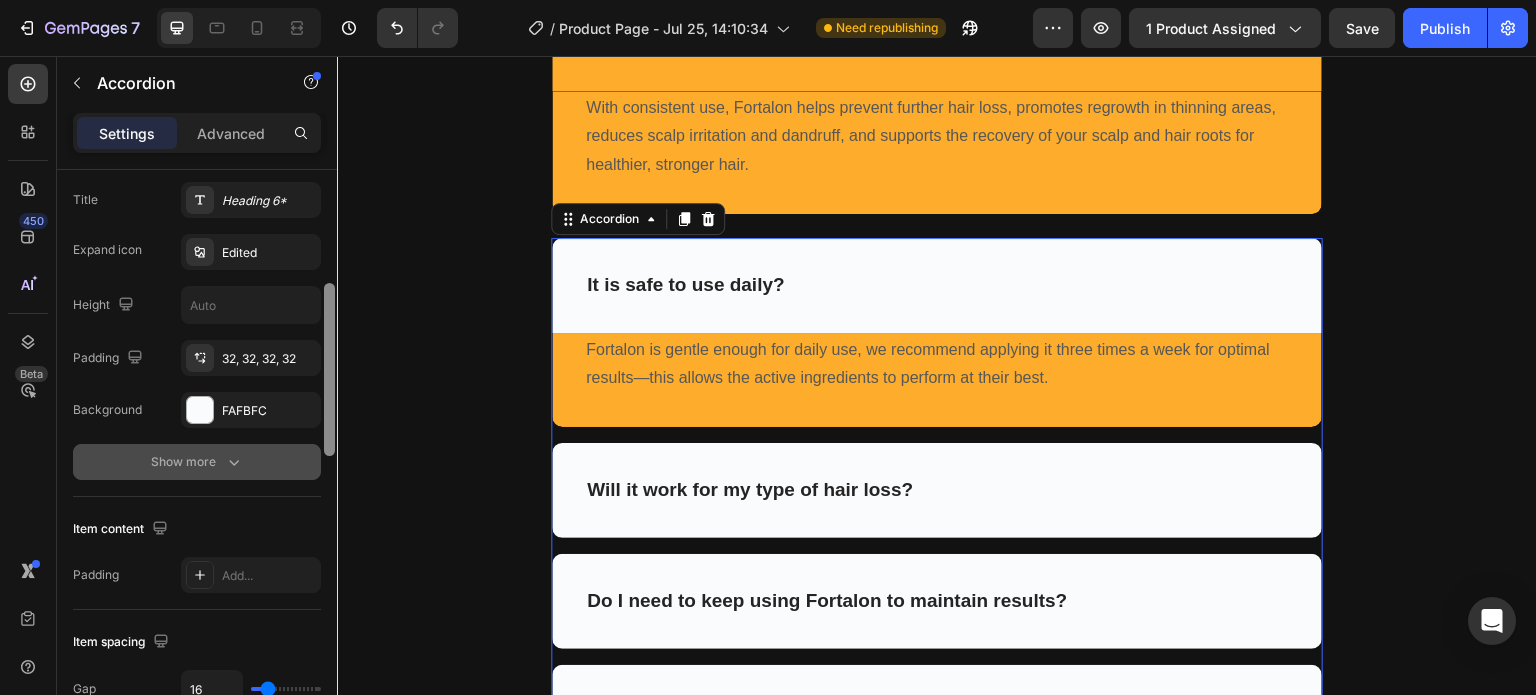 drag, startPoint x: 329, startPoint y: 311, endPoint x: 316, endPoint y: 455, distance: 144.58562 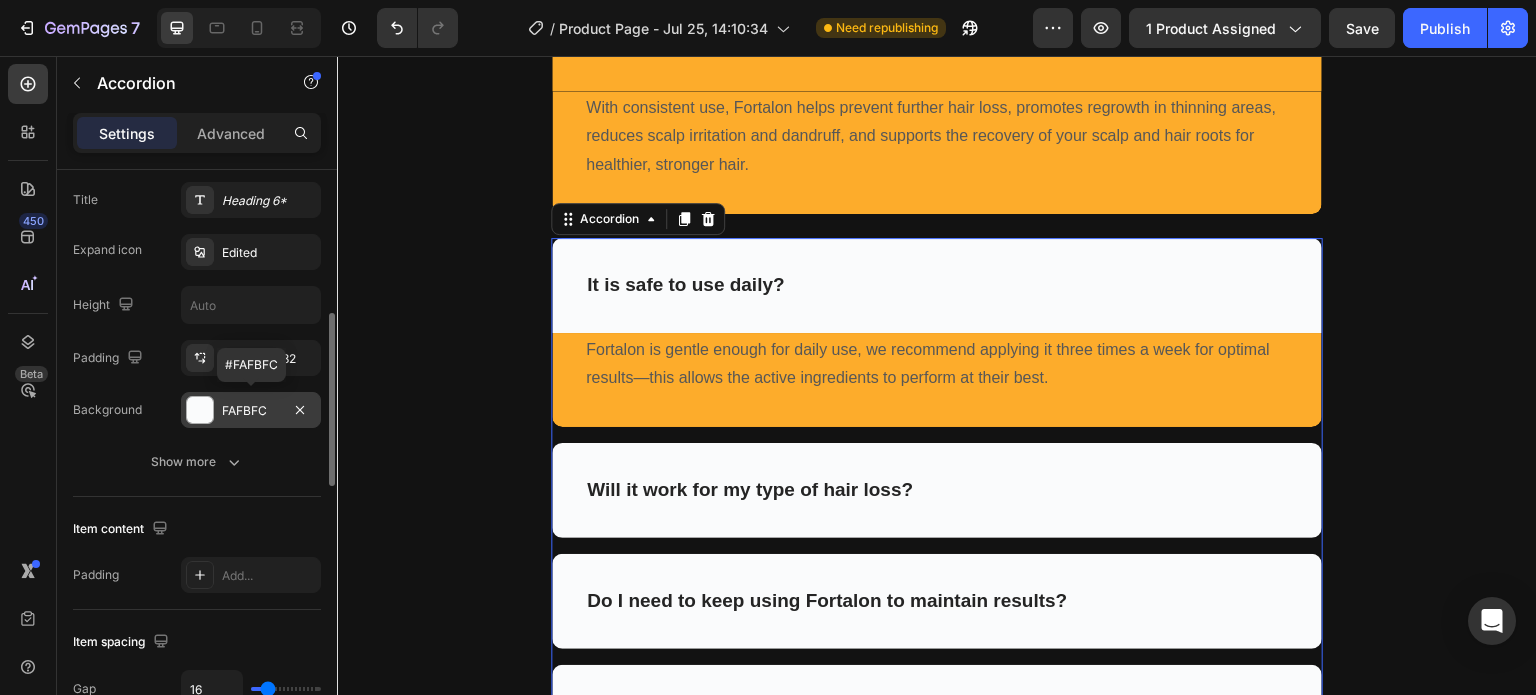 click at bounding box center (200, 410) 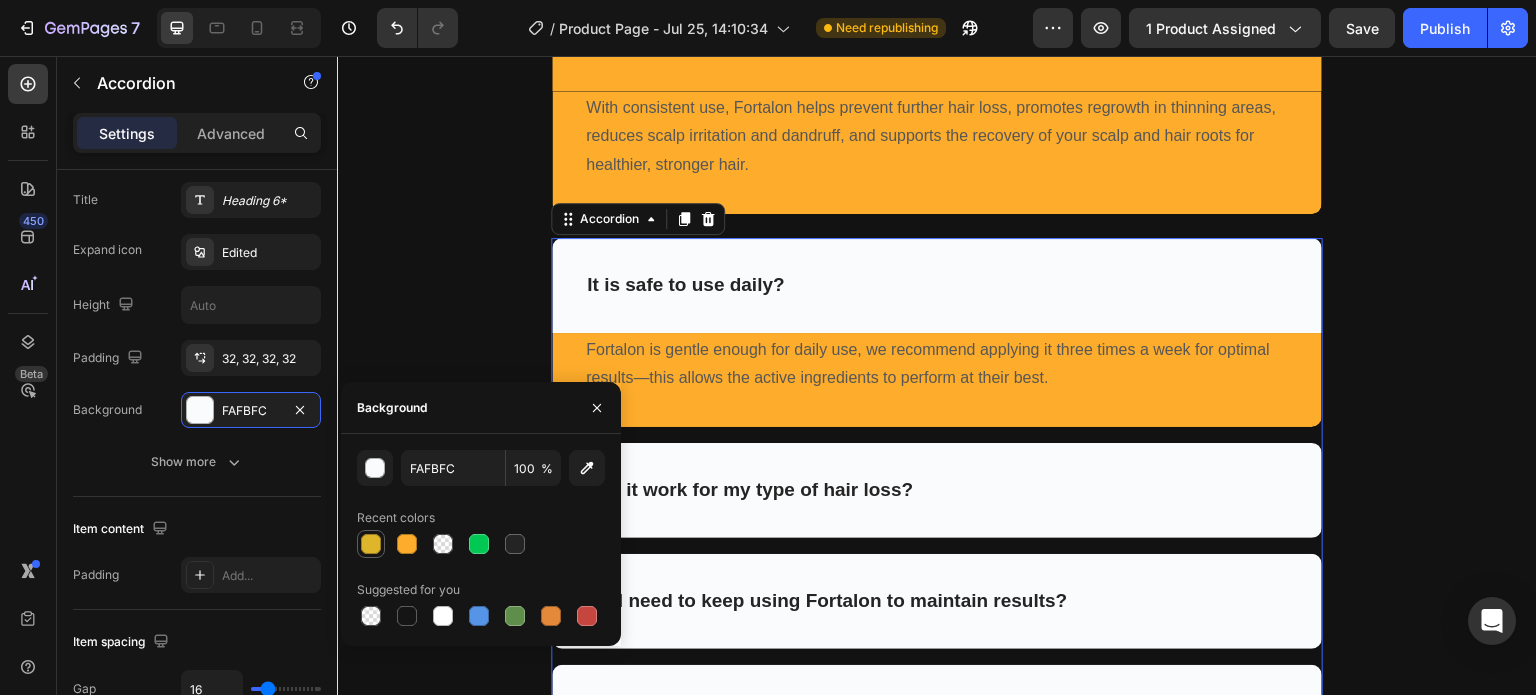 click at bounding box center (371, 544) 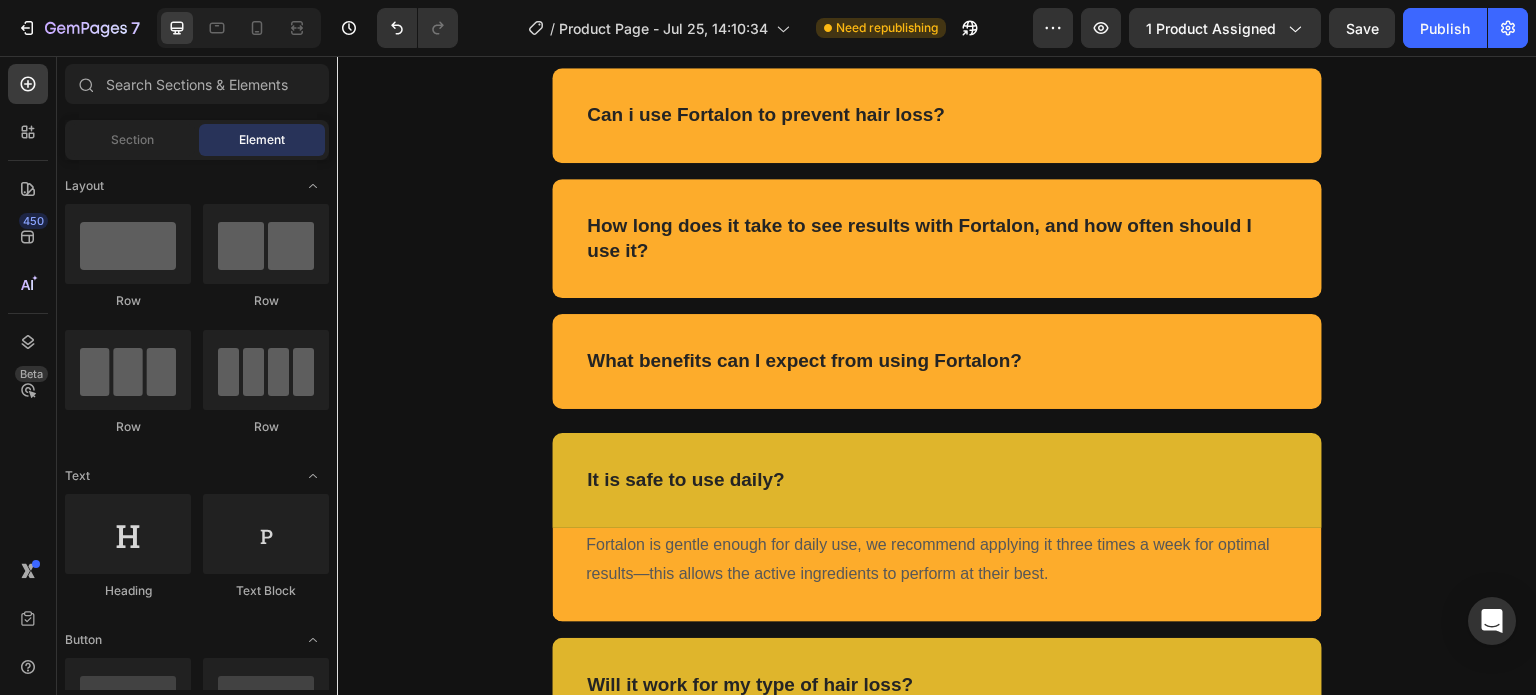 scroll, scrollTop: 4369, scrollLeft: 0, axis: vertical 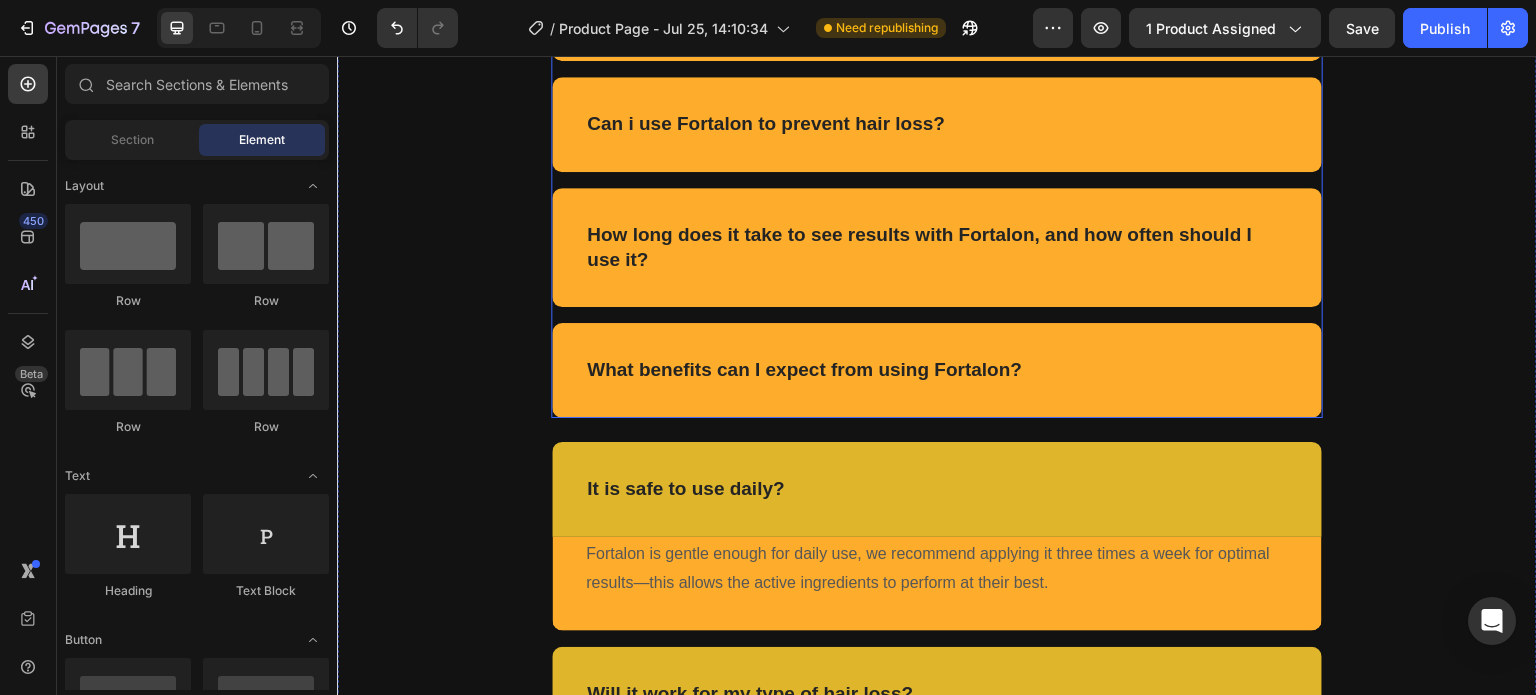 click on "Can i use Fortalon to prevent hair loss?" at bounding box center (937, 124) 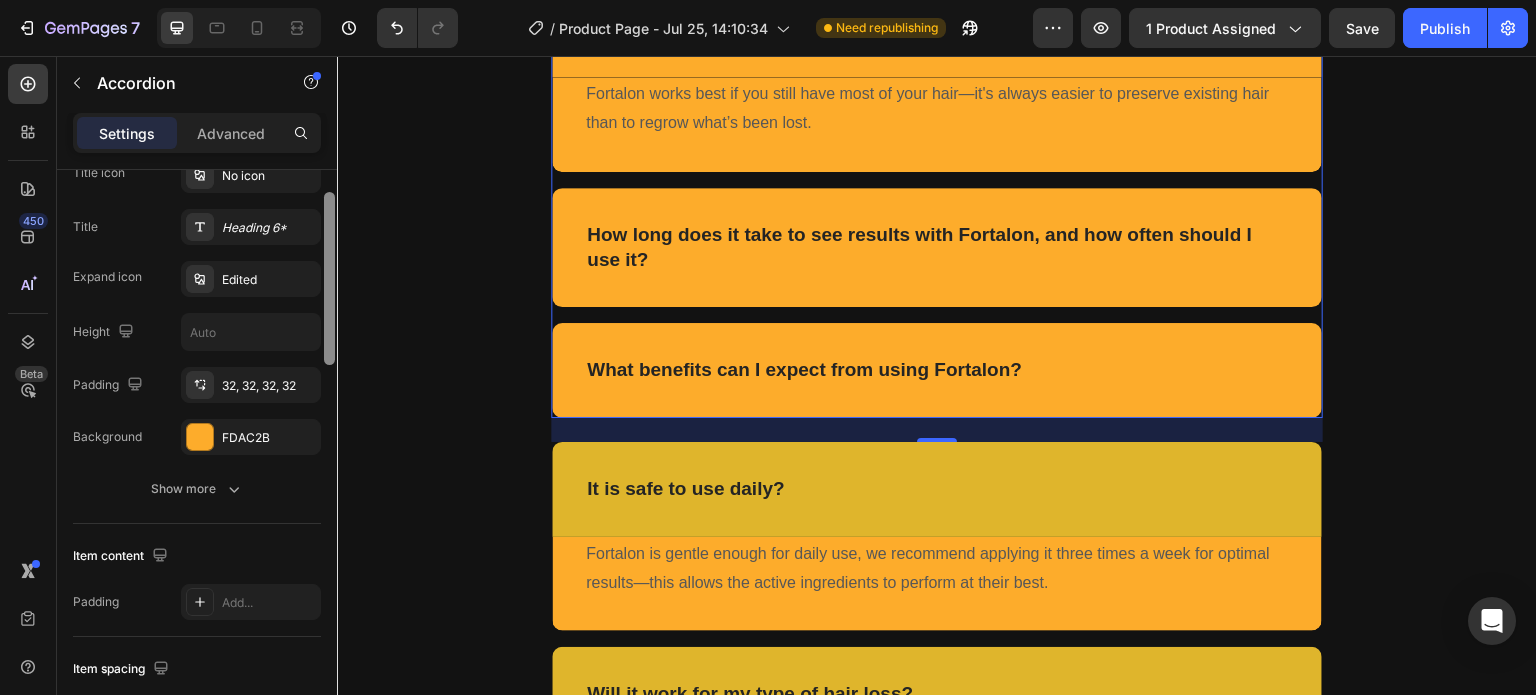 drag, startPoint x: 330, startPoint y: 325, endPoint x: 336, endPoint y: 466, distance: 141.12761 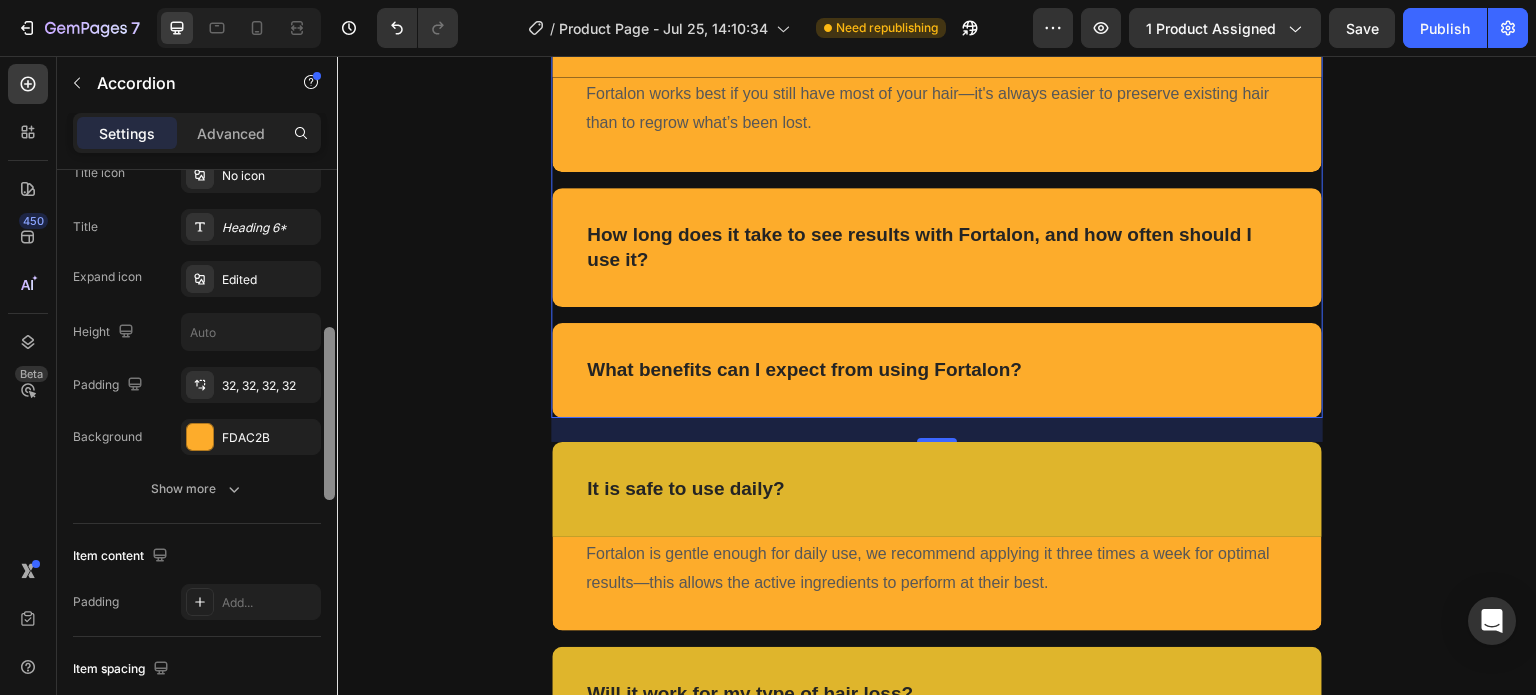 scroll, scrollTop: 472, scrollLeft: 0, axis: vertical 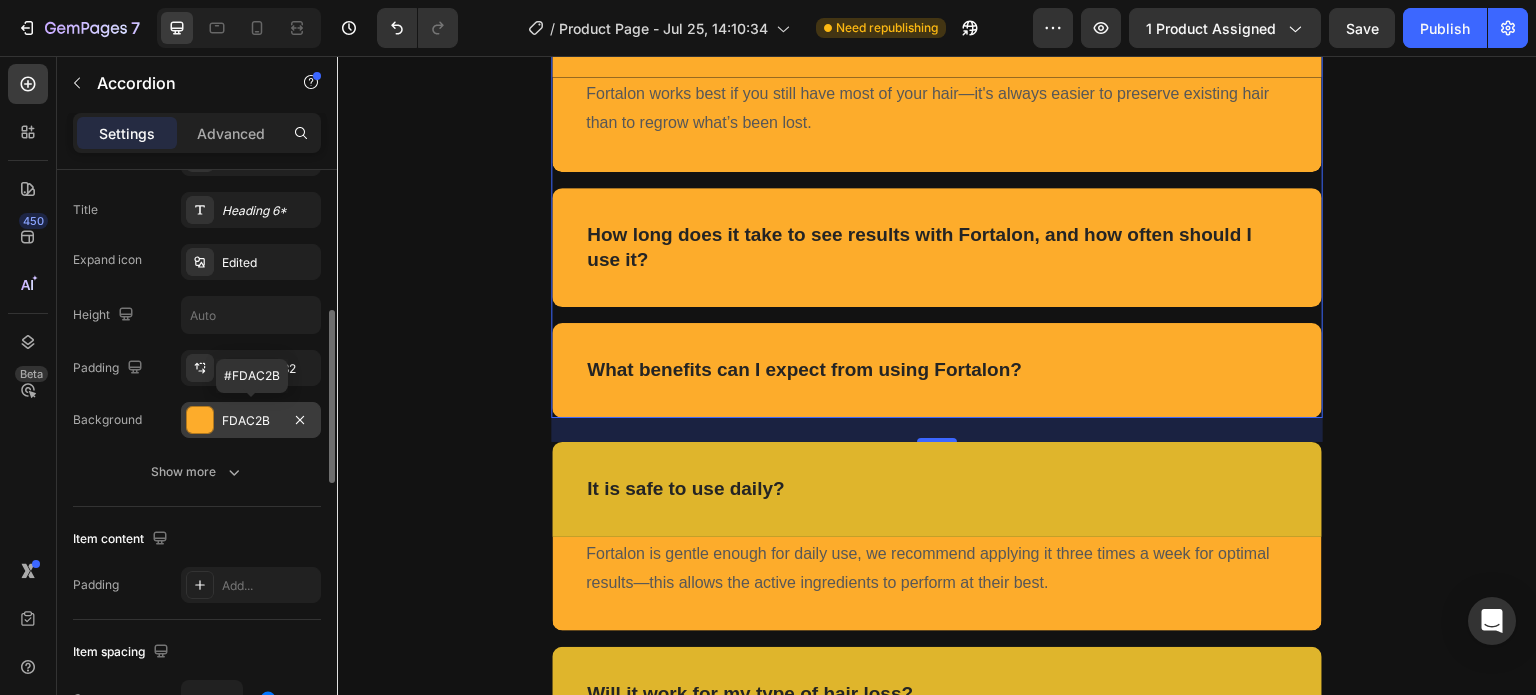 click at bounding box center [200, 420] 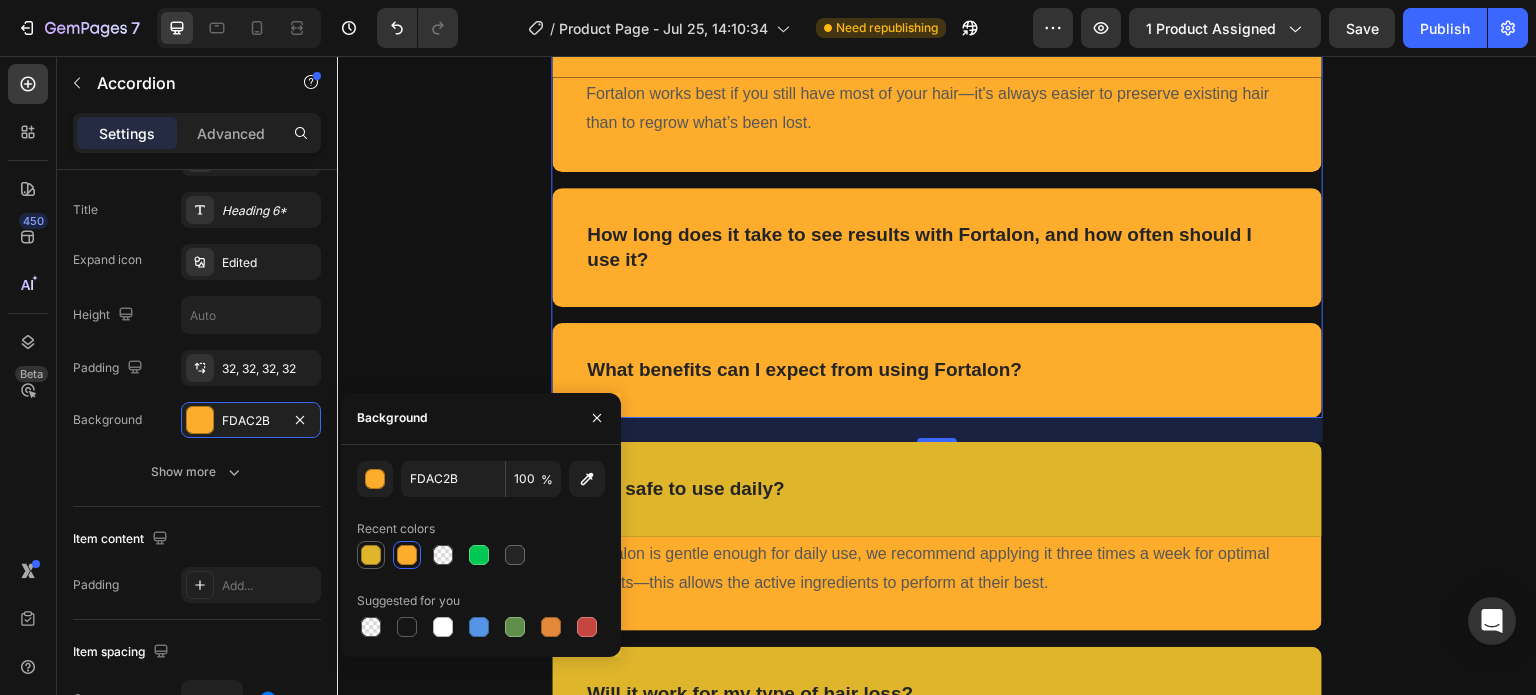 click at bounding box center (371, 555) 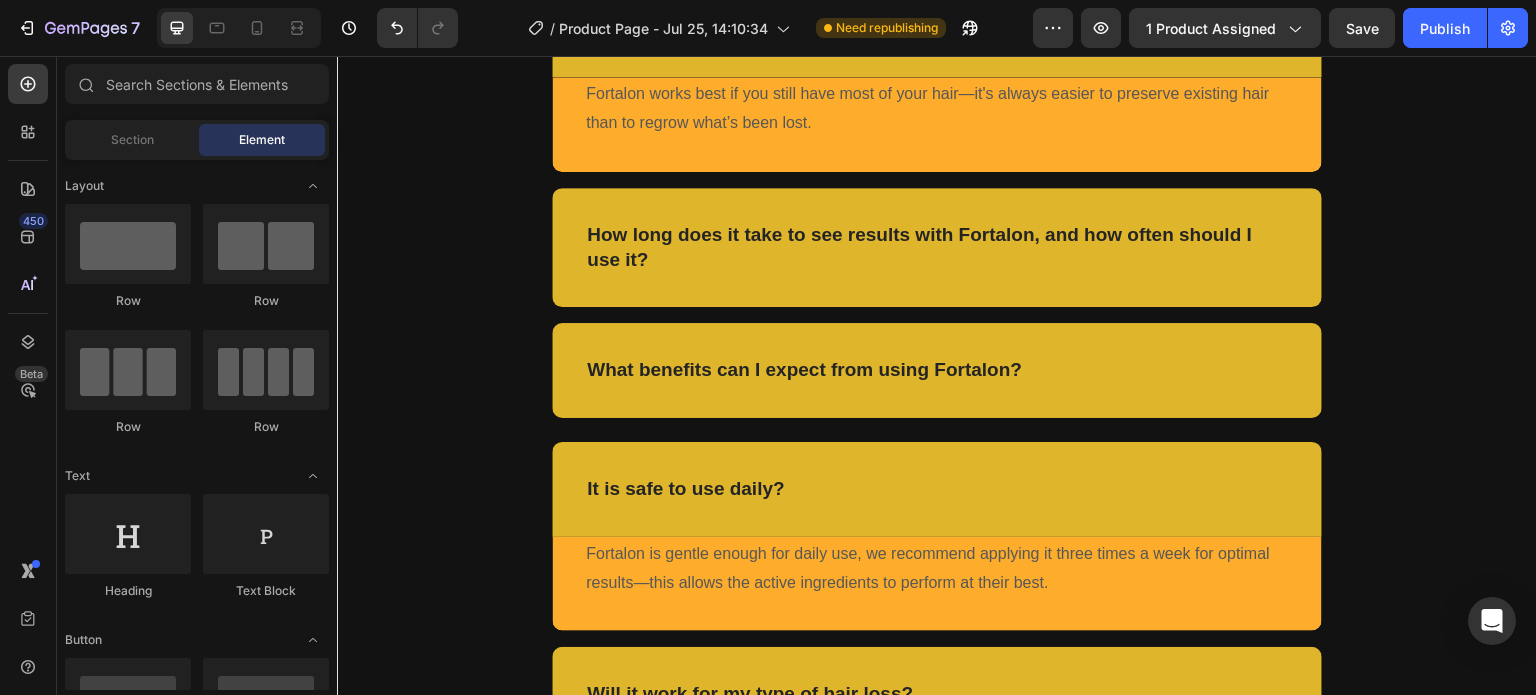scroll, scrollTop: 3984, scrollLeft: 0, axis: vertical 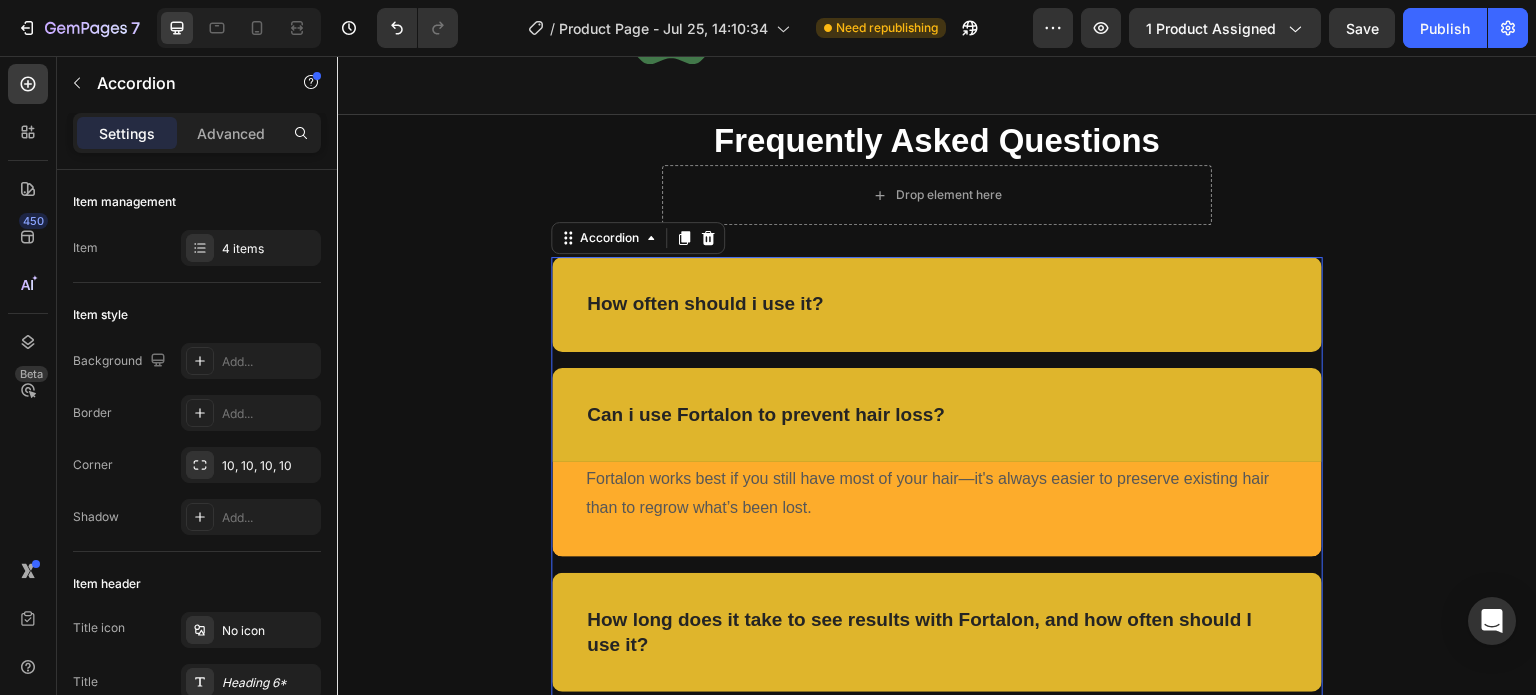 click on "How often should i use it?" at bounding box center [937, 304] 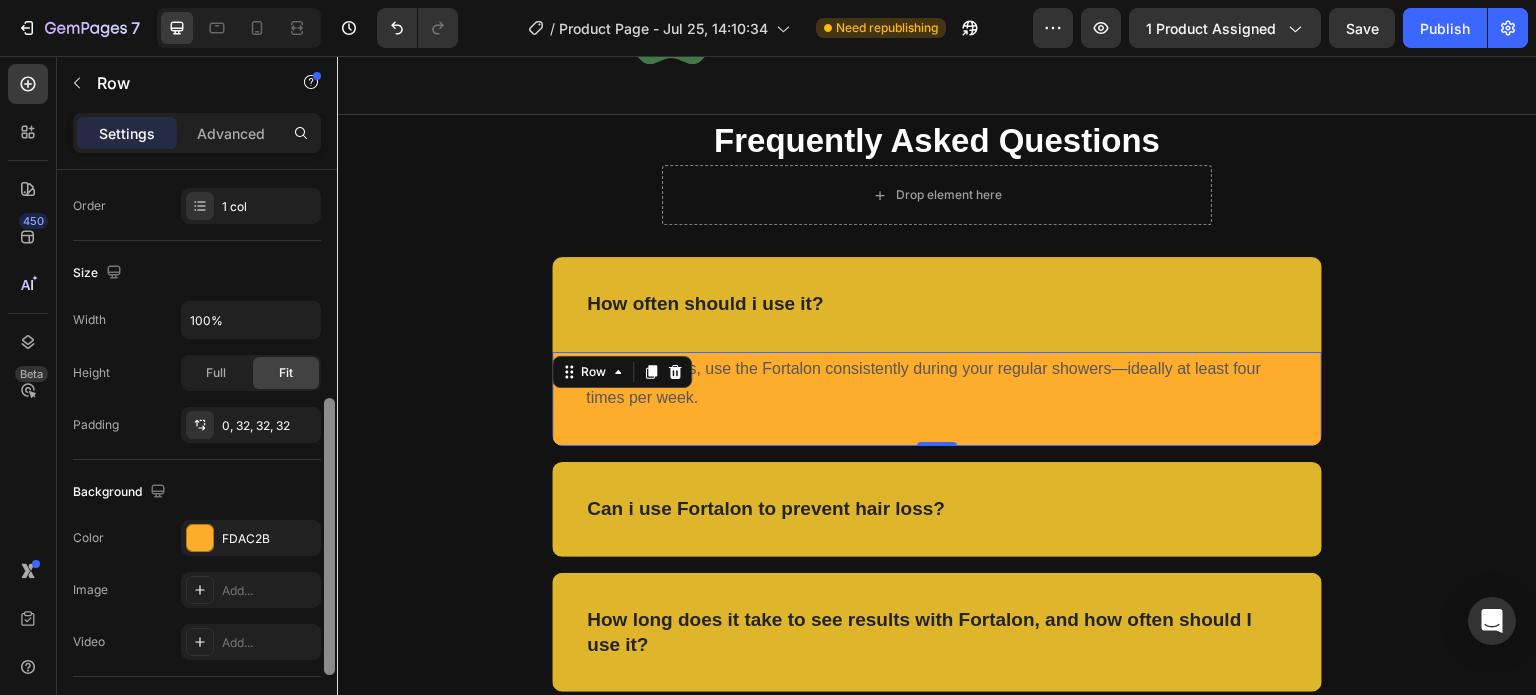 scroll, scrollTop: 402, scrollLeft: 0, axis: vertical 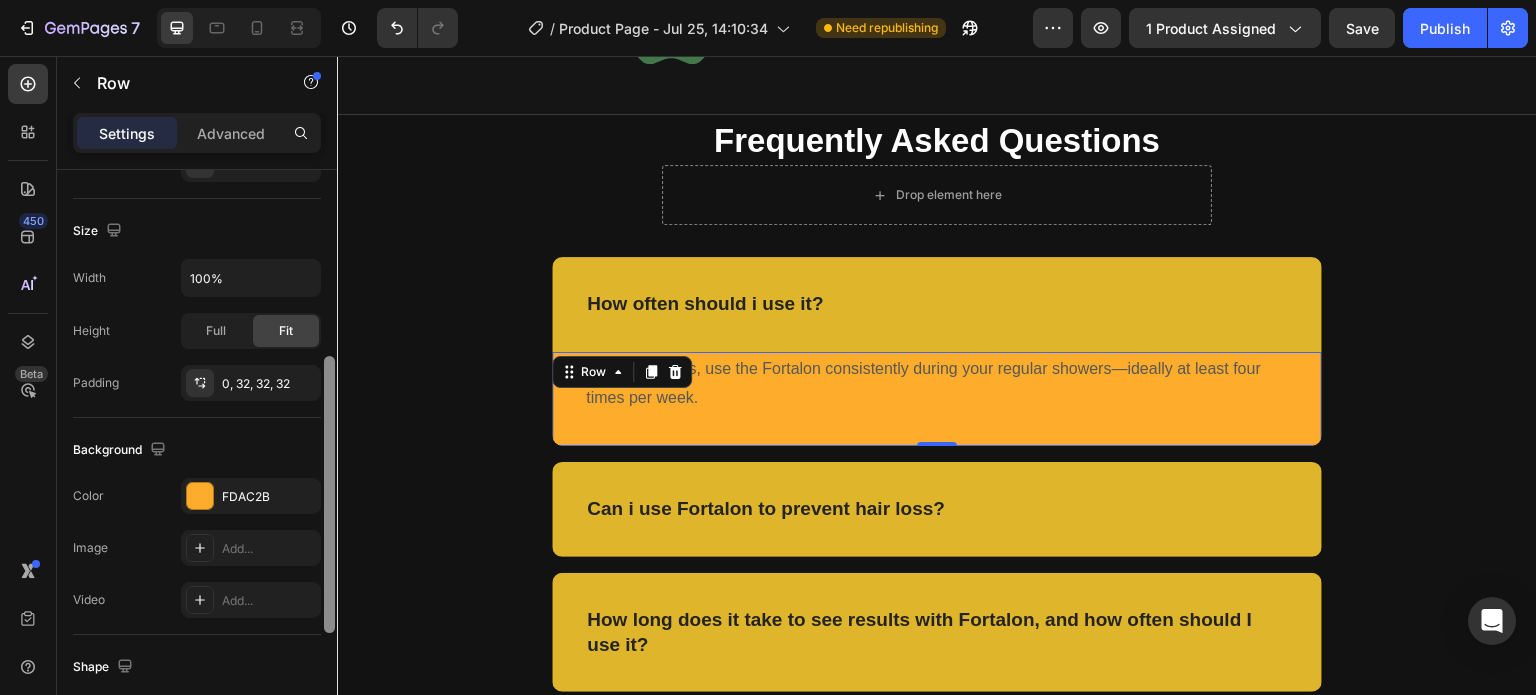 drag, startPoint x: 328, startPoint y: 402, endPoint x: 321, endPoint y: 595, distance: 193.1269 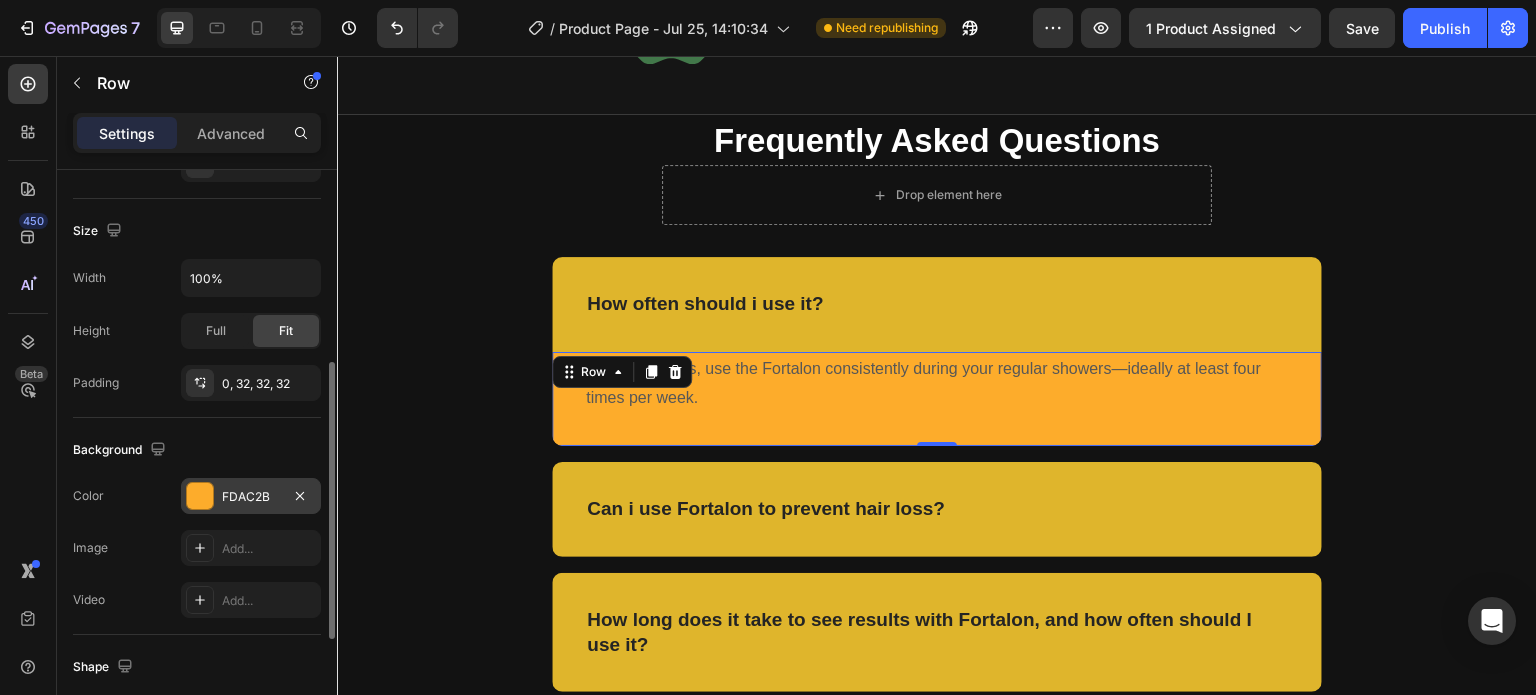 click at bounding box center (200, 496) 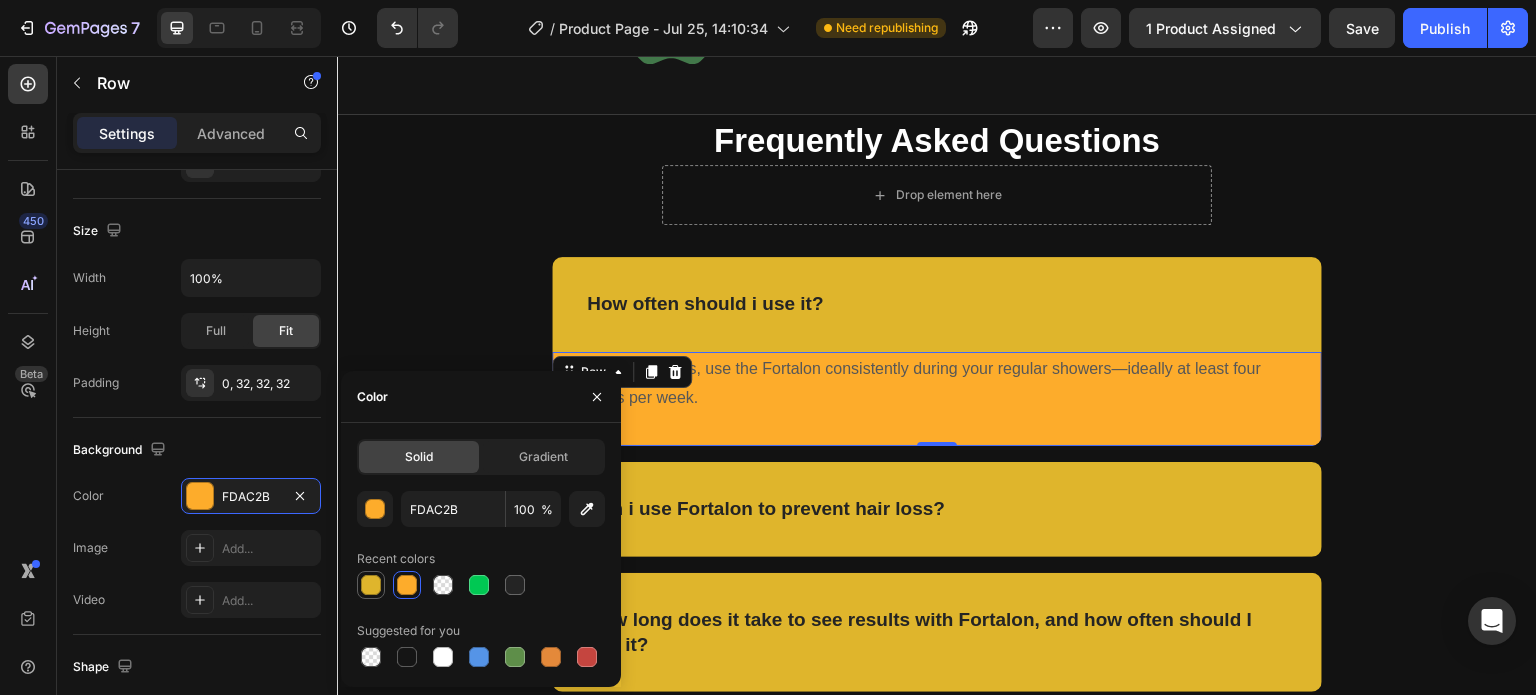 click at bounding box center [371, 585] 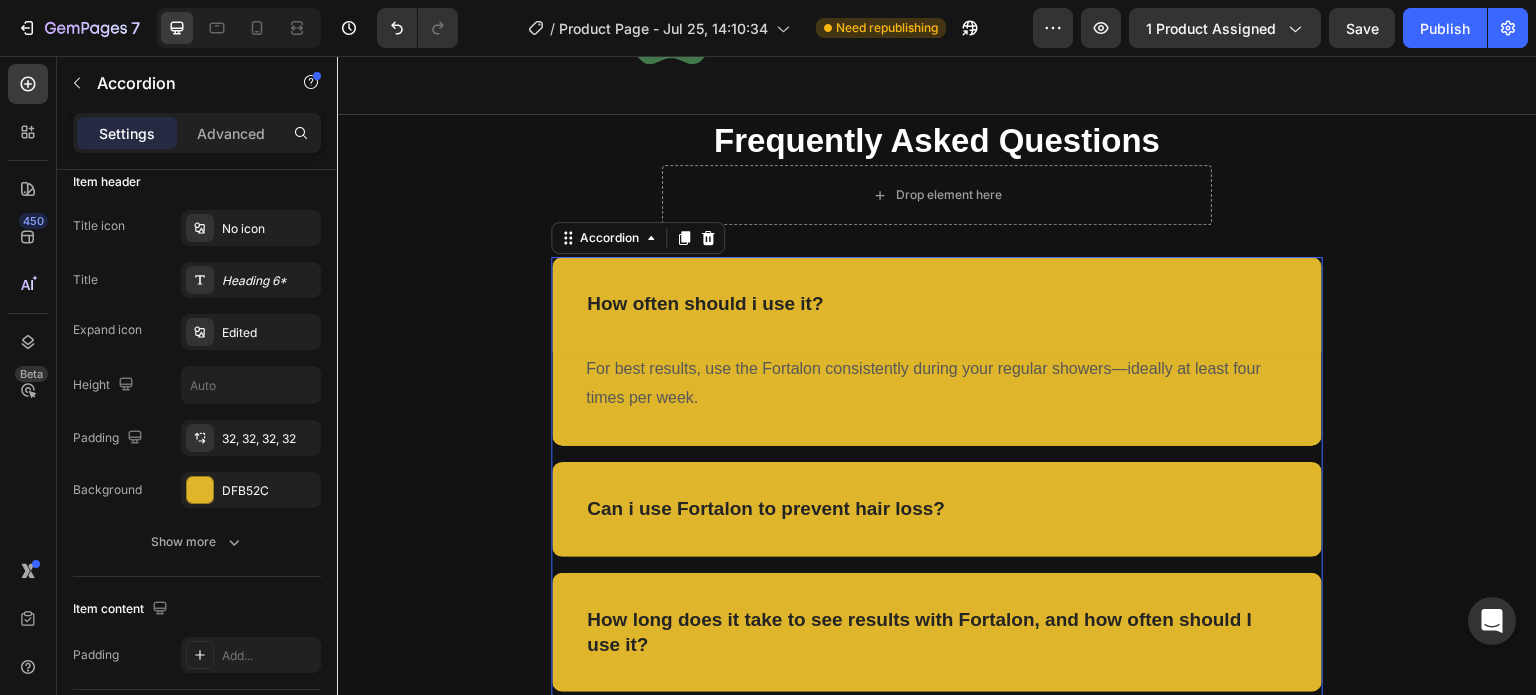 scroll, scrollTop: 0, scrollLeft: 0, axis: both 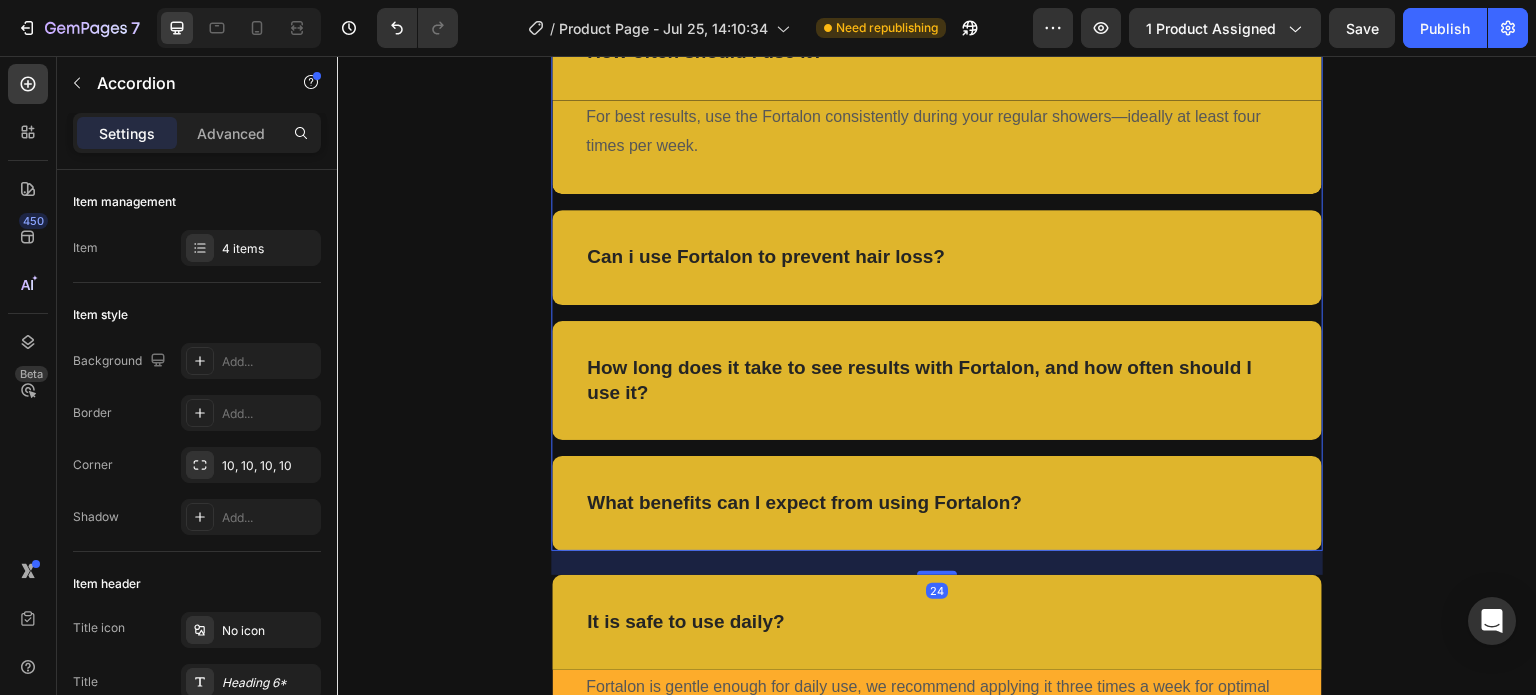 click on "Can i use Fortalon to prevent hair loss?" at bounding box center (937, 257) 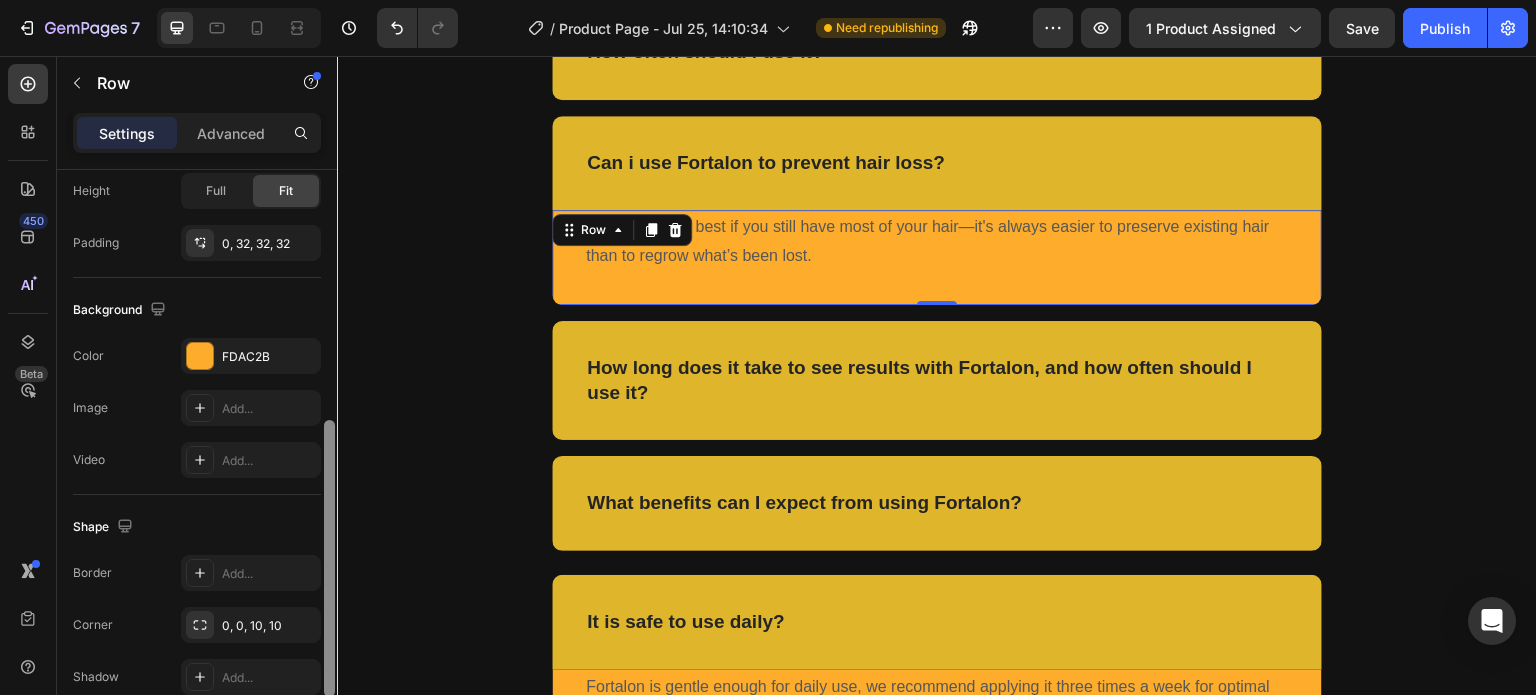 scroll, scrollTop: 544, scrollLeft: 0, axis: vertical 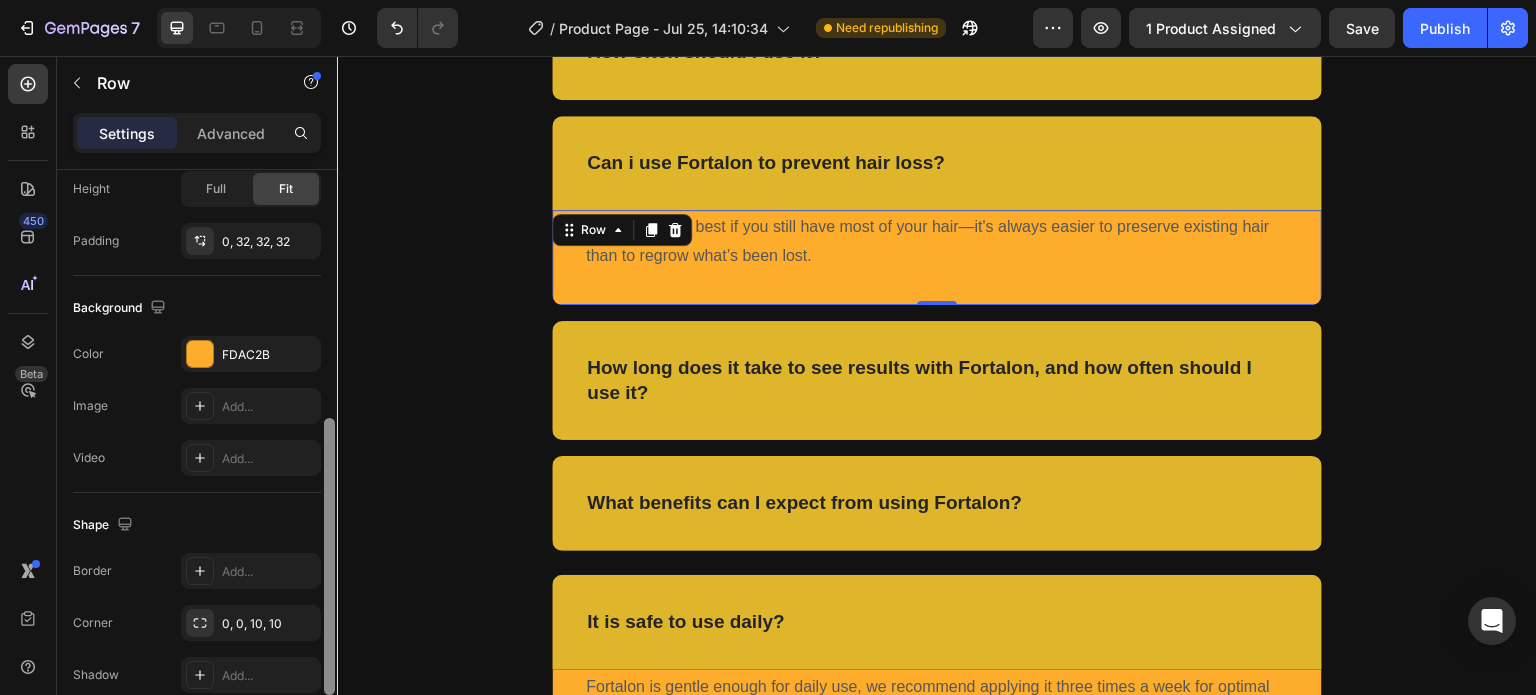 drag, startPoint x: 330, startPoint y: 348, endPoint x: 334, endPoint y: 609, distance: 261.03064 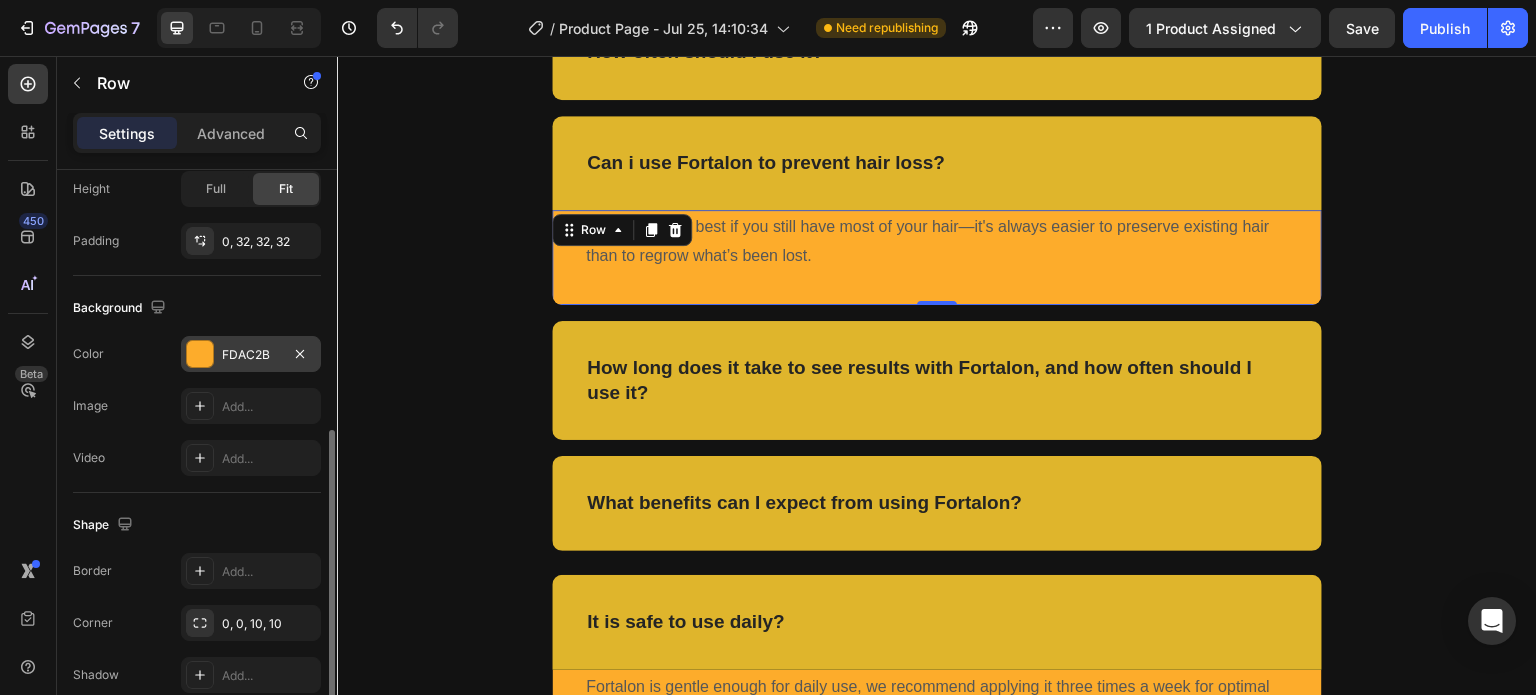 click on "FDAC2B" at bounding box center [251, 354] 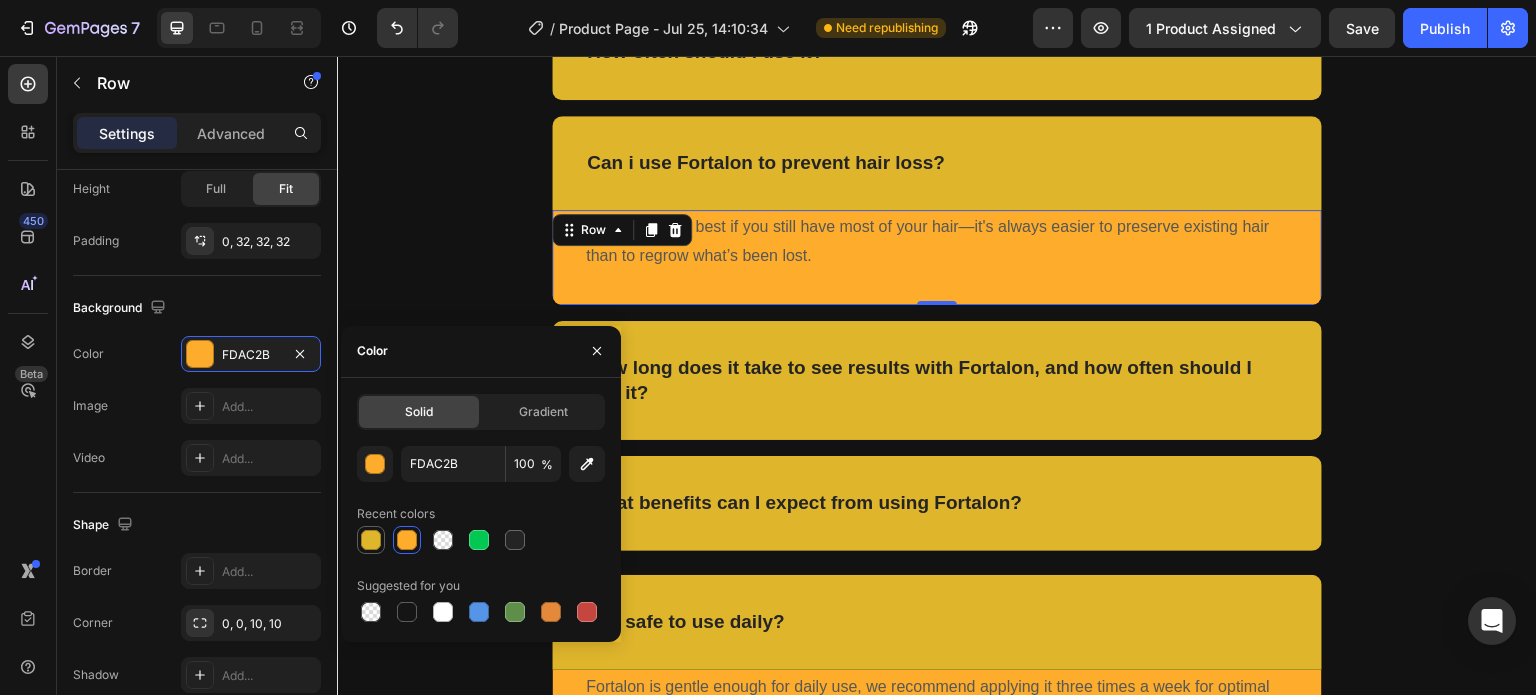 click at bounding box center [371, 540] 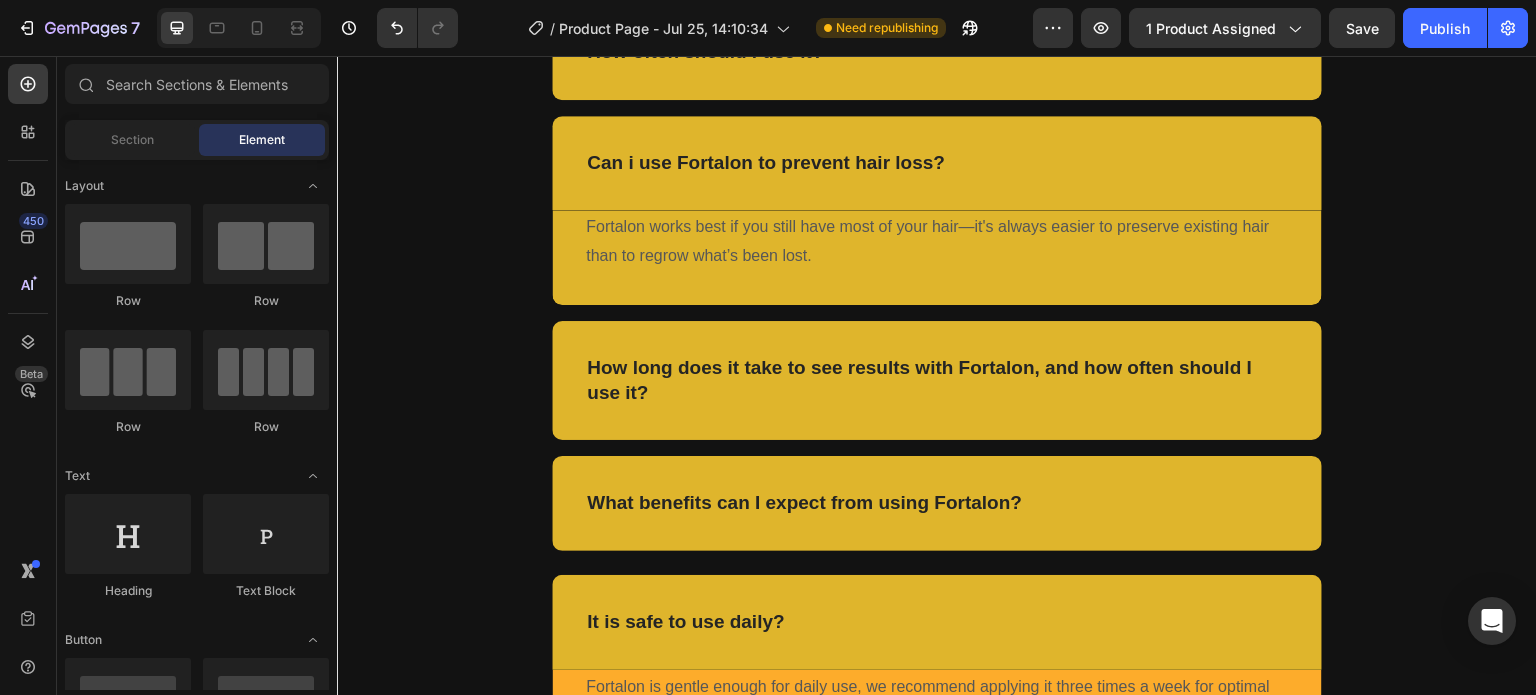 scroll, scrollTop: 4404, scrollLeft: 0, axis: vertical 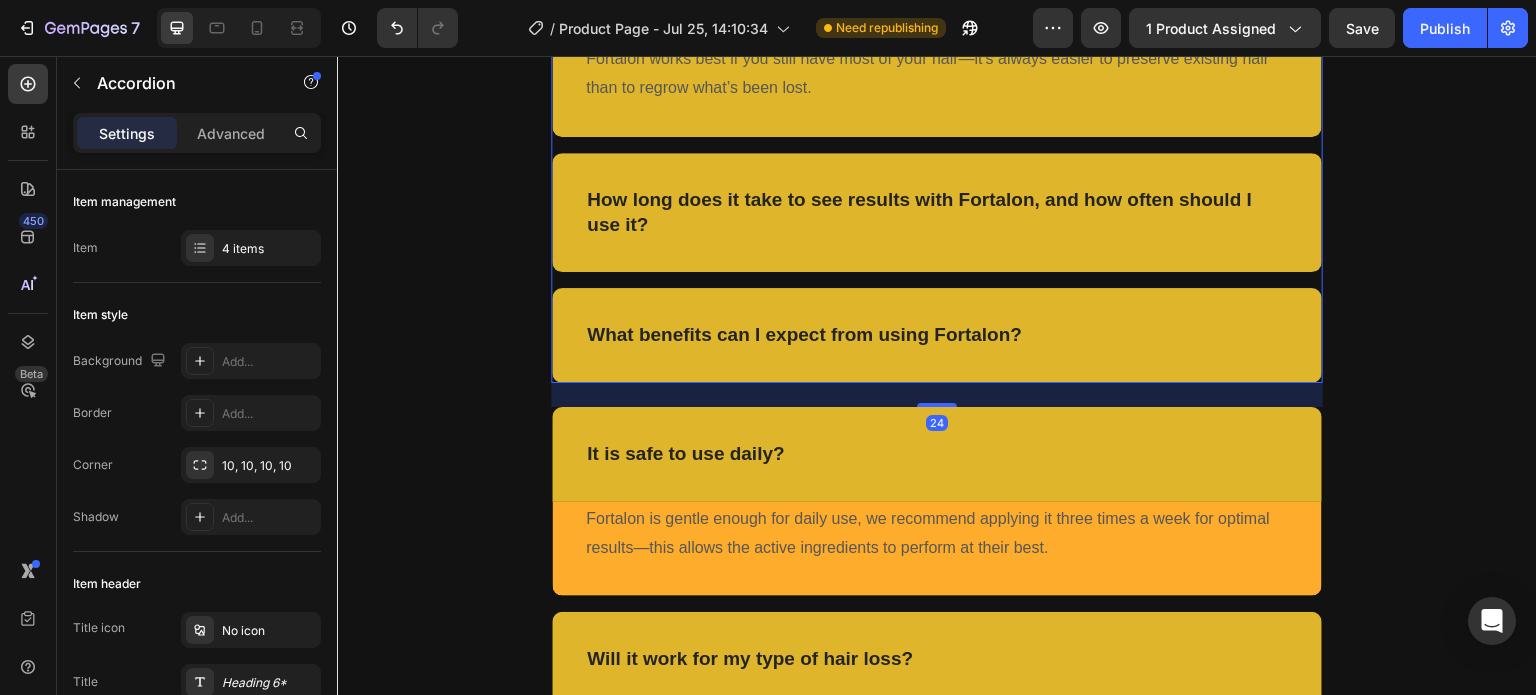 click on "How long does it take to see results with Fortalon, and how often should I use it?" at bounding box center (937, 212) 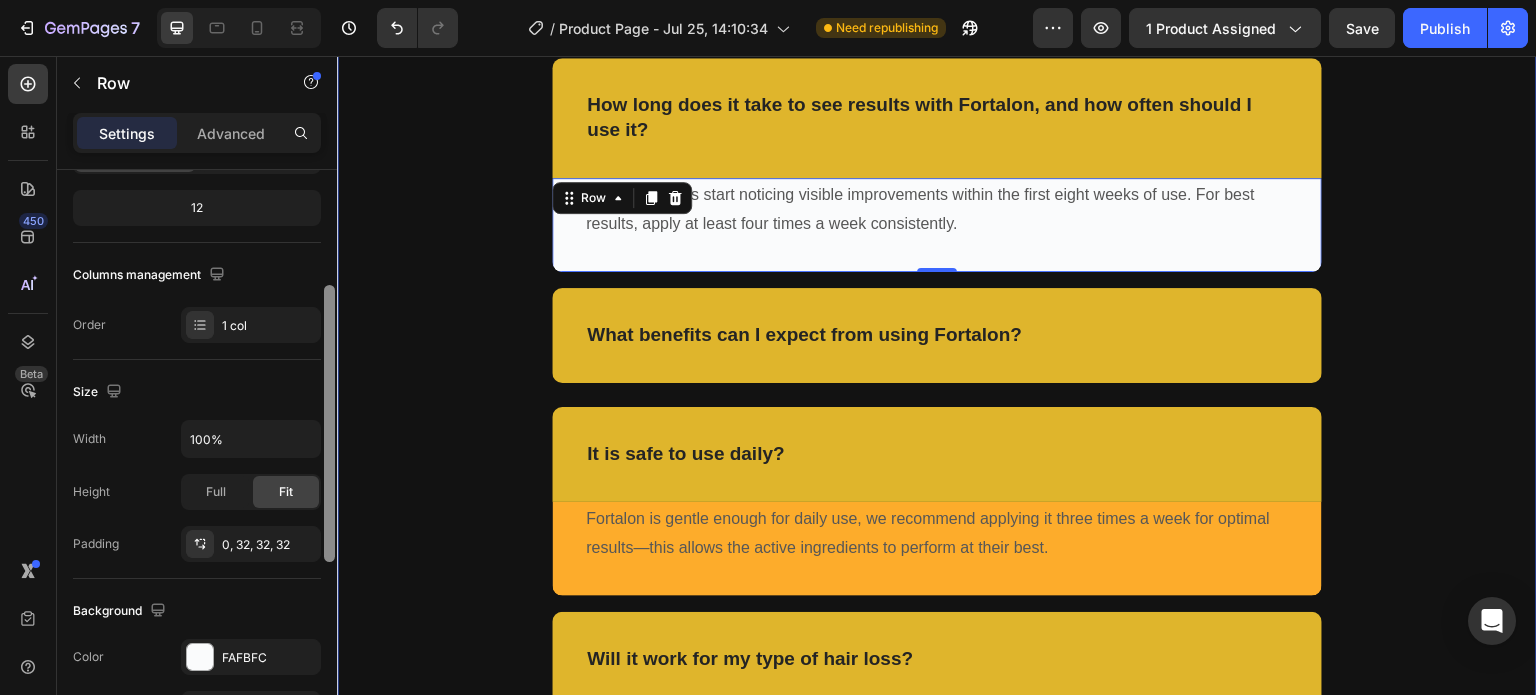 drag, startPoint x: 665, startPoint y: 447, endPoint x: 344, endPoint y: 601, distance: 356.02948 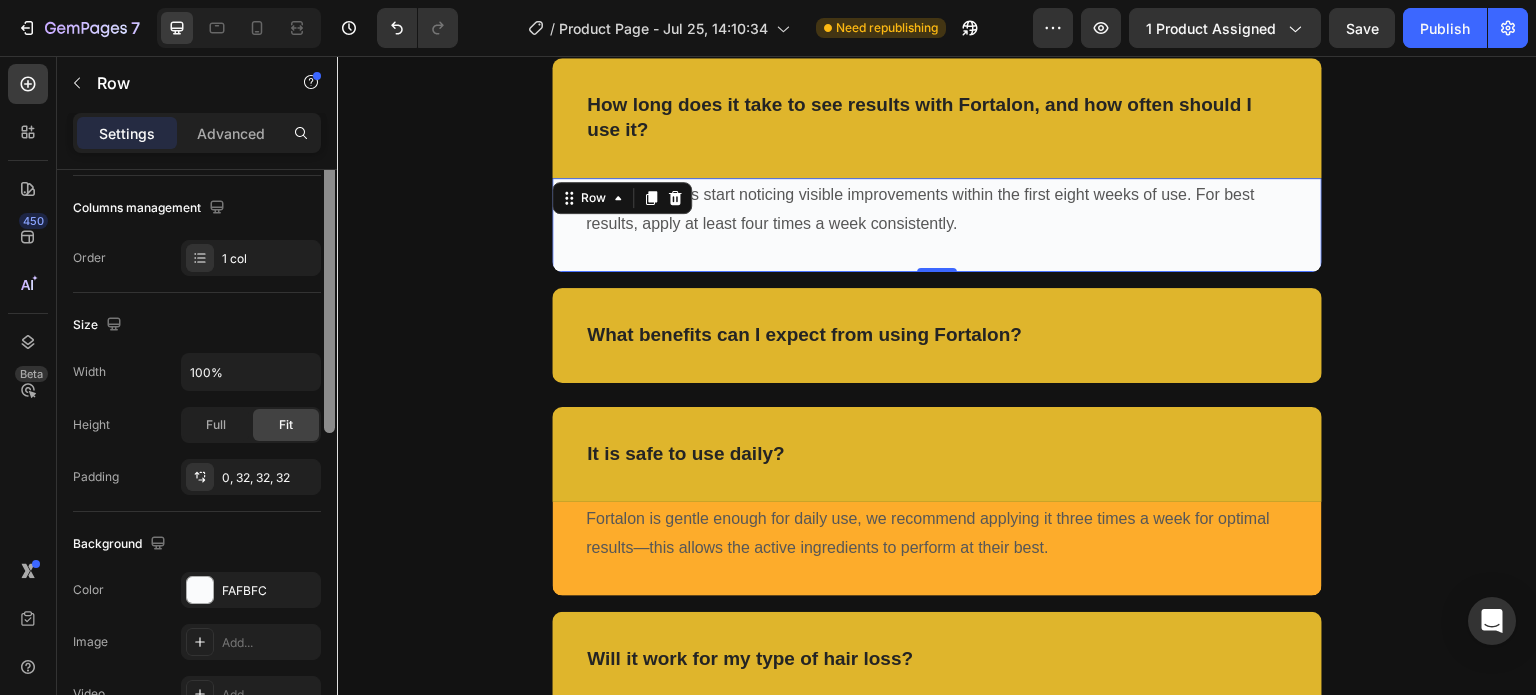 scroll, scrollTop: 324, scrollLeft: 0, axis: vertical 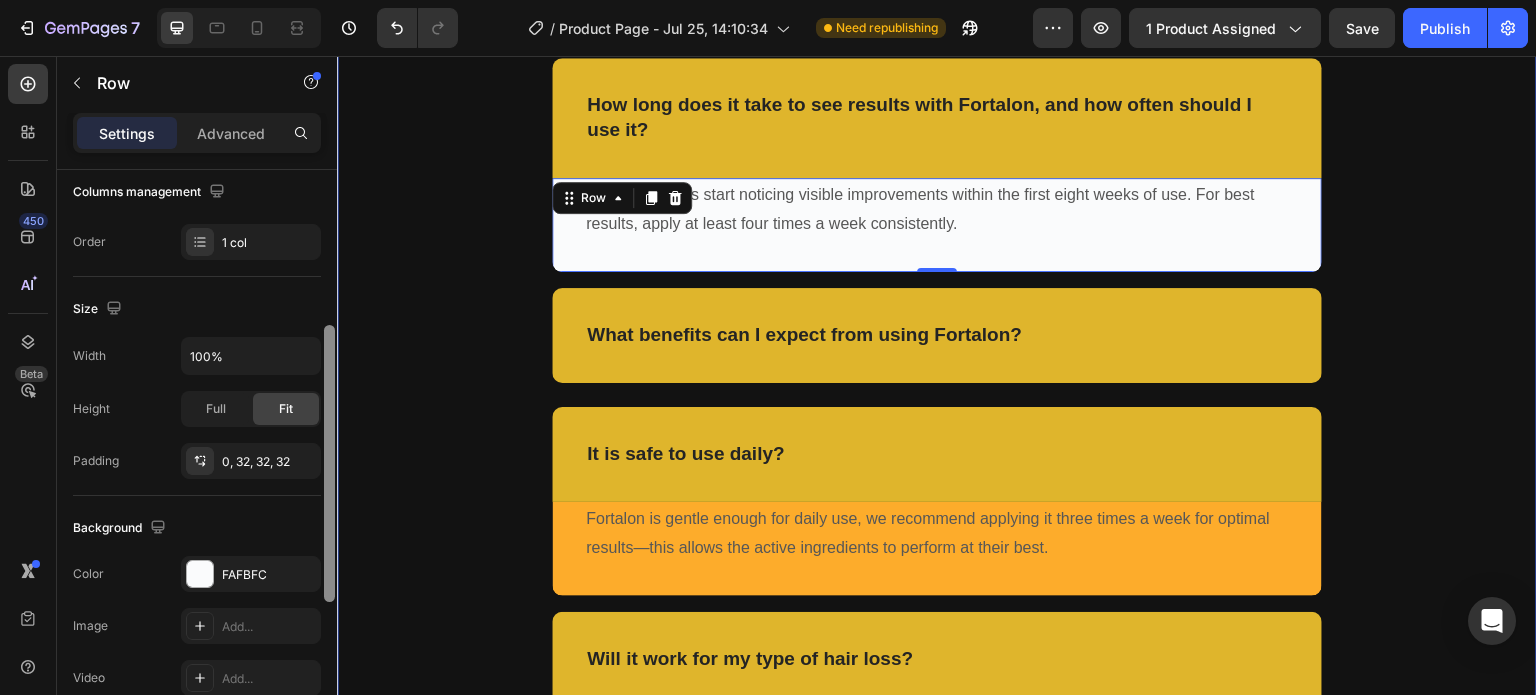 drag, startPoint x: 663, startPoint y: 450, endPoint x: 339, endPoint y: 609, distance: 360.91135 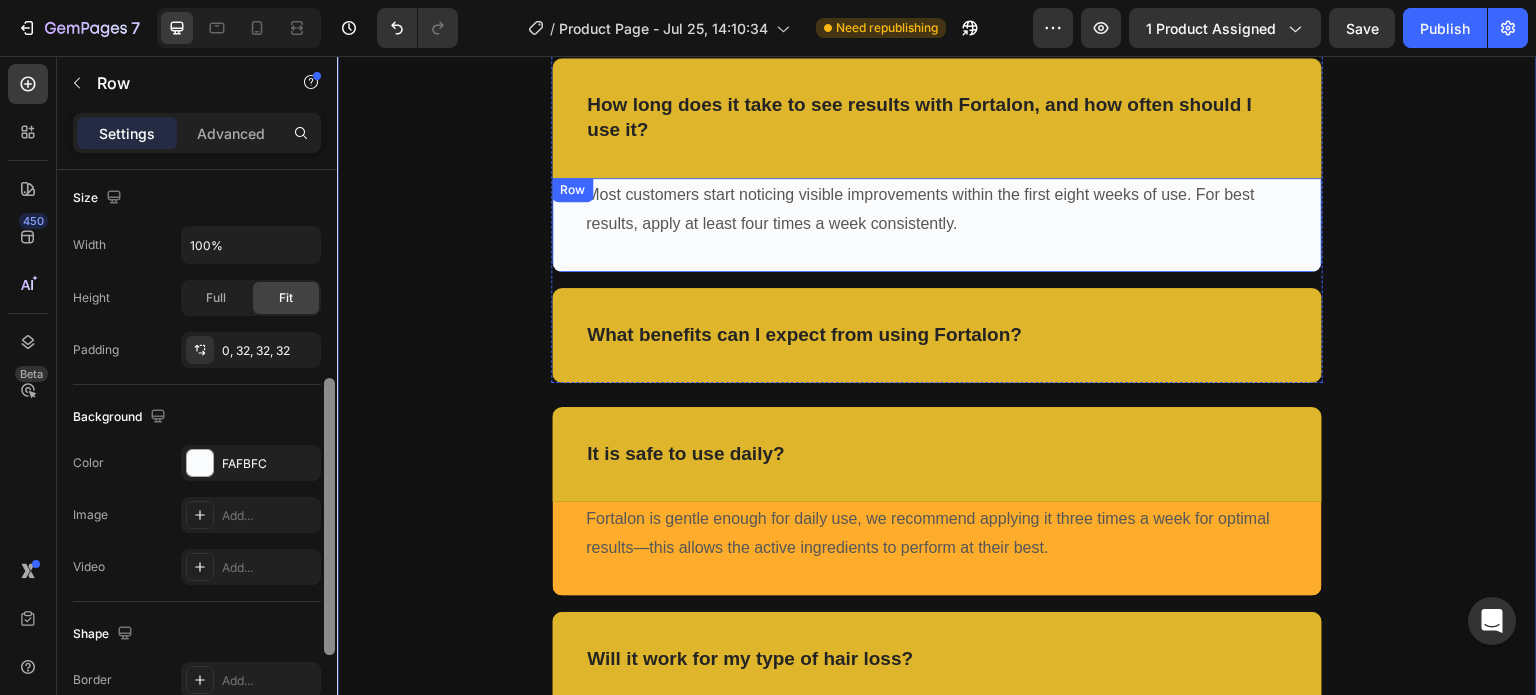 scroll, scrollTop: 0, scrollLeft: 0, axis: both 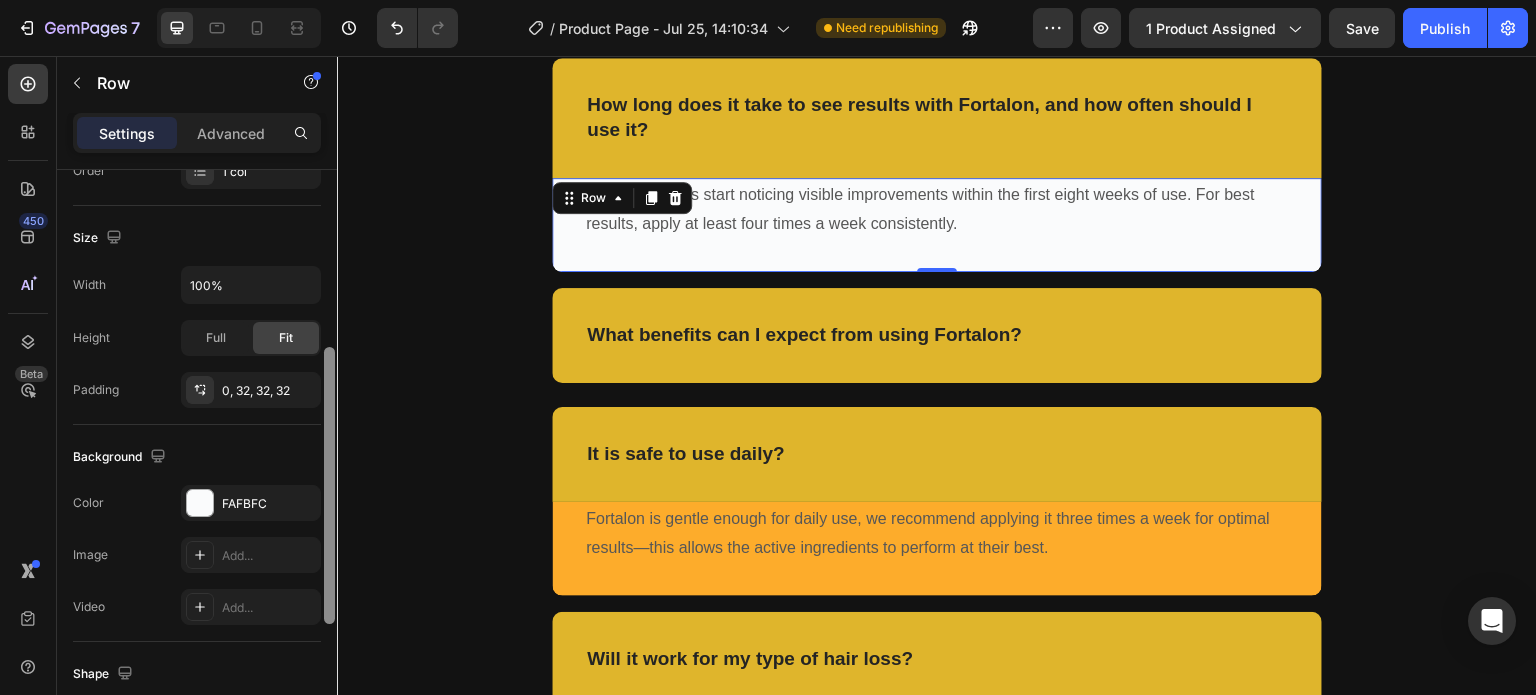 drag, startPoint x: 327, startPoint y: 395, endPoint x: 334, endPoint y: 594, distance: 199.12308 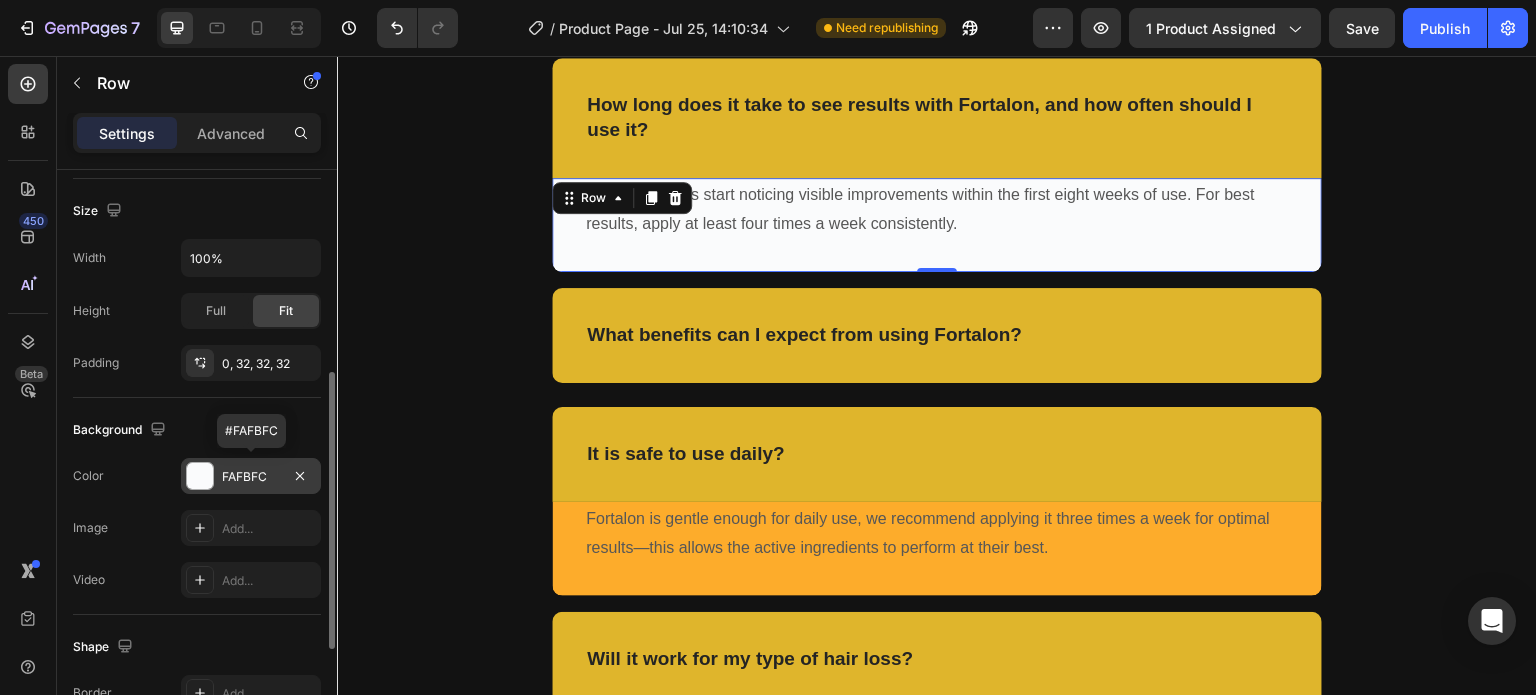 click at bounding box center [200, 476] 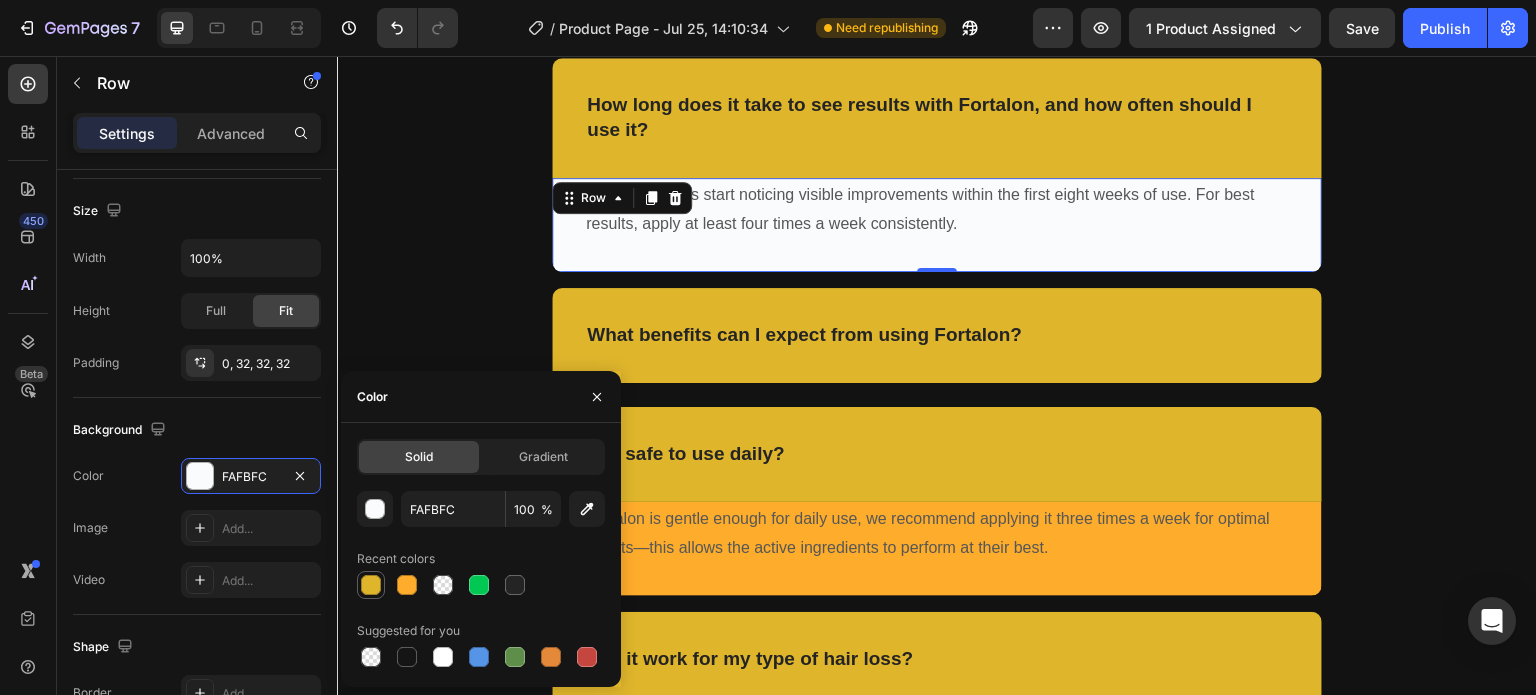 click at bounding box center (371, 585) 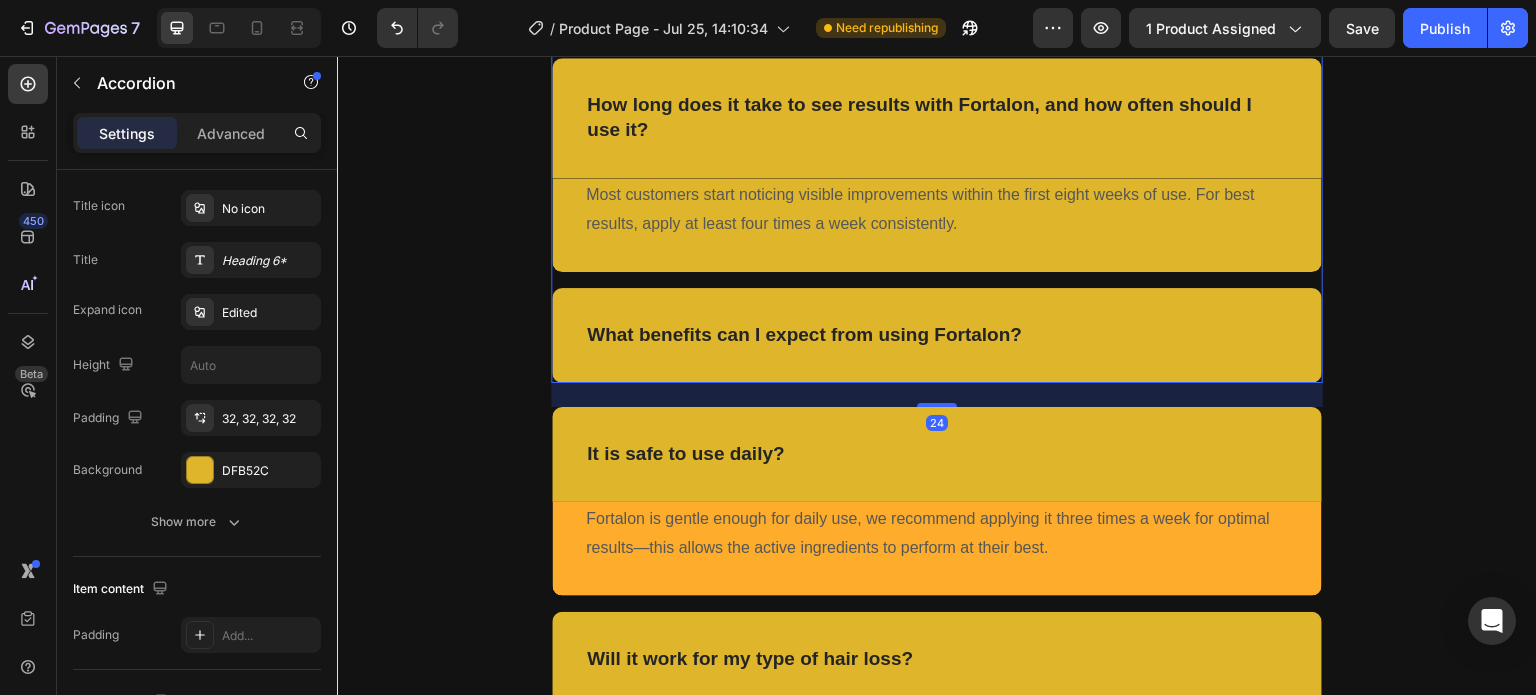 scroll, scrollTop: 0, scrollLeft: 0, axis: both 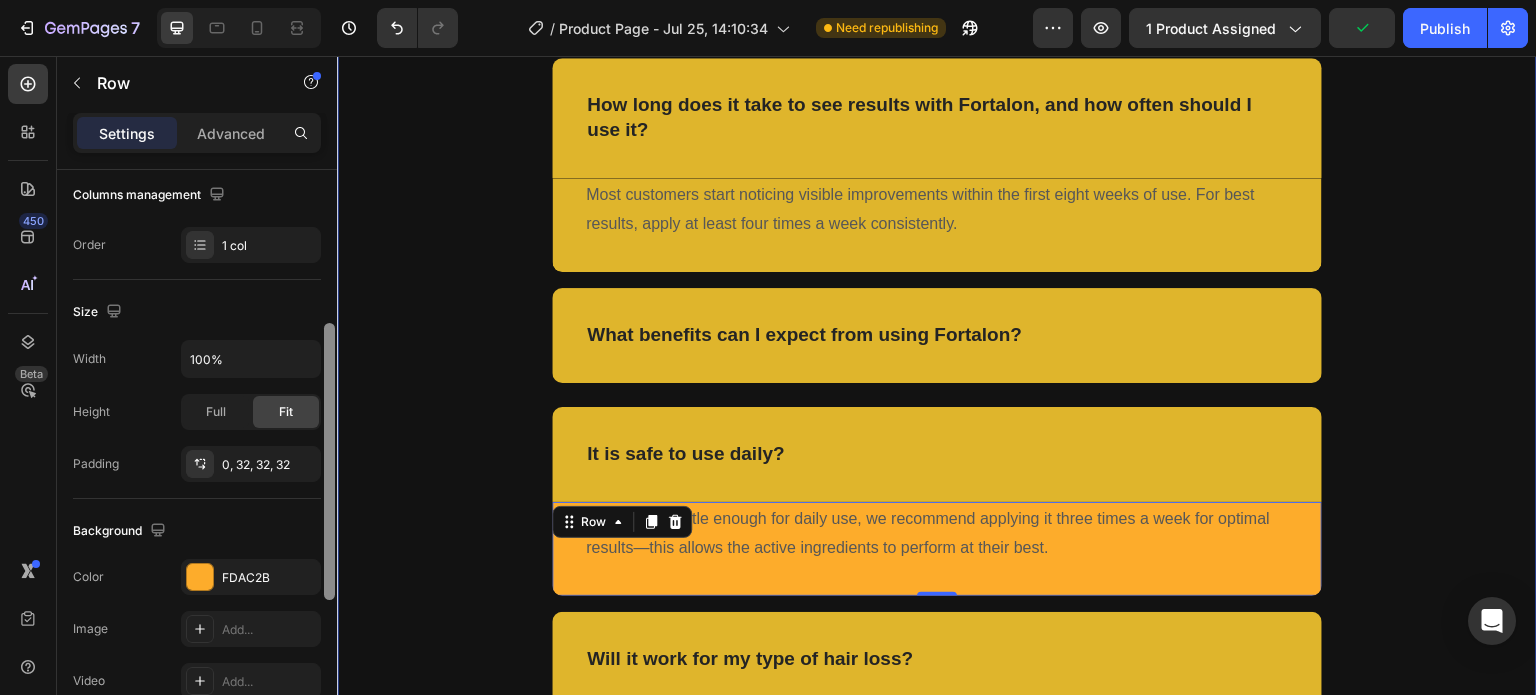 drag, startPoint x: 661, startPoint y: 441, endPoint x: 340, endPoint y: 612, distance: 363.70593 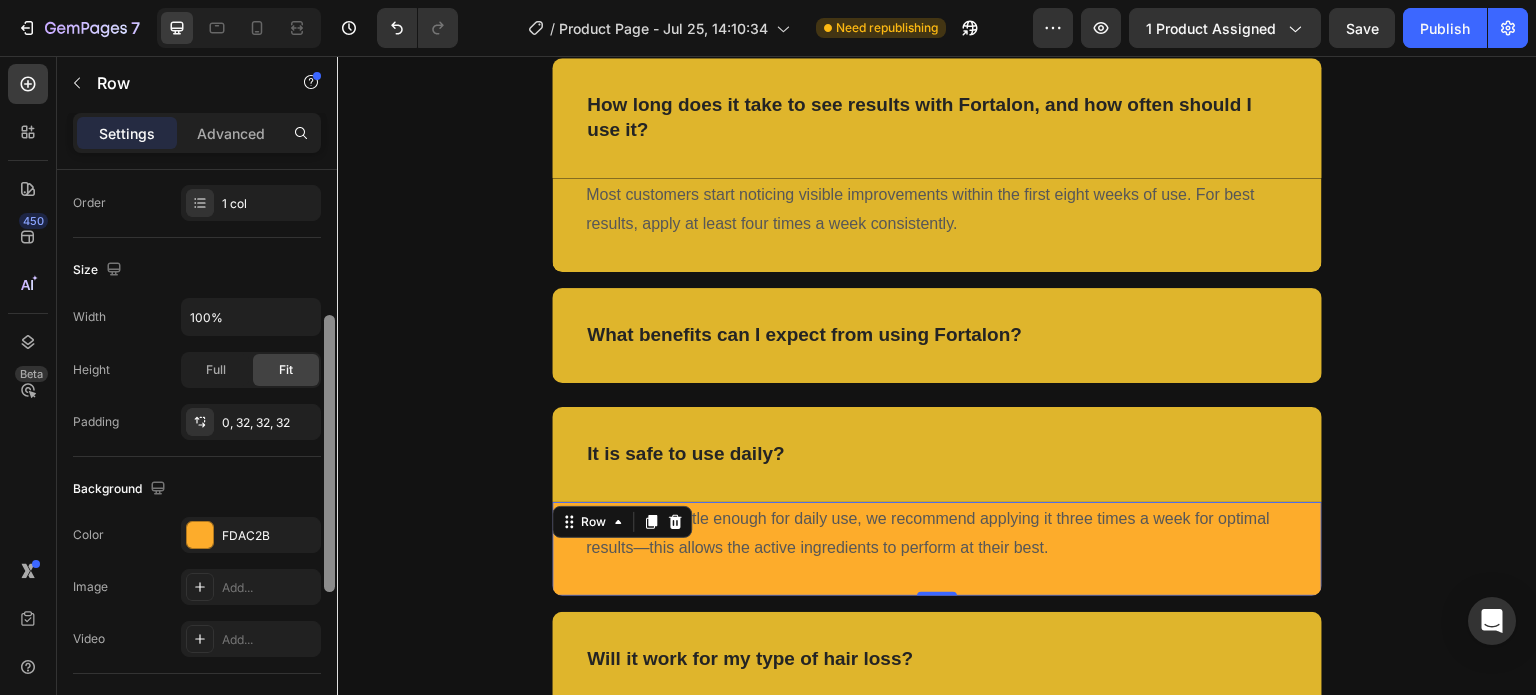 scroll, scrollTop: 367, scrollLeft: 0, axis: vertical 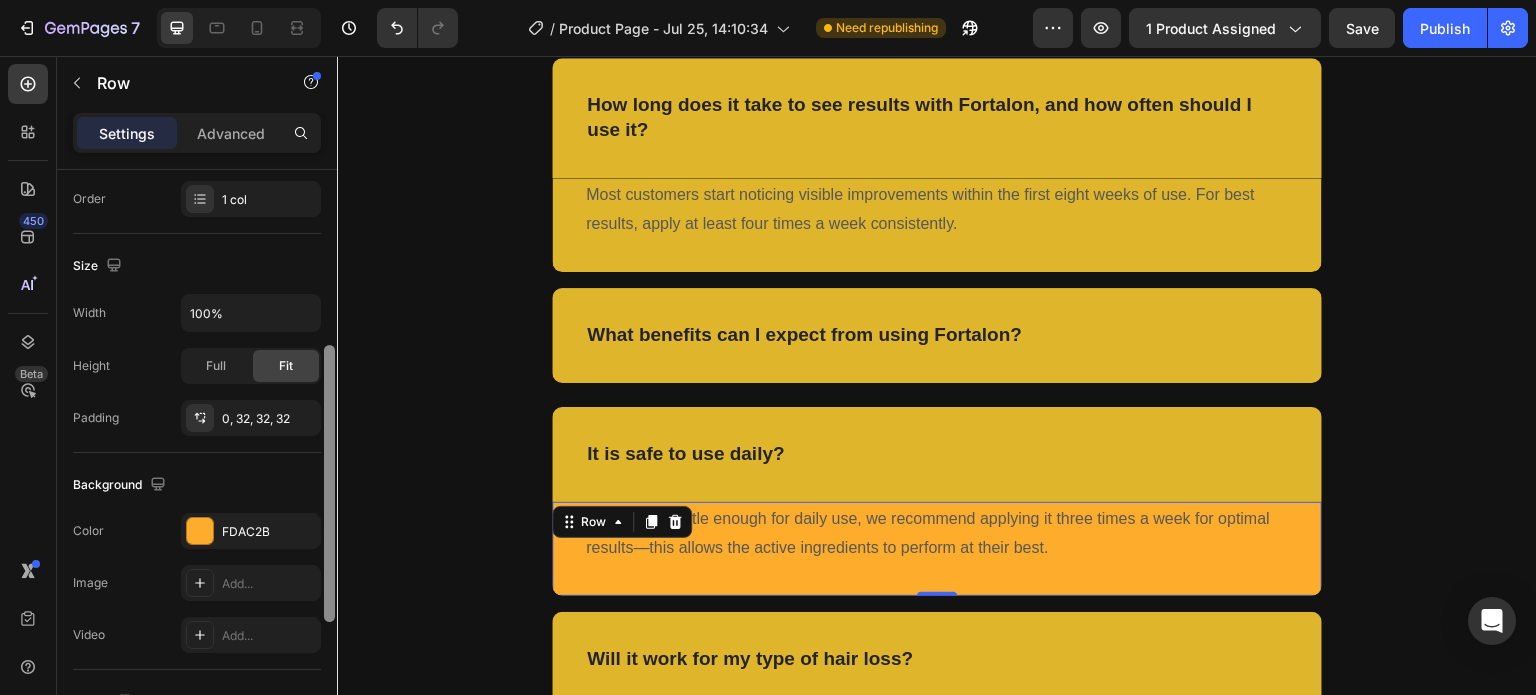 drag, startPoint x: 322, startPoint y: 375, endPoint x: 336, endPoint y: 561, distance: 186.52614 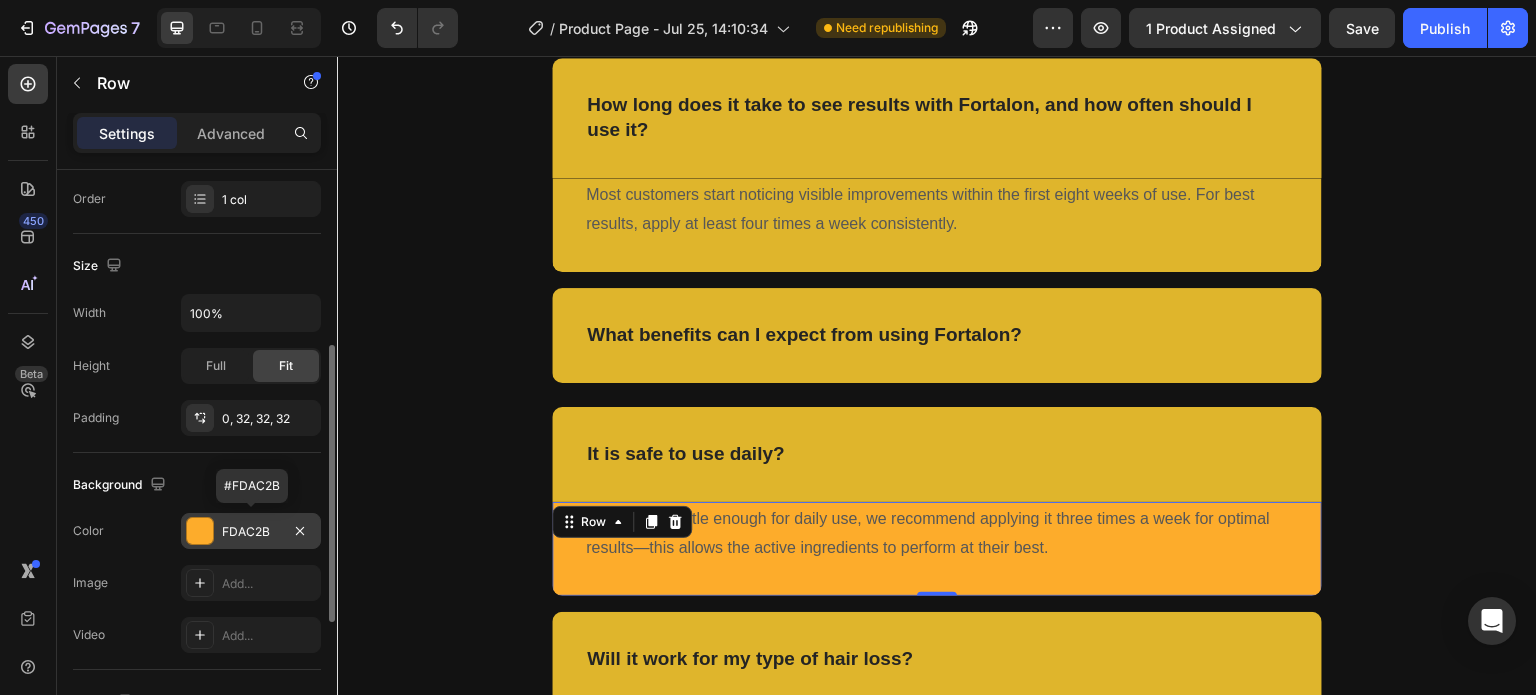click at bounding box center [200, 531] 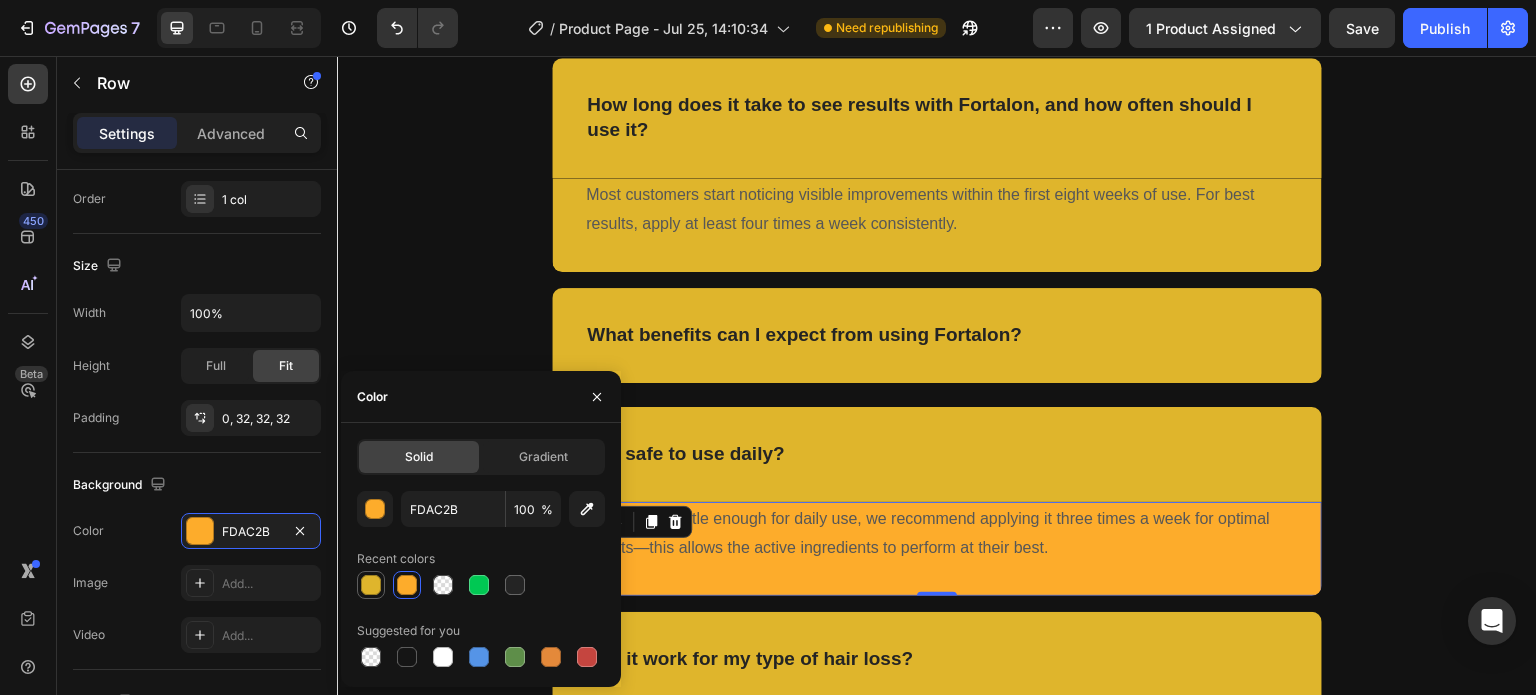 click at bounding box center (371, 585) 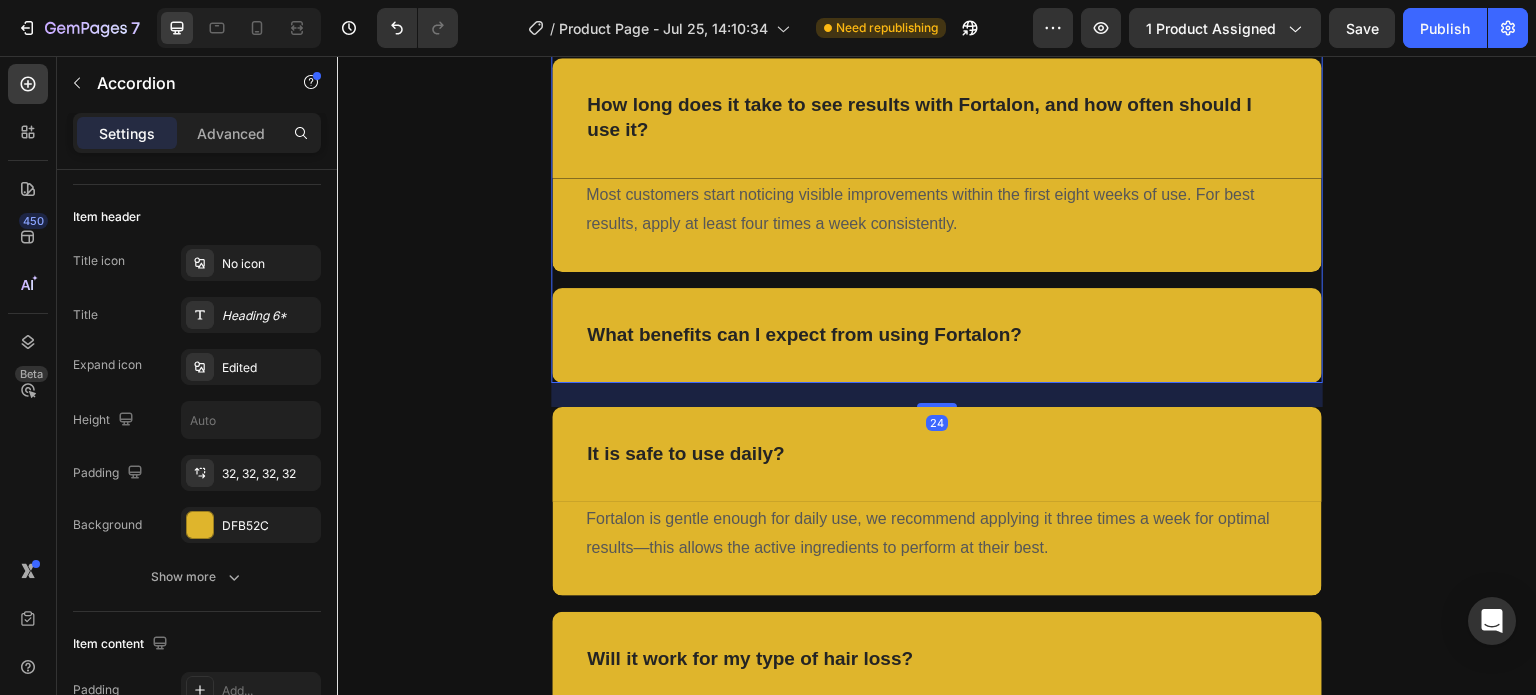 scroll, scrollTop: 0, scrollLeft: 0, axis: both 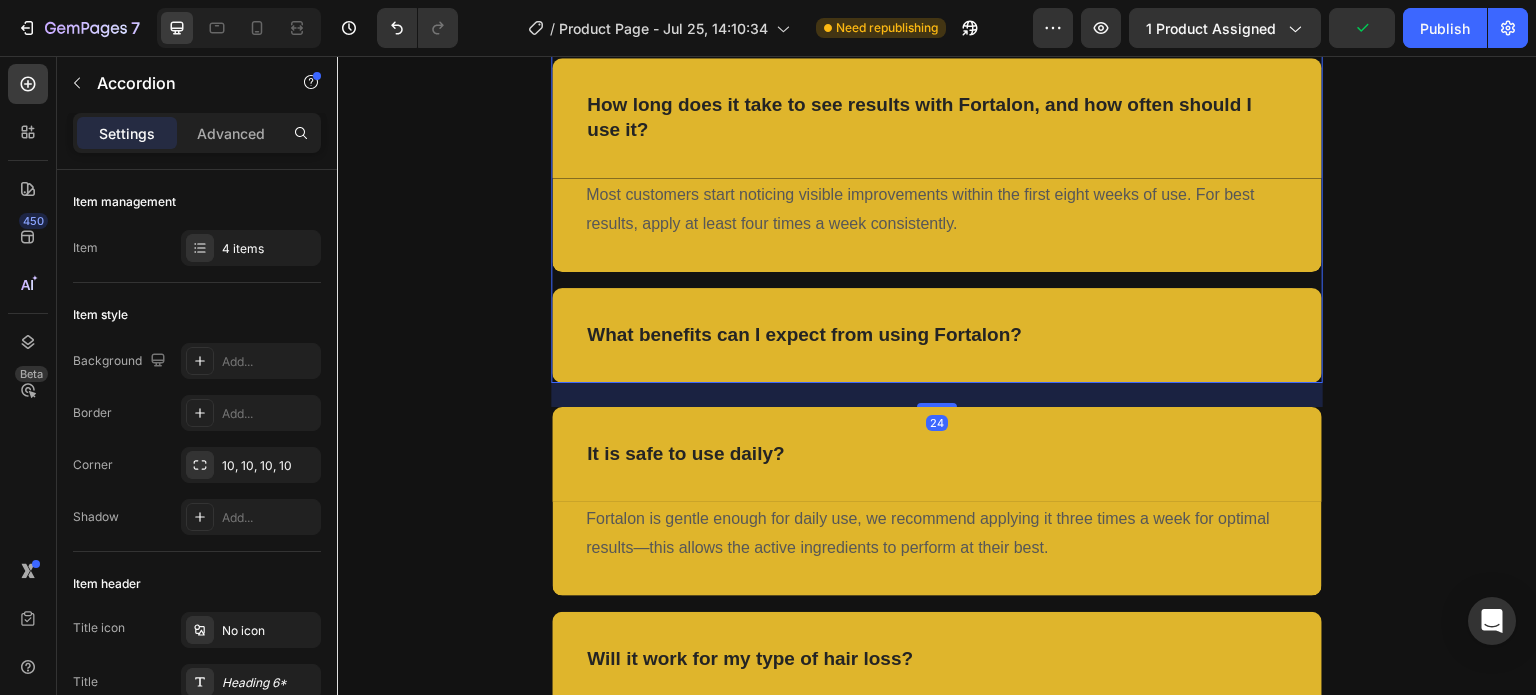 click on "What benefits can I expect from using Fortalon?" at bounding box center [937, 335] 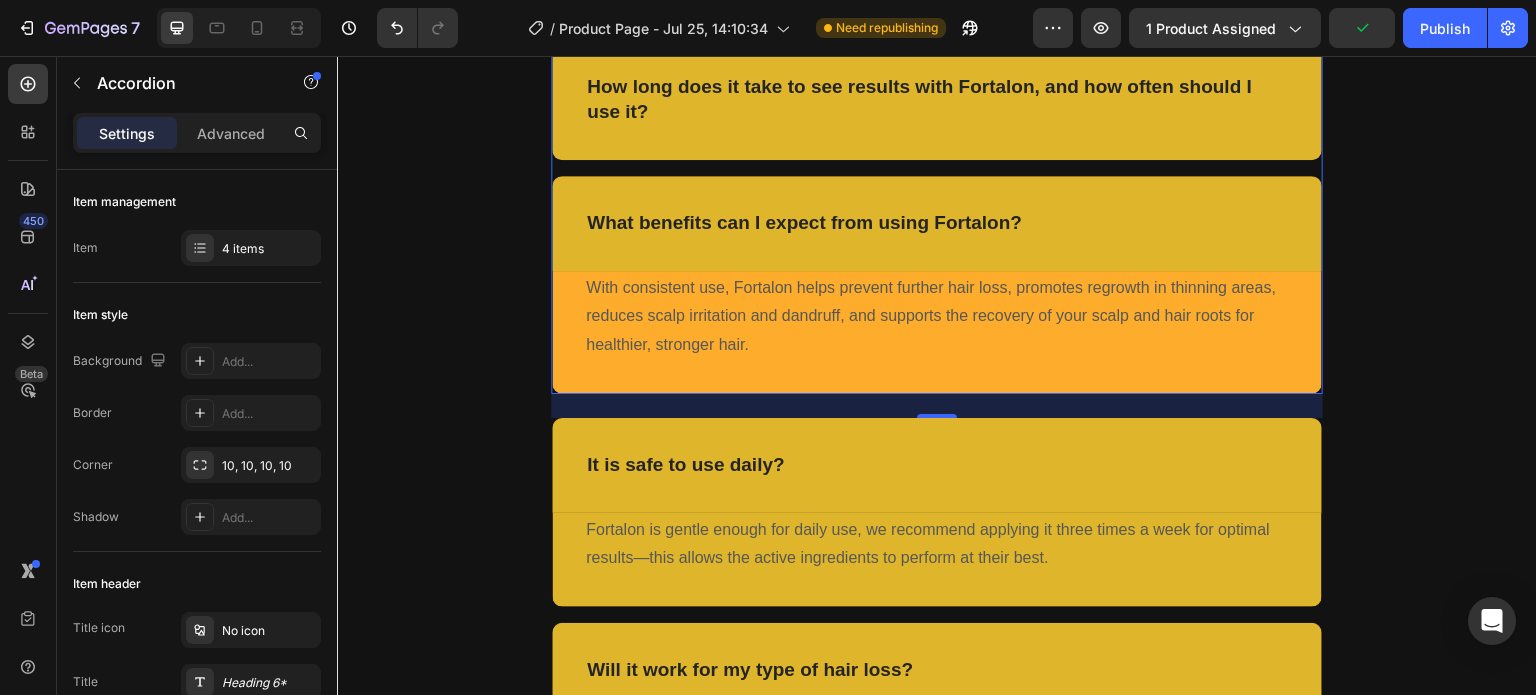 click on "What benefits can I expect from using Fortalon? With consistent use, Fortalon helps prevent further hair loss, promotes regrowth in thinning areas, reduces scalp irritation and dandruff, and supports the recovery of your scalp and hair roots for healthier, stronger hair. Text block Row" at bounding box center (937, 285) 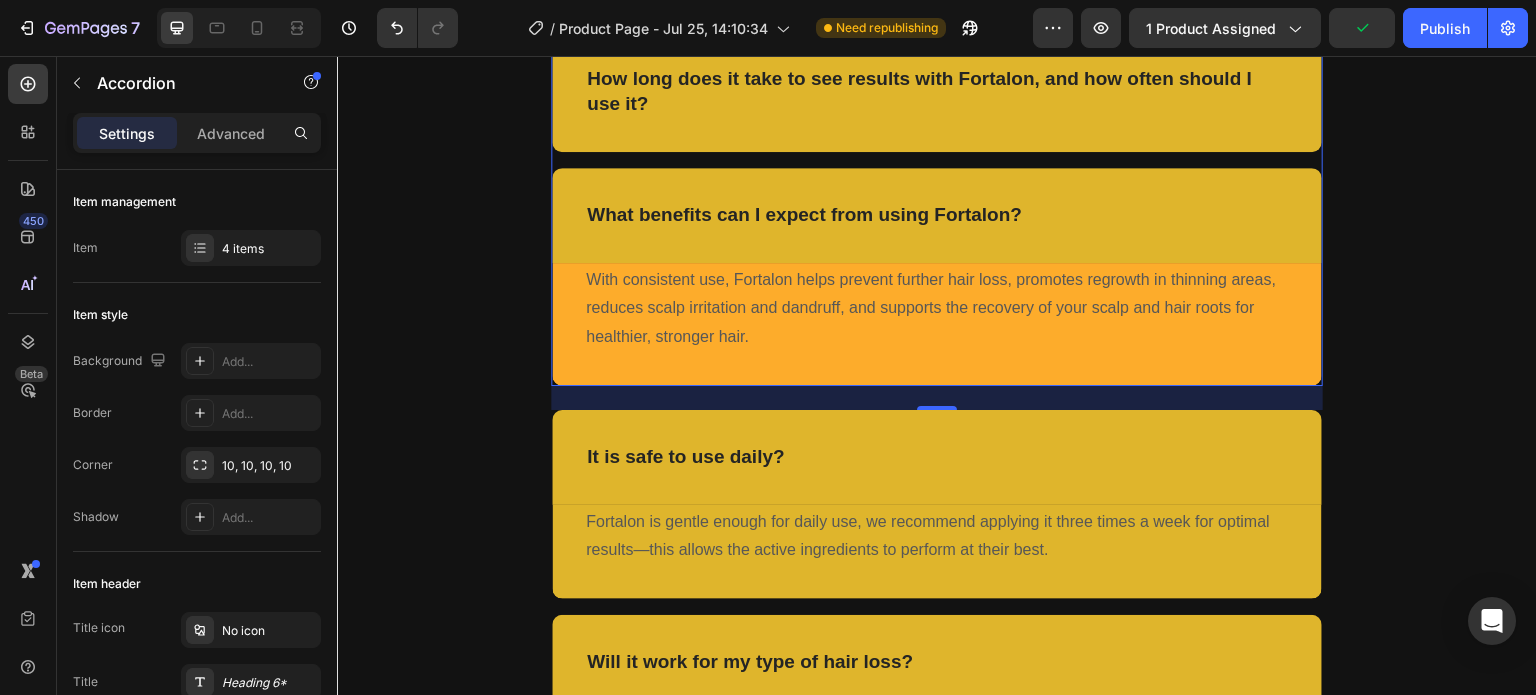 scroll, scrollTop: 4432, scrollLeft: 0, axis: vertical 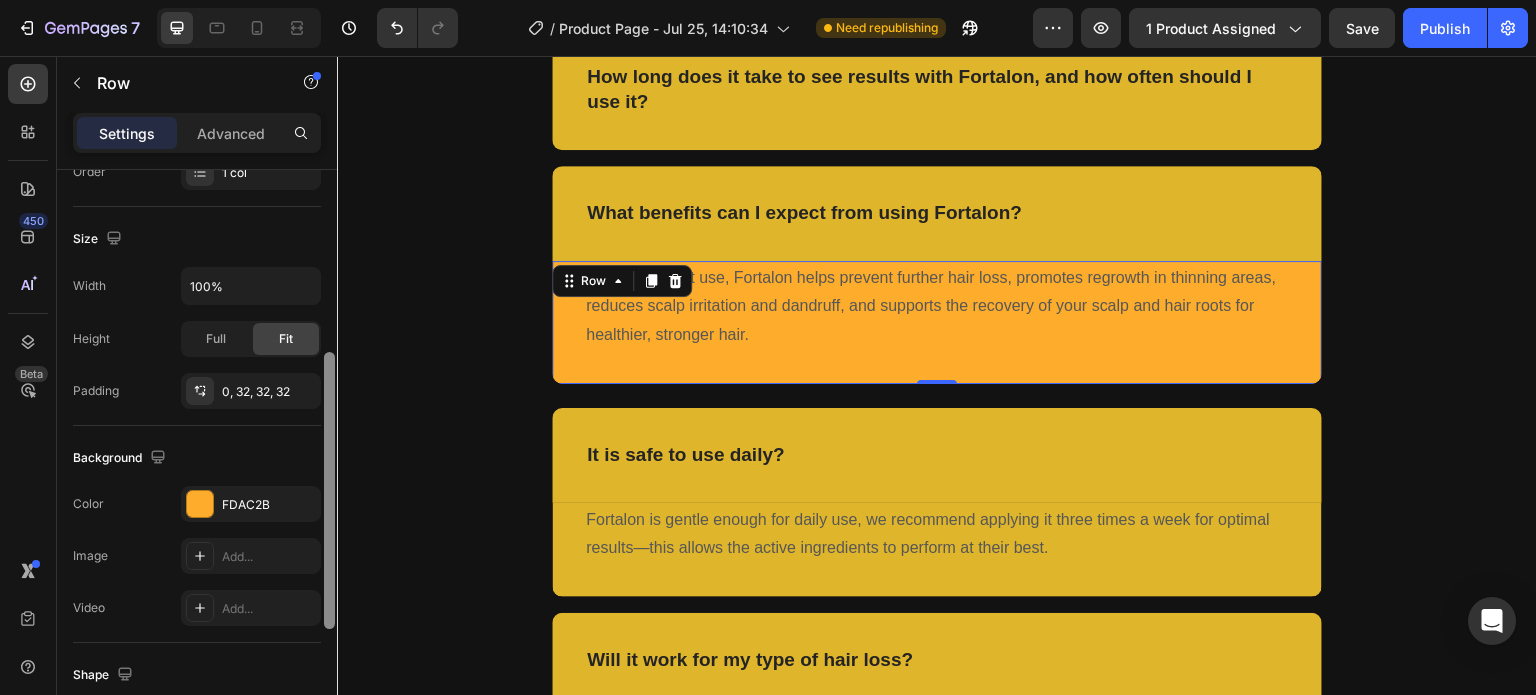 drag, startPoint x: 332, startPoint y: 358, endPoint x: 332, endPoint y: 547, distance: 189 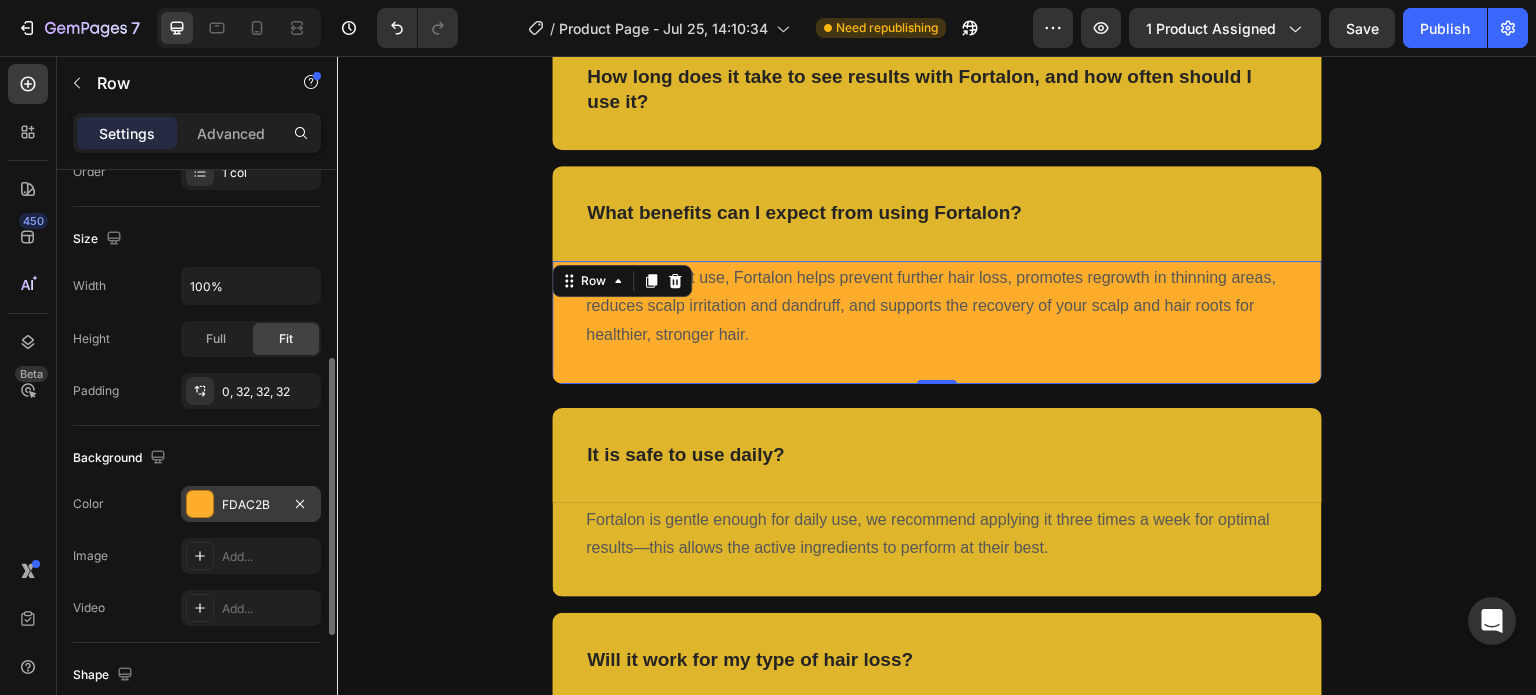 click at bounding box center [200, 504] 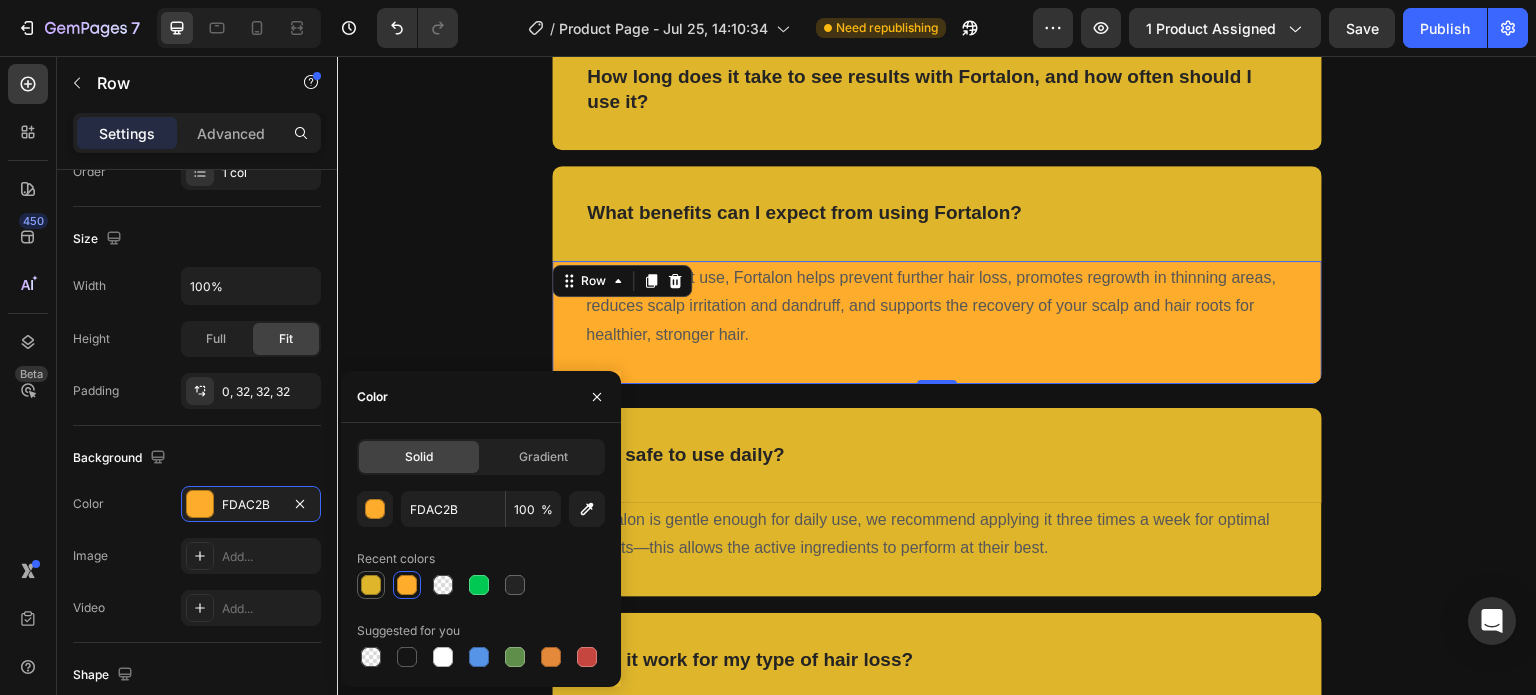 click at bounding box center [371, 585] 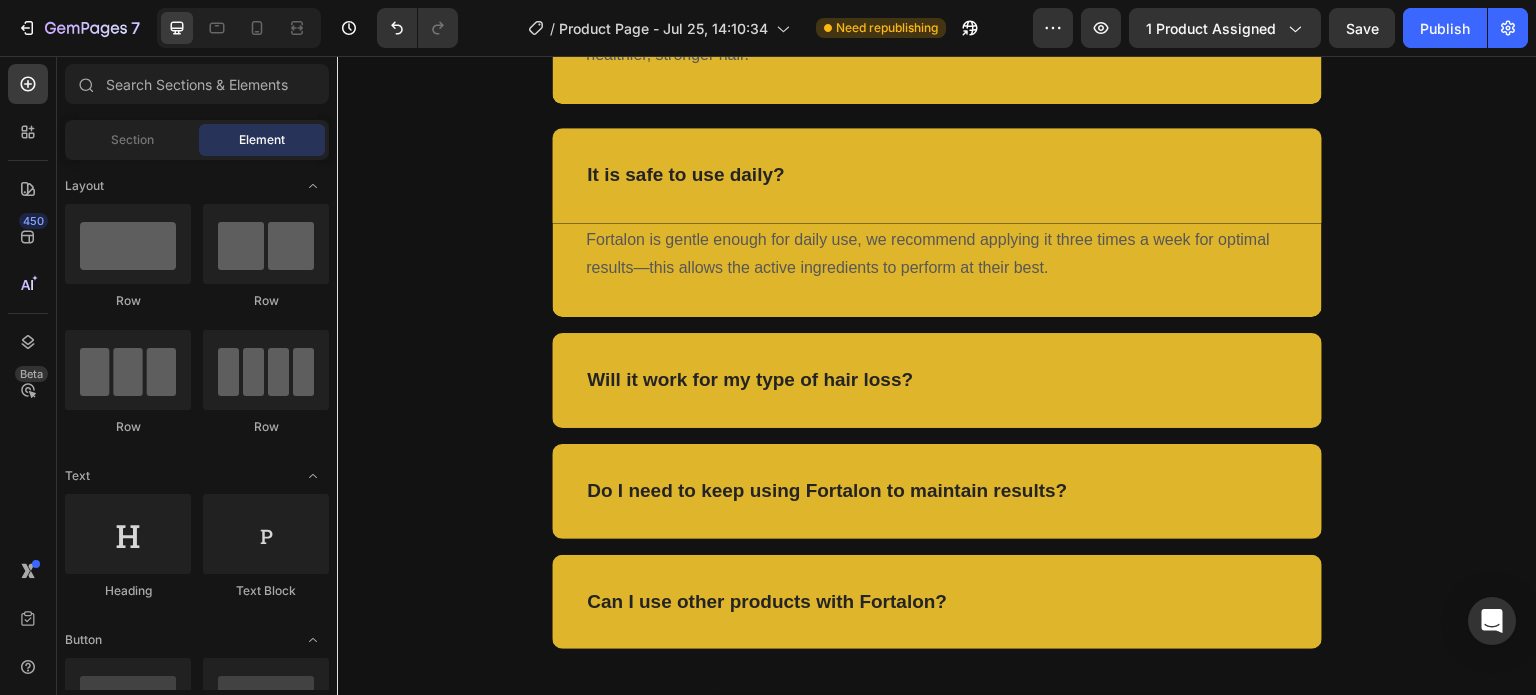 scroll, scrollTop: 4762, scrollLeft: 0, axis: vertical 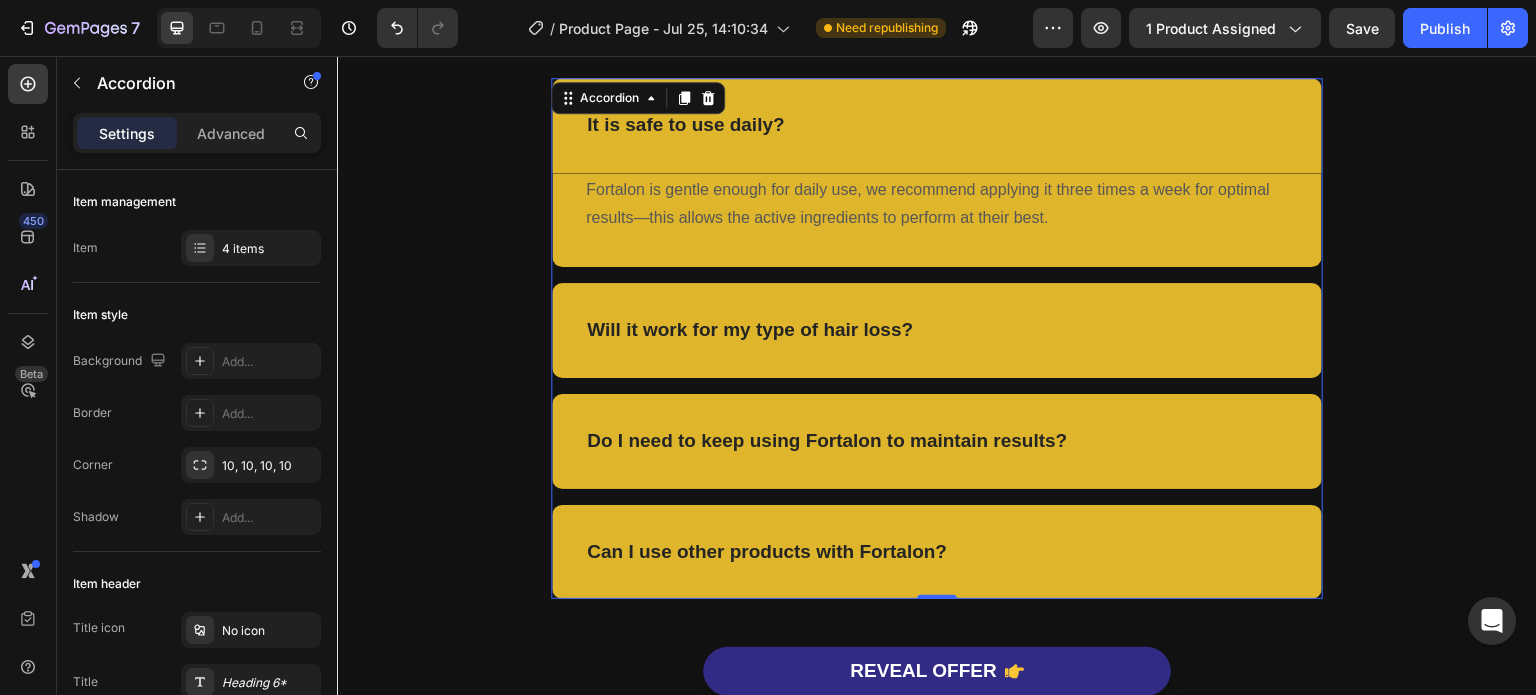 click on "Will it work for my type of hair loss?" at bounding box center (937, 330) 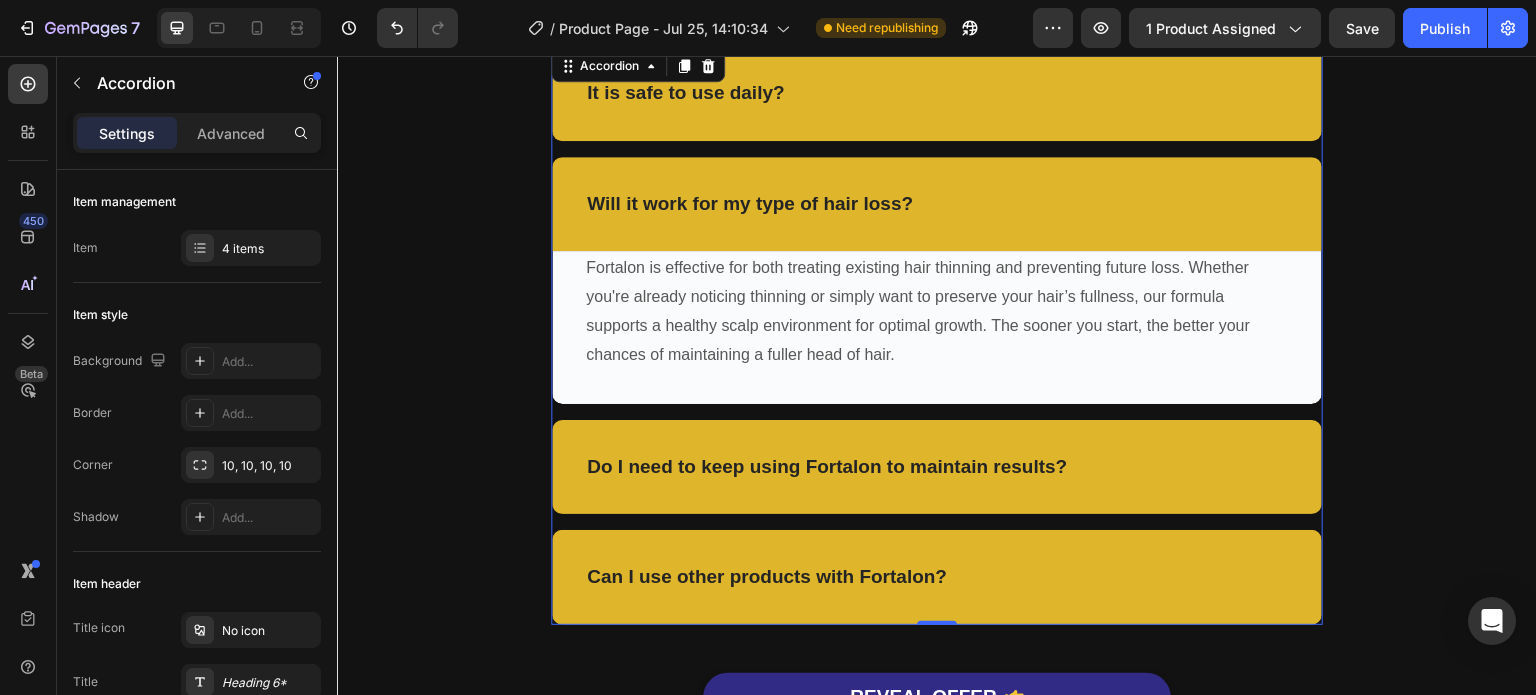click on "Will it work for my type of hair loss? Fortalon is effective for both treating existing hair thinning and preventing future loss. Whether you're already noticing thinning or simply want to preserve your hair’s fullness, our formula supports a healthy scalp environment for optimal growth. The sooner you start, the better your chances of maintaining a fuller head of hair. Text block Row" at bounding box center (937, 280) 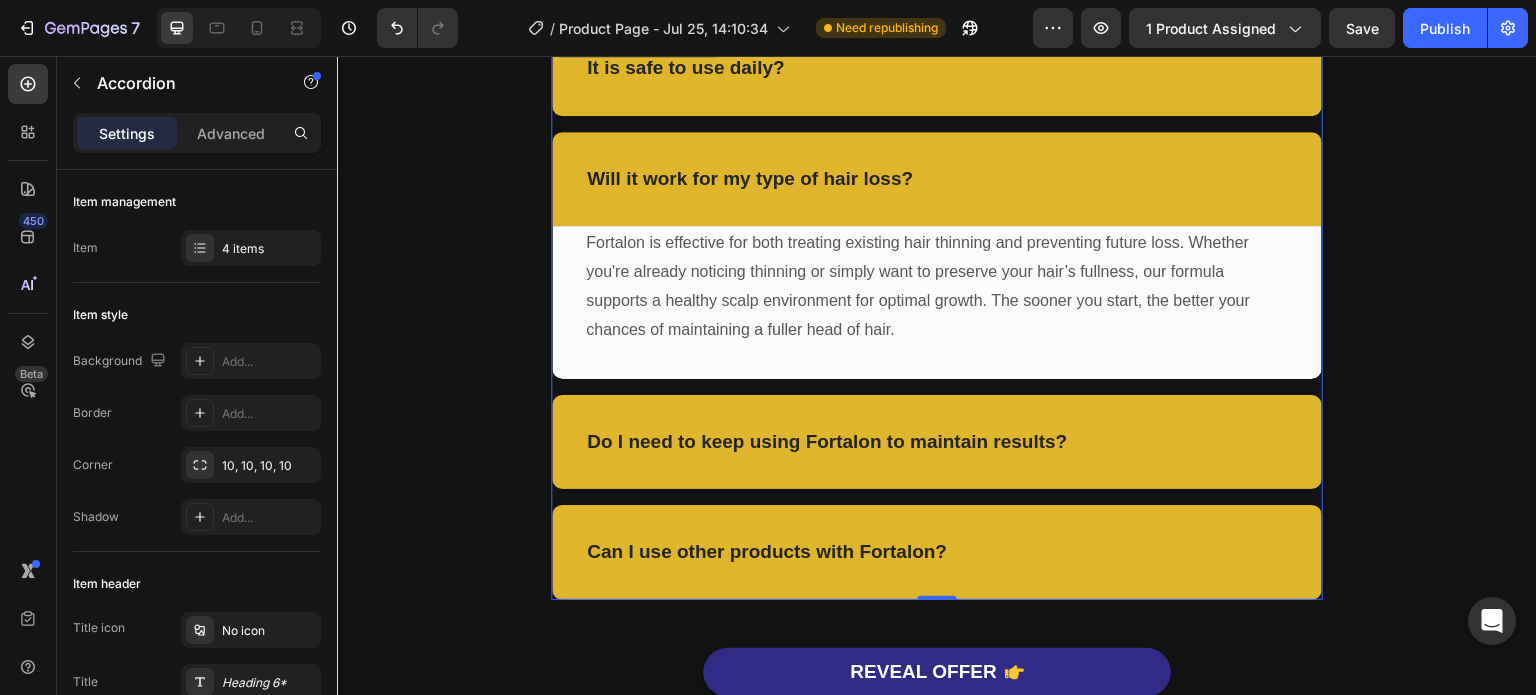 scroll, scrollTop: 4820, scrollLeft: 0, axis: vertical 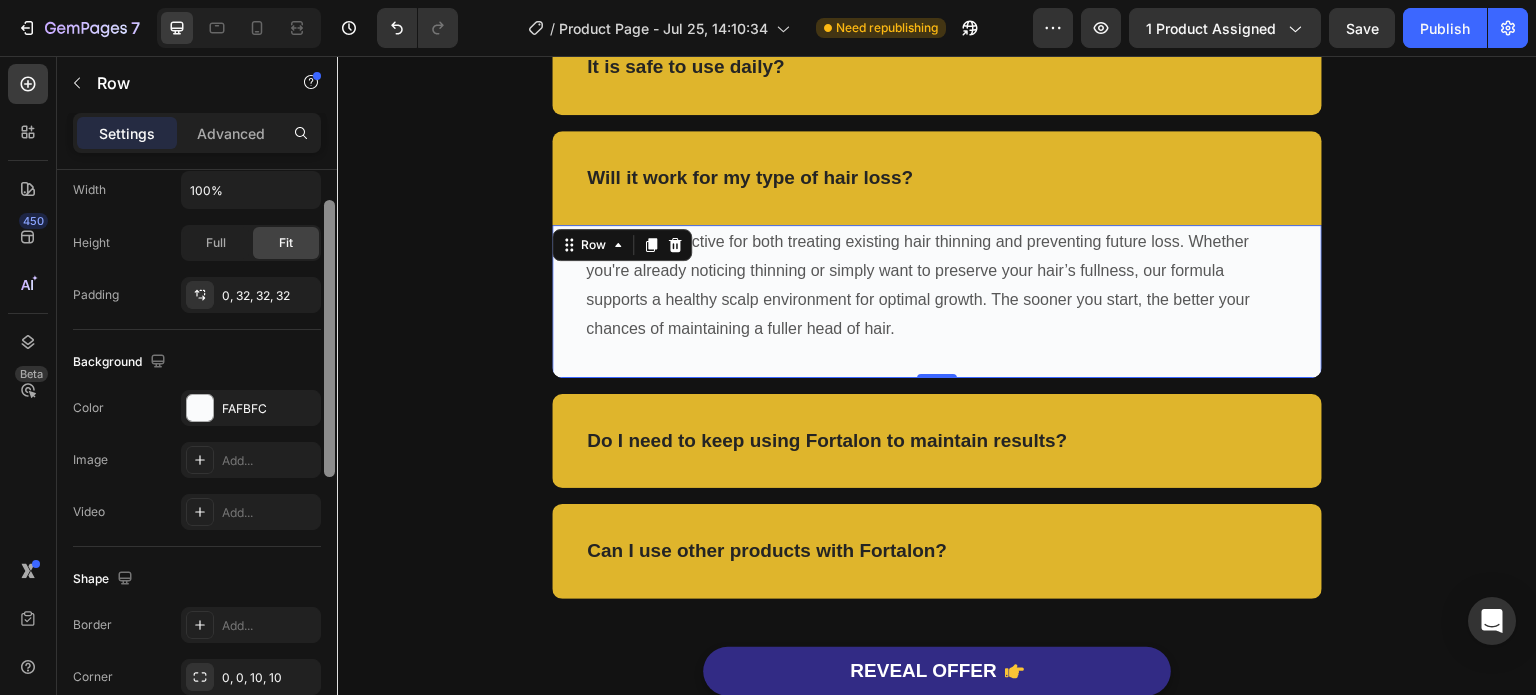drag, startPoint x: 324, startPoint y: 392, endPoint x: 324, endPoint y: 631, distance: 239 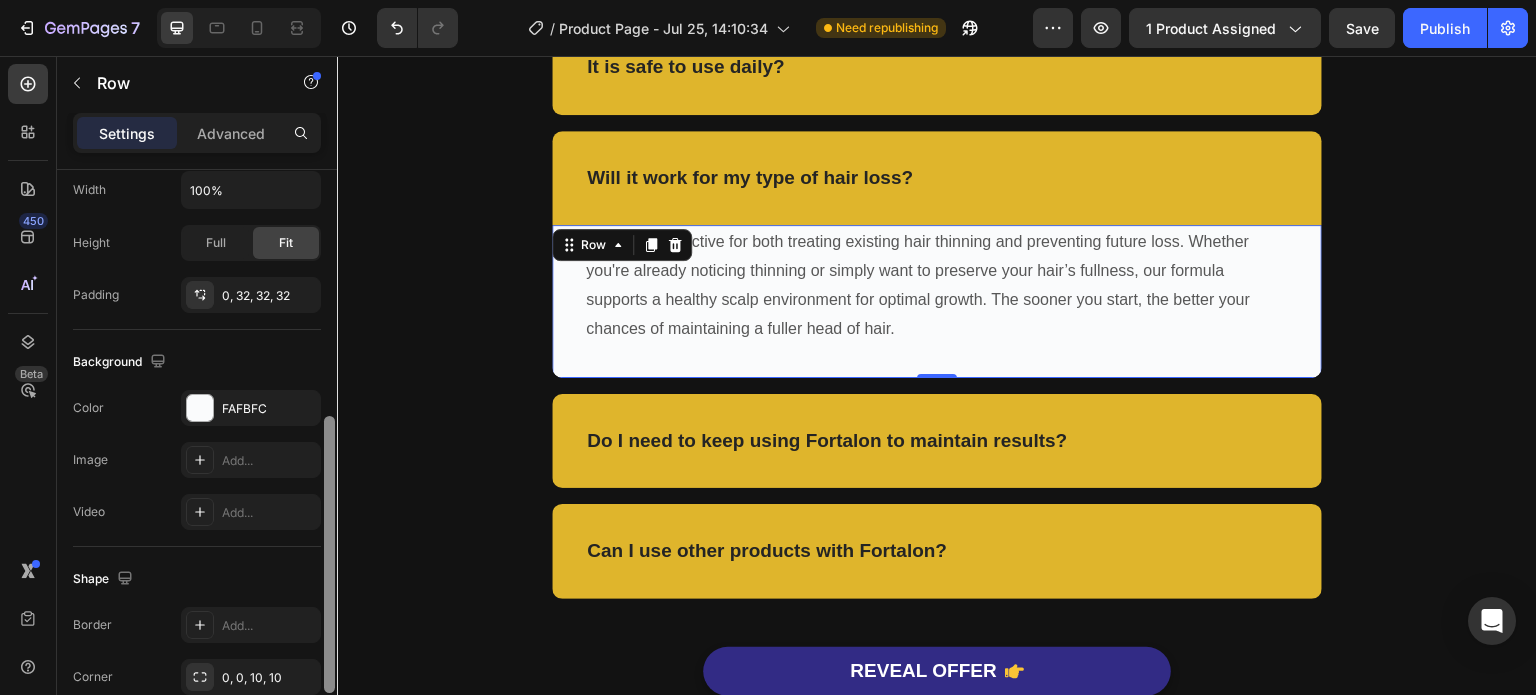 scroll, scrollTop: 498, scrollLeft: 0, axis: vertical 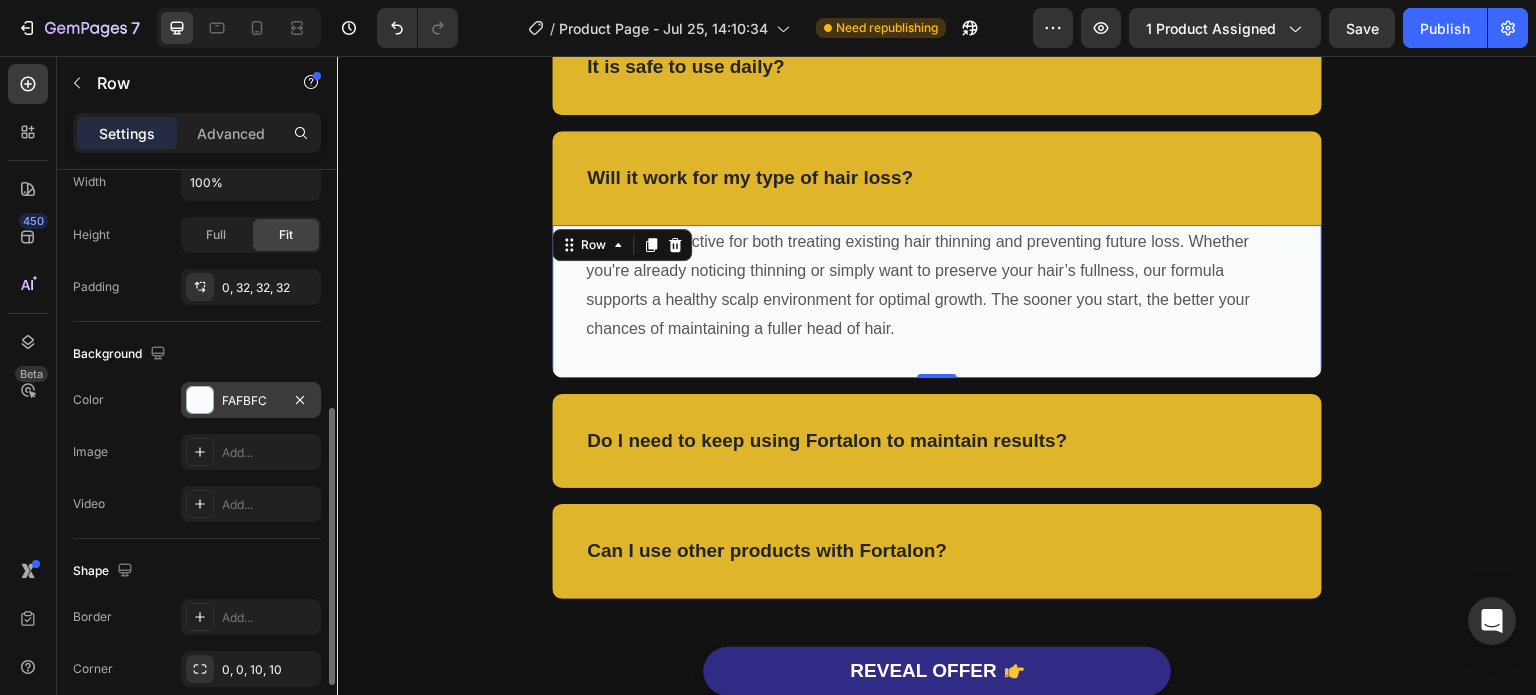 click at bounding box center (200, 400) 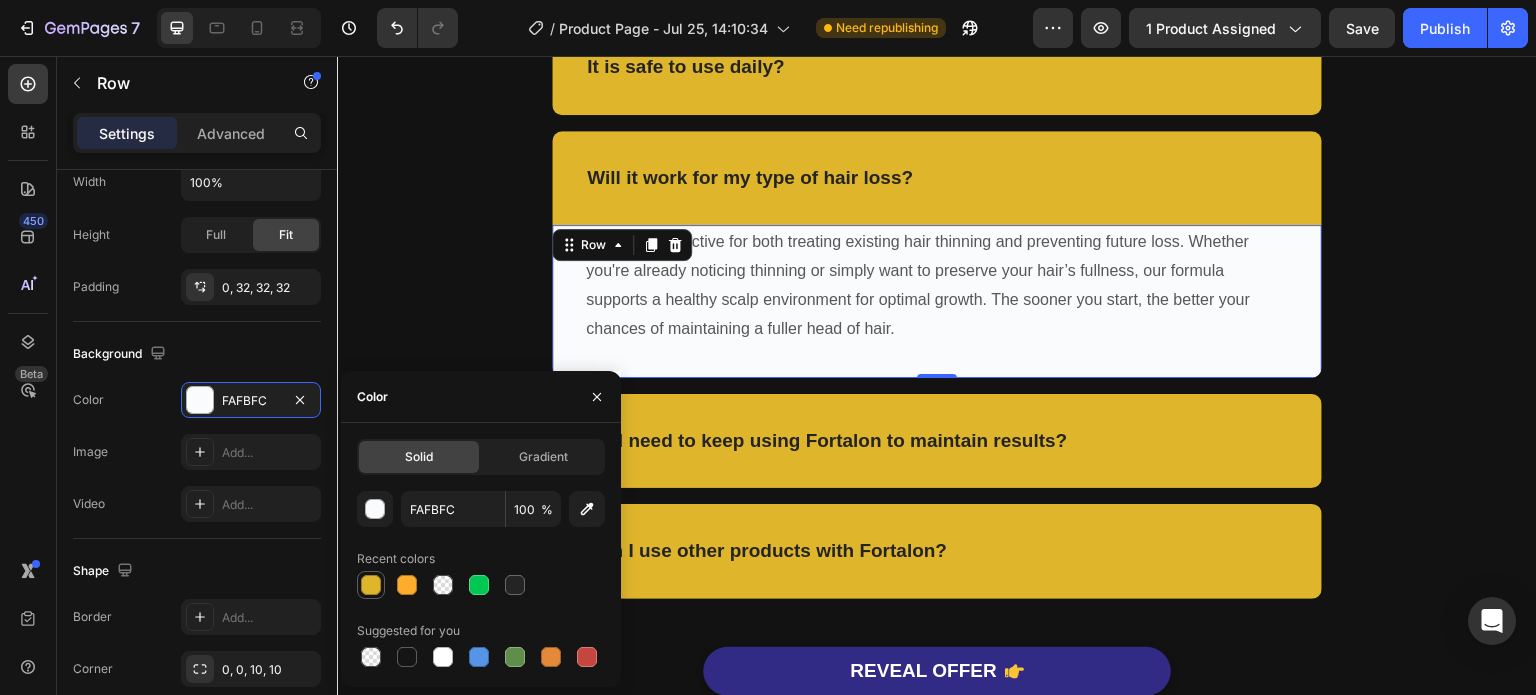 click at bounding box center (371, 585) 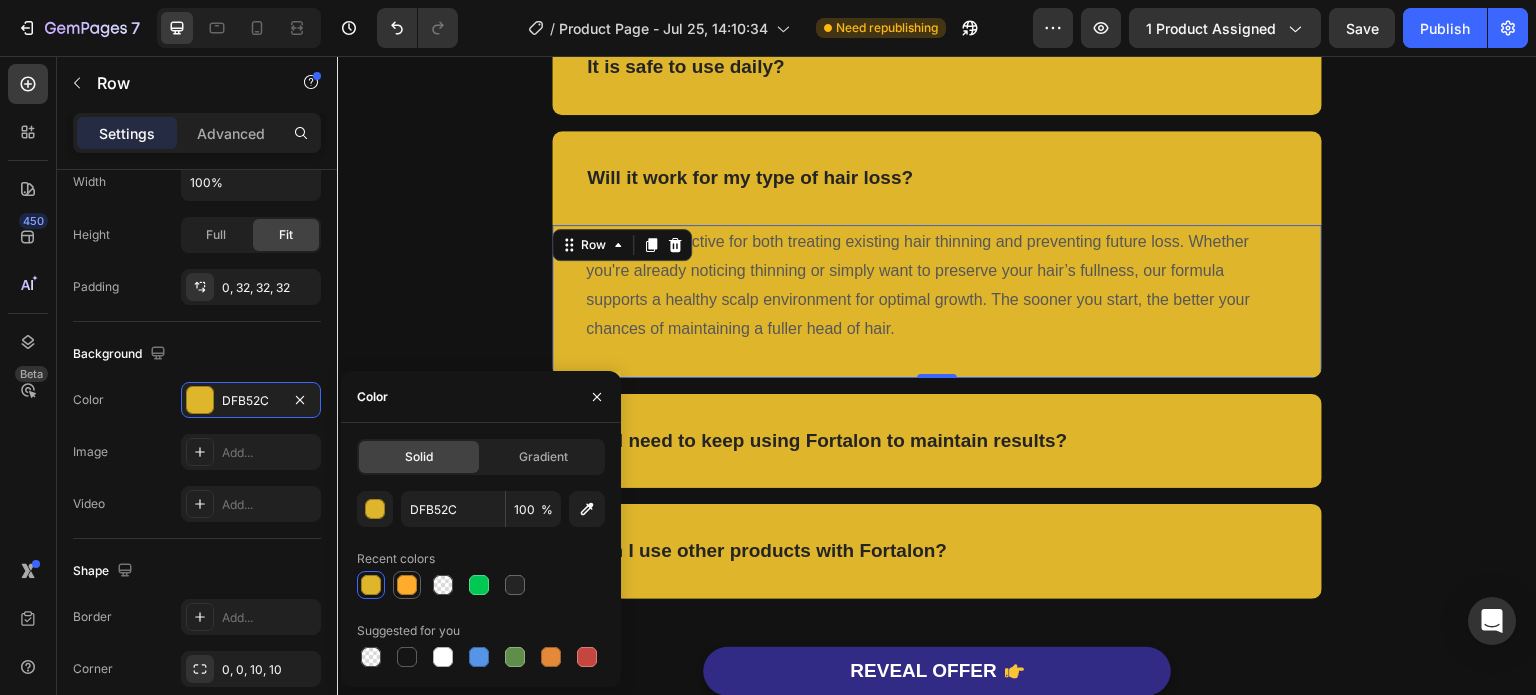 click at bounding box center (407, 585) 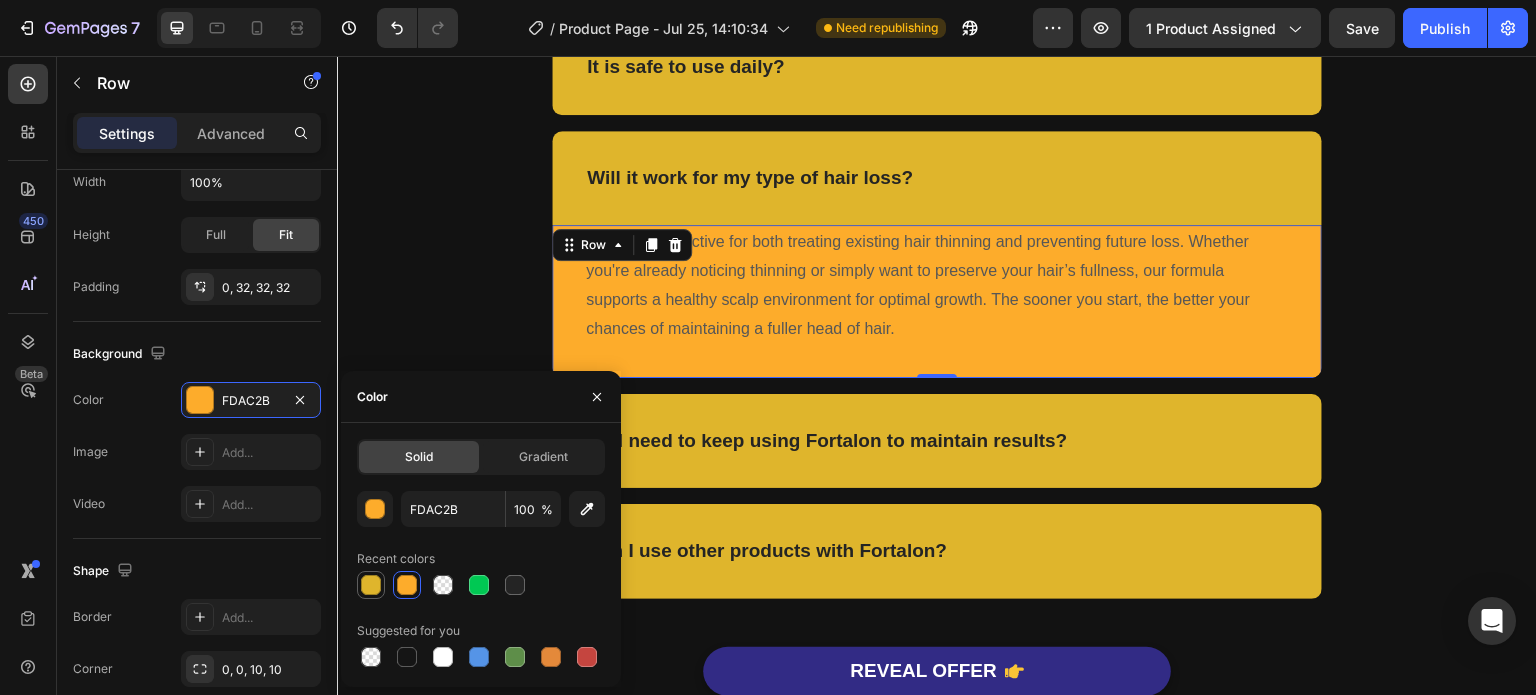 click at bounding box center [371, 585] 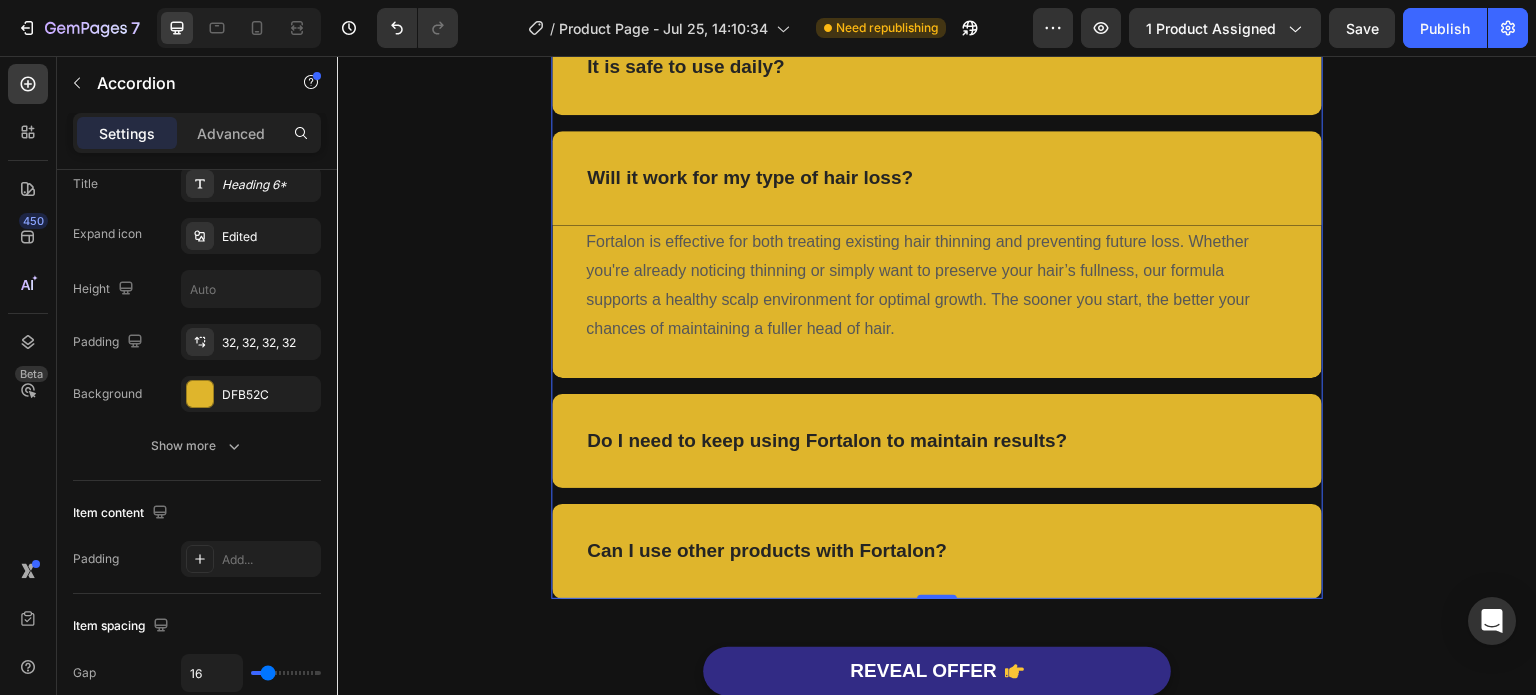 scroll, scrollTop: 0, scrollLeft: 0, axis: both 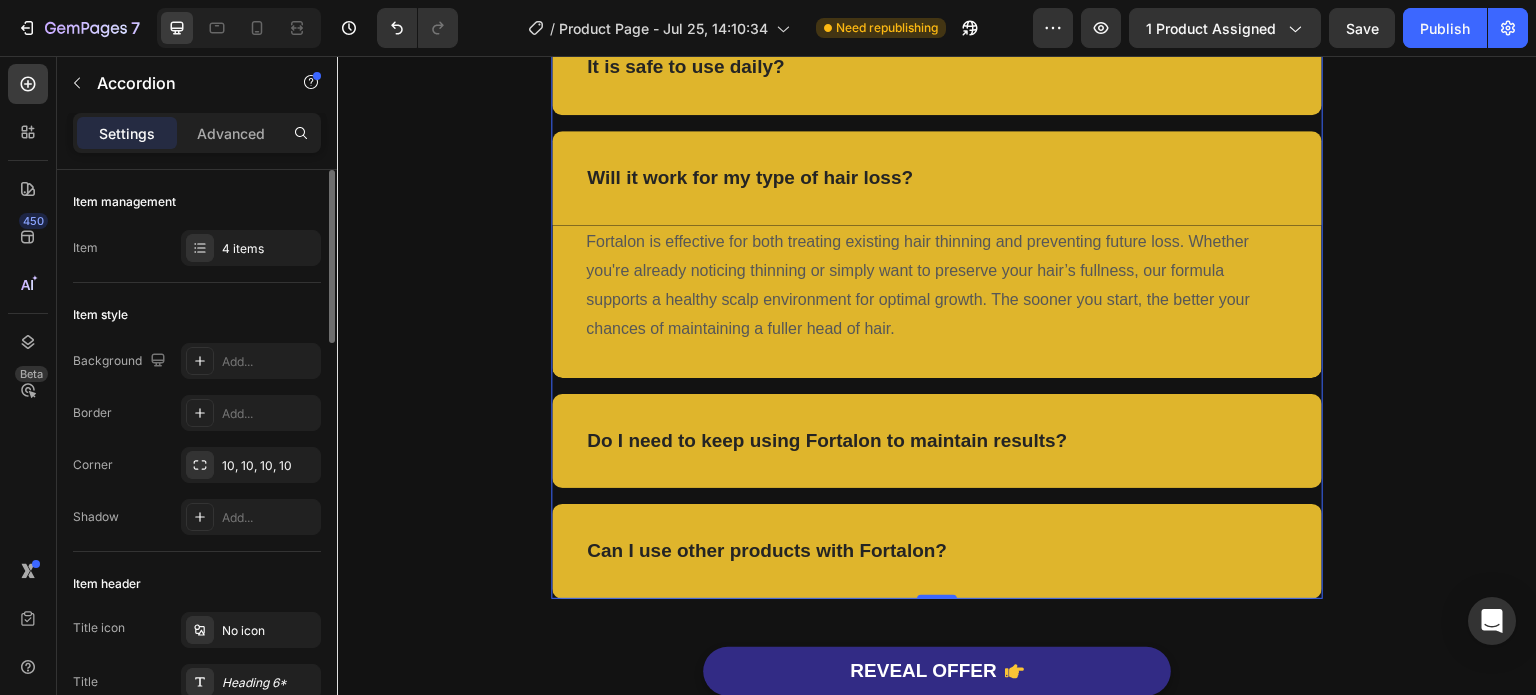 click on "Do I need to keep using Fortalon to maintain results?" at bounding box center [937, 441] 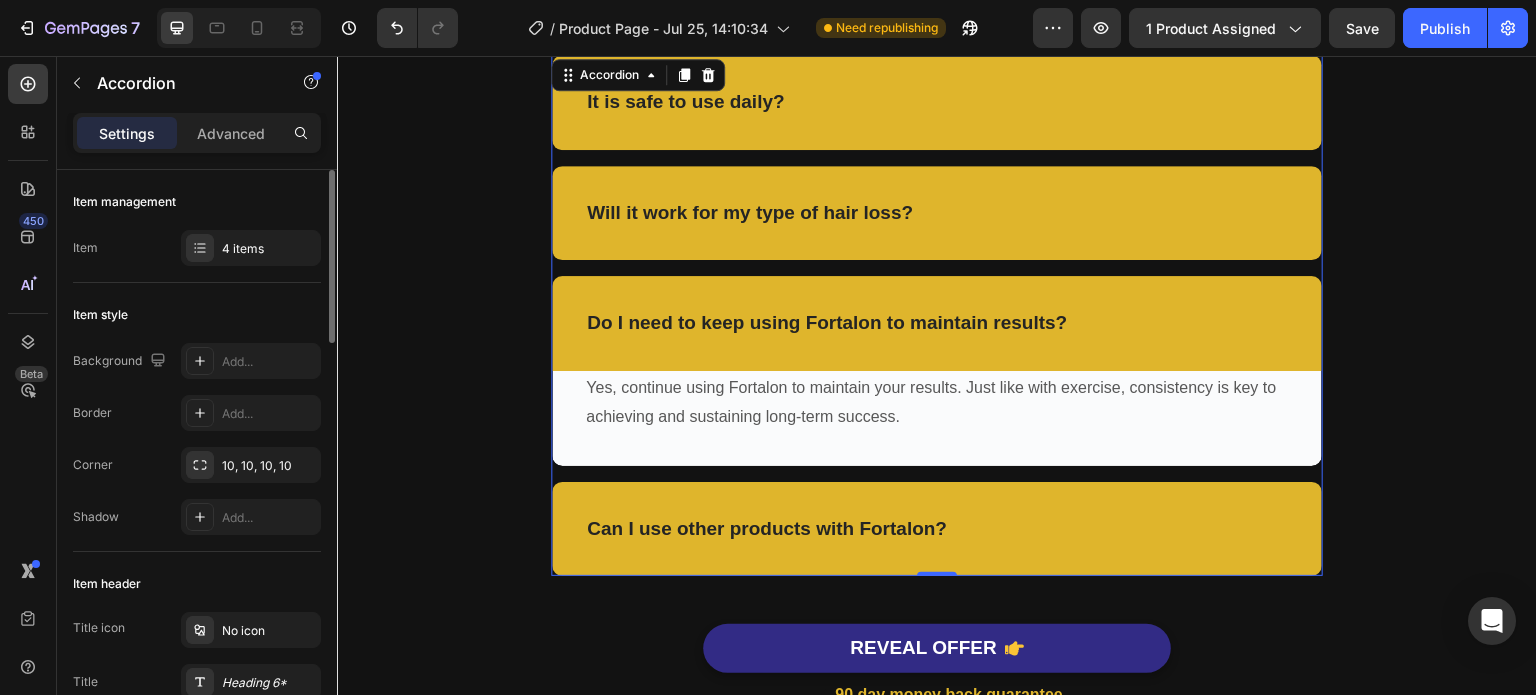 click on "Do I need to keep using Fortalon to maintain results? Yes, continue using Fortalon to maintain your results. Just like with exercise, consistency is key to achieving and sustaining long-term success. Text block Row" at bounding box center (937, 370) 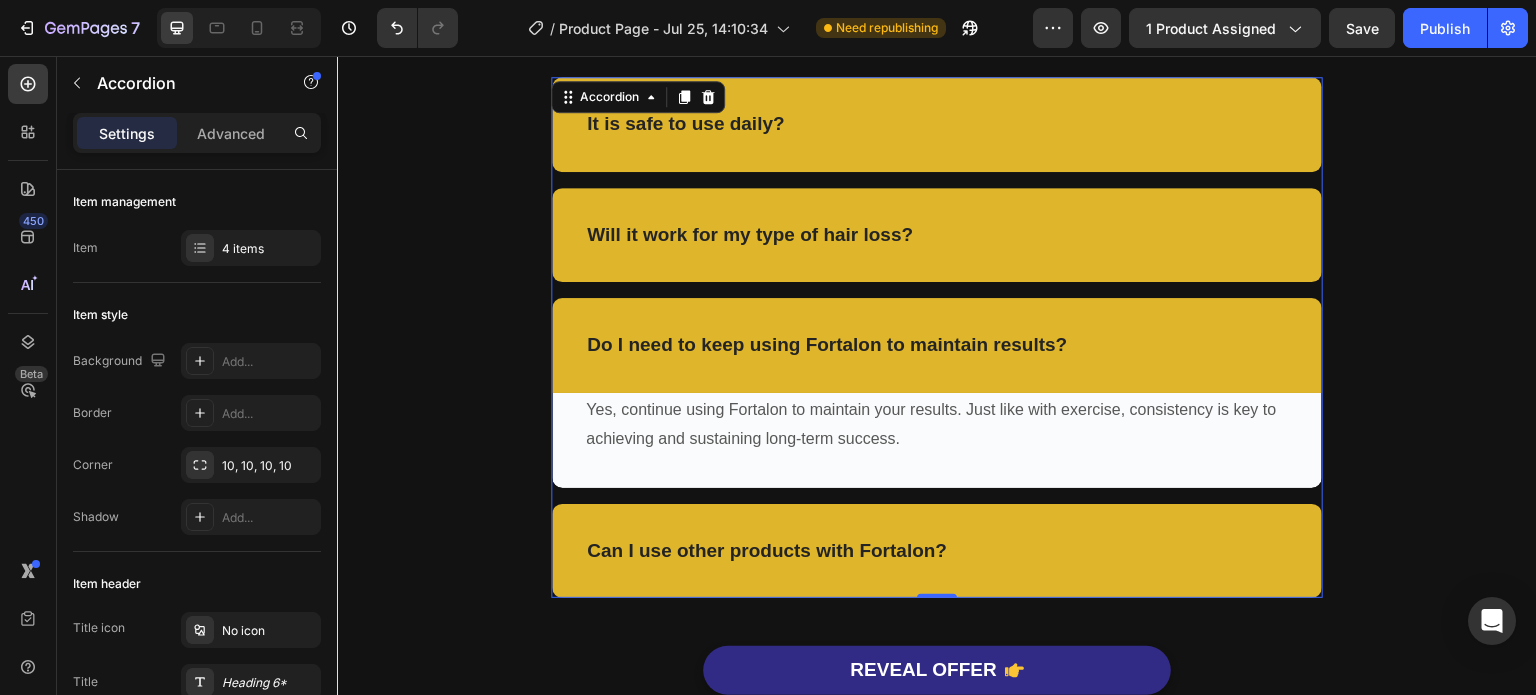 scroll, scrollTop: 4762, scrollLeft: 0, axis: vertical 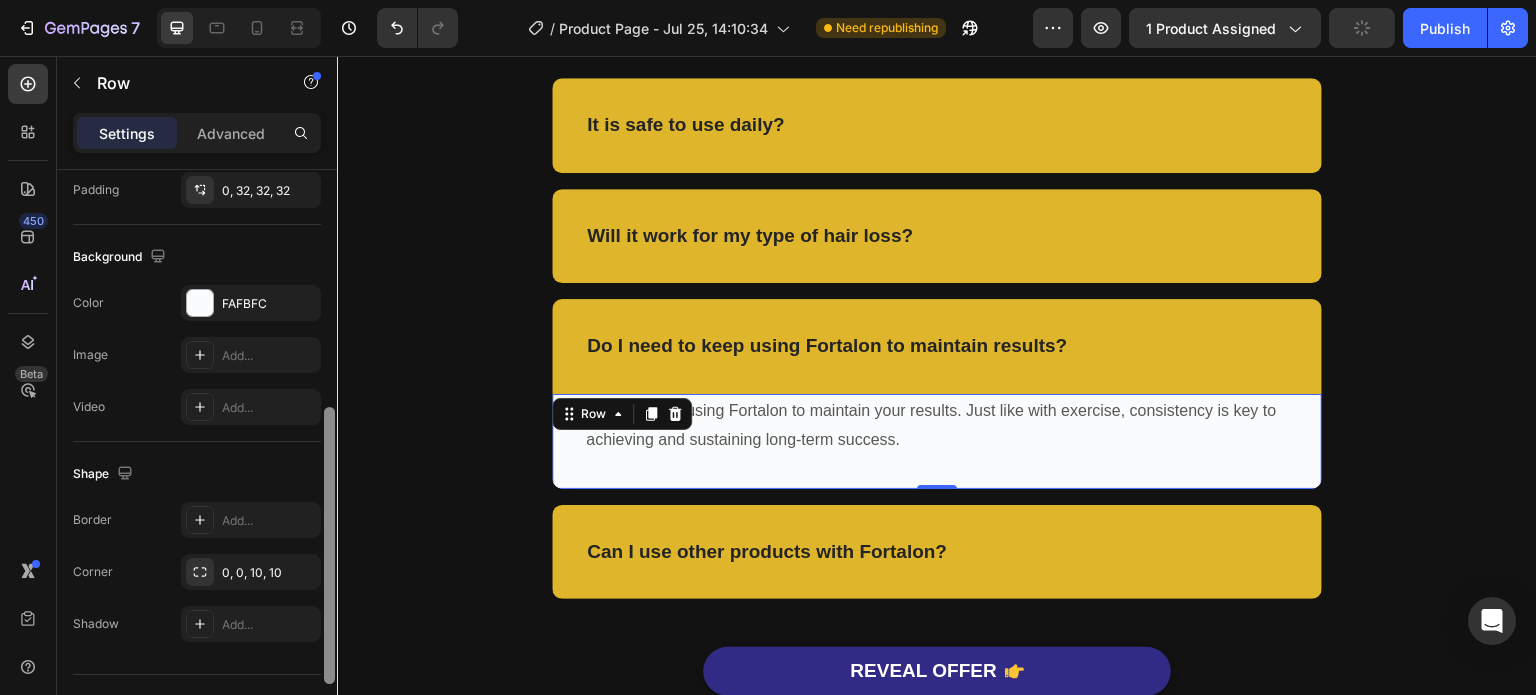 drag, startPoint x: 327, startPoint y: 404, endPoint x: 329, endPoint y: 693, distance: 289.00693 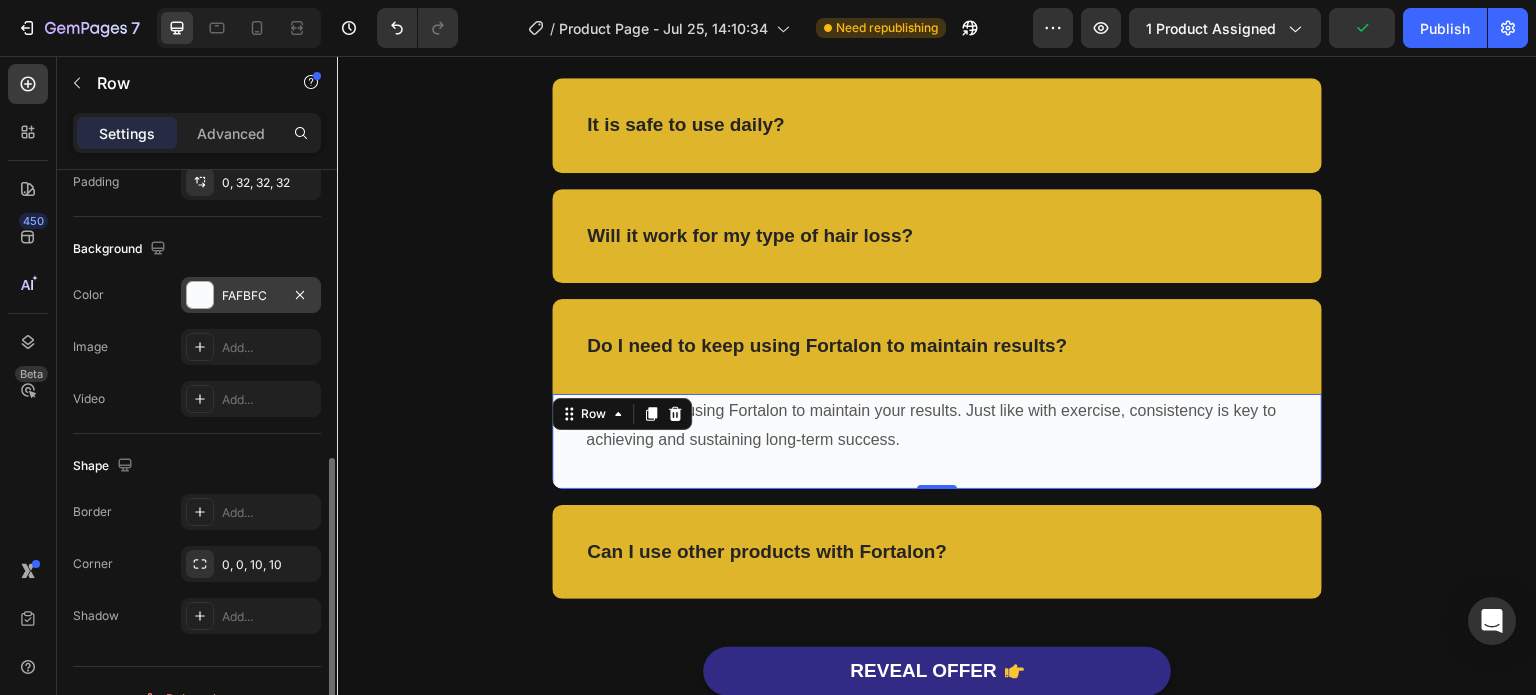 click at bounding box center (200, 295) 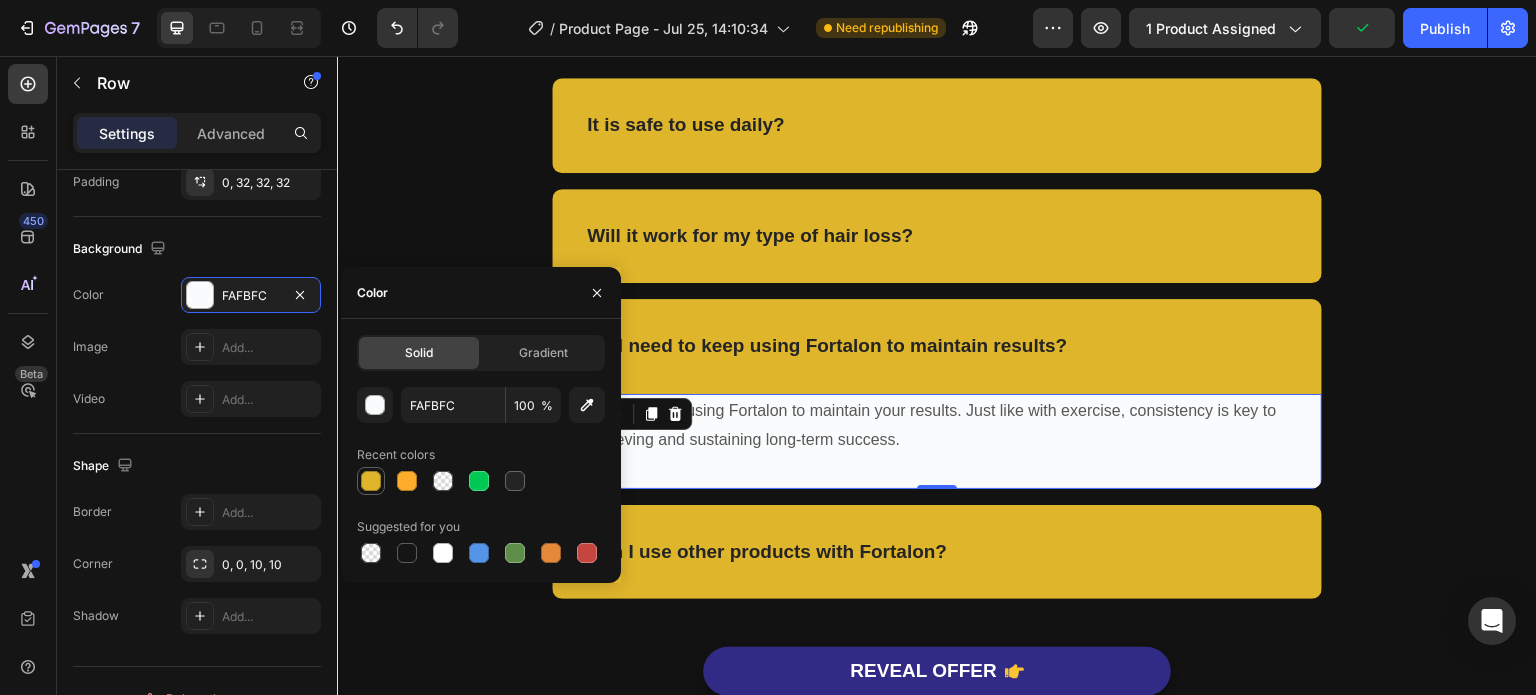 click at bounding box center [371, 481] 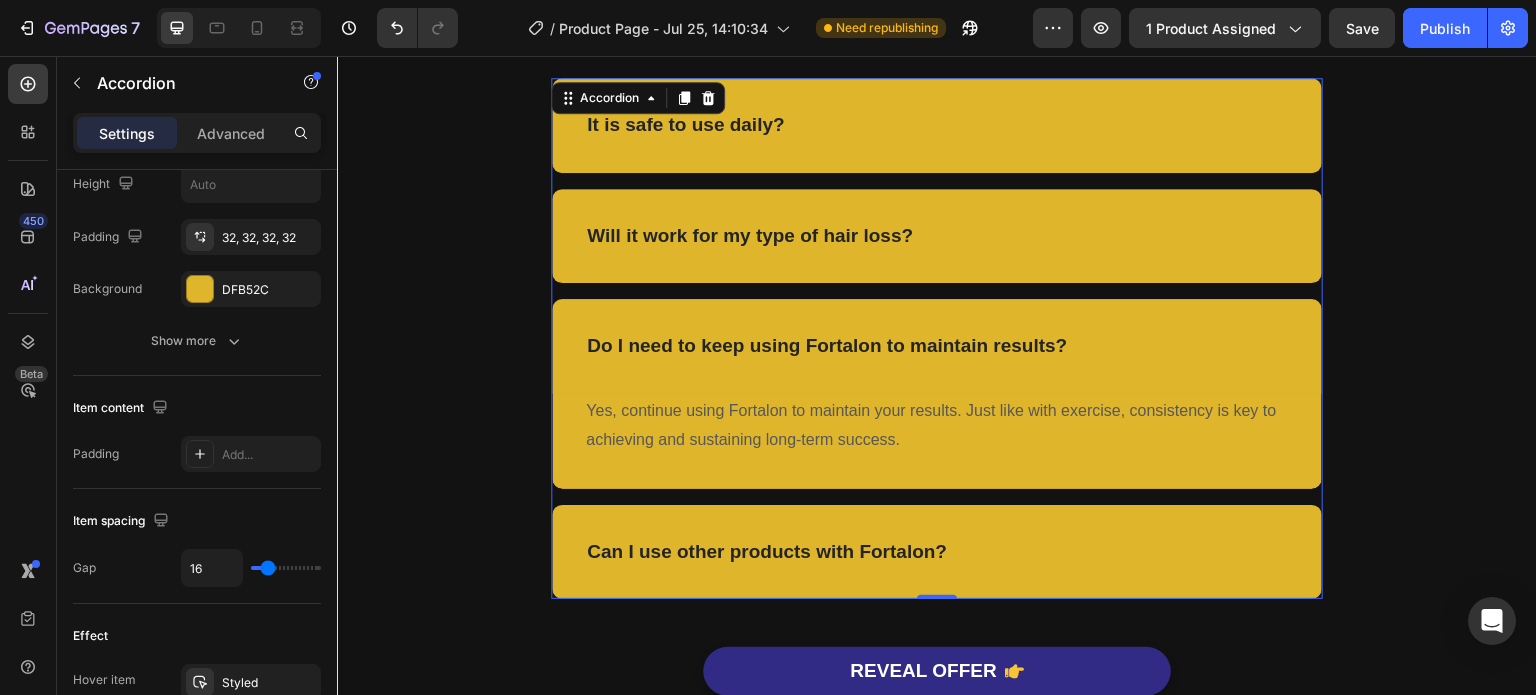 click on "Can I use other products with Fortalon?" at bounding box center (937, 552) 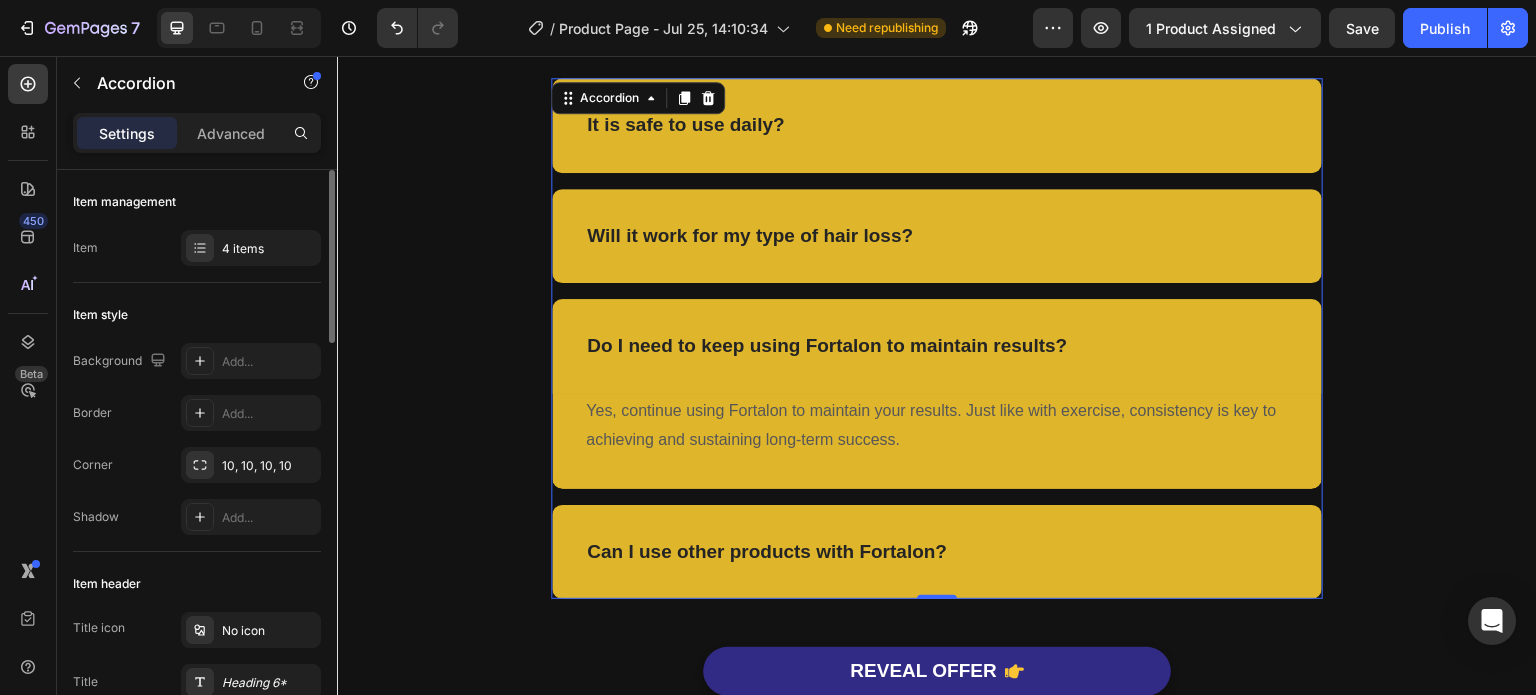 click on "Can I use other products with Fortalon?" at bounding box center [937, 552] 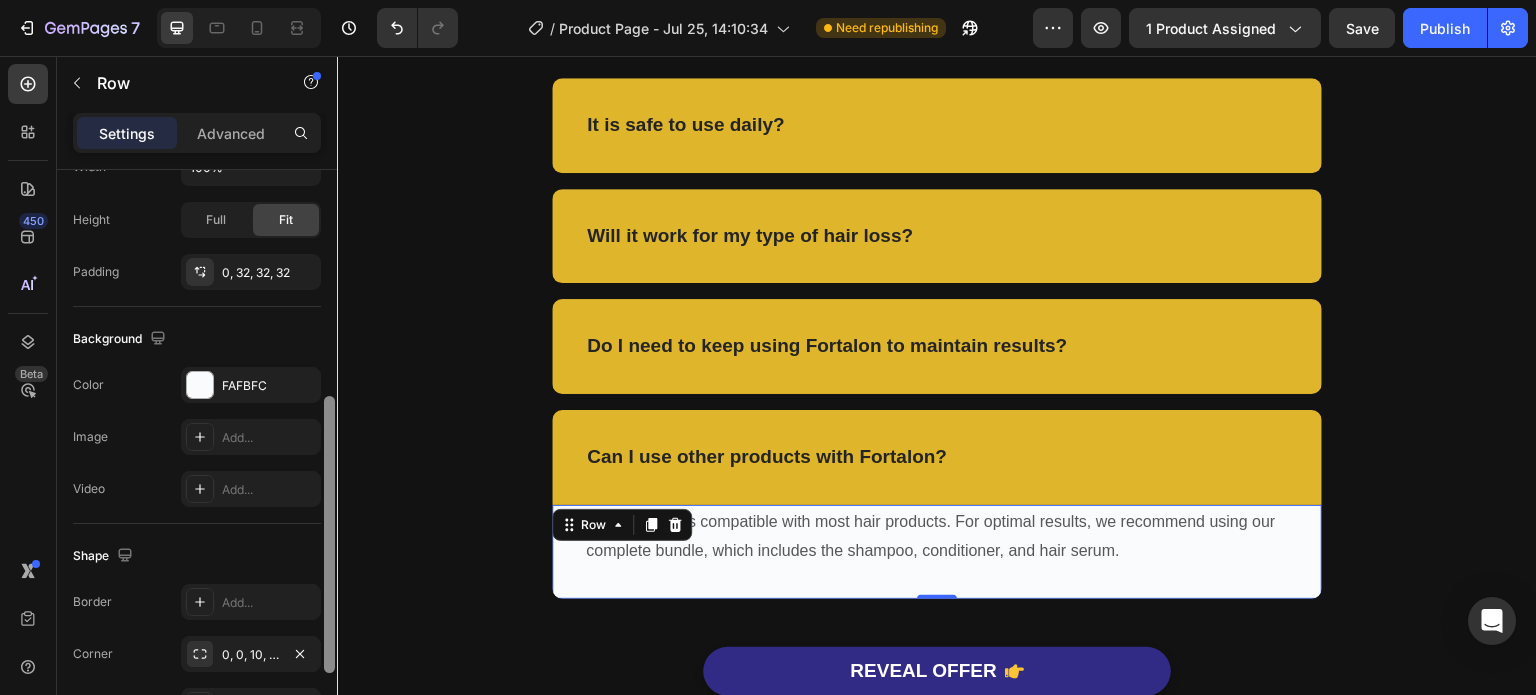 drag, startPoint x: 331, startPoint y: 332, endPoint x: 320, endPoint y: 598, distance: 266.22736 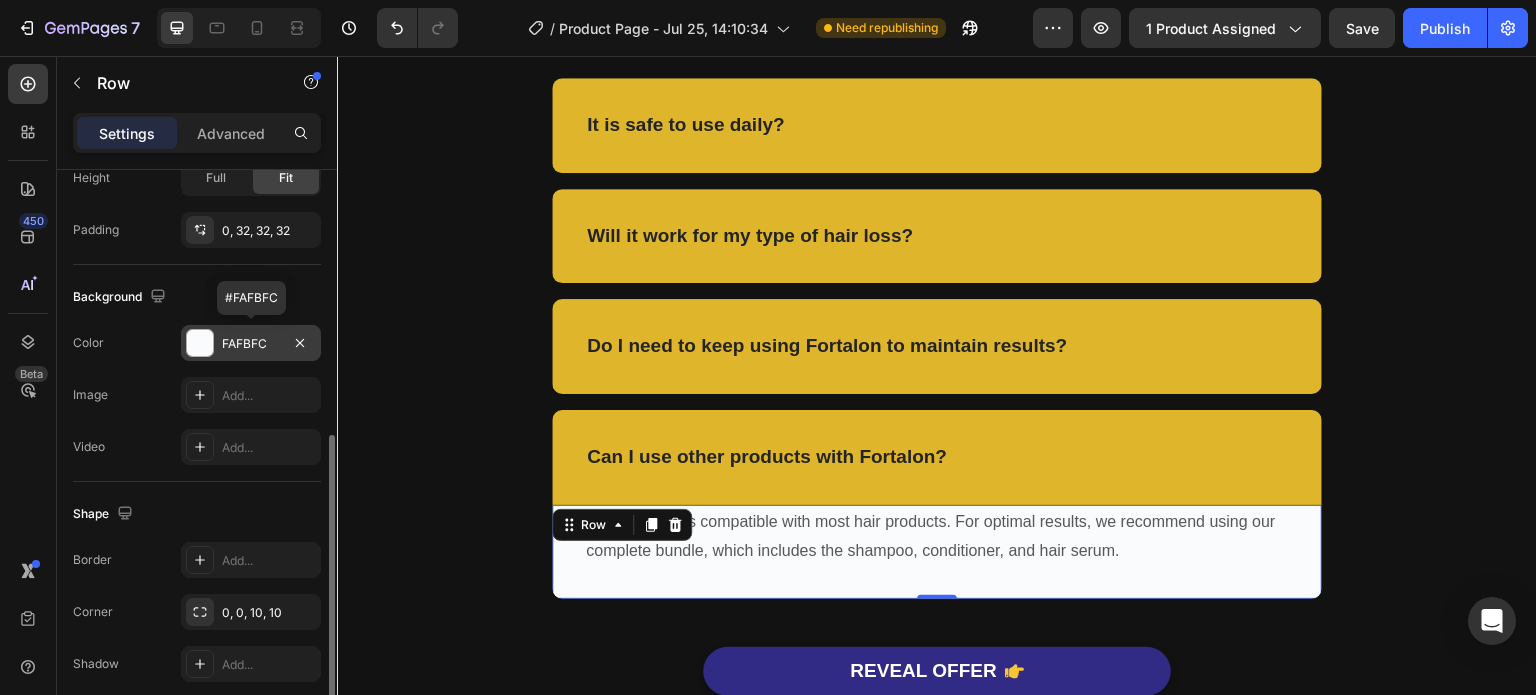 click at bounding box center [200, 343] 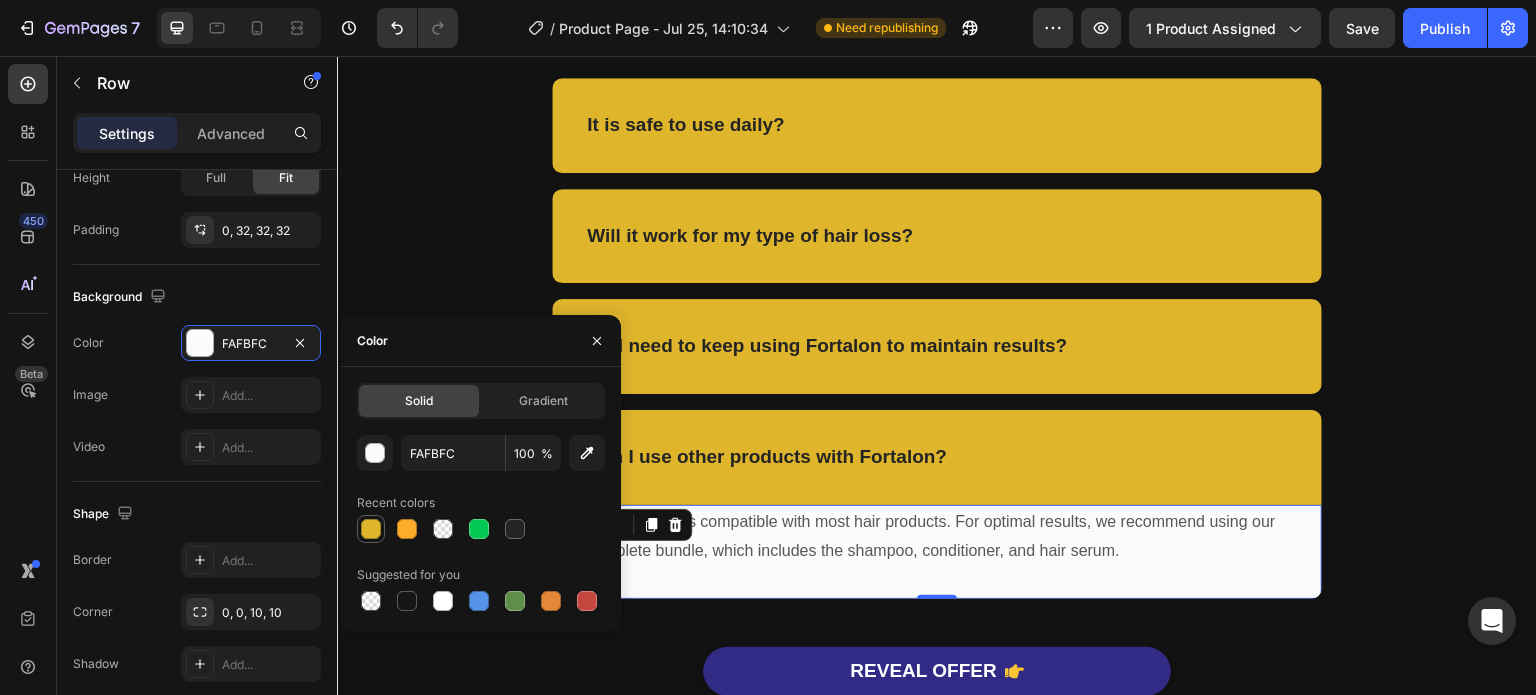 click at bounding box center (371, 529) 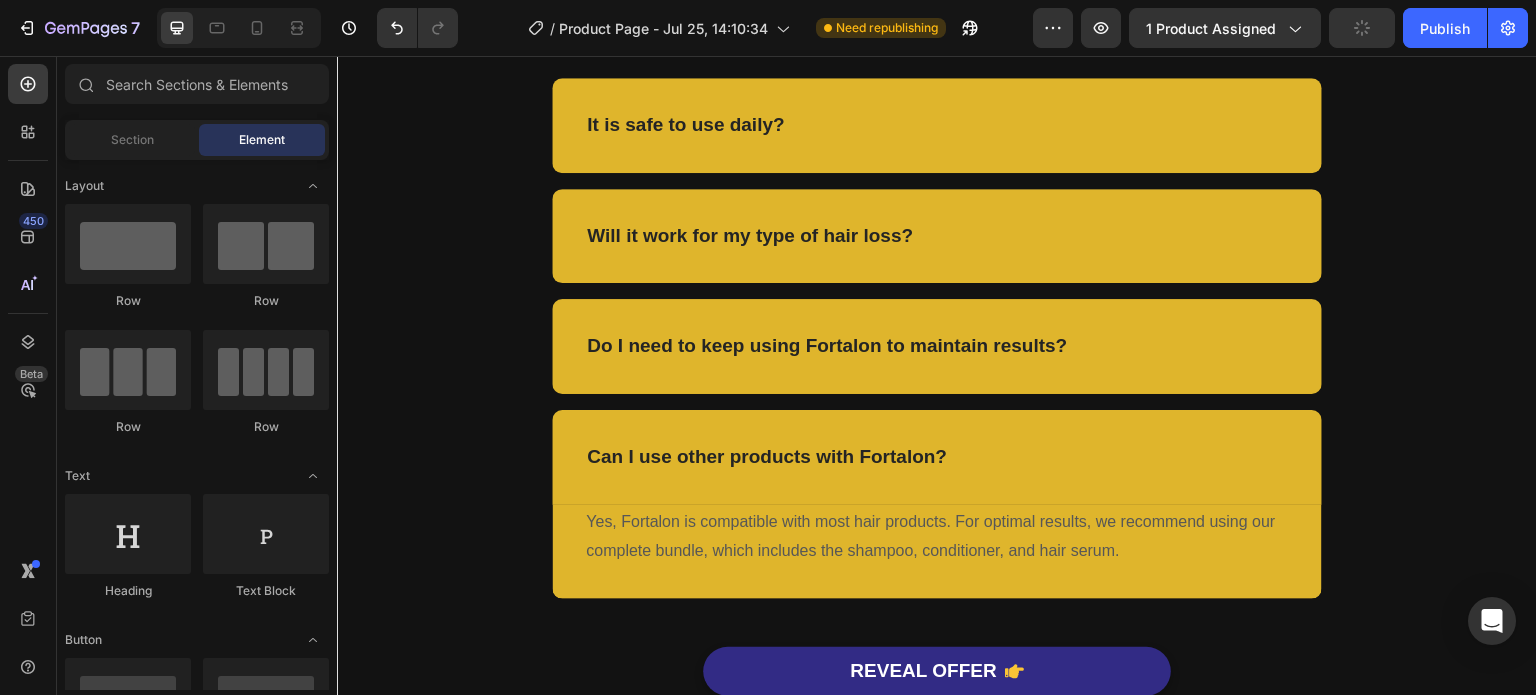 scroll, scrollTop: 4896, scrollLeft: 0, axis: vertical 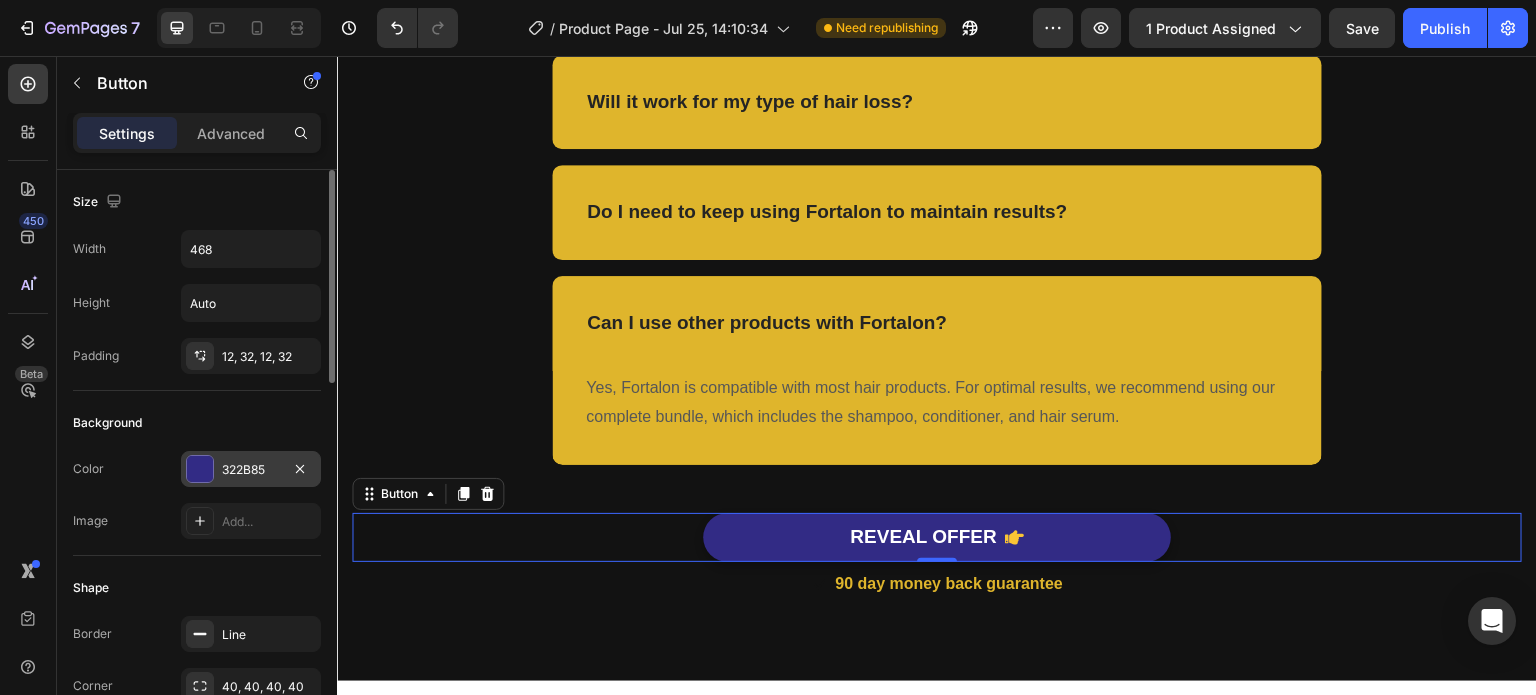 click at bounding box center [200, 469] 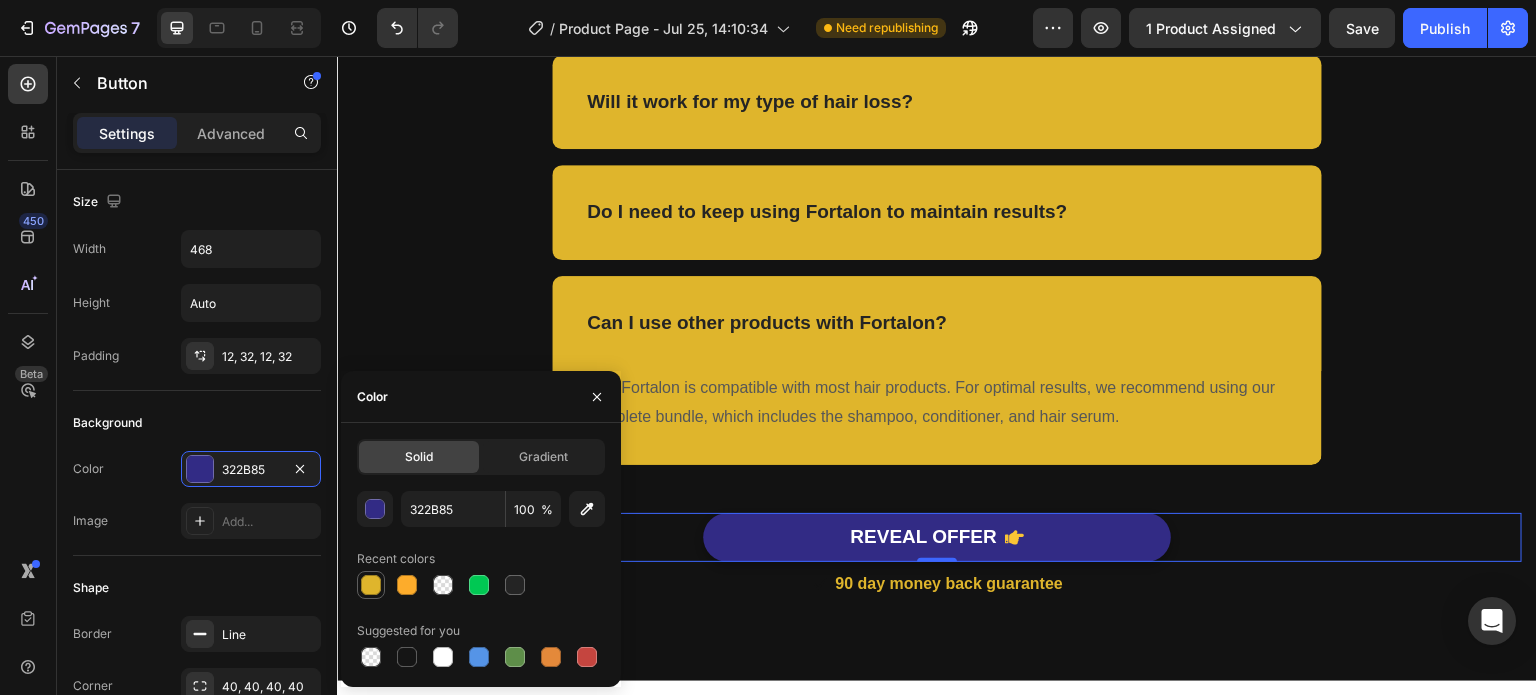 click at bounding box center (371, 585) 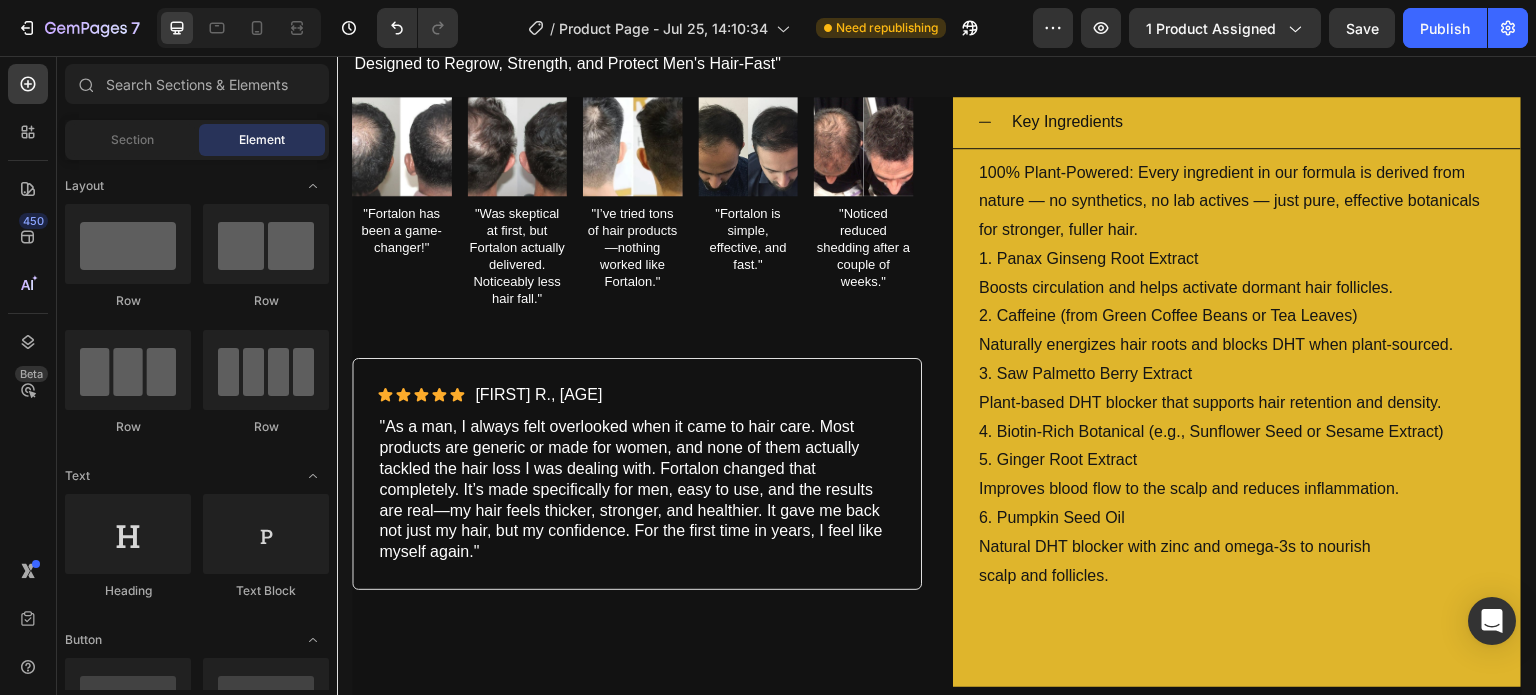 scroll, scrollTop: 586, scrollLeft: 0, axis: vertical 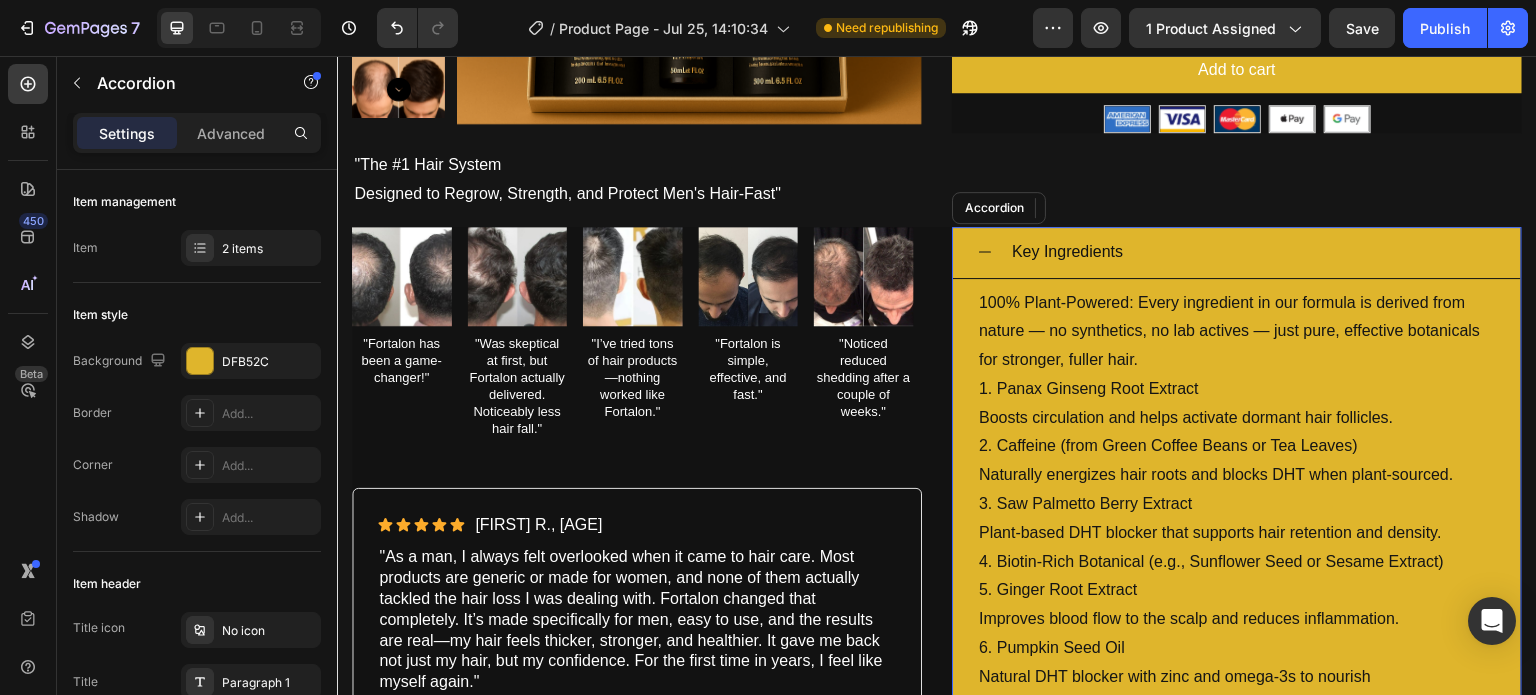 click on "Key Ingredients" at bounding box center [1237, 253] 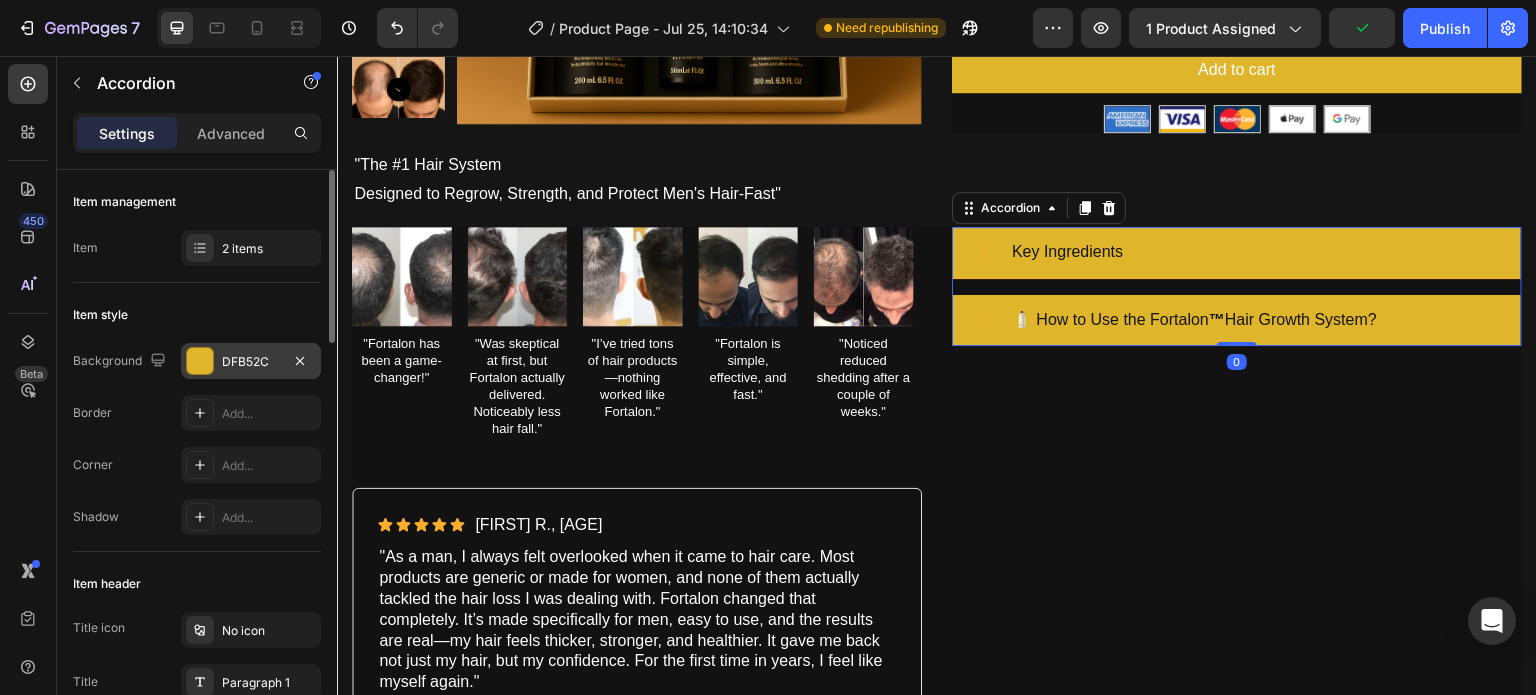 click at bounding box center (200, 361) 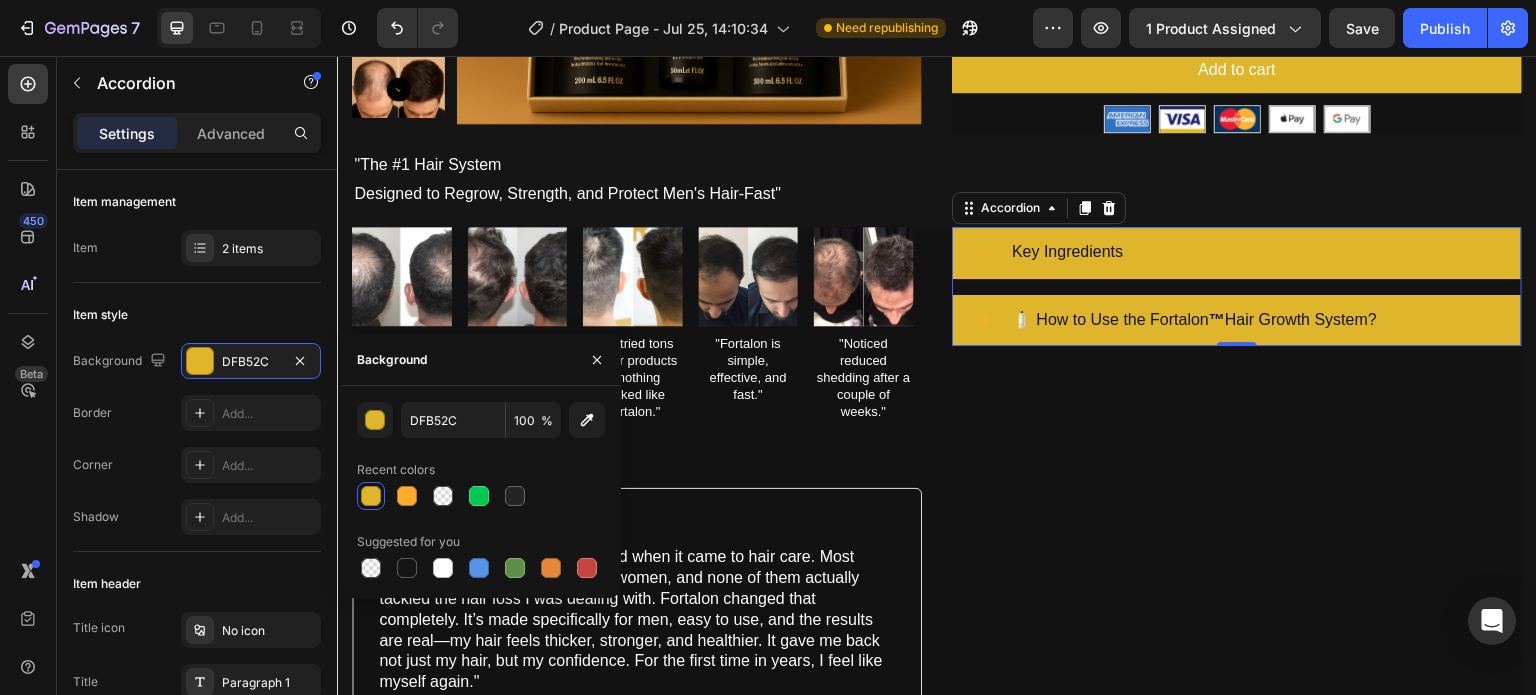 click at bounding box center [371, 496] 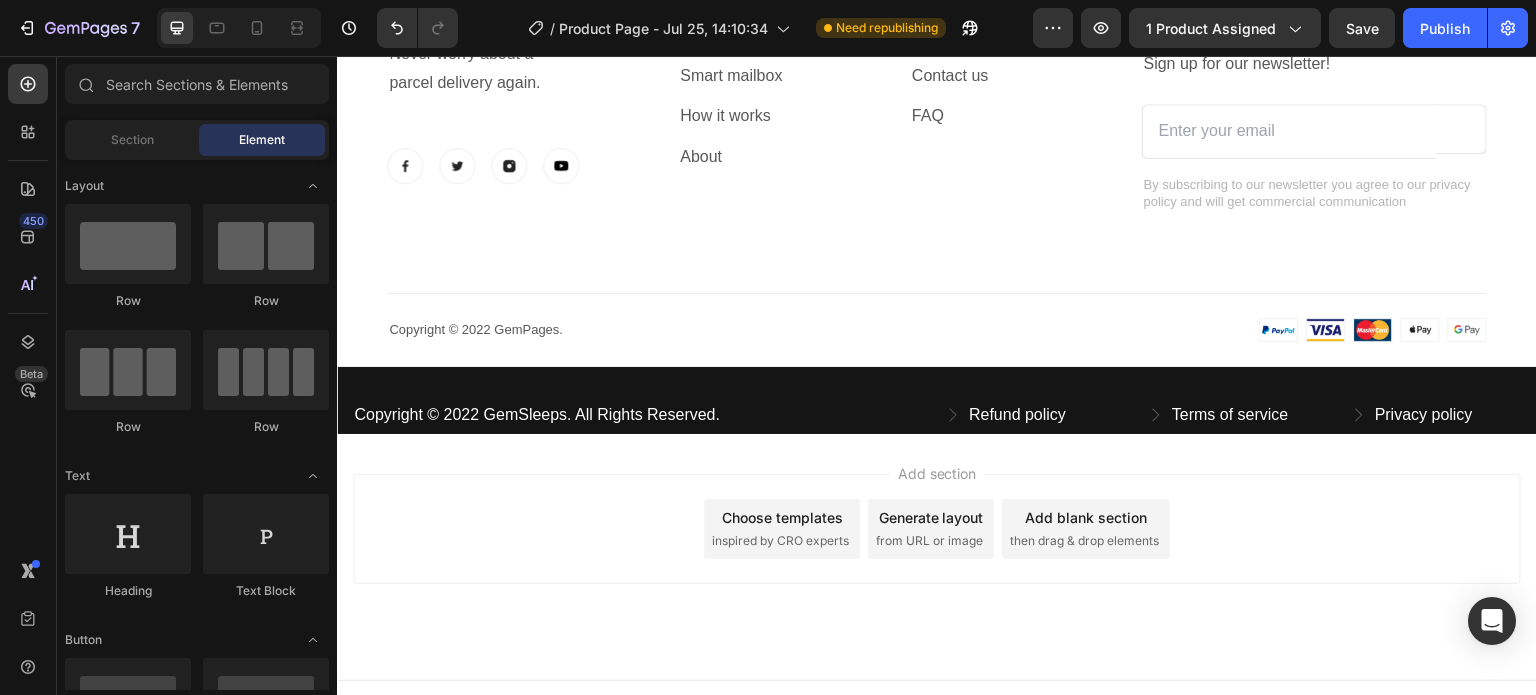 scroll, scrollTop: 5312, scrollLeft: 0, axis: vertical 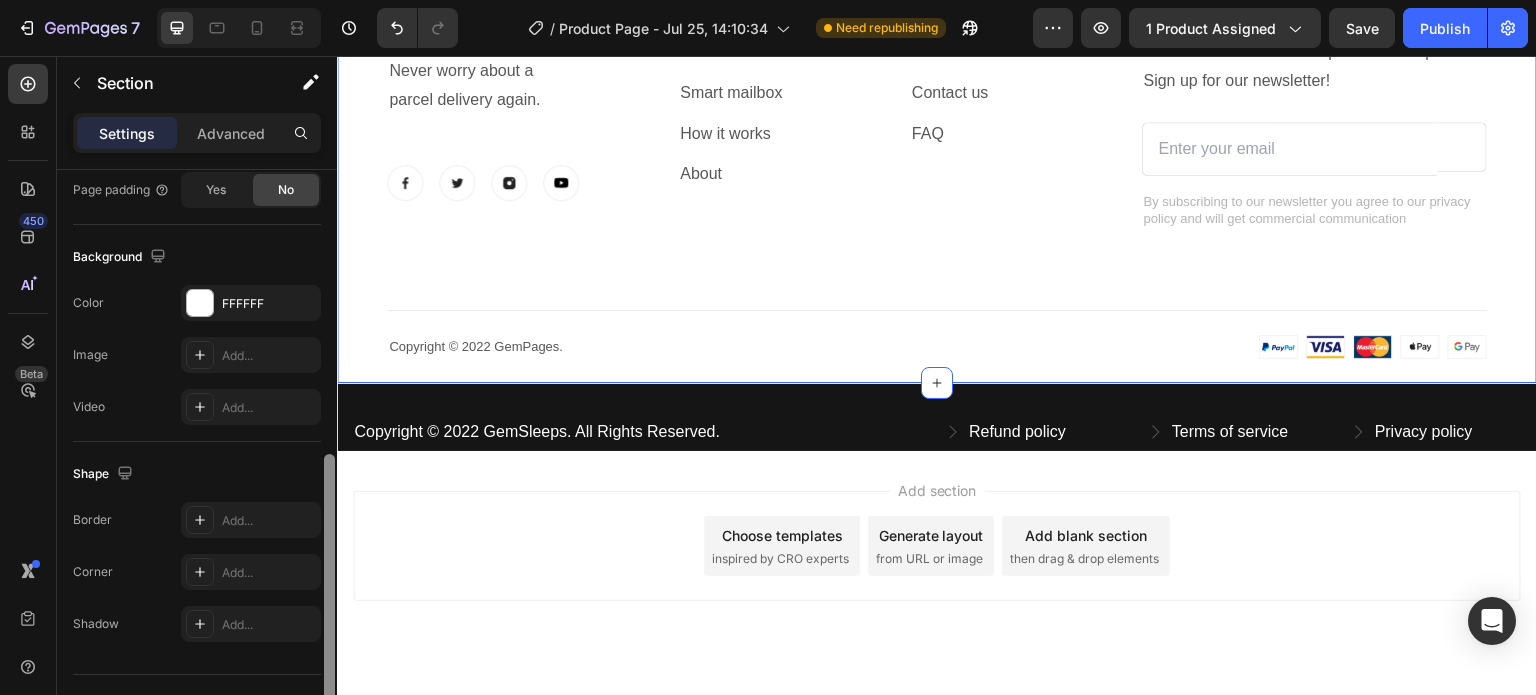drag, startPoint x: 329, startPoint y: 321, endPoint x: 324, endPoint y: 606, distance: 285.04385 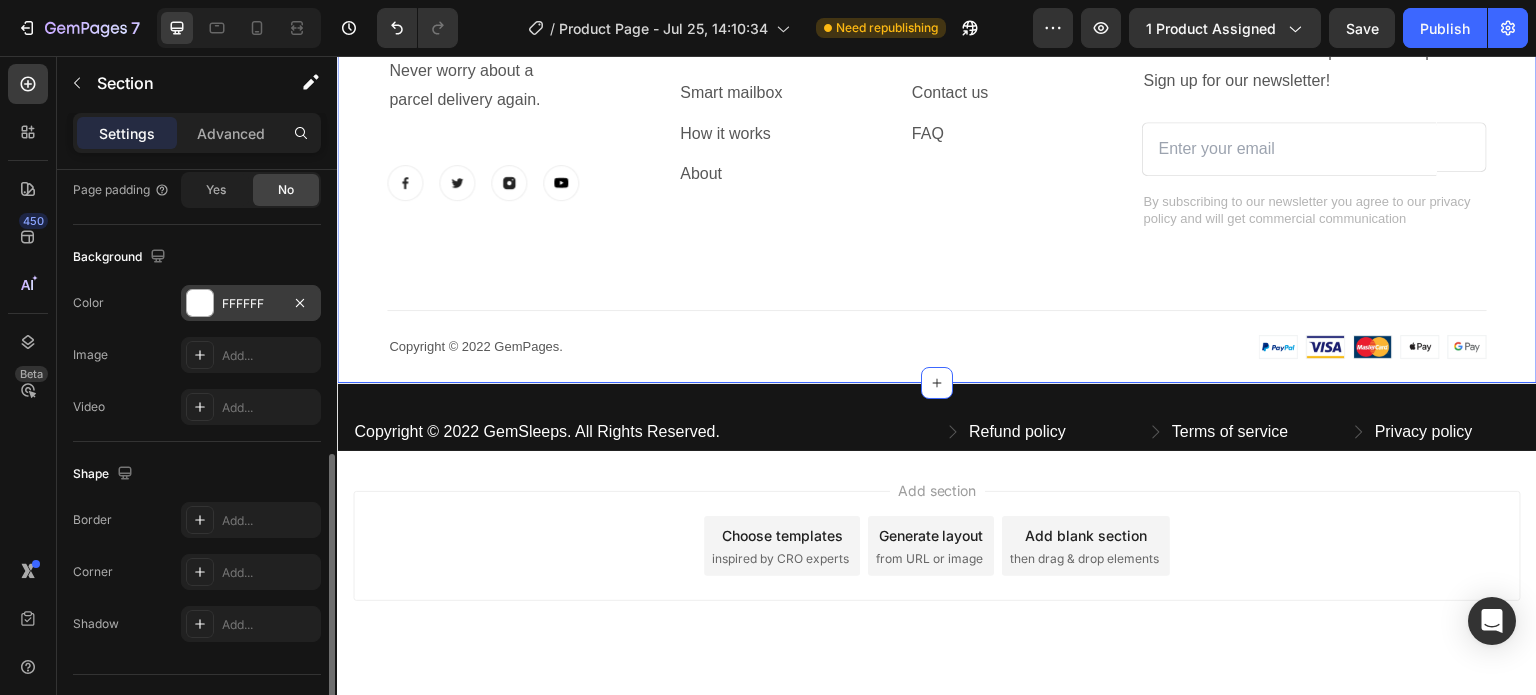click at bounding box center (200, 303) 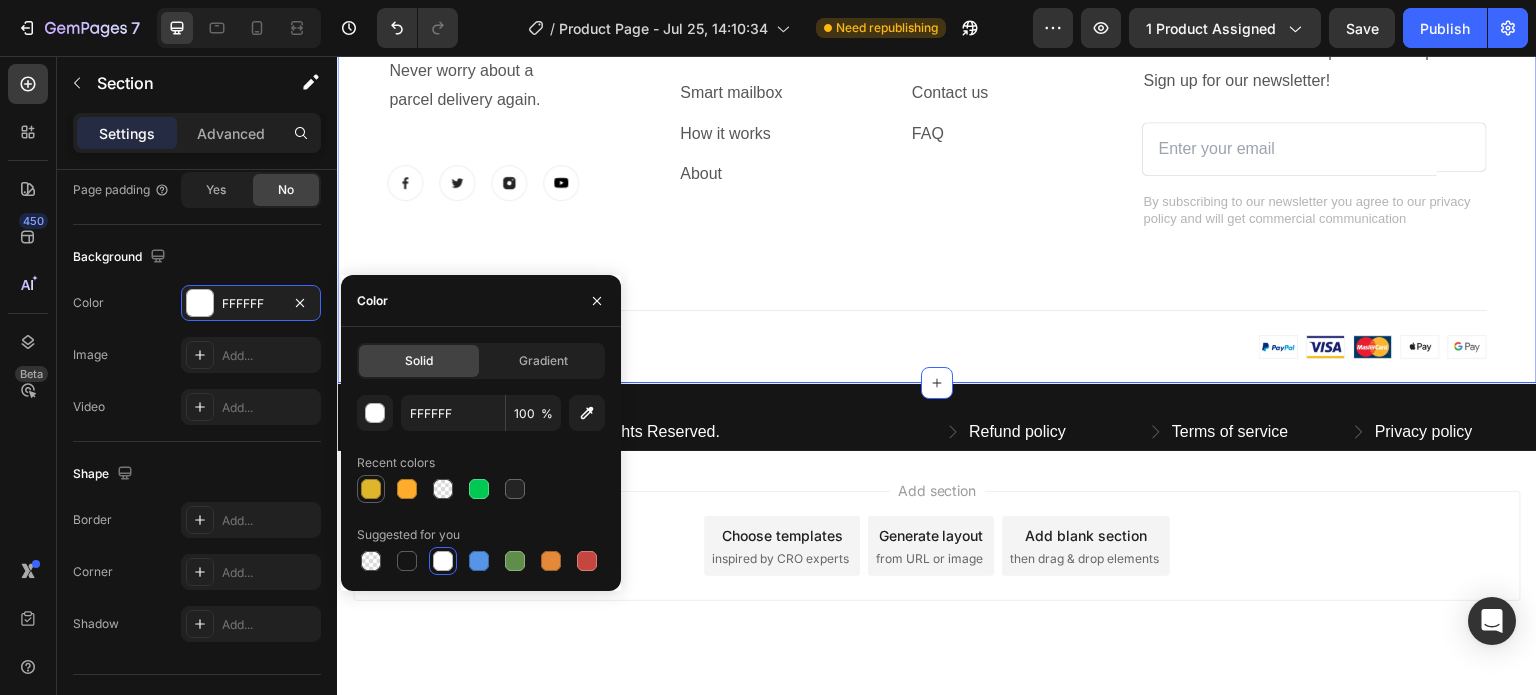 click at bounding box center (371, 489) 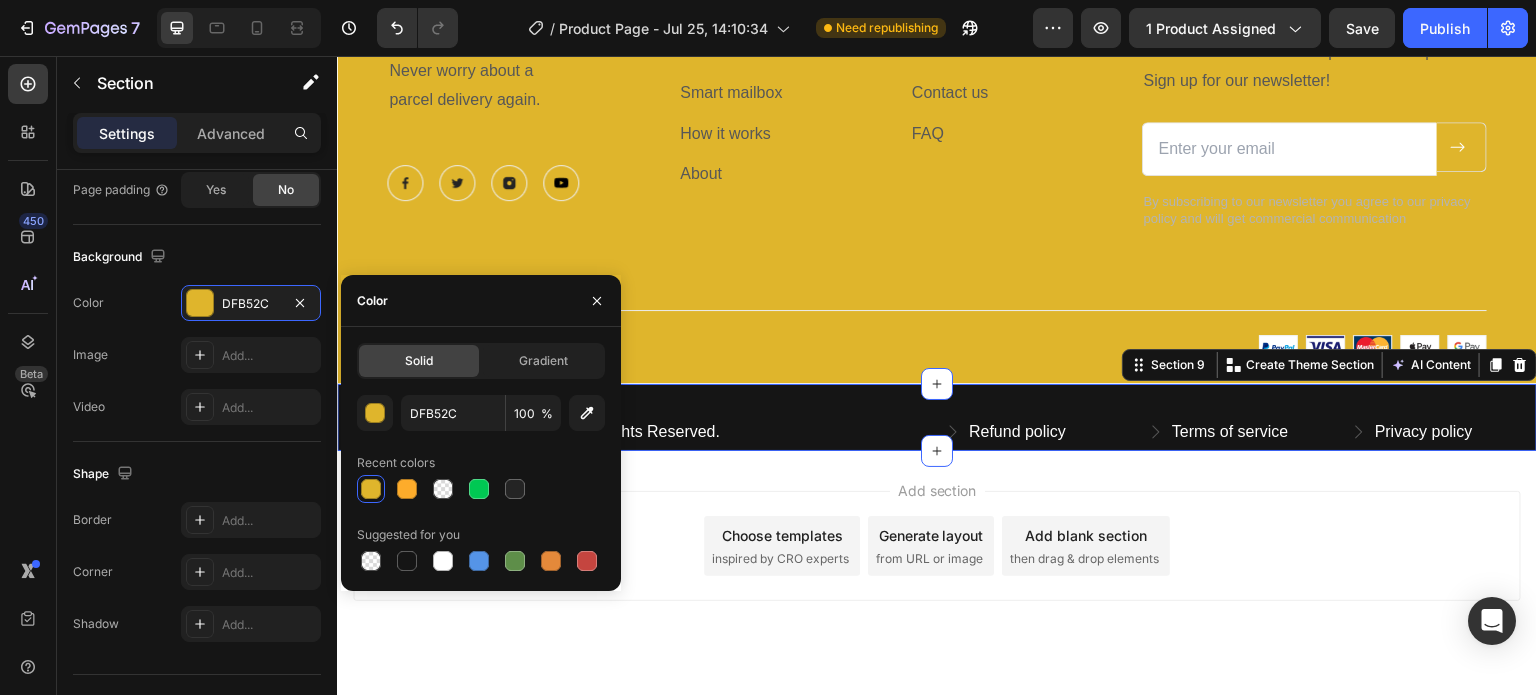 scroll, scrollTop: 594, scrollLeft: 0, axis: vertical 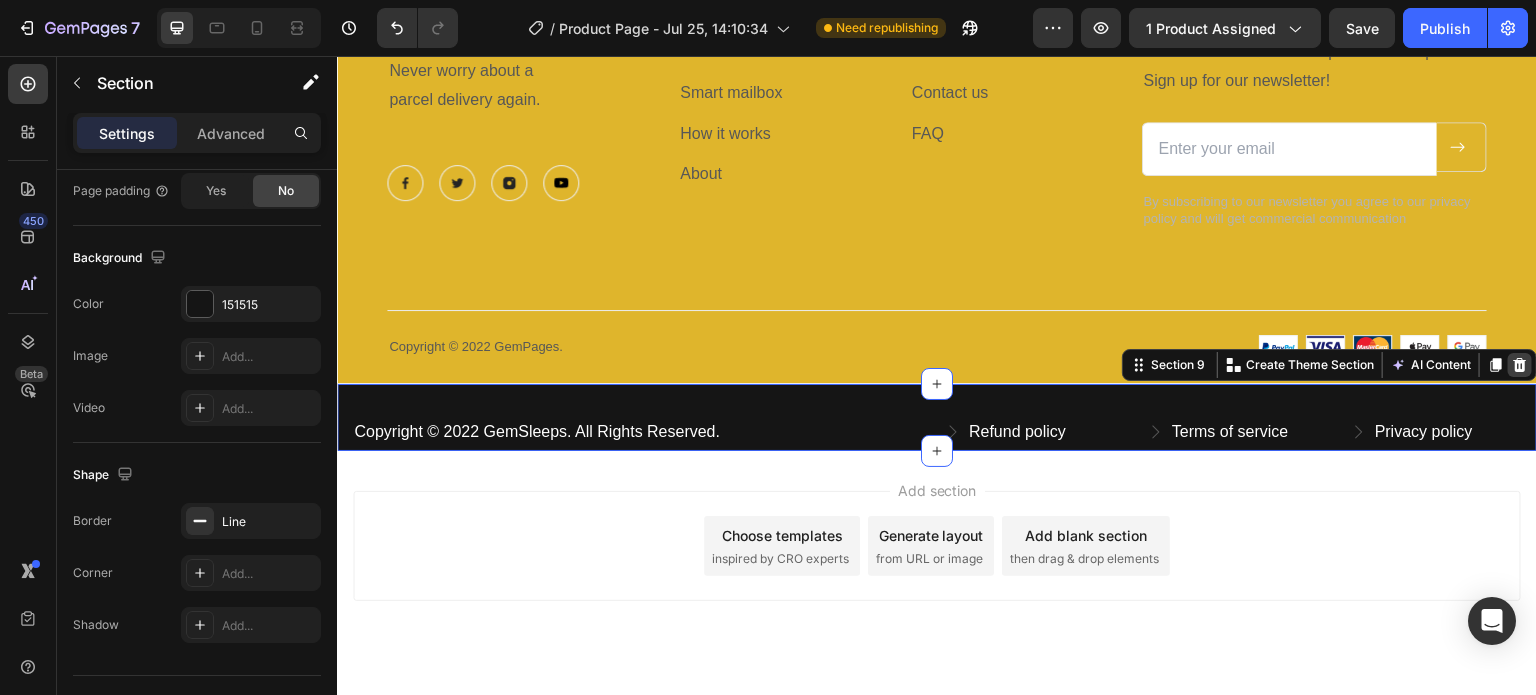 click 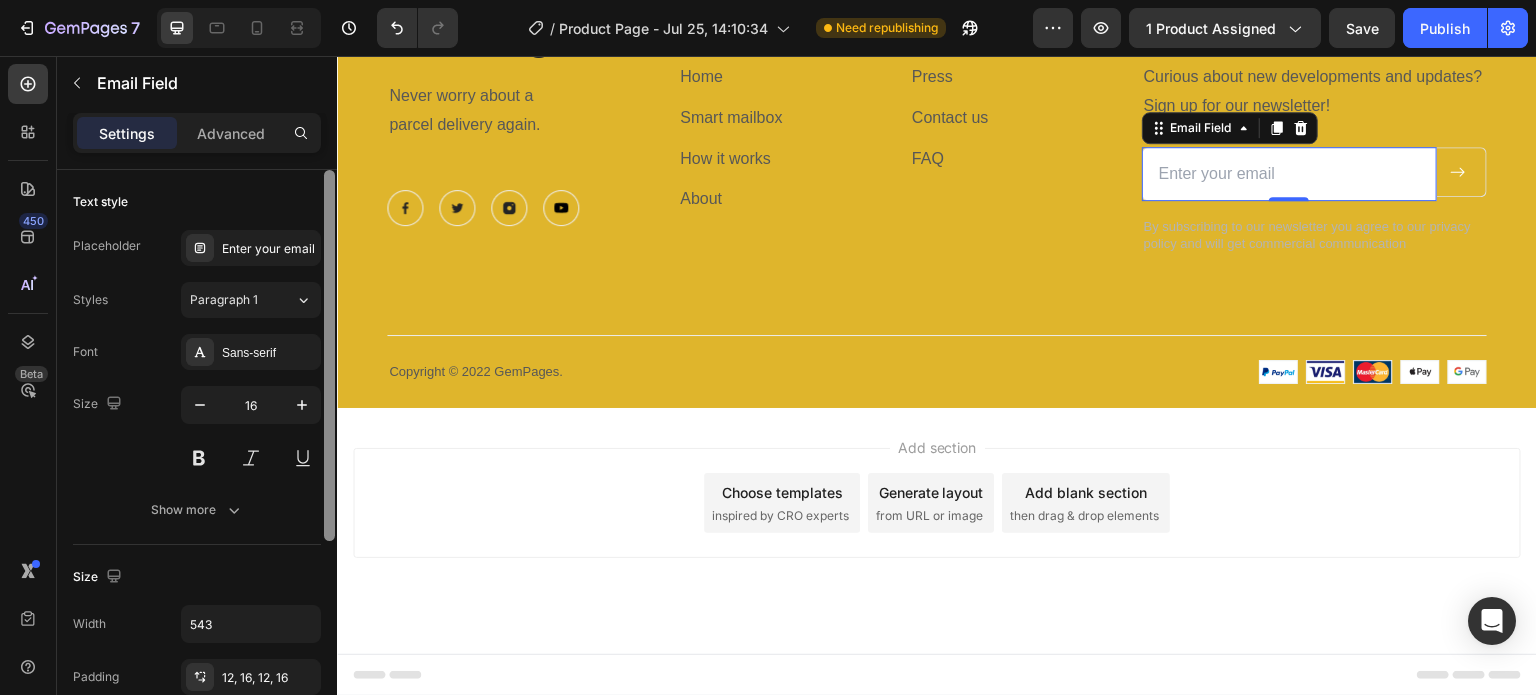 scroll, scrollTop: 243, scrollLeft: 0, axis: vertical 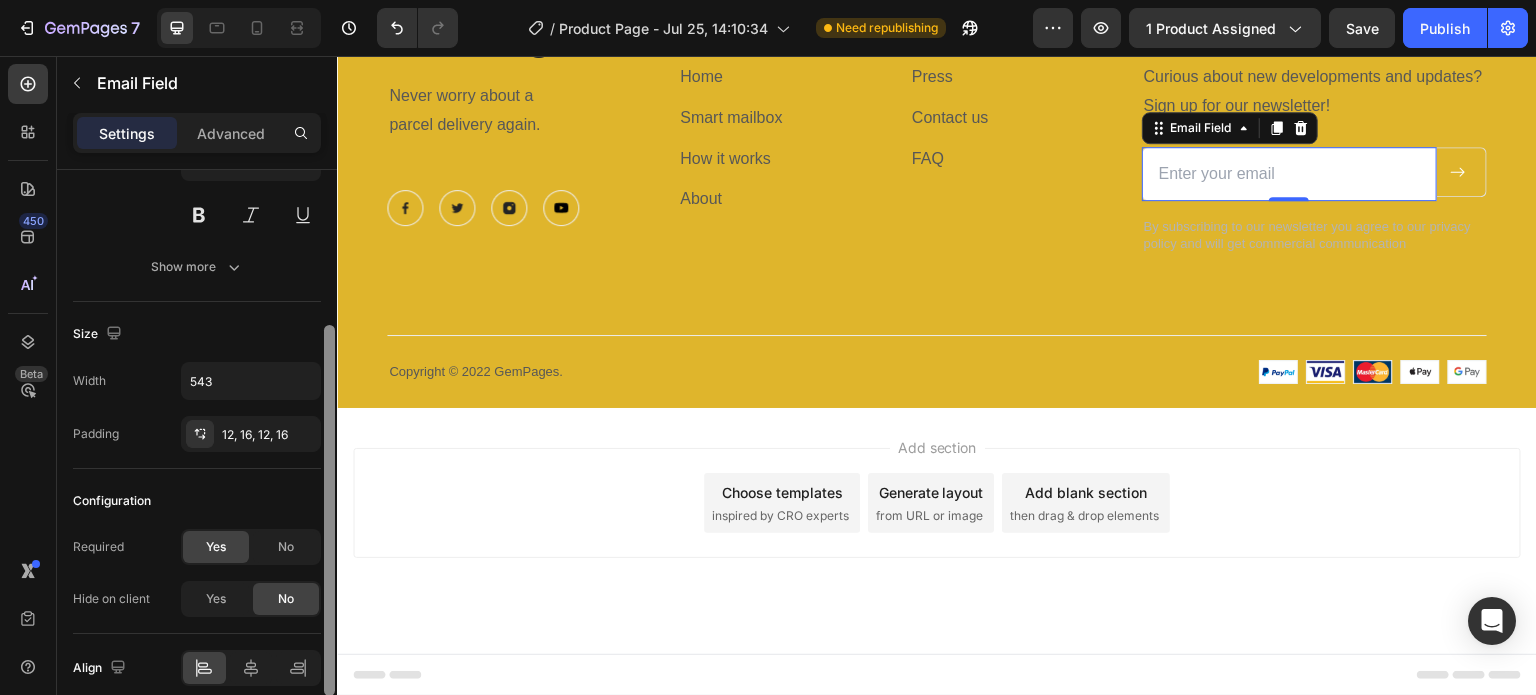 drag, startPoint x: 665, startPoint y: 399, endPoint x: 339, endPoint y: 558, distance: 362.7079 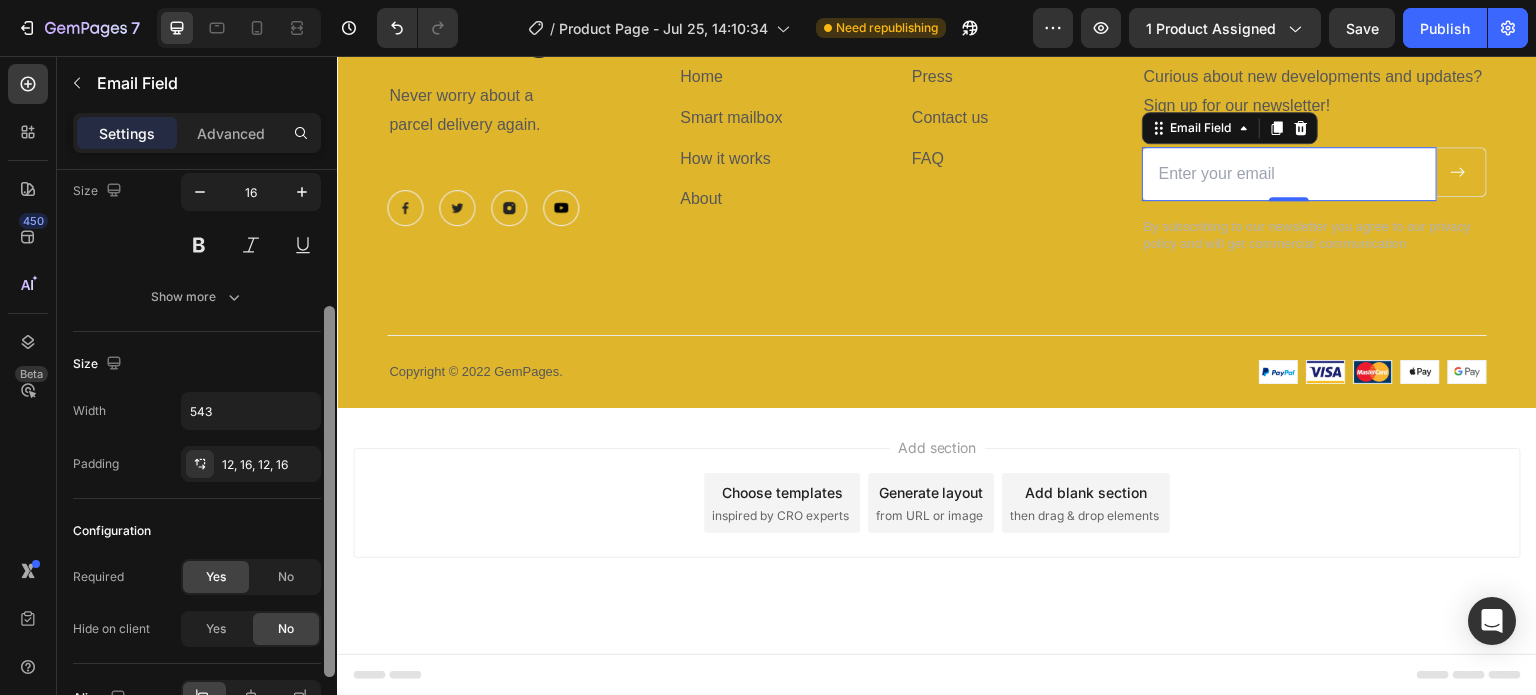 scroll, scrollTop: 328, scrollLeft: 0, axis: vertical 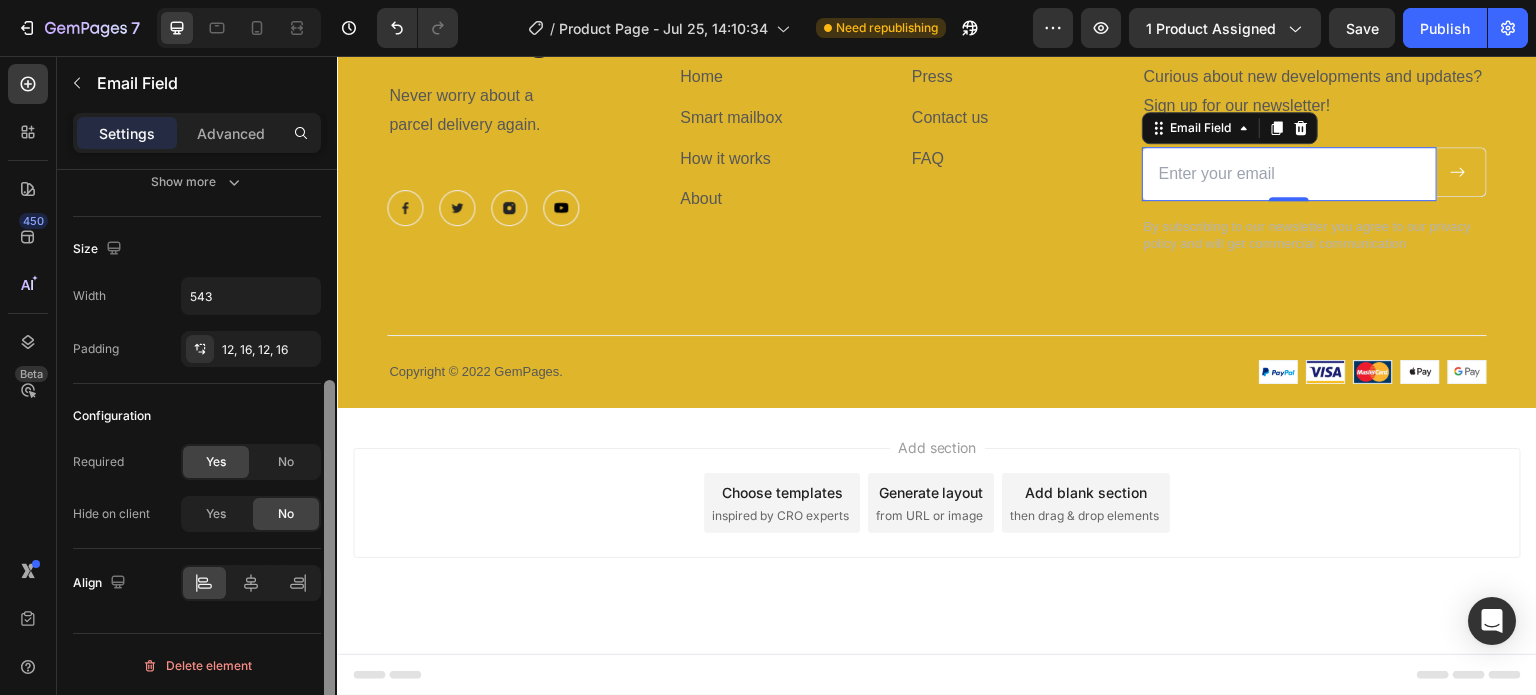 drag, startPoint x: 328, startPoint y: 331, endPoint x: 333, endPoint y: 693, distance: 362.03452 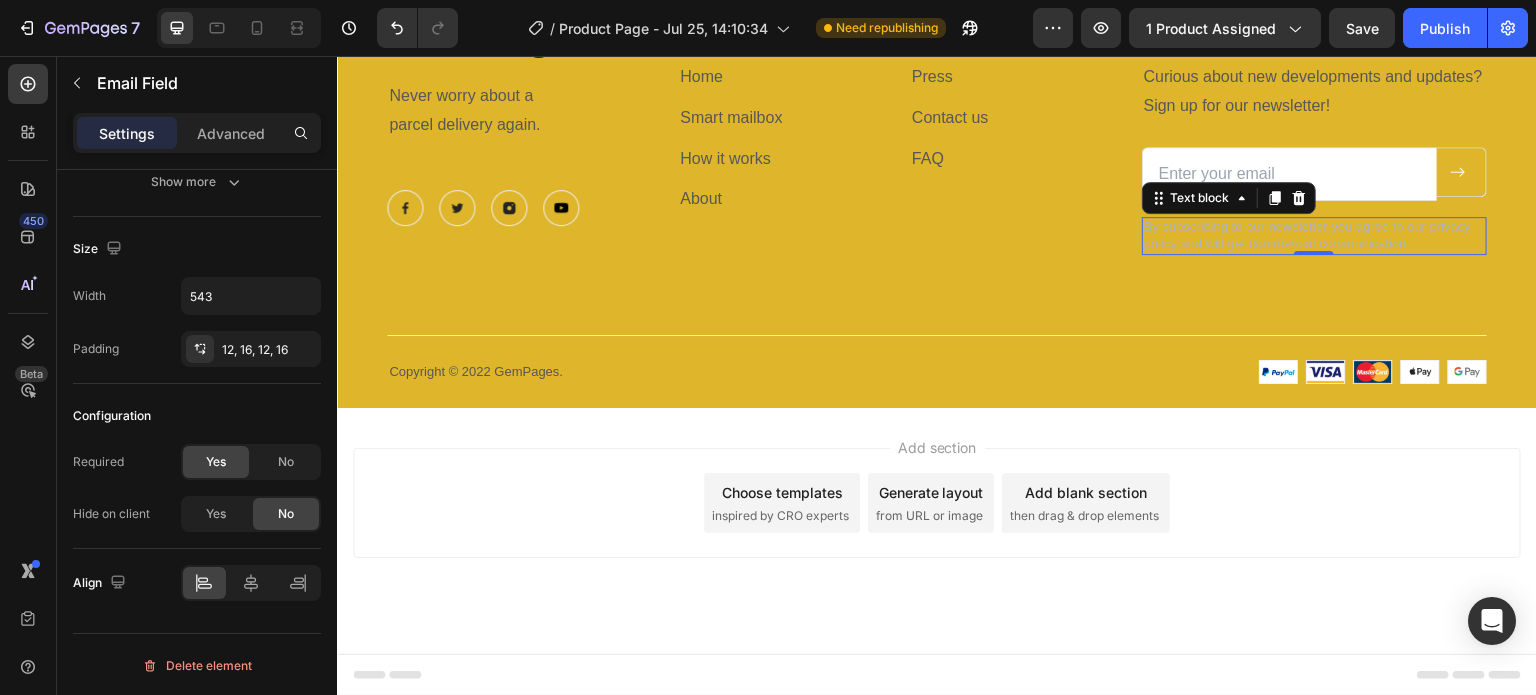 scroll, scrollTop: 0, scrollLeft: 0, axis: both 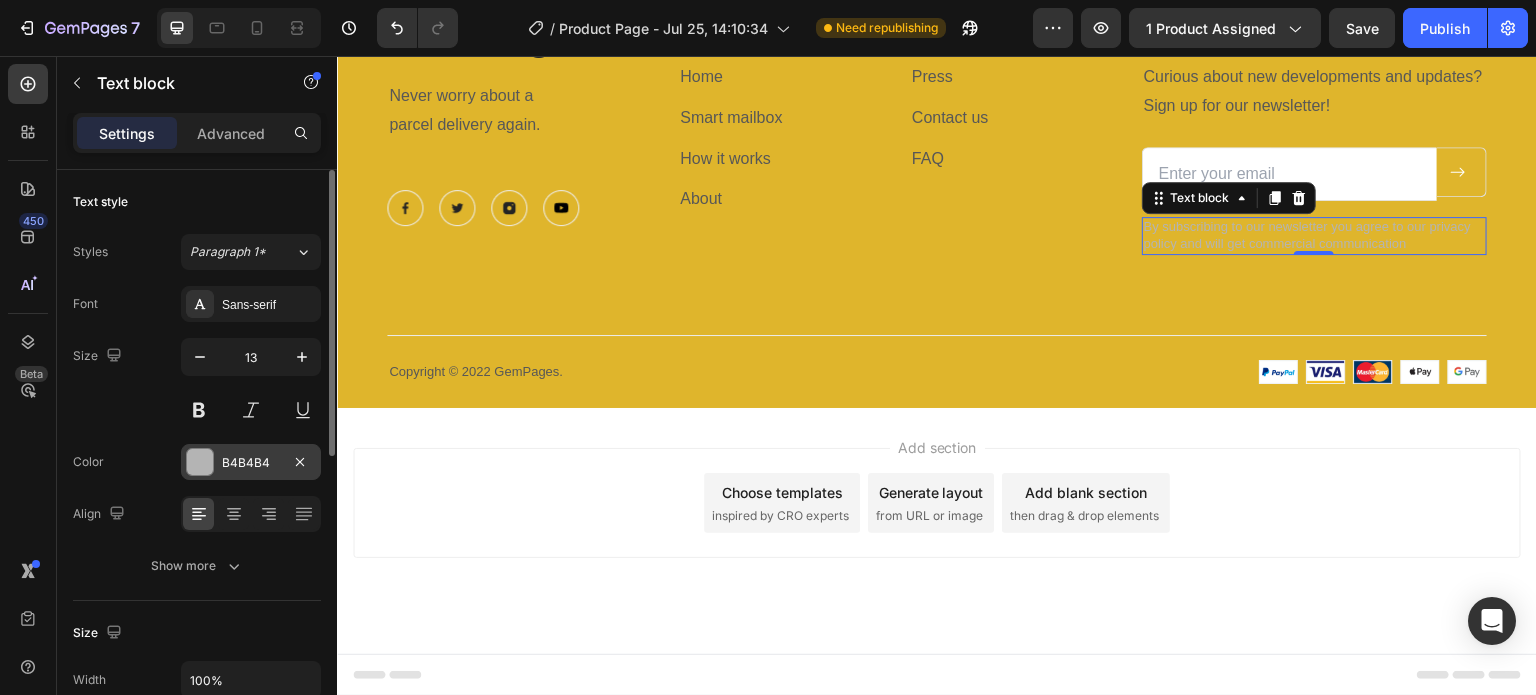 click on "B4B4B4" at bounding box center [251, 462] 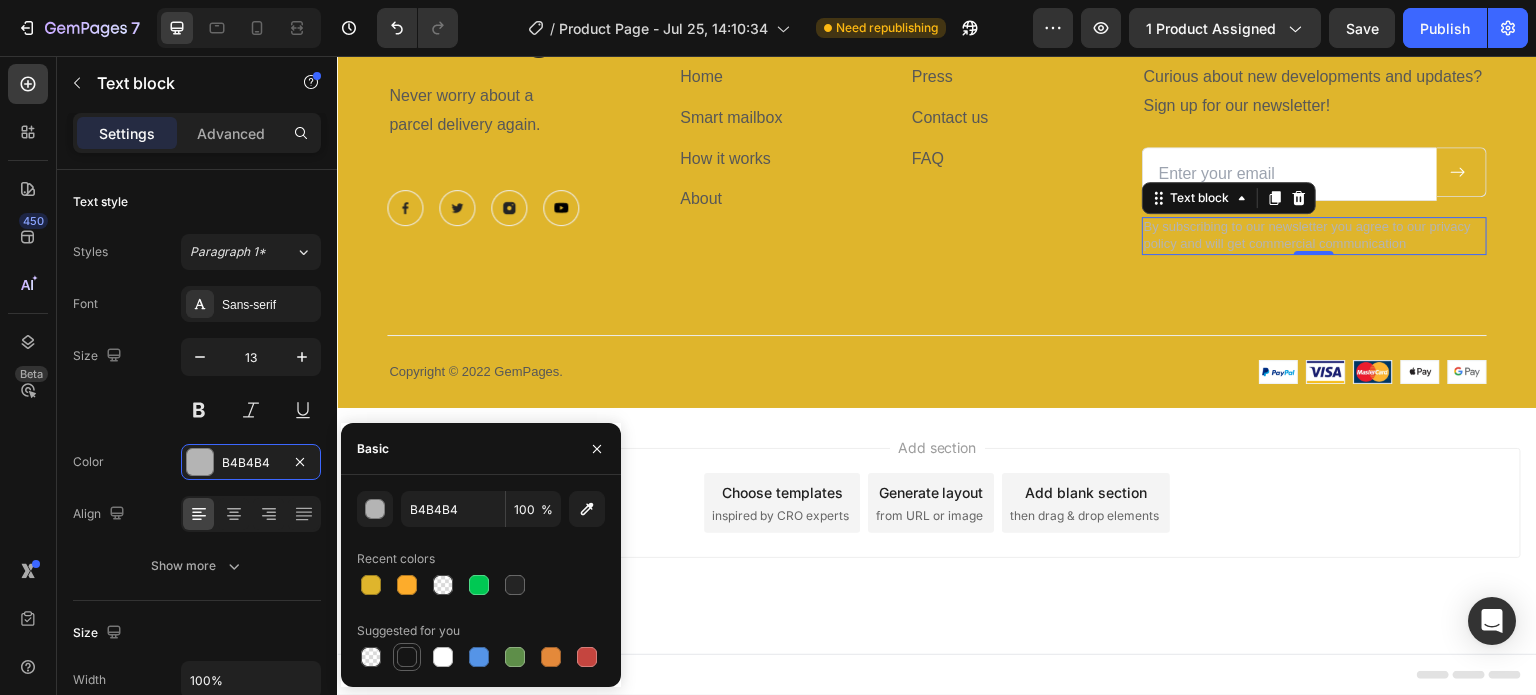 click at bounding box center (407, 657) 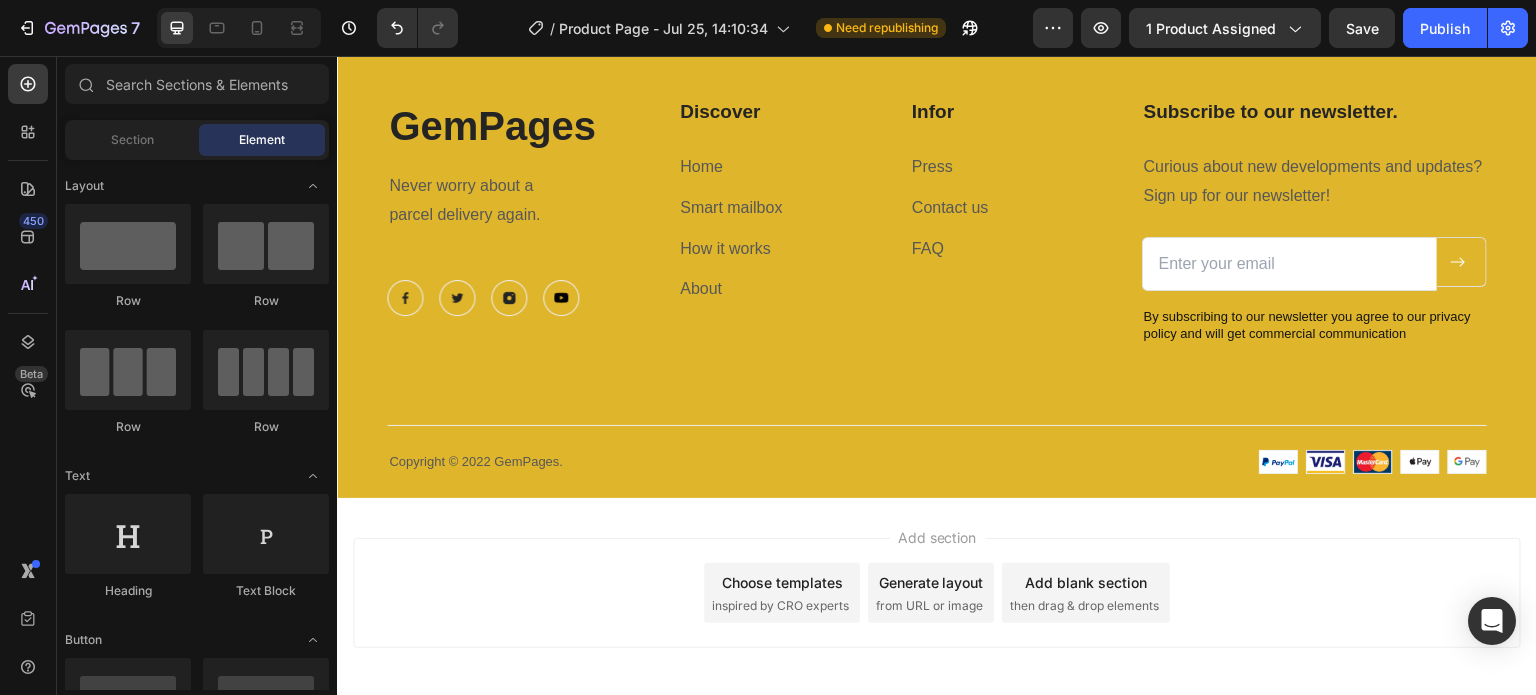 scroll, scrollTop: 5173, scrollLeft: 0, axis: vertical 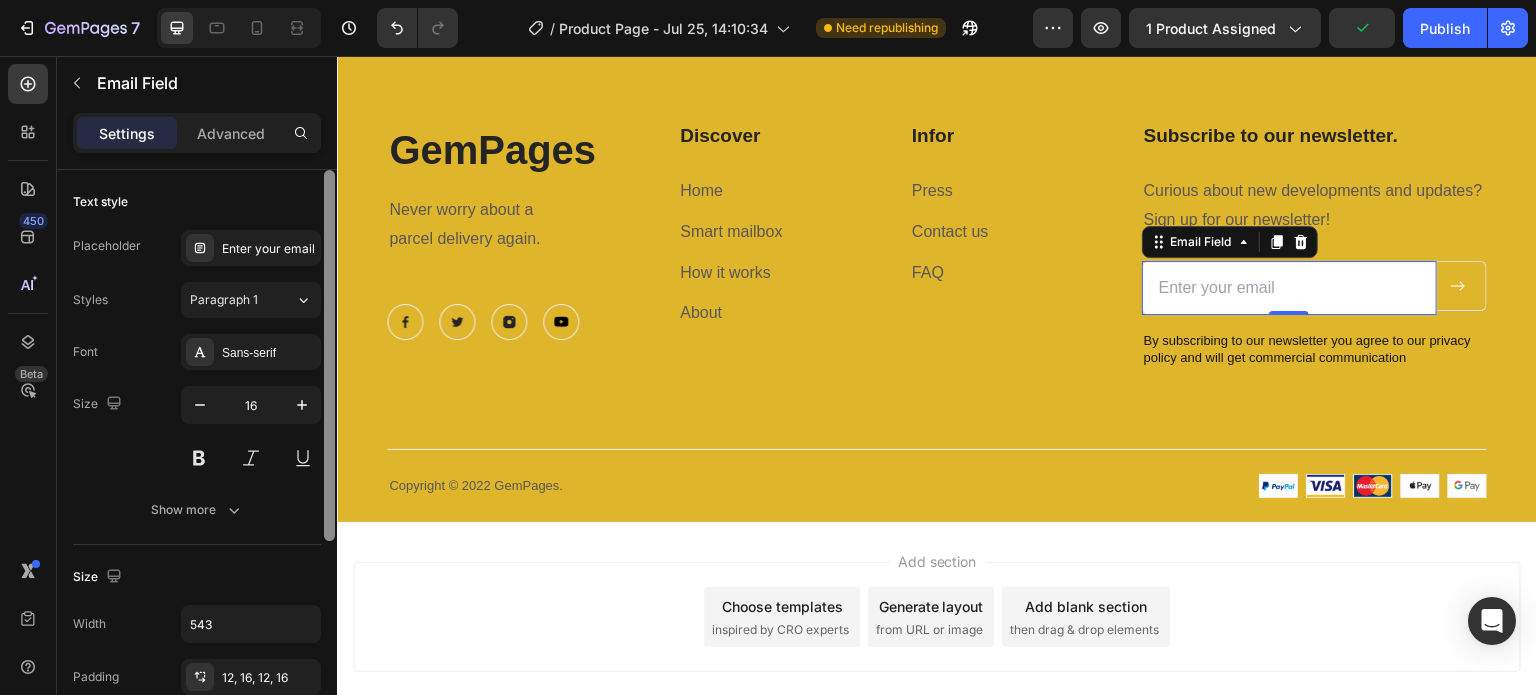 drag, startPoint x: 327, startPoint y: 386, endPoint x: 320, endPoint y: 326, distance: 60.40695 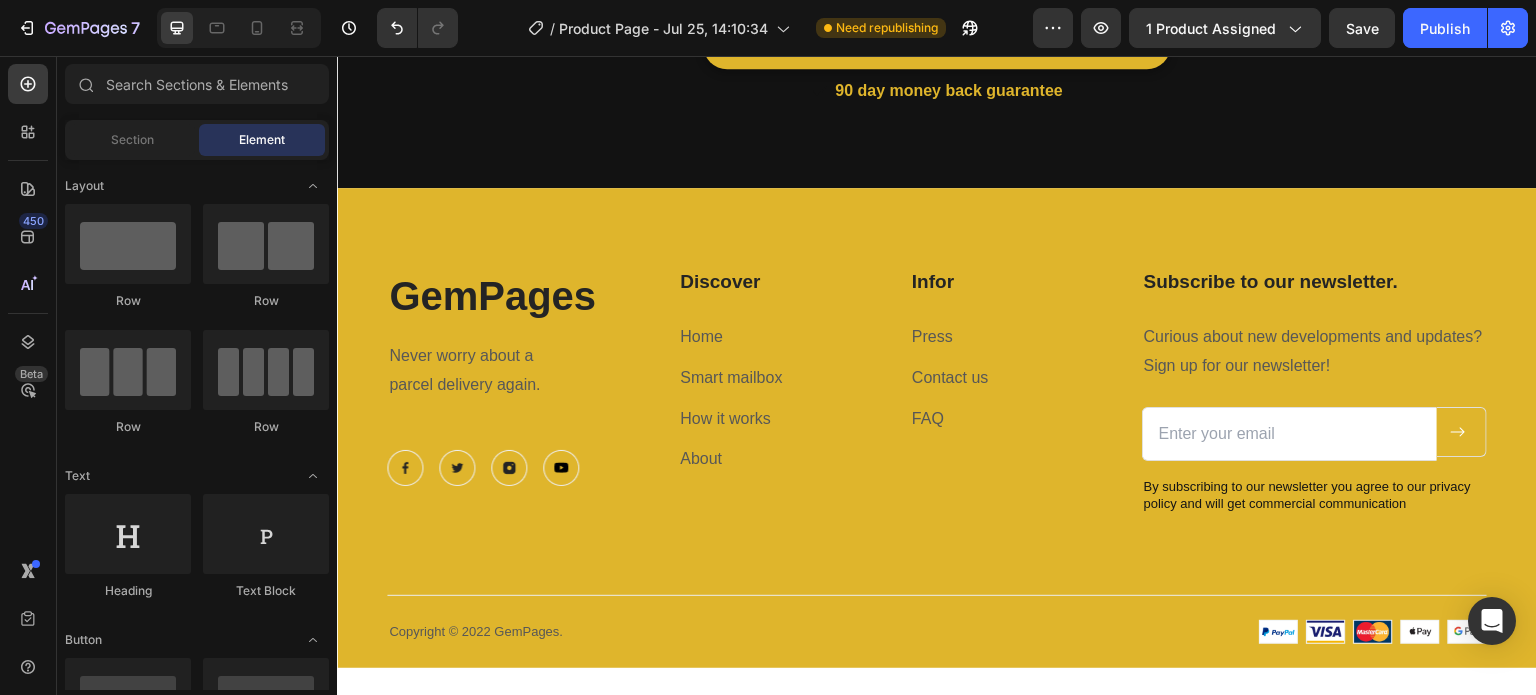 scroll, scrollTop: 5228, scrollLeft: 0, axis: vertical 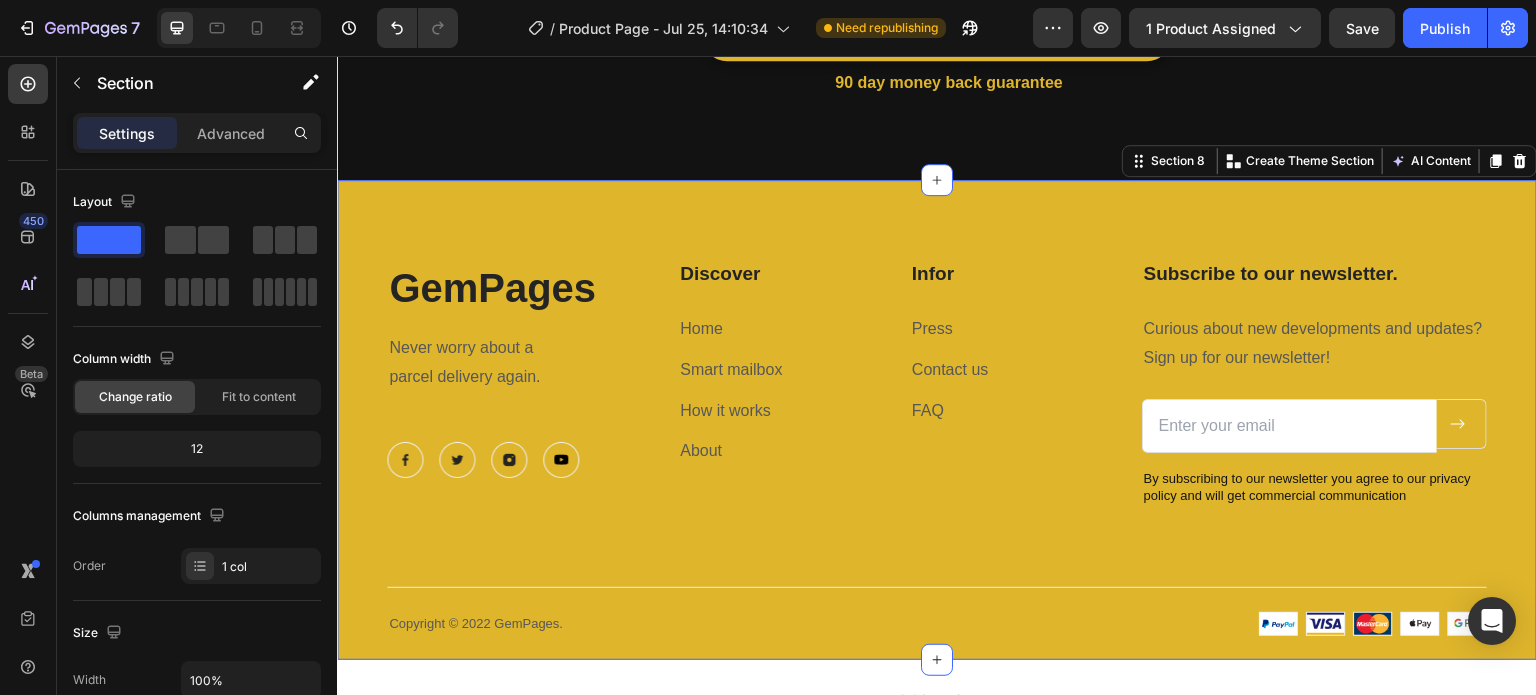 click on "GemPages Heading Never worry about a  parcel delivery again. Text block Image Image Image Image Row Discover Heading Home Text block Smart mailbox Text block How it works Text block About  Text block Infor Heading Press Text block Contact us Text block FAQ Text block Row Subscribe to our newsletter.  Heading Curious about new developments and updates? Sign up for our newsletter! Text block Email Field
Submit Button Row Newsletter By subscribing to our newsletter you agree to our privacy policy and will get commercial communication Text block Row Copyright © 2022 GemPages. Text block Image Image Row" at bounding box center [937, 448] 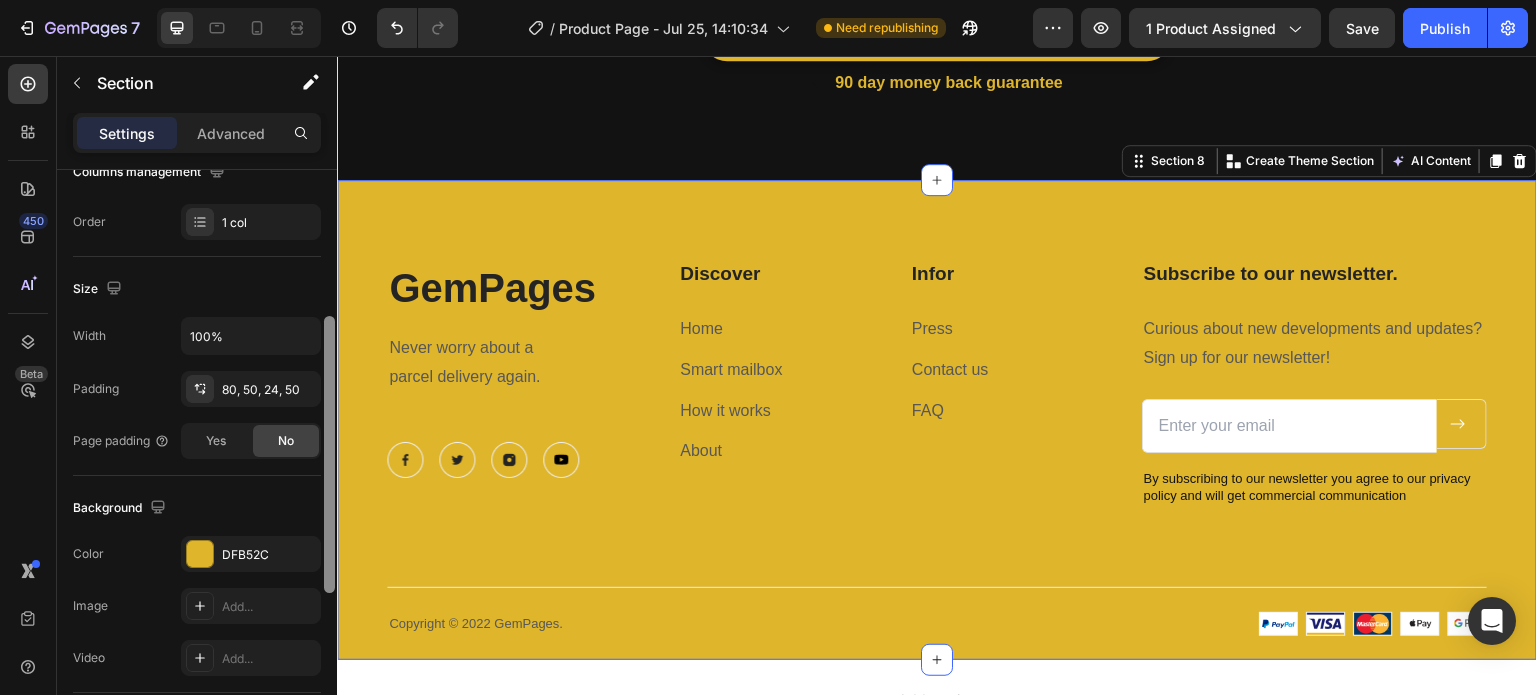 scroll, scrollTop: 0, scrollLeft: 0, axis: both 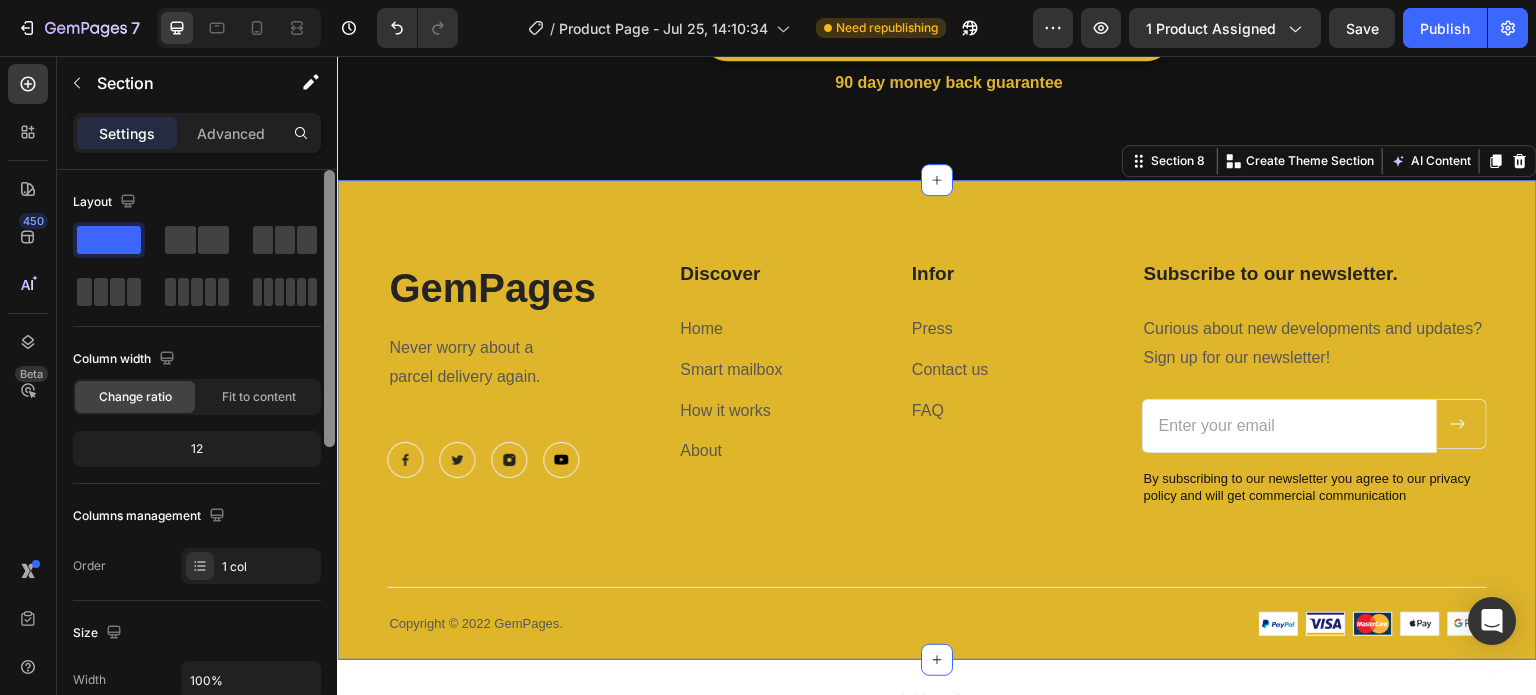 drag, startPoint x: 324, startPoint y: 399, endPoint x: 305, endPoint y: 219, distance: 181 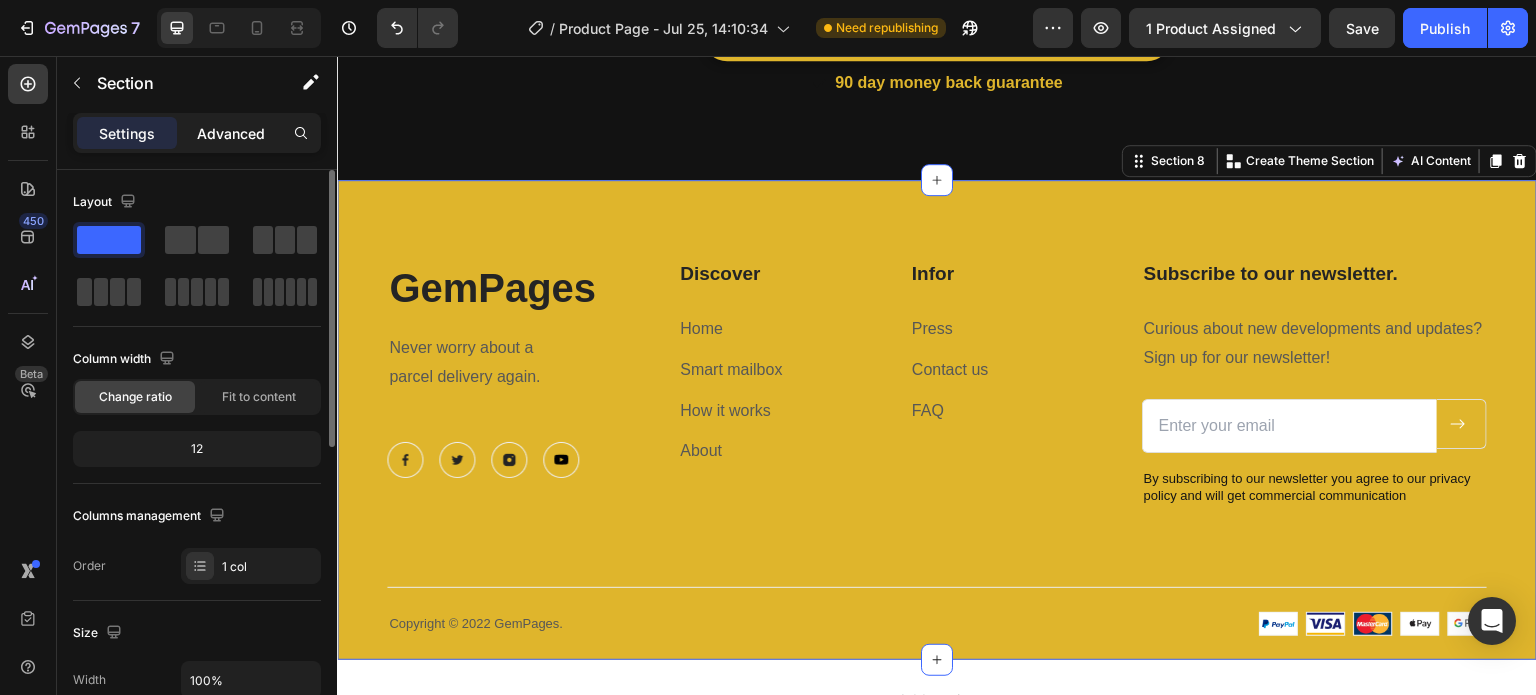 click on "Advanced" at bounding box center (231, 133) 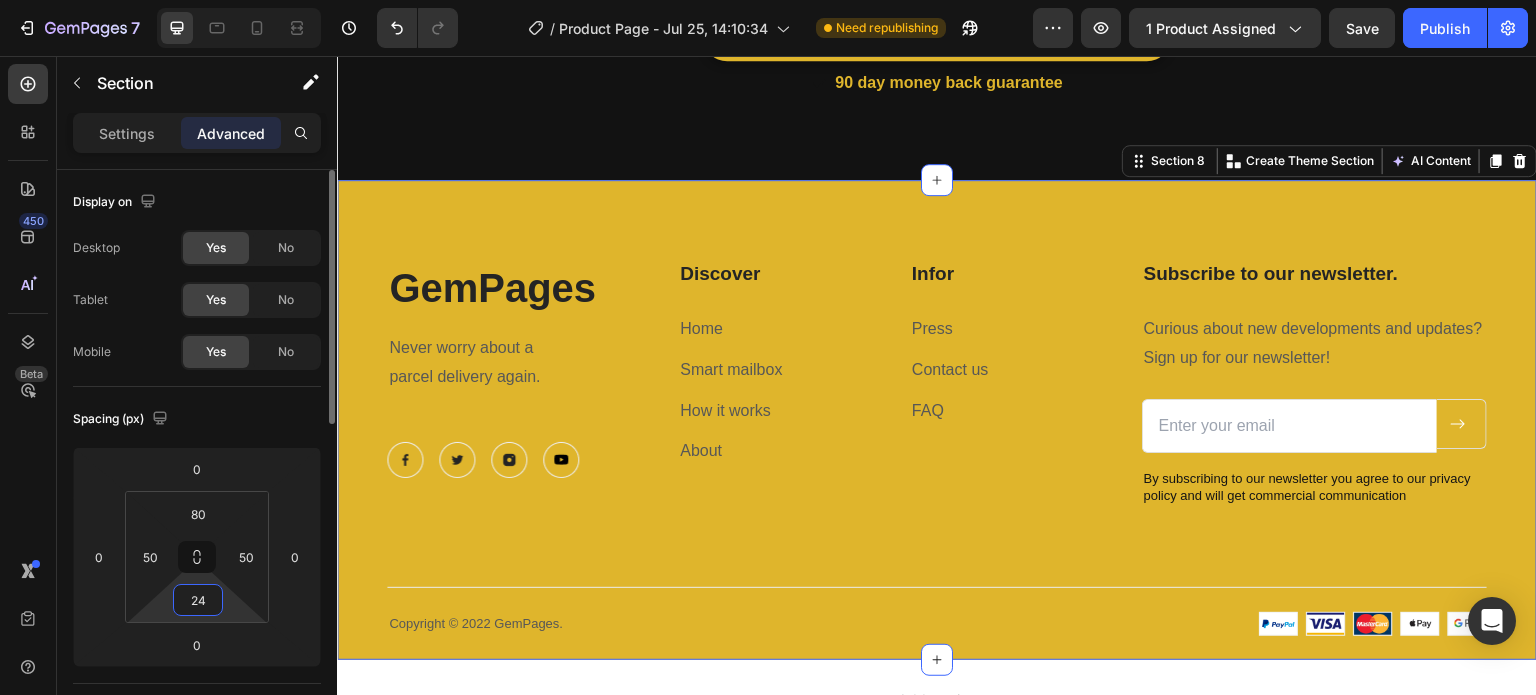 click on "24" at bounding box center (198, 600) 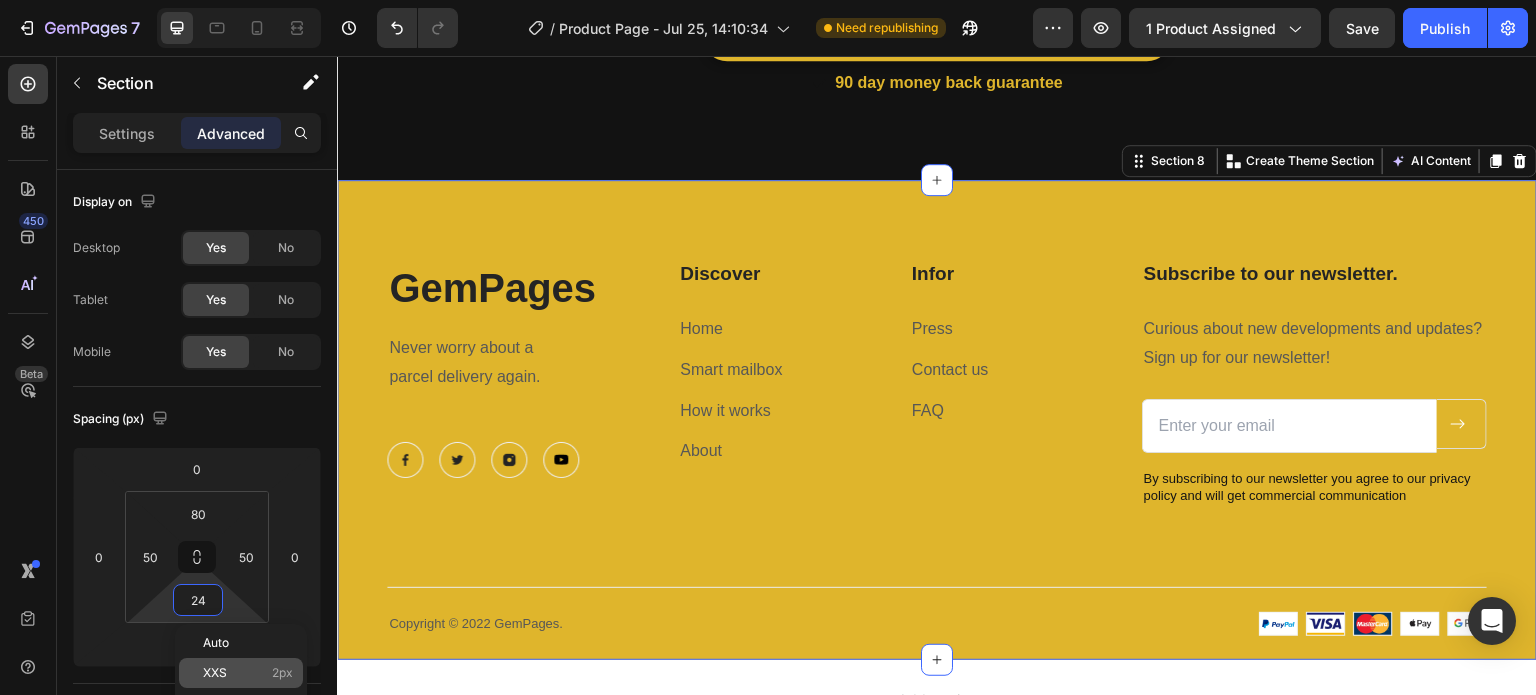 click on "XXS 2px" at bounding box center (248, 673) 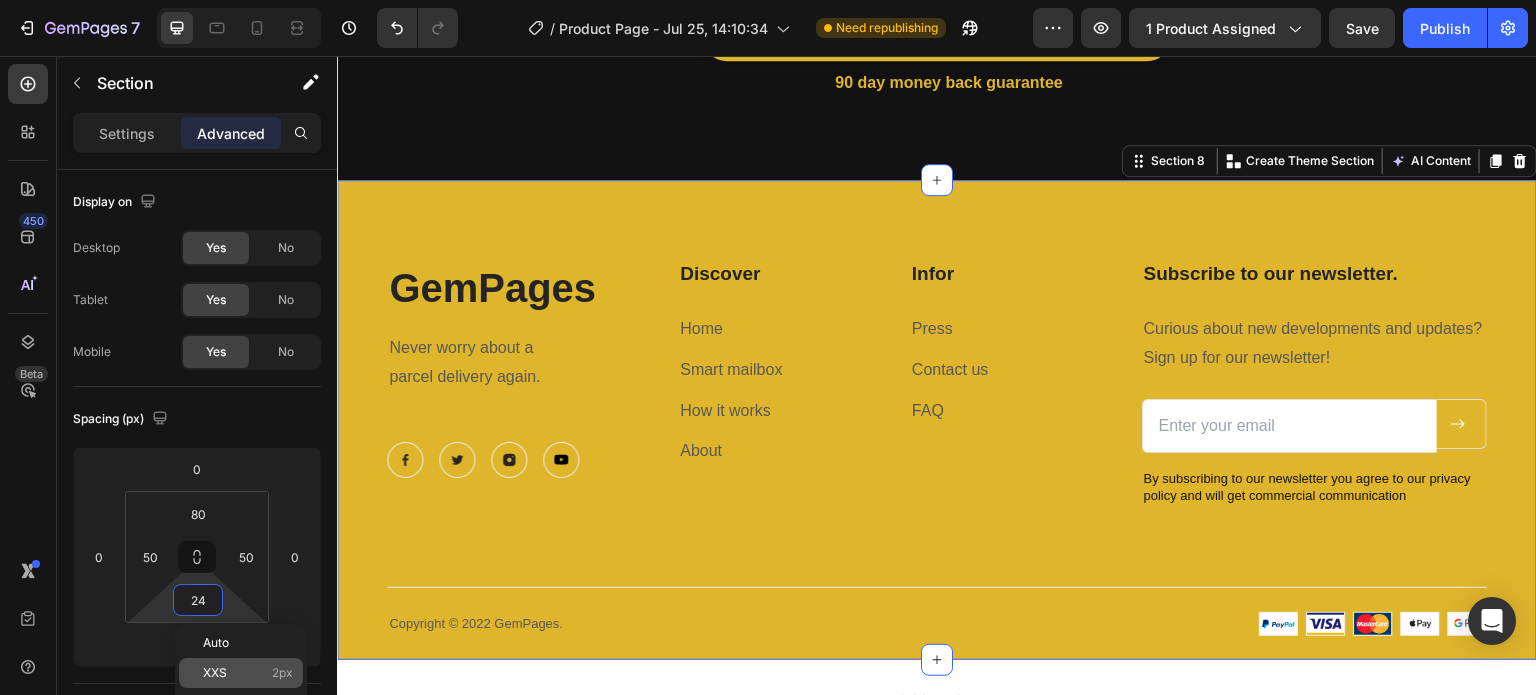 type on "2" 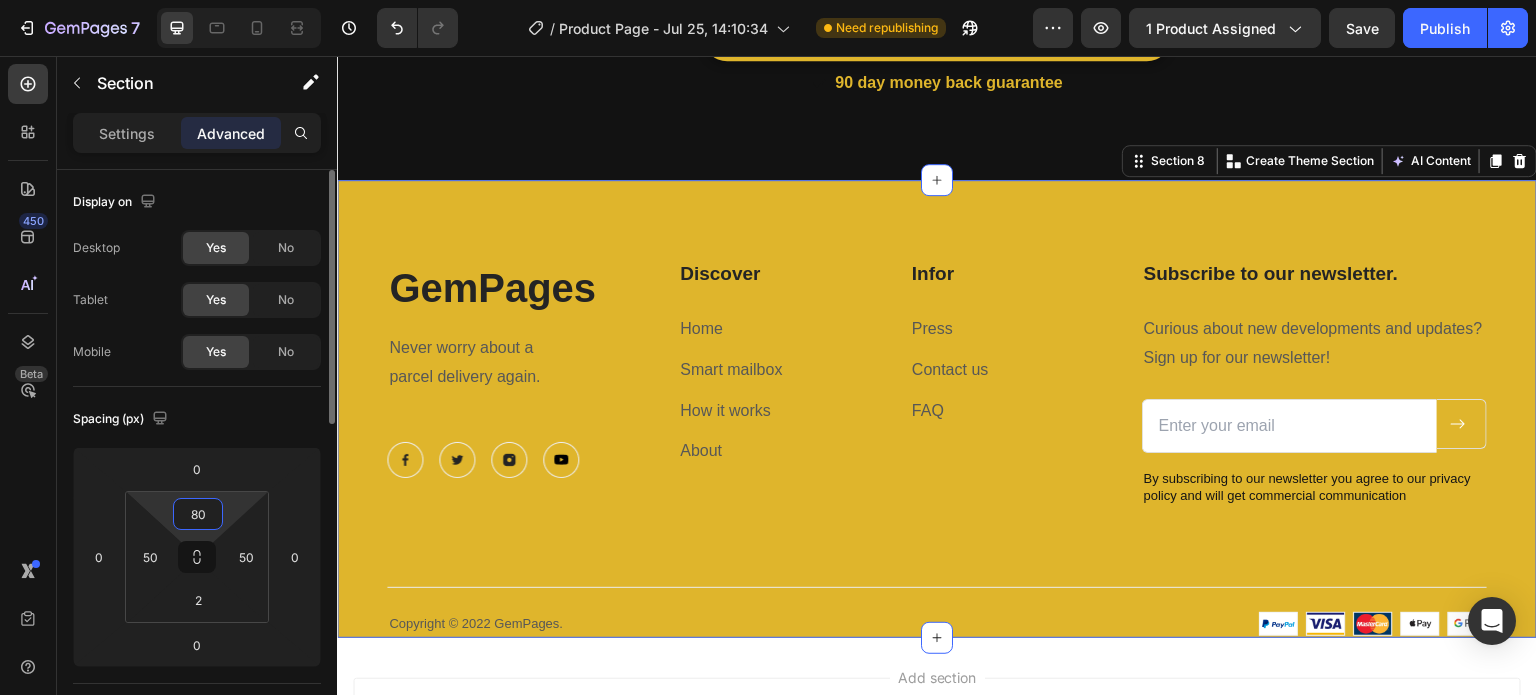 click on "80" at bounding box center (198, 514) 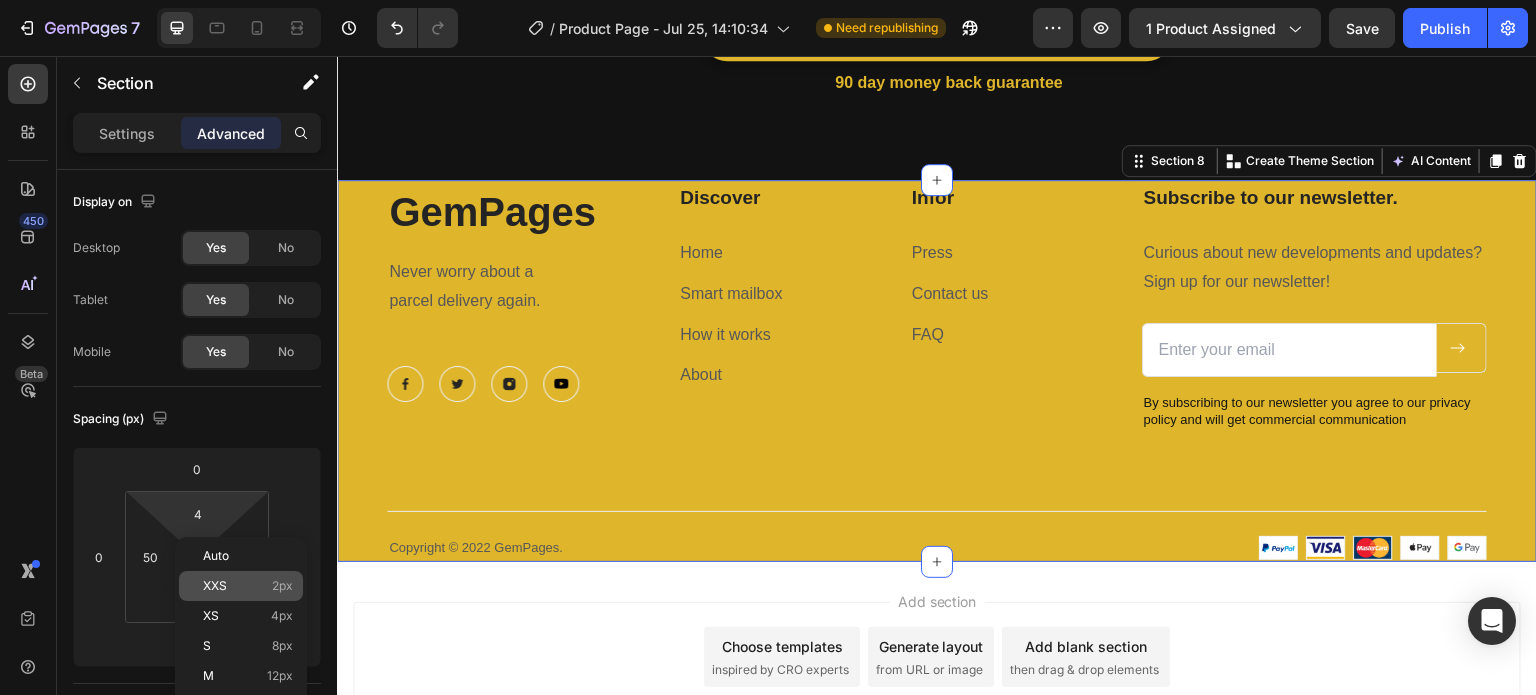 click on "XXS 2px" at bounding box center [248, 586] 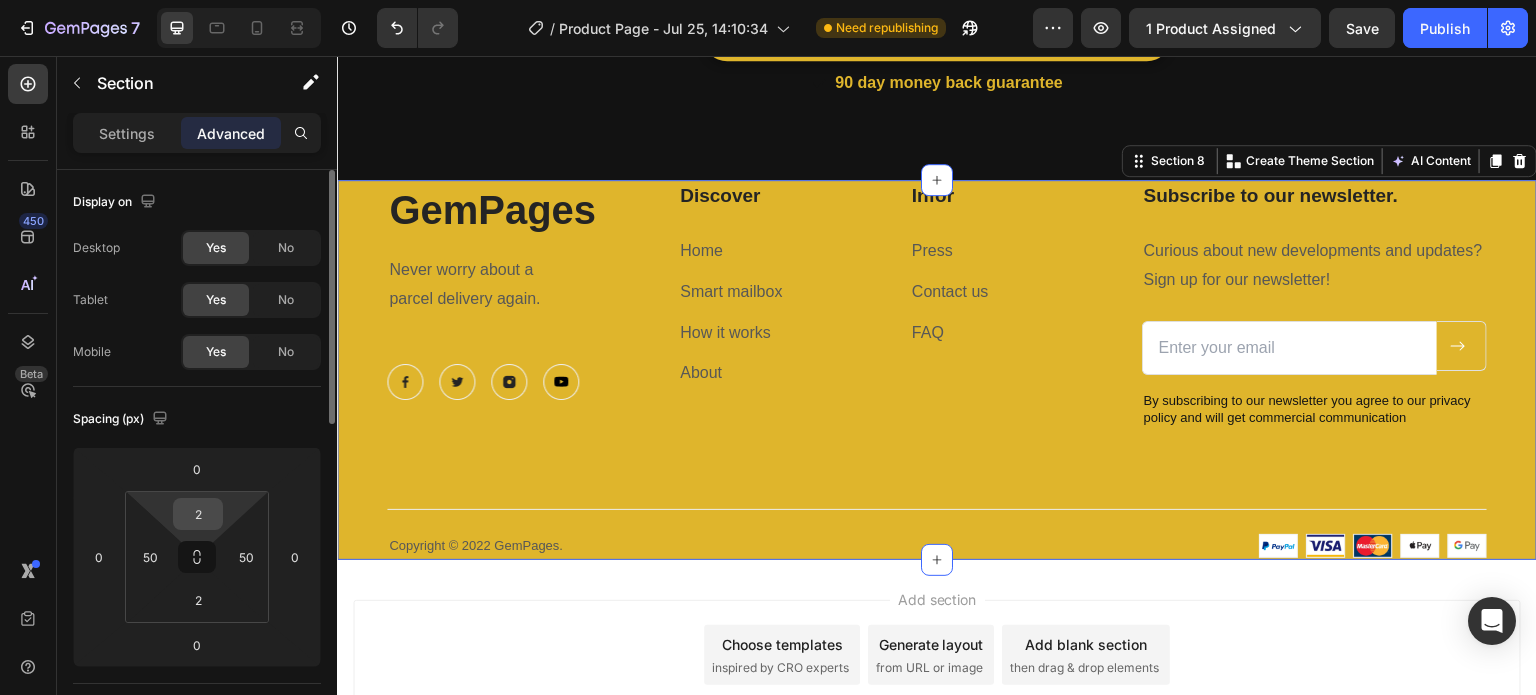 click on "2" at bounding box center (198, 514) 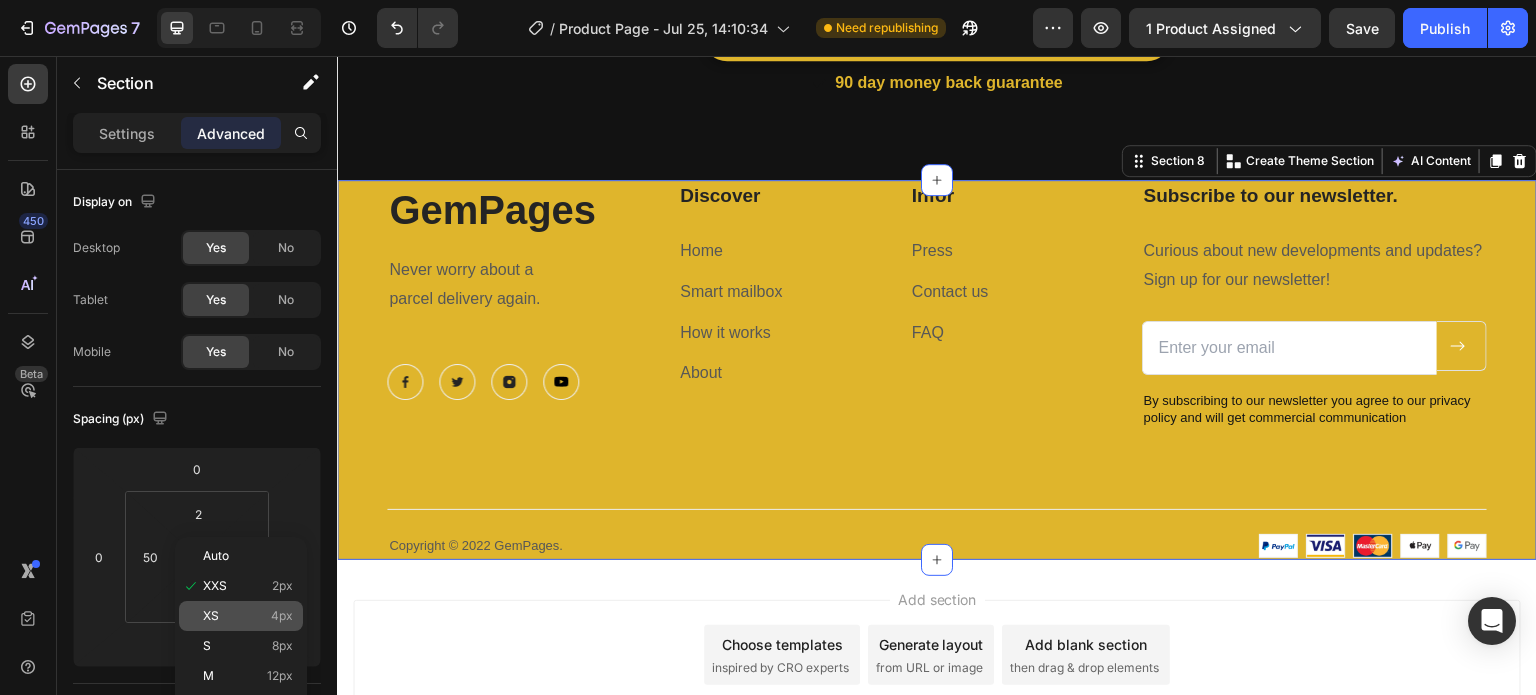 click on "XS 4px" at bounding box center (248, 616) 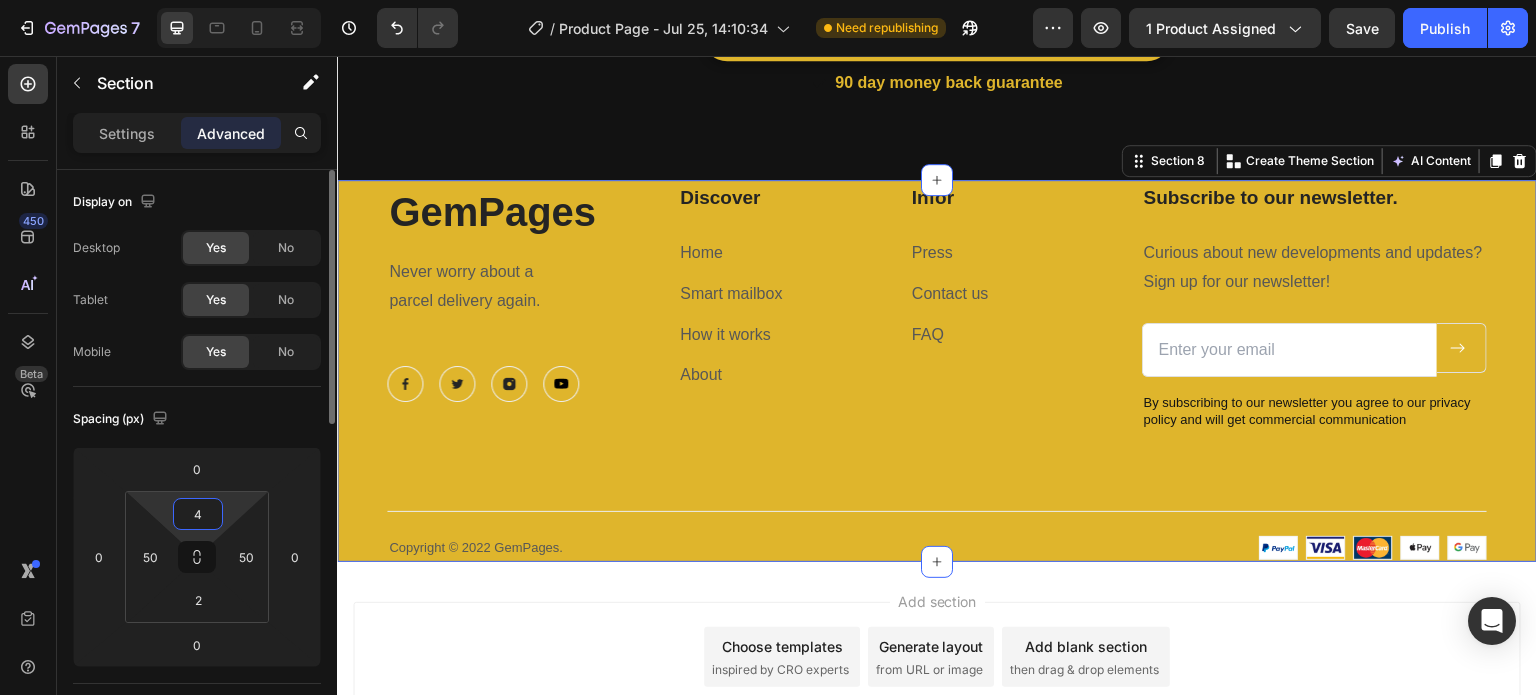 click on "4" at bounding box center (198, 514) 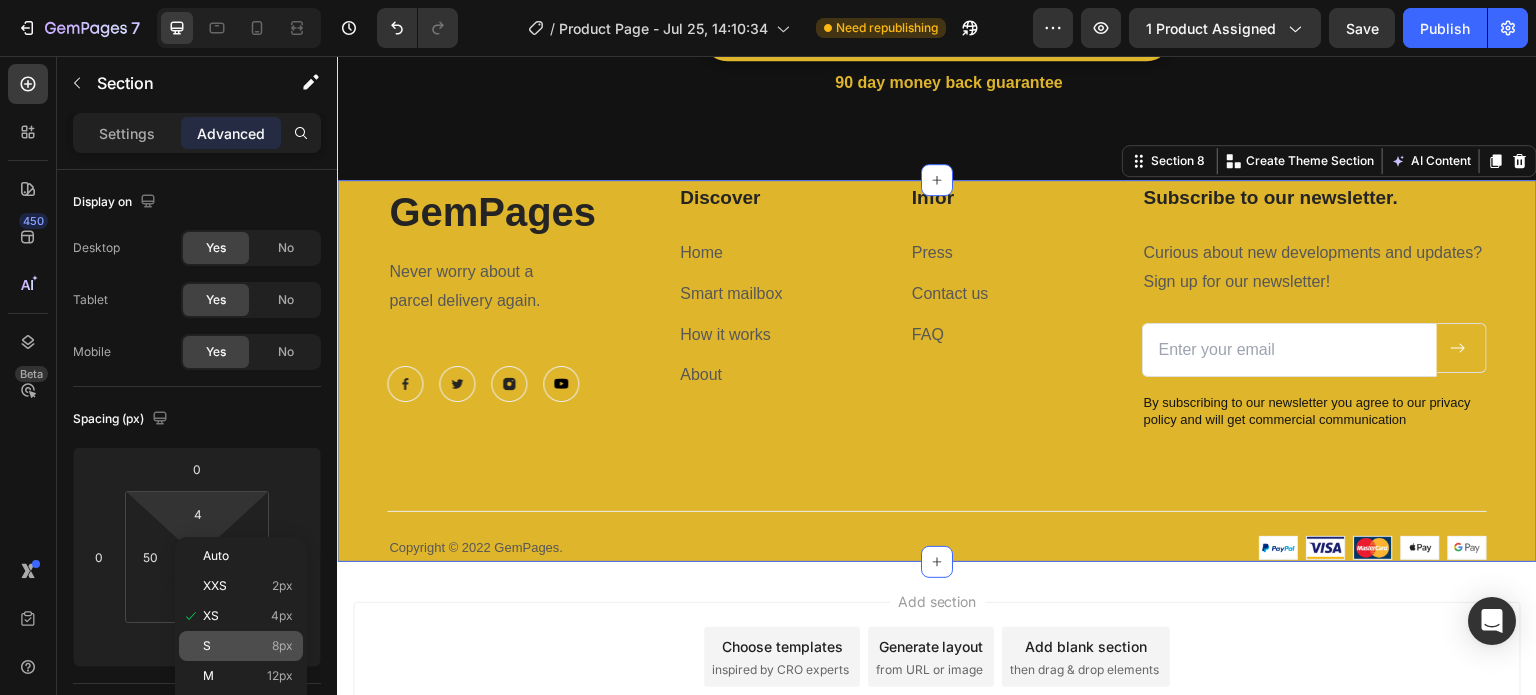 click on "8px" at bounding box center (282, 646) 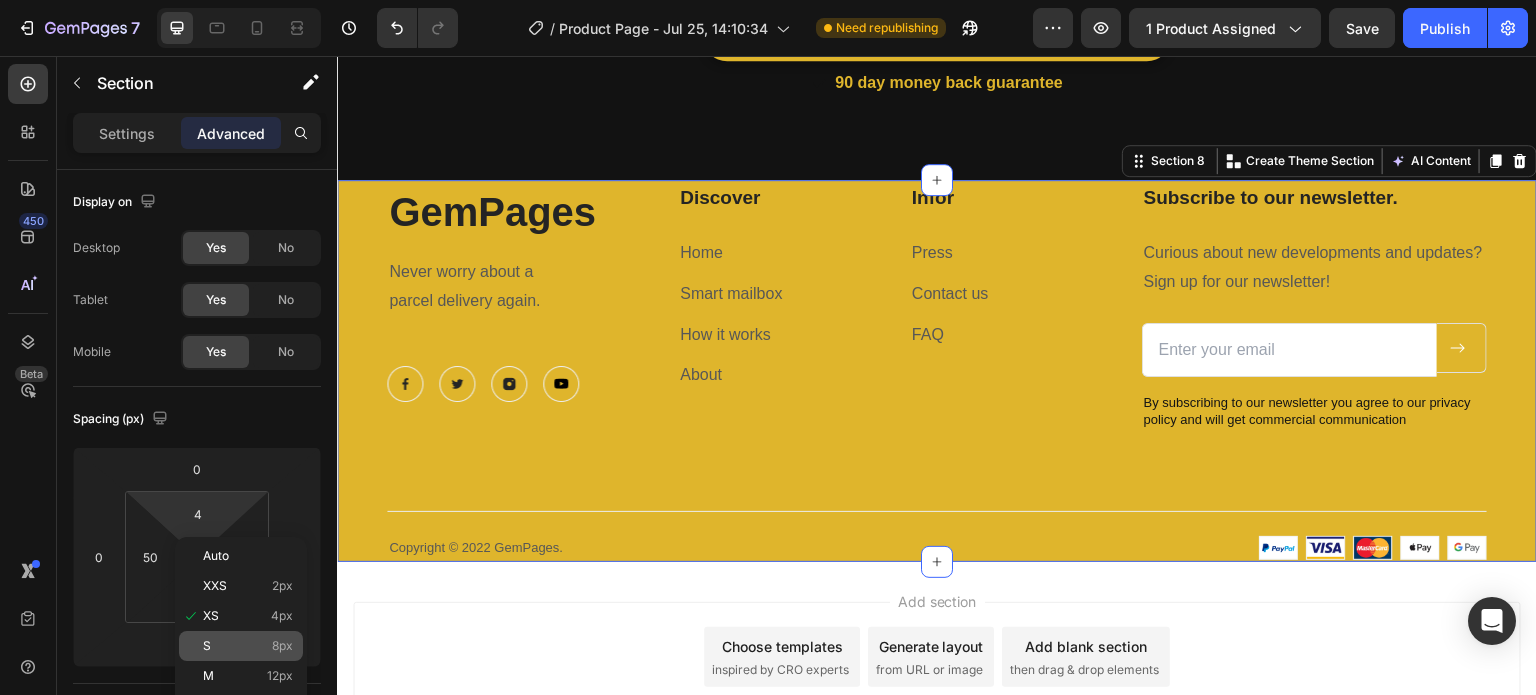 type on "8" 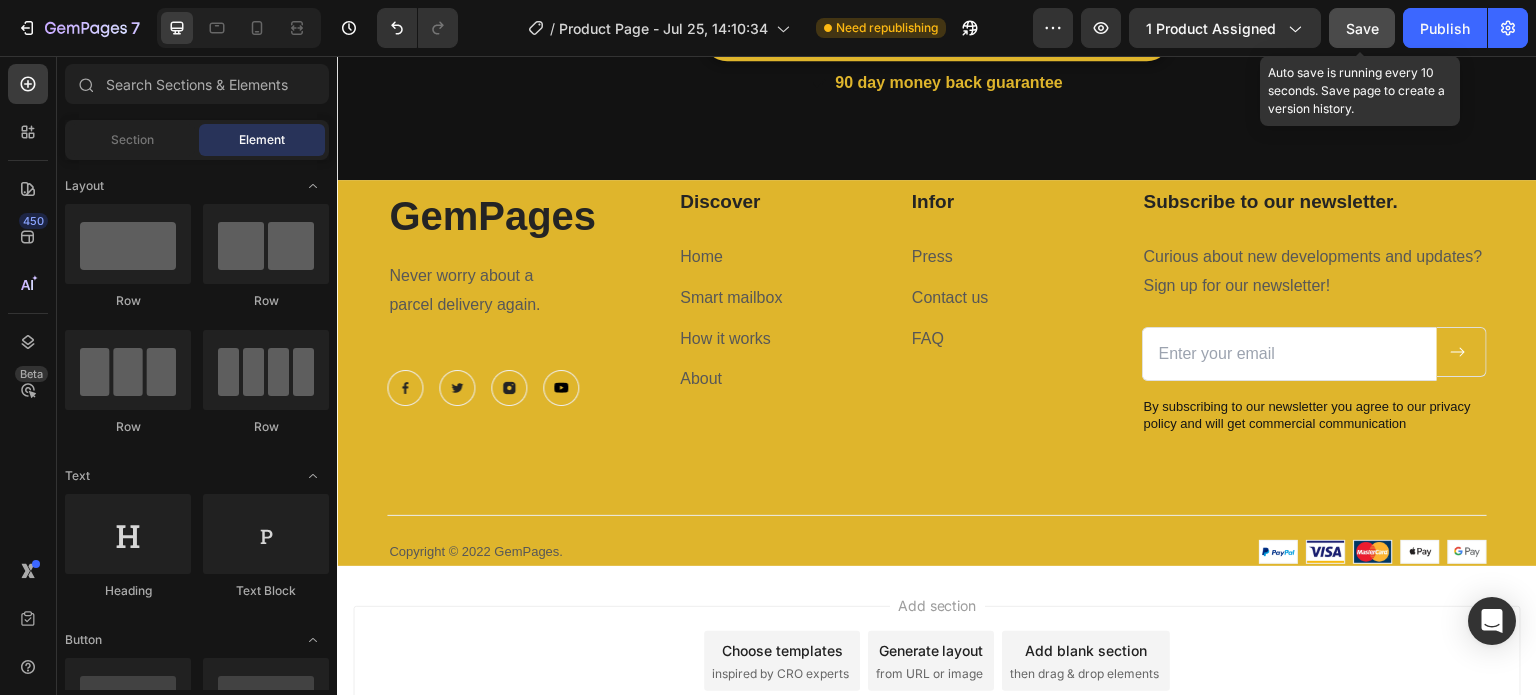 click on "Save" at bounding box center (1362, 28) 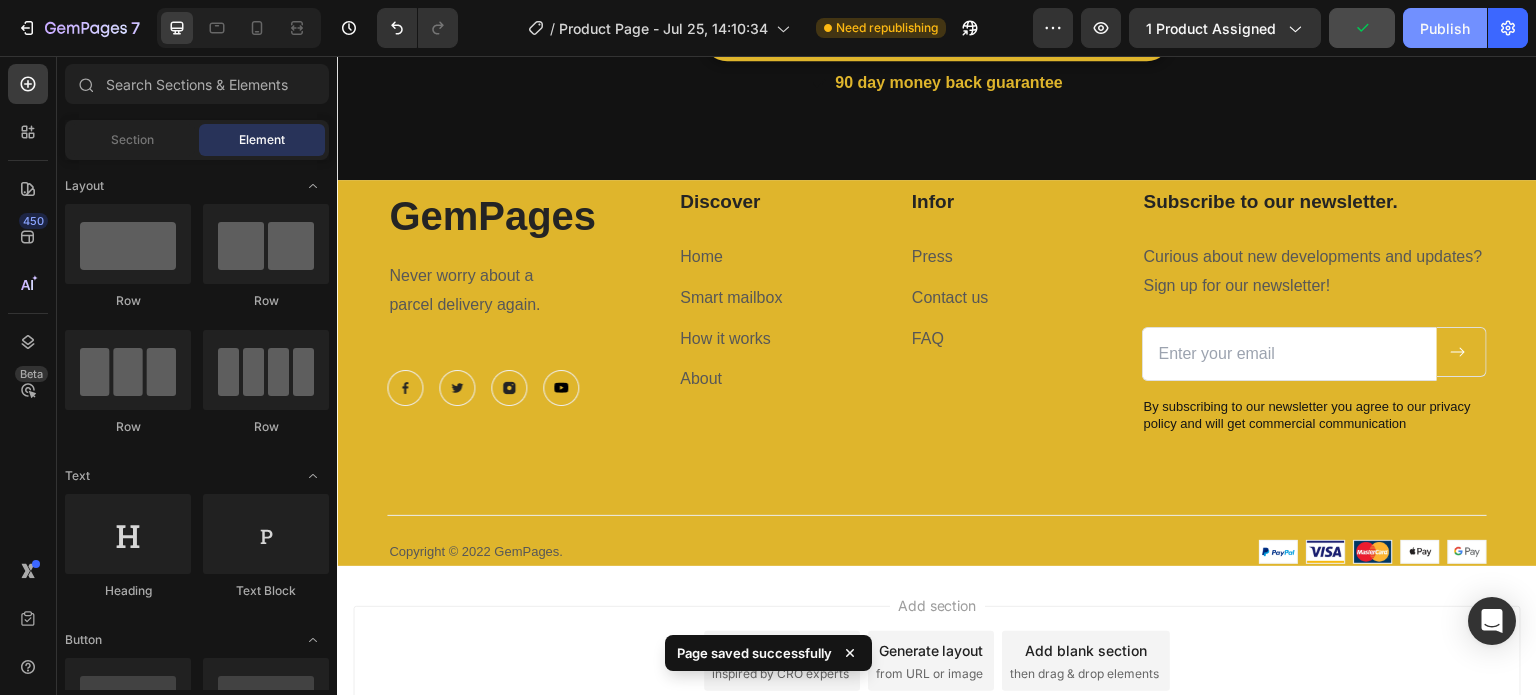 click on "Publish" at bounding box center (1445, 28) 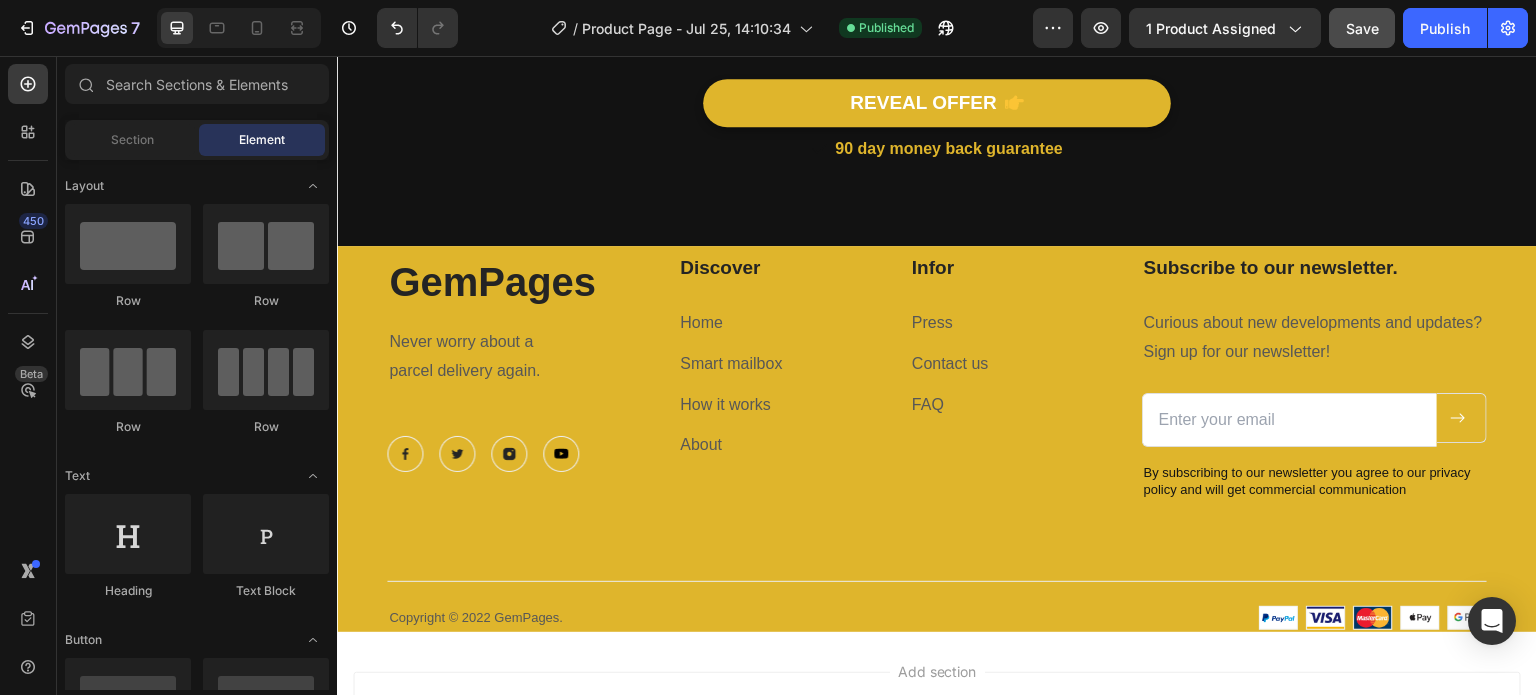 scroll, scrollTop: 5187, scrollLeft: 0, axis: vertical 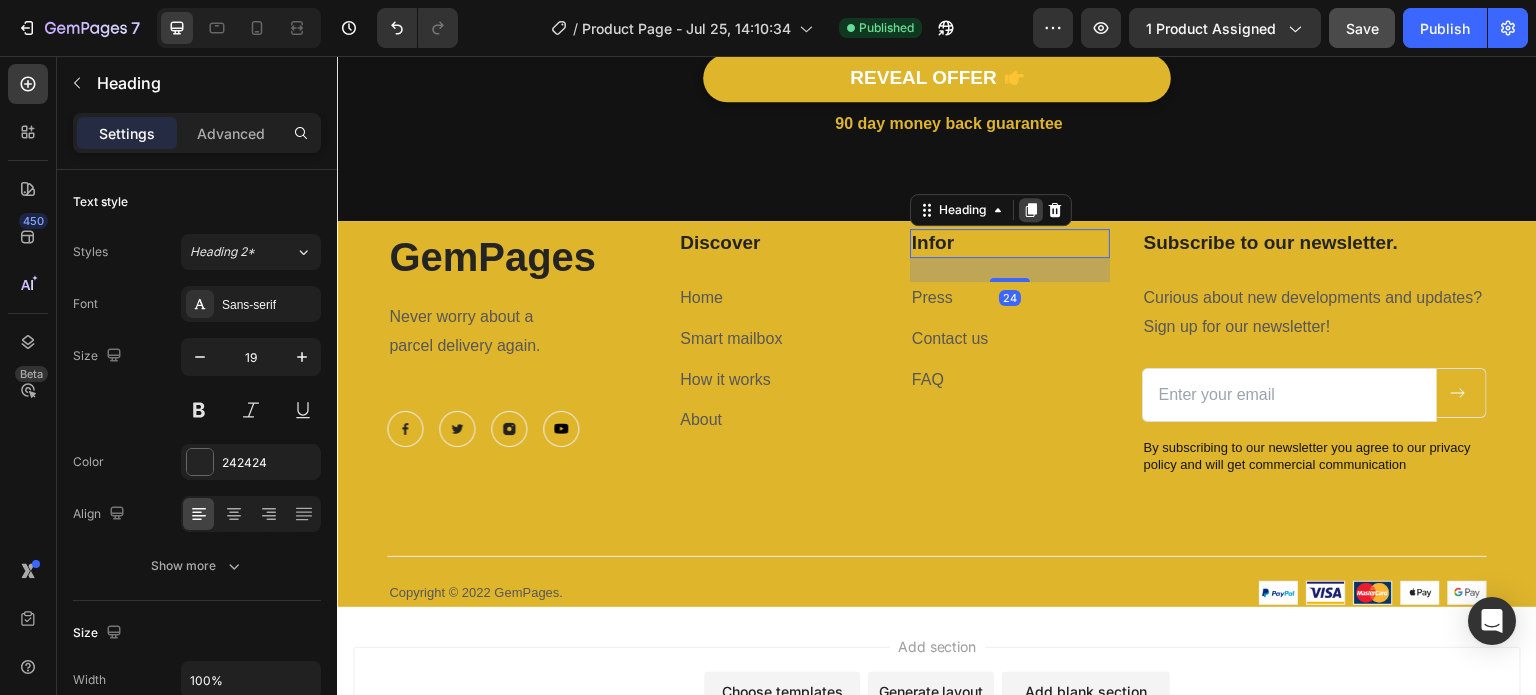 click 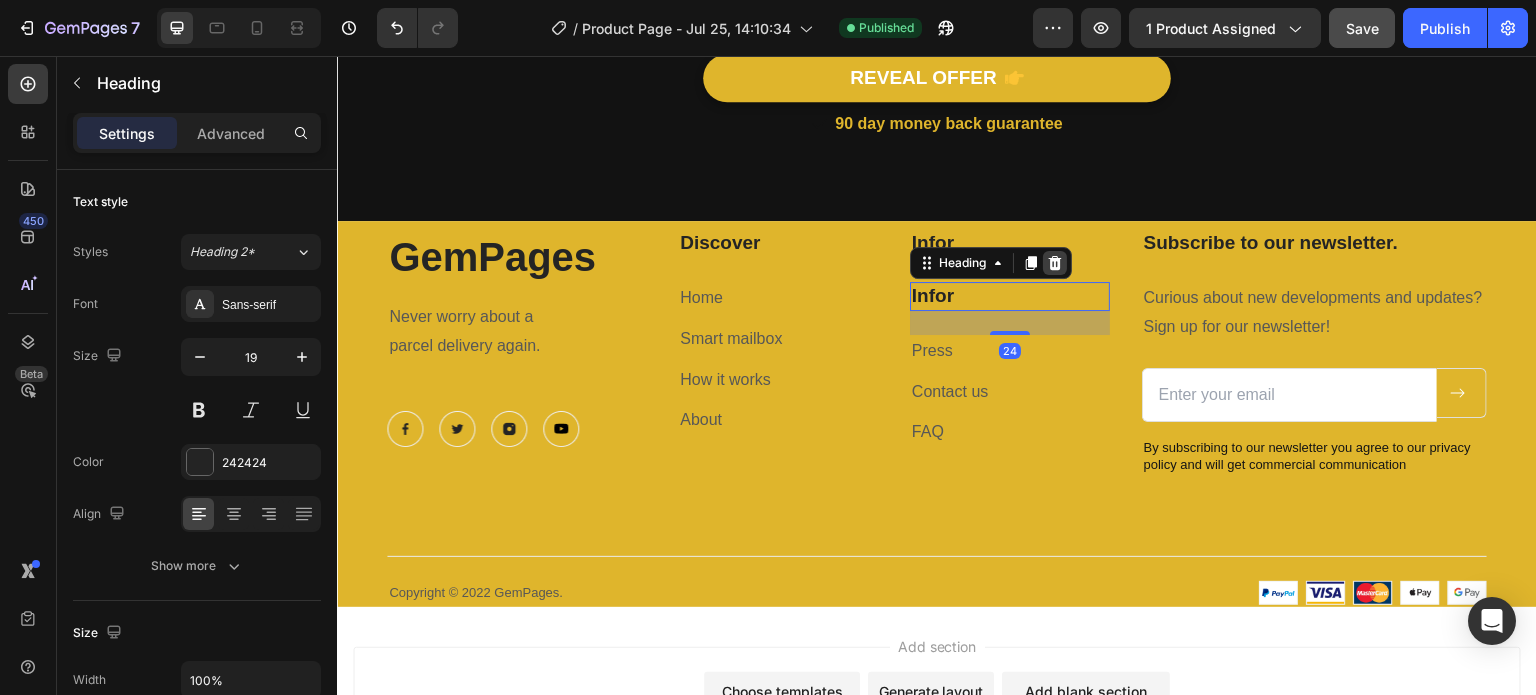 click 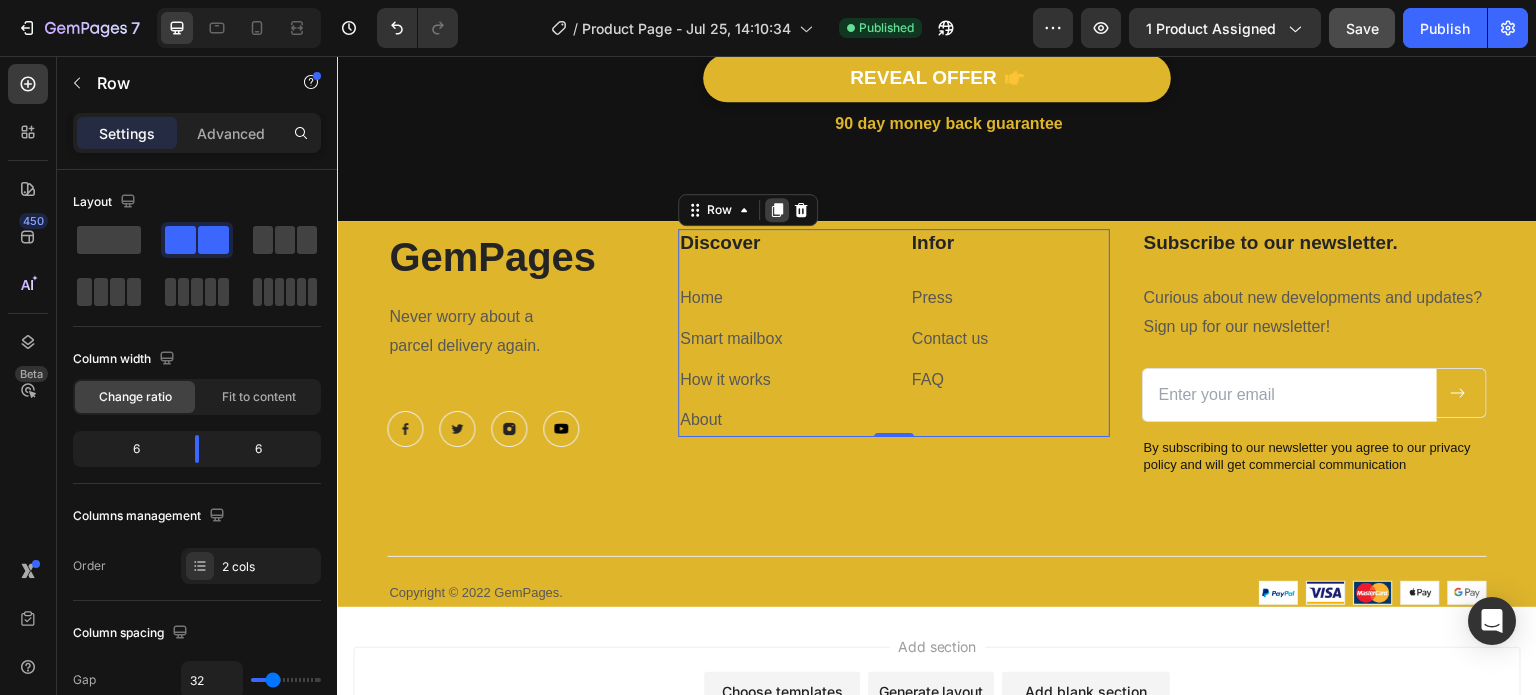 click 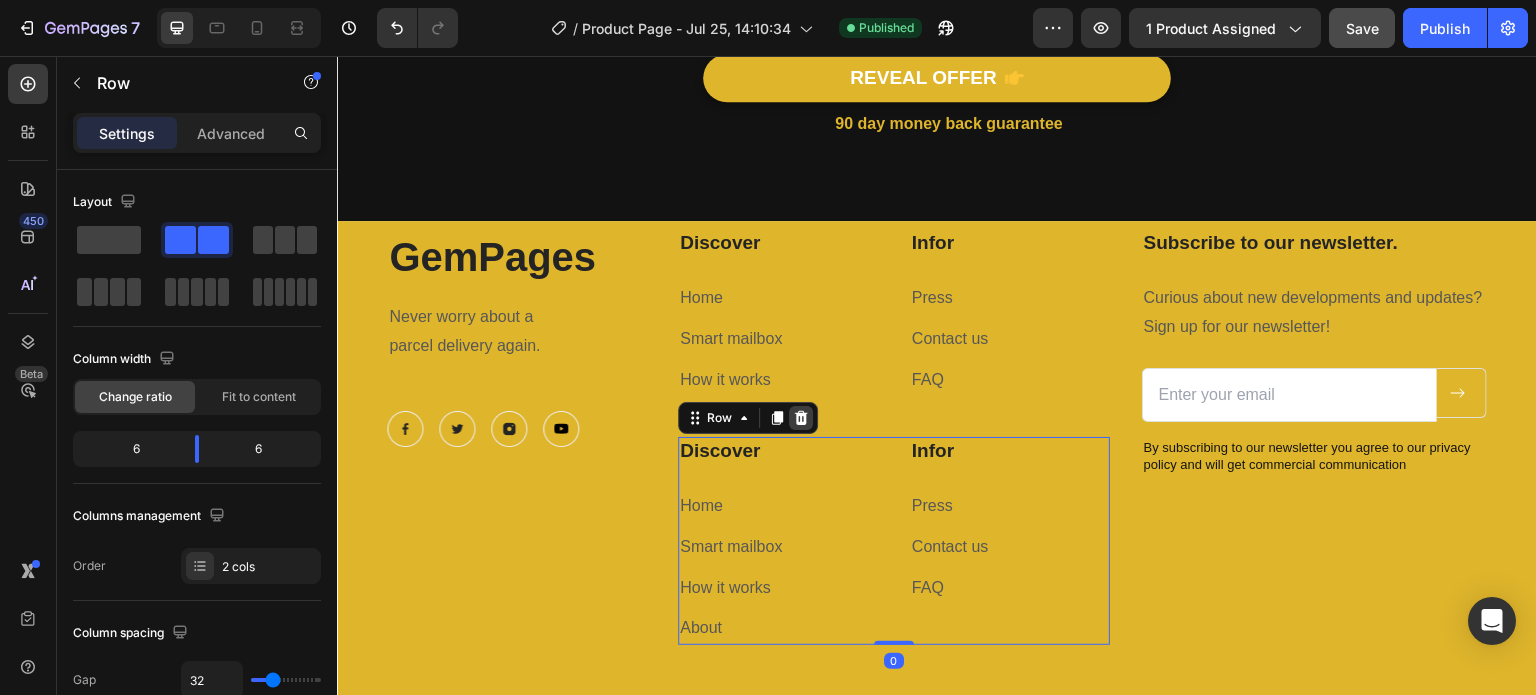 click at bounding box center [801, 418] 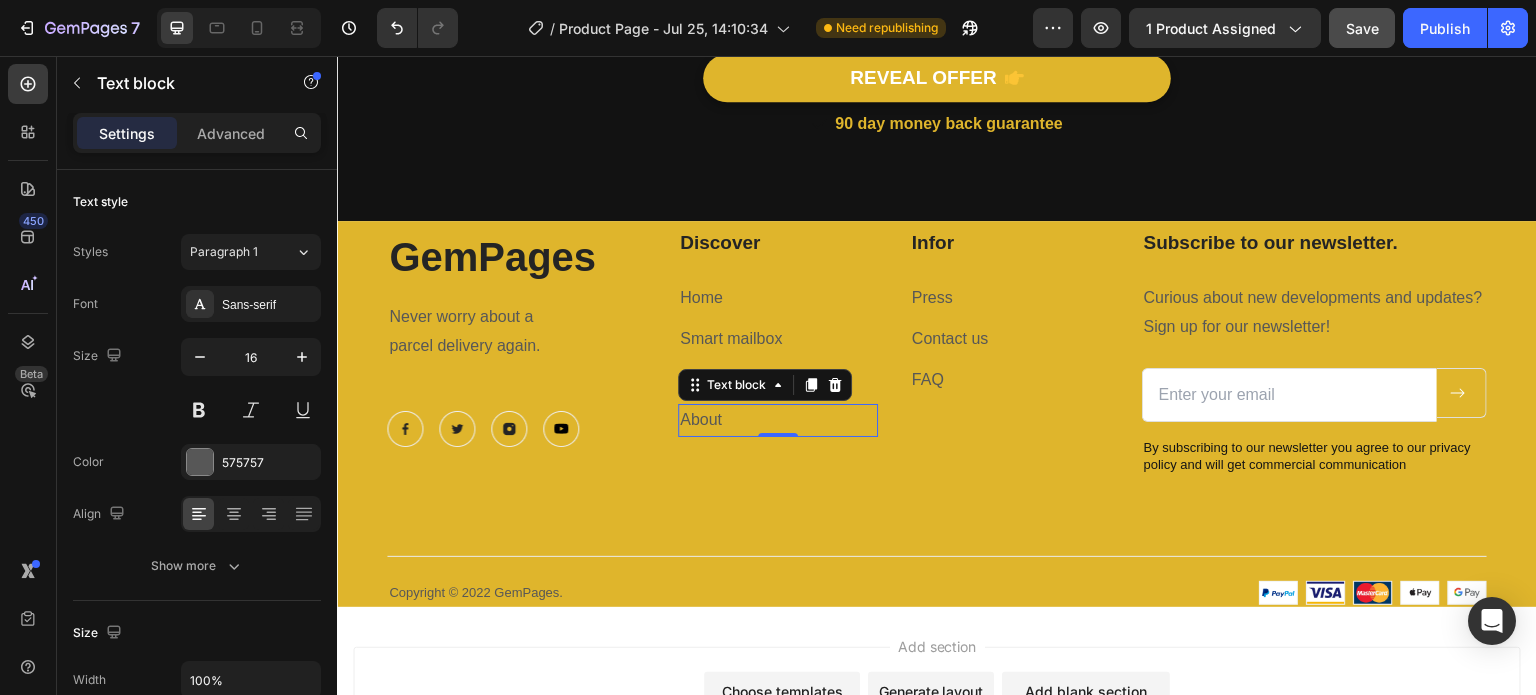 click on "About" at bounding box center (778, 420) 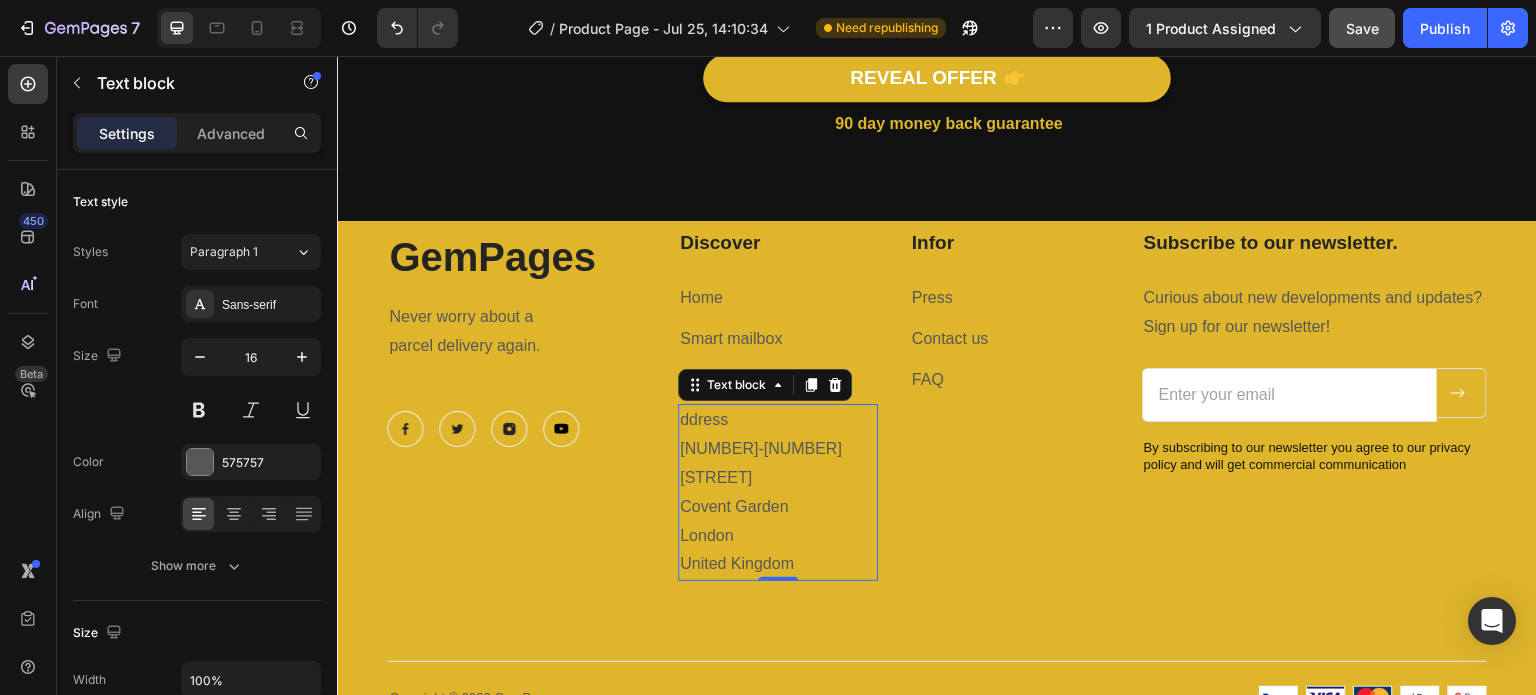 click on "ddress 71-75 Shelton Street" at bounding box center [778, 449] 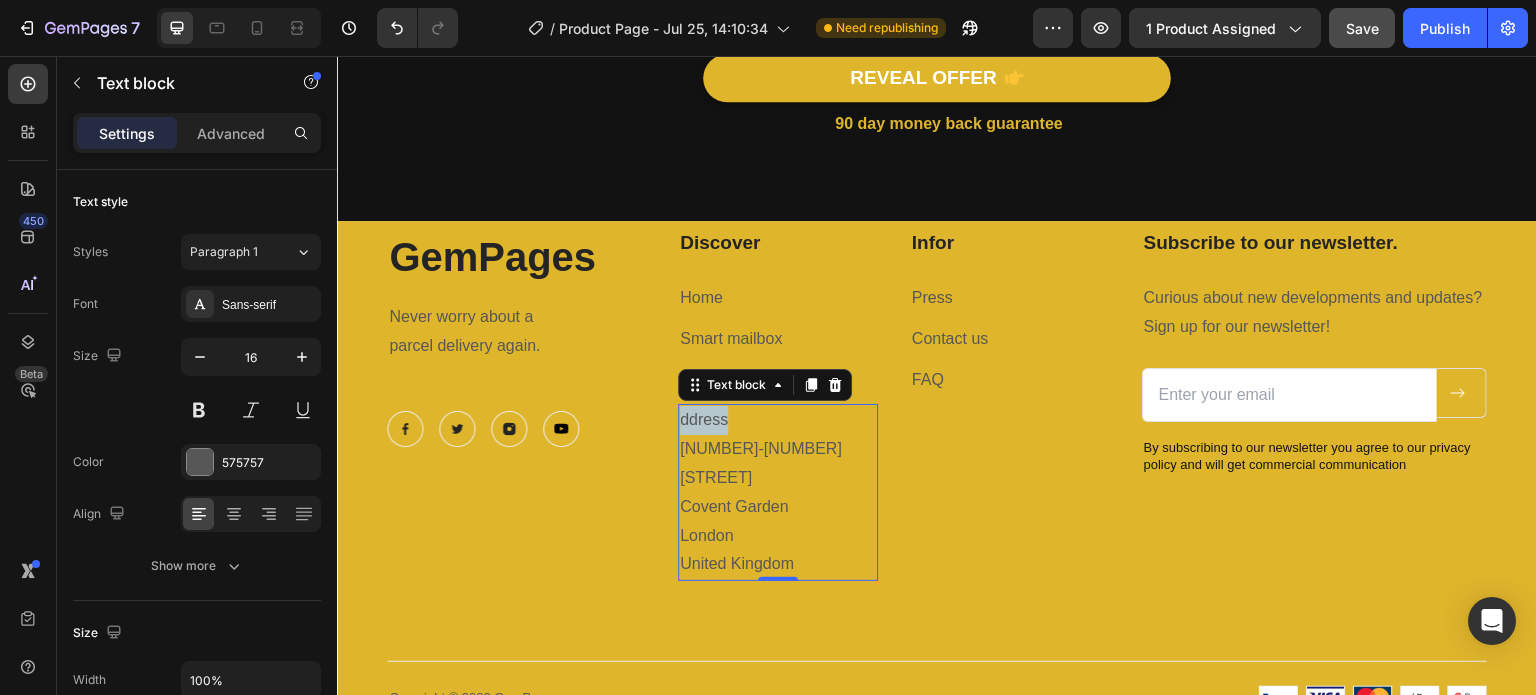 drag, startPoint x: 729, startPoint y: 412, endPoint x: 673, endPoint y: 417, distance: 56.22277 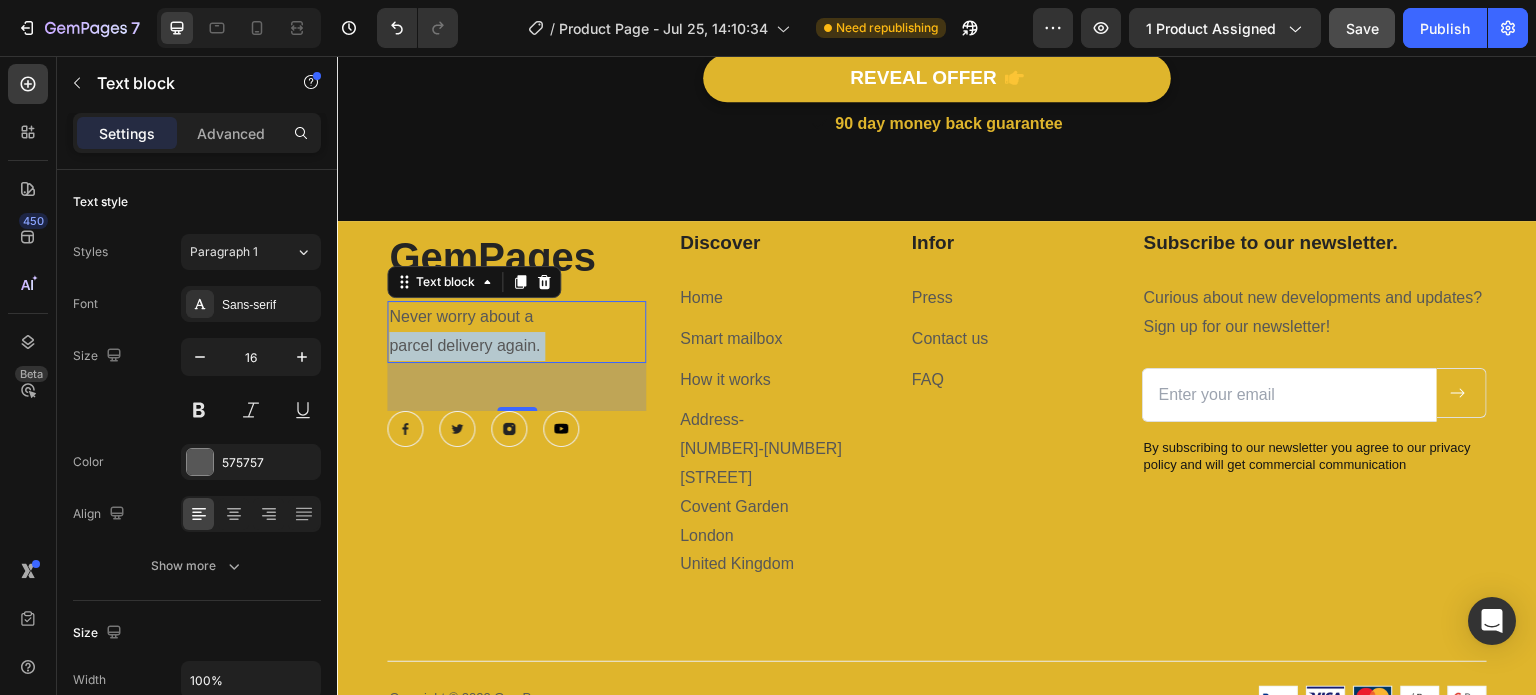 drag, startPoint x: 554, startPoint y: 348, endPoint x: 552, endPoint y: 338, distance: 10.198039 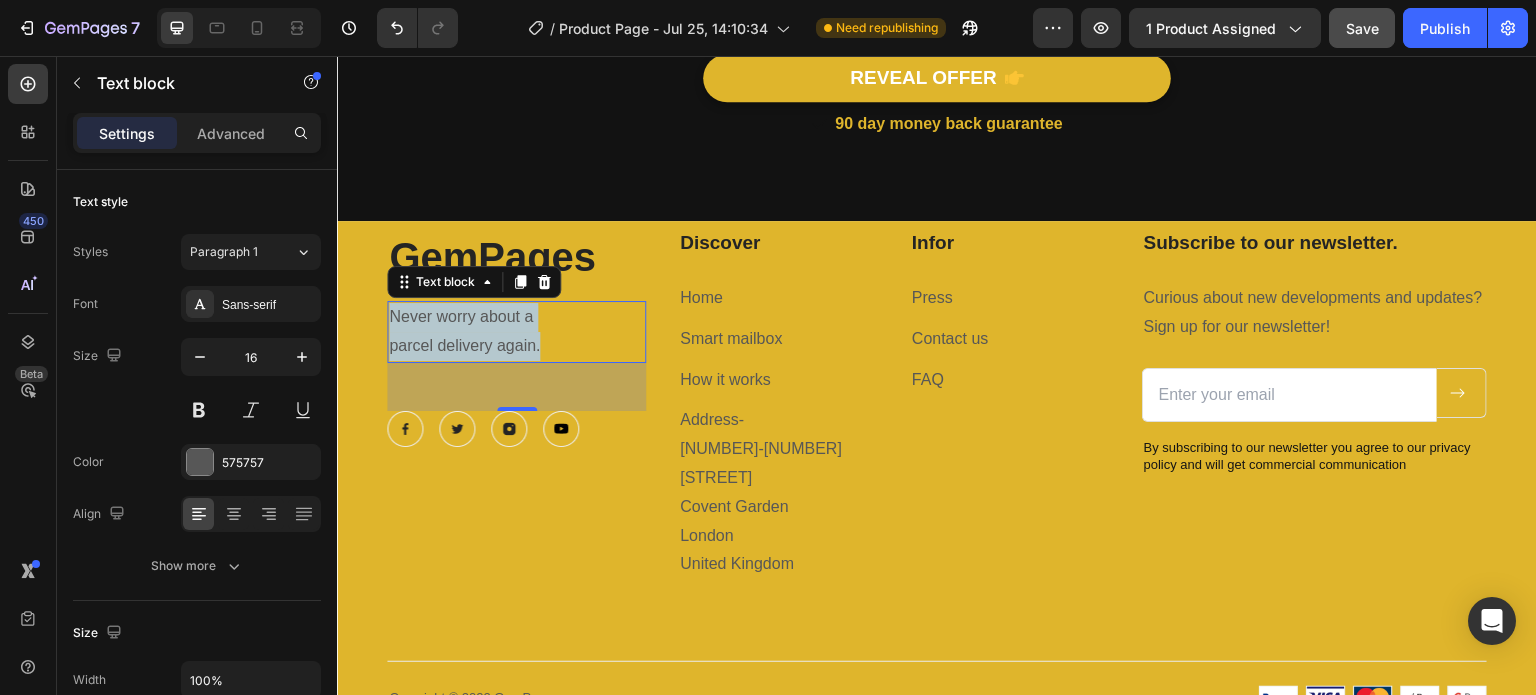 drag, startPoint x: 552, startPoint y: 338, endPoint x: 393, endPoint y: 316, distance: 160.5148 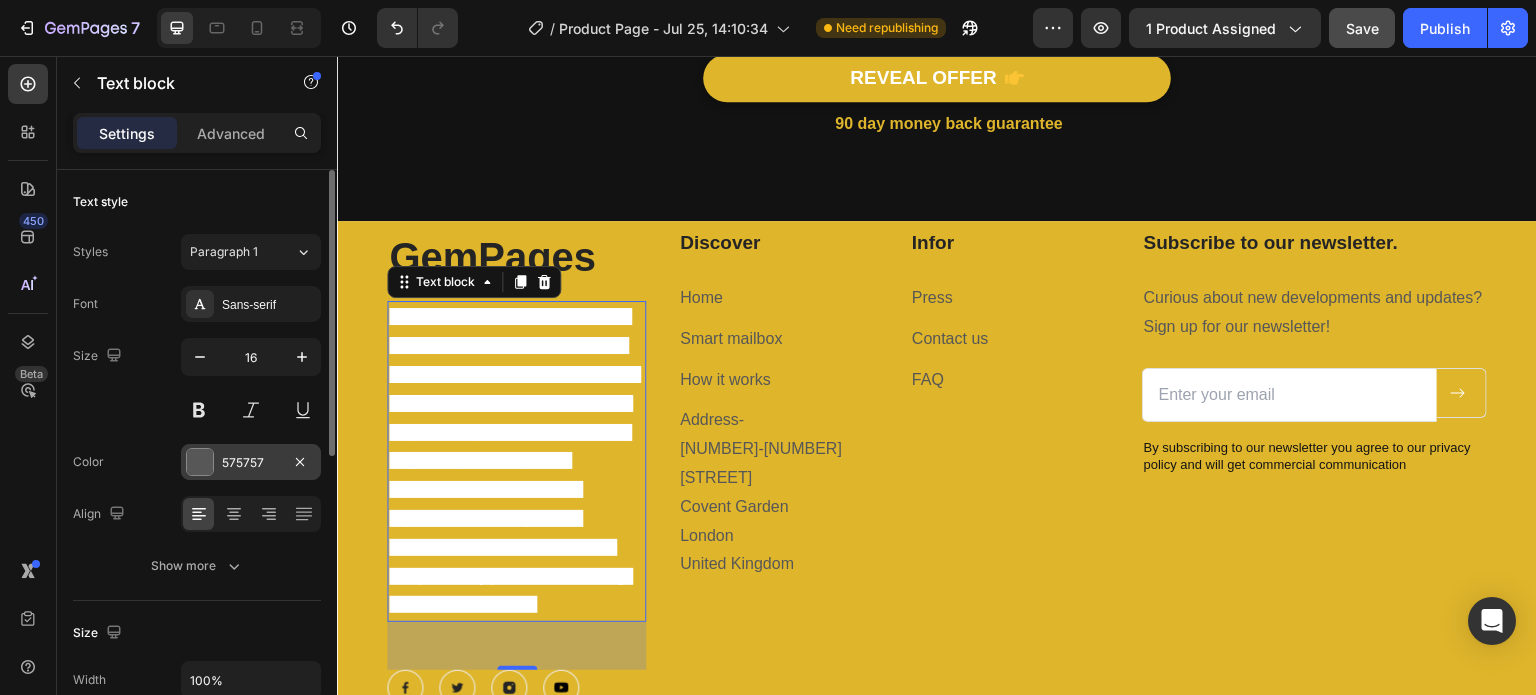 click at bounding box center (200, 462) 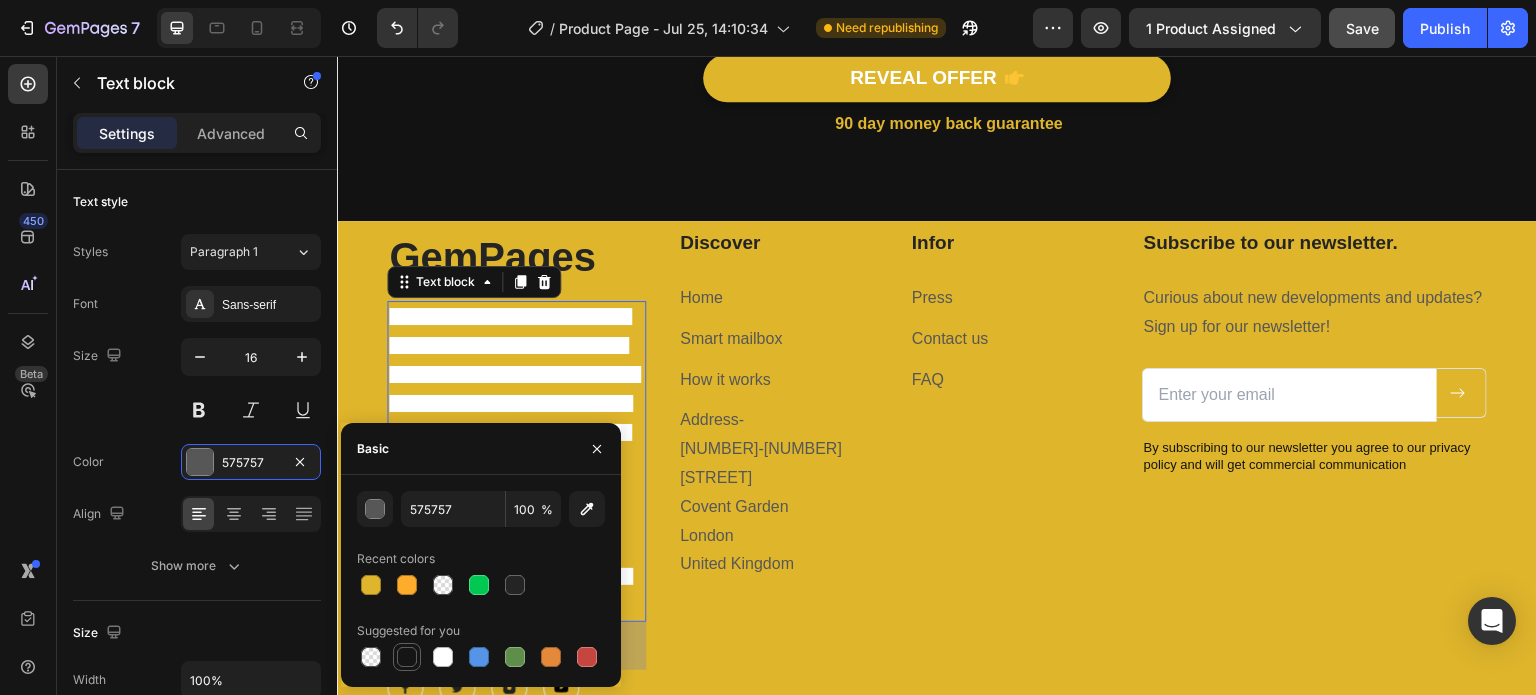 click at bounding box center (407, 657) 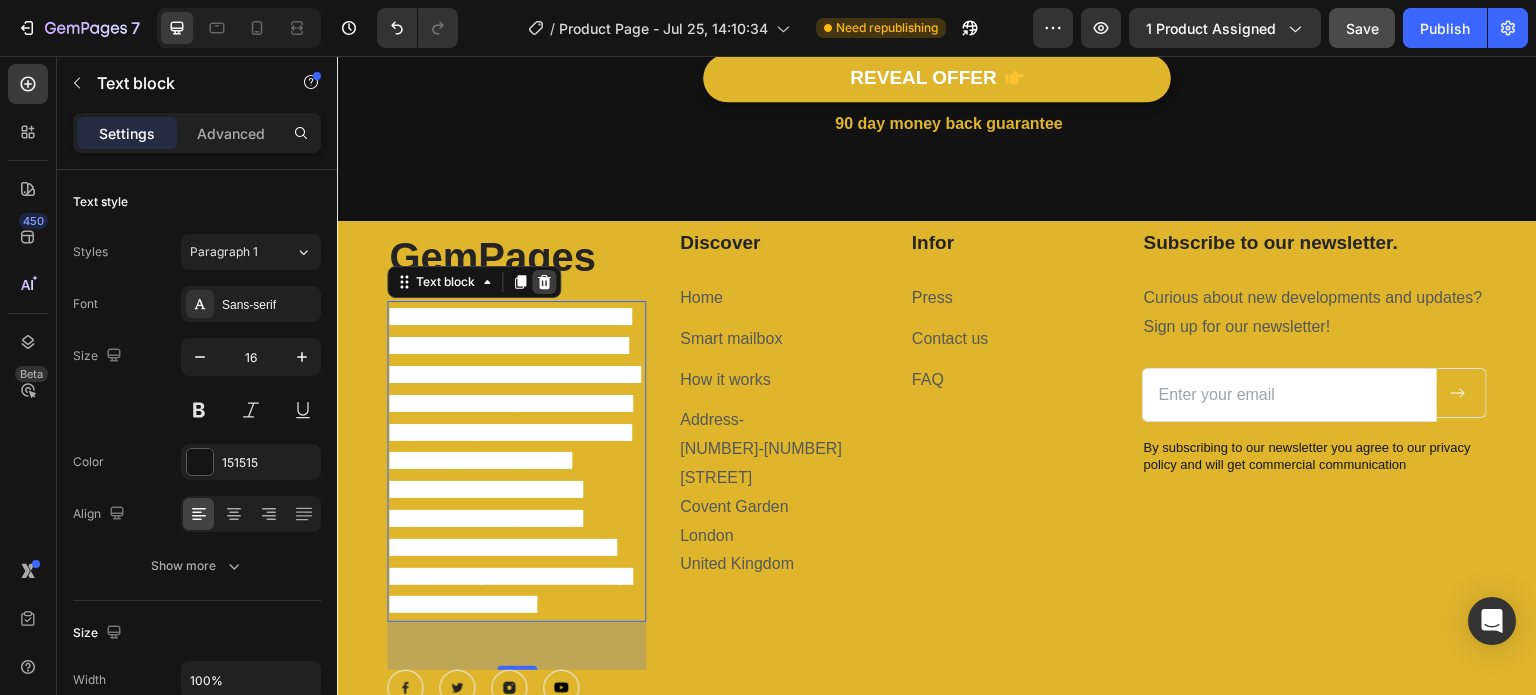 click 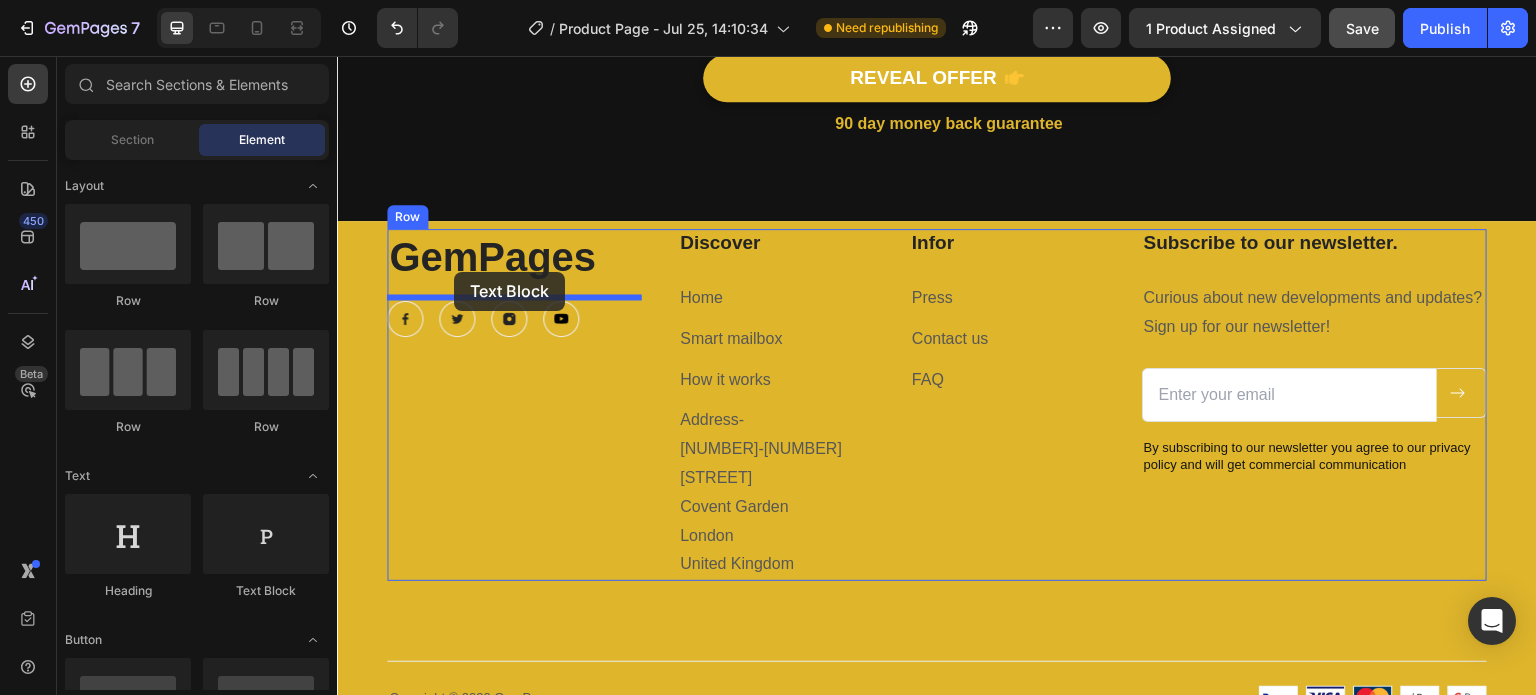 drag, startPoint x: 599, startPoint y: 599, endPoint x: 454, endPoint y: 272, distance: 357.70657 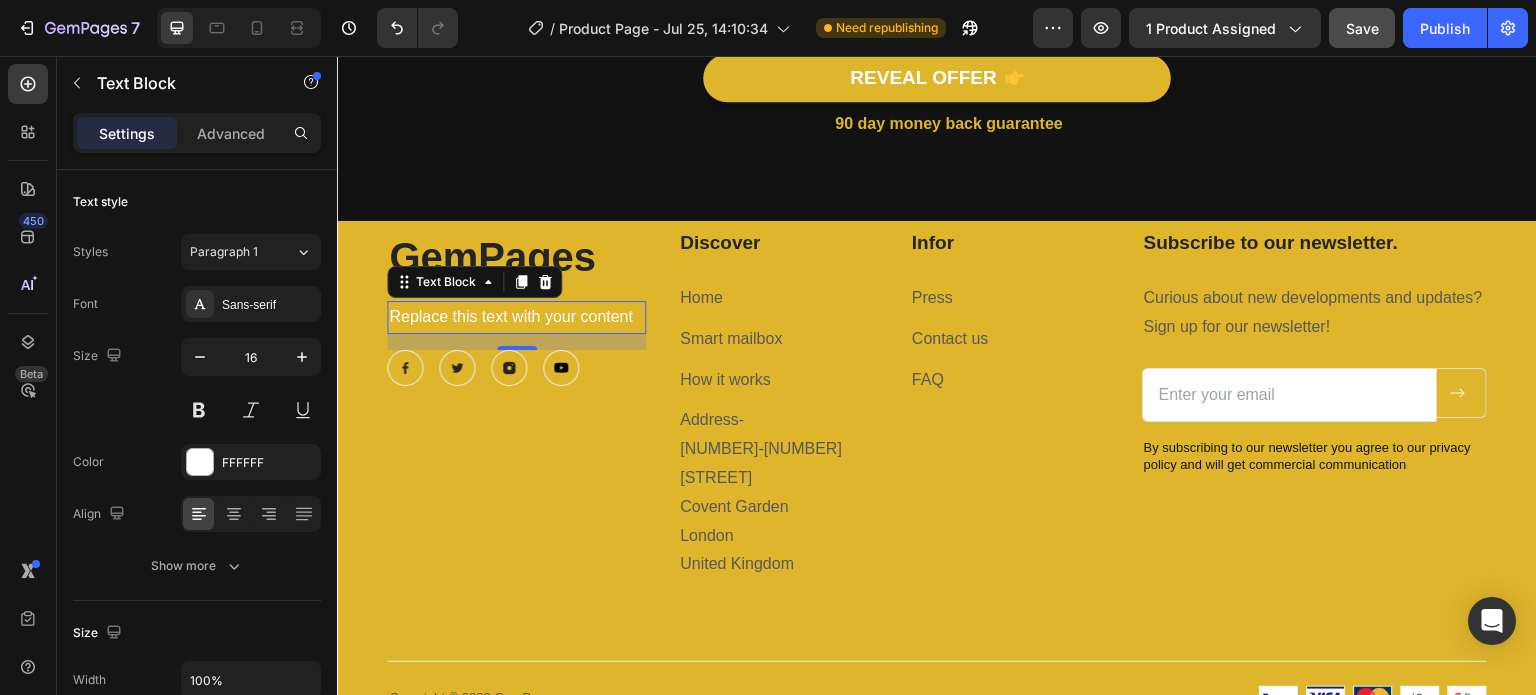 click on "Replace this text with your content" at bounding box center (516, 317) 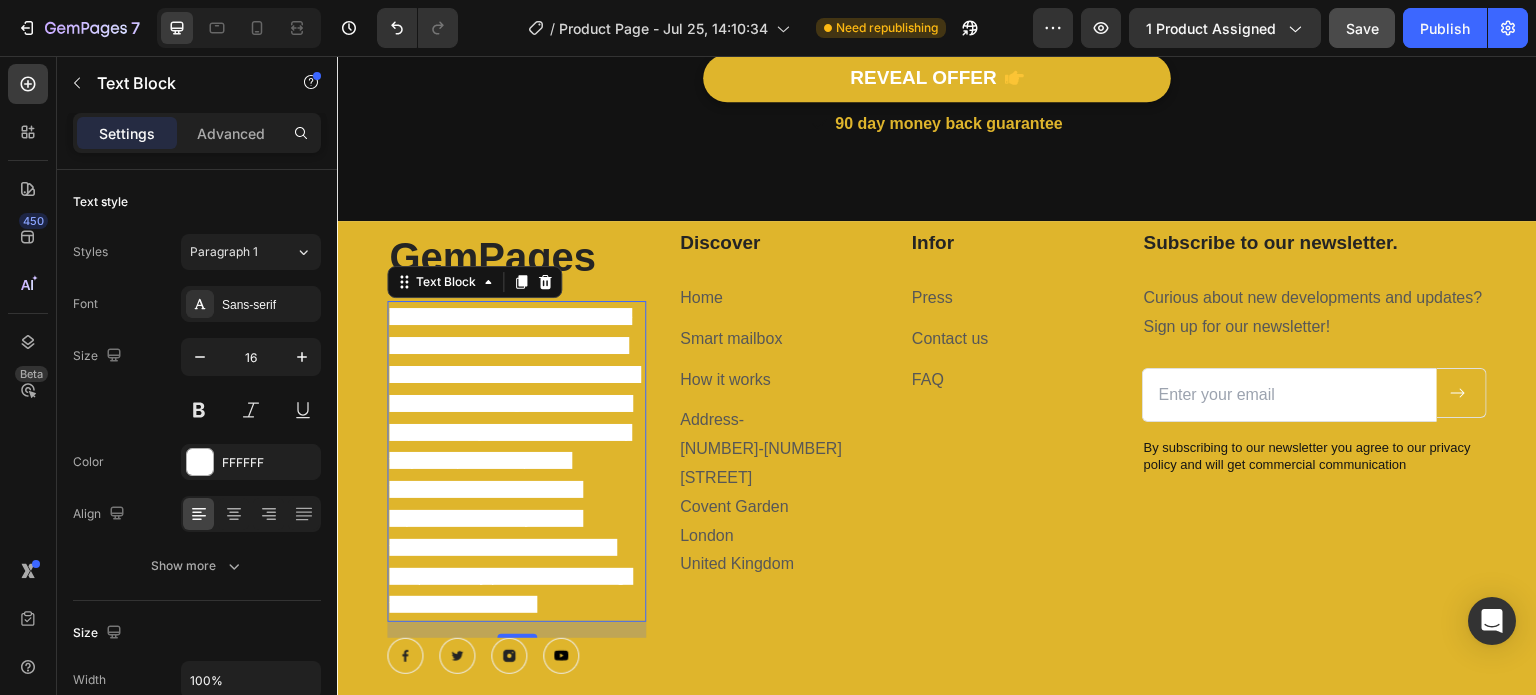 click on "The statements on this website have not been evaluated by the Food and Drug Administration. Our products are not intended to diagnose, treat, cure, or prevent any disease. Results may vary from person to person. Testimonials reflect individual experiences and may include feedback from users who received complimentary products in exchange for their honest review" at bounding box center [516, 461] 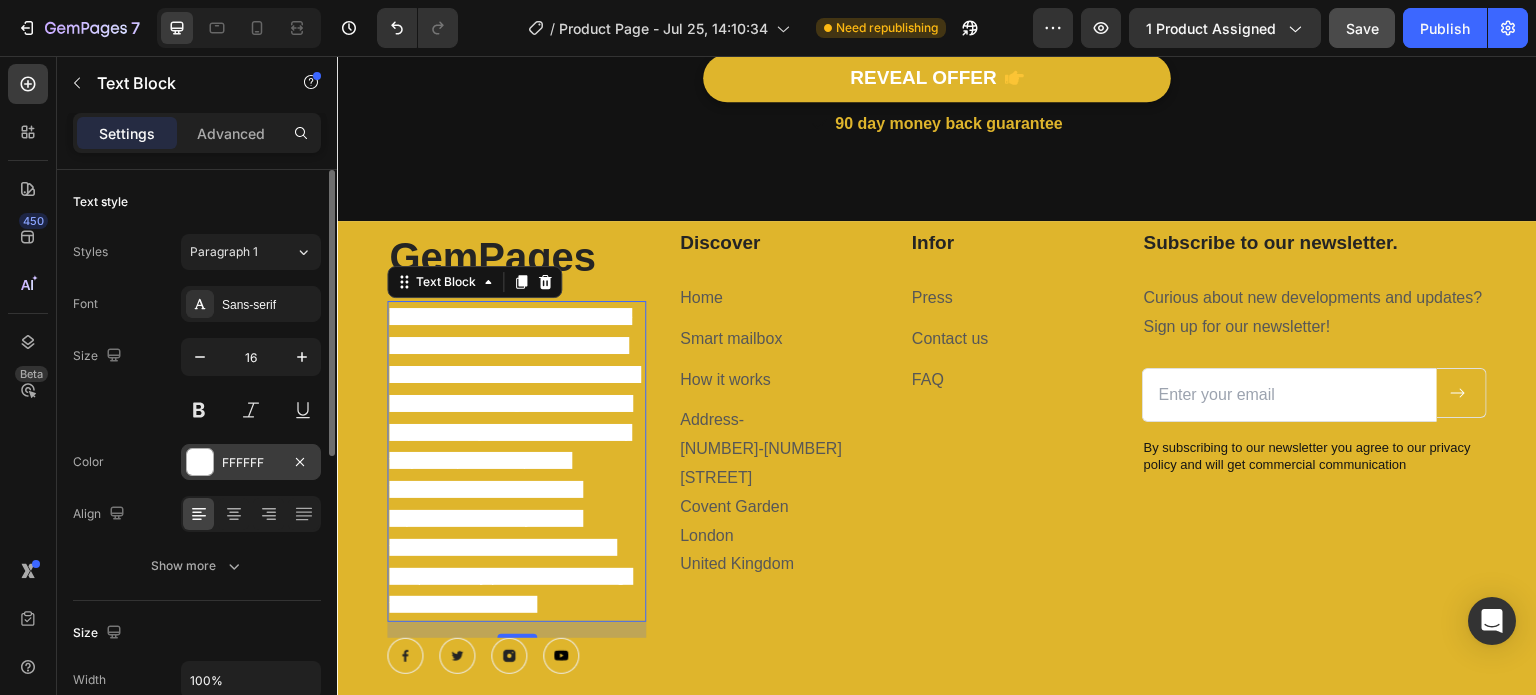 click on "FFFFFF" at bounding box center [251, 462] 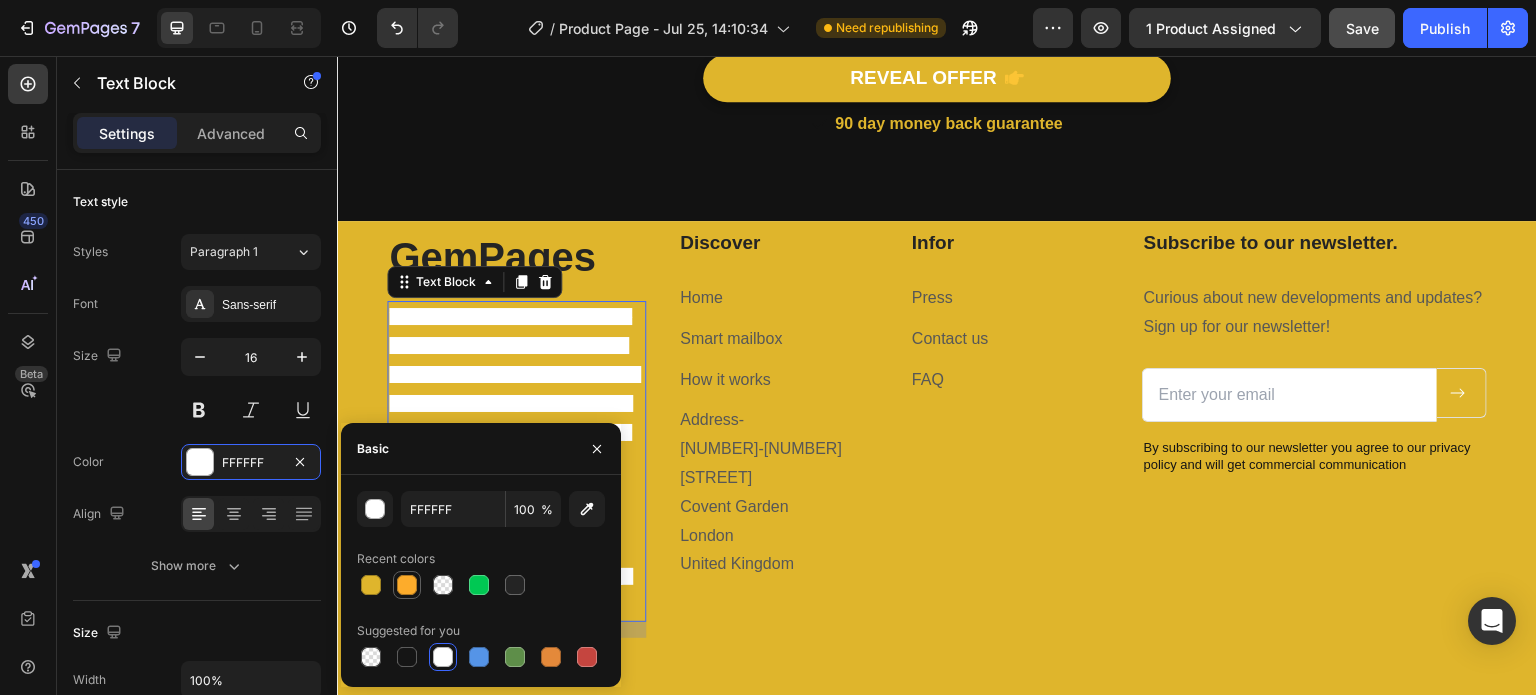 click at bounding box center (407, 585) 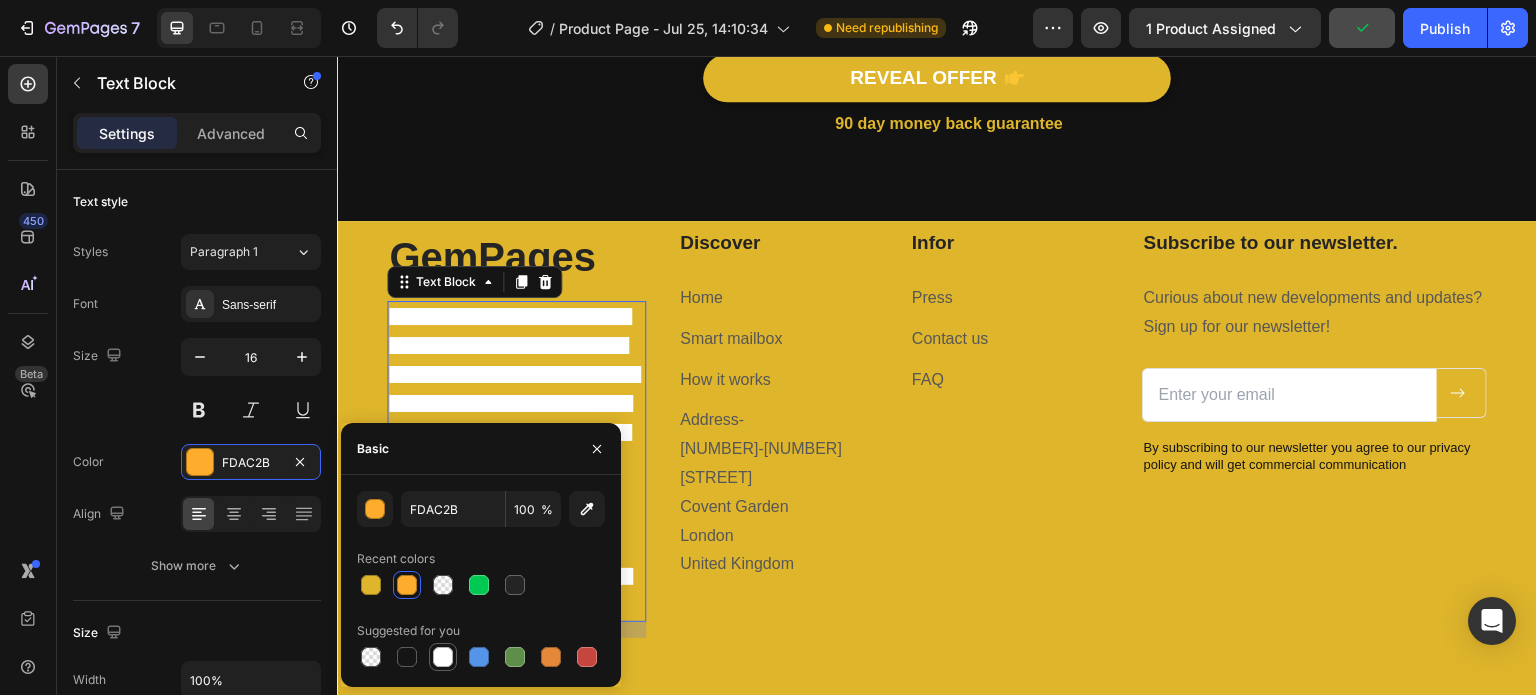 click at bounding box center [443, 657] 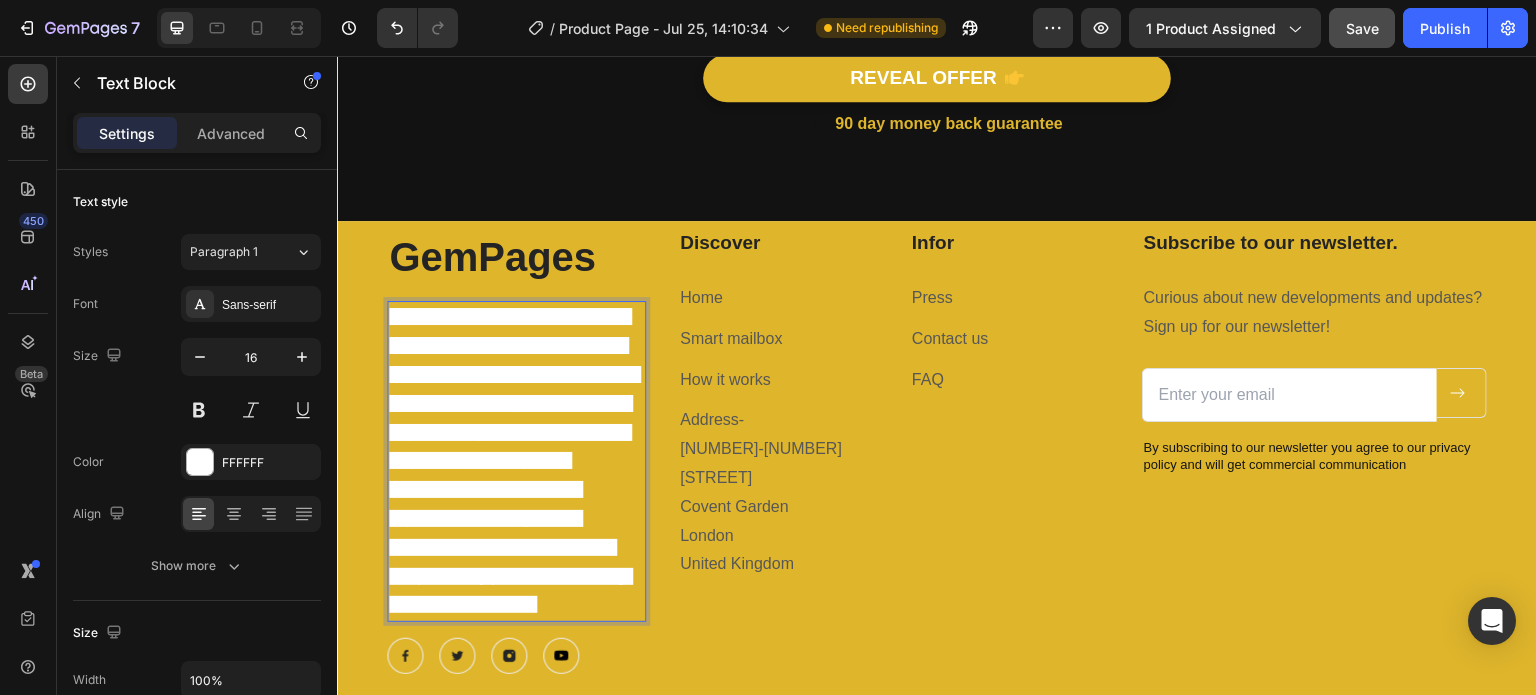 click on "The statements on this website have not been evaluated by the Food and Drug Administration. Our products are not intended to diagnose, treat, cure, or prevent any disease. Results may vary from person to person. Testimonials reflect individual experiences and may include feedback from users who received complimentary products in exchange for their honest review" at bounding box center (516, 461) 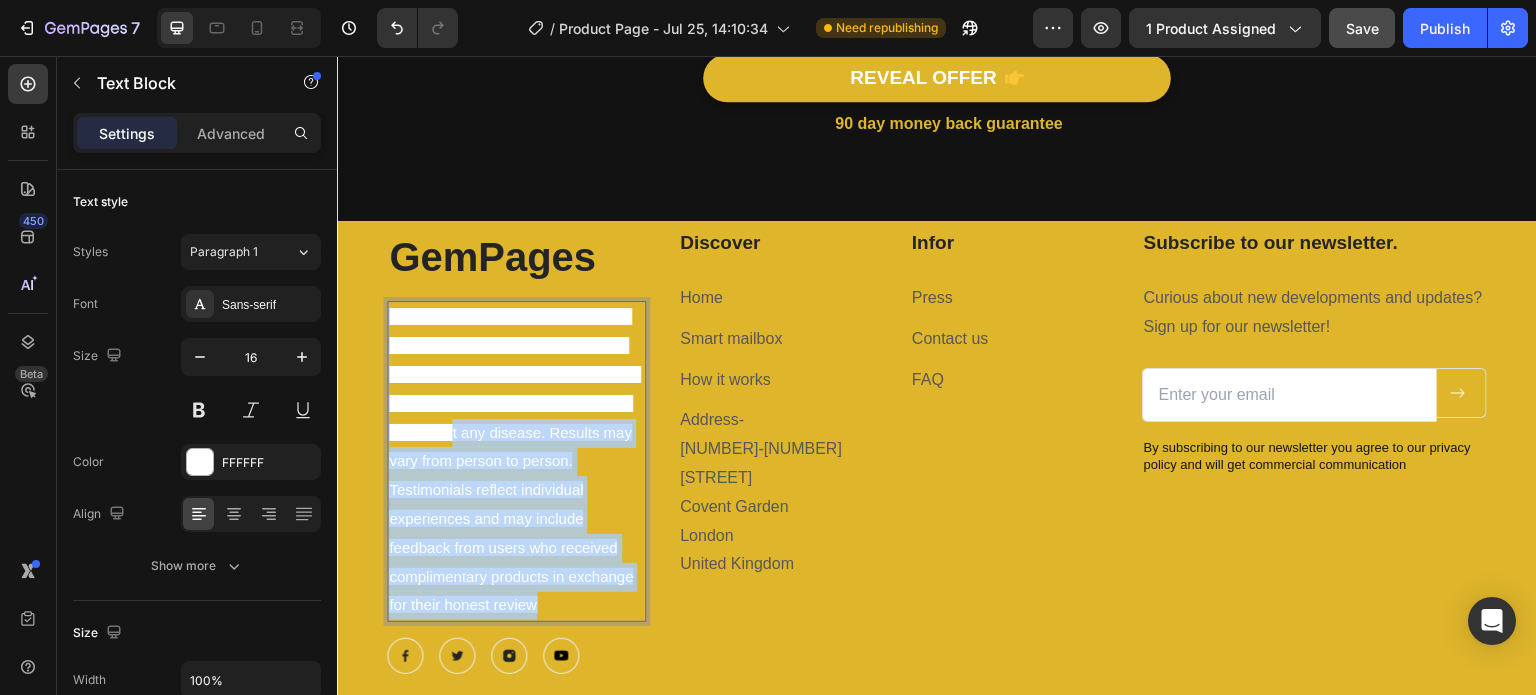 drag, startPoint x: 560, startPoint y: 598, endPoint x: 491, endPoint y: 423, distance: 188.11166 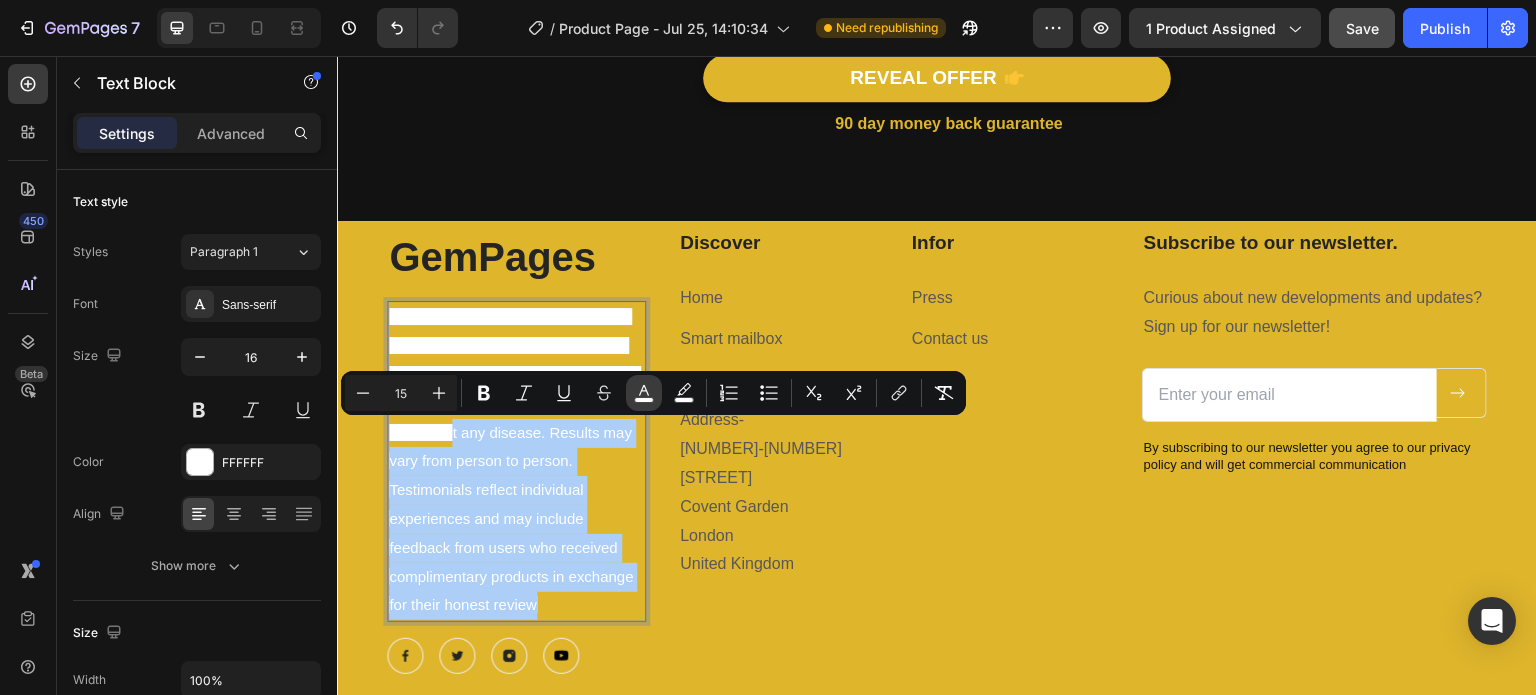click 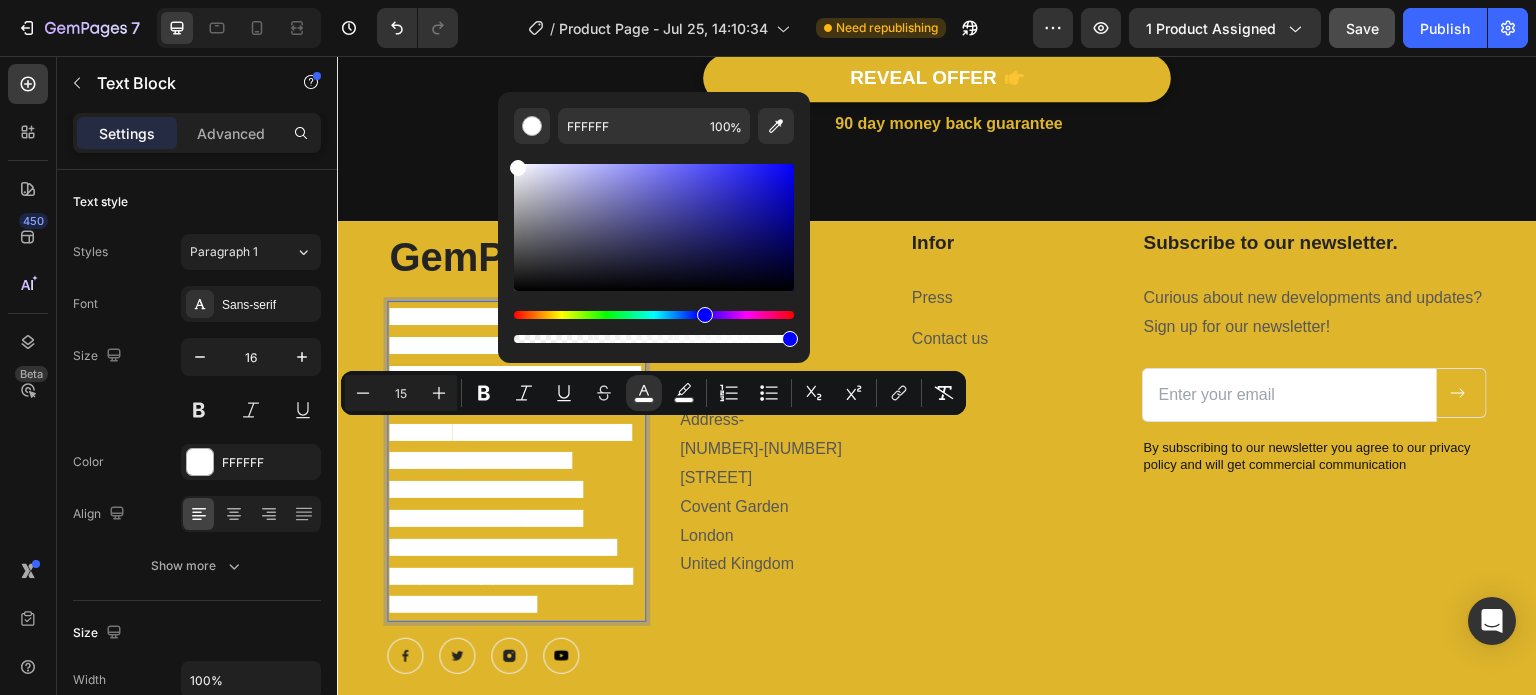 drag, startPoint x: 517, startPoint y: 310, endPoint x: 702, endPoint y: 312, distance: 185.0108 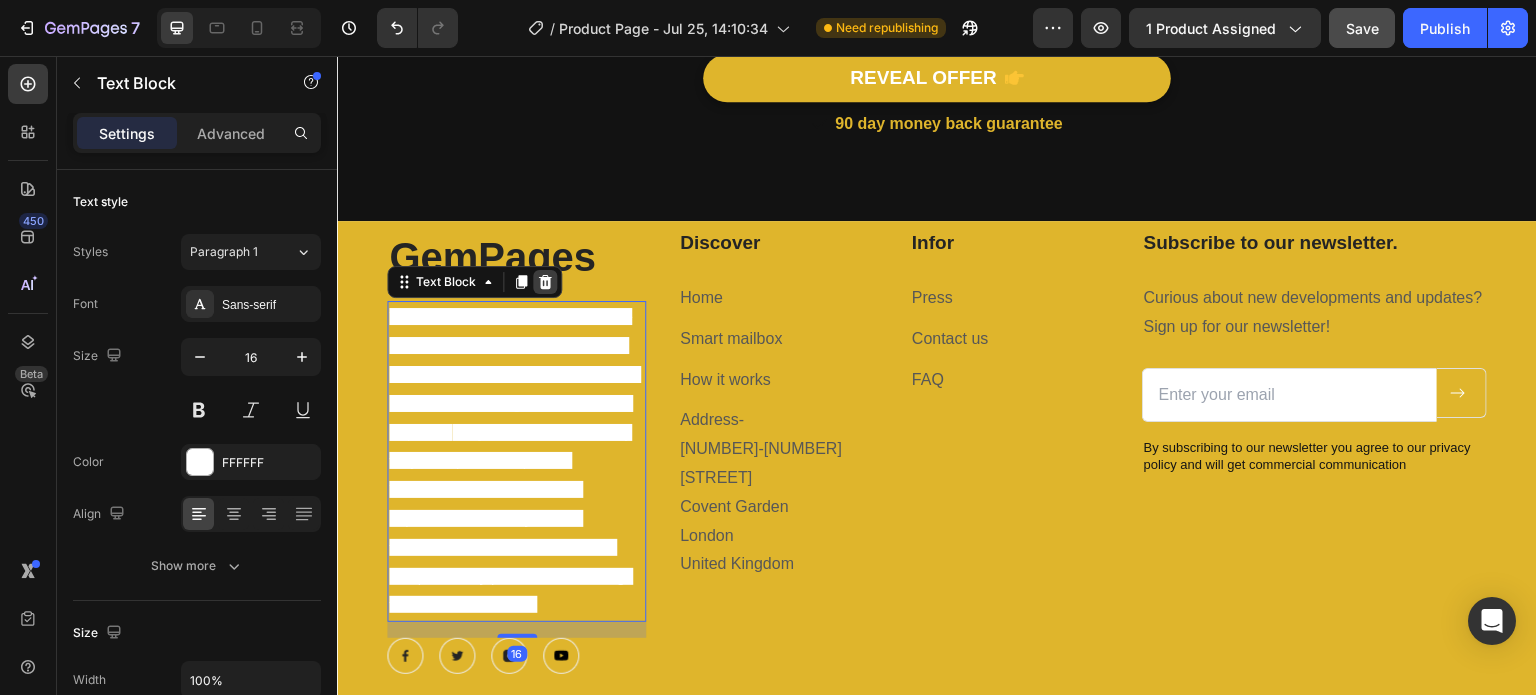 click 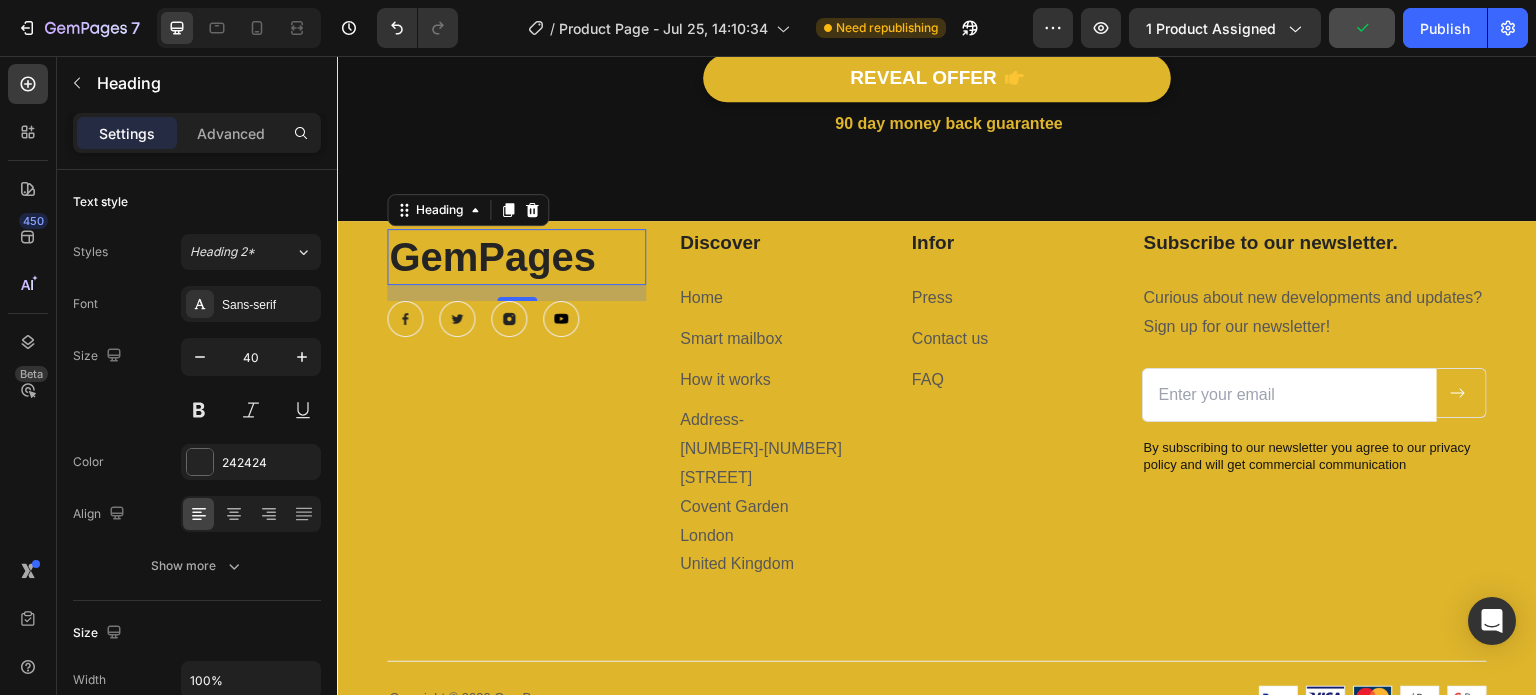 click on "GemPages" at bounding box center [516, 257] 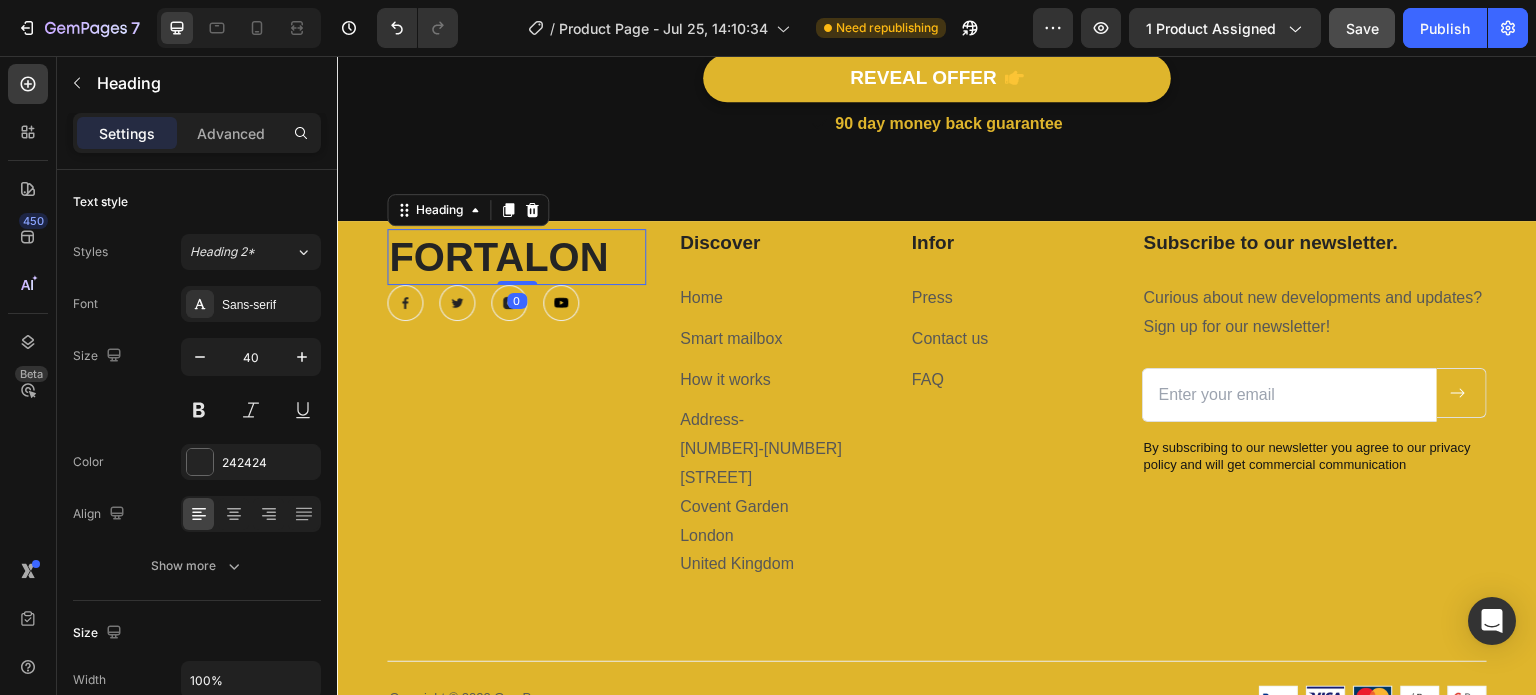 drag, startPoint x: 509, startPoint y: 293, endPoint x: 513, endPoint y: 273, distance: 20.396078 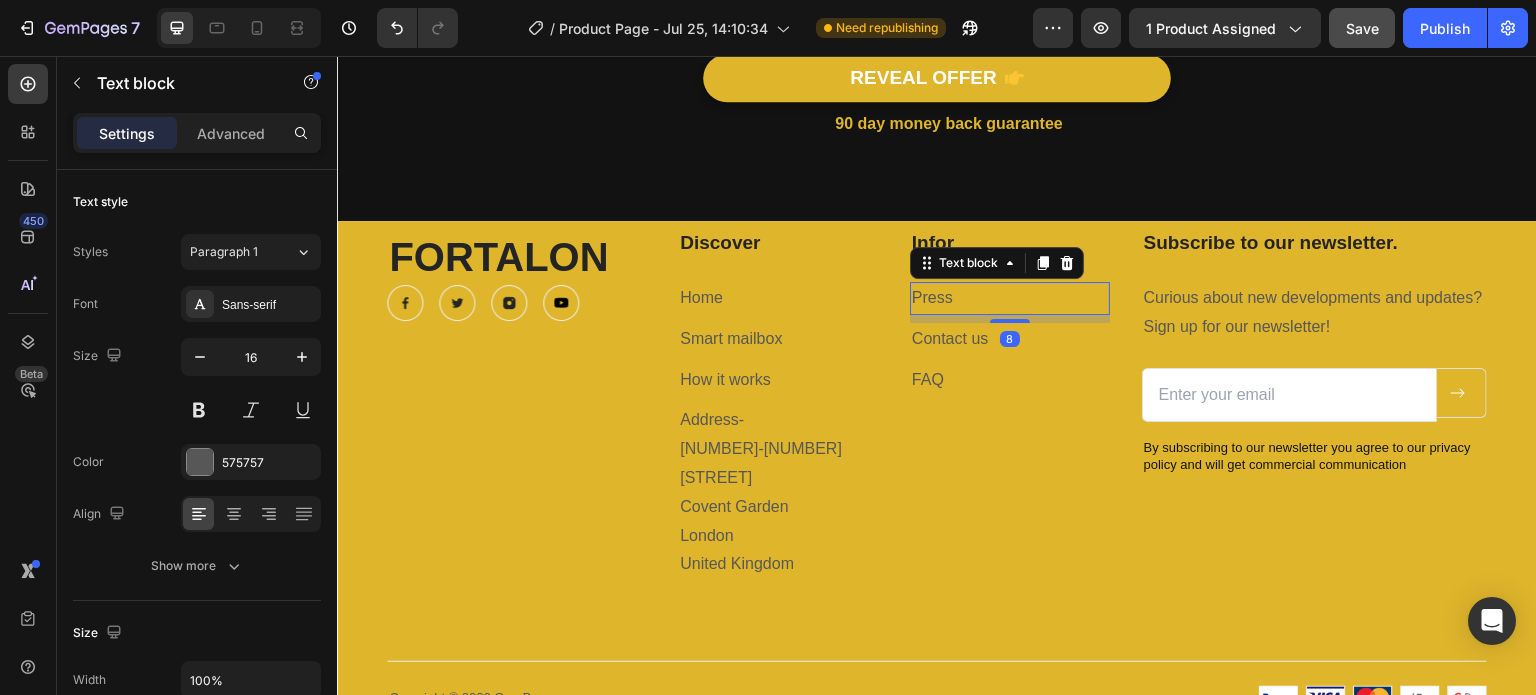 click on "Press" at bounding box center [1010, 298] 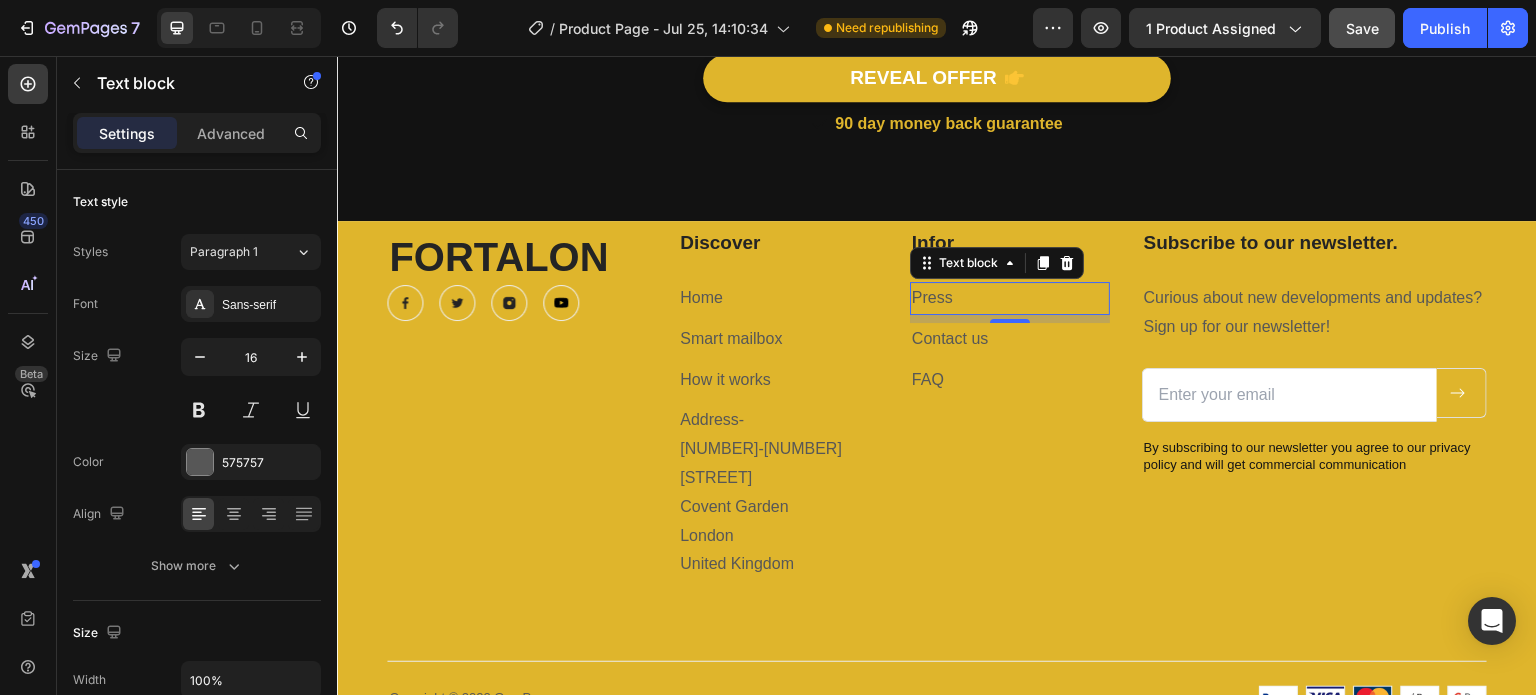 click on "Press" at bounding box center [1010, 298] 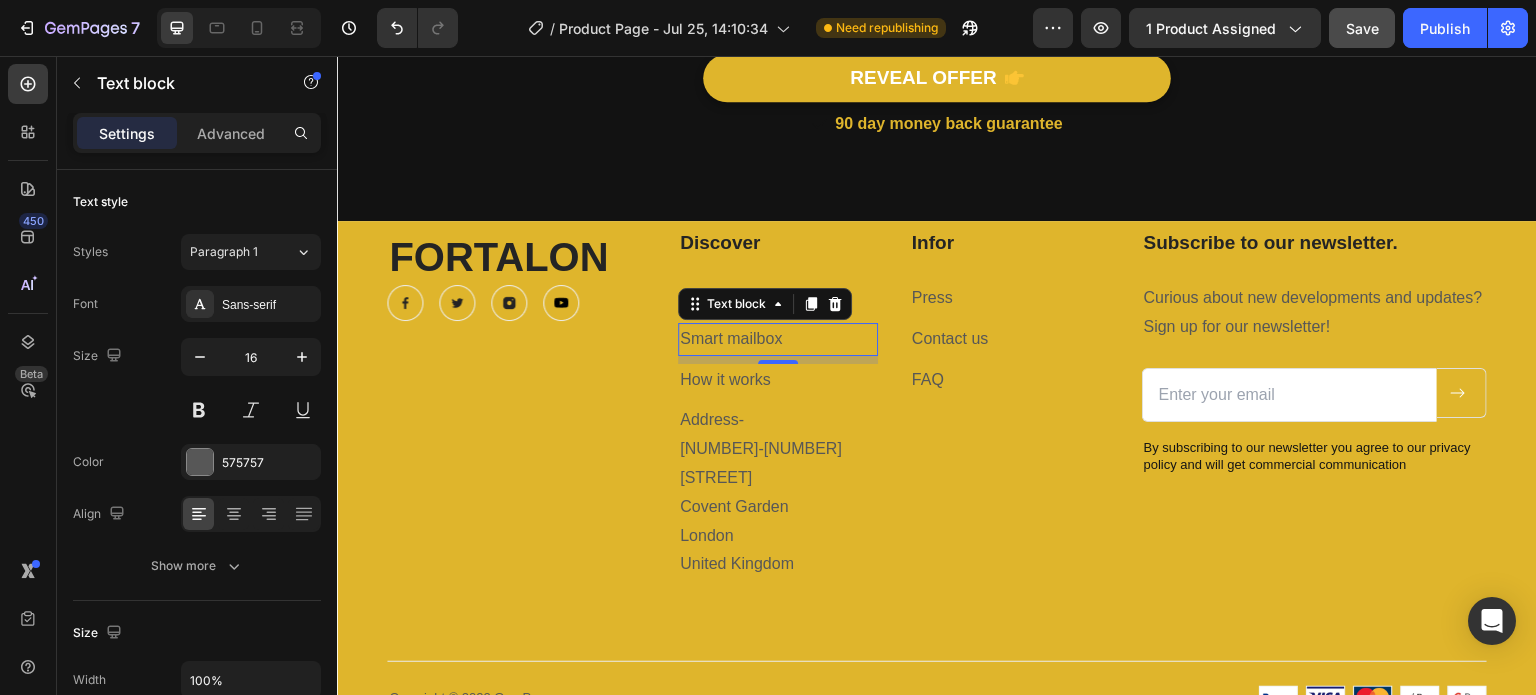 click on "Smart mailbox" at bounding box center [778, 339] 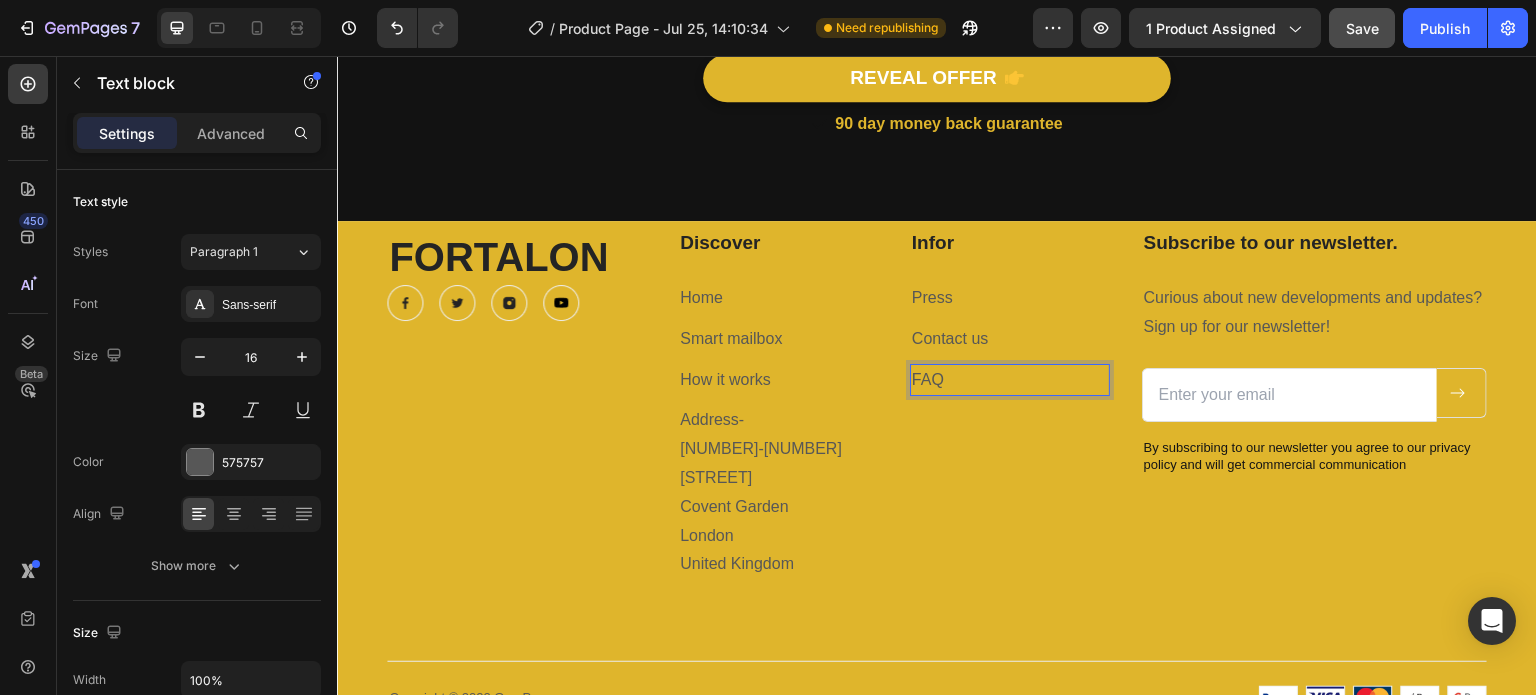 click on "FAQ" at bounding box center [1010, 380] 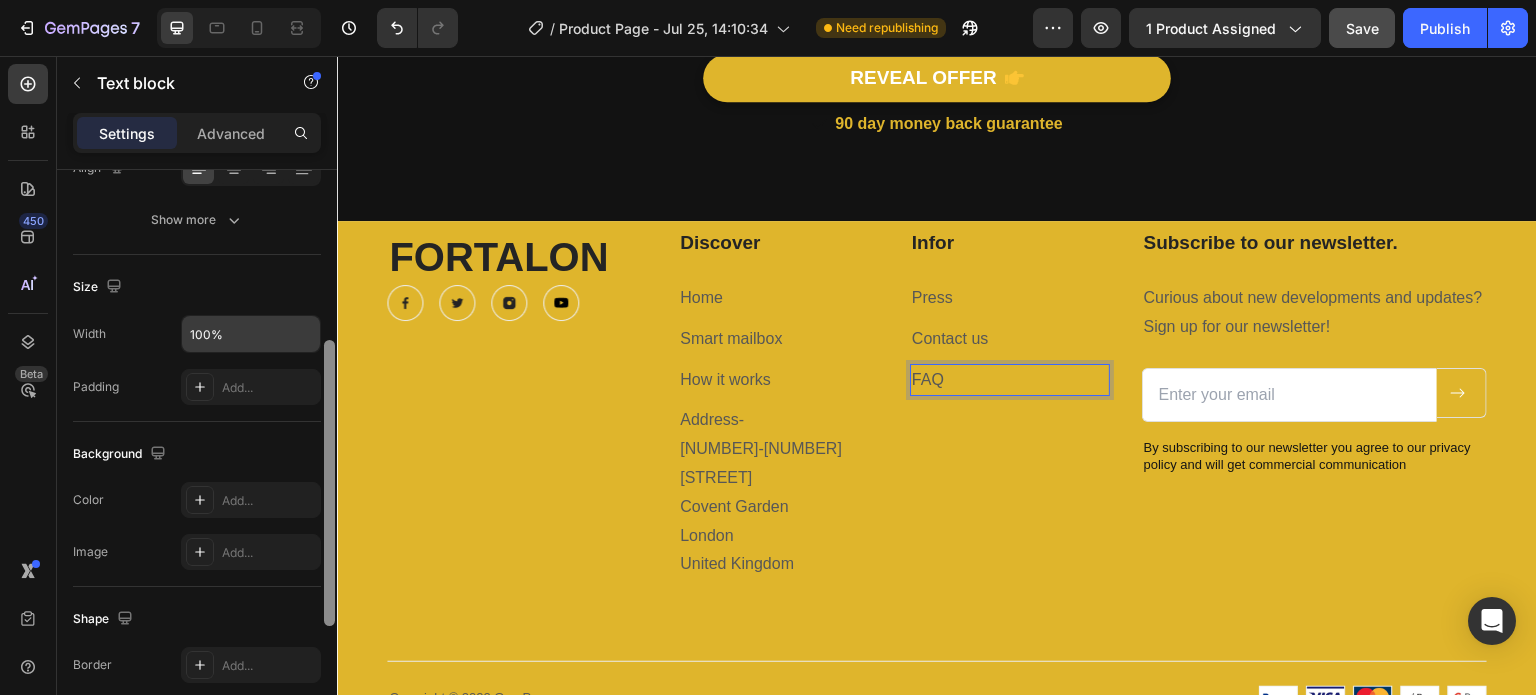 scroll, scrollTop: 298, scrollLeft: 0, axis: vertical 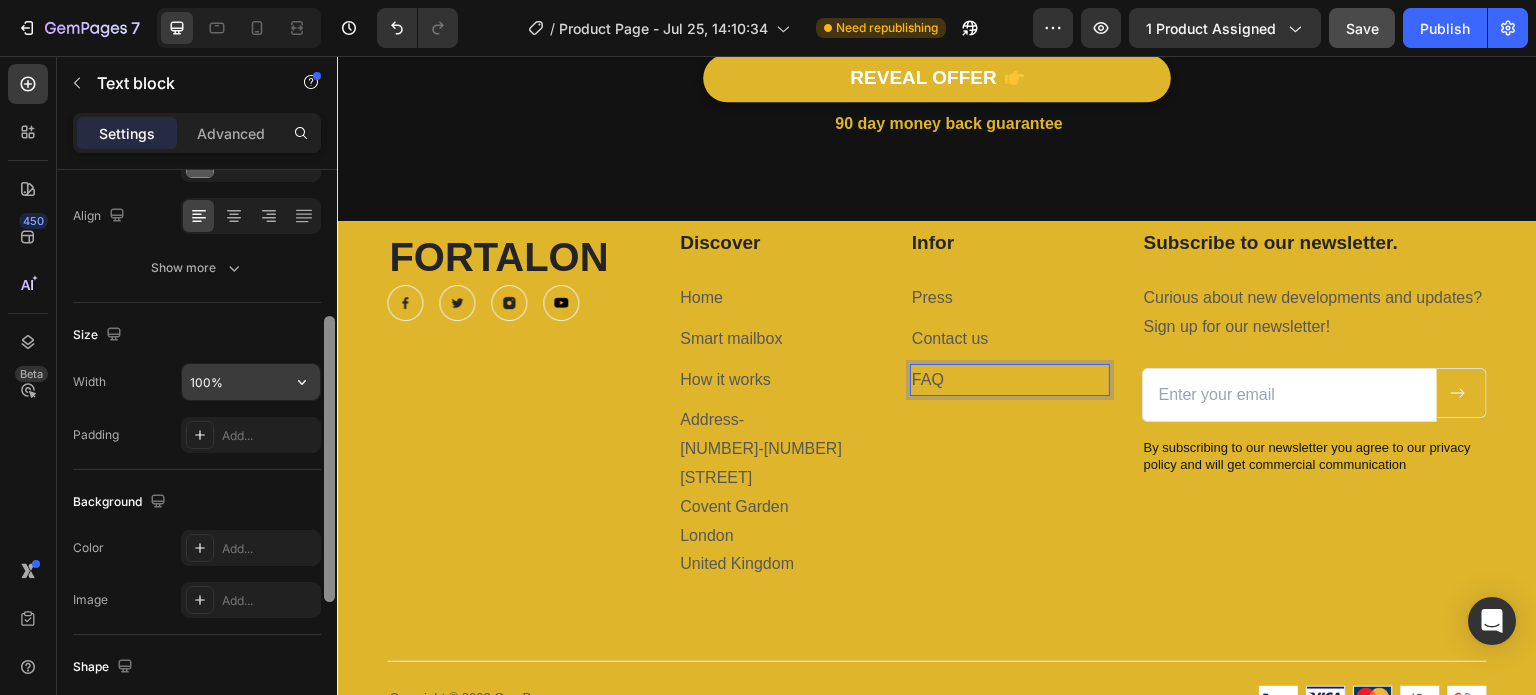 drag, startPoint x: 329, startPoint y: 217, endPoint x: 320, endPoint y: 368, distance: 151.26797 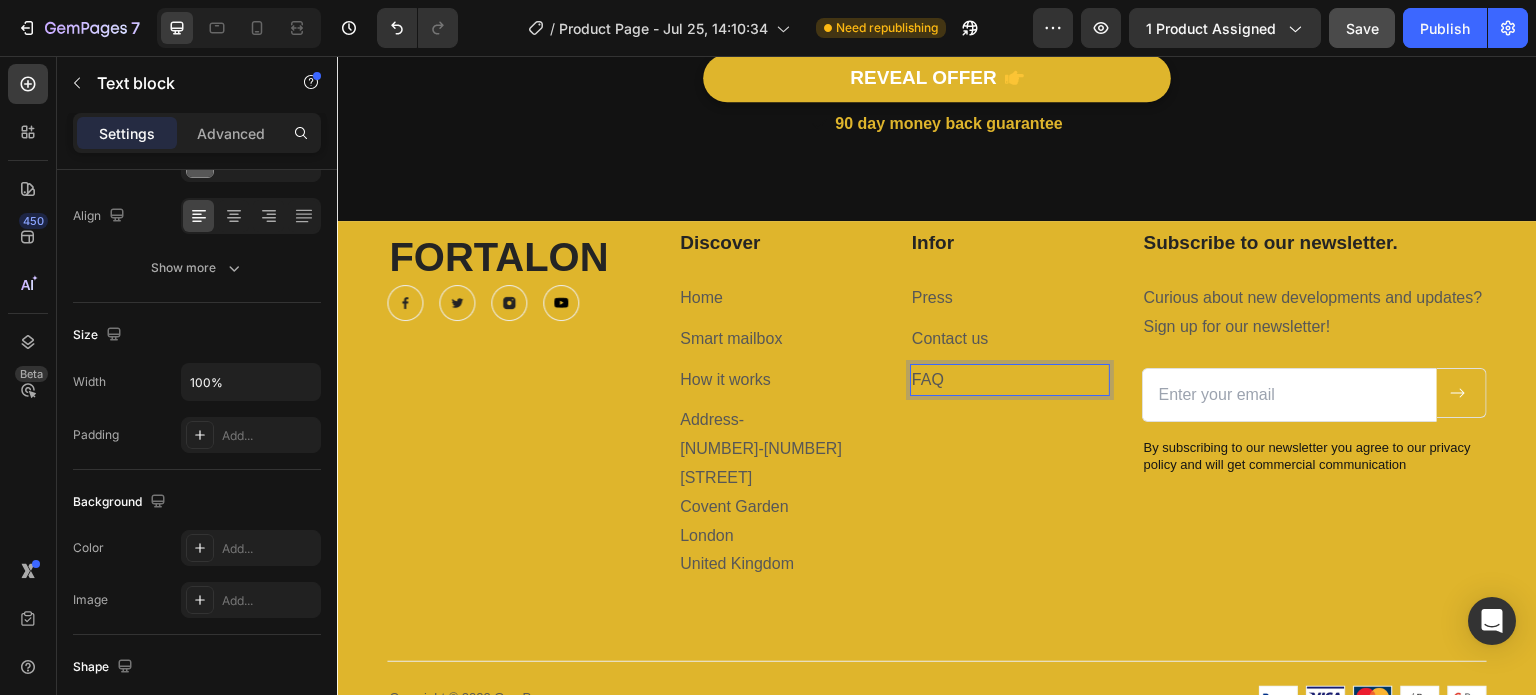 click on "FAQ" at bounding box center [1010, 380] 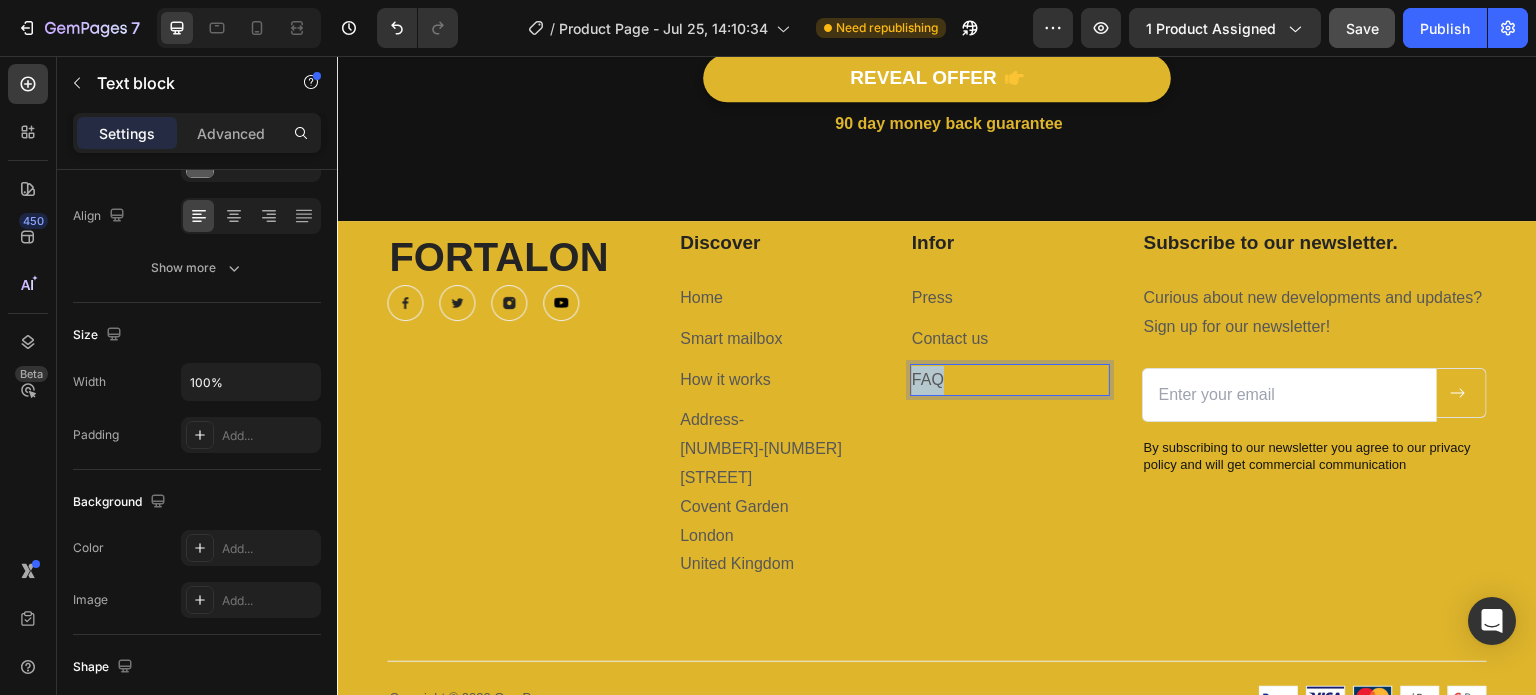 click on "FAQ" at bounding box center (1010, 380) 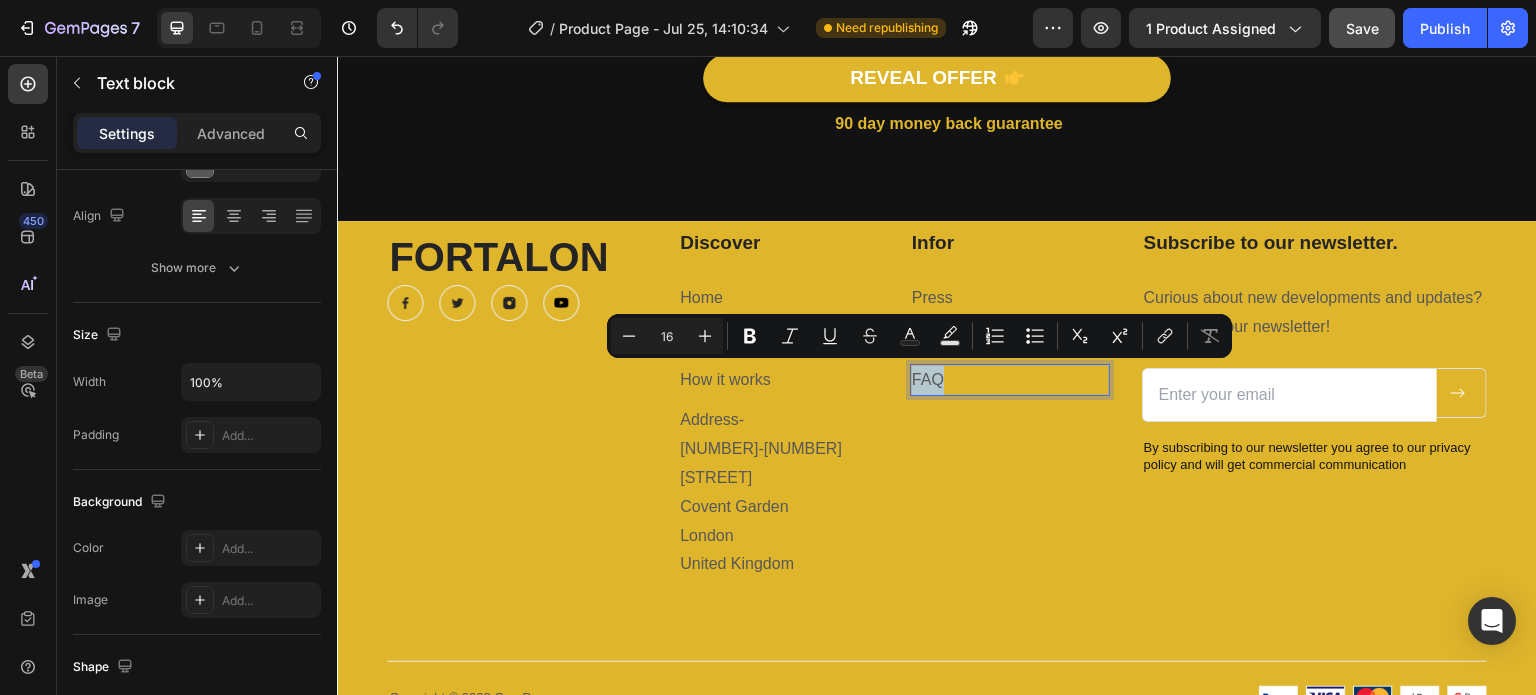 click on "FAQ" at bounding box center [1010, 380] 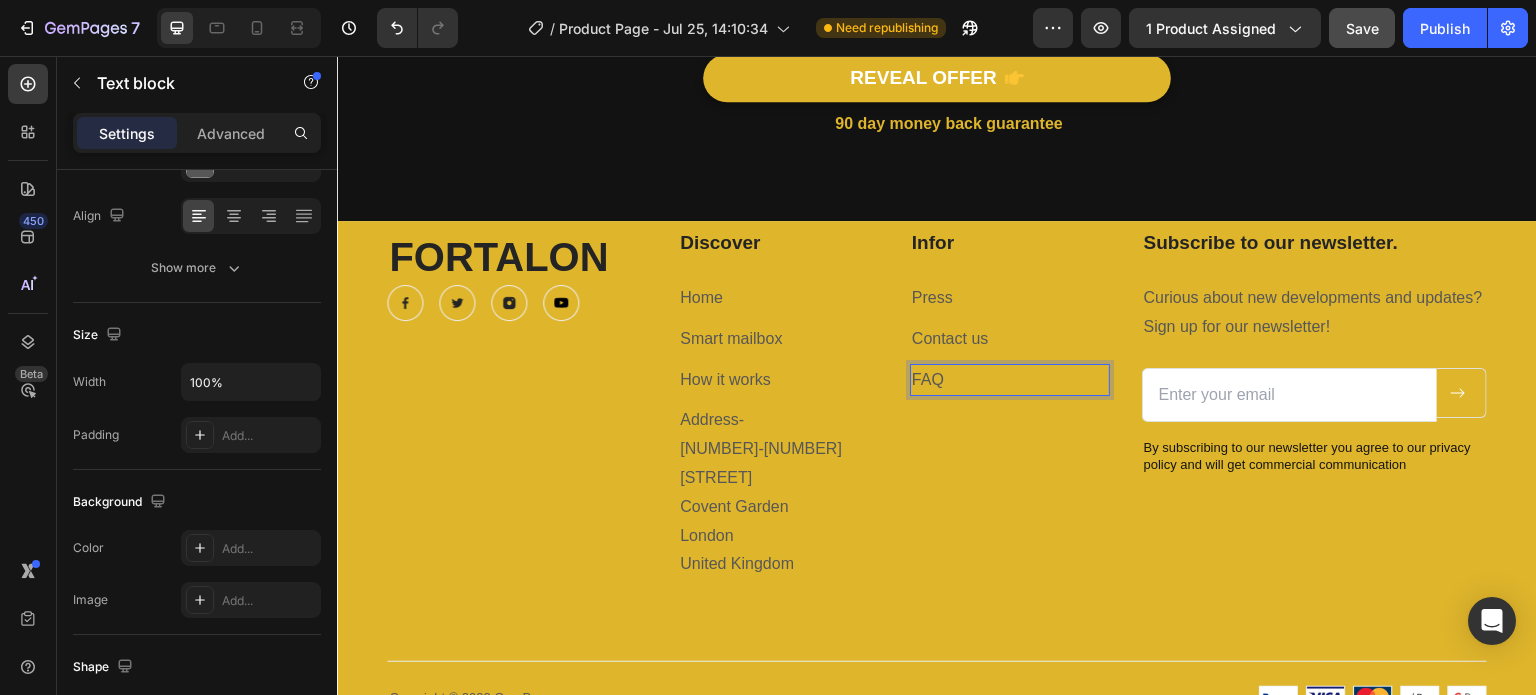 click on "FAQ" at bounding box center [1010, 380] 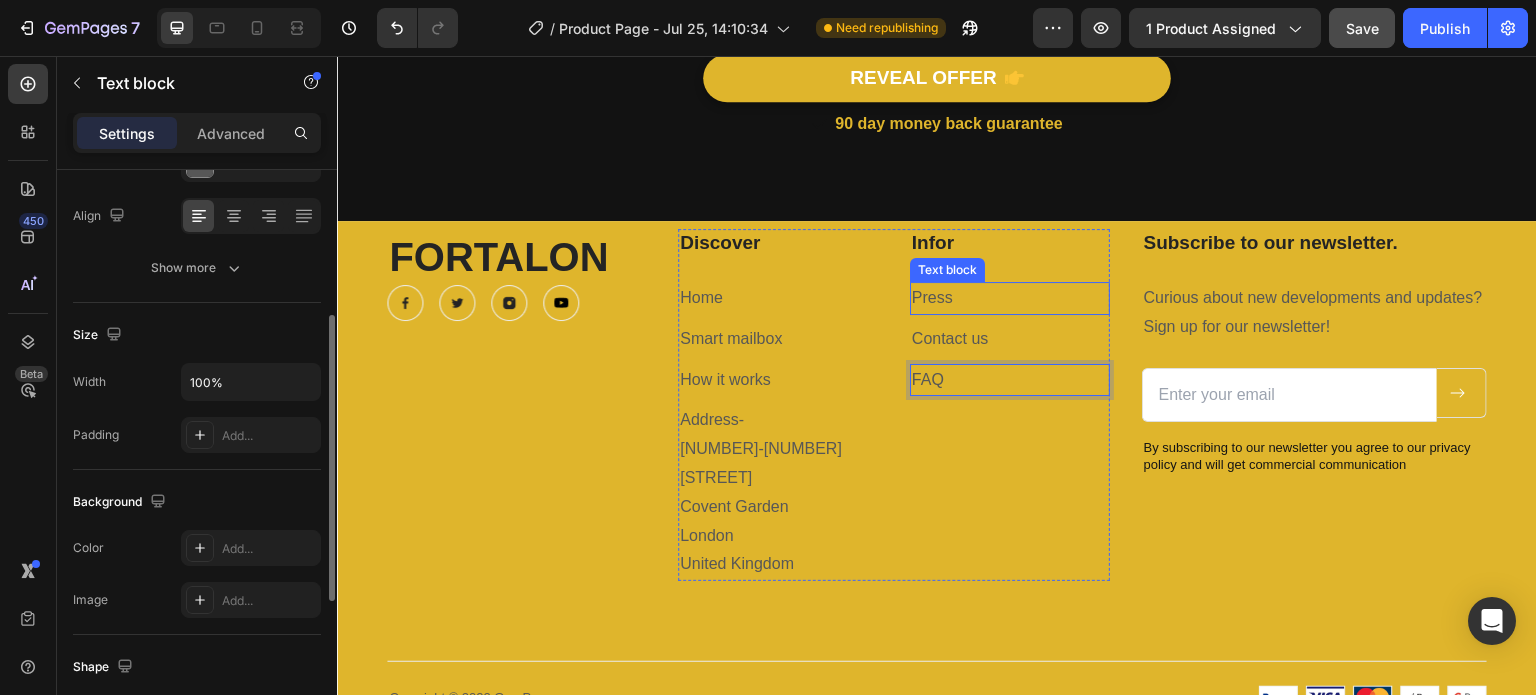 scroll, scrollTop: 297, scrollLeft: 0, axis: vertical 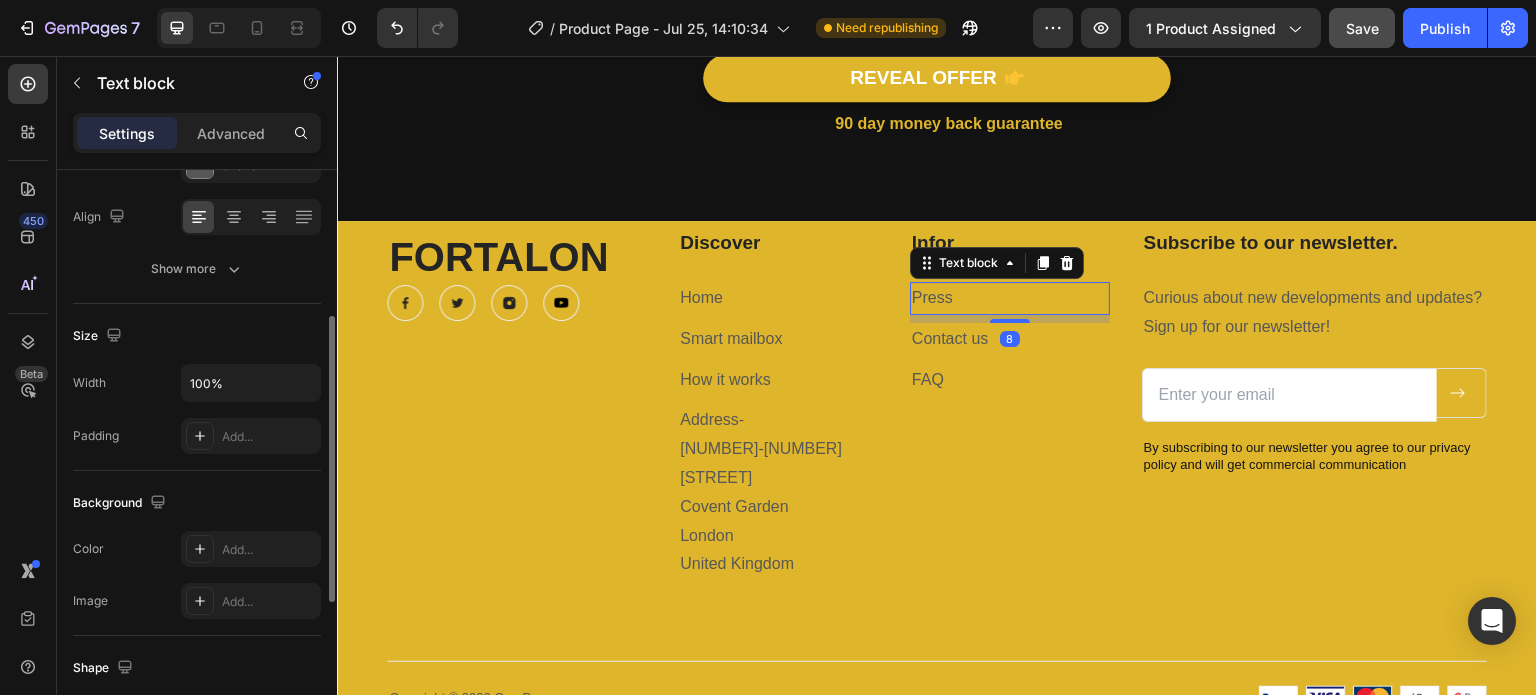 click on "Press" at bounding box center (1010, 298) 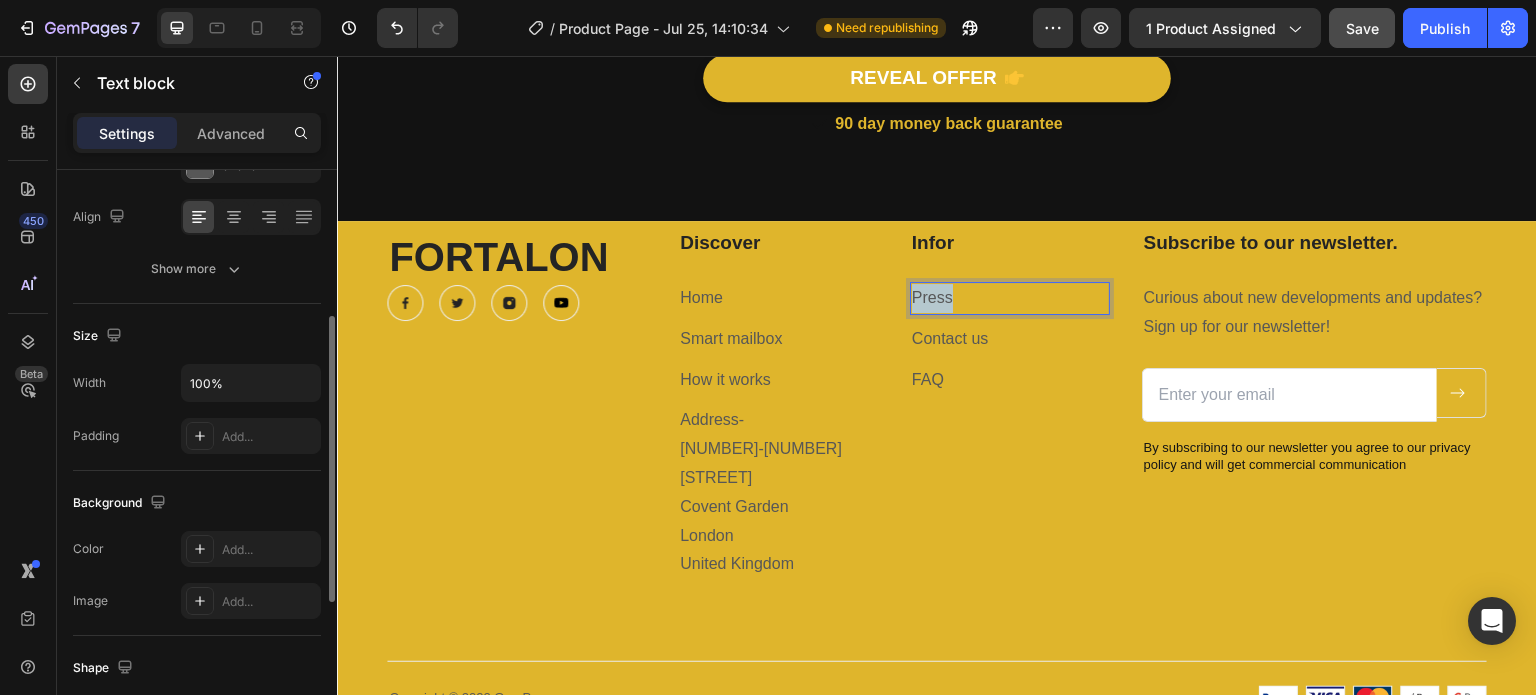 click on "Press" at bounding box center [1010, 298] 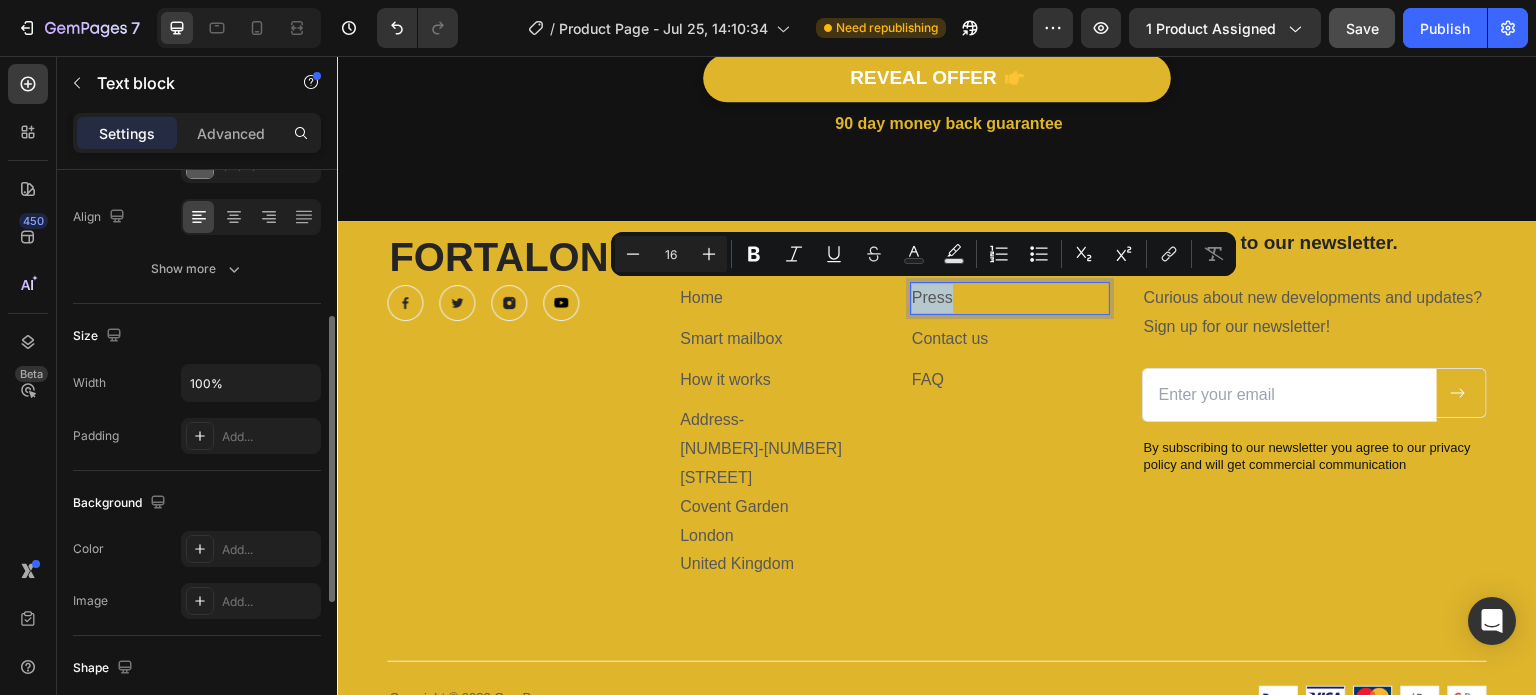 click on "Press" at bounding box center [1010, 298] 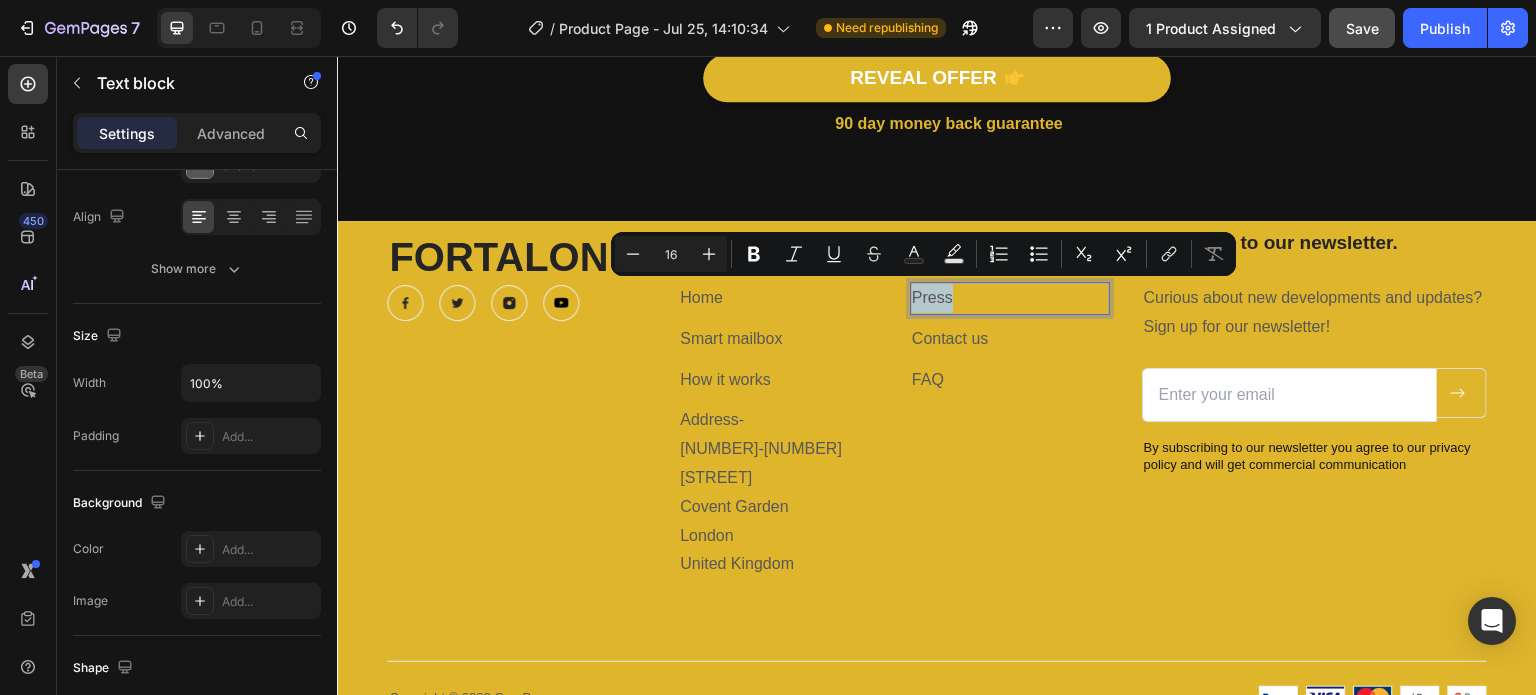 click on "Press" at bounding box center [1010, 298] 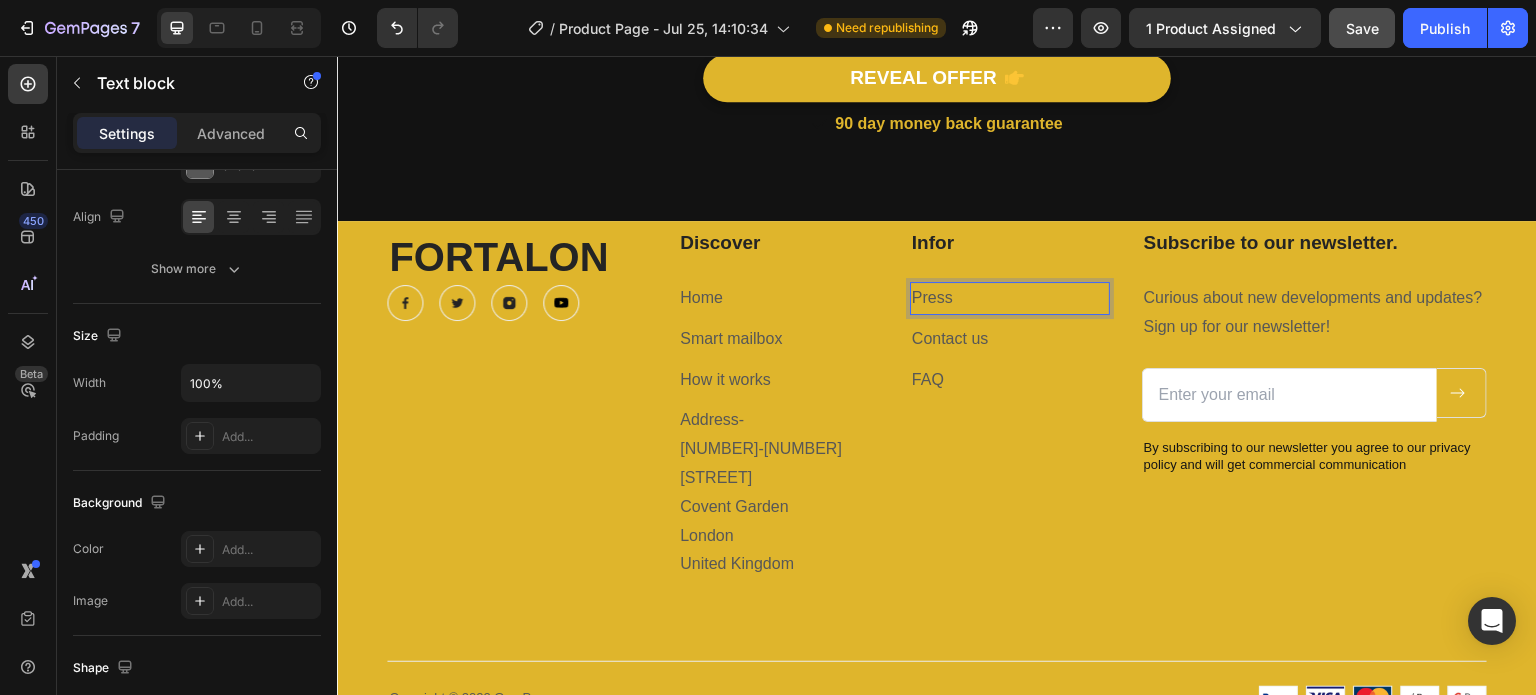 click on "Press" at bounding box center (1010, 298) 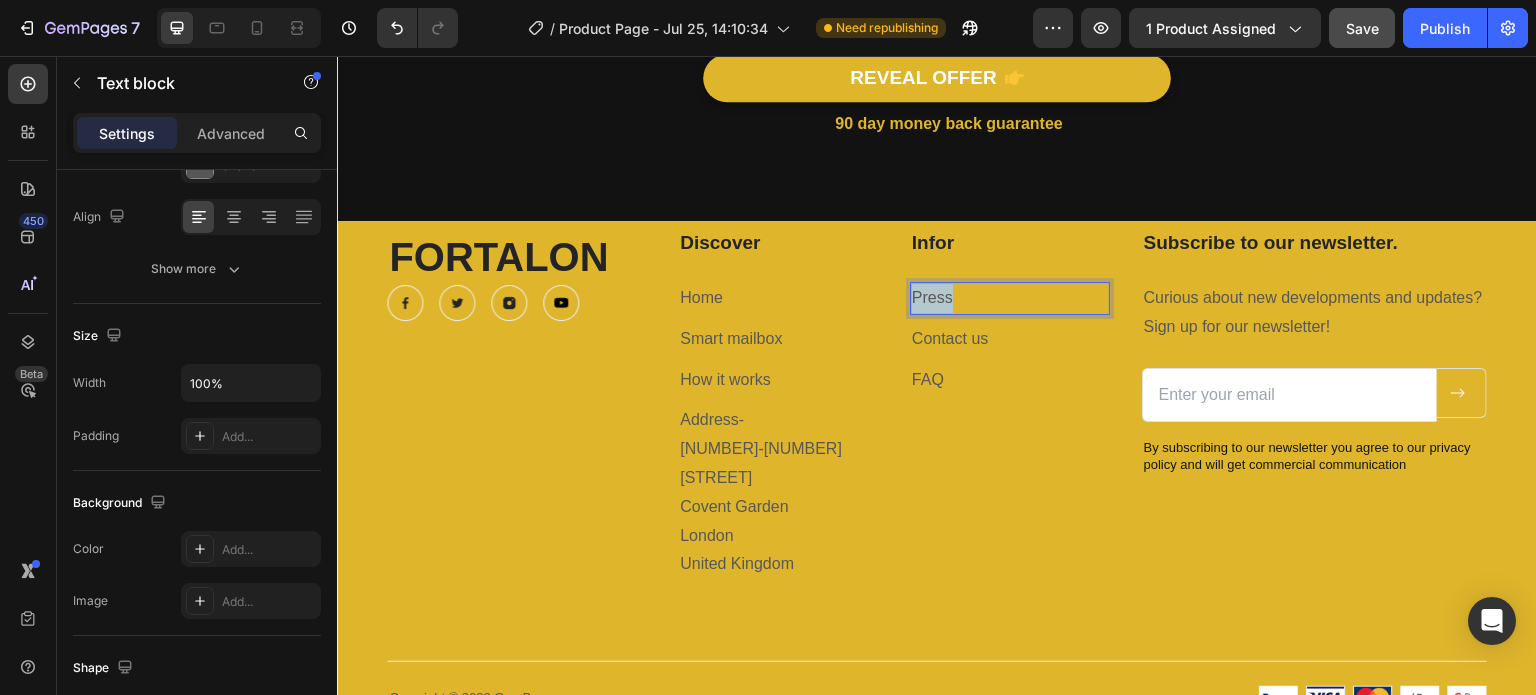 click on "Press" at bounding box center (1010, 298) 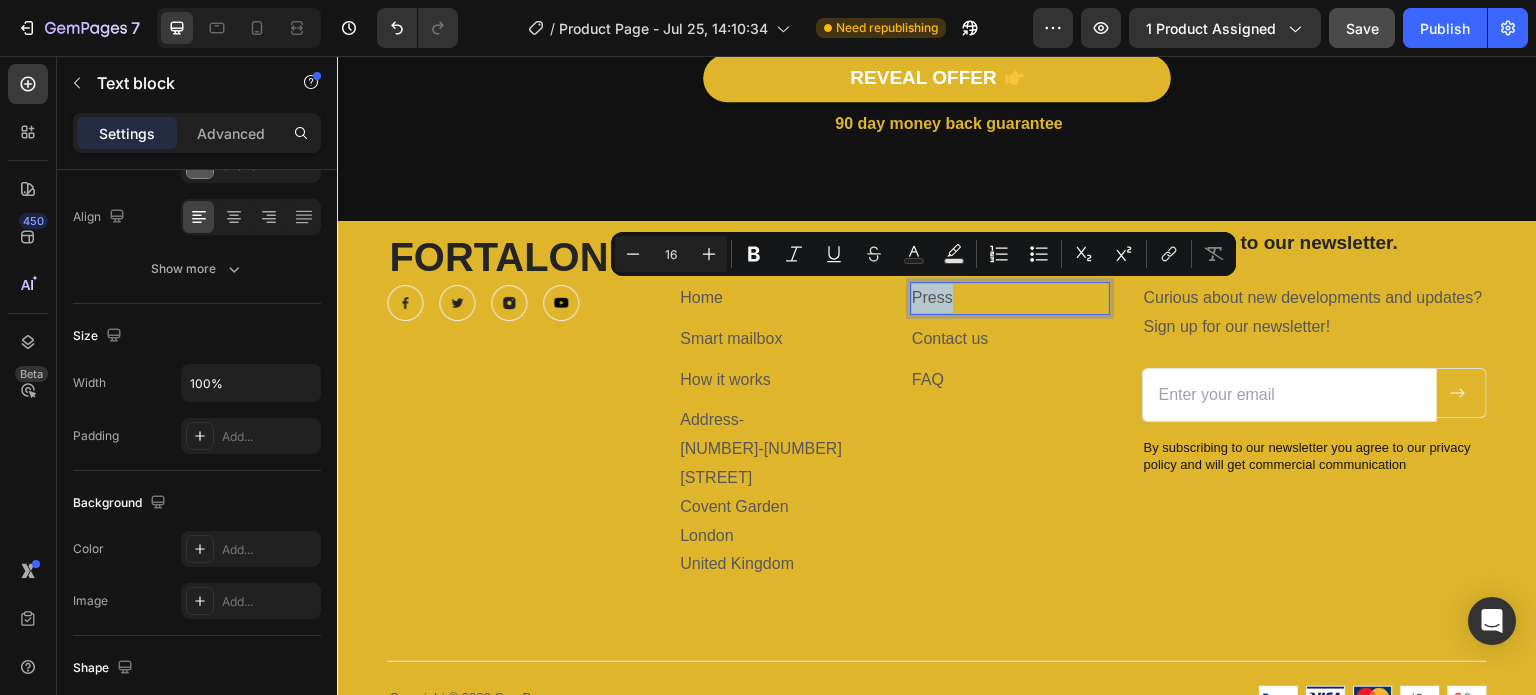 click on "Press" at bounding box center [1010, 298] 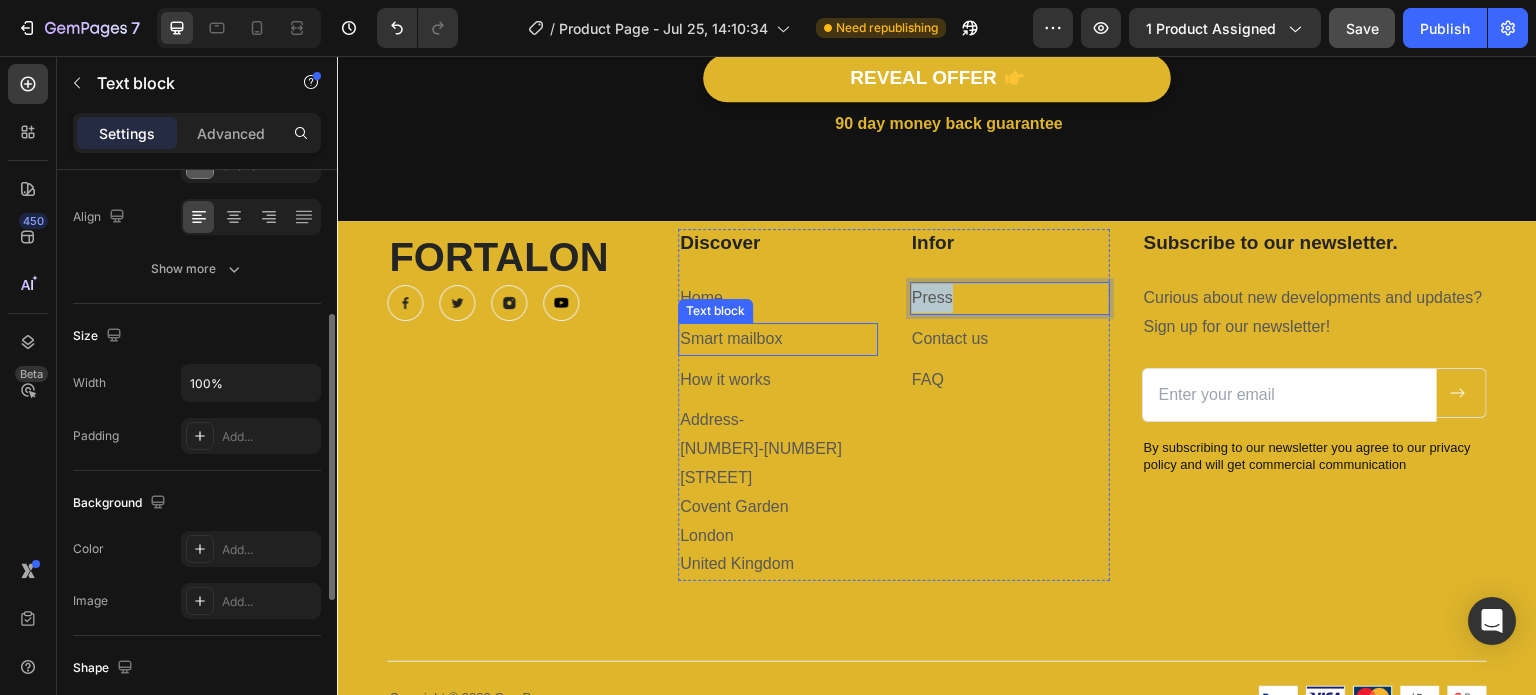 scroll, scrollTop: 296, scrollLeft: 0, axis: vertical 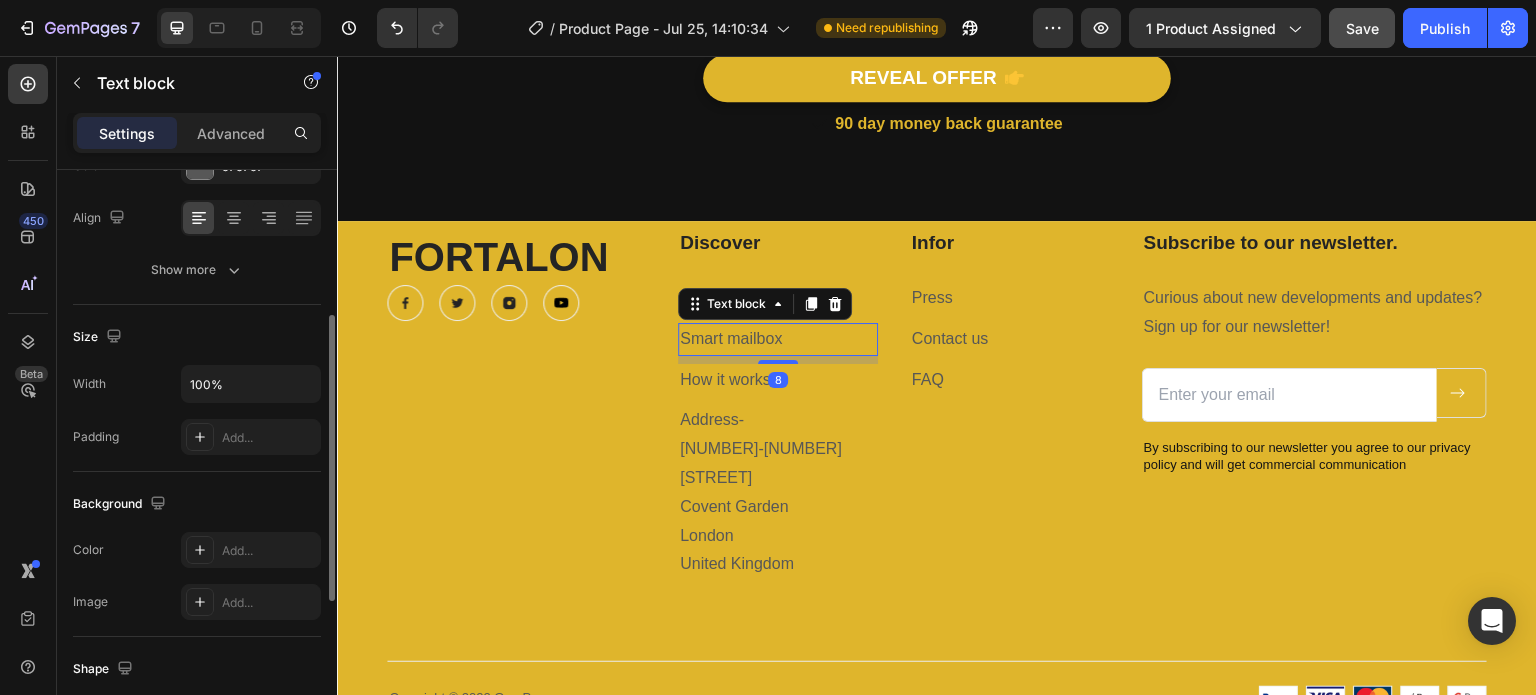 click on "Smart mailbox" at bounding box center (778, 339) 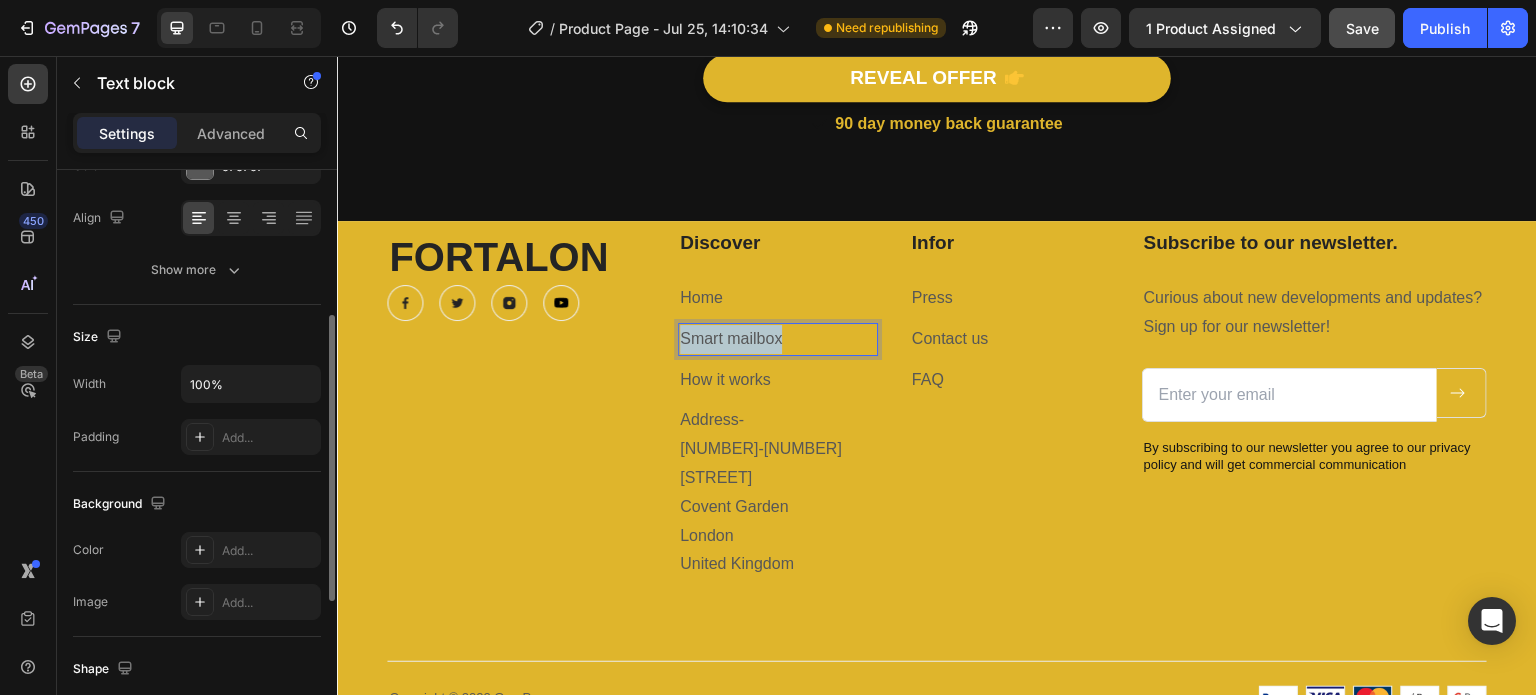 click on "Smart mailbox" at bounding box center (778, 339) 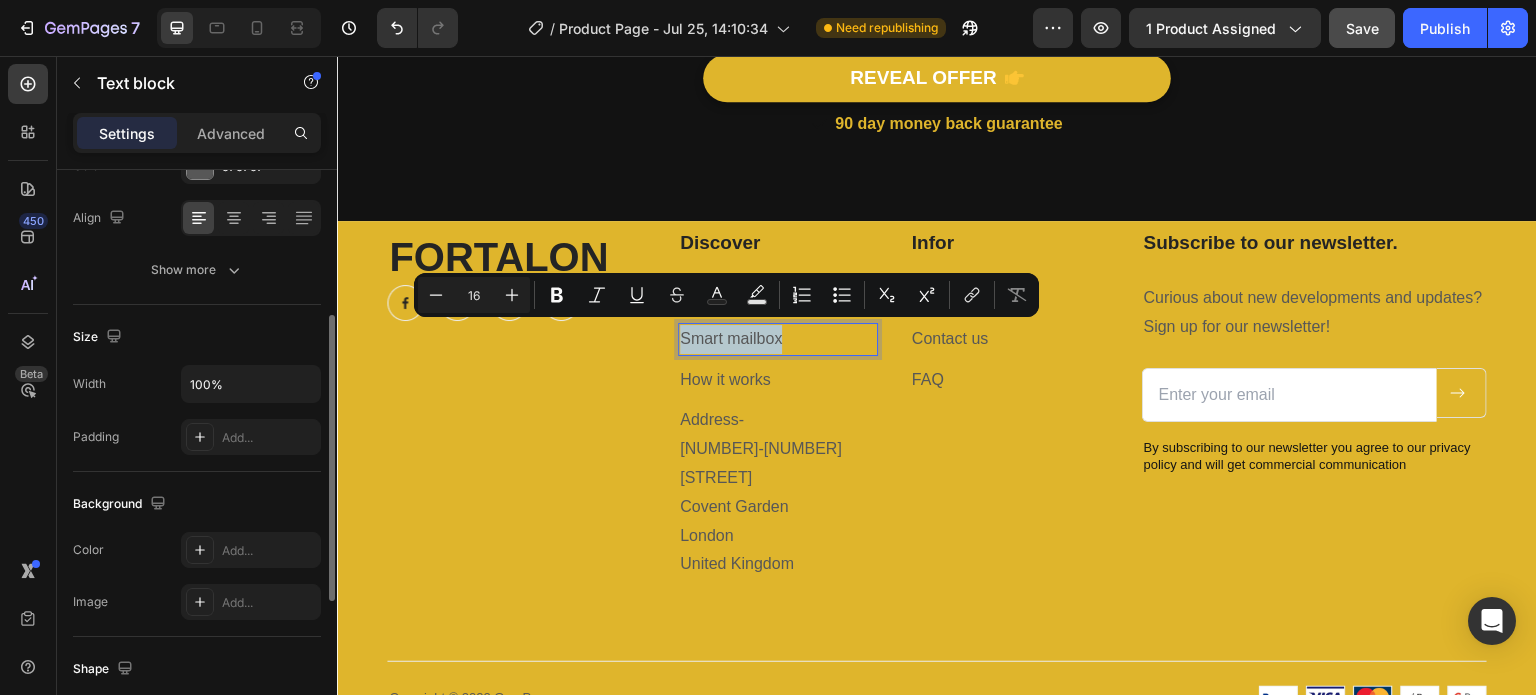 click on "Smart mailbox" at bounding box center [778, 339] 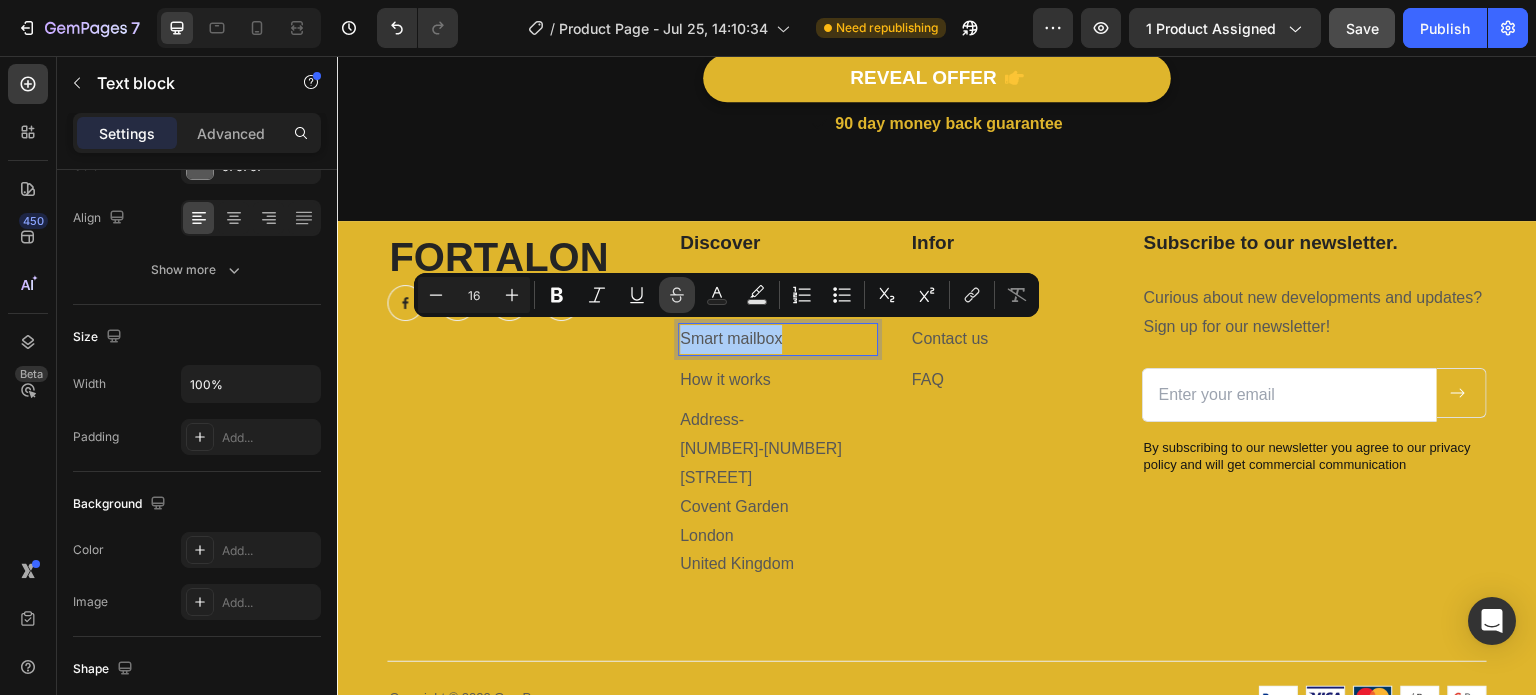 click 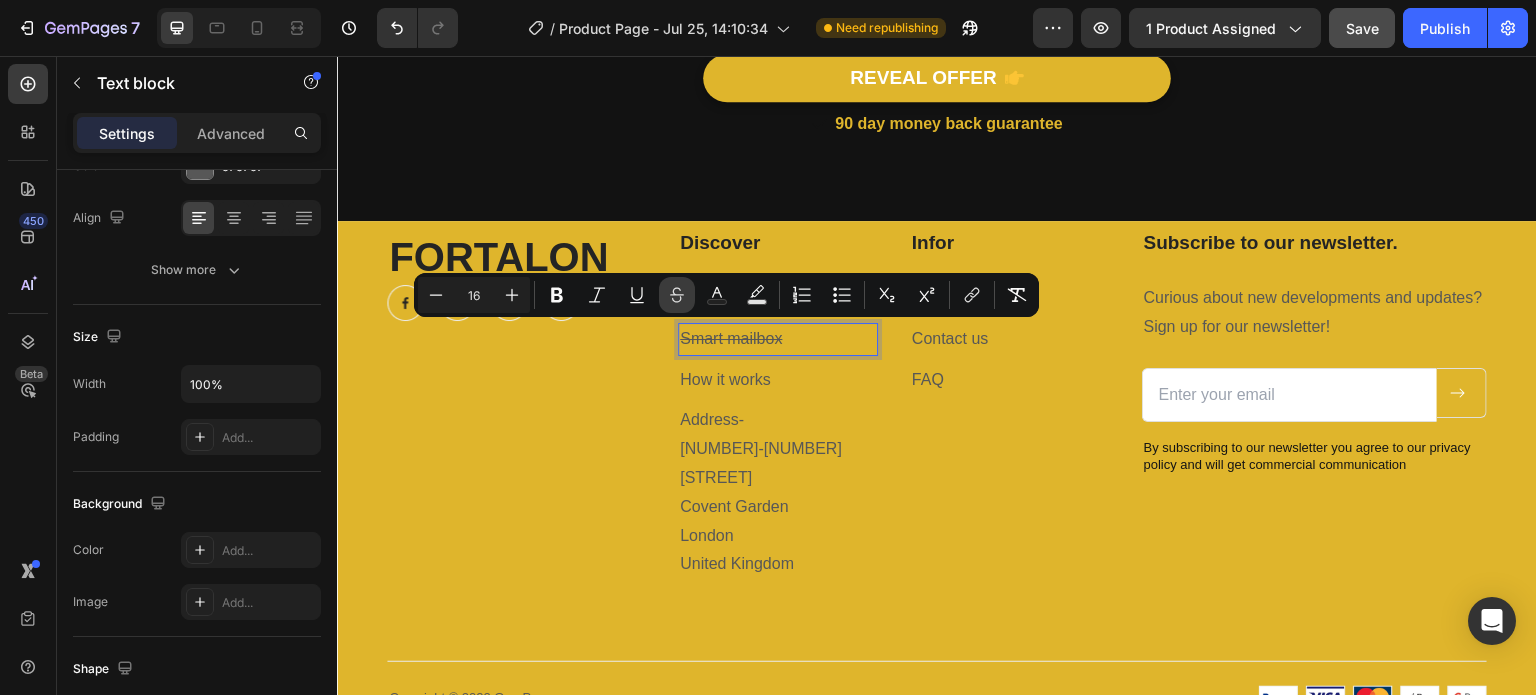 click 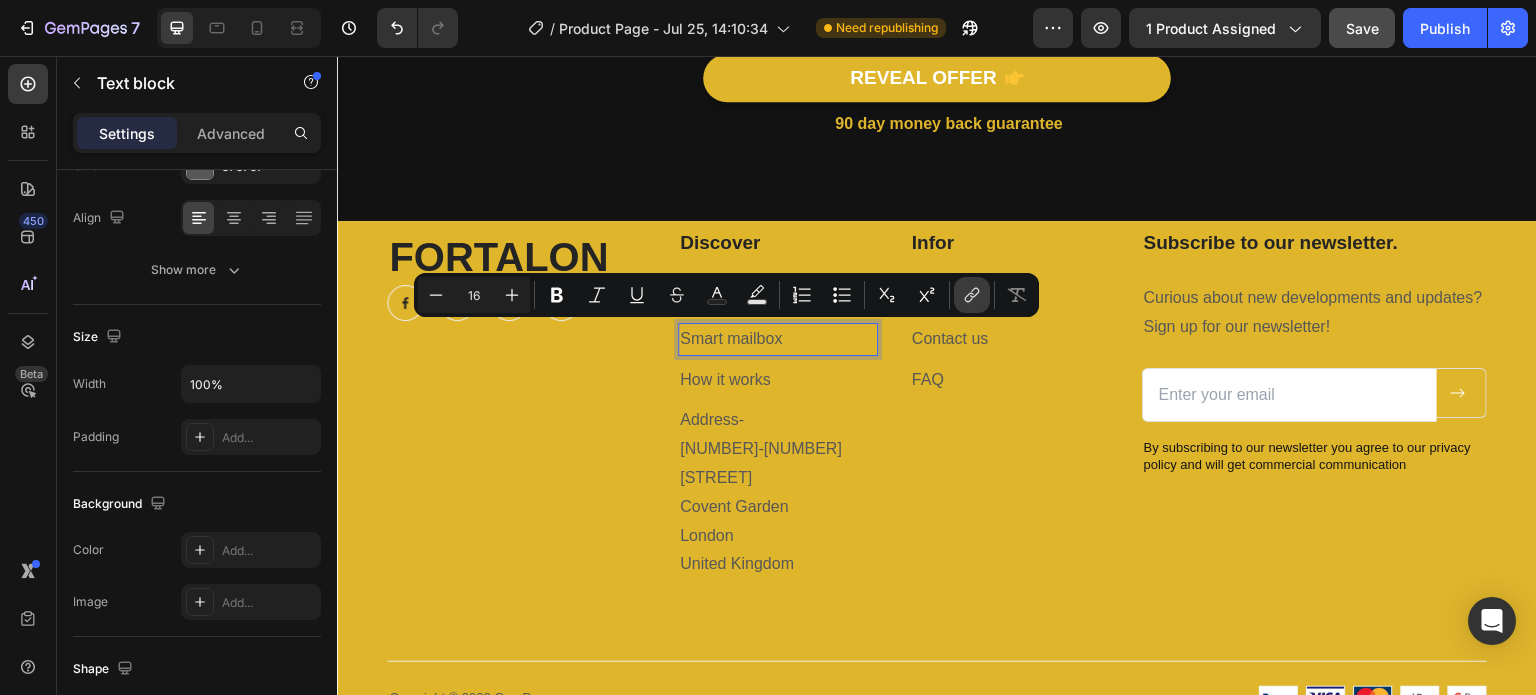 click 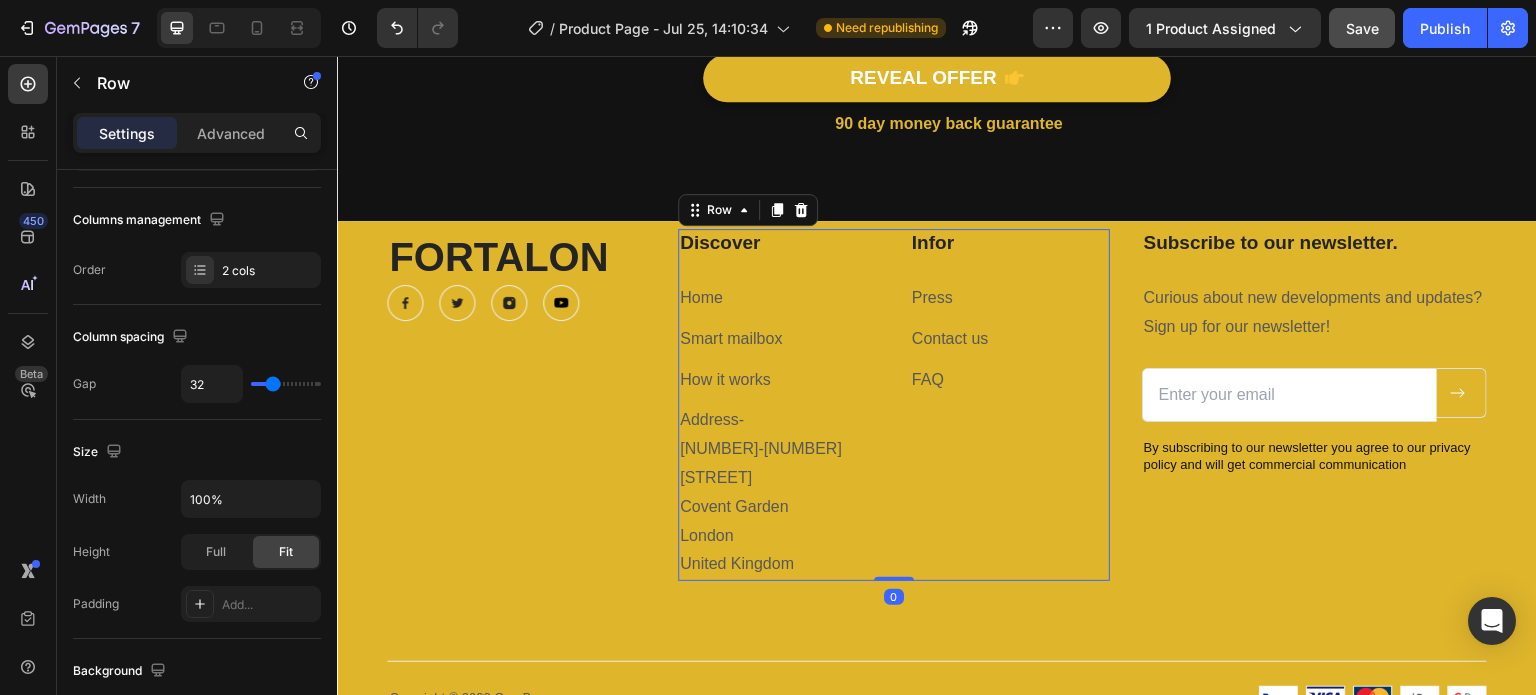 scroll, scrollTop: 0, scrollLeft: 0, axis: both 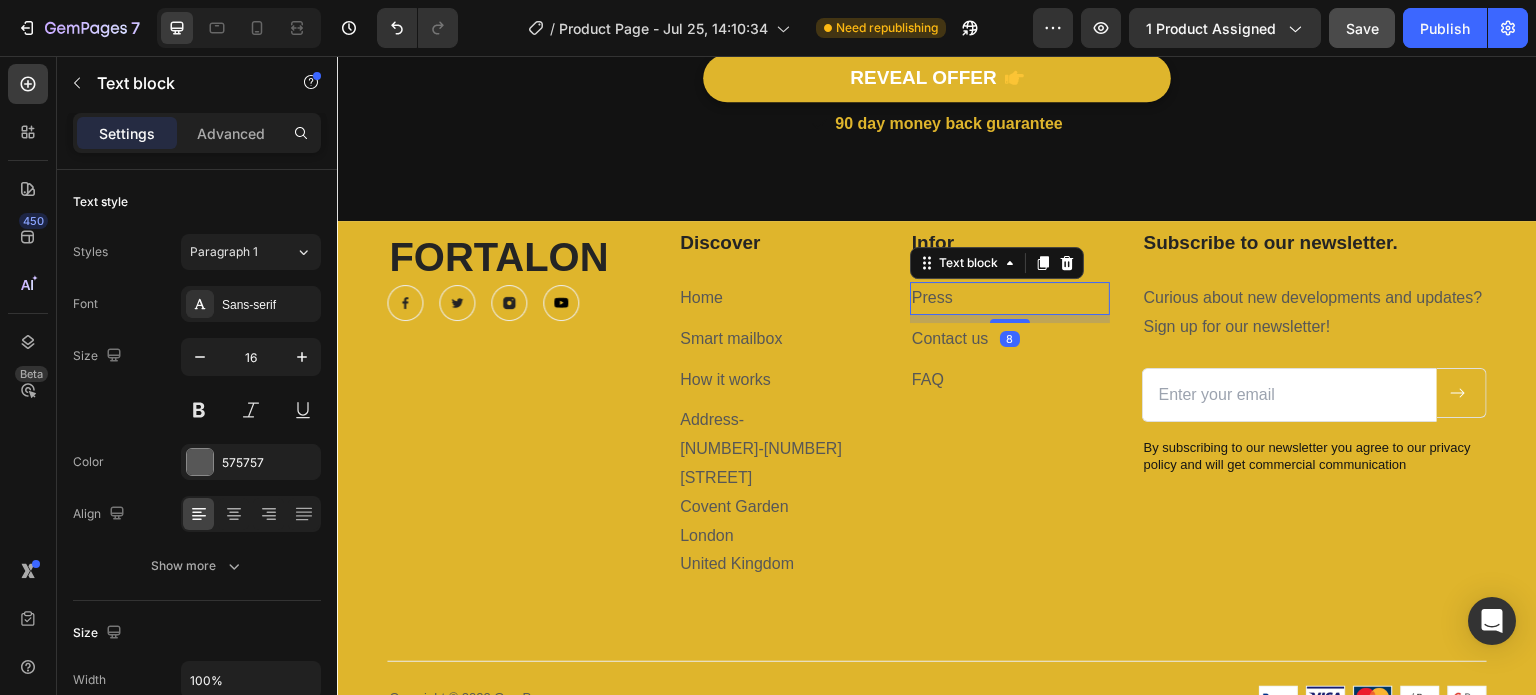 click on "Press" at bounding box center [1010, 298] 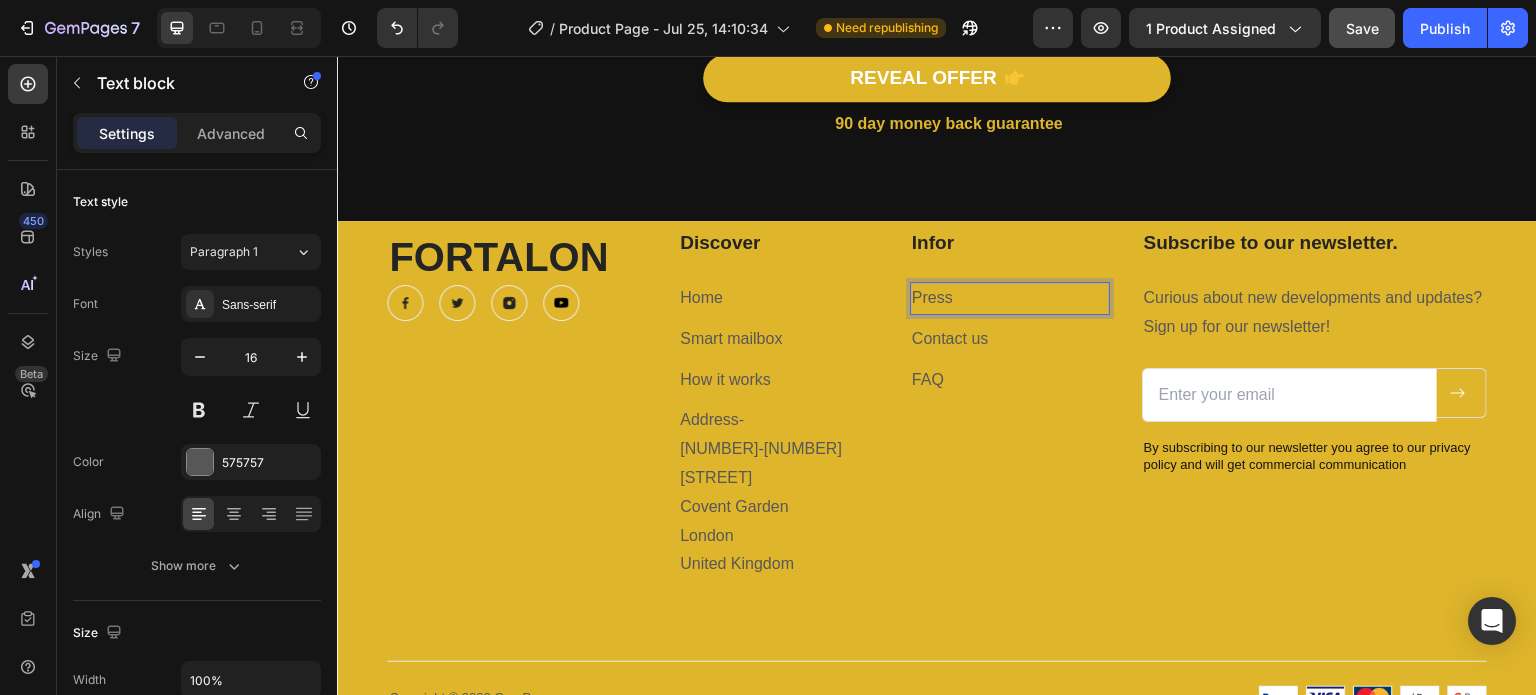 click on "Press" at bounding box center [1010, 298] 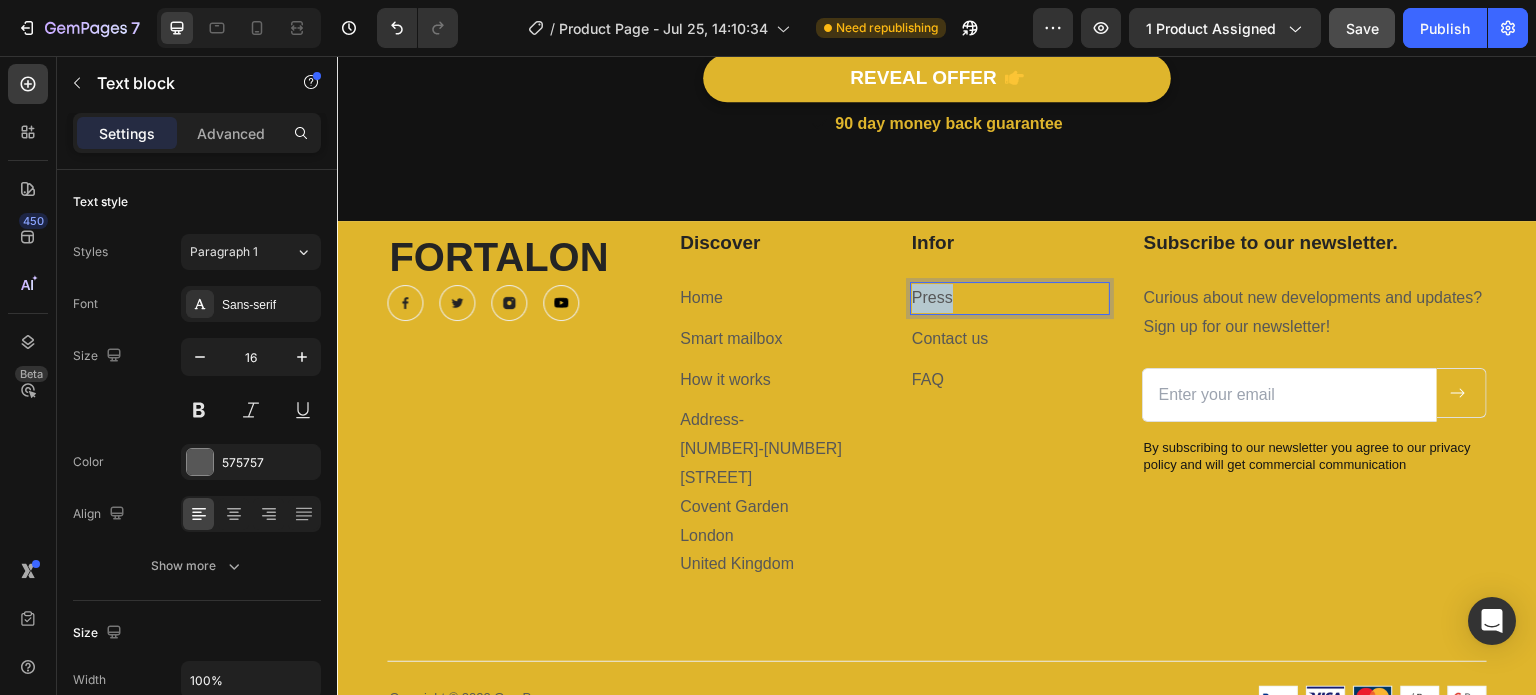 click on "Press" at bounding box center [1010, 298] 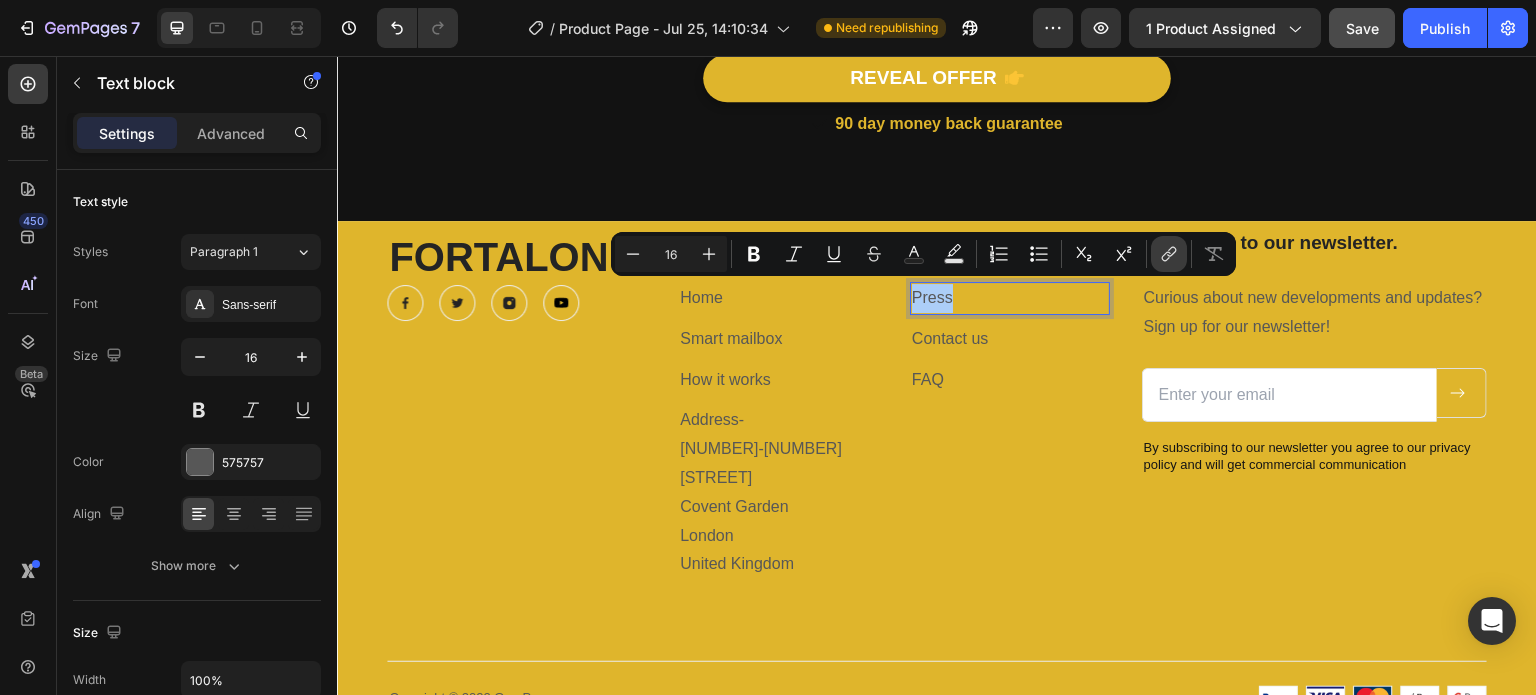 click on "link" at bounding box center [1169, 254] 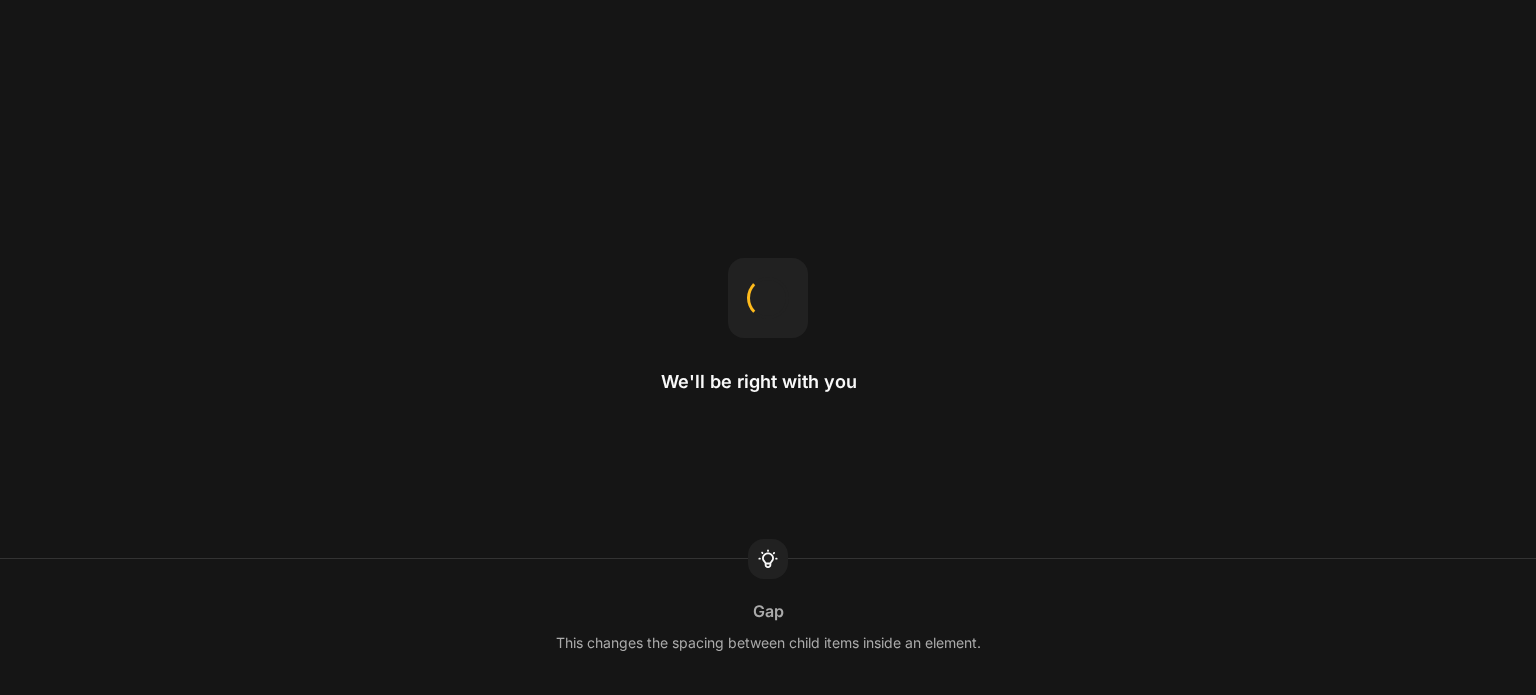 scroll, scrollTop: 0, scrollLeft: 0, axis: both 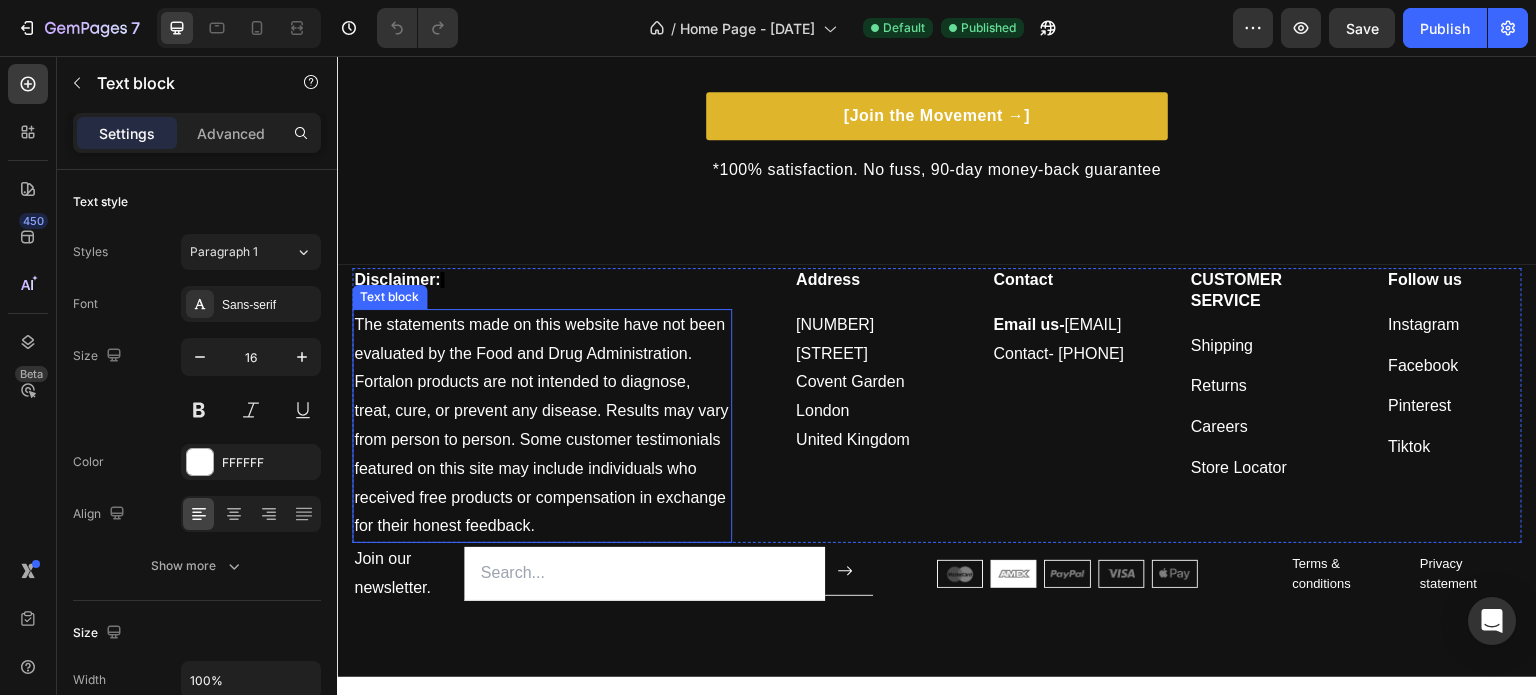 click on "The statements made on this website have not been evaluated by the Food and Drug Administration. Fortalon products are not intended to diagnose, treat, cure, or prevent any disease. Results may vary from person to person. Some customer testimonials featured on this site may include individuals who received free products or compensation in exchange for their honest feedback." at bounding box center (542, 426) 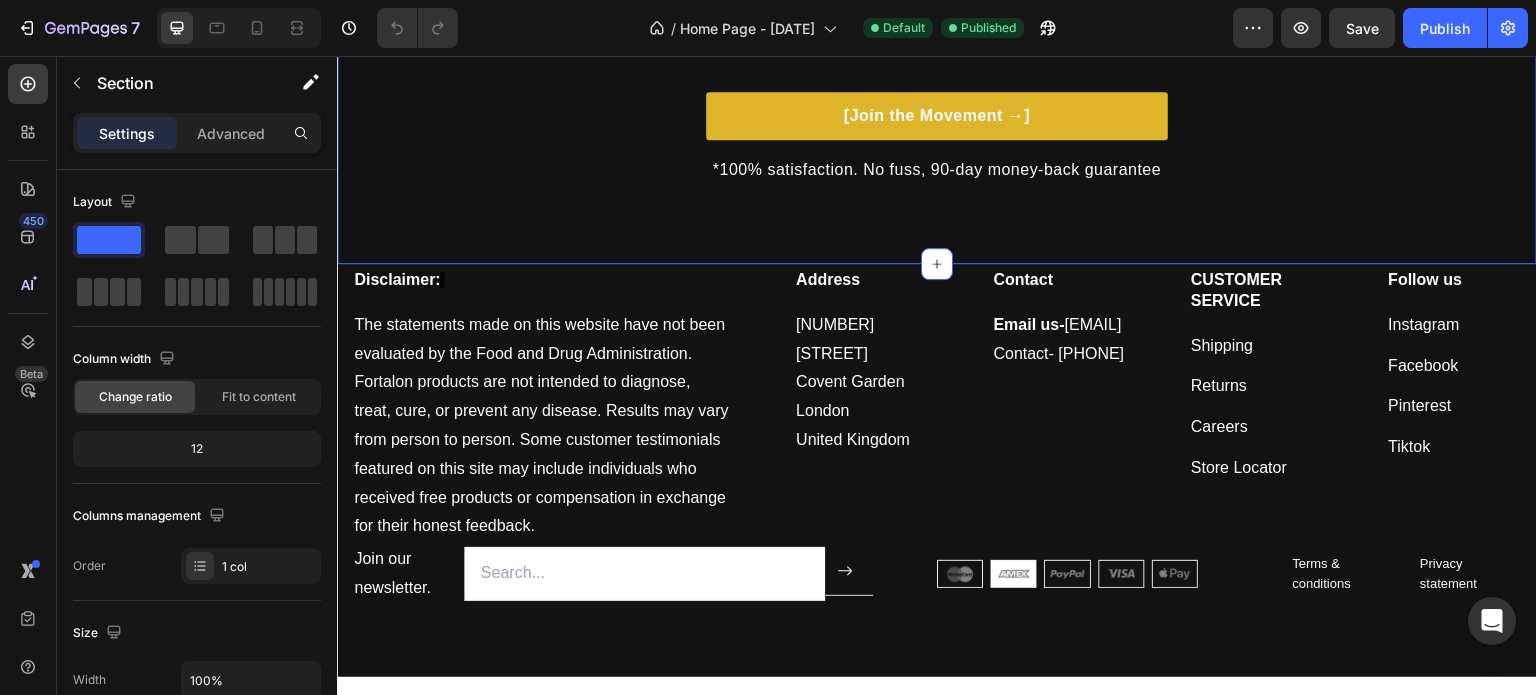 click on "We’re Not Just Another Brand — We’re the Standard. Heading It’s easy to see why men are leaving generic hair products behind. Fortalon is precision-formulated with high-performance ingredients that restore your scalp, energize your hair, and elevate your presence. This is where real hair care begins. Text block Row [Join the Movement →] Button *100% satisfaction. No fuss, 90-day money-back guarantee Text block Row" at bounding box center (937, -8) 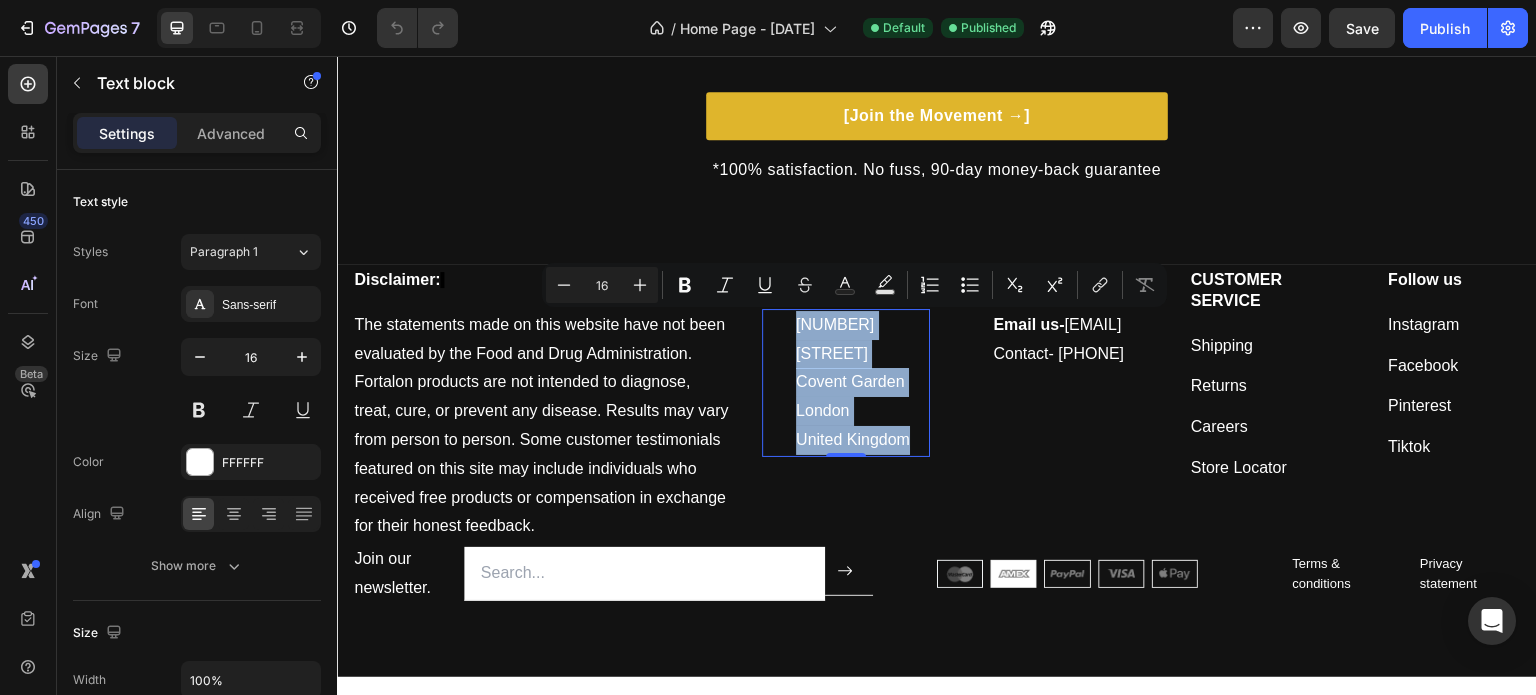 drag, startPoint x: 911, startPoint y: 440, endPoint x: 780, endPoint y: 330, distance: 171.05847 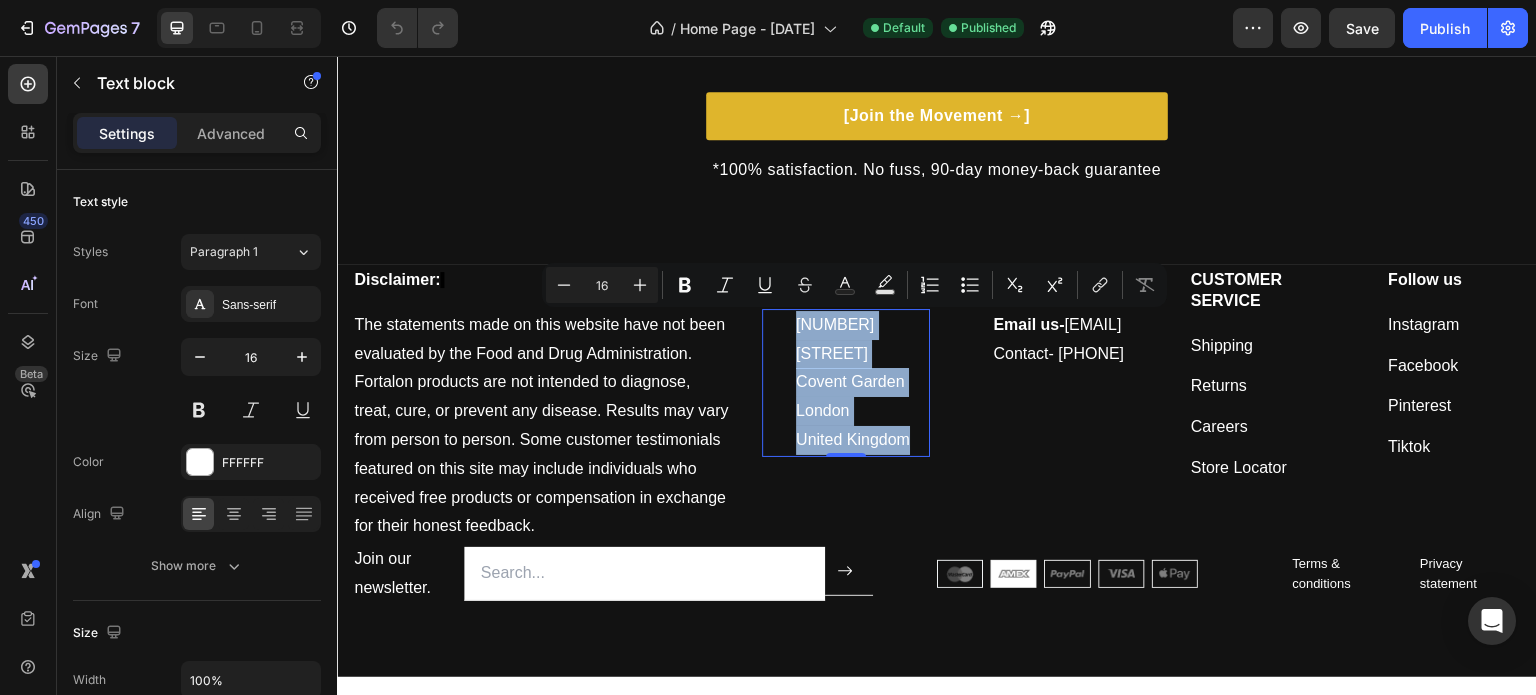 click on "[NUMBER] [STREET] [CITY] [COUNTRY]" at bounding box center (846, 383) 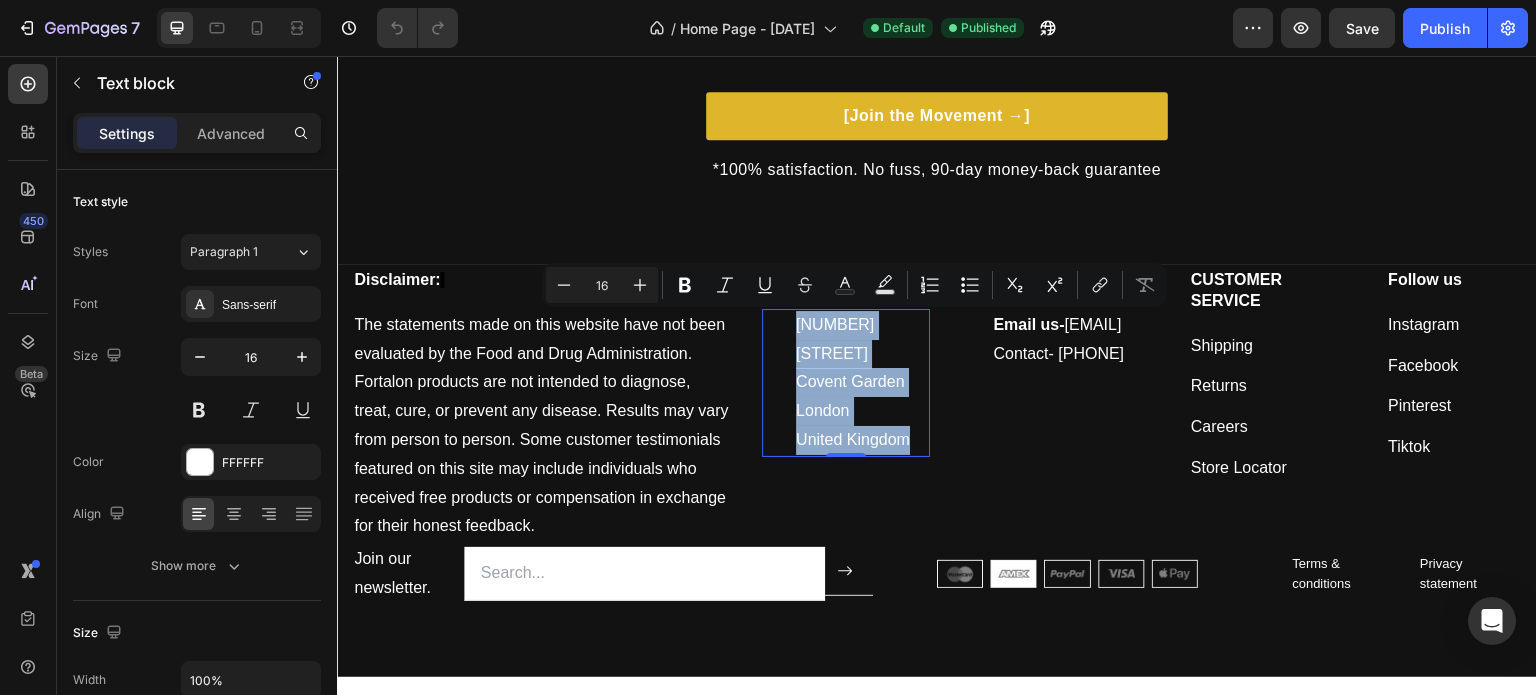 copy on "[NUMBER] [STREET] [CITY] [COUNTRY]" 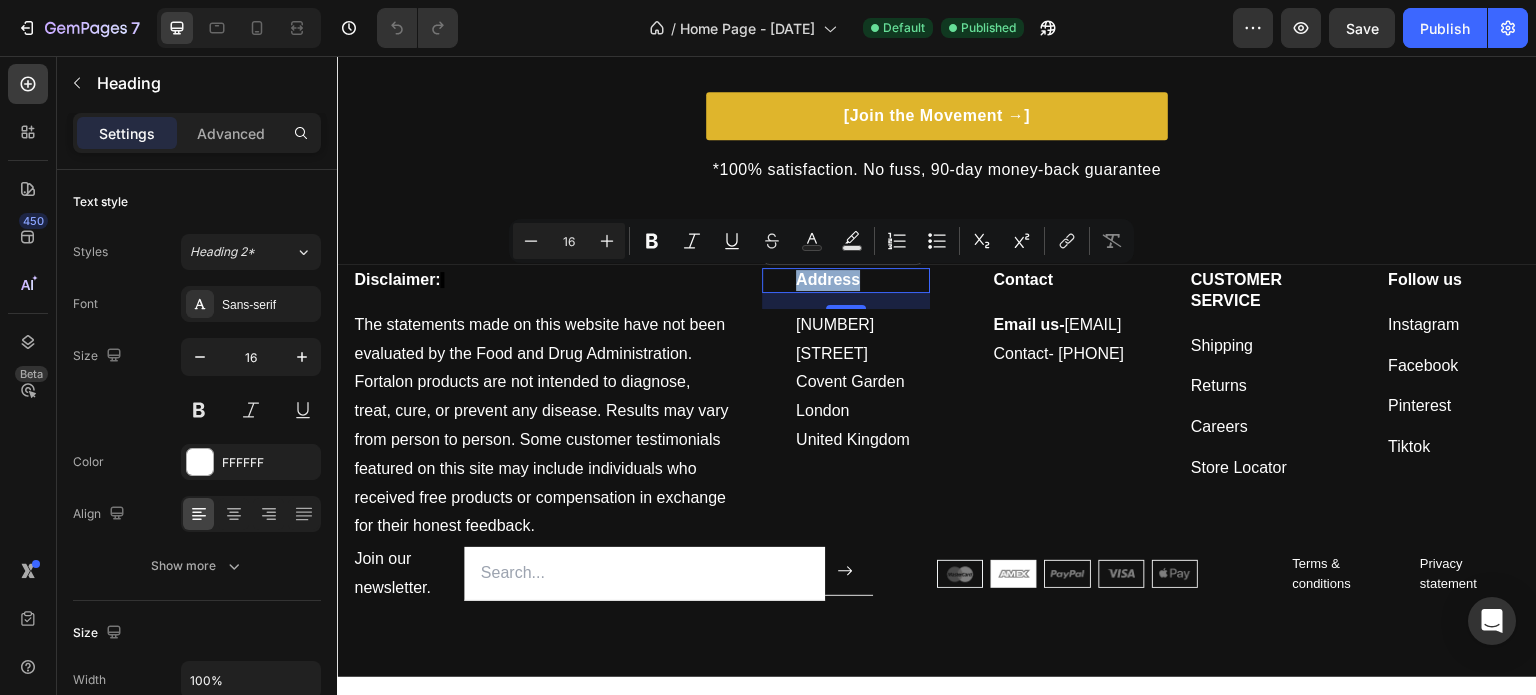 drag, startPoint x: 866, startPoint y: 276, endPoint x: 788, endPoint y: 283, distance: 78.31347 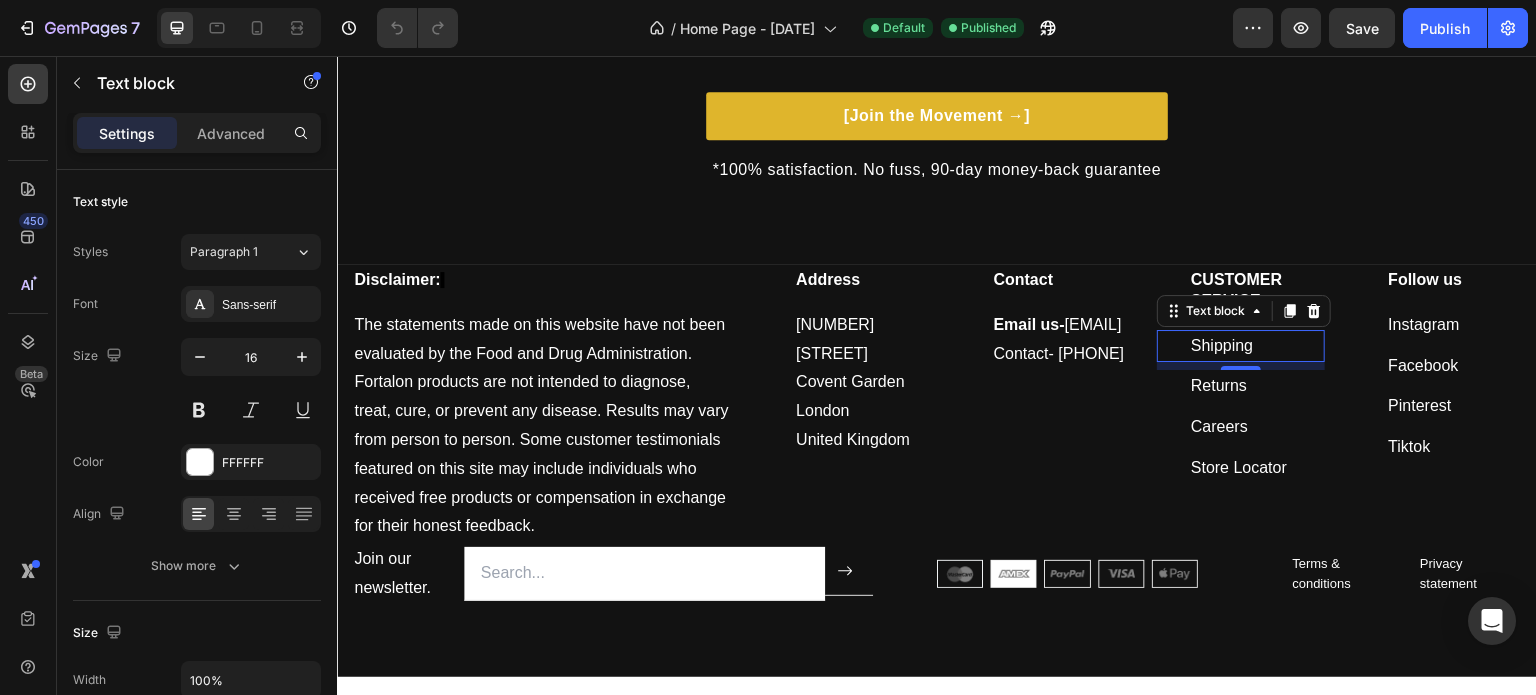 click on "Shipping ⁠⁠⁠⁠⁠⁠⁠" at bounding box center [1257, 346] 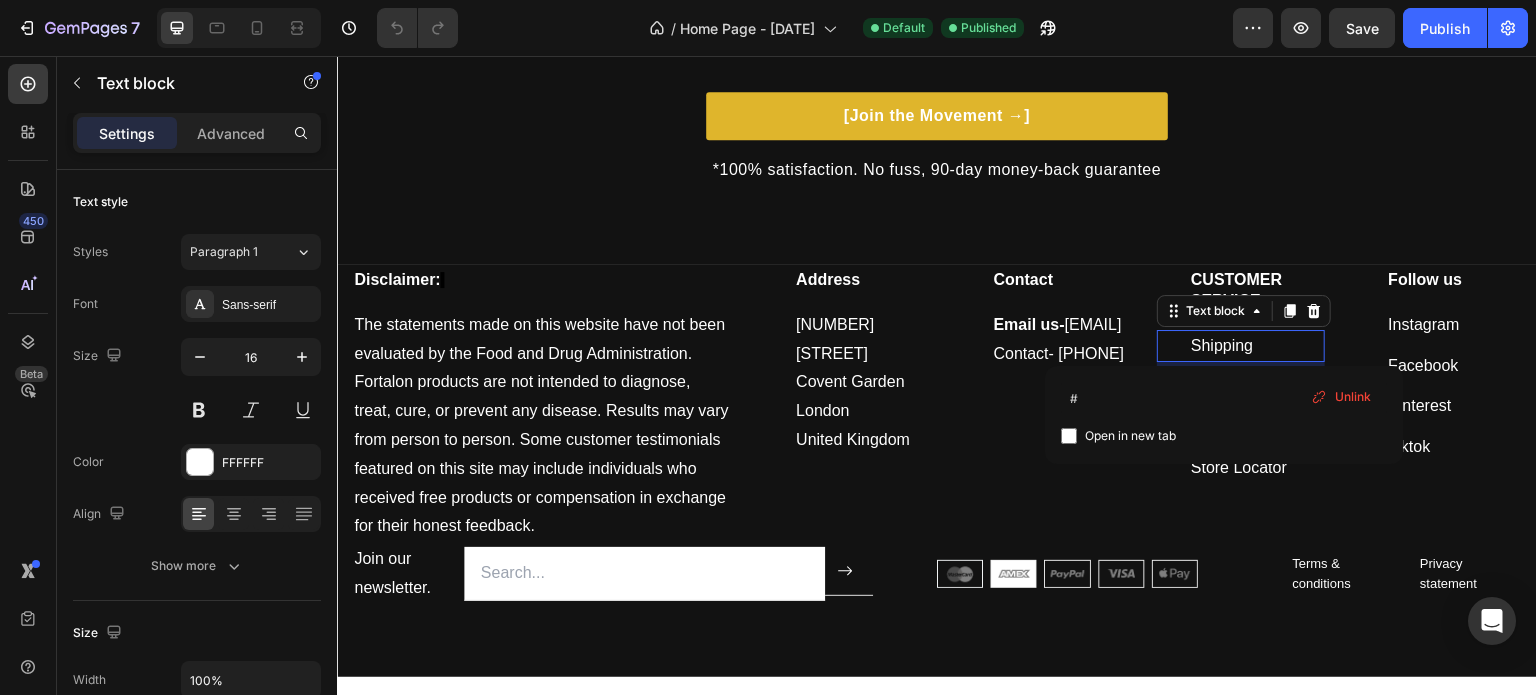 click on "Shipping" at bounding box center (1222, 345) 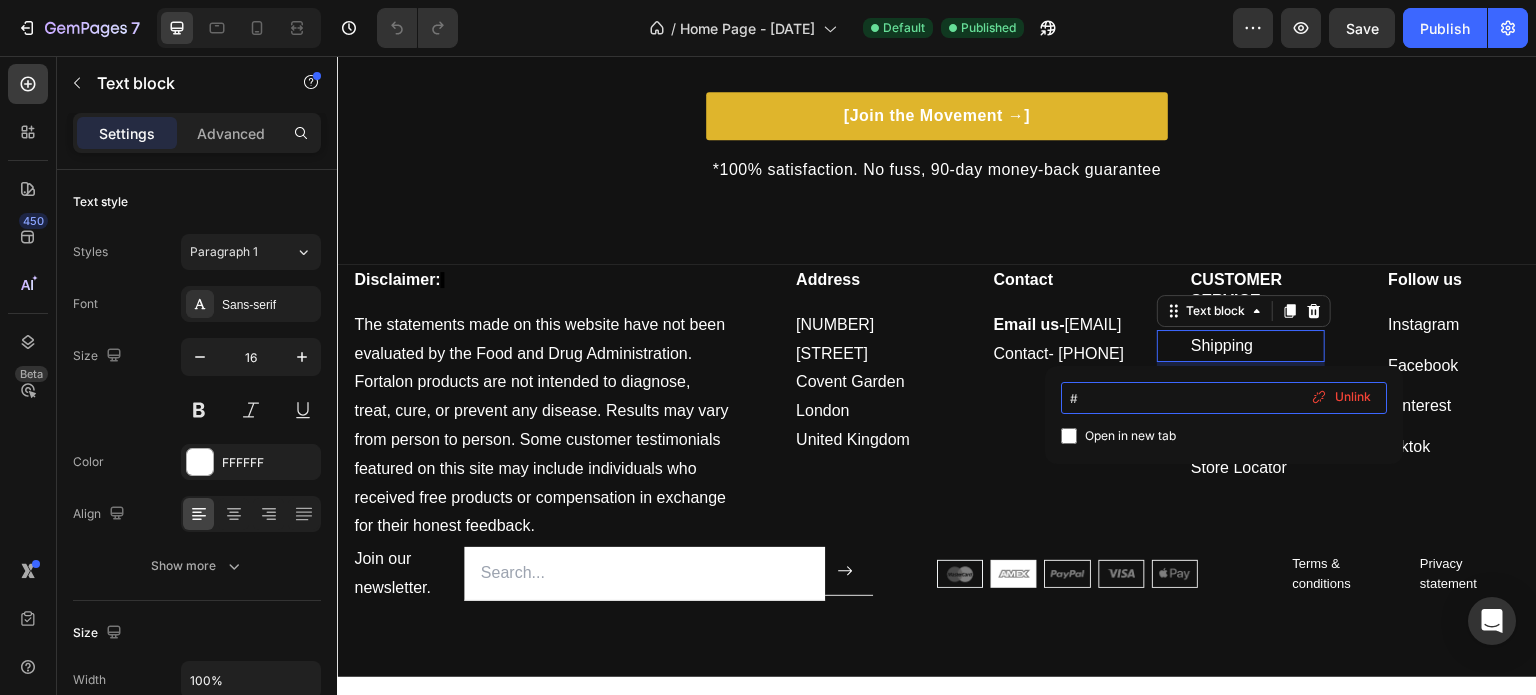 click on "#" at bounding box center [1224, 398] 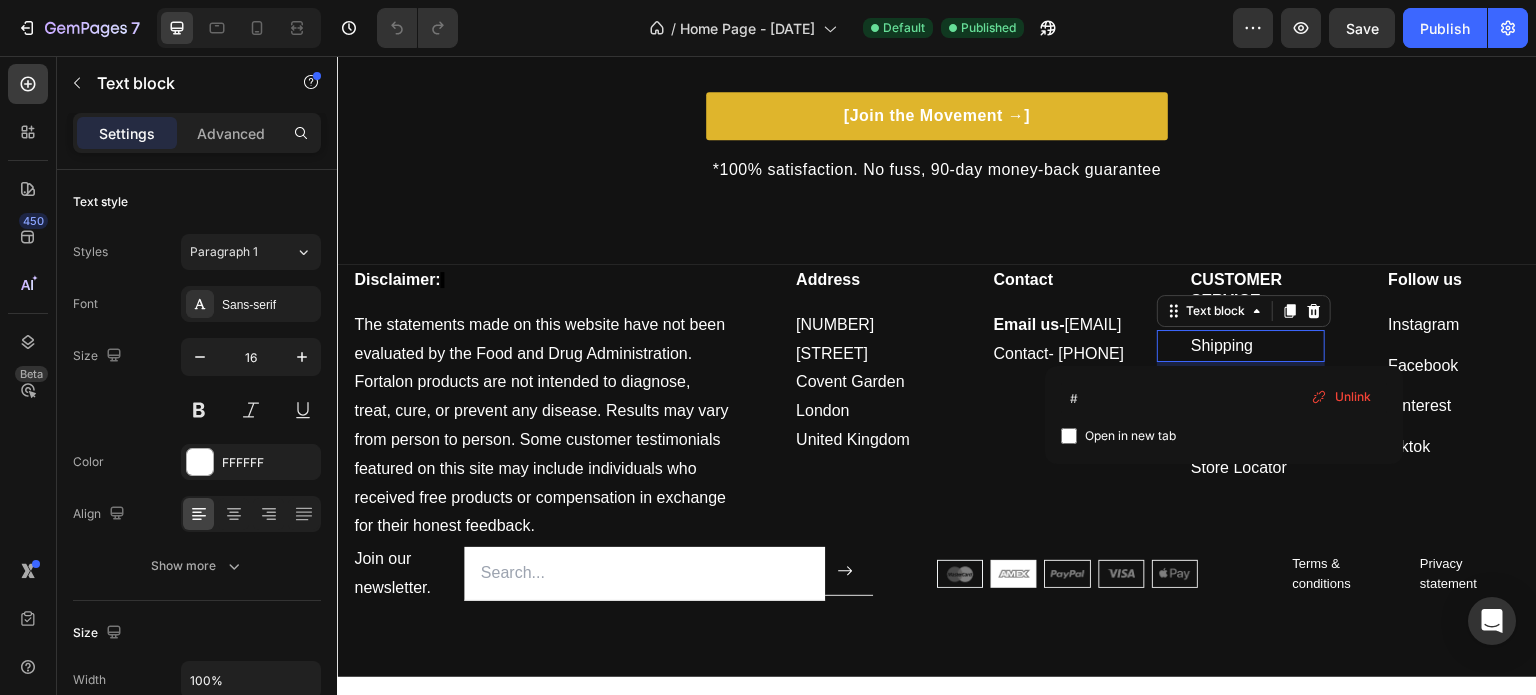click on "Open in new tab" at bounding box center [1130, 436] 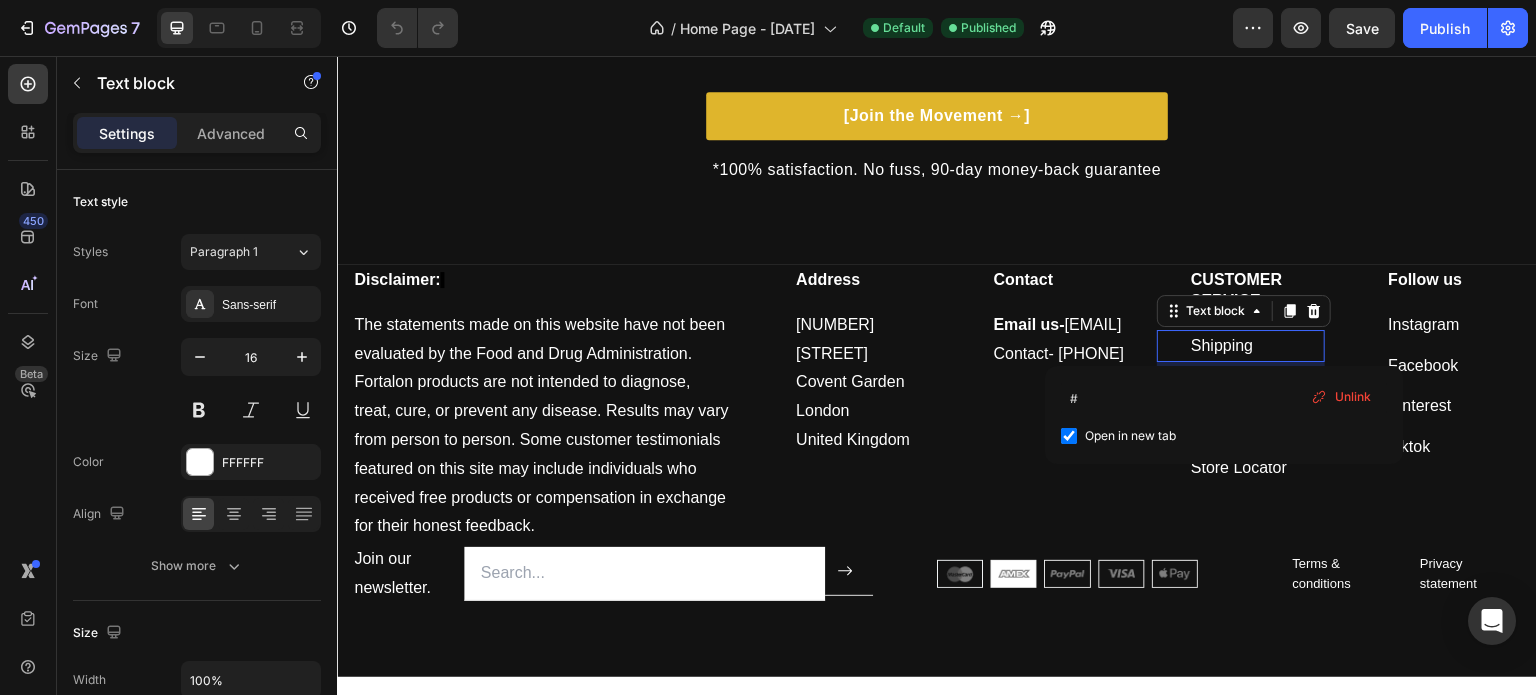 click on "Open in new tab" at bounding box center [1130, 436] 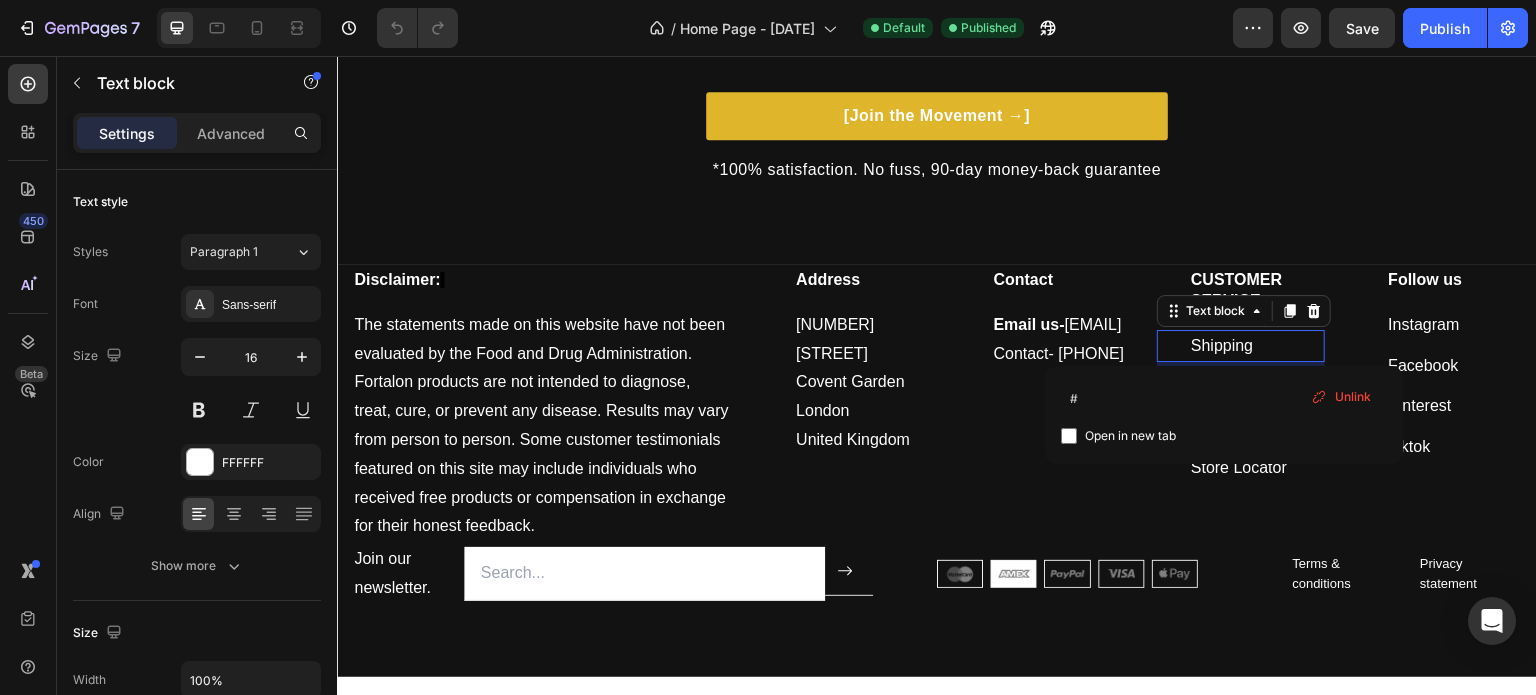 checkbox on "false" 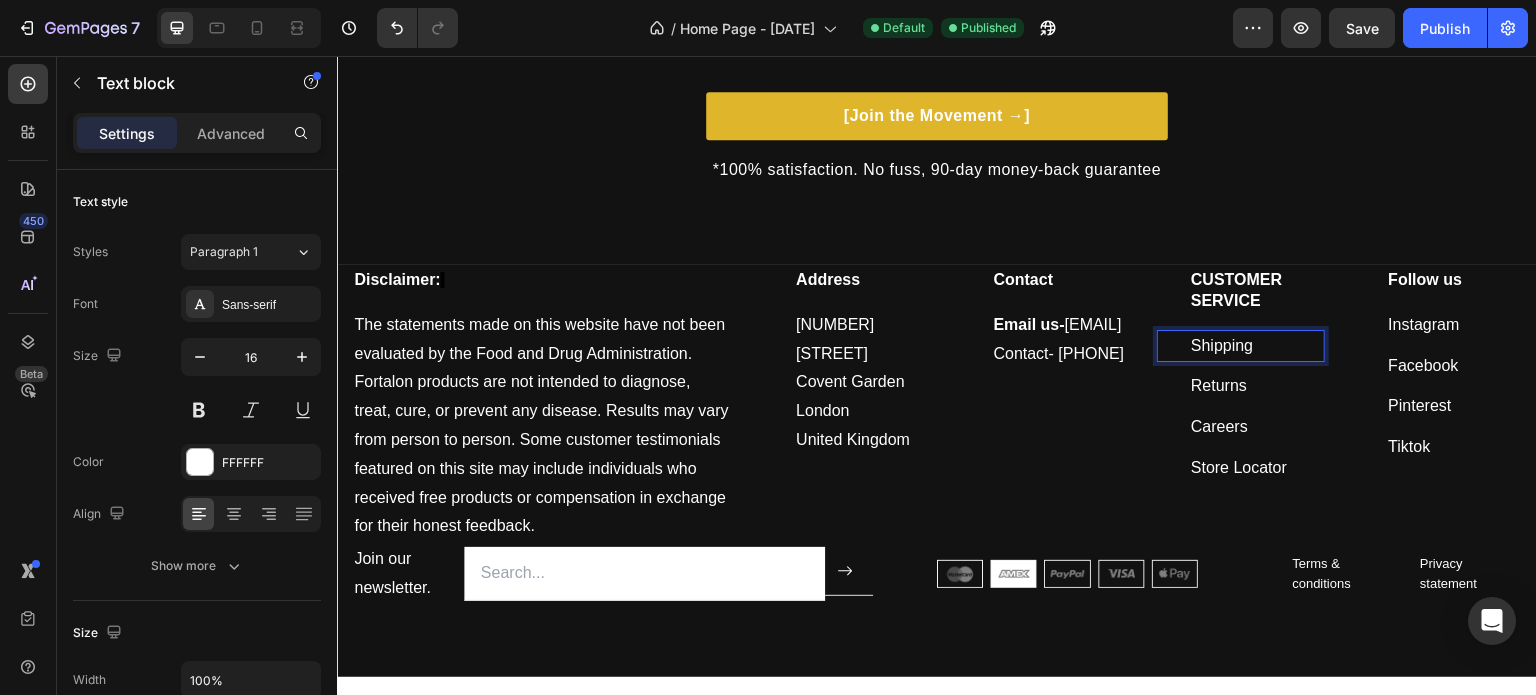 click on "Shipping" at bounding box center [1257, 346] 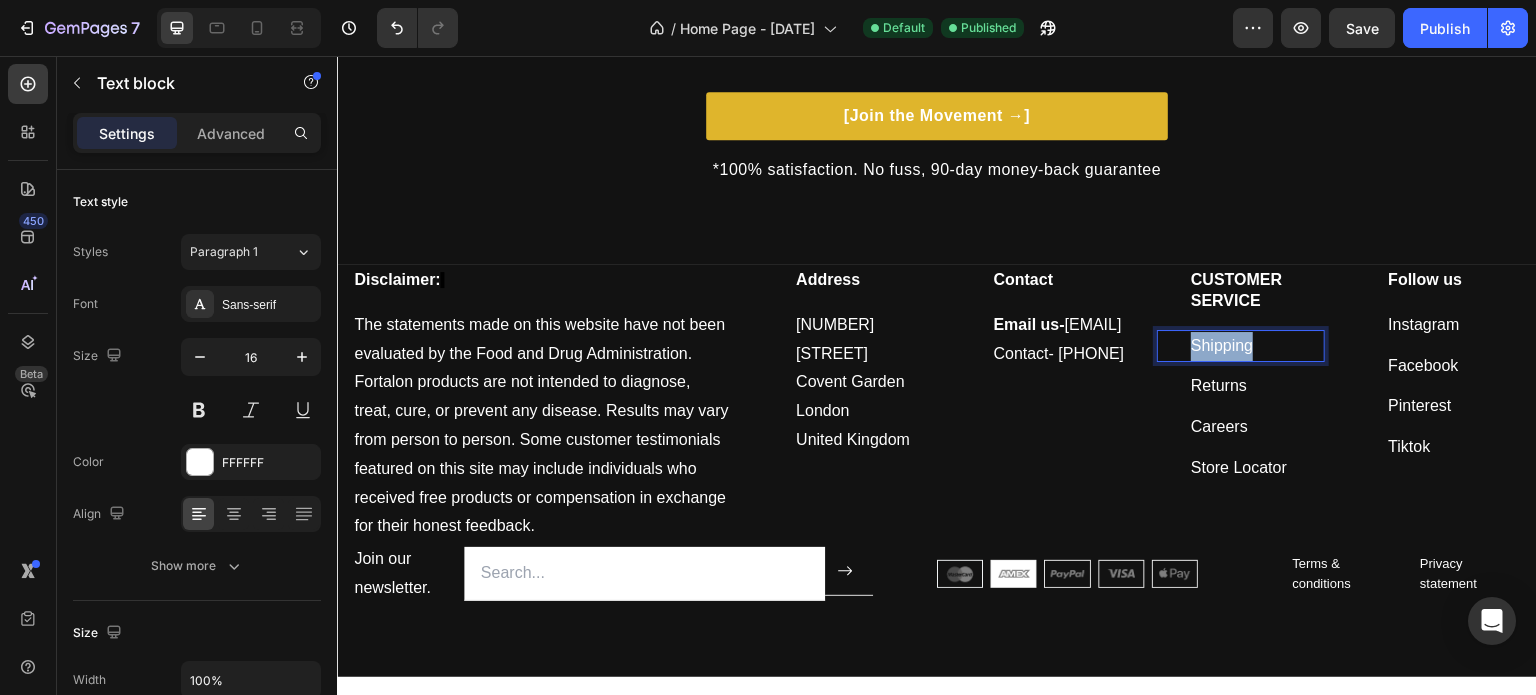 click on "Shipping" at bounding box center (1257, 346) 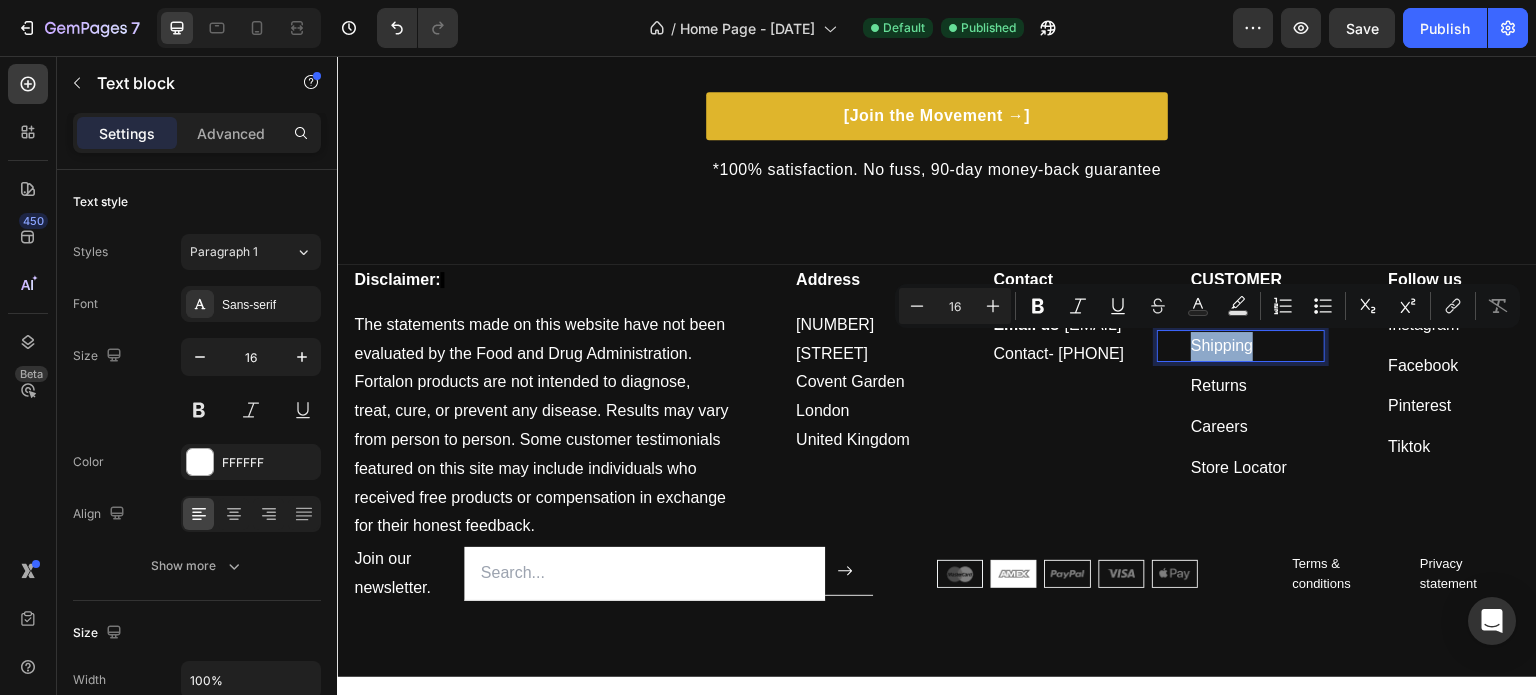 click on "Shipping" at bounding box center (1257, 346) 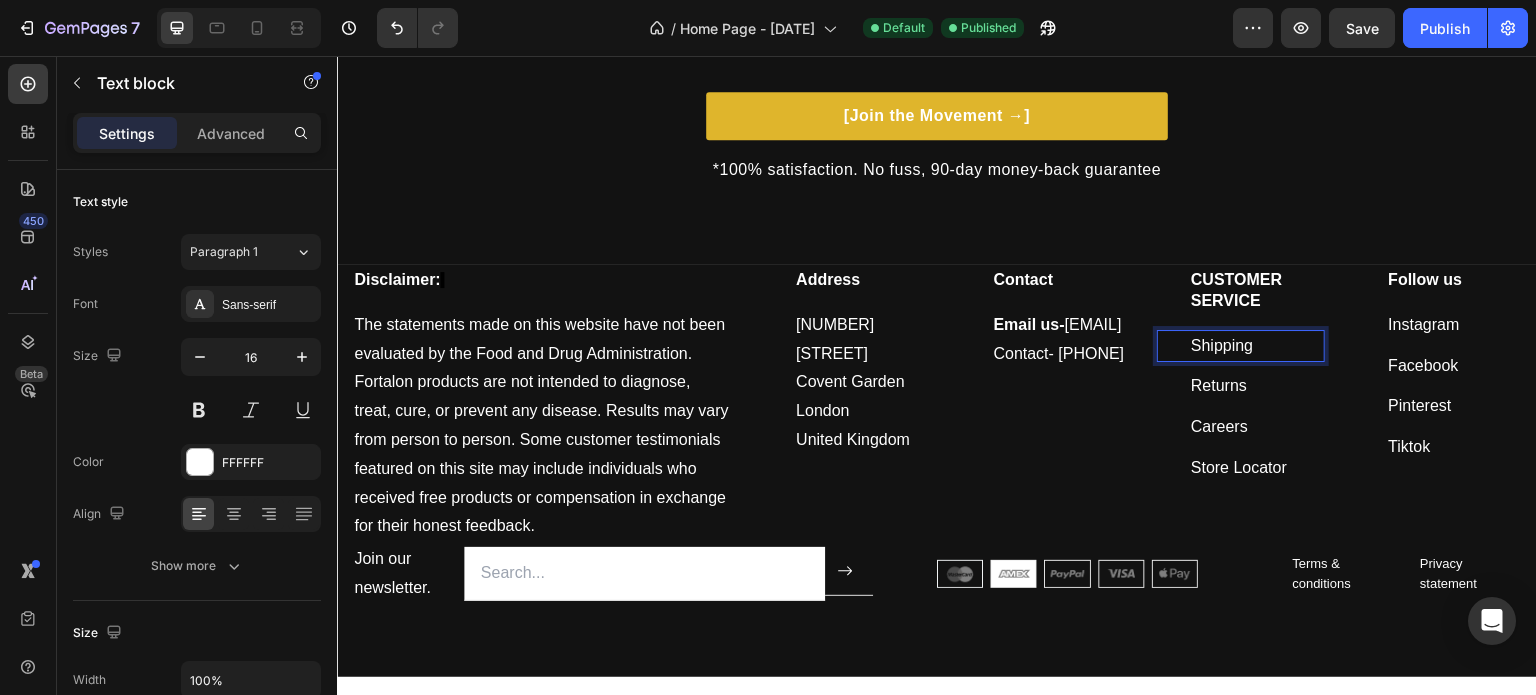 click on "Shipping" at bounding box center [1257, 346] 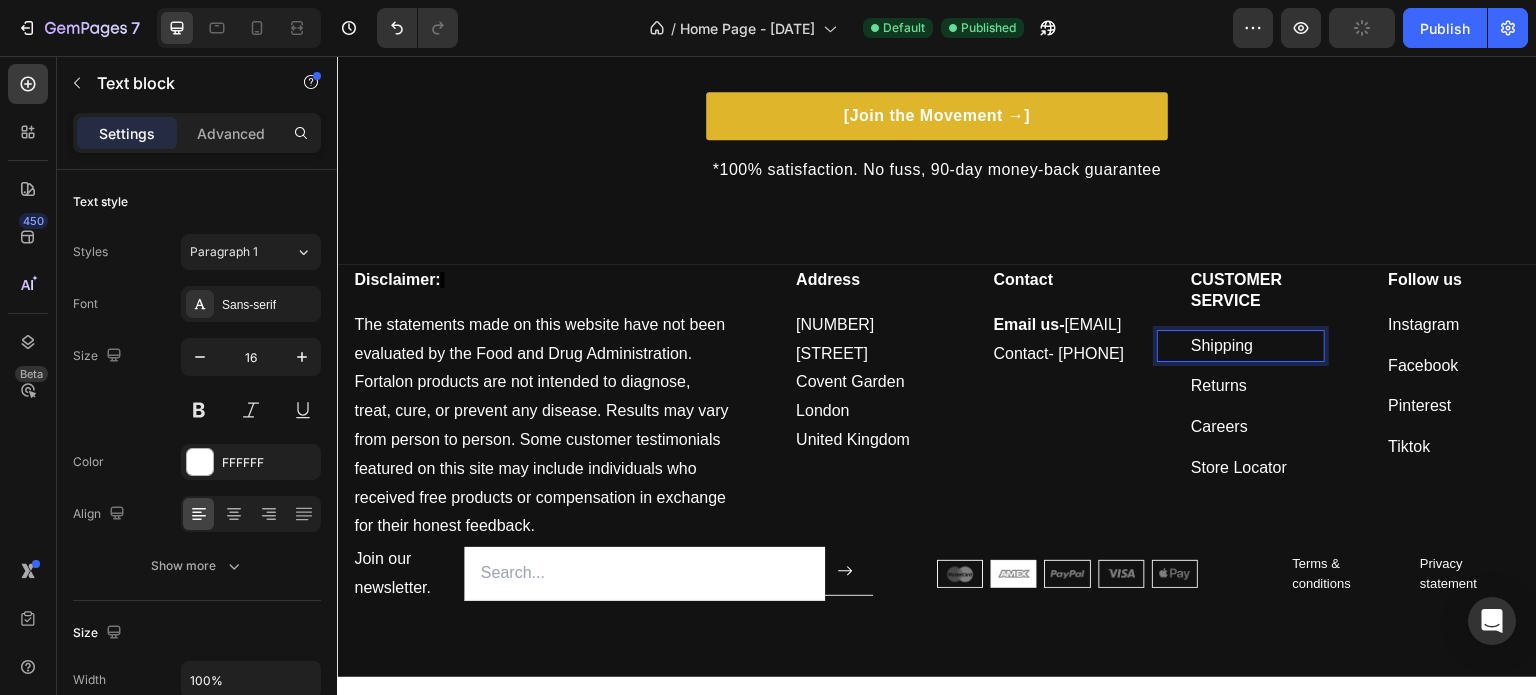 click on "Shipping" at bounding box center (1257, 346) 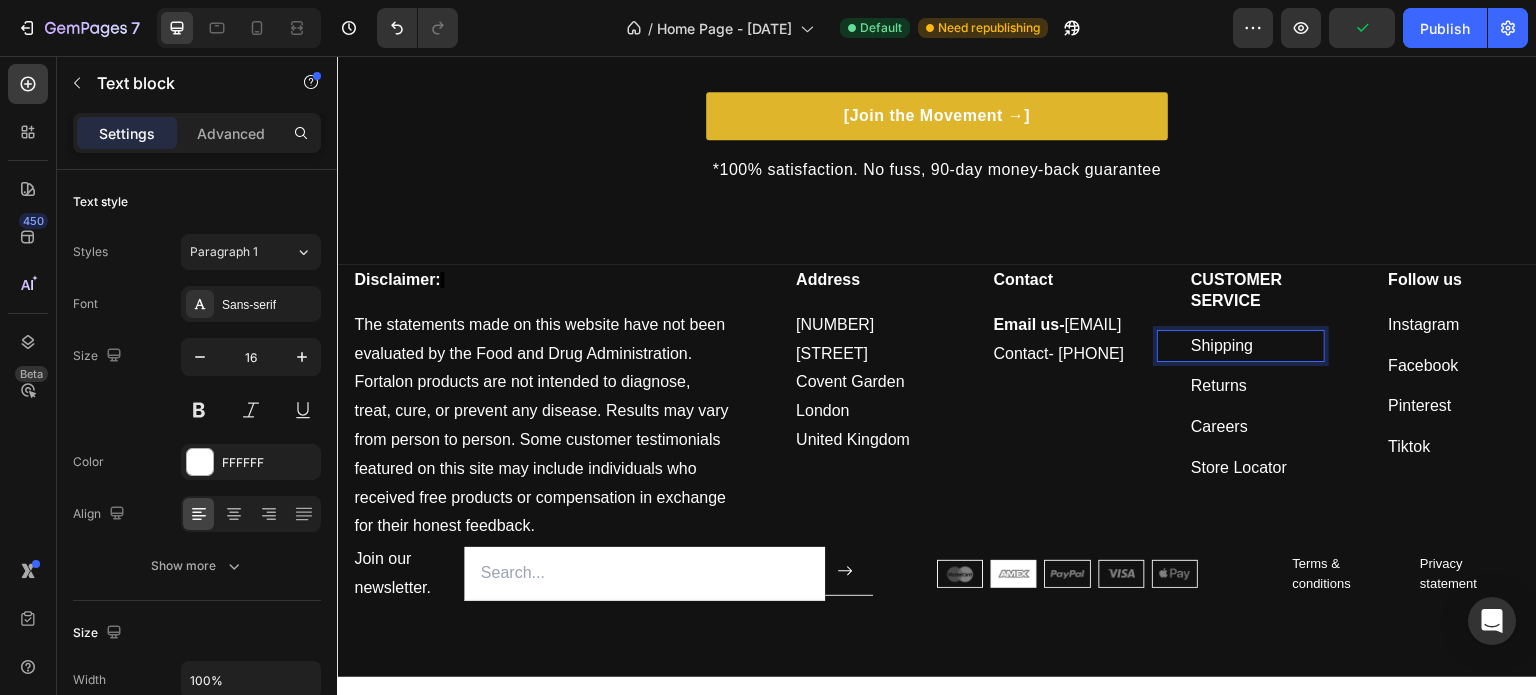 click on "Shipping" at bounding box center (1257, 346) 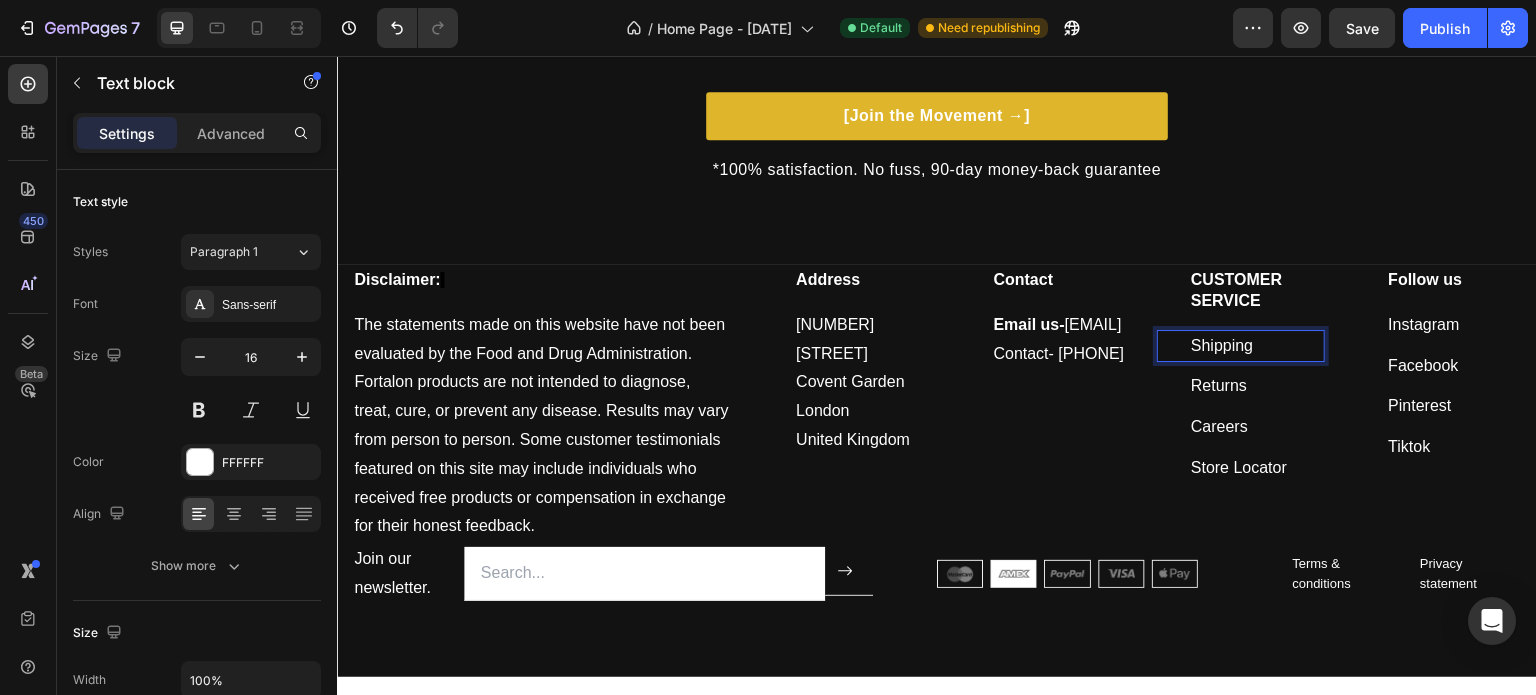 click on "Shipping" at bounding box center (1257, 346) 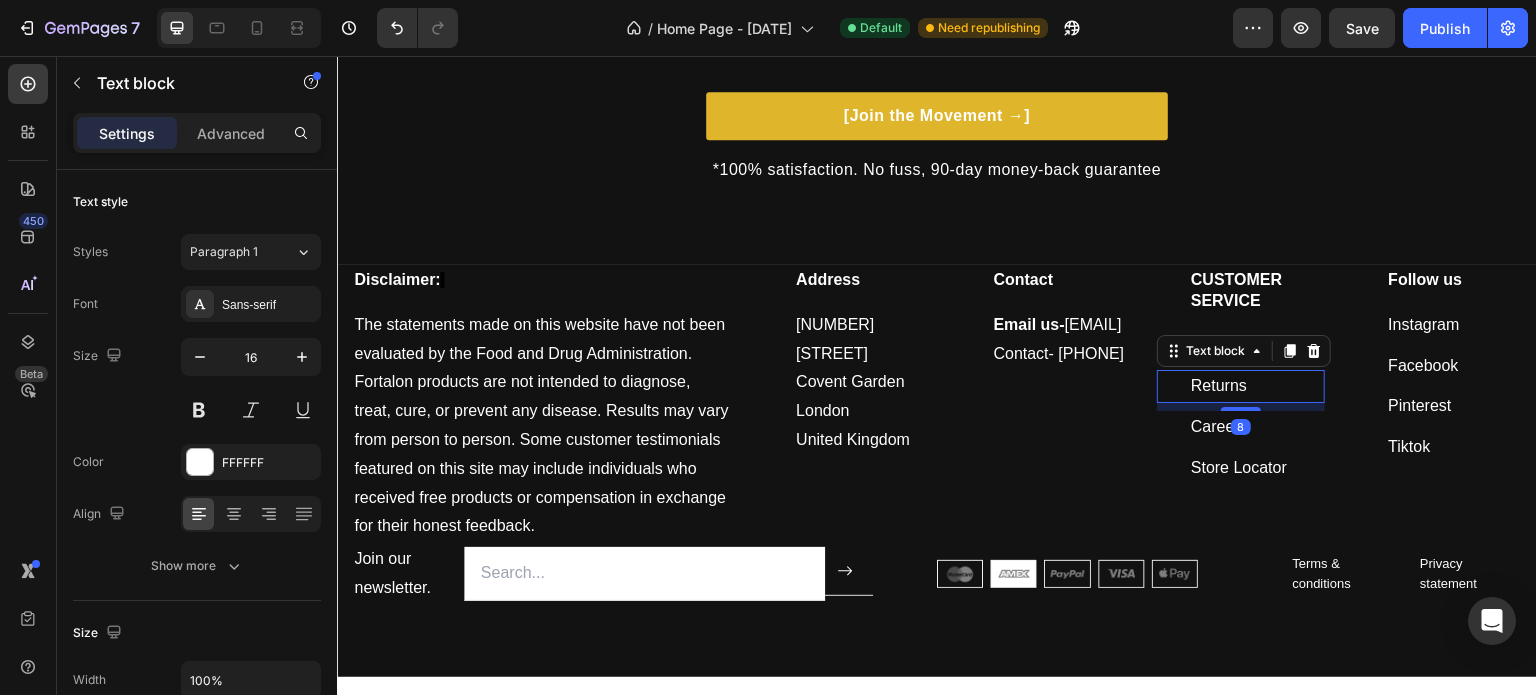 click on "Returns" at bounding box center (1257, 386) 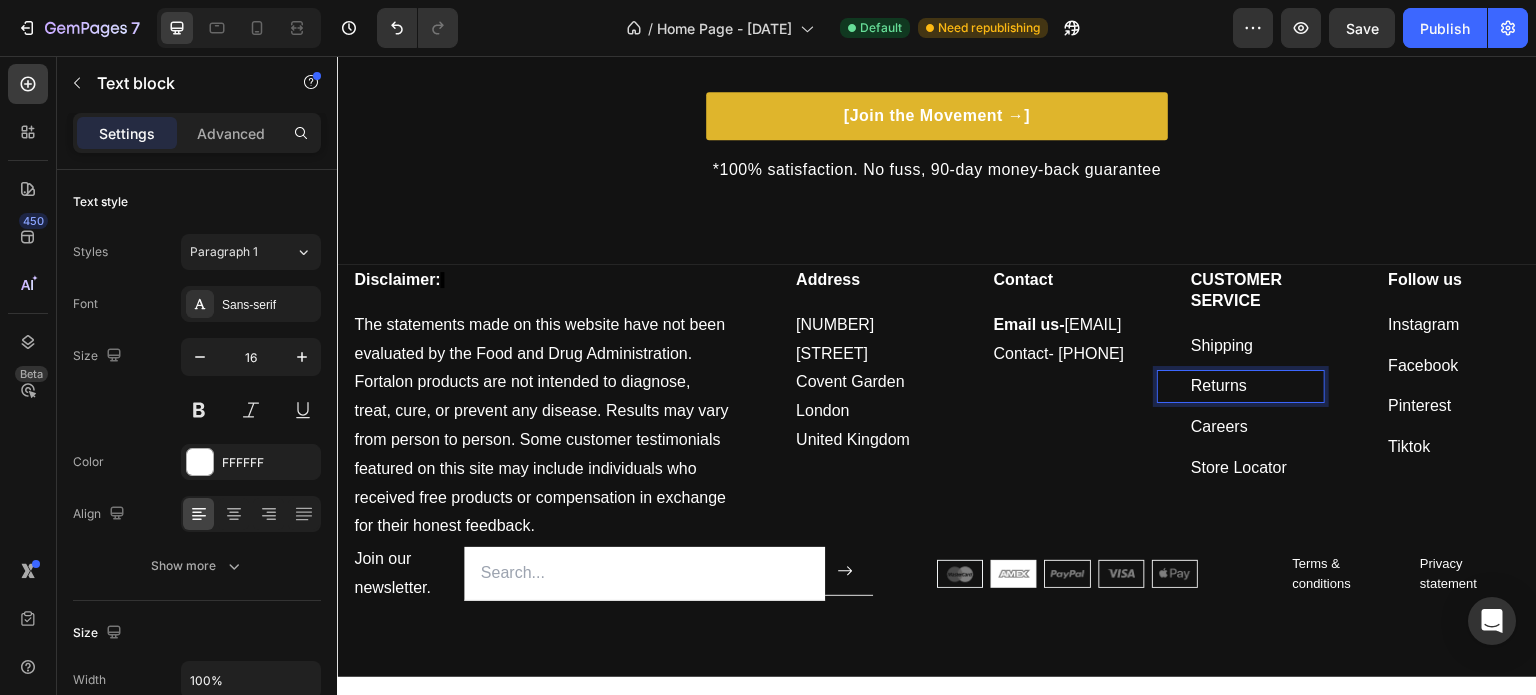 click on "Returns" at bounding box center [1257, 386] 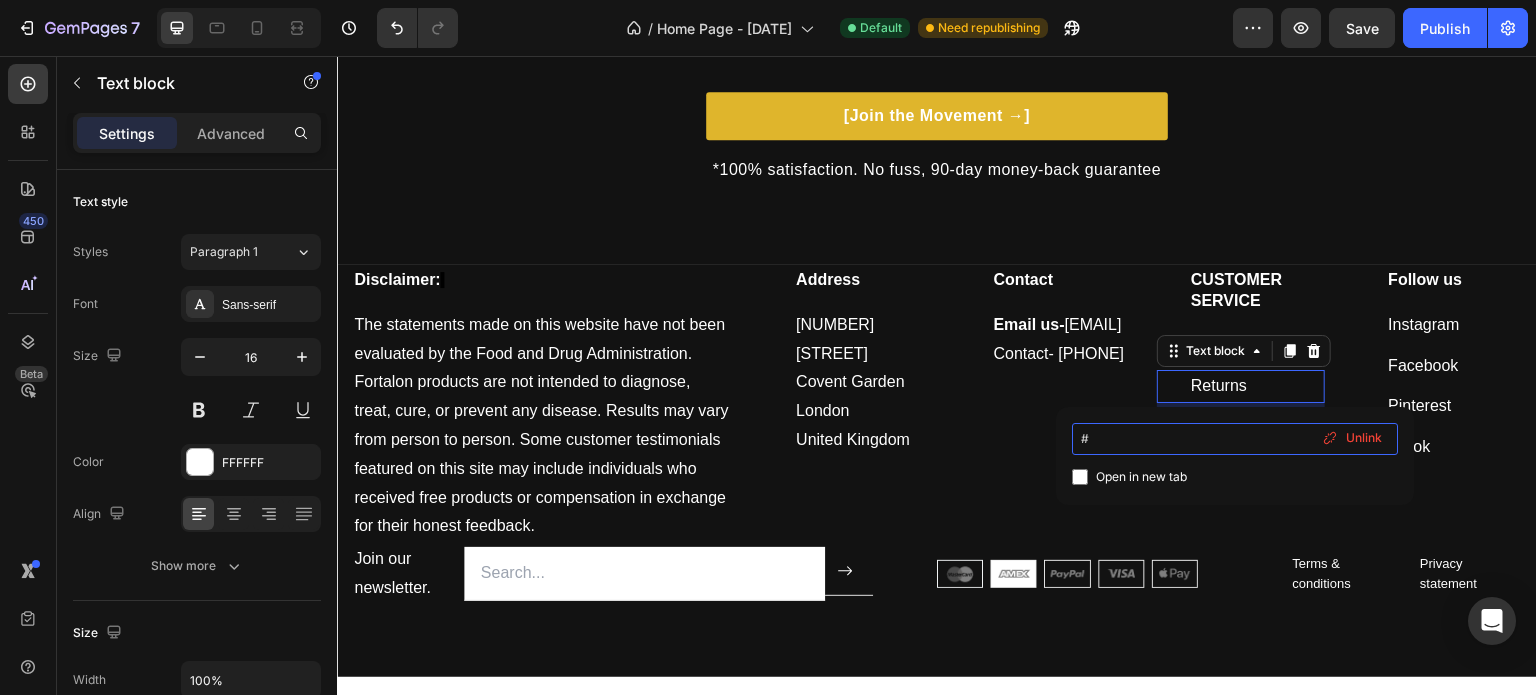 click on "#" at bounding box center (1235, 439) 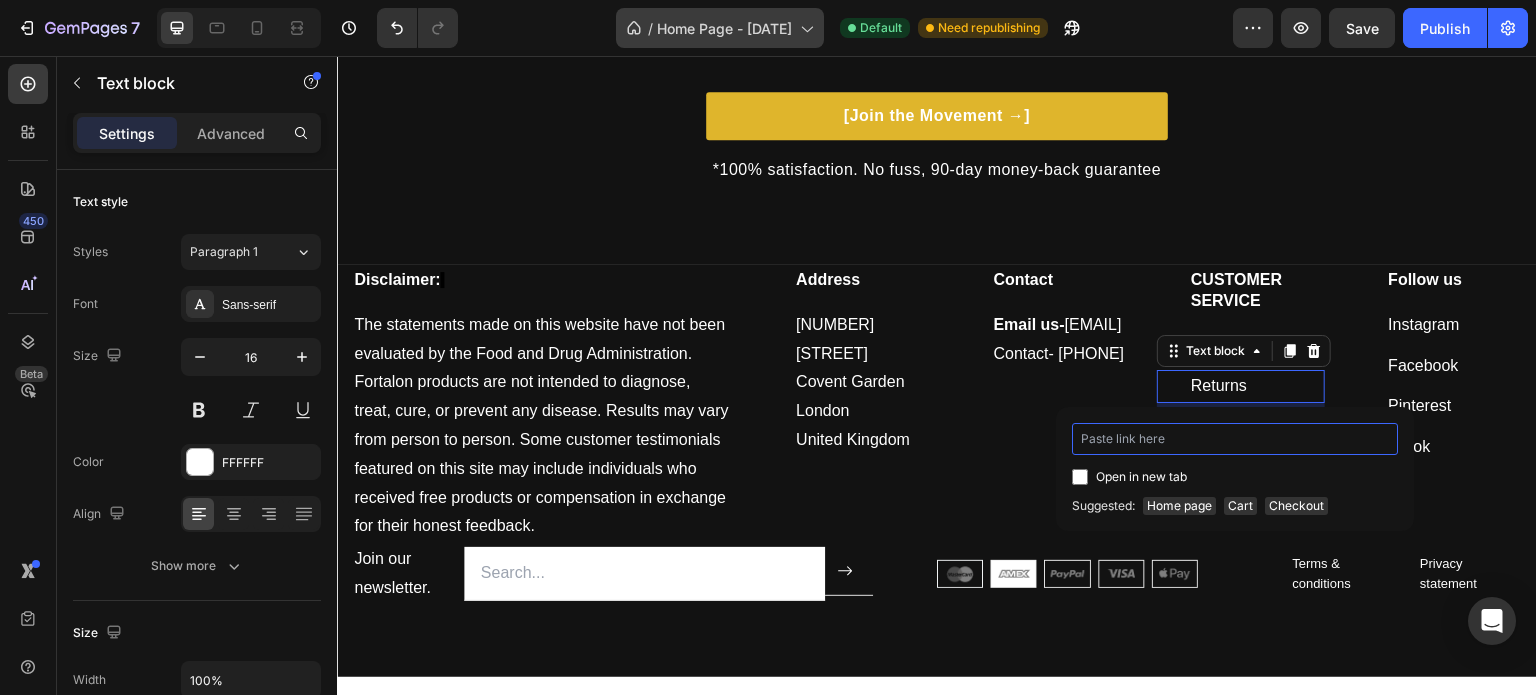 type 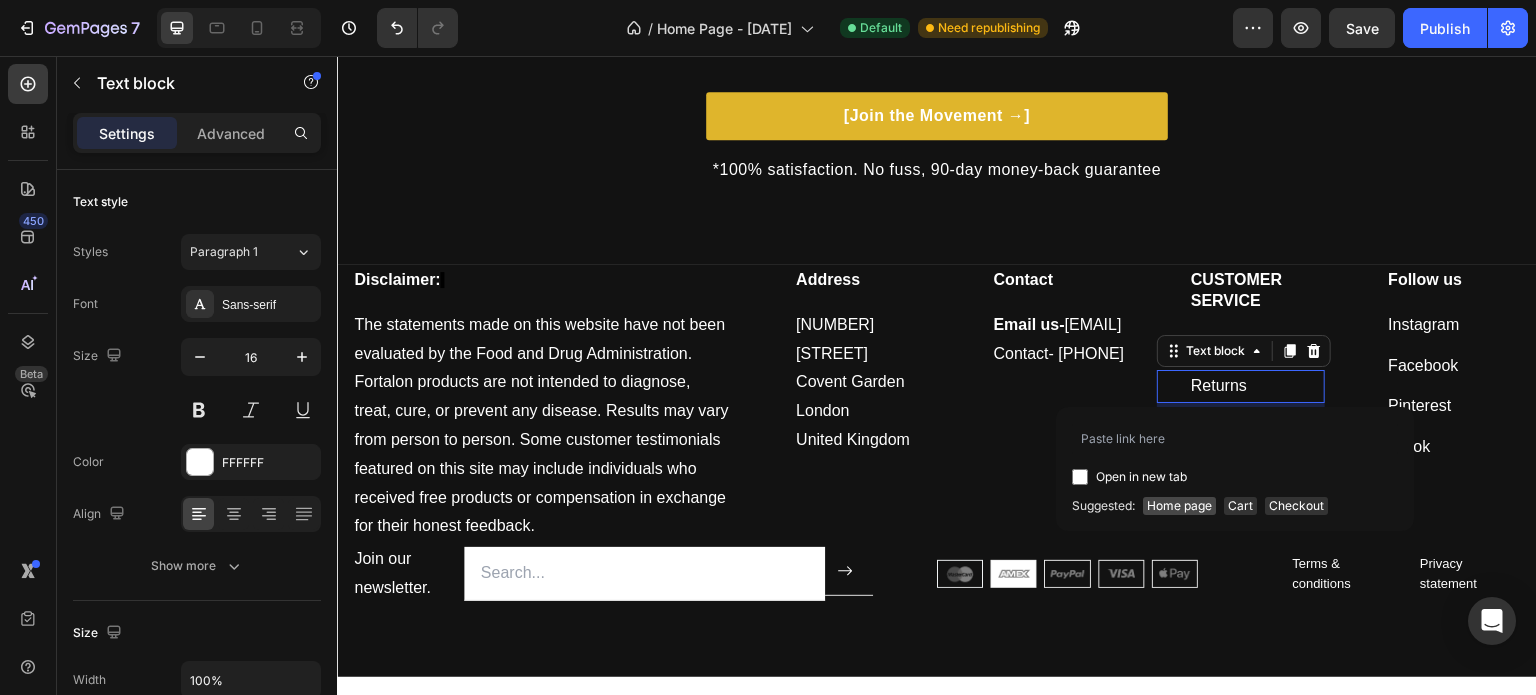 click on "Home page" at bounding box center (1179, 506) 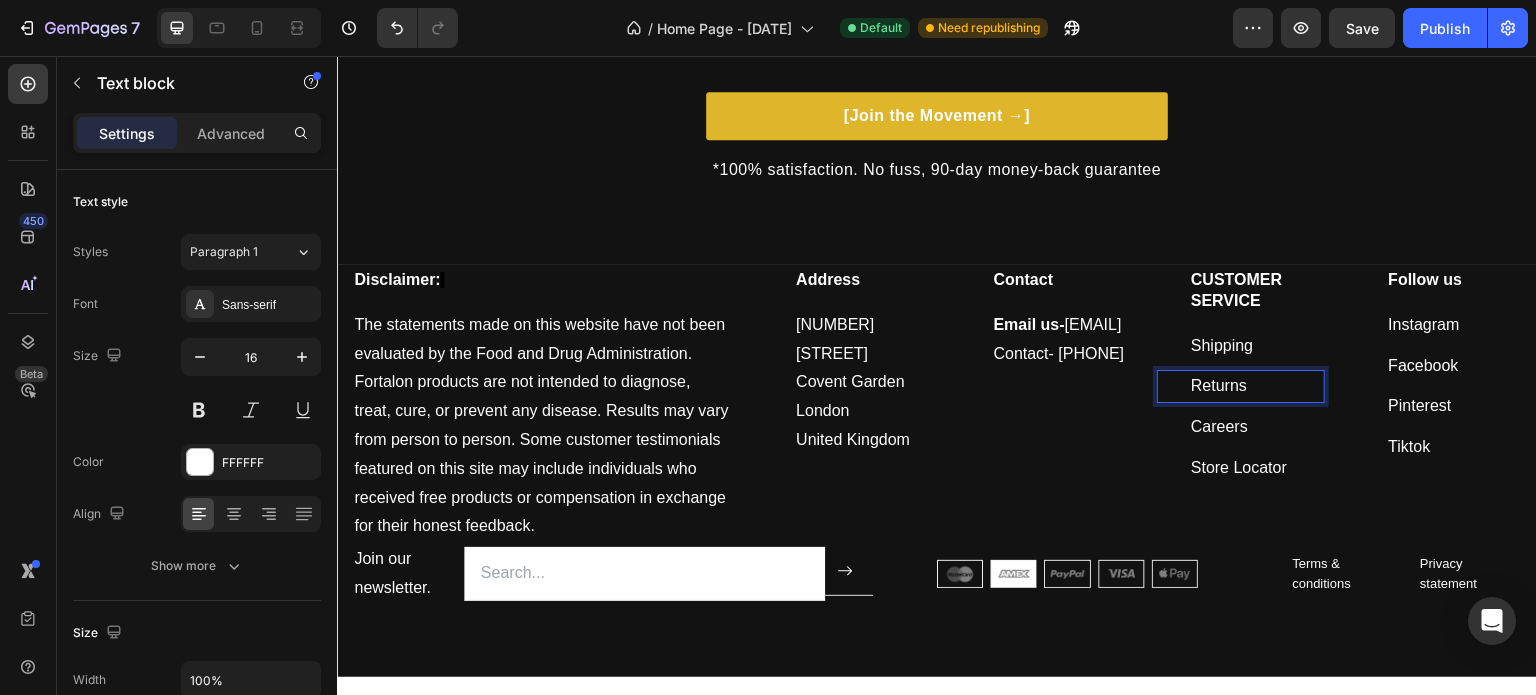 click on "Returns ⁠⁠⁠⁠⁠⁠⁠" at bounding box center (1257, 386) 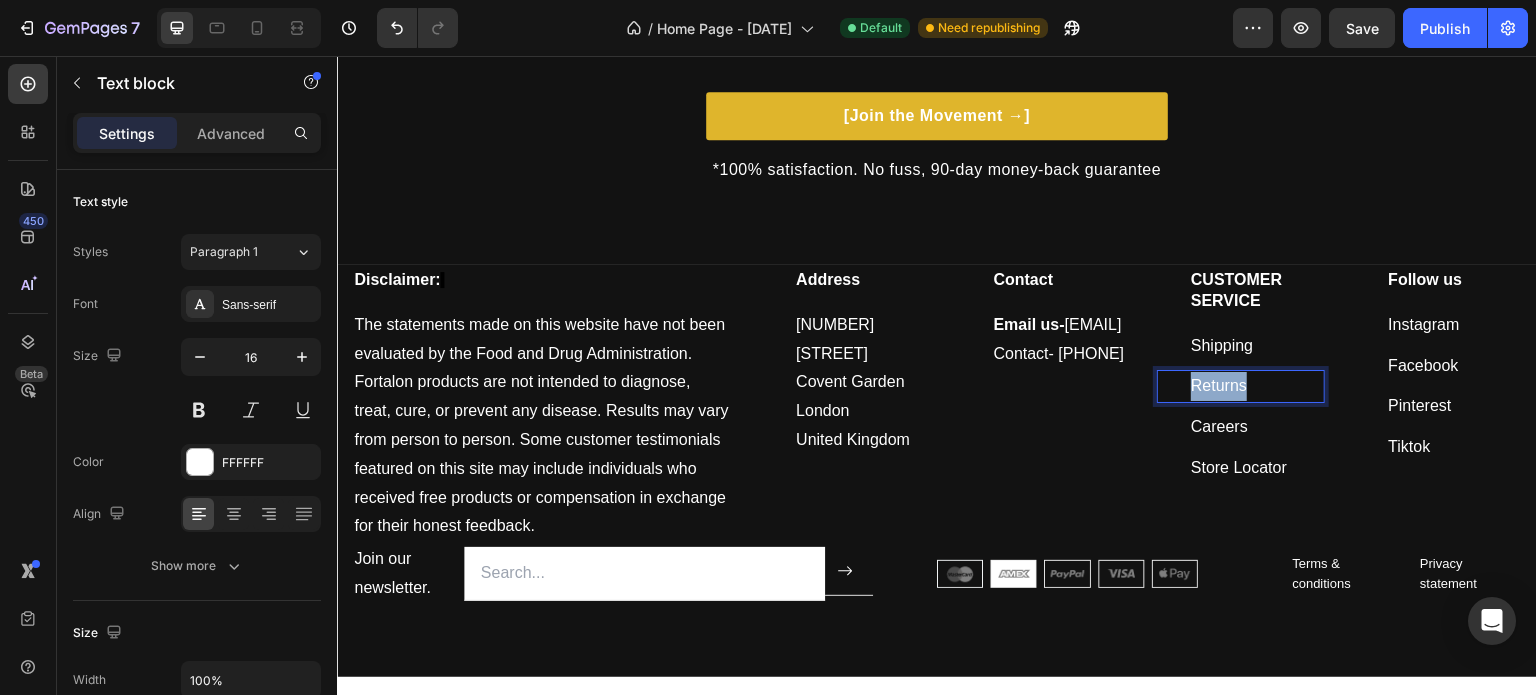 click on "Returns ⁠⁠⁠⁠⁠⁠⁠" at bounding box center [1257, 386] 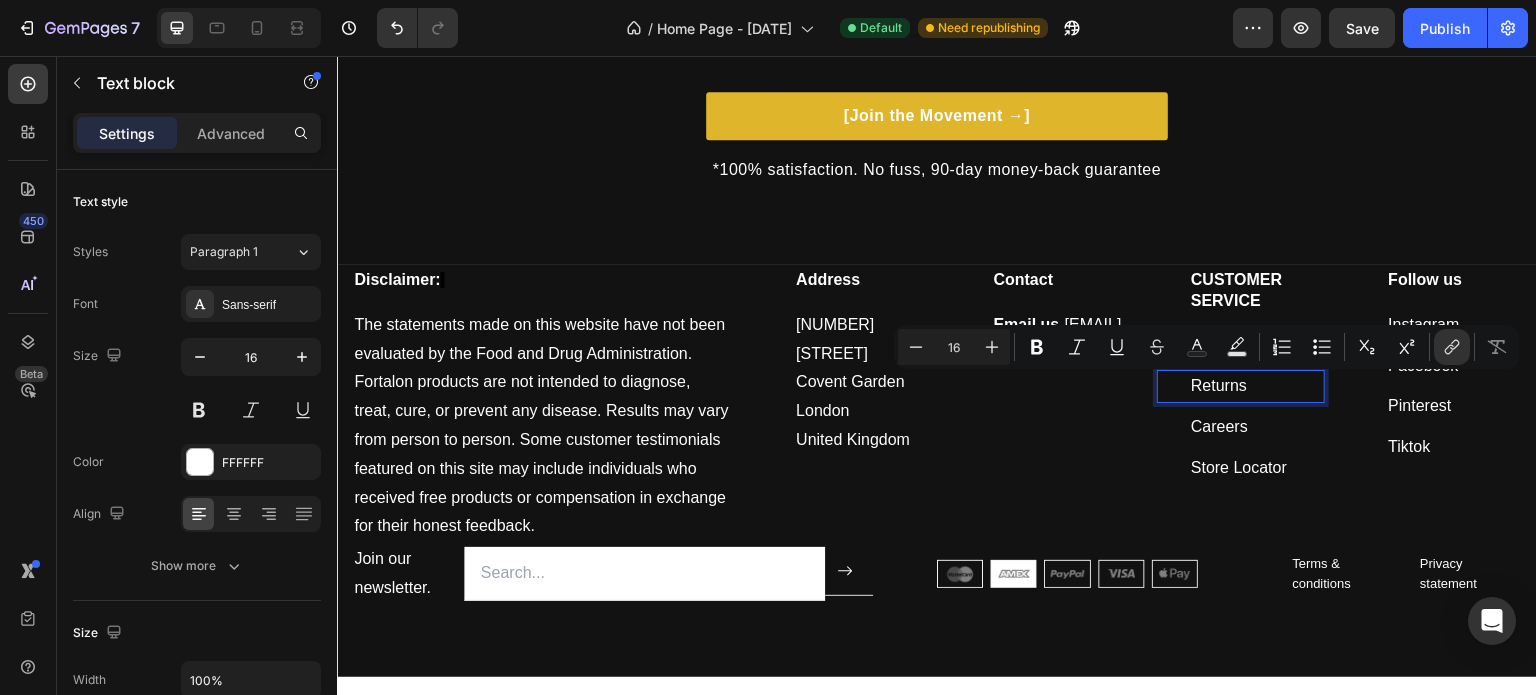 click on "Returns" at bounding box center [1257, 386] 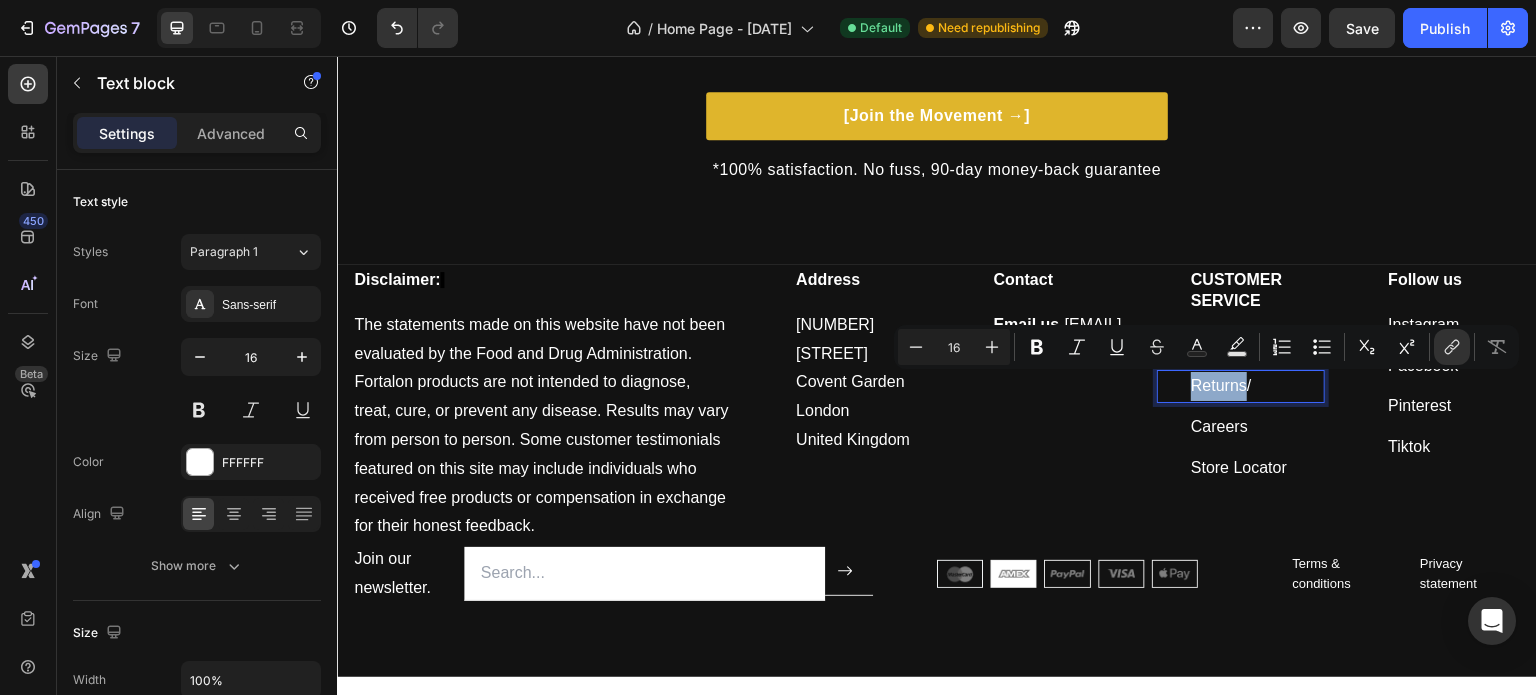 click on "Returns/" at bounding box center [1257, 386] 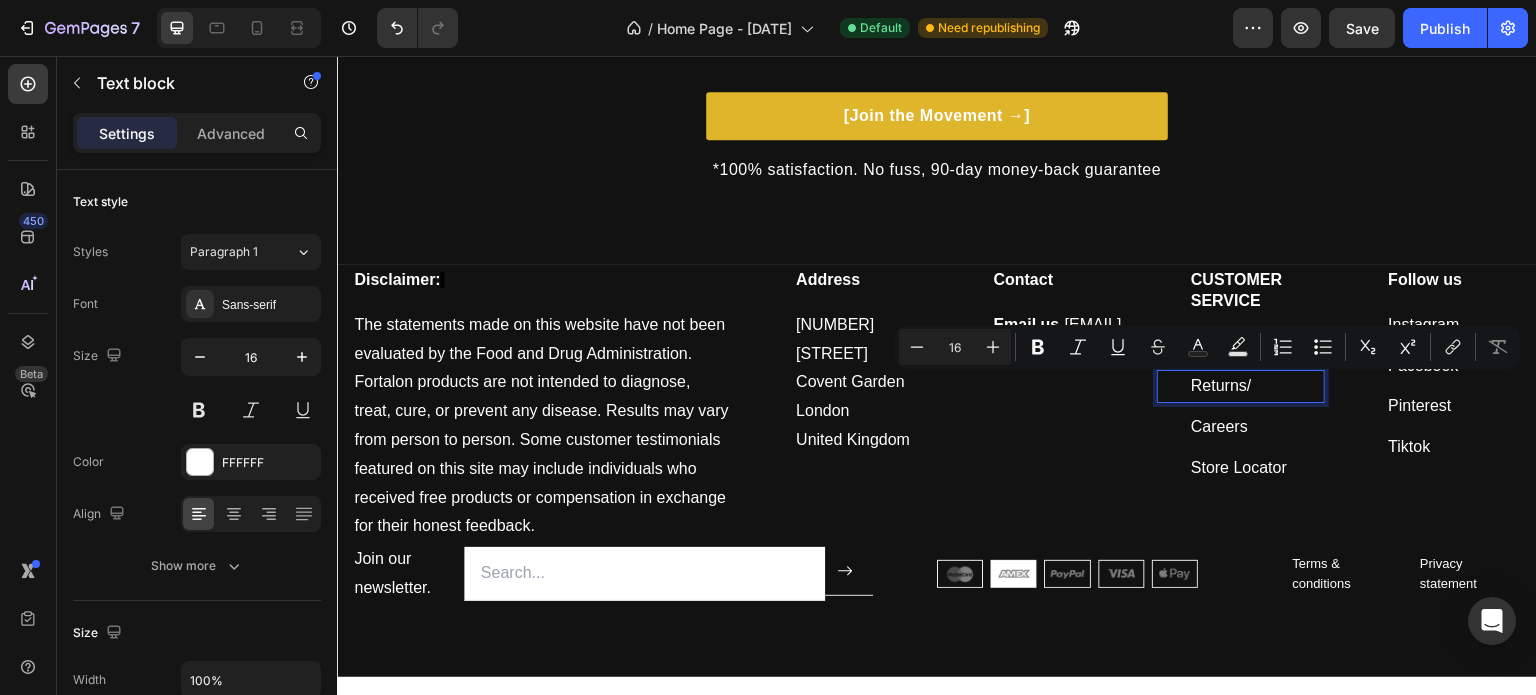 click on "Returns/" at bounding box center (1257, 386) 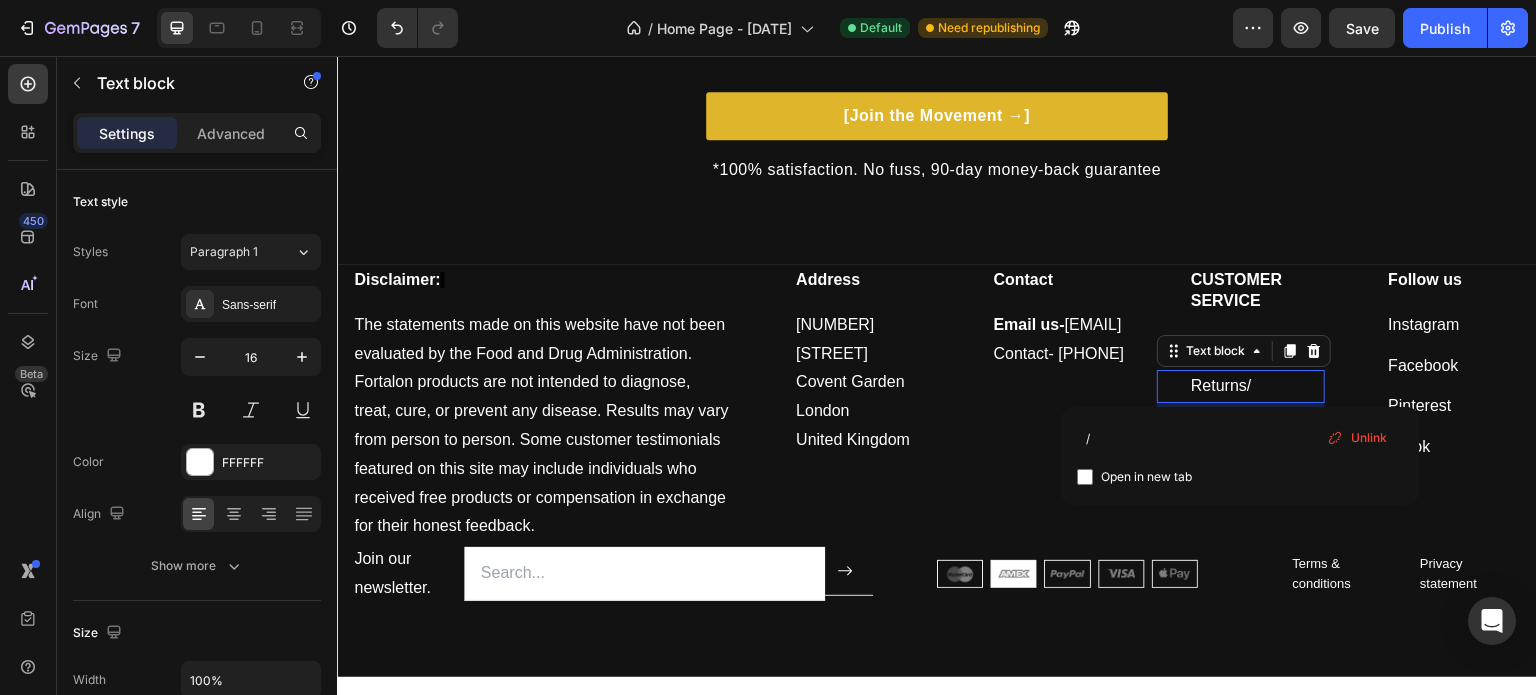 click at bounding box center [1085, 477] 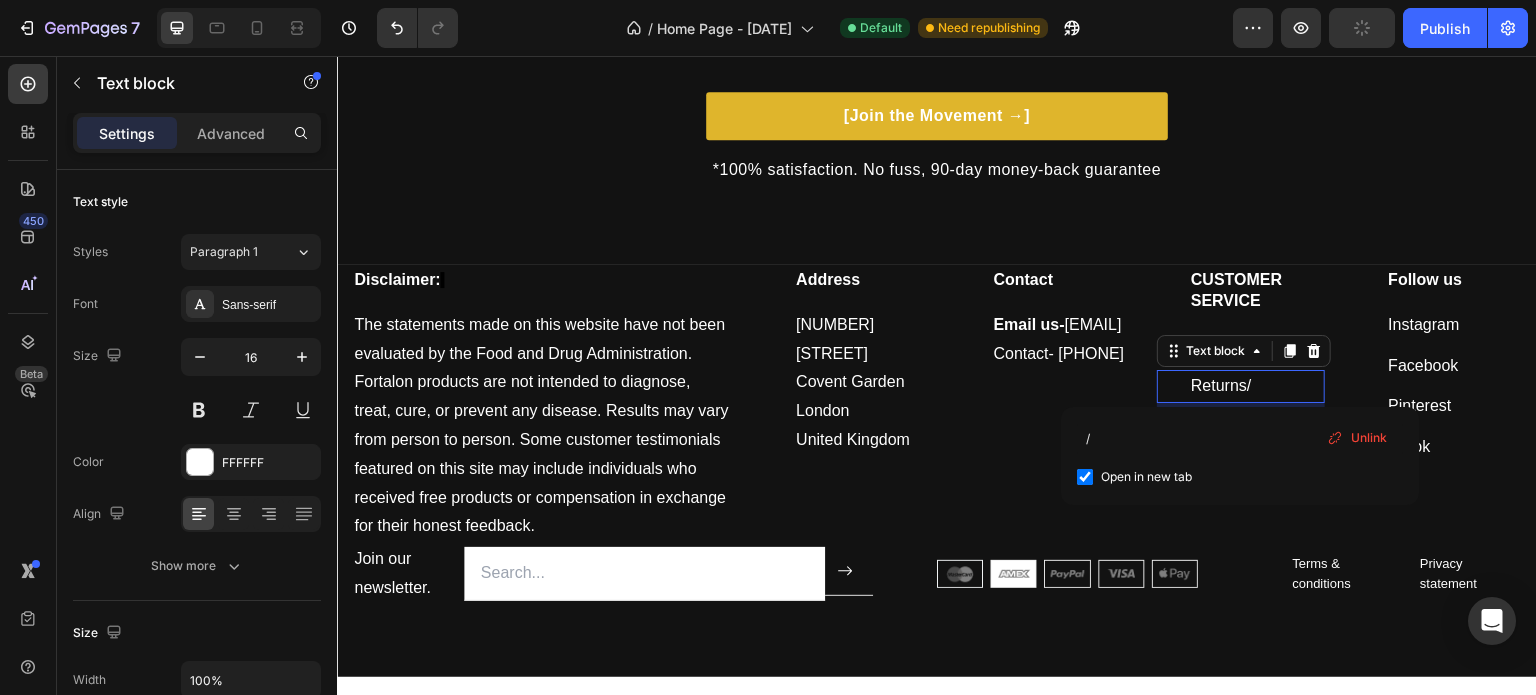 click at bounding box center [1085, 477] 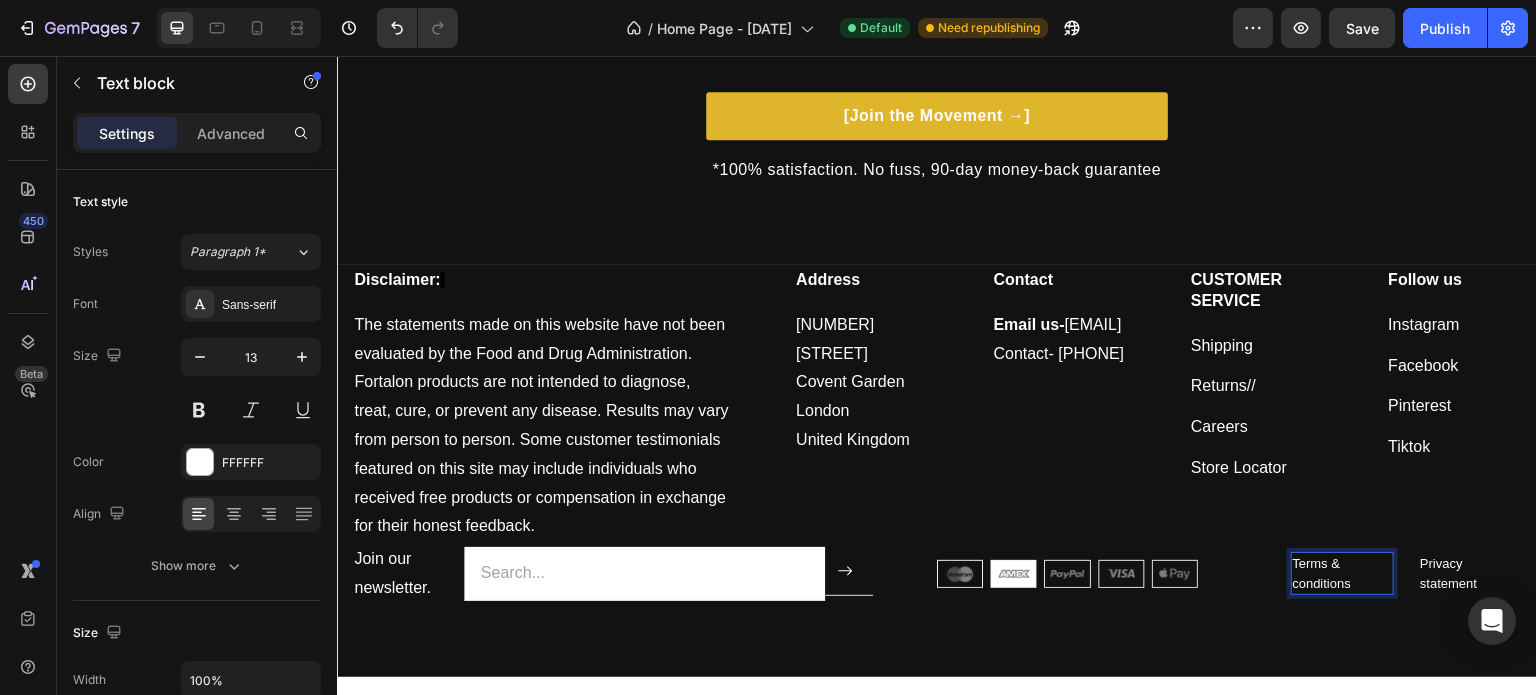 scroll, scrollTop: 6111, scrollLeft: 0, axis: vertical 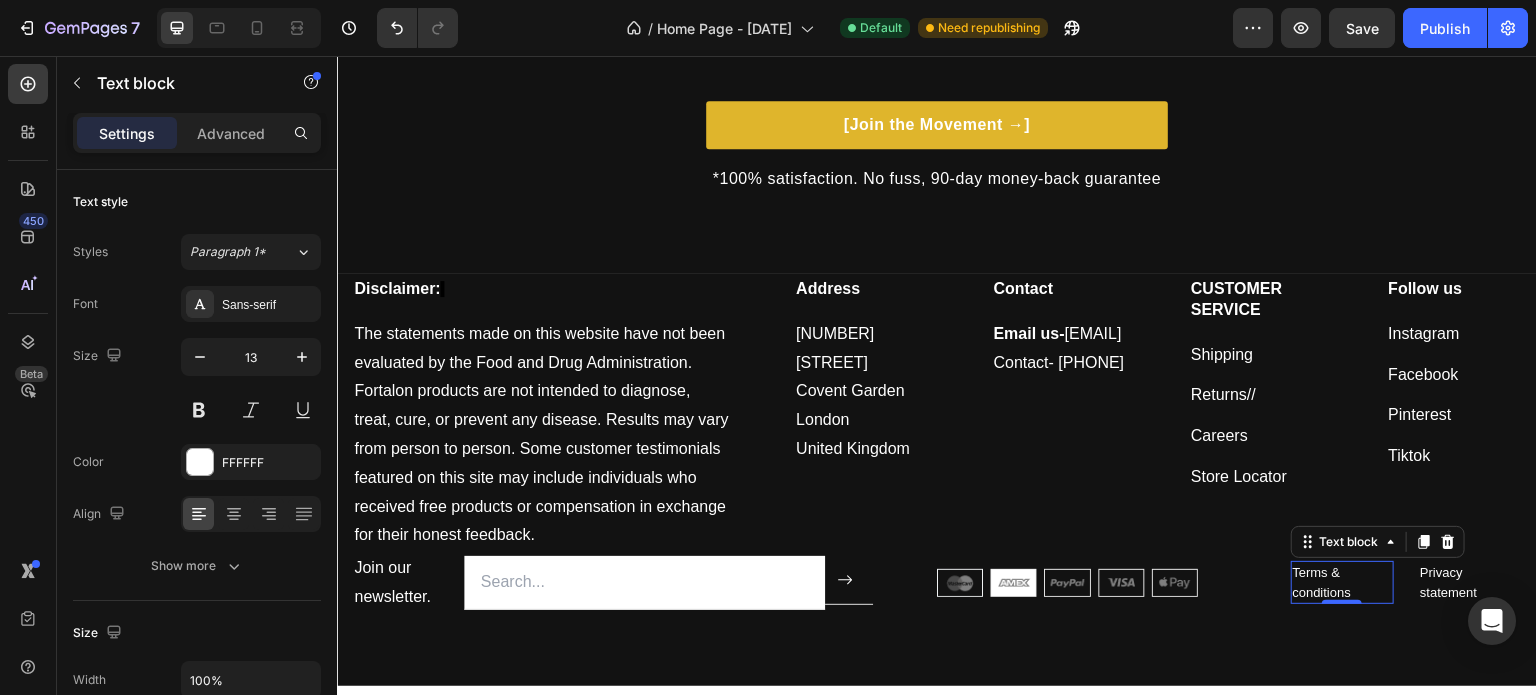 click on "Terms & conditions" at bounding box center [1343, 582] 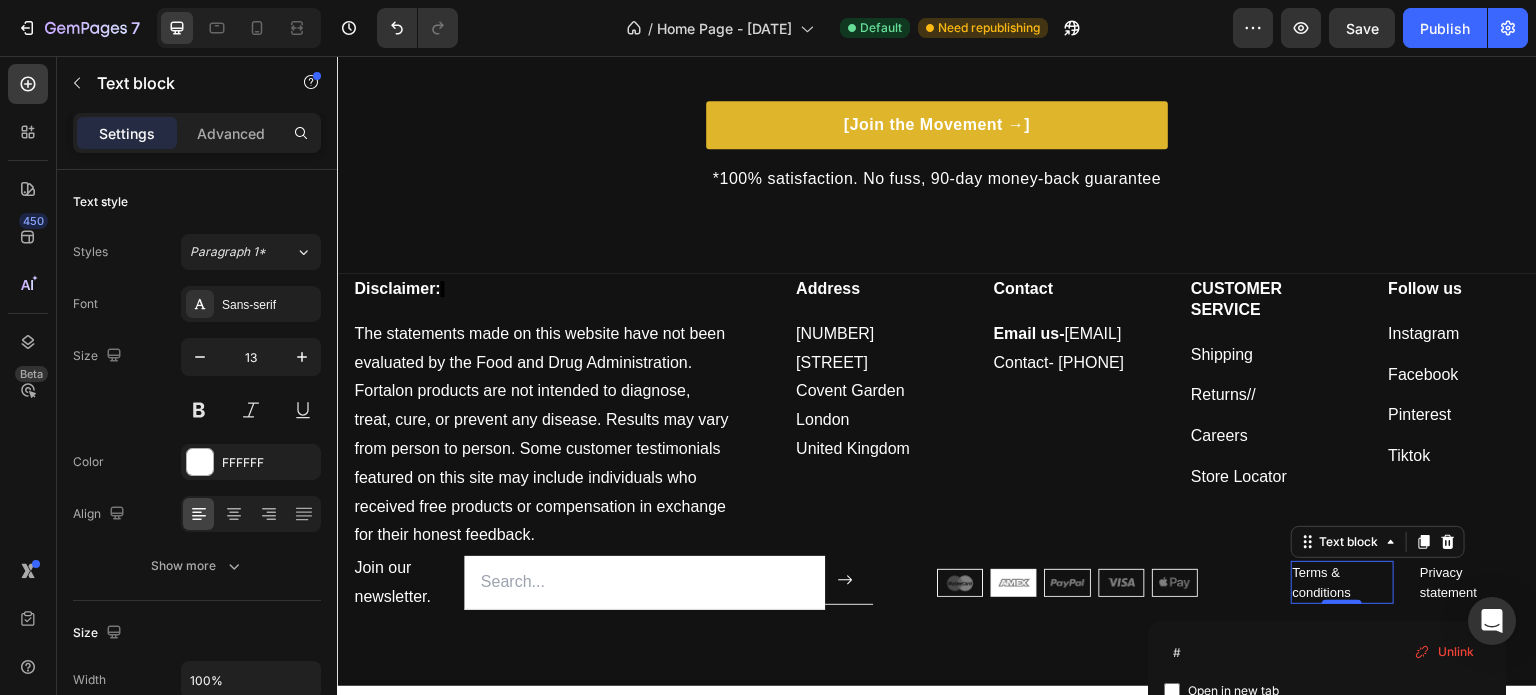 click on "Terms & conditions" at bounding box center [1343, 582] 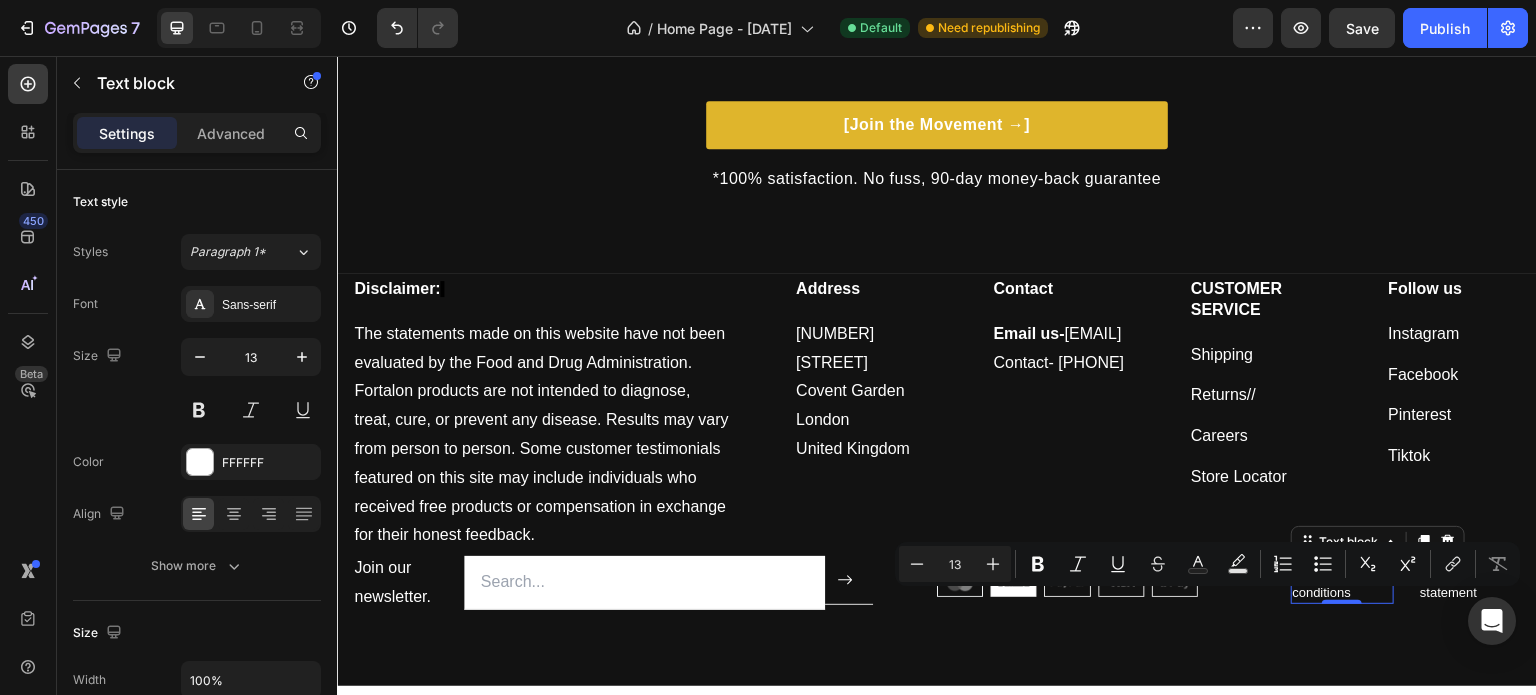 click on "Terms & conditions" at bounding box center [1343, 582] 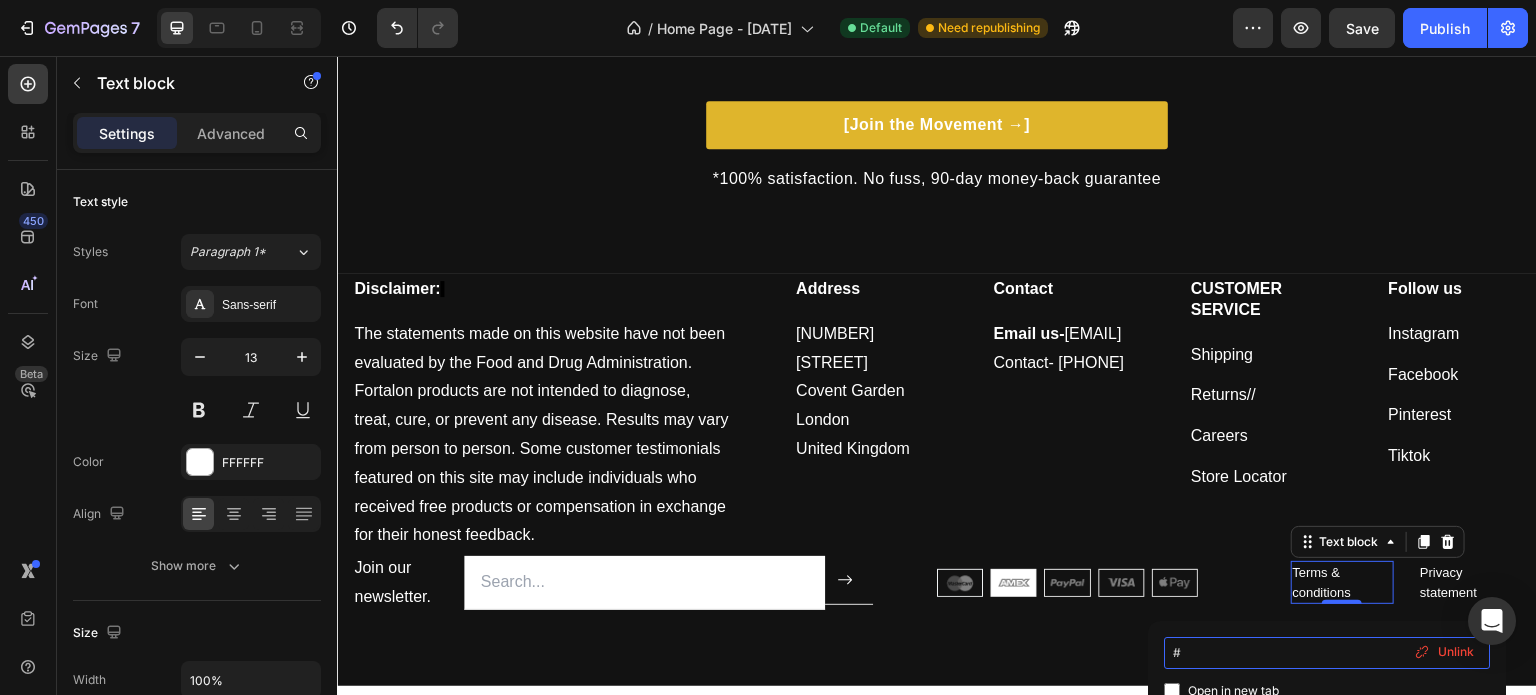 click on "#" at bounding box center (1327, 653) 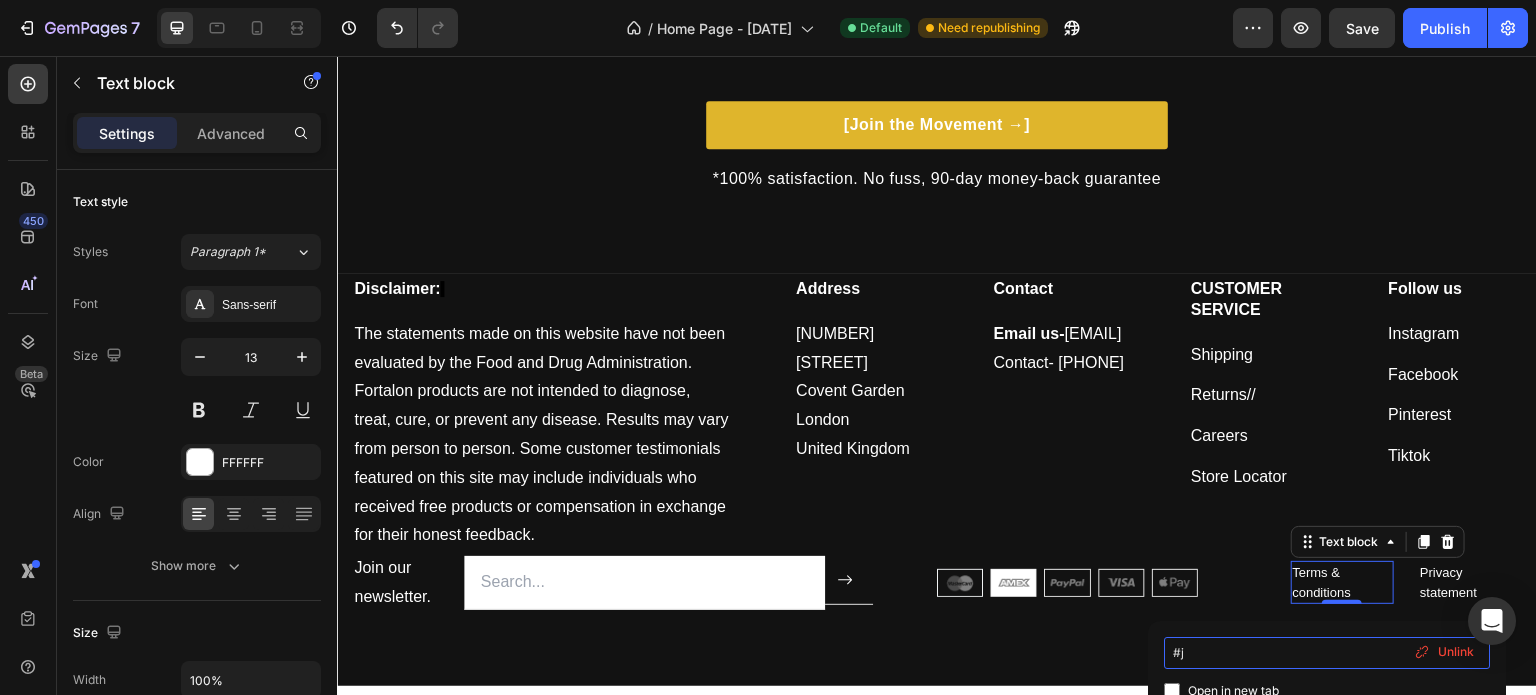 type on "#" 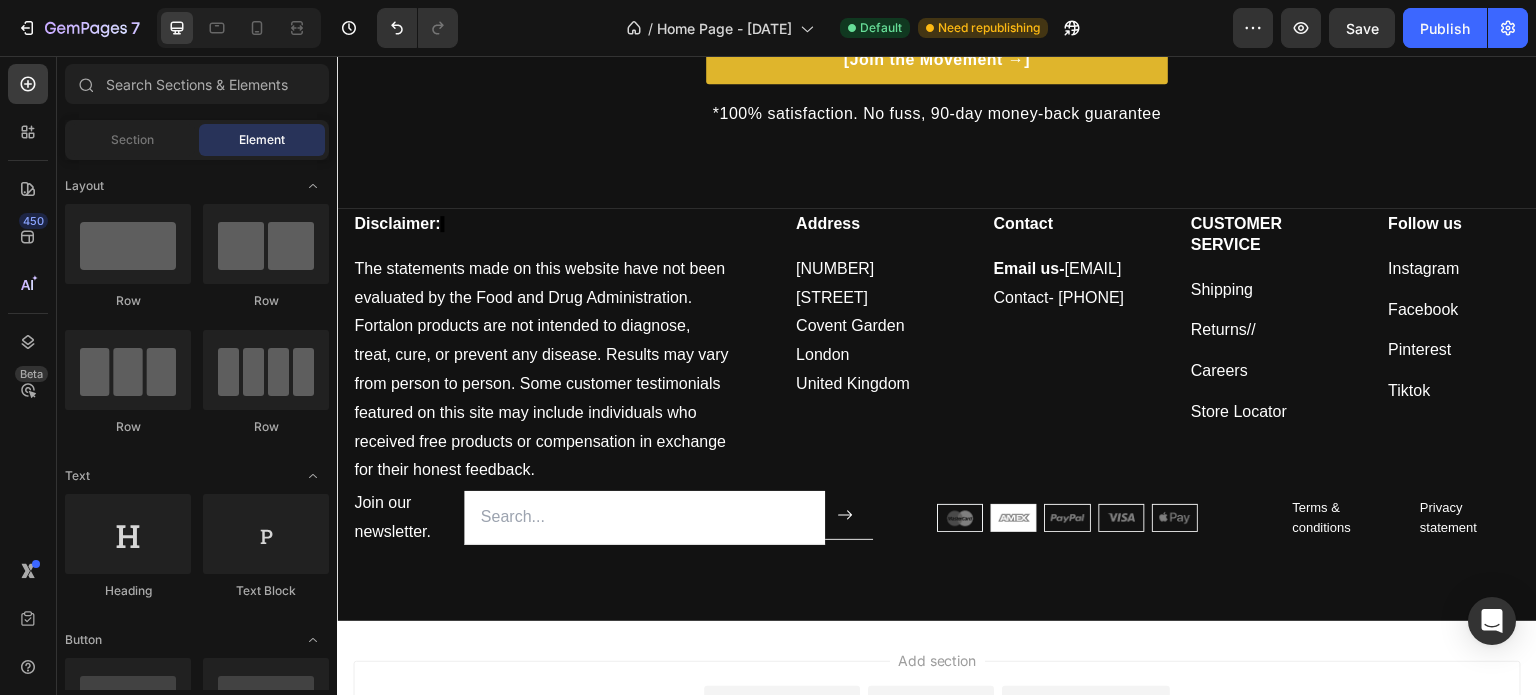 scroll, scrollTop: 6129, scrollLeft: 0, axis: vertical 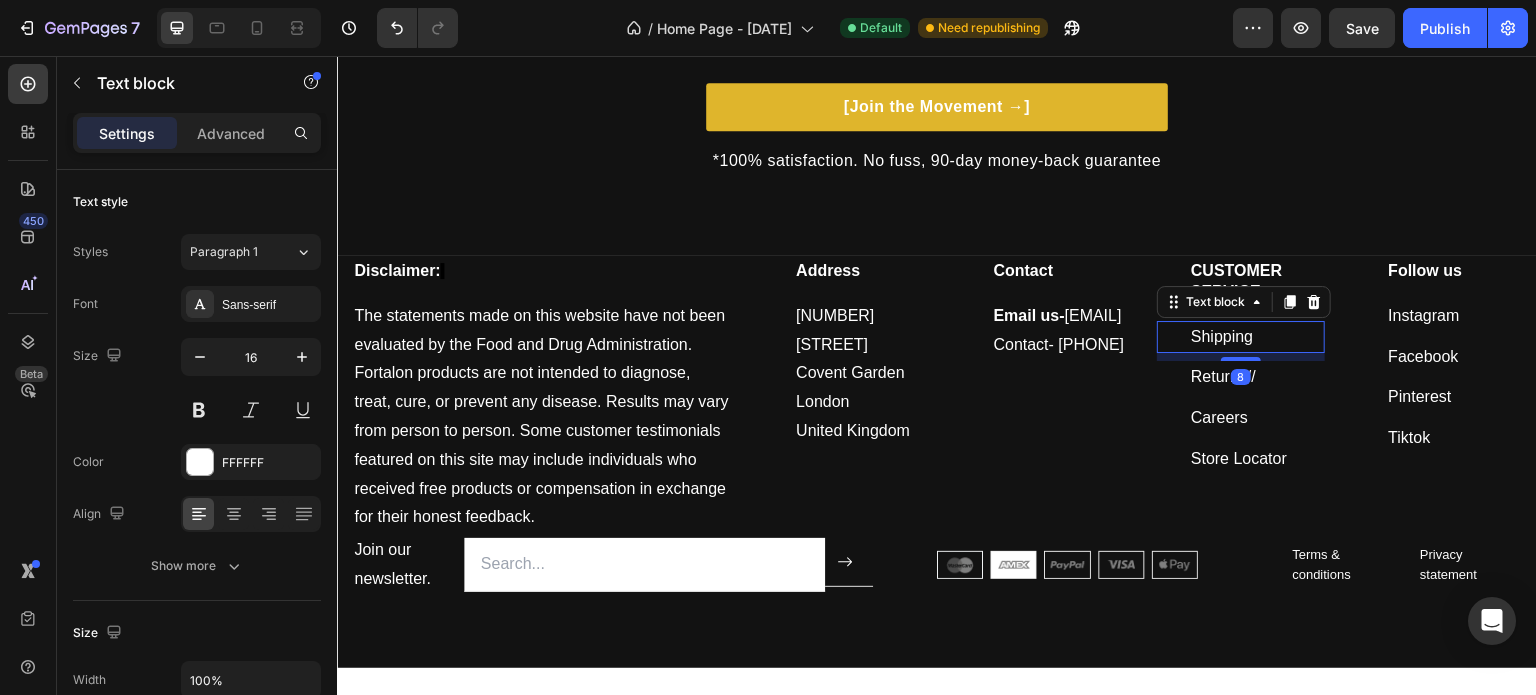 click on "Shipping" at bounding box center (1257, 337) 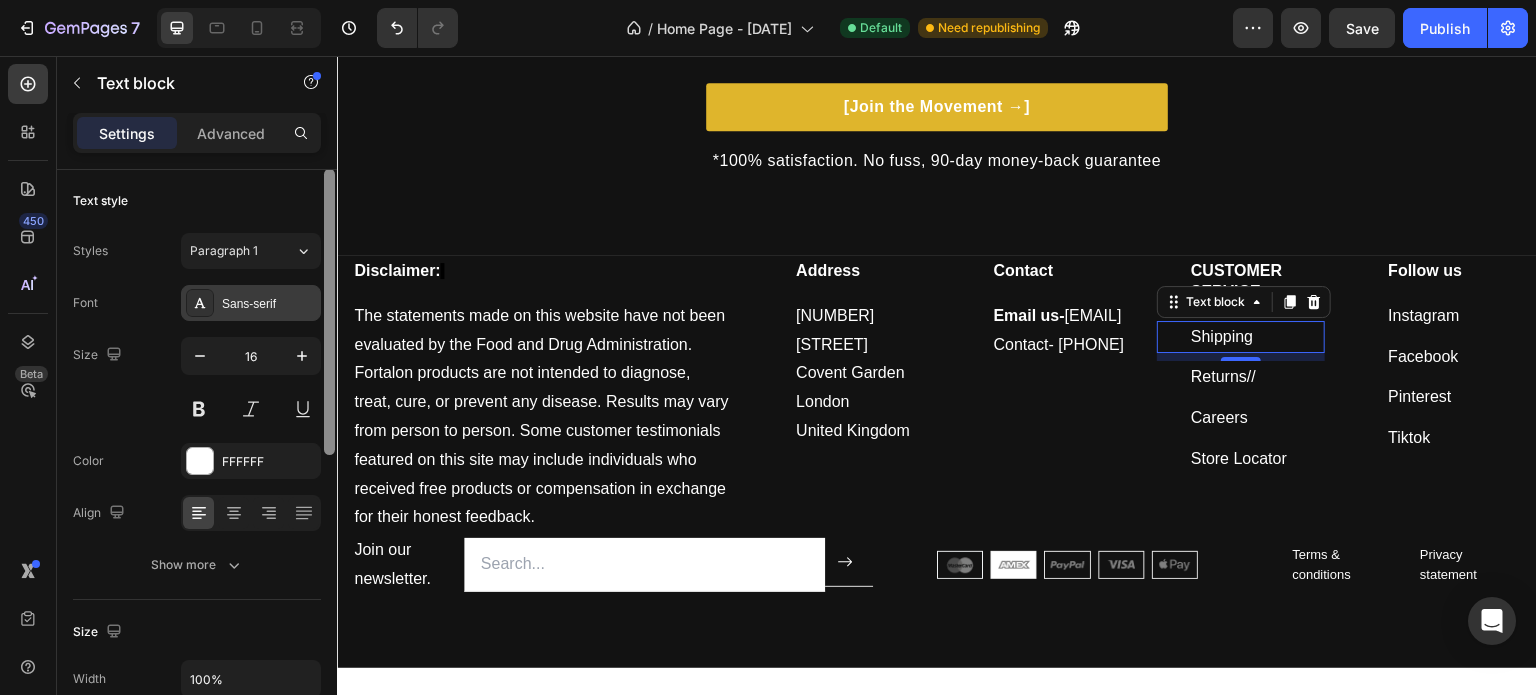 scroll, scrollTop: 0, scrollLeft: 0, axis: both 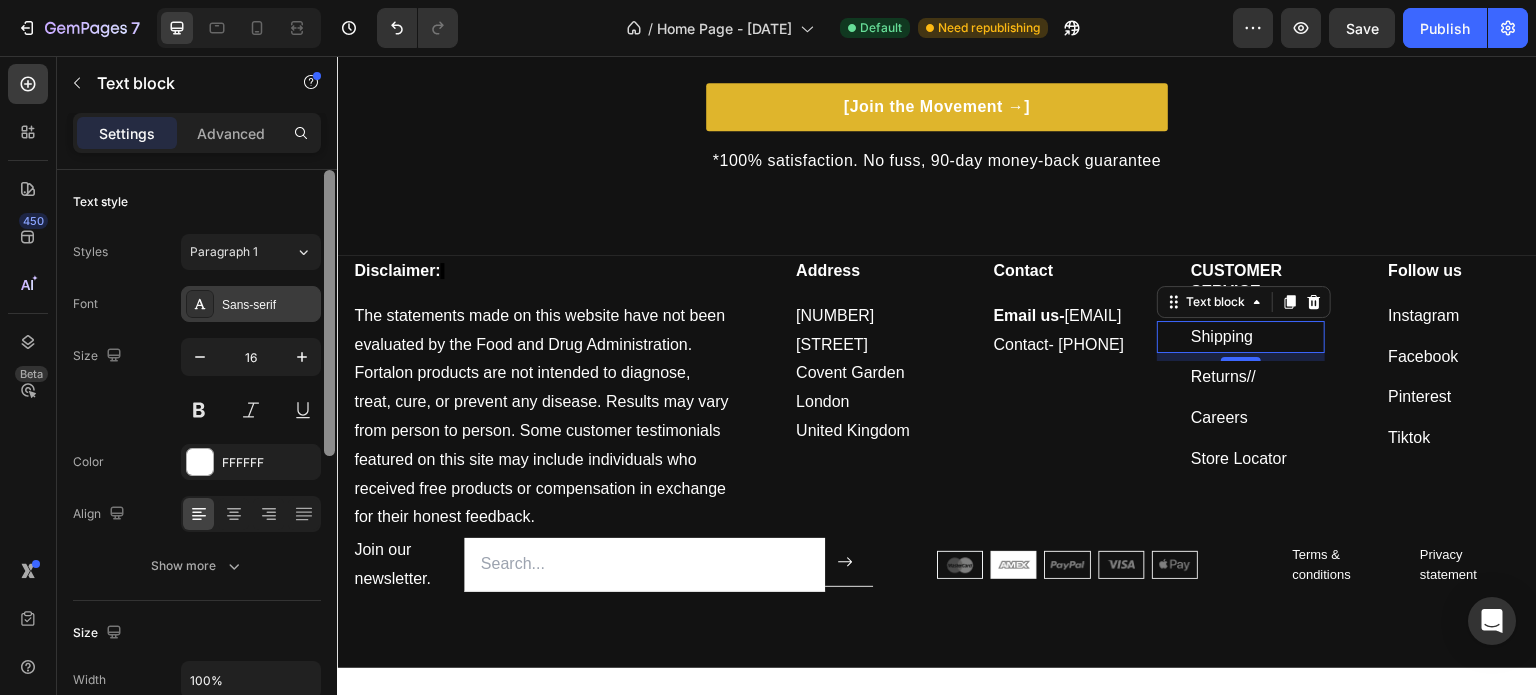 drag, startPoint x: 328, startPoint y: 311, endPoint x: 300, endPoint y: 291, distance: 34.4093 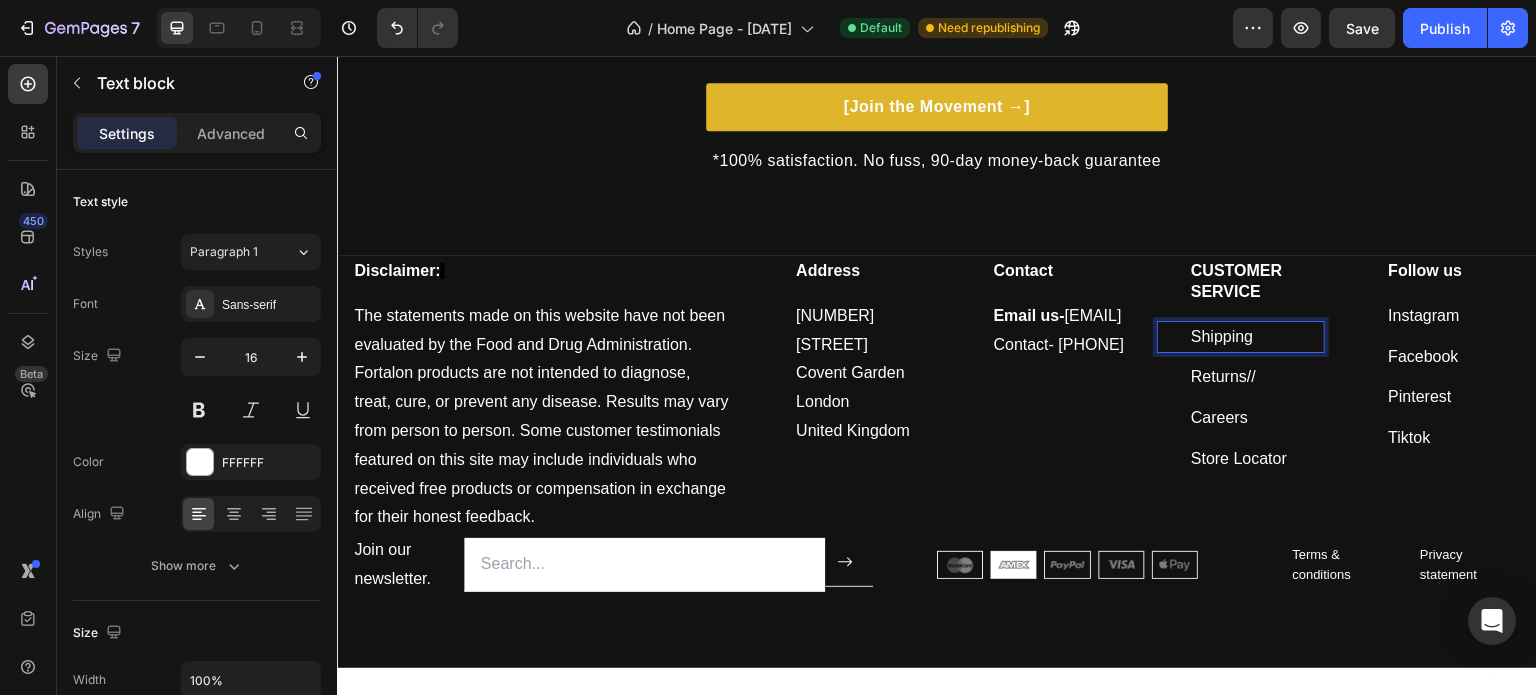 click on "Shipping" at bounding box center [1257, 337] 